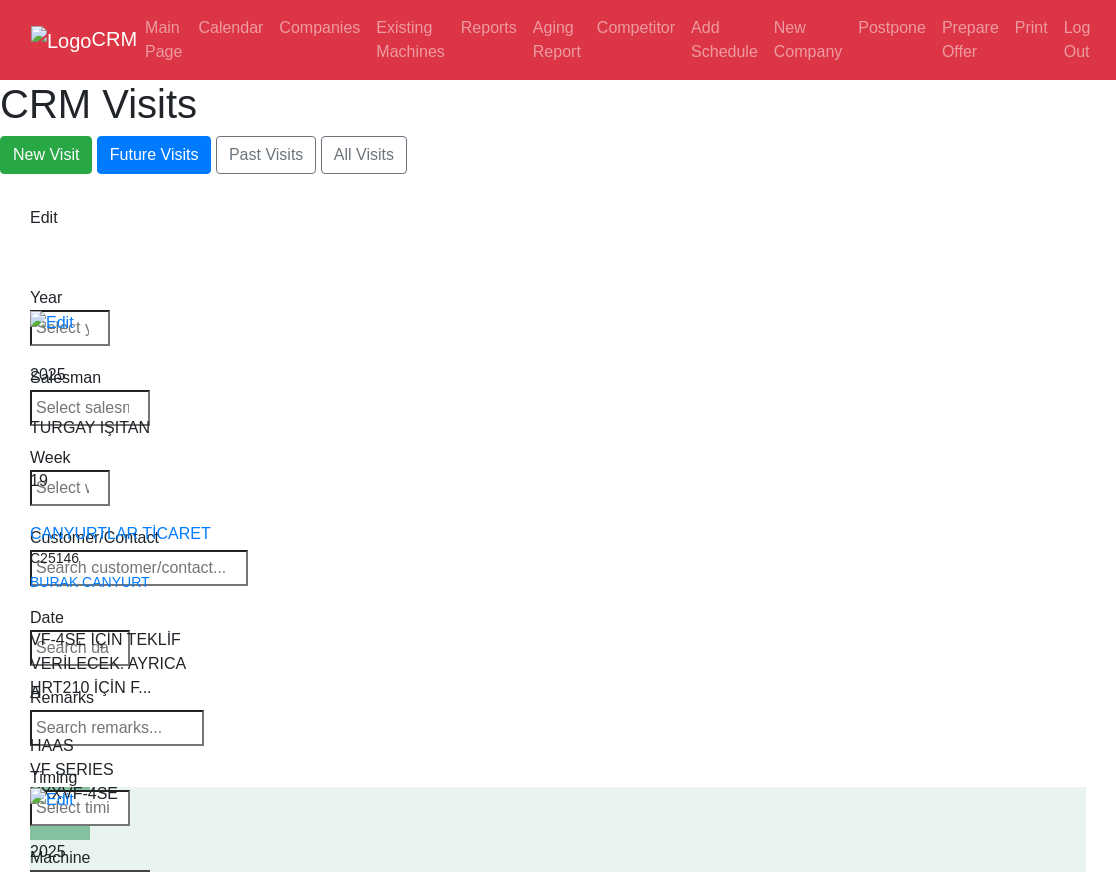 select on "all" 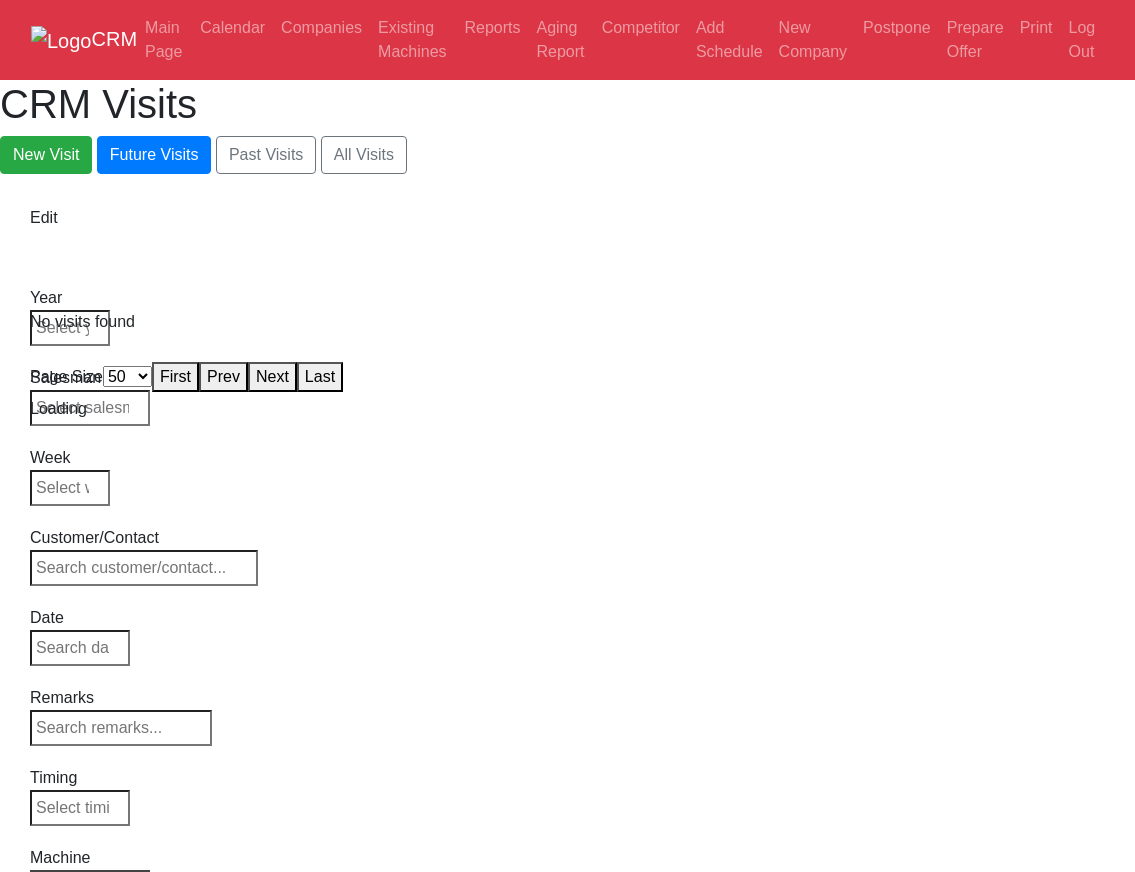 select on "50" 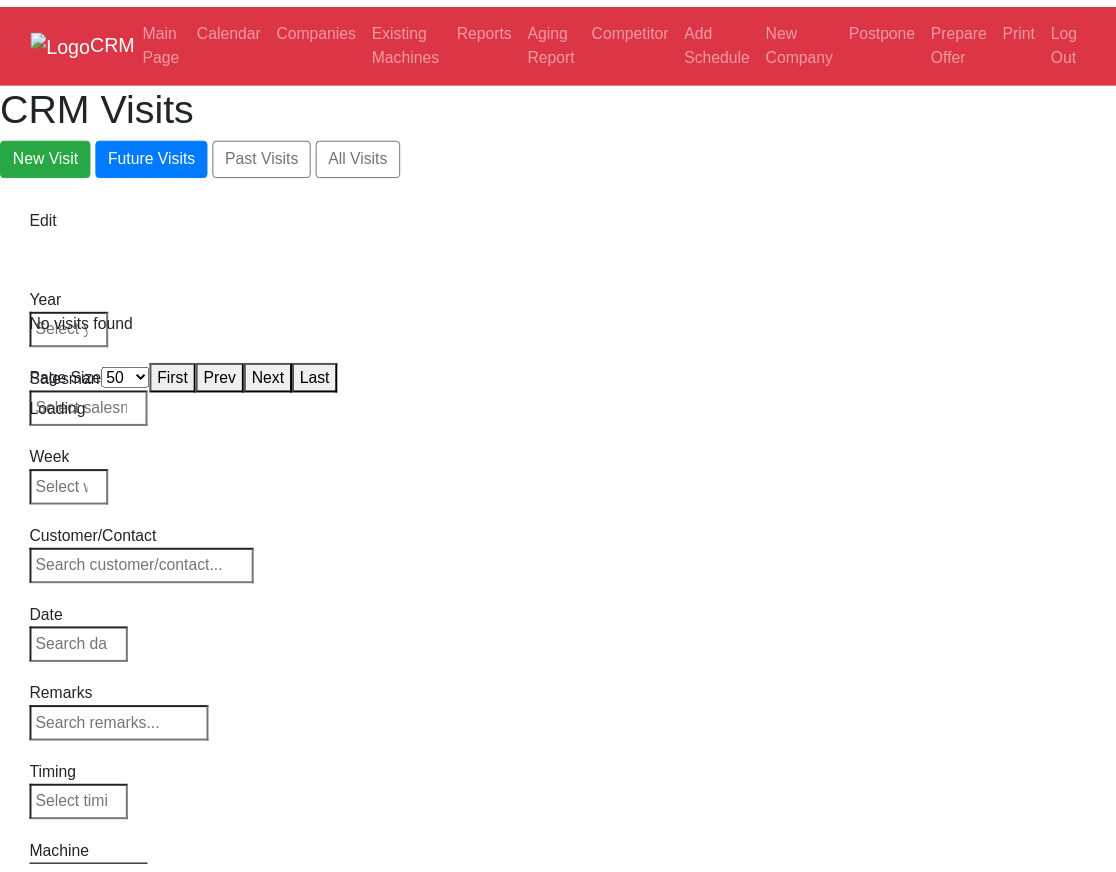 scroll, scrollTop: 0, scrollLeft: 0, axis: both 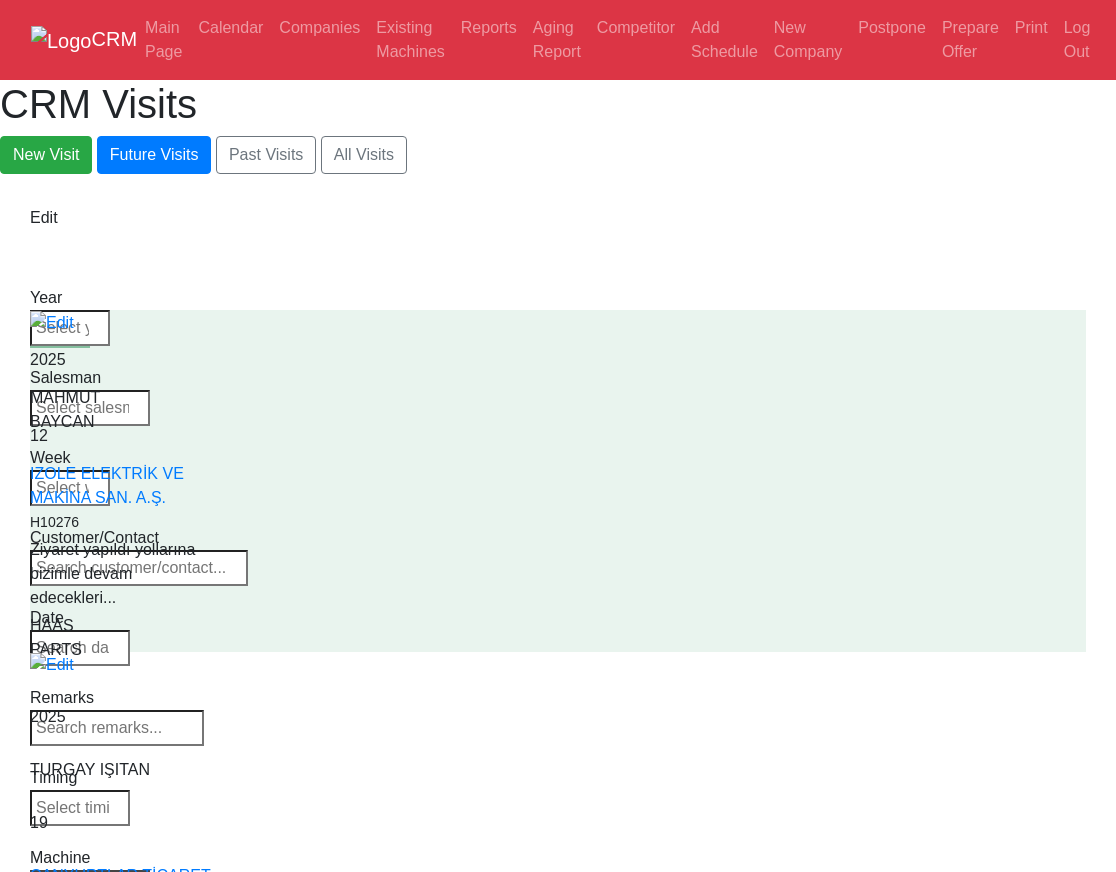 click on "Select Machine HAAS CANACA" at bounding box center [90, 884] 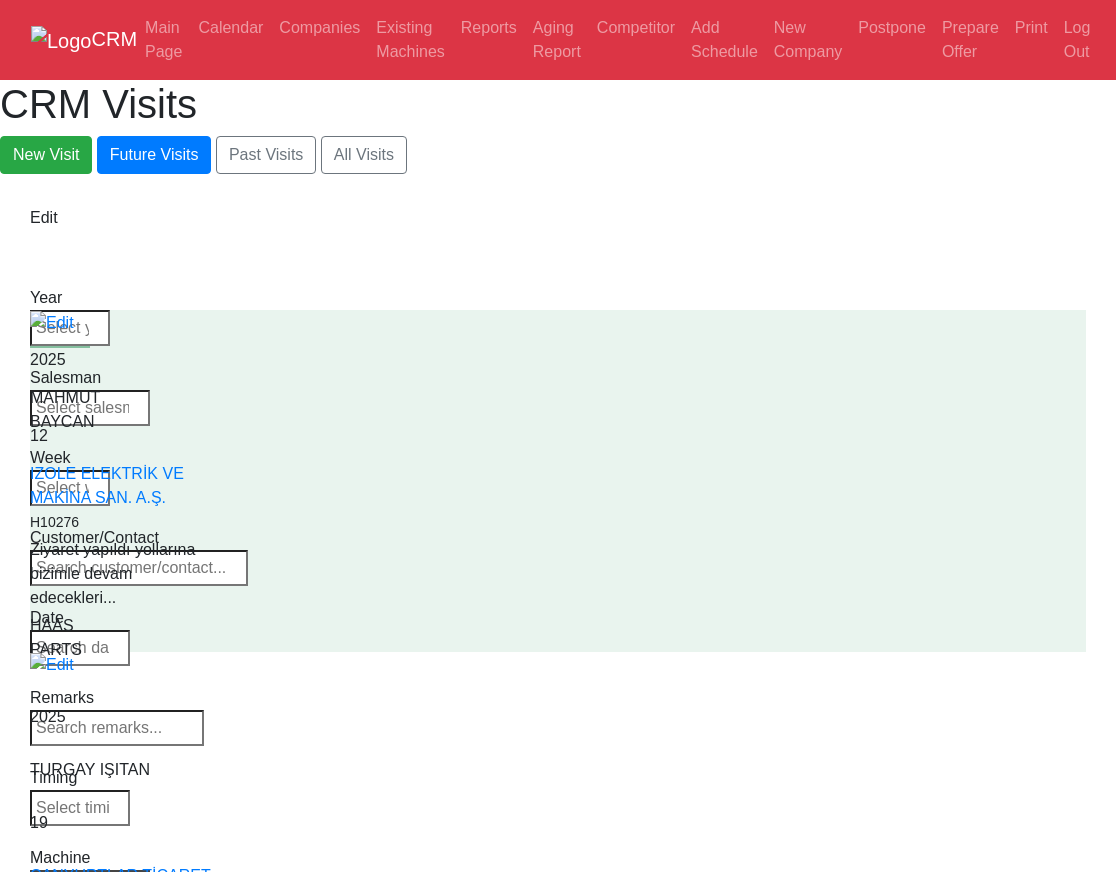select on "1" 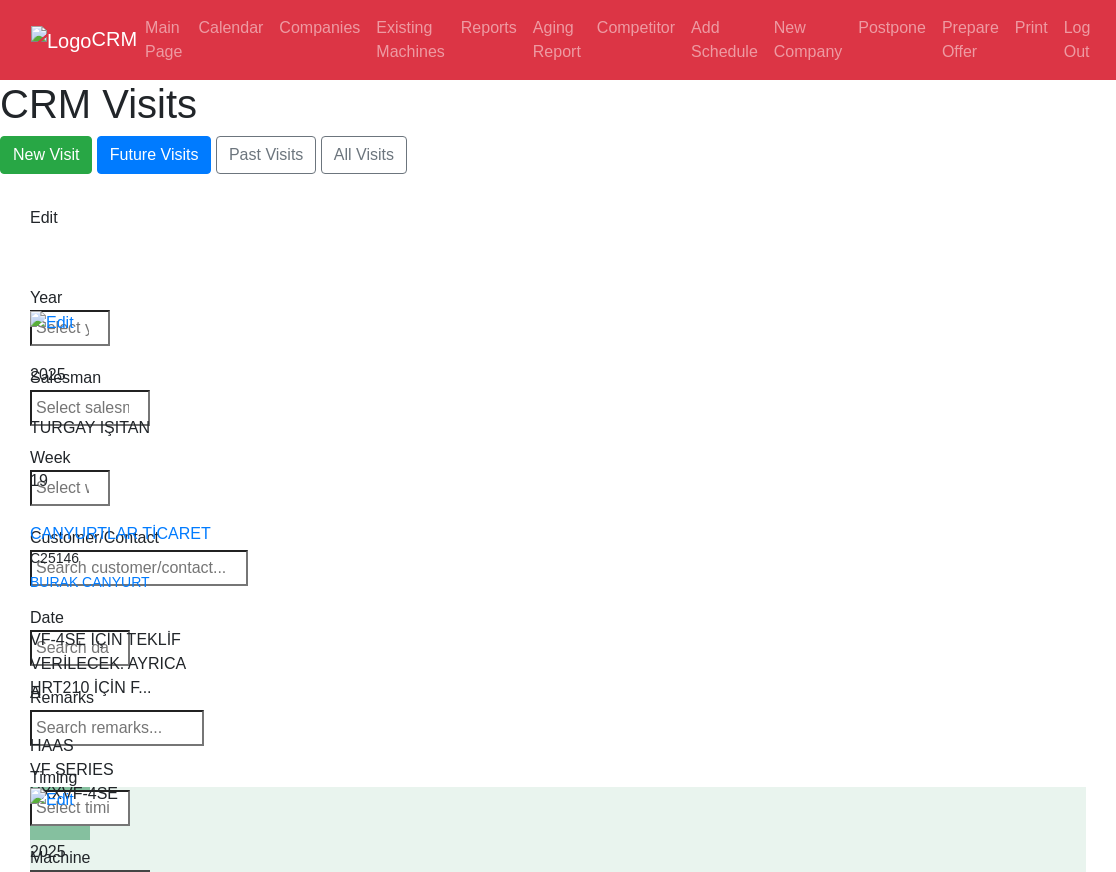 click on "Select Series All VF SERIES ST SERIES UMC EC SERIES ADDITIONAL TM SERIES MINI SERIES VM SERIES VC SERIES GM SERIES VR SERIES GR SERIES VS SERIES DC SERIES TL SERIES DS SERIES CL SERIES PARTS DT SERIES" at bounding box center [90, 884] 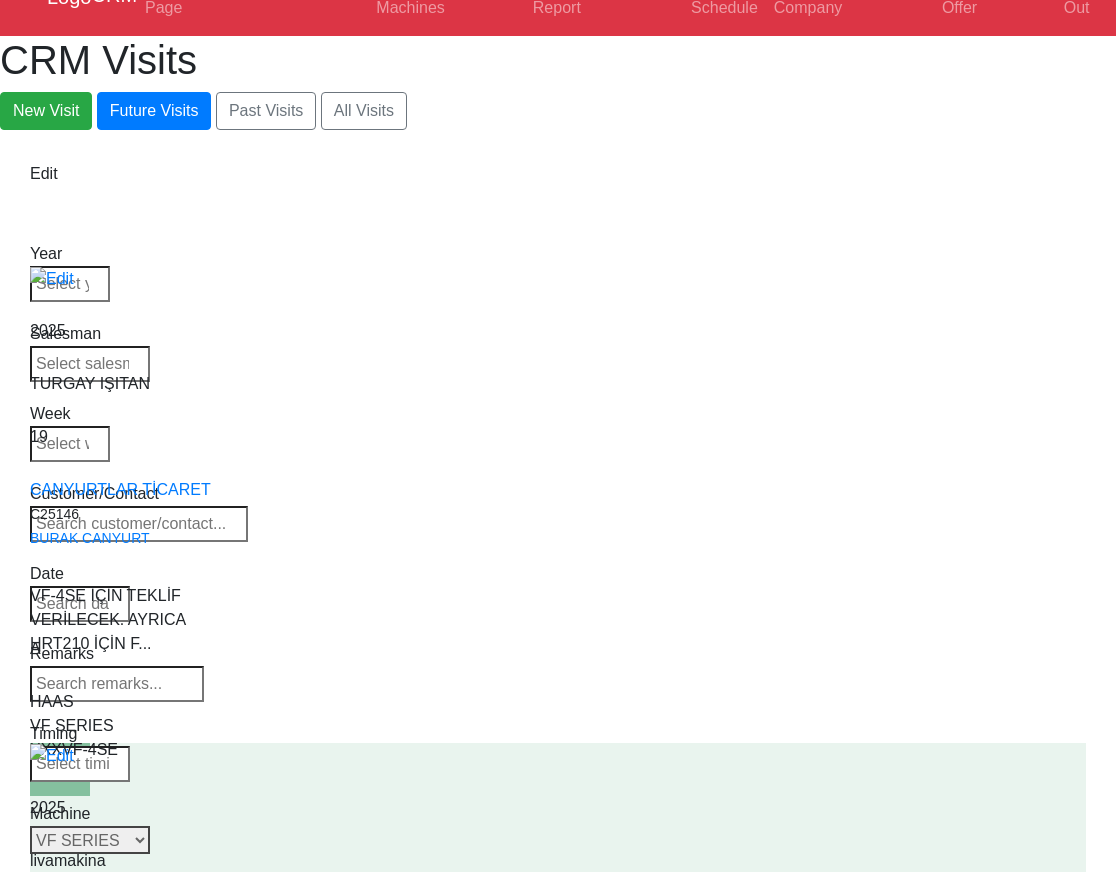 scroll, scrollTop: 0, scrollLeft: 0, axis: both 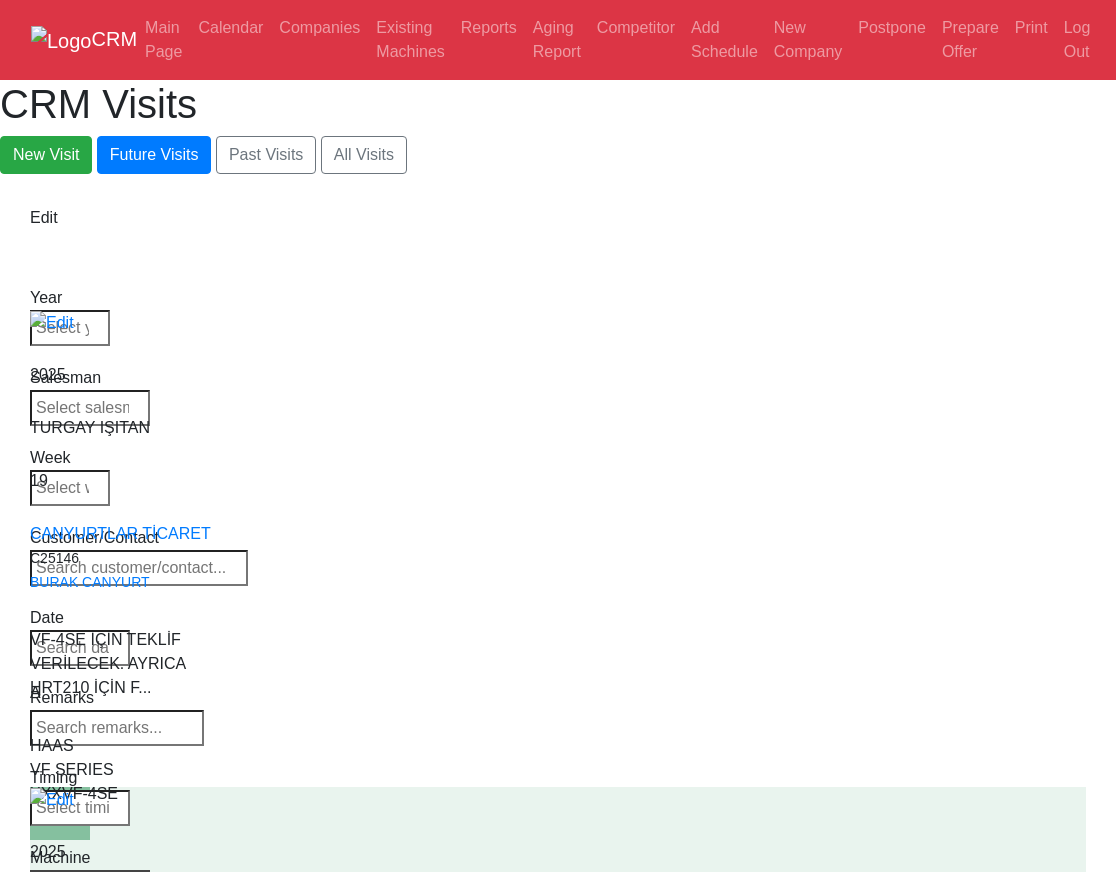 click on "Page Size 25 50 100 200 First Prev 1 2 3 4 5 6 7 8 Next Last" at bounding box center [558, 3027] 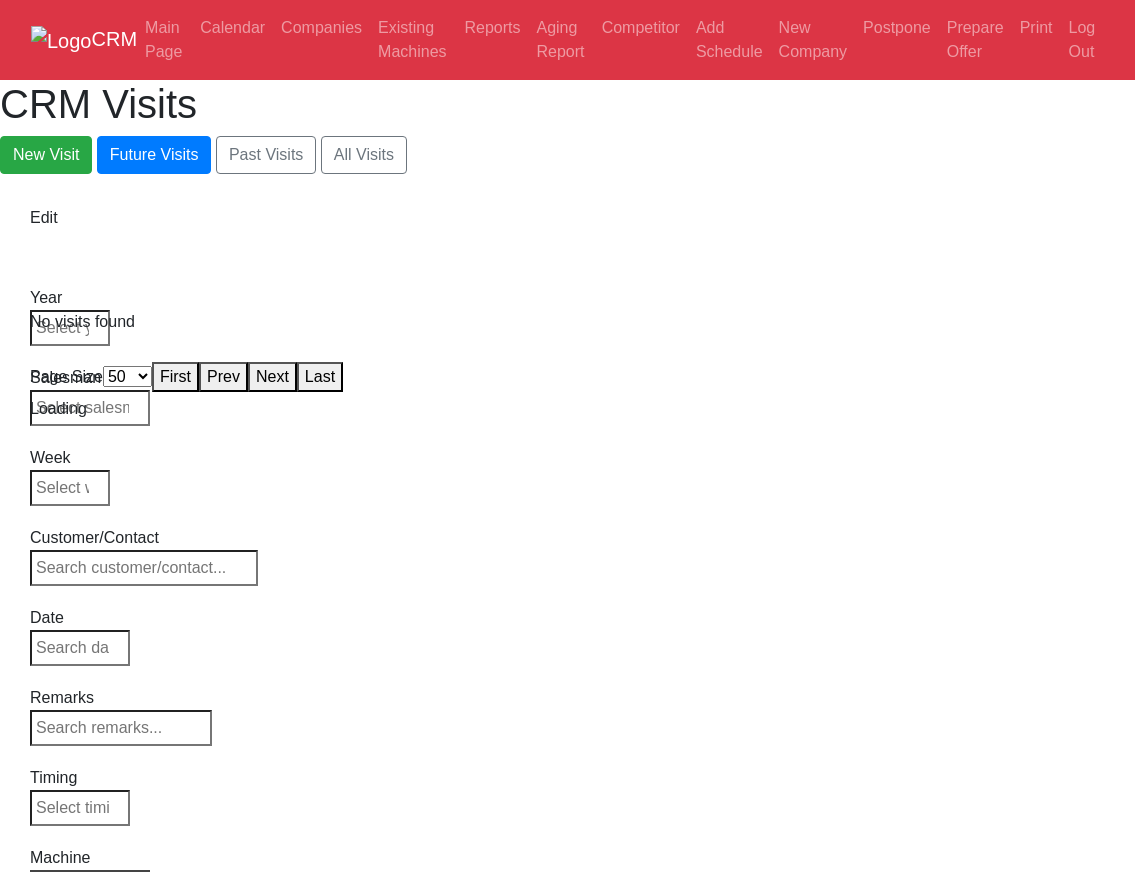 select on "50" 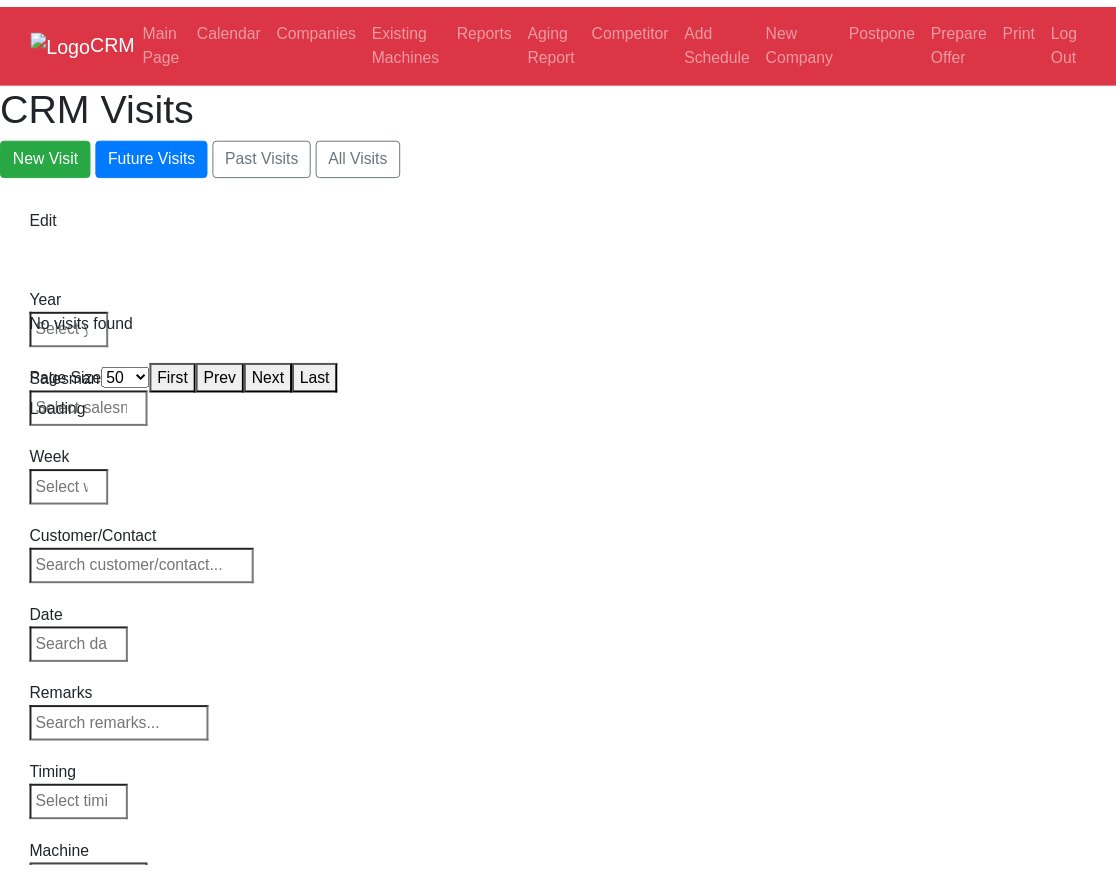 scroll, scrollTop: 0, scrollLeft: 0, axis: both 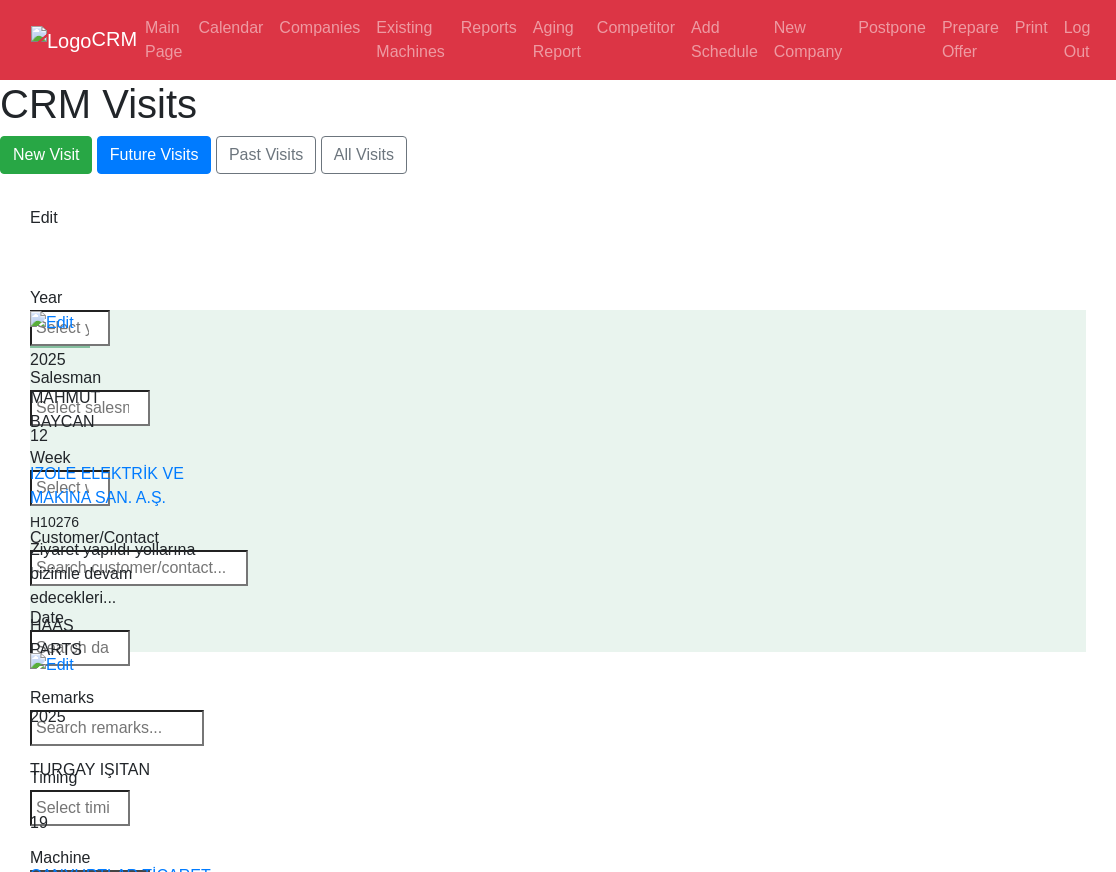 click on "Select Machine HAAS CANACA" at bounding box center [90, 884] 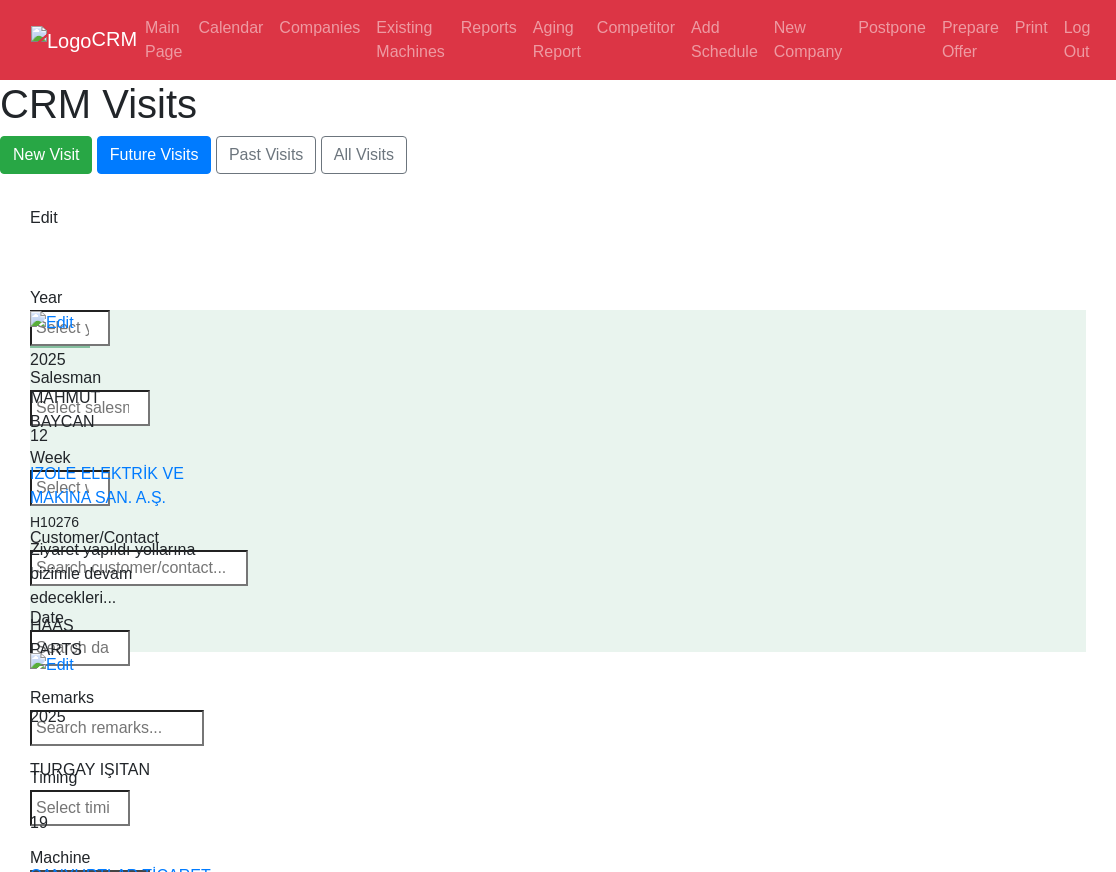 select on "1" 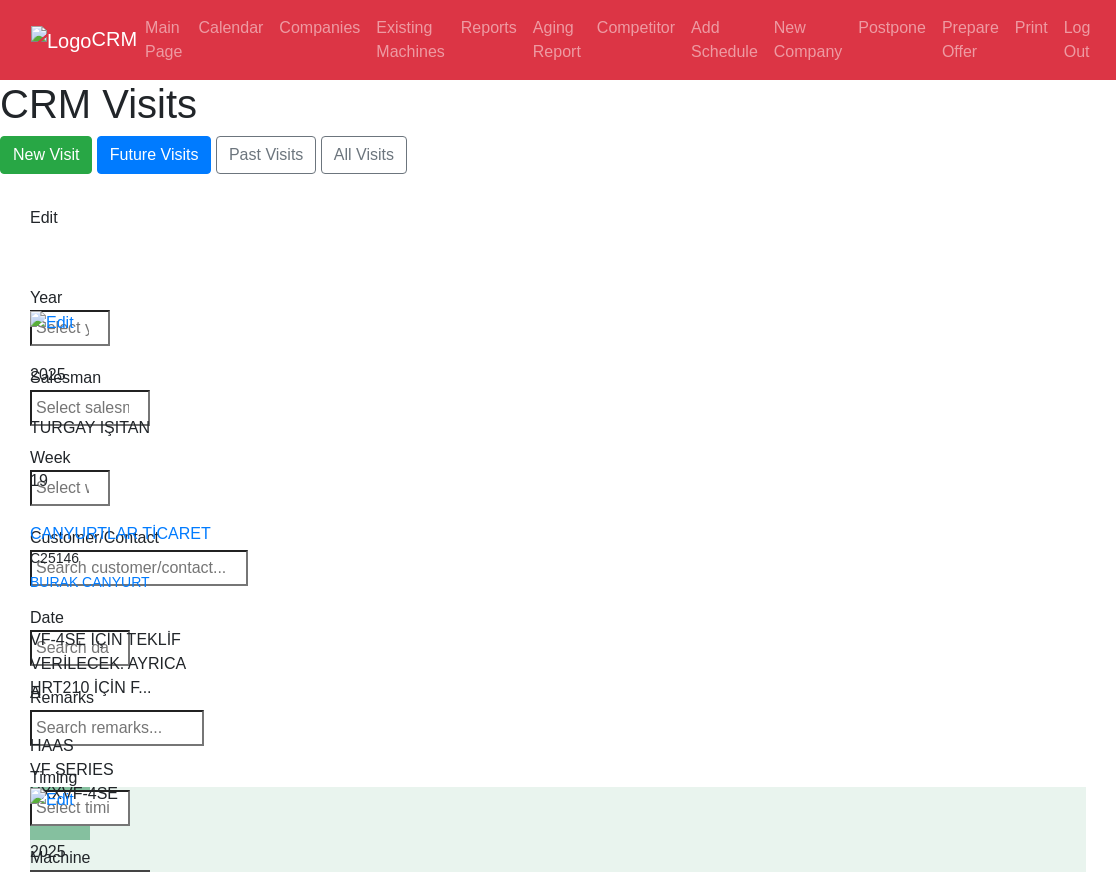 click on "CRM
Main Page
Calendar
Companies
Existing Machines
Reports
Aging Report
Competitor
Add Schedule
New Company
Postpone
Prepare Offer
Print
Log Out
CRM Visits
New Visit
Future Visits
Past Visits
All Visits
Edit Year Week" at bounding box center (558, 1522) 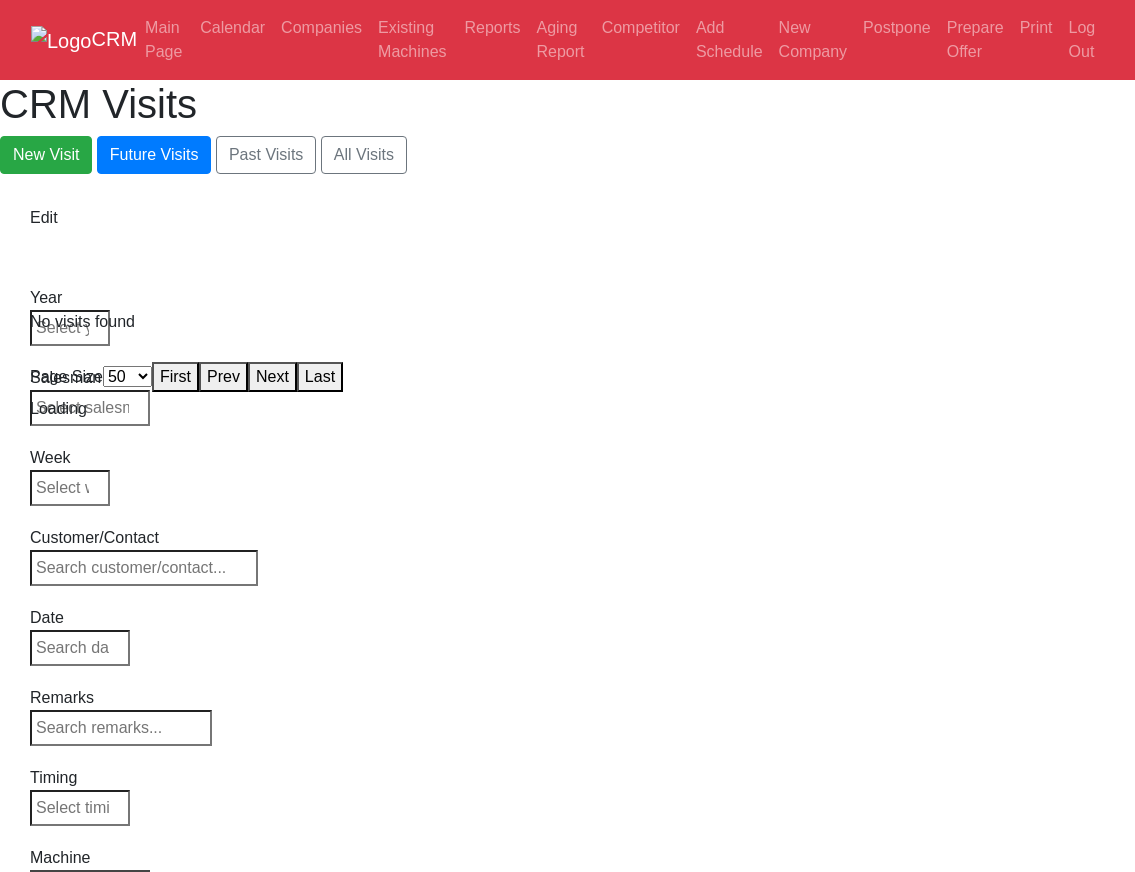 select on "50" 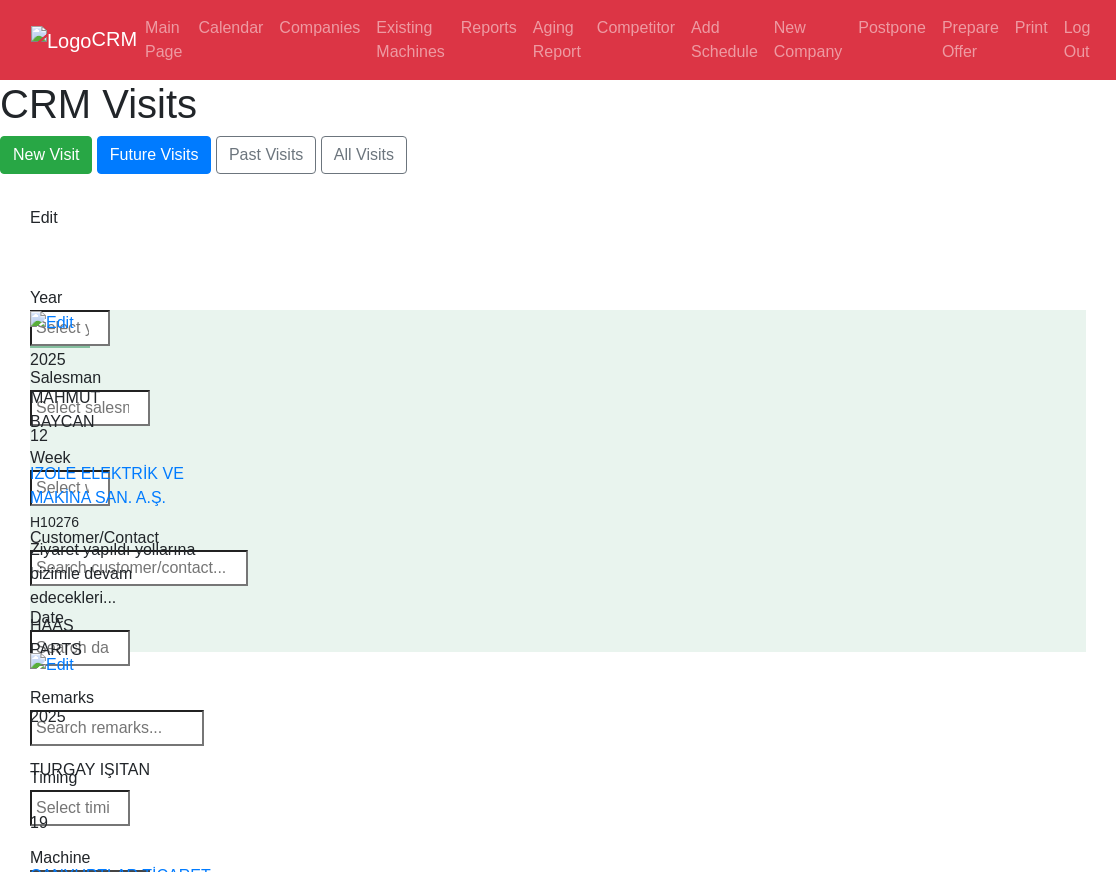 click on "Select Machine HAAS CANACA" at bounding box center [90, 884] 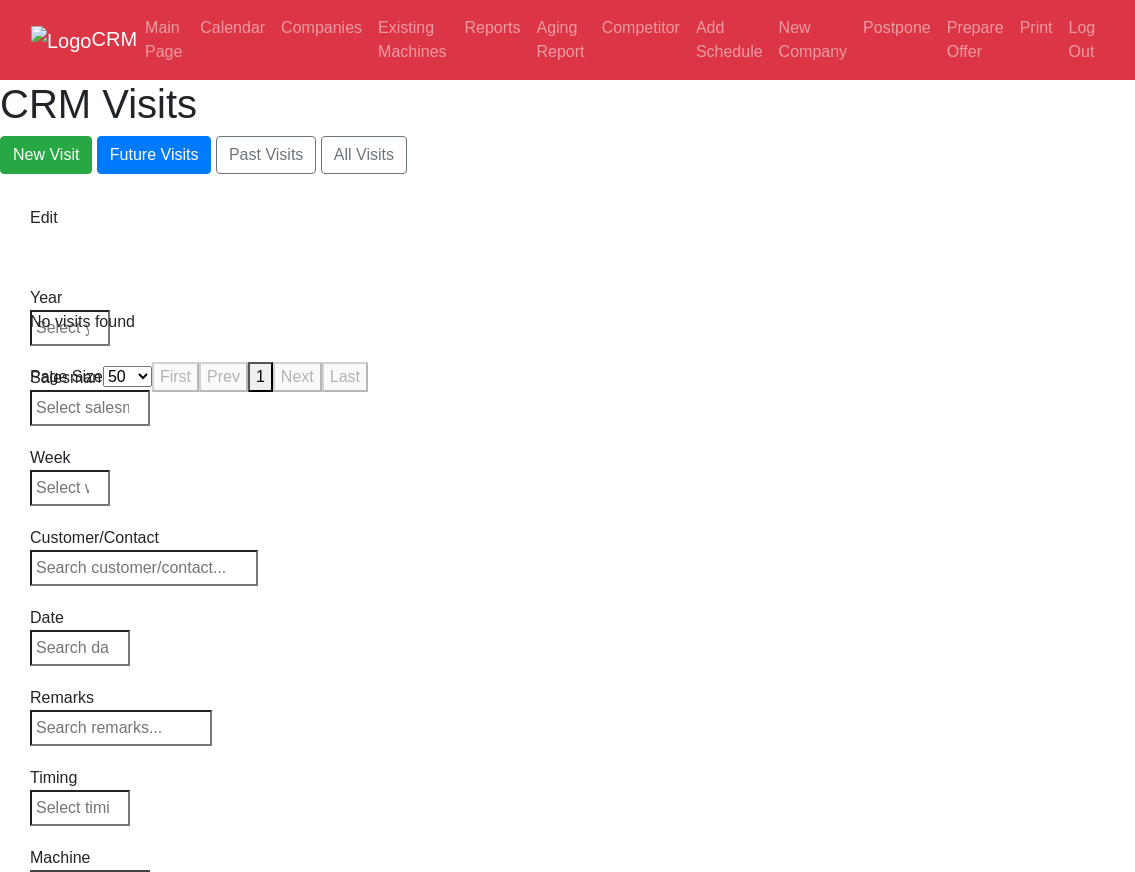 click on "Select Series All CANACA" at bounding box center [90, 884] 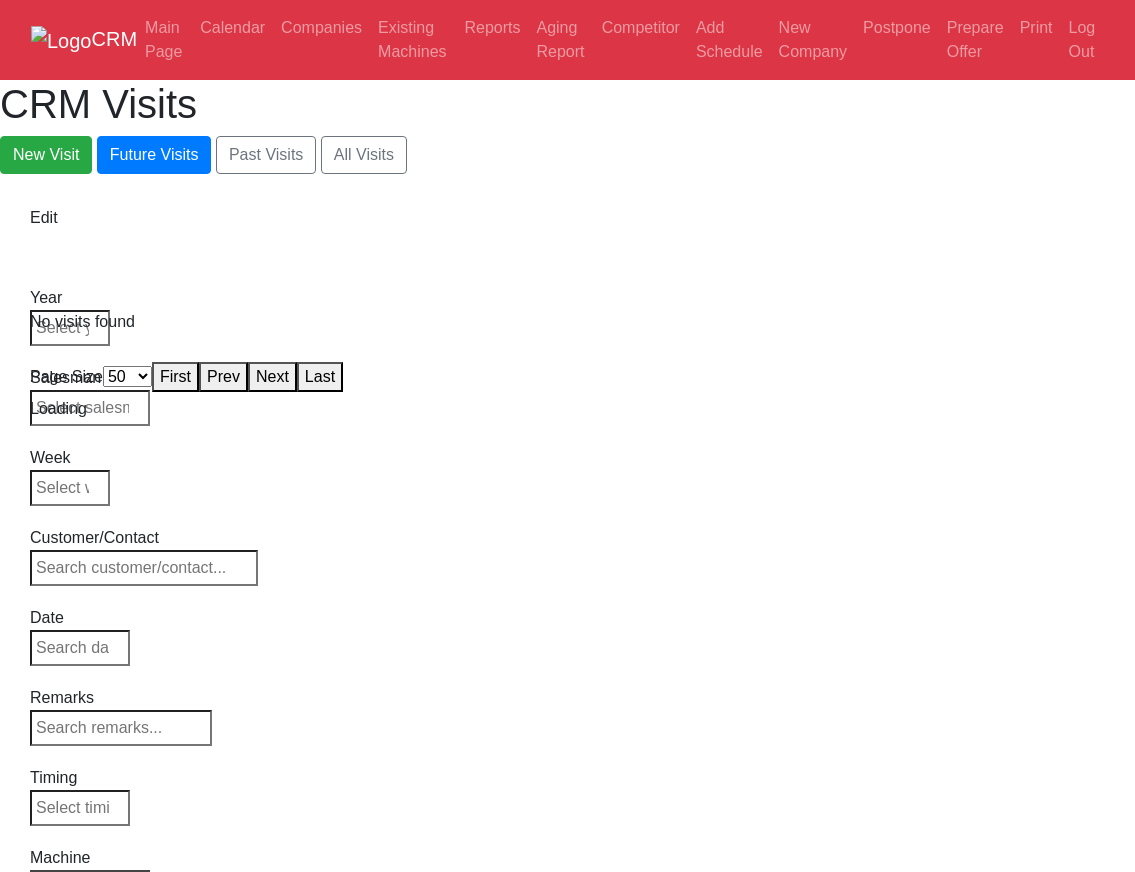 select on "50" 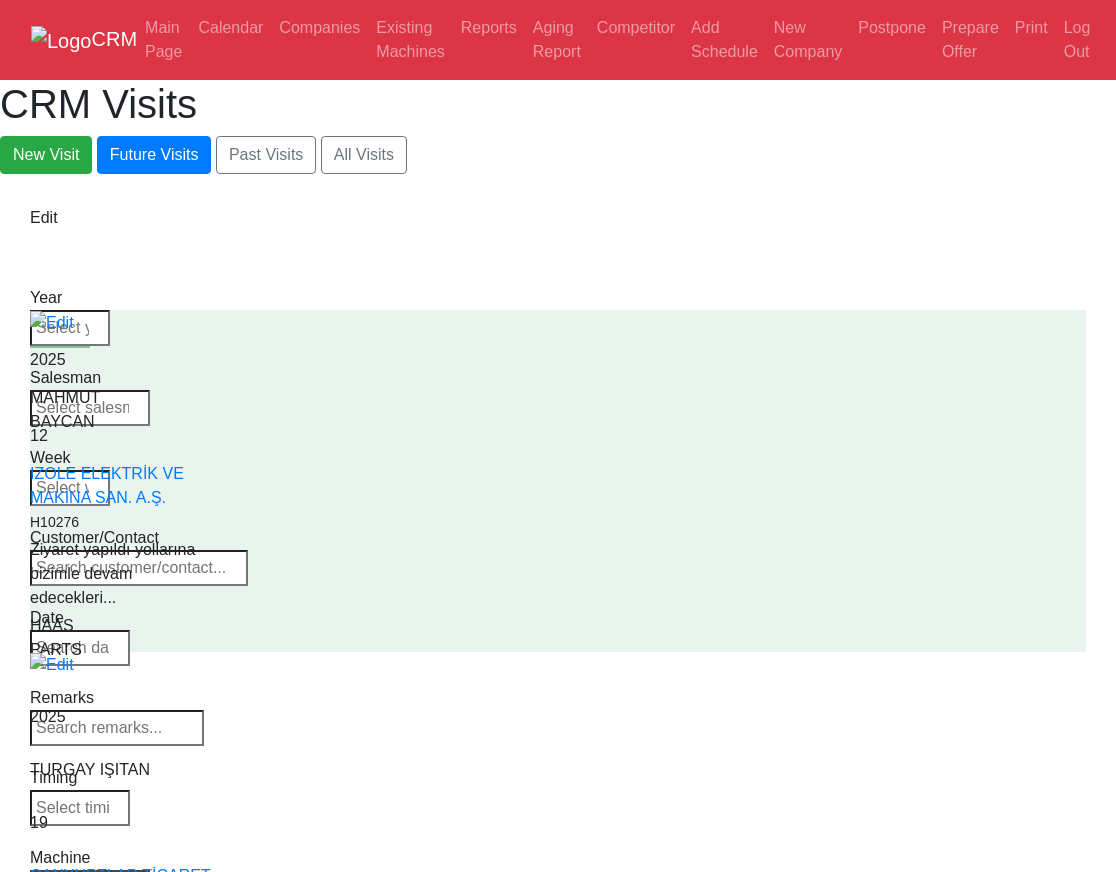 click on "Select Machine HAAS CANACA" at bounding box center [90, 884] 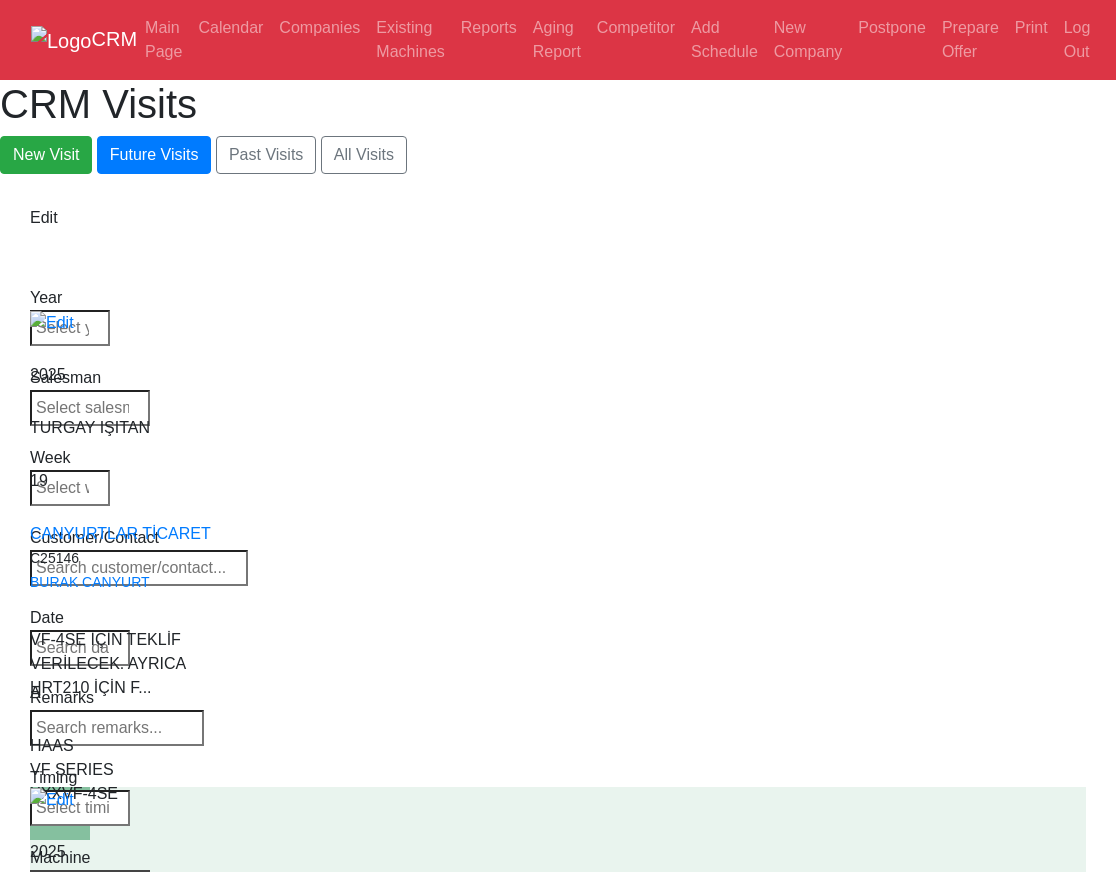 click on "Select Series All VF SERIES ST SERIES UMC EC SERIES ADDITIONAL TM SERIES MINI SERIES VM SERIES VC SERIES GM SERIES VR SERIES GR SERIES VS SERIES DC SERIES TL SERIES DS SERIES CL SERIES PARTS DT SERIES" at bounding box center (90, 884) 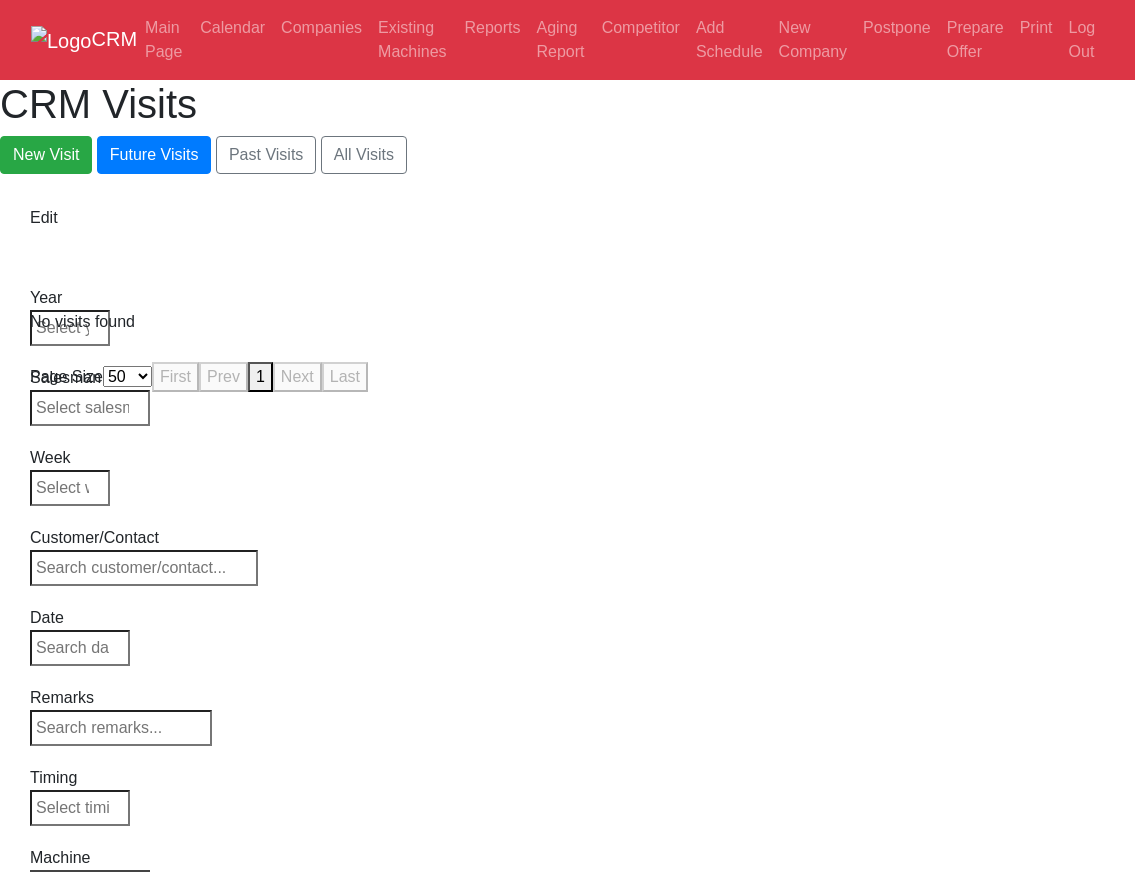click on "Select Model All VF-1 VF-2 VF-2SS VF-2SSYT VF-2TR VF-2YT VF-3 VF-3SS VF-3SSYT VF-3YT VF-3YT/50 VF-4 VF-4SS VF-5/40 VF-5/40TR VF-5/40XT VF-5/50 VF-5/50TR VF-5/50XT VF-5SS VF-10/40 VF-10/50 VF-11/40 VF-11/50 VF-12/40 VF-12/50 VF-14/40 VF-14/50 VF-6/40 VF-6/40TR VF-6/50 VF-6/50TR VF-6SS VF-7/40 VF-7/50 VF-8/40 VF-8/50 VF-9/40 VF-9/50" at bounding box center (90, 884) 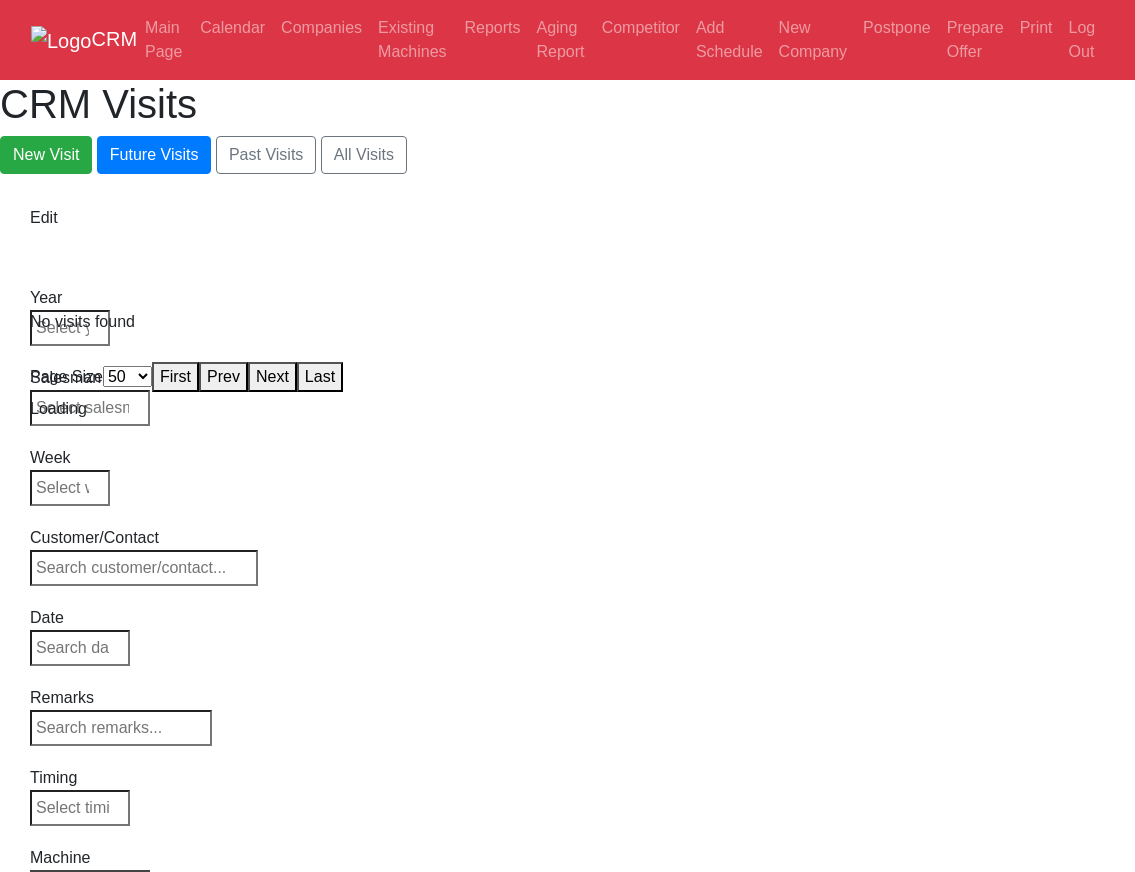 select on "50" 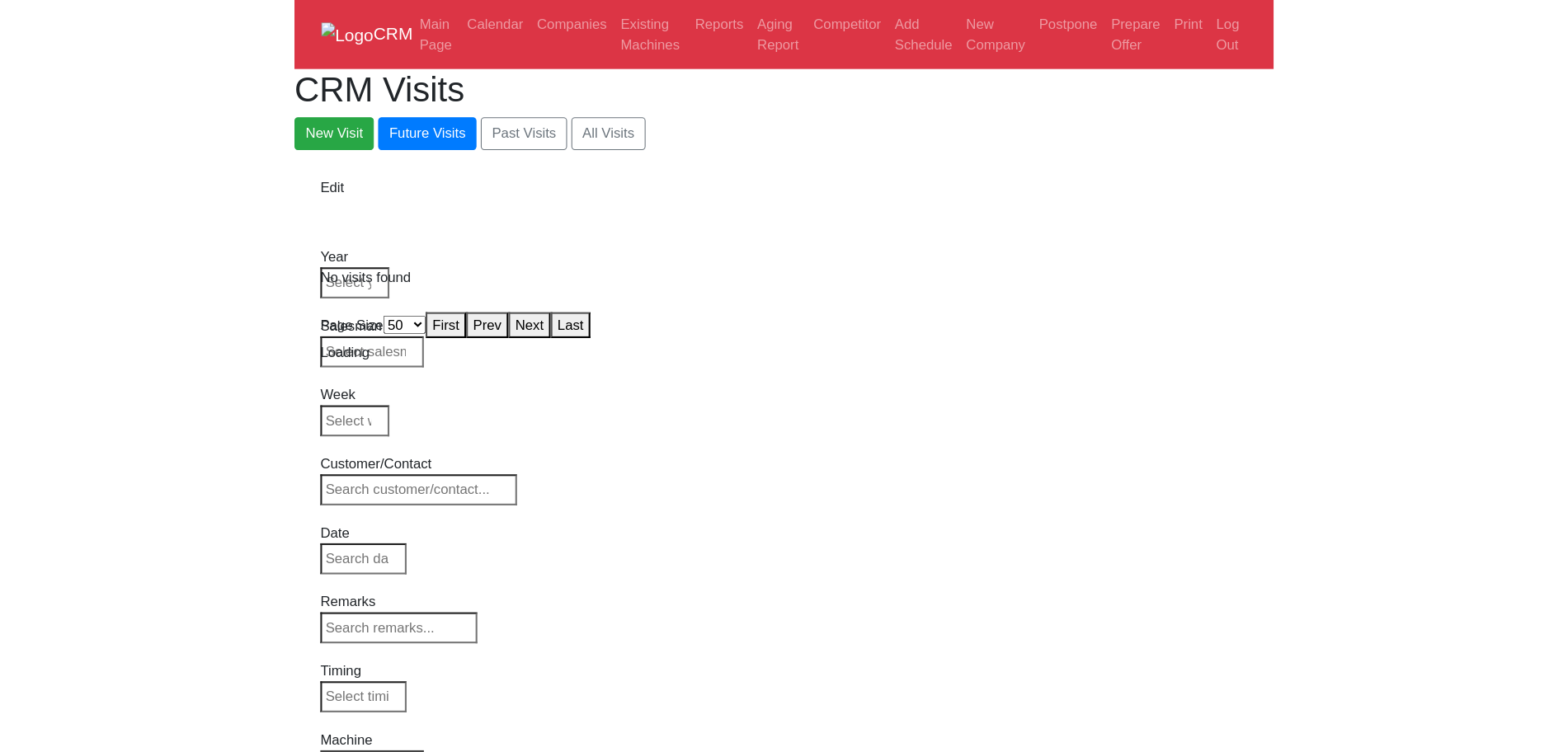 scroll, scrollTop: 0, scrollLeft: 0, axis: both 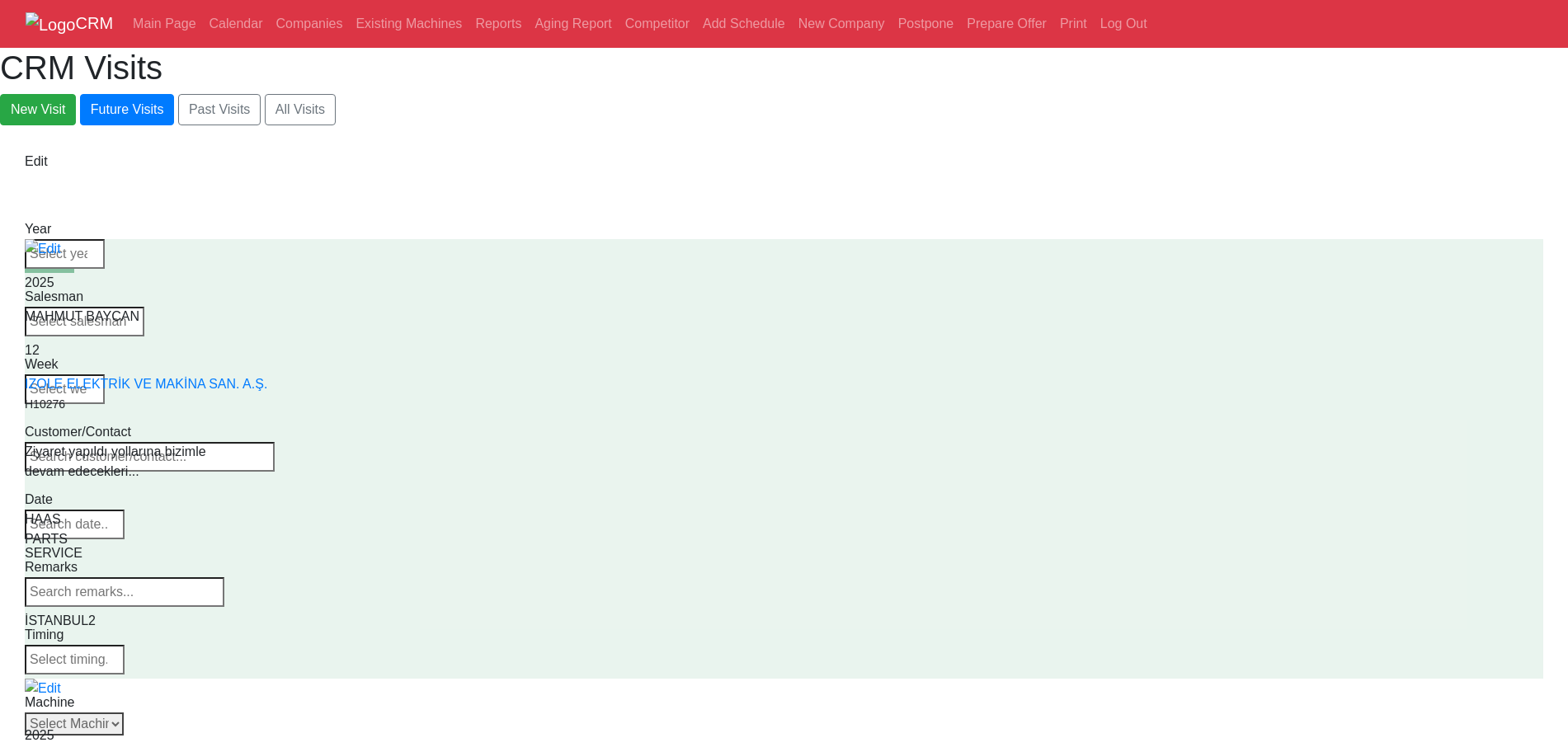 click on "Select Machine HAAS CANACA" at bounding box center (74, 724) 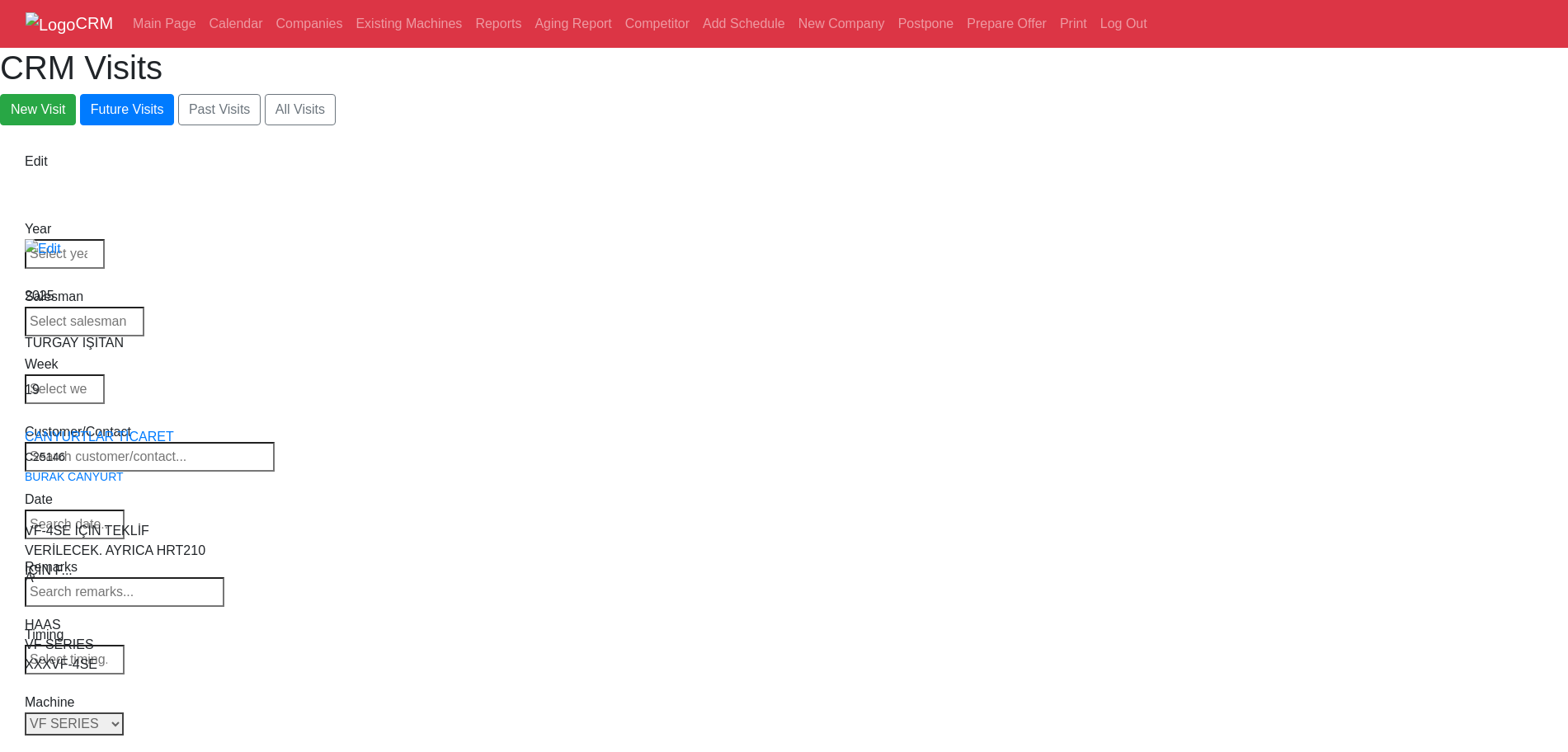 click on "Select Series All VF SERIES ST SERIES UMC EC SERIES ADDITIONAL TM SERIES MINI SERIES VM SERIES VC SERIES GM SERIES VR SERIES GR SERIES VS SERIES DC SERIES TL SERIES DS SERIES CL SERIES PARTS DT SERIES" at bounding box center [74, 724] 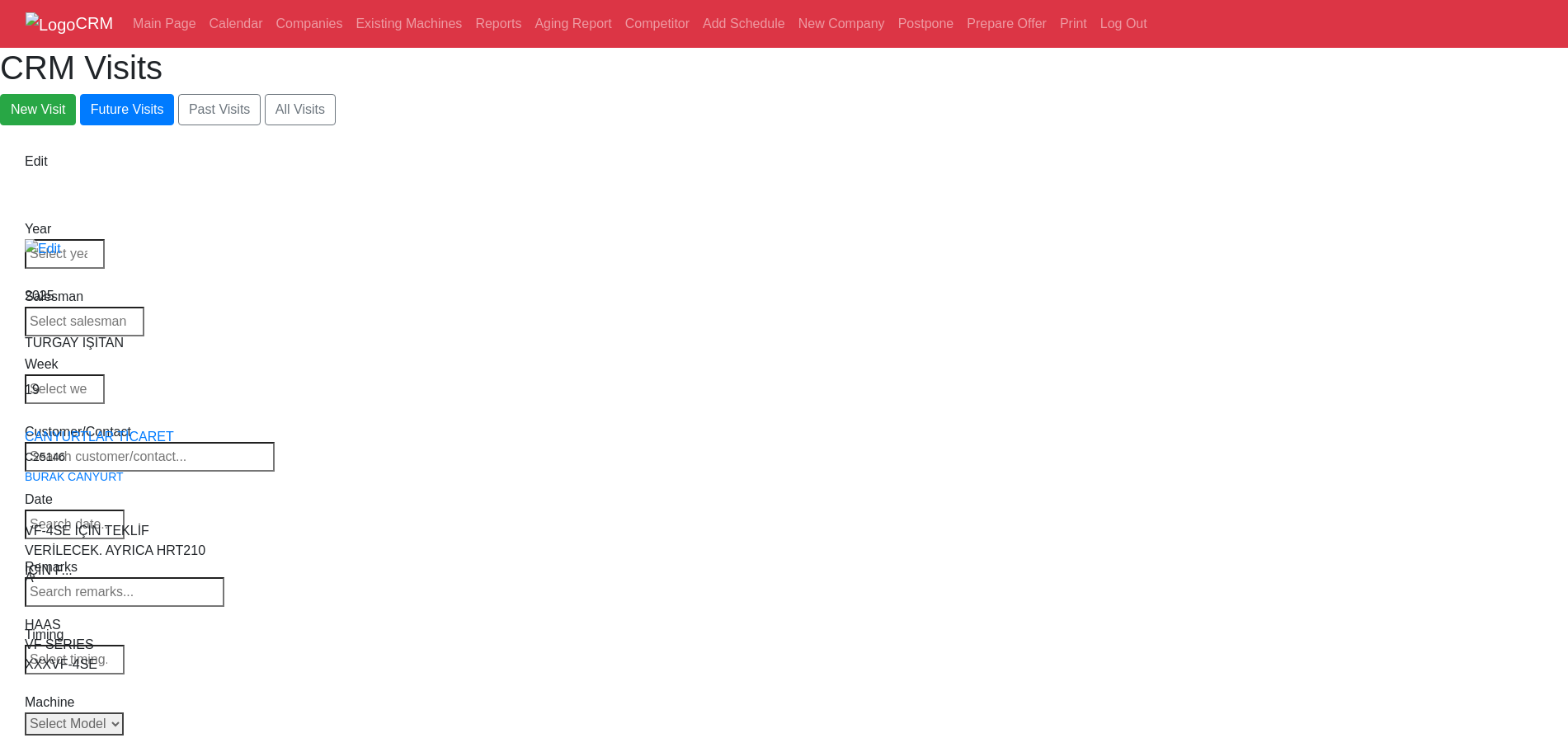 click on "Select Model All VF-1 VF-2 VF-2SS VF-2SSYT VF-2TR VF-2YT VF-3 VF-3SS VF-3SSYT VF-3YT VF-3YT/50 VF-4 VF-4SS VF-5/40 VF-5/40TR VF-5/40XT VF-5/50 VF-5/50TR VF-5/50XT VF-5SS VF-10/40 VF-10/50 VF-11/40 VF-11/50 VF-12/40 VF-12/50 VF-14/40 VF-14/50 VF-6/40 VF-6/40TR VF-6/50 VF-6/50TR VF-6SS VF-7/40 VF-7/50 VF-8/40 VF-8/50 VF-9/40 VF-9/50" at bounding box center [74, 724] 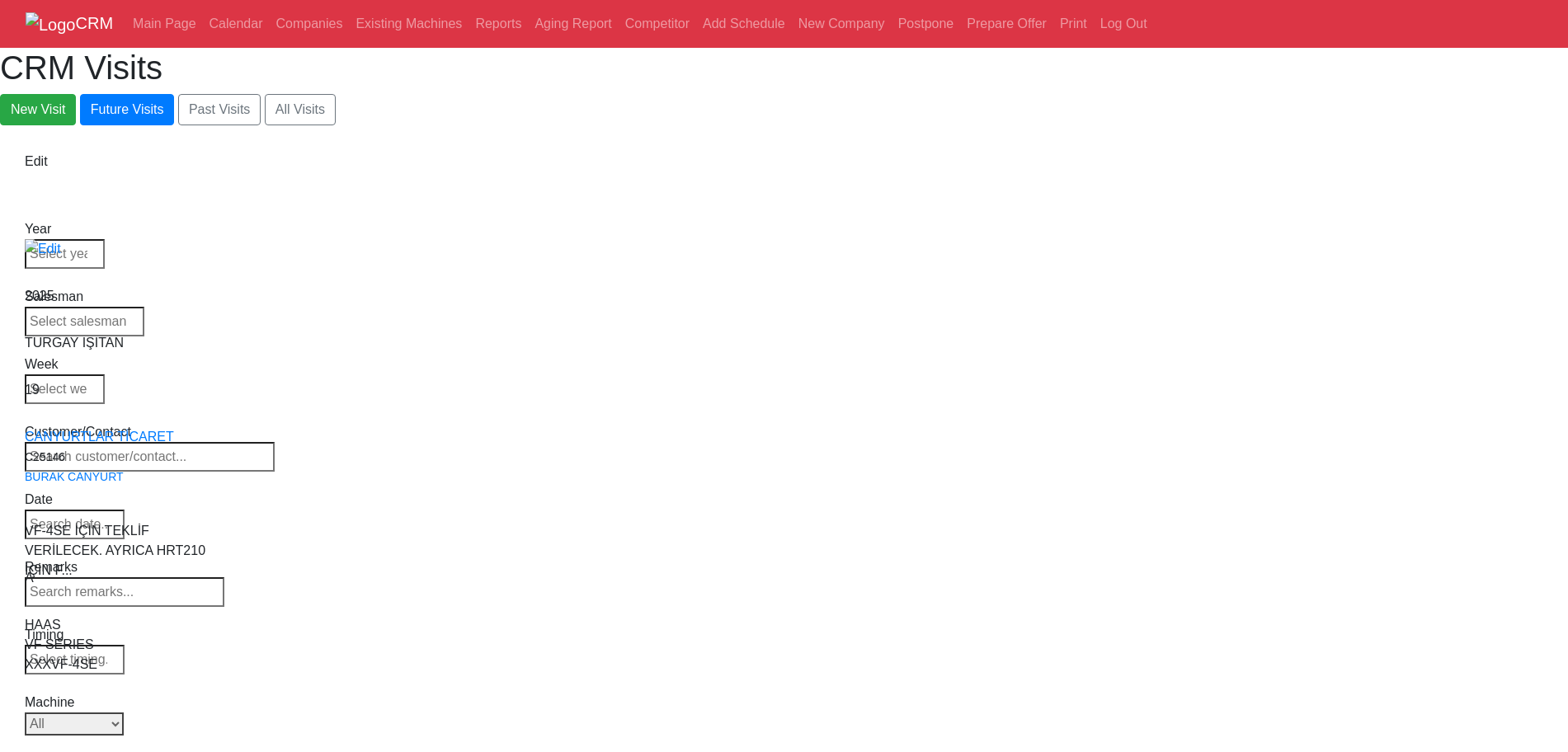 click on "Select Model All VF-1 VF-2 VF-2SS VF-2SSYT VF-2TR VF-2YT VF-3 VF-3SS VF-3SSYT VF-3YT VF-3YT/50 VF-4 VF-4SS VF-5/40 VF-5/40TR VF-5/40XT VF-5/50 VF-5/50TR VF-5/50XT VF-5SS VF-10/40 VF-10/50 VF-11/40 VF-11/50 VF-12/40 VF-12/50 VF-14/40 VF-14/50 VF-6/40 VF-6/40TR VF-6/50 VF-6/50TR VF-6SS VF-7/40 VF-7/50 VF-8/40 VF-8/50 VF-9/40 VF-9/50" at bounding box center [74, 724] 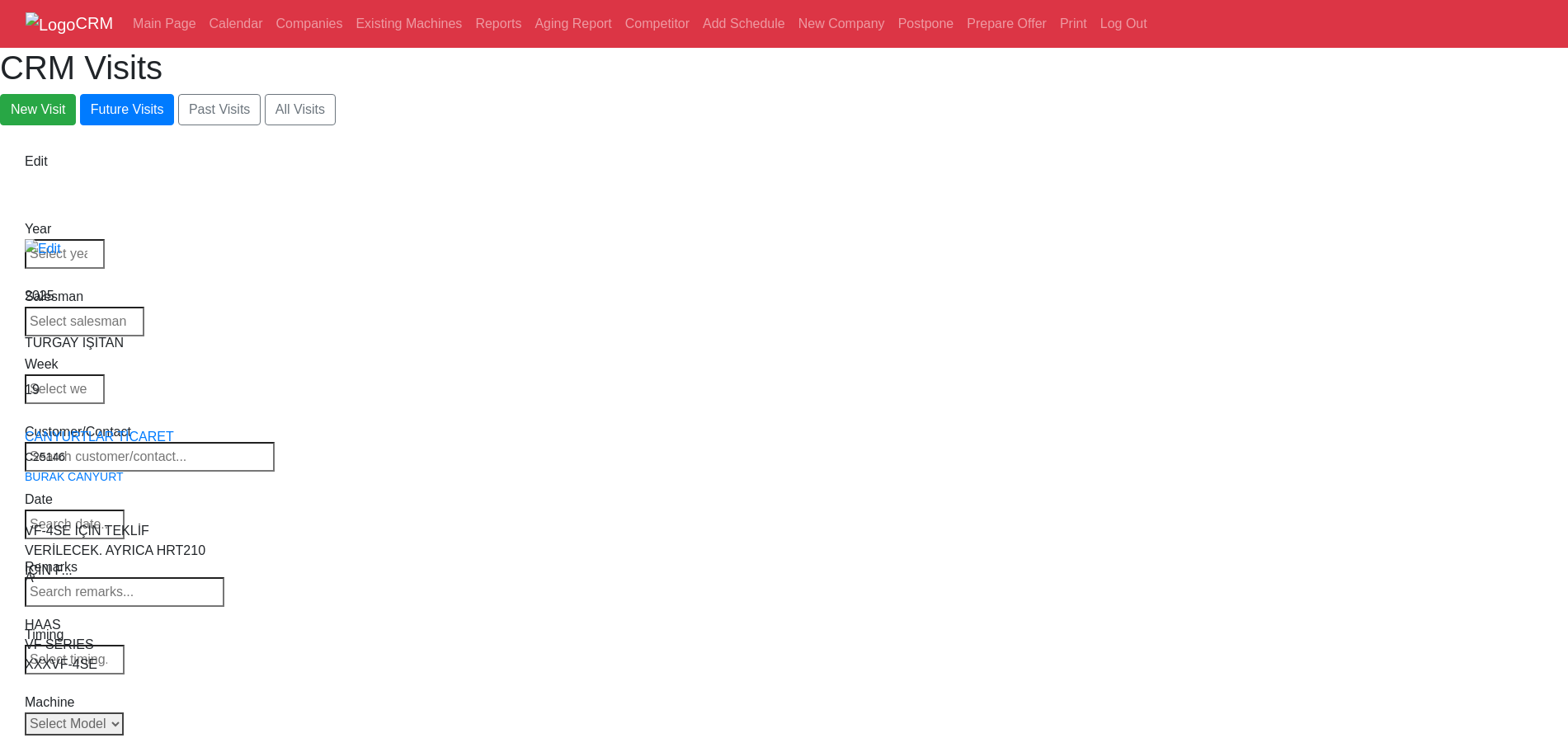 click on "Select Model All VF-1 VF-2 VF-2SS VF-2SSYT VF-2TR VF-2YT VF-3 VF-3SS VF-3SSYT VF-3YT VF-3YT/50 VF-4 VF-4SS VF-5/40 VF-5/40TR VF-5/40XT VF-5/50 VF-5/50TR VF-5/50XT VF-5SS VF-10/40 VF-10/50 VF-11/40 VF-11/50 VF-12/40 VF-12/50 VF-14/40 VF-14/50 VF-6/40 VF-6/40TR VF-6/50 VF-6/50TR VF-6SS VF-7/40 VF-7/50 VF-8/40 VF-8/50 VF-9/40 VF-9/50" at bounding box center [74, 724] 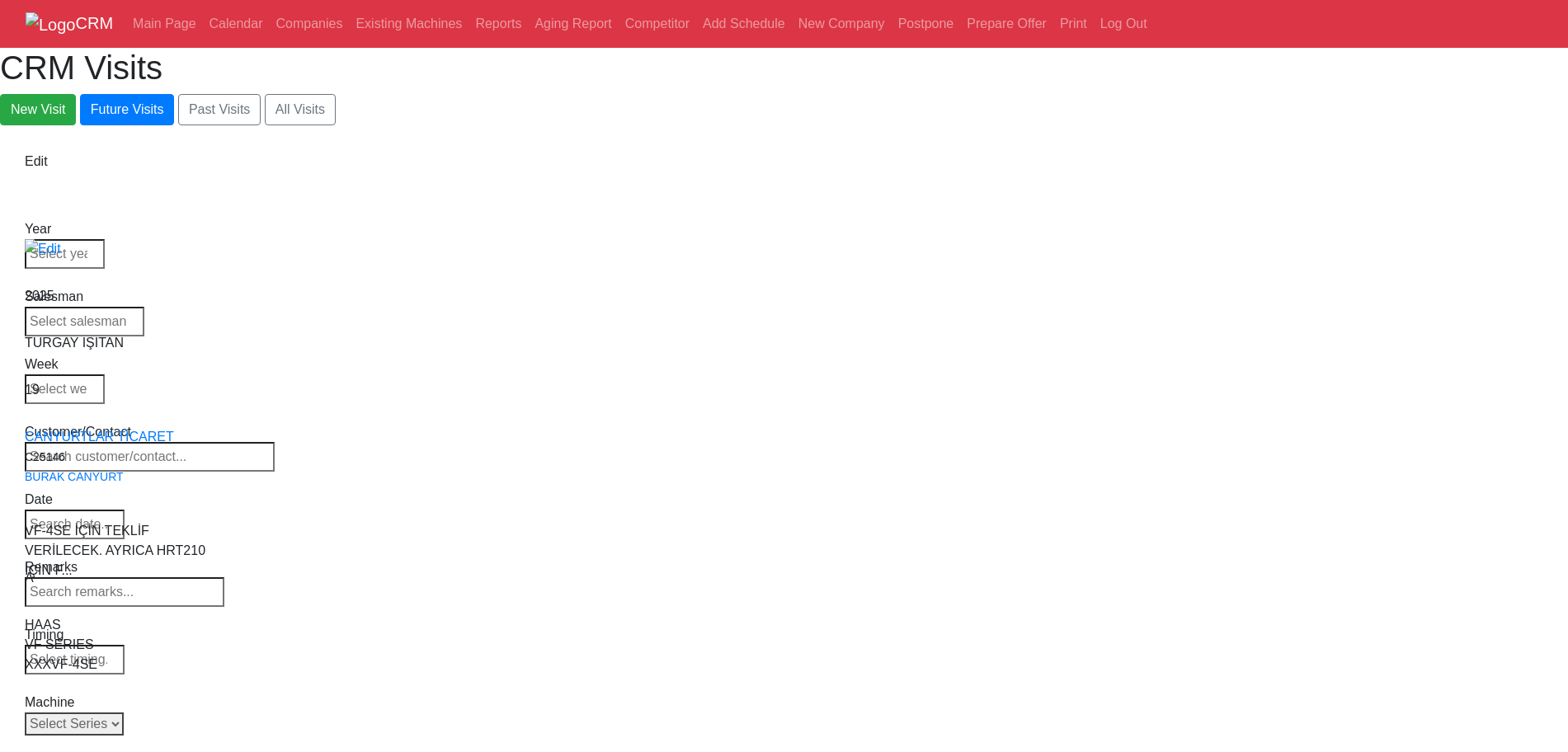 click on "Select Series All VF SERIES ST SERIES UMC EC SERIES ADDITIONAL TM SERIES MINI SERIES VM SERIES VC SERIES GM SERIES VR SERIES GR SERIES VS SERIES DC SERIES TL SERIES DS SERIES CL SERIES PARTS DT SERIES" at bounding box center [74, 724] 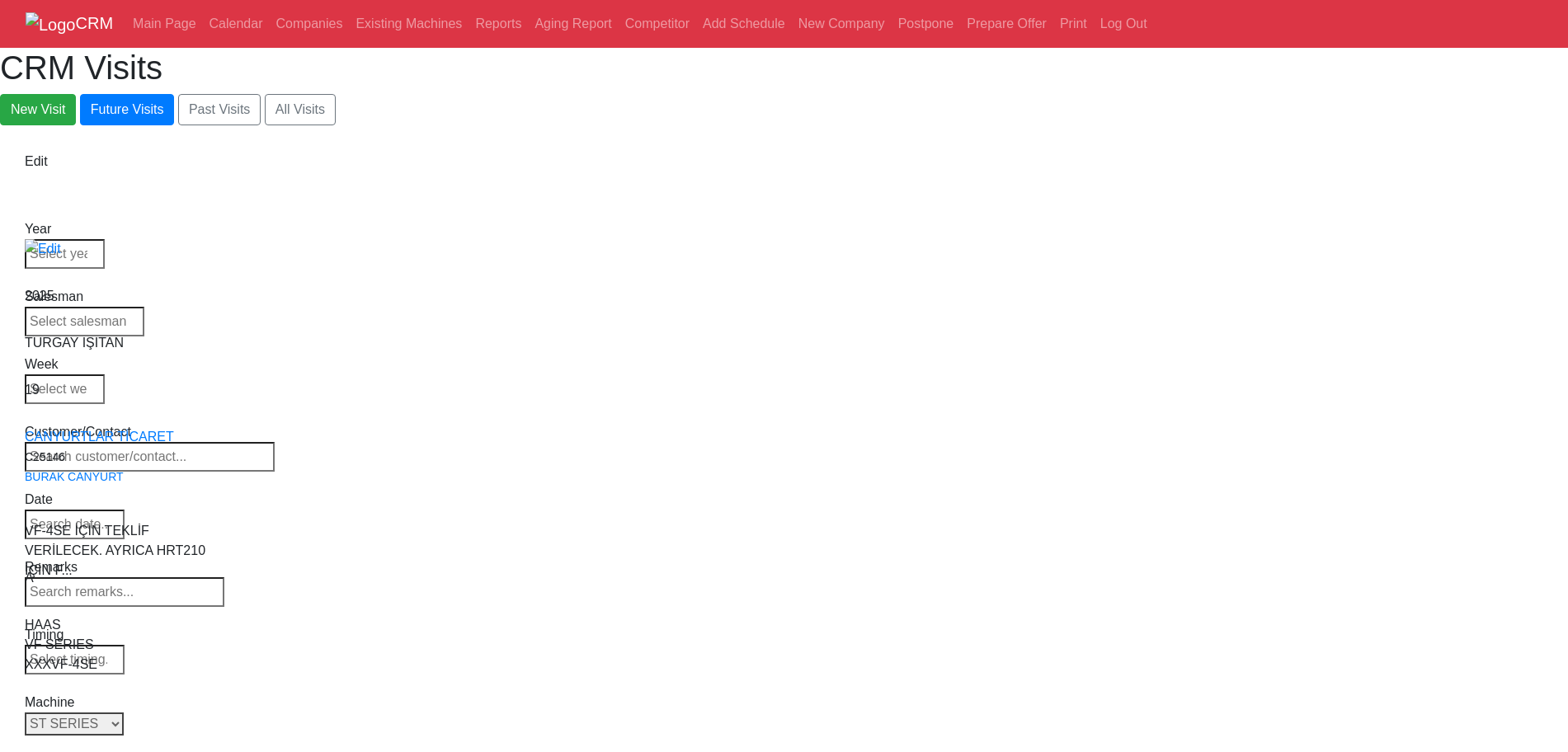 click on "Select Series All VF SERIES ST SERIES UMC EC SERIES ADDITIONAL TM SERIES MINI SERIES VM SERIES VC SERIES GM SERIES VR SERIES GR SERIES VS SERIES DC SERIES TL SERIES DS SERIES CL SERIES PARTS DT SERIES" at bounding box center [74, 724] 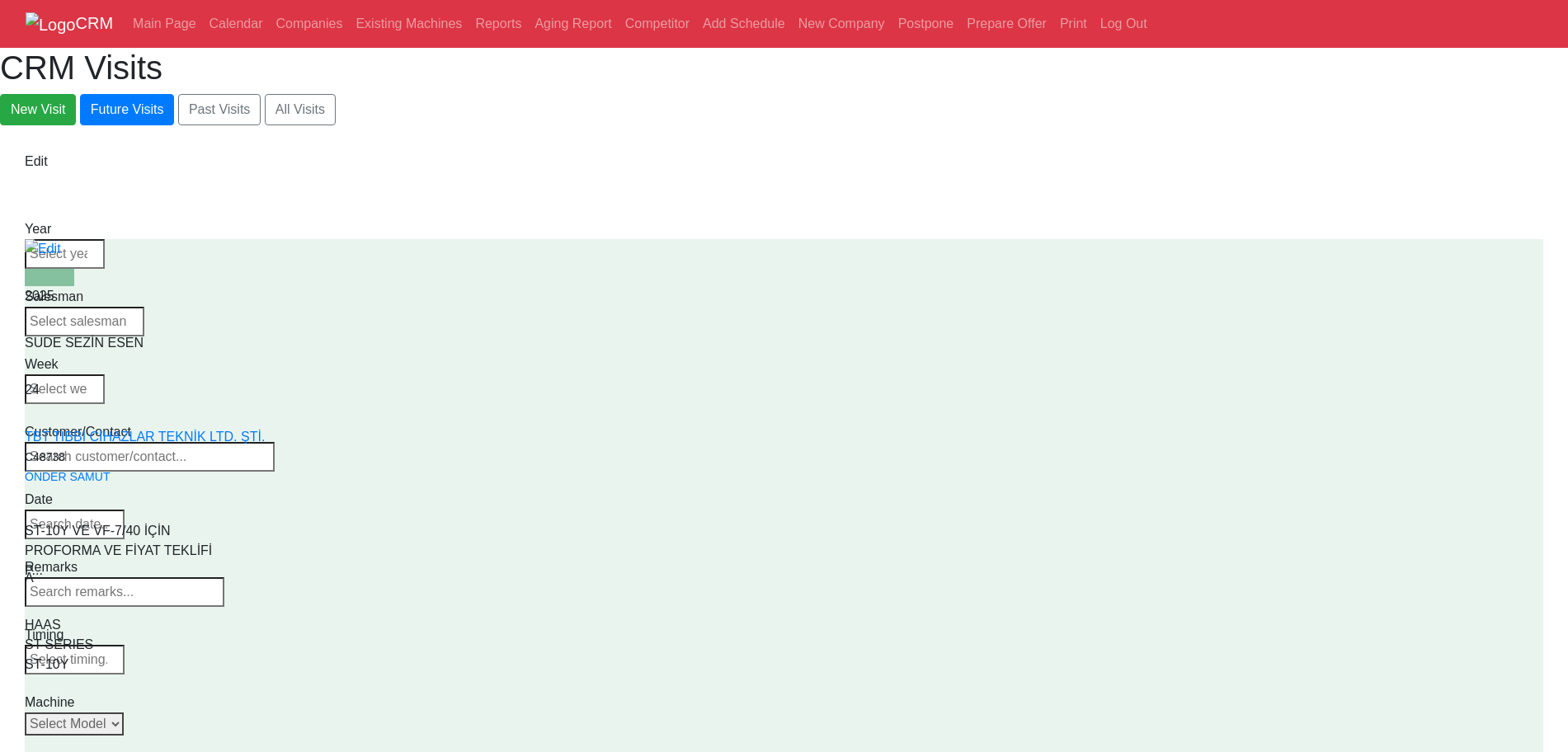 click on "Select Model All ST-10 ST-10L ST-10LY ST-10Y ST-15 ST-15L ST-15LY ST-15Y ST-20 ST-20L ST-20LY ST-20Y ST-25 ST-25L ST-25LY ST-25Y ST-28 ST-28L ST-28LY ST-28Y ST-30 ST-30L ST-30LY ST-30Y ST-35 ST-35L ST-35LY ST-35Y ST-40 ST-40L ST-45 ST-45L ST-55 ST-40S ST-45S ST-45SY" at bounding box center (74, 724) 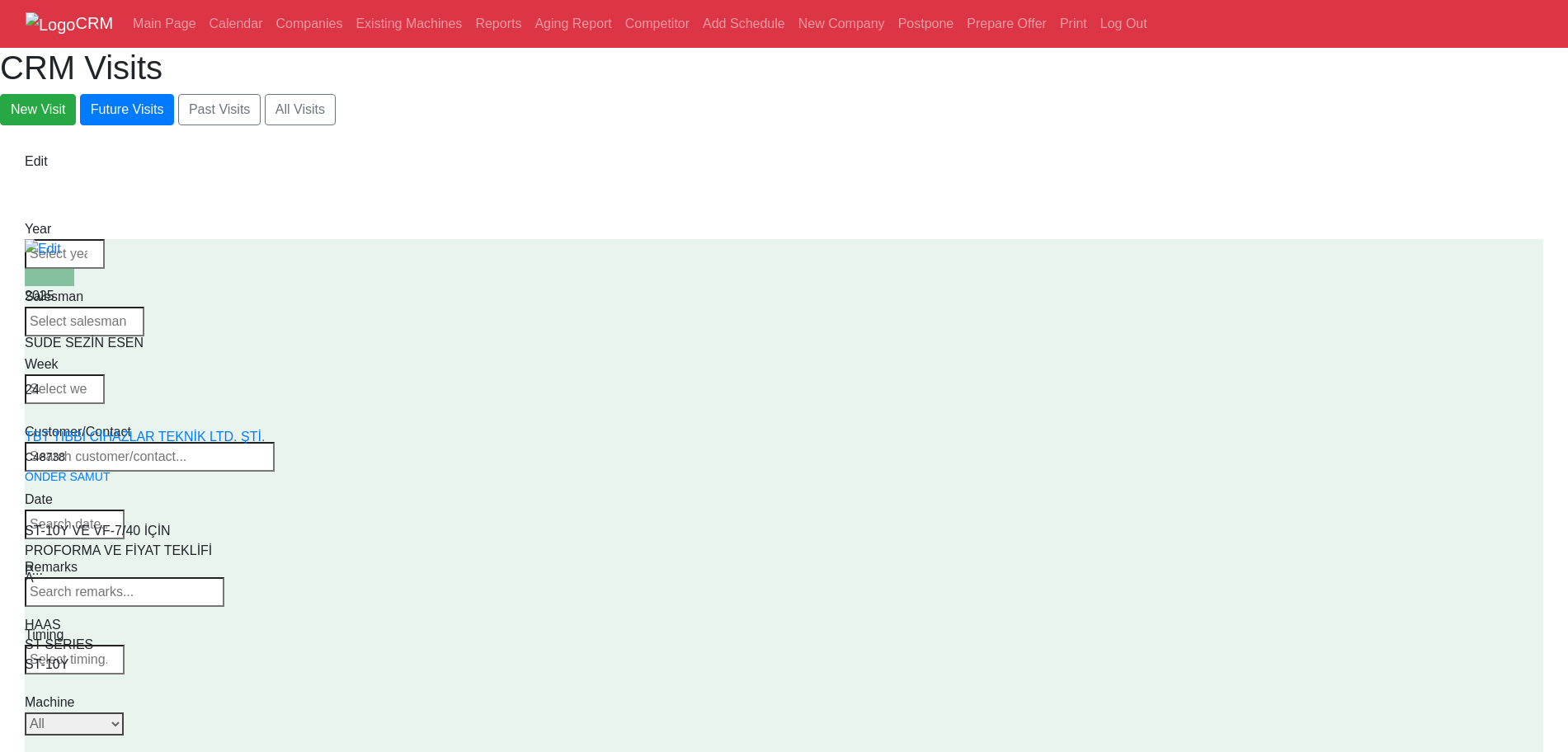 click on "Select Model All ST-10 ST-10L ST-10LY ST-10Y ST-15 ST-15L ST-15LY ST-15Y ST-20 ST-20L ST-20LY ST-20Y ST-25 ST-25L ST-25LY ST-25Y ST-28 ST-28L ST-28LY ST-28Y ST-30 ST-30L ST-30LY ST-30Y ST-35 ST-35L ST-35LY ST-35Y ST-40 ST-40L ST-45 ST-45L ST-55 ST-40S ST-45S ST-45SY" at bounding box center [74, 724] 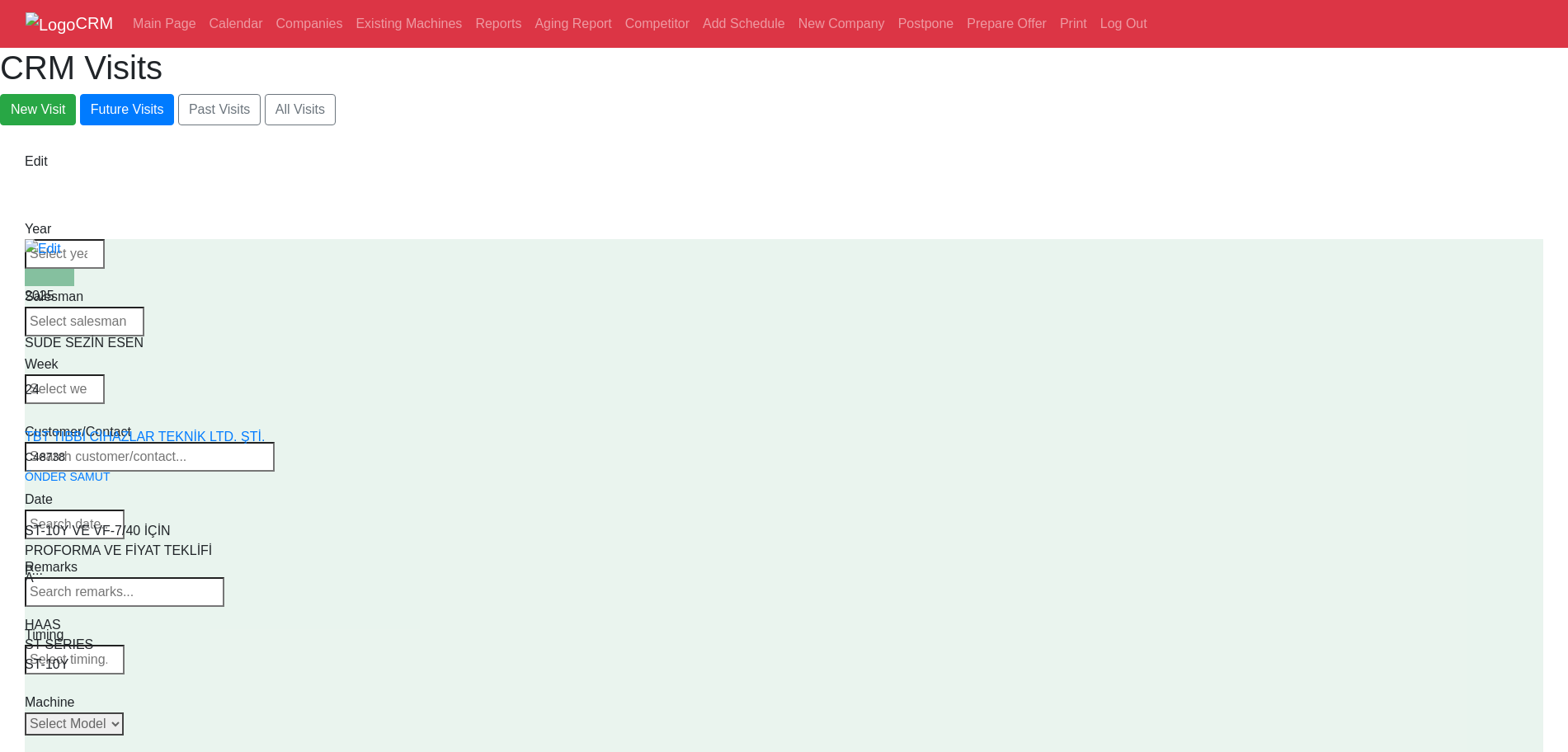 click on "Select Model All ST-10 ST-10L ST-10LY ST-10Y ST-15 ST-15L ST-15LY ST-15Y ST-20 ST-20L ST-20LY ST-20Y ST-25 ST-25L ST-25LY ST-25Y ST-28 ST-28L ST-28LY ST-28Y ST-30 ST-30L ST-30LY ST-30Y ST-35 ST-35L ST-35LY ST-35Y ST-40 ST-40L ST-45 ST-45L ST-55 ST-40S ST-45S ST-45SY" at bounding box center [74, 724] 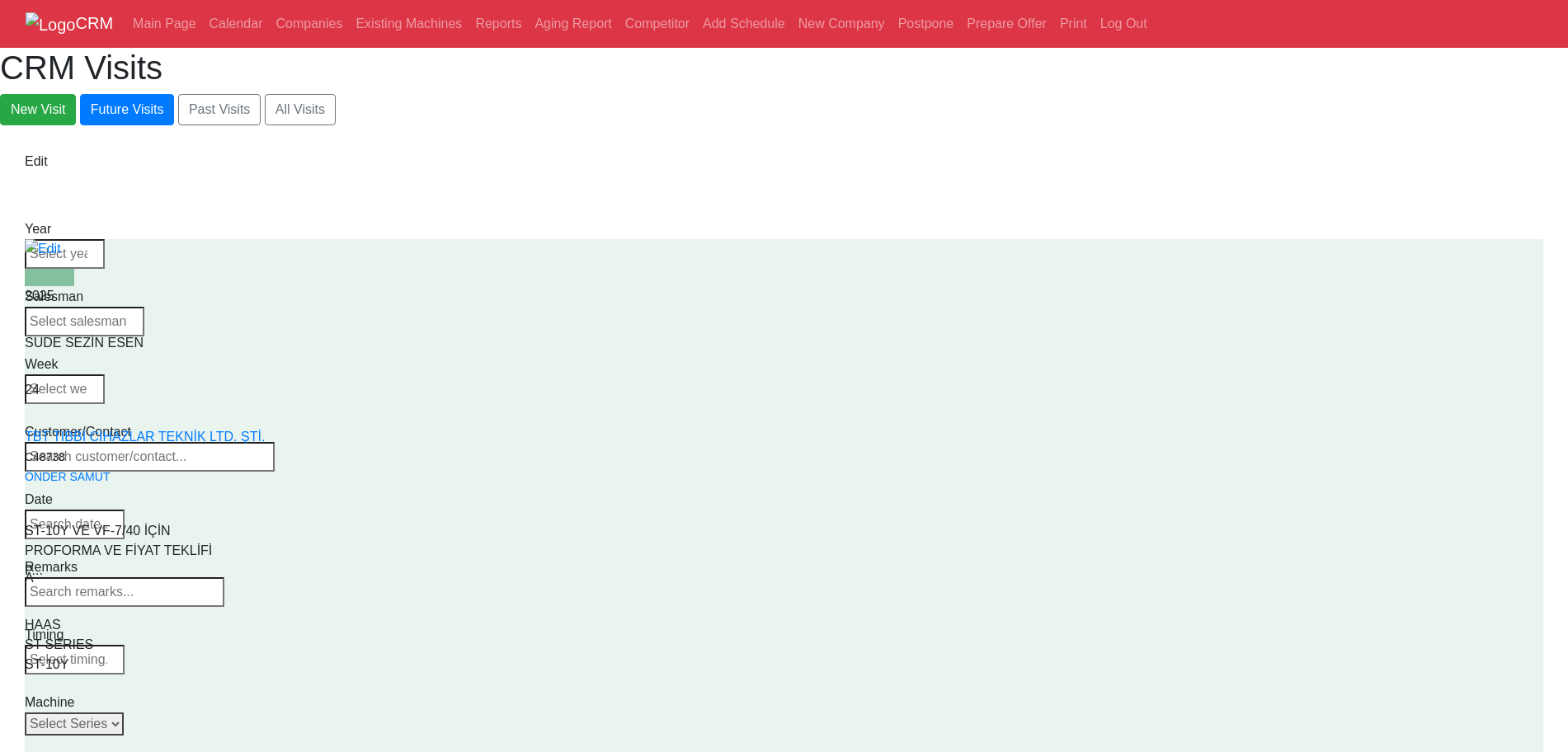 click on "Select Series All VF SERIES ST SERIES UMC EC SERIES ADDITIONAL TM SERIES MINI SERIES VM SERIES VC SERIES GM SERIES VR SERIES GR SERIES VS SERIES DC SERIES TL SERIES DS SERIES CL SERIES PARTS DT SERIES" at bounding box center [74, 724] 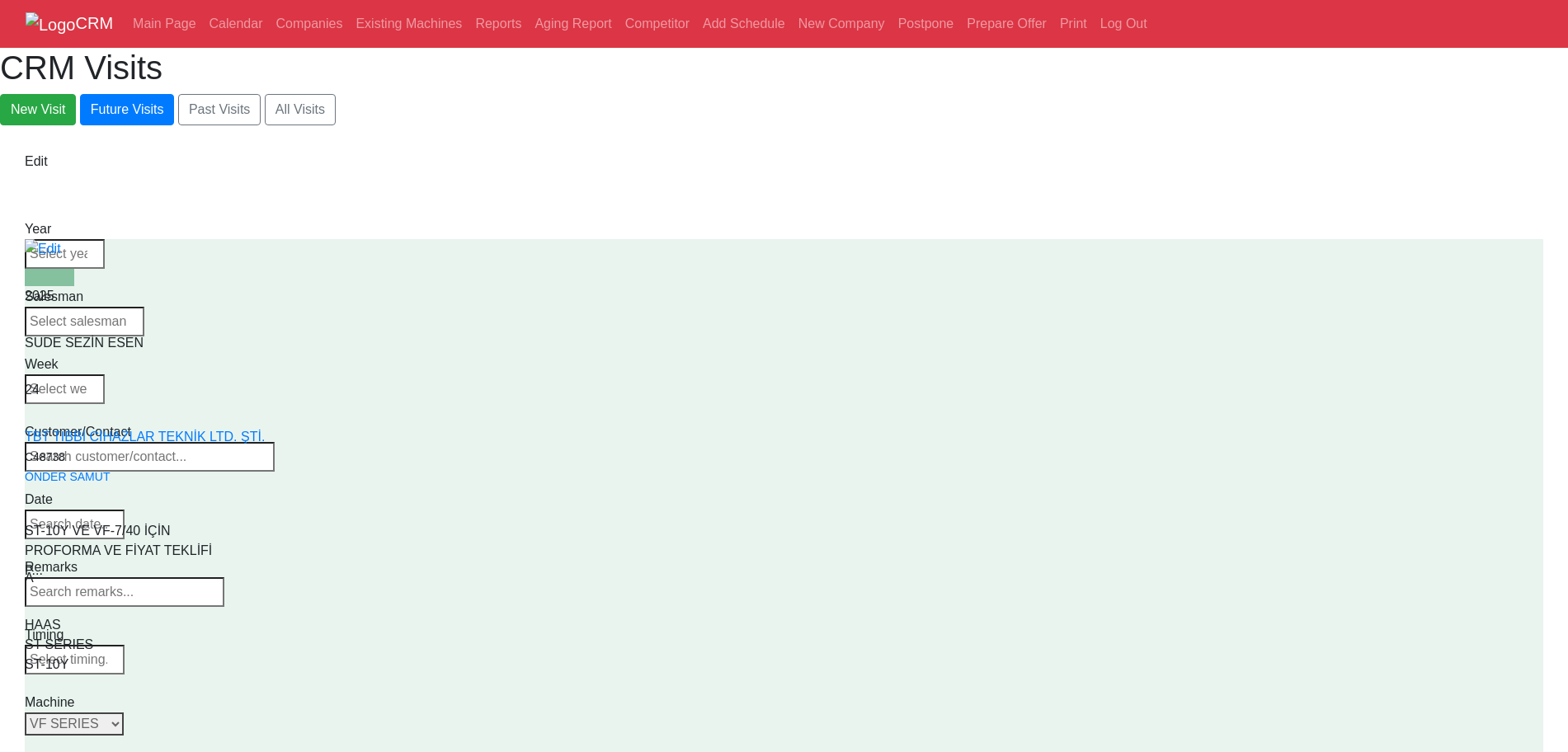 click on "Select Series All VF SERIES ST SERIES UMC EC SERIES ADDITIONAL TM SERIES MINI SERIES VM SERIES VC SERIES GM SERIES VR SERIES GR SERIES VS SERIES DC SERIES TL SERIES DS SERIES CL SERIES PARTS DT SERIES" at bounding box center [74, 724] 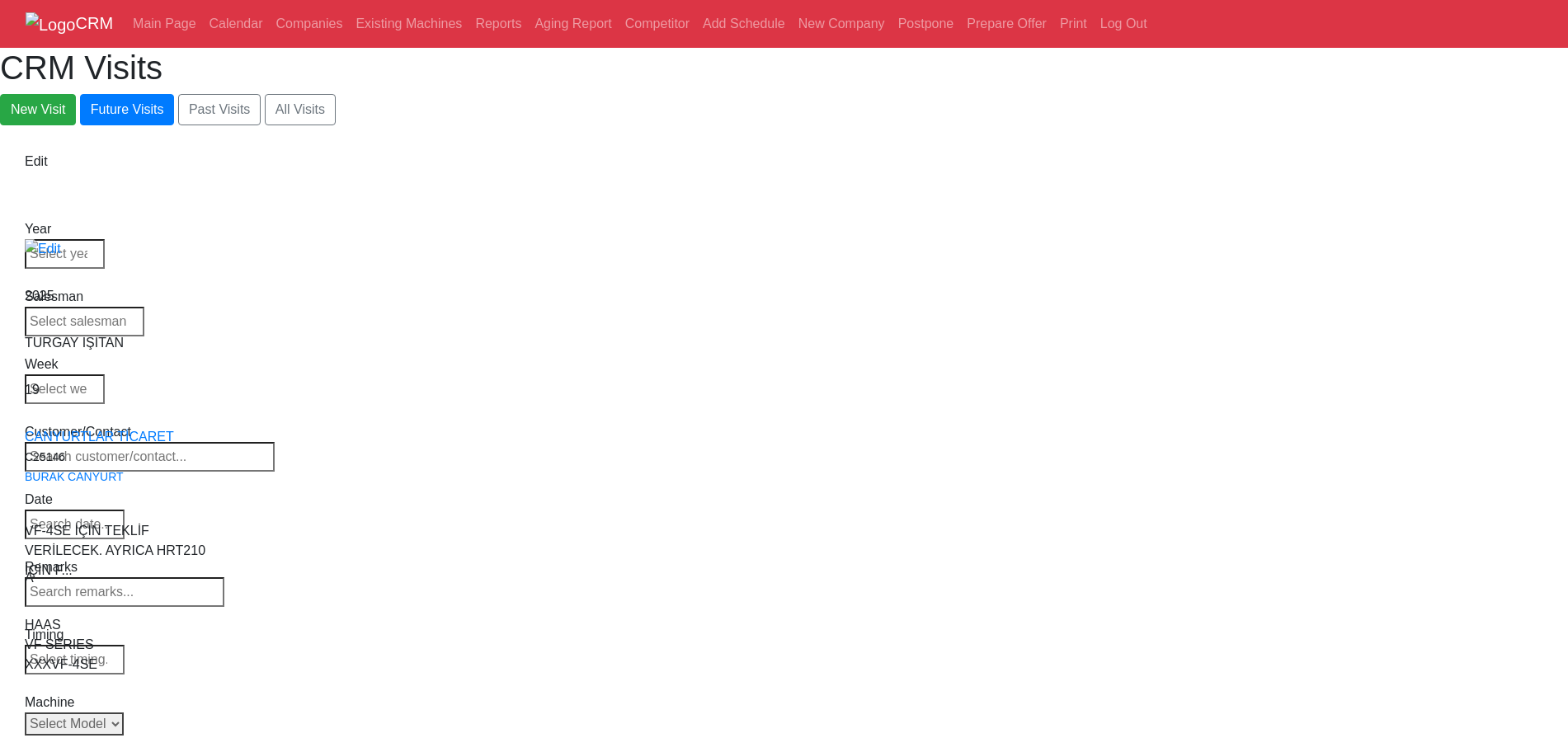 click on "Select Model All VF-1 VF-2 VF-2SS VF-2SSYT VF-2TR VF-2YT VF-3 VF-3SS VF-3SSYT VF-3YT VF-3YT/50 VF-4 VF-4SS VF-5/40 VF-5/40TR VF-5/40XT VF-5/50 VF-5/50TR VF-5/50XT VF-5SS VF-10/40 VF-10/50 VF-11/40 VF-11/50 VF-12/40 VF-12/50 VF-14/40 VF-14/50 VF-6/40 VF-6/40TR VF-6/50 VF-6/50TR VF-6SS VF-7/40 VF-7/50 VF-8/40 VF-8/50 VF-9/40 VF-9/50" at bounding box center [74, 724] 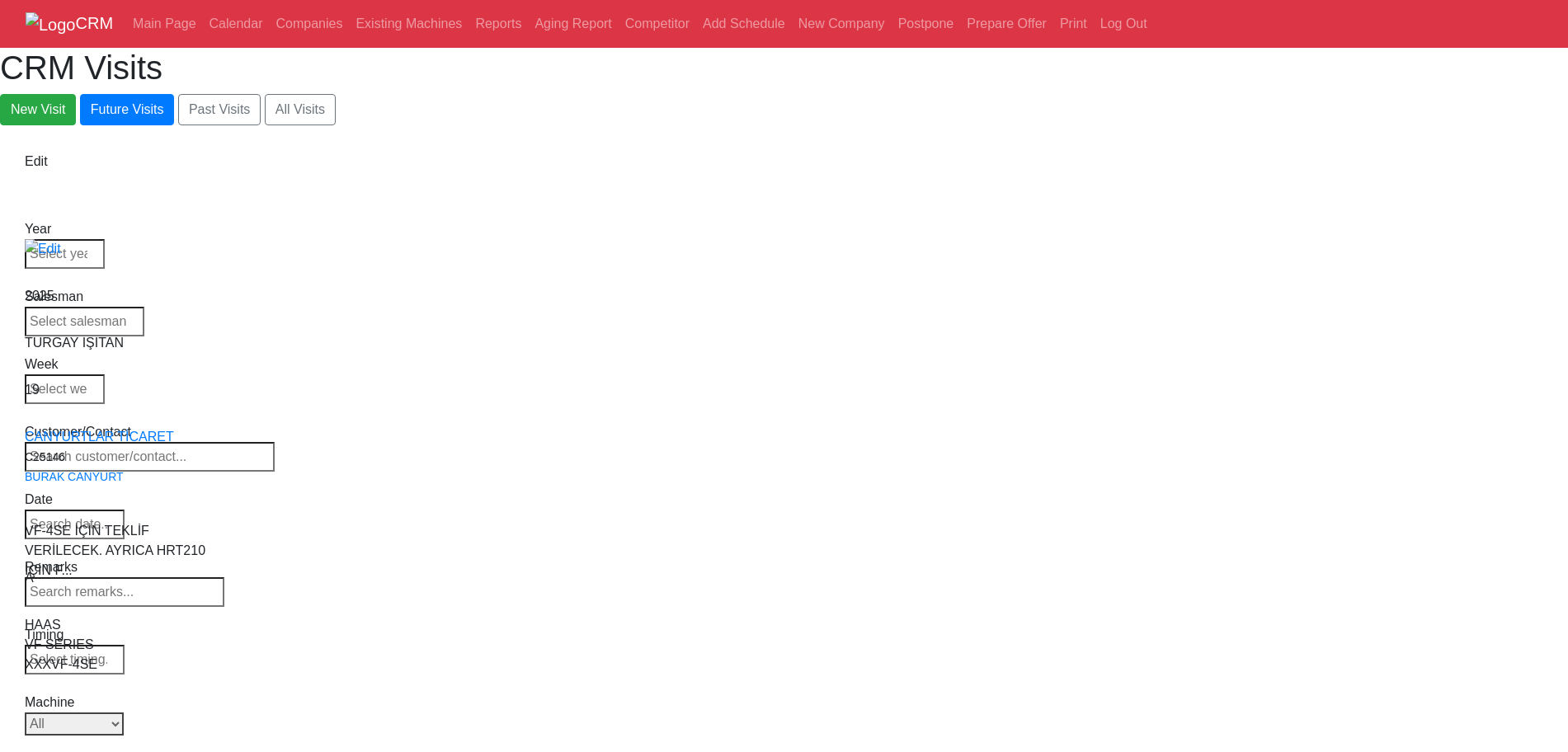 click on "Select Model All VF-1 VF-2 VF-2SS VF-2SSYT VF-2TR VF-2YT VF-3 VF-3SS VF-3SSYT VF-3YT VF-3YT/50 VF-4 VF-4SS VF-5/40 VF-5/40TR VF-5/40XT VF-5/50 VF-5/50TR VF-5/50XT VF-5SS VF-10/40 VF-10/50 VF-11/40 VF-11/50 VF-12/40 VF-12/50 VF-14/40 VF-14/50 VF-6/40 VF-6/40TR VF-6/50 VF-6/50TR VF-6SS VF-7/40 VF-7/50 VF-8/40 VF-8/50 VF-9/40 VF-9/50" at bounding box center (74, 724) 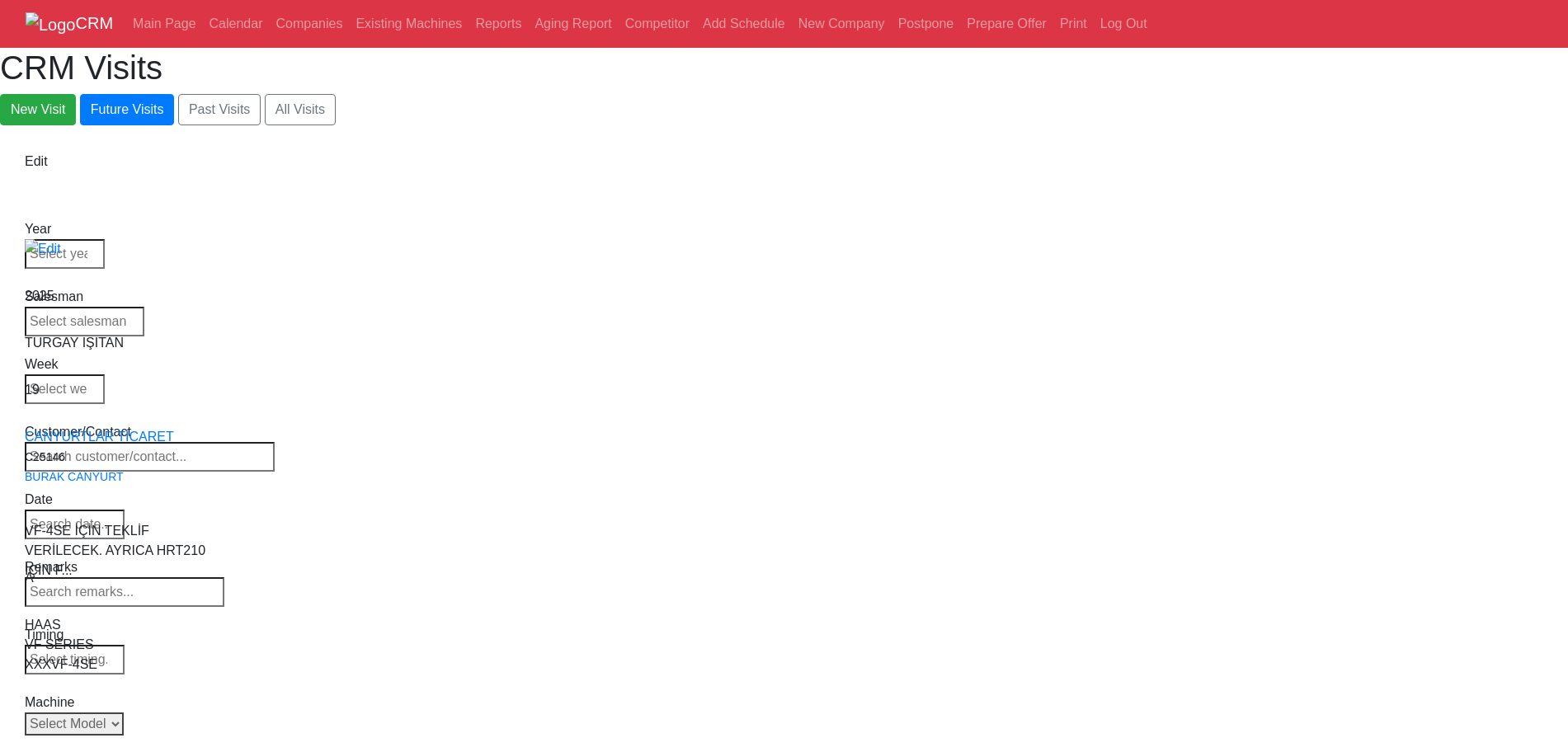 click on "Select Model All VF-1 VF-2 VF-2SS VF-2SSYT VF-2TR VF-2YT VF-3 VF-3SS VF-3SSYT VF-3YT VF-3YT/50 VF-4 VF-4SS VF-5/40 VF-5/40TR VF-5/40XT VF-5/50 VF-5/50TR VF-5/50XT VF-5SS VF-10/40 VF-10/50 VF-11/40 VF-11/50 VF-12/40 VF-12/50 VF-14/40 VF-14/50 VF-6/40 VF-6/40TR VF-6/50 VF-6/50TR VF-6SS VF-7/40 VF-7/50 VF-8/40 VF-8/50 VF-9/40 VF-9/50" at bounding box center [74, 724] 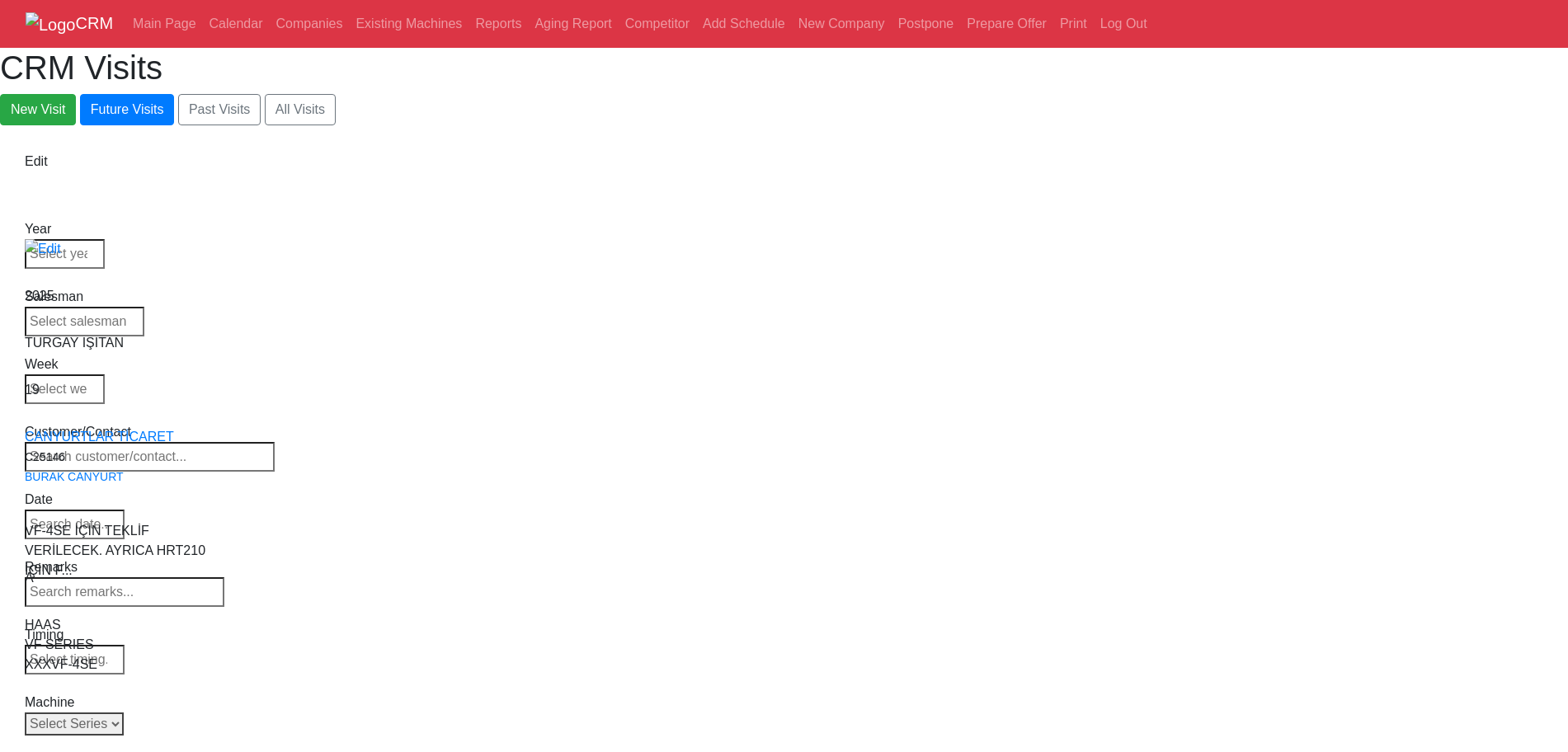 click on "Select Series All VF SERIES ST SERIES UMC EC SERIES ADDITIONAL TM SERIES MINI SERIES VM SERIES VC SERIES GM SERIES VR SERIES GR SERIES VS SERIES DC SERIES TL SERIES DS SERIES CL SERIES PARTS DT SERIES" at bounding box center [74, 724] 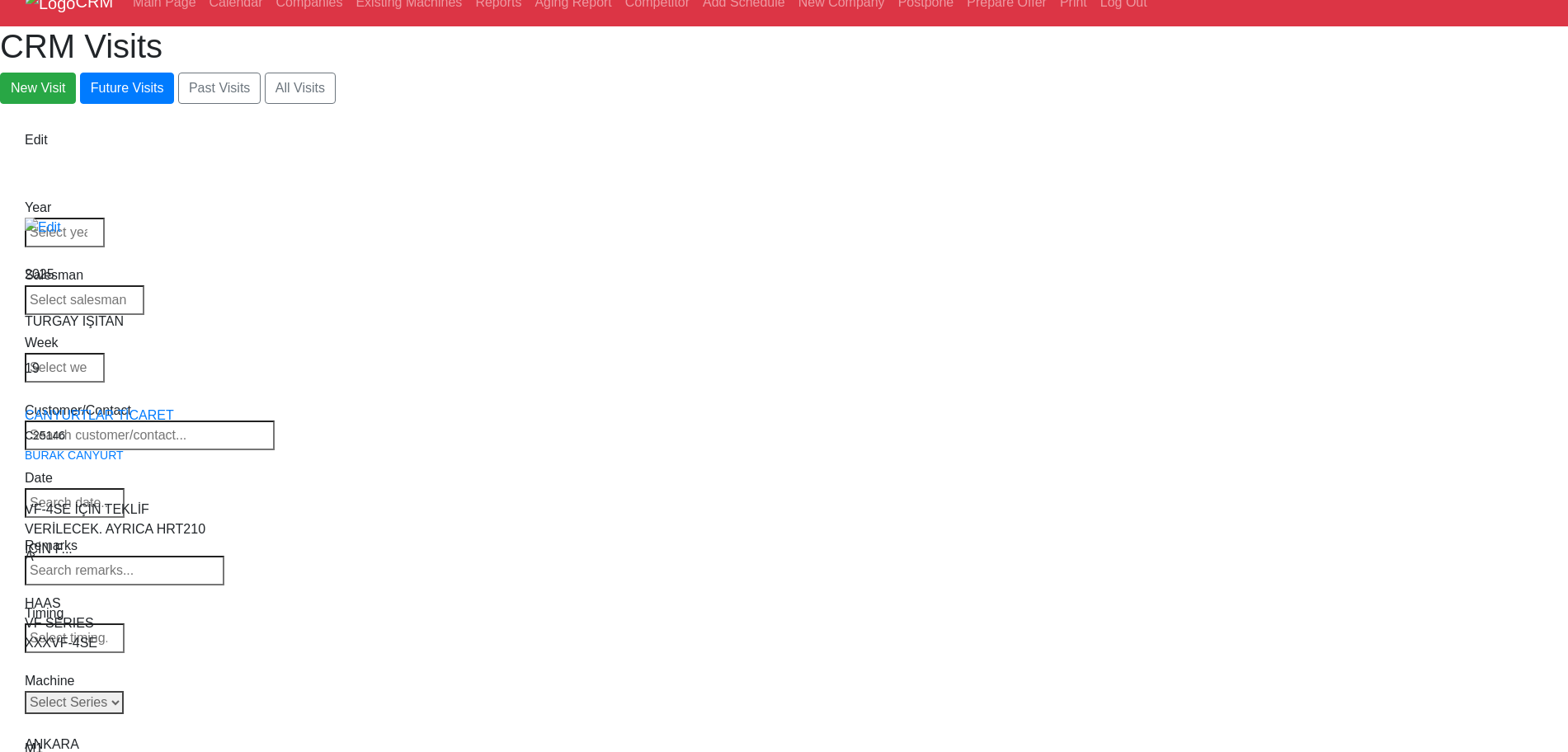 scroll, scrollTop: 0, scrollLeft: 0, axis: both 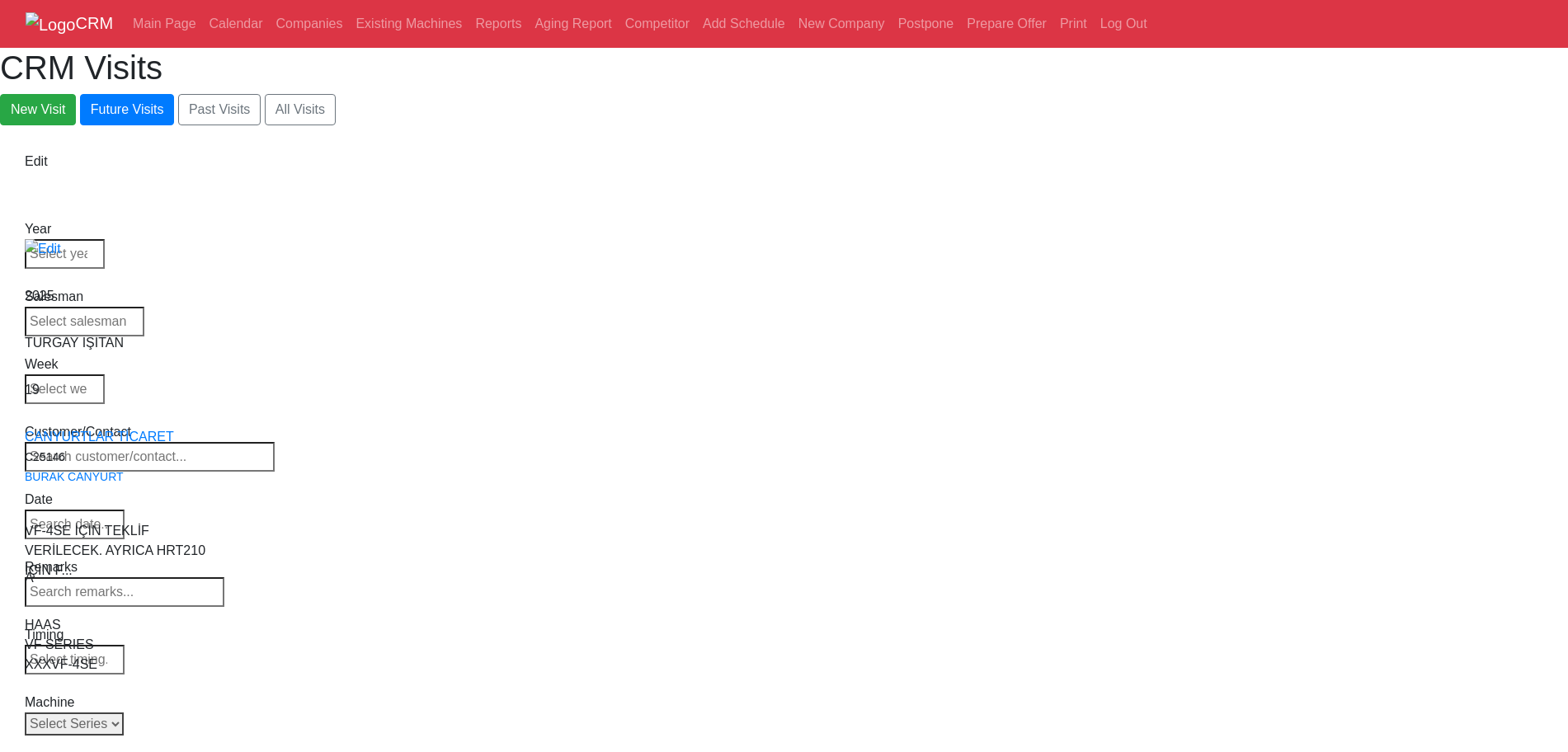 click on "Select Series All VF SERIES ST SERIES UMC EC SERIES ADDITIONAL TM SERIES MINI SERIES VM SERIES VC SERIES GM SERIES VR SERIES GR SERIES VS SERIES DC SERIES TL SERIES DS SERIES CL SERIES PARTS DT SERIES" at bounding box center (74, 724) 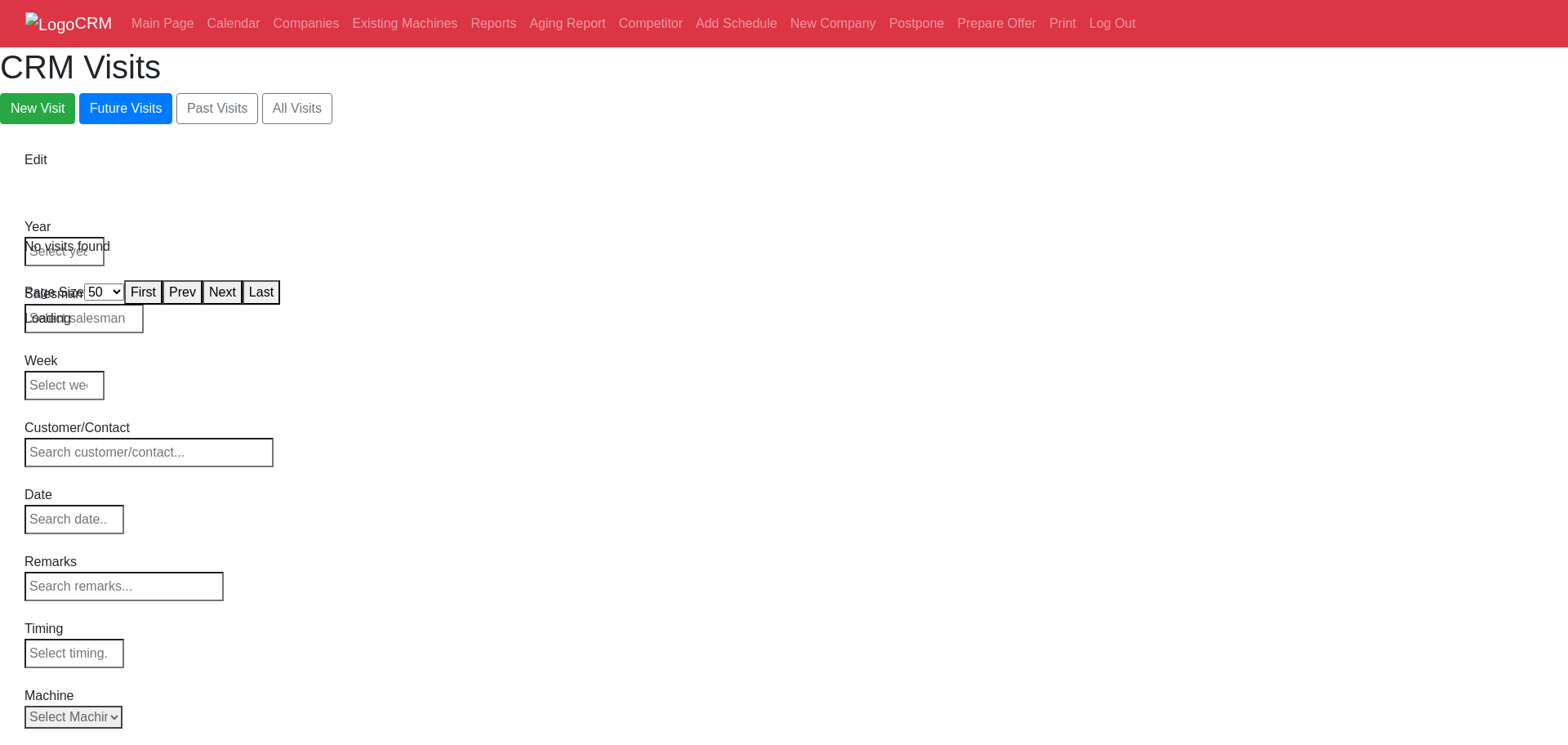 select on "50" 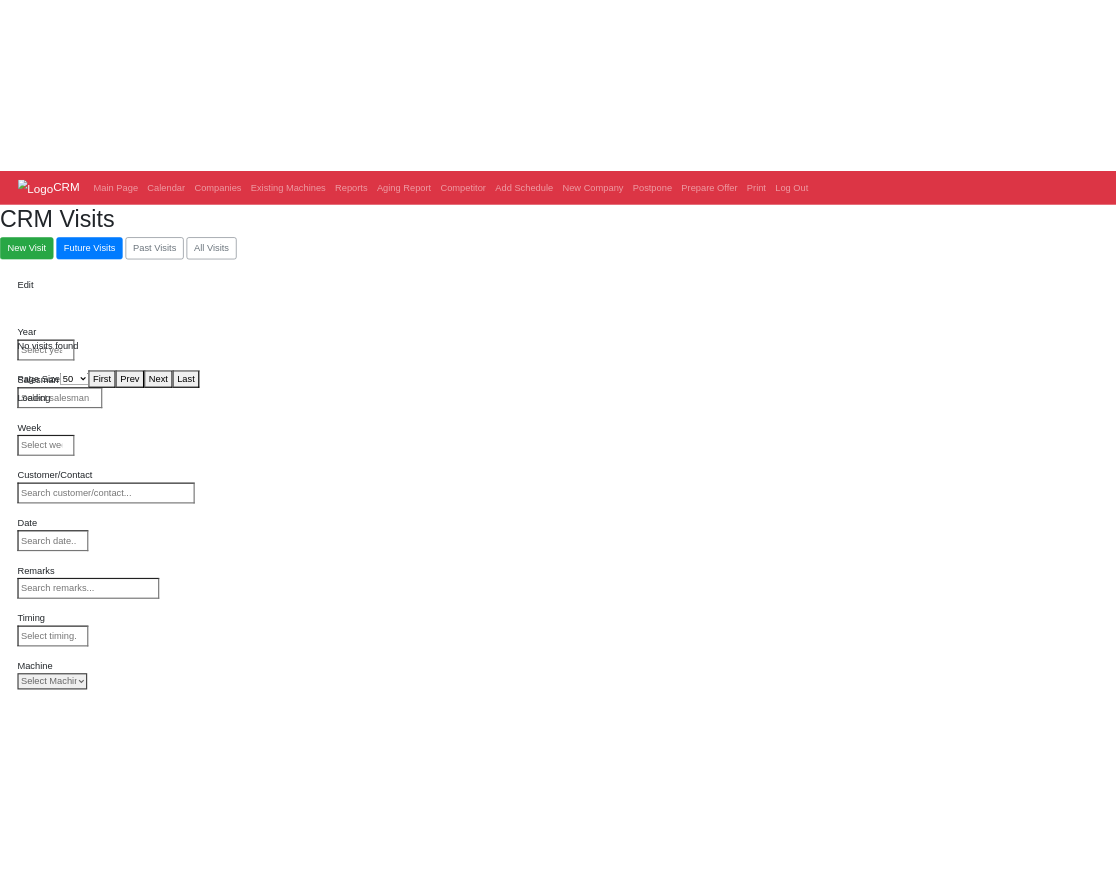 scroll, scrollTop: 0, scrollLeft: 0, axis: both 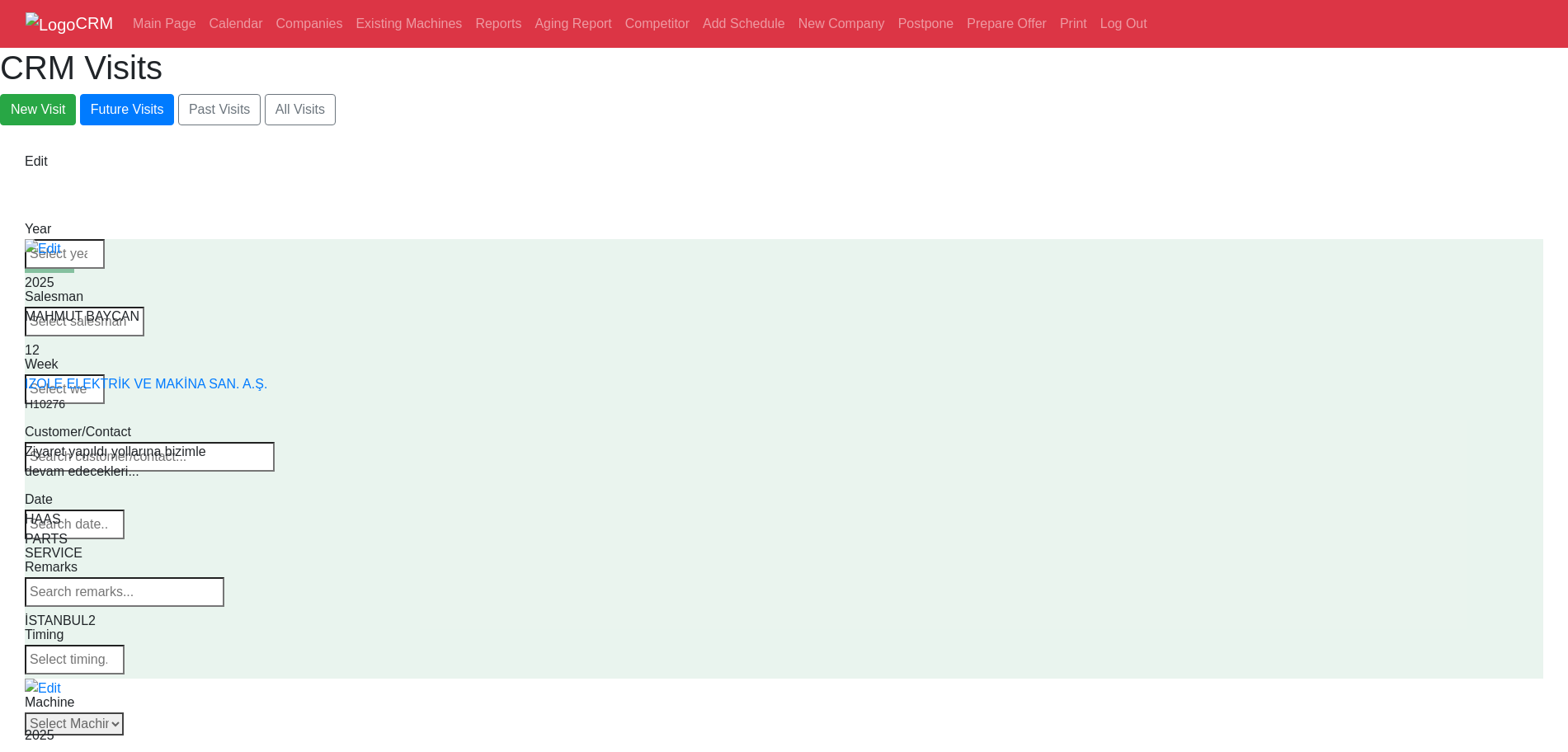 click on "Select Machine HAAS CANACA" at bounding box center (74, 724) 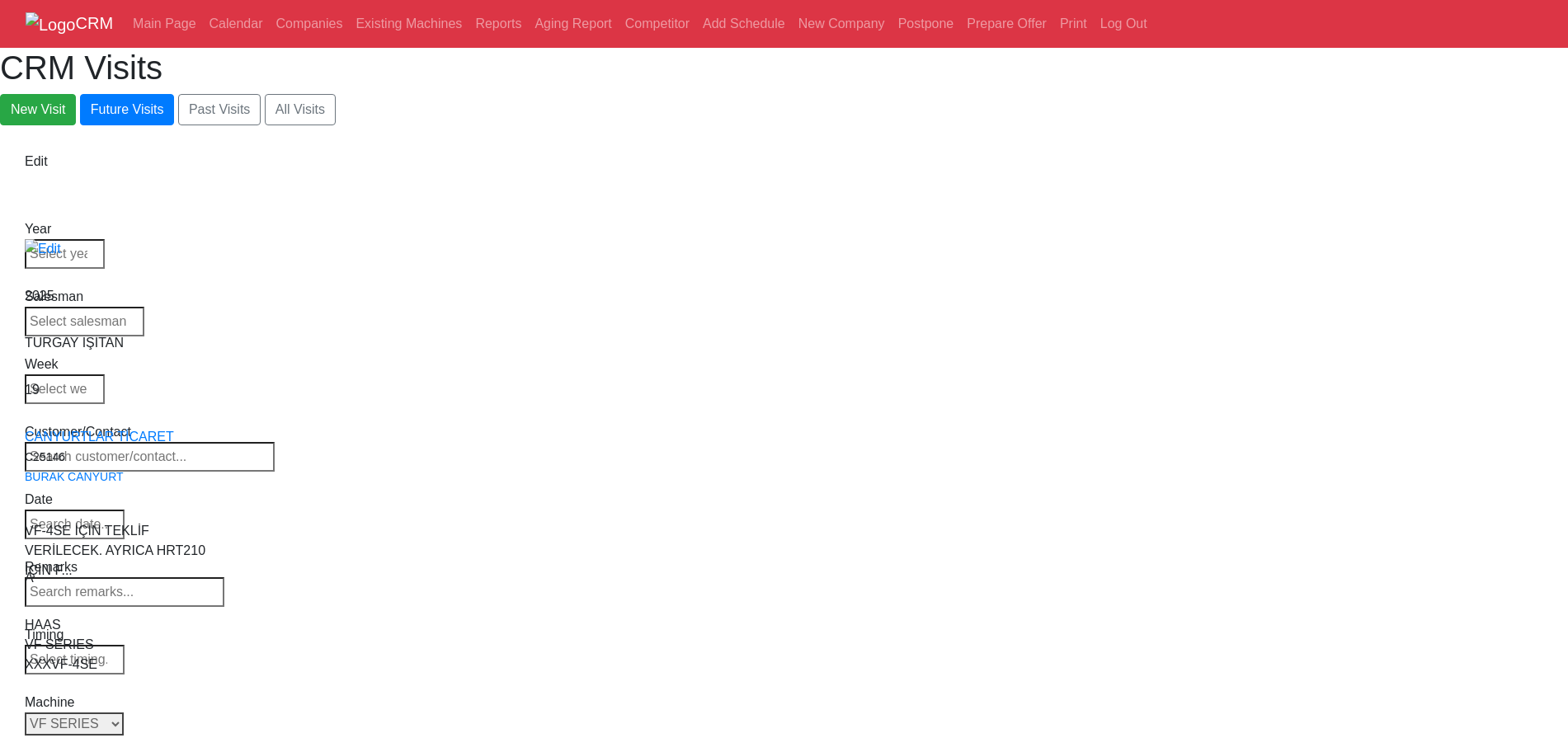 click on "Select Series All VF SERIES ST SERIES UMC EC SERIES ADDITIONAL TM SERIES MINI SERIES VM SERIES VC SERIES GM SERIES VR SERIES GR SERIES VS SERIES DC SERIES TL SERIES DS SERIES CL SERIES PARTS DT SERIES" at bounding box center (74, 724) 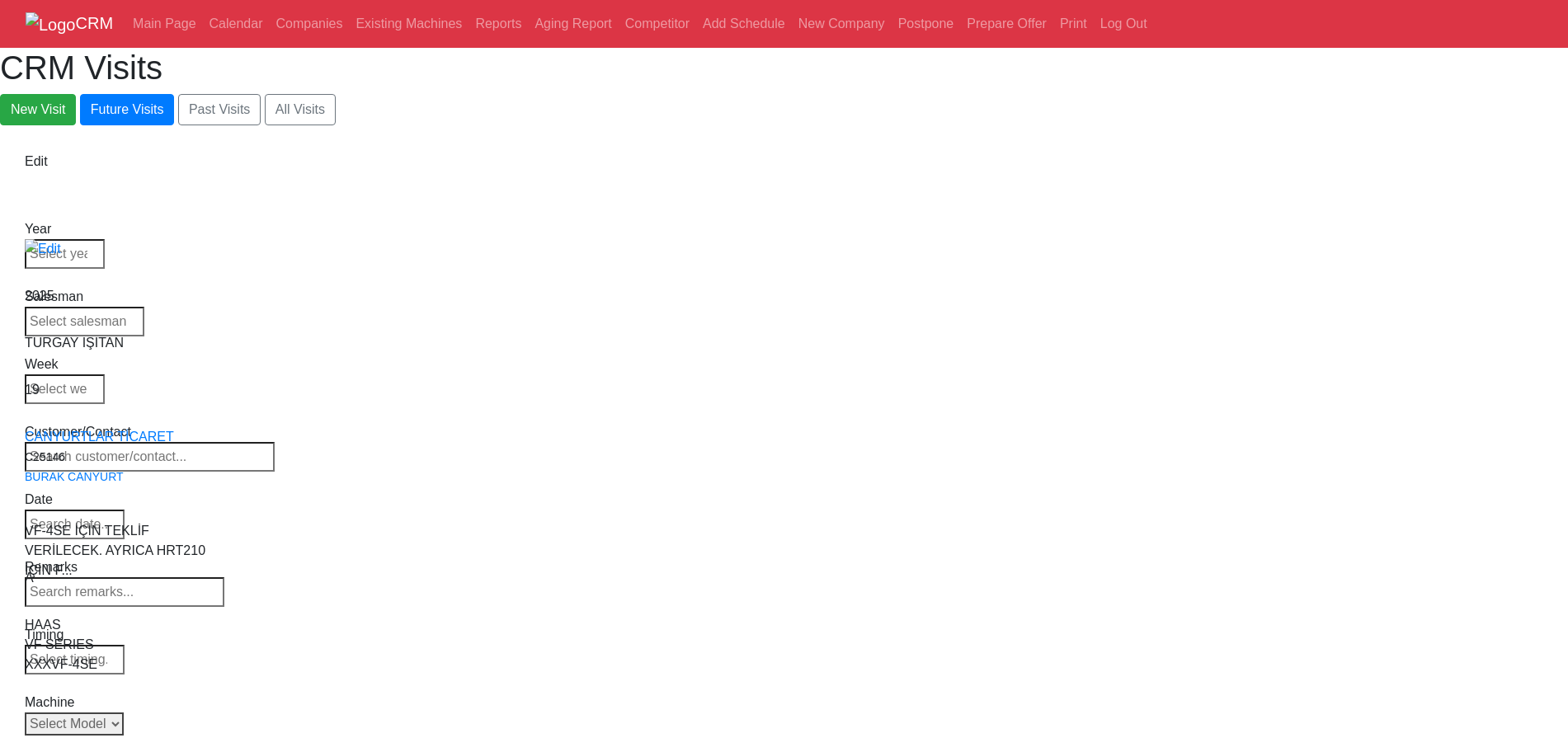 click on "Select Model All VF-1 VF-2 VF-2SS VF-2SSYT VF-2TR VF-2YT VF-3 VF-3SS VF-3SSYT VF-3YT VF-3YT/50 VF-4 VF-4SS VF-5/40 VF-5/40TR VF-5/40XT VF-5/50 VF-5/50TR VF-5/50XT VF-5SS VF-10/40 VF-10/50 VF-11/40 VF-11/50 VF-12/40 VF-12/50 VF-14/40 VF-14/50 VF-6/40 VF-6/40TR VF-6/50 VF-6/50TR VF-6SS VF-7/40 VF-7/50 VF-8/40 VF-8/50 VF-9/40 VF-9/50" at bounding box center [74, 724] 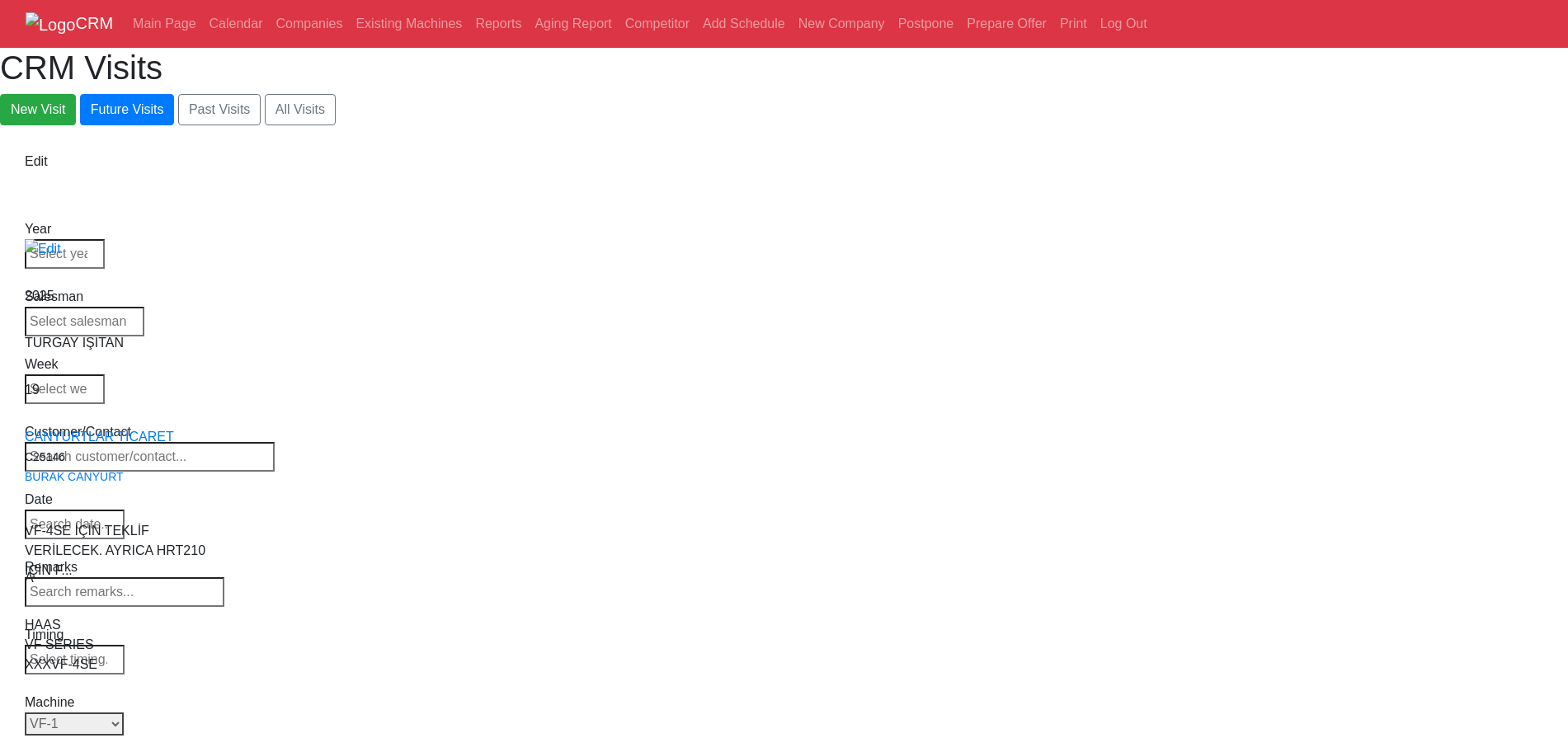 click on "Select Model All VF-1 VF-2 VF-2SS VF-2SSYT VF-2TR VF-2YT VF-3 VF-3SS VF-3SSYT VF-3YT VF-3YT/50 VF-4 VF-4SS VF-5/40 VF-5/40TR VF-5/40XT VF-5/50 VF-5/50TR VF-5/50XT VF-5SS VF-10/40 VF-10/50 VF-11/40 VF-11/50 VF-12/40 VF-12/50 VF-14/40 VF-14/50 VF-6/40 VF-6/40TR VF-6/50 VF-6/50TR VF-6SS VF-7/40 VF-7/50 VF-8/40 VF-8/50 VF-9/40 VF-9/50" at bounding box center [74, 724] 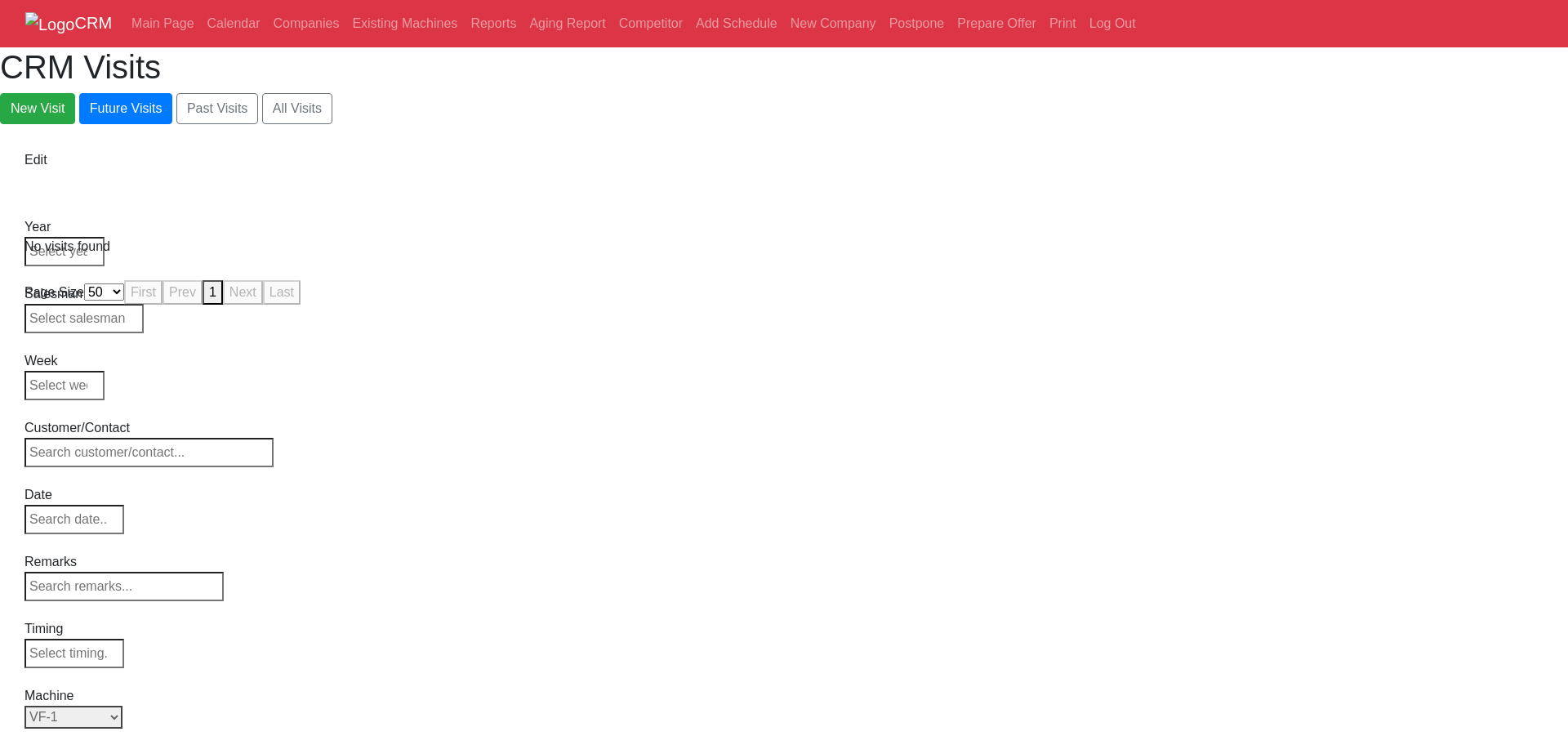 click on "Select Model All VF-1 VF-2 VF-2SS VF-2SSYT VF-2TR VF-2YT VF-3 VF-3SS VF-3SSYT VF-3YT VF-3YT/50 VF-4 VF-4SS VF-5/40 VF-5/40TR VF-5/40XT VF-5/50 VF-5/50TR VF-5/50XT VF-5SS VF-10/40 VF-10/50 VF-11/40 VF-11/50 VF-12/40 VF-12/50 VF-14/40 VF-14/50 VF-6/40 VF-6/40TR VF-6/50 VF-6/50TR VF-6SS VF-7/40 VF-7/50 VF-8/40 VF-8/50 VF-9/40 VF-9/50" at bounding box center [74, 717] 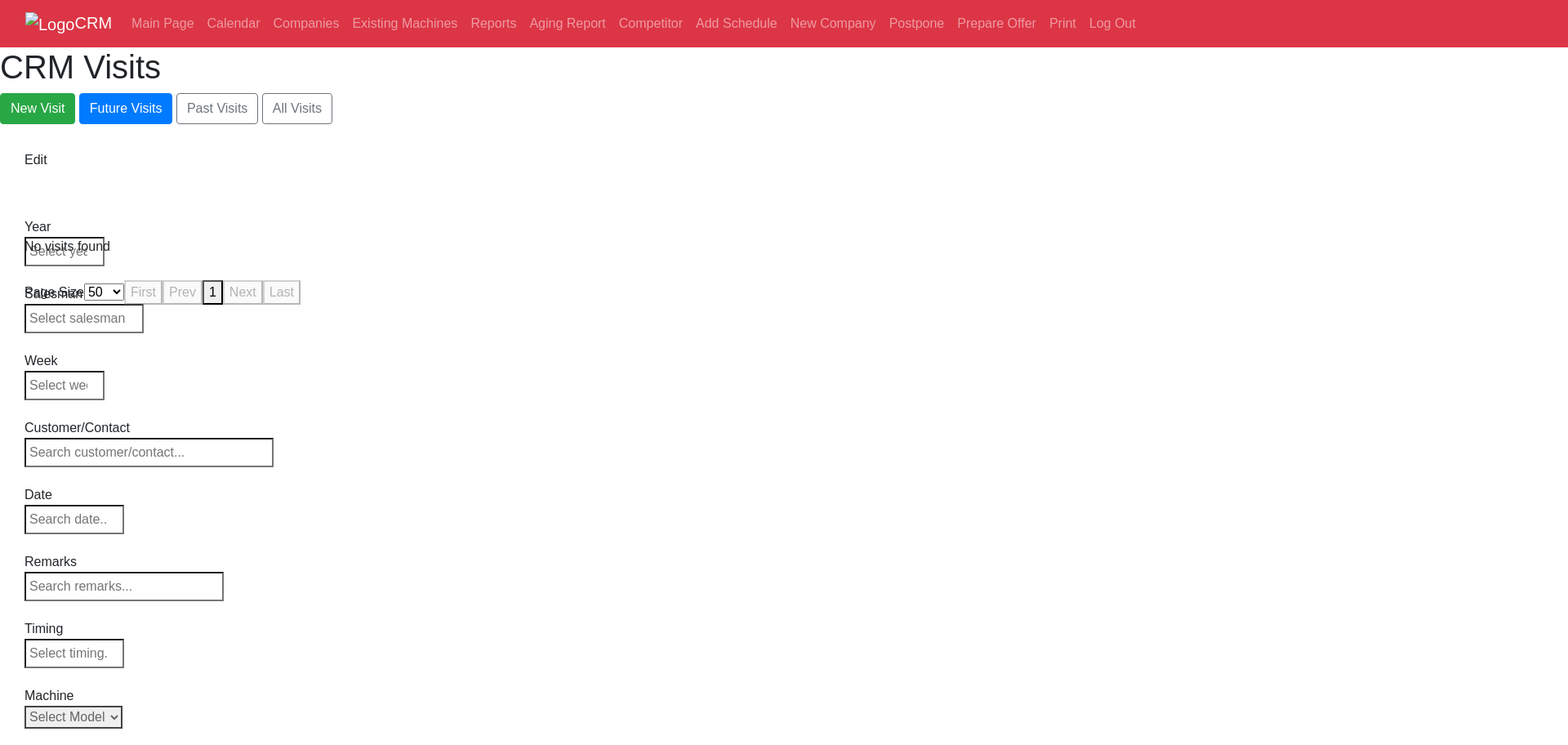 click on "Select Model All VF-1 VF-2 VF-2SS VF-2SSYT VF-2TR VF-2YT VF-3 VF-3SS VF-3SSYT VF-3YT VF-3YT/50 VF-4 VF-4SS VF-5/40 VF-5/40TR VF-5/40XT VF-5/50 VF-5/50TR VF-5/50XT VF-5SS VF-10/40 VF-10/50 VF-11/40 VF-11/50 VF-12/40 VF-12/50 VF-14/40 VF-14/50 VF-6/40 VF-6/40TR VF-6/50 VF-6/50TR VF-6SS VF-7/40 VF-7/50 VF-8/40 VF-8/50 VF-9/40 VF-9/50" at bounding box center [74, 717] 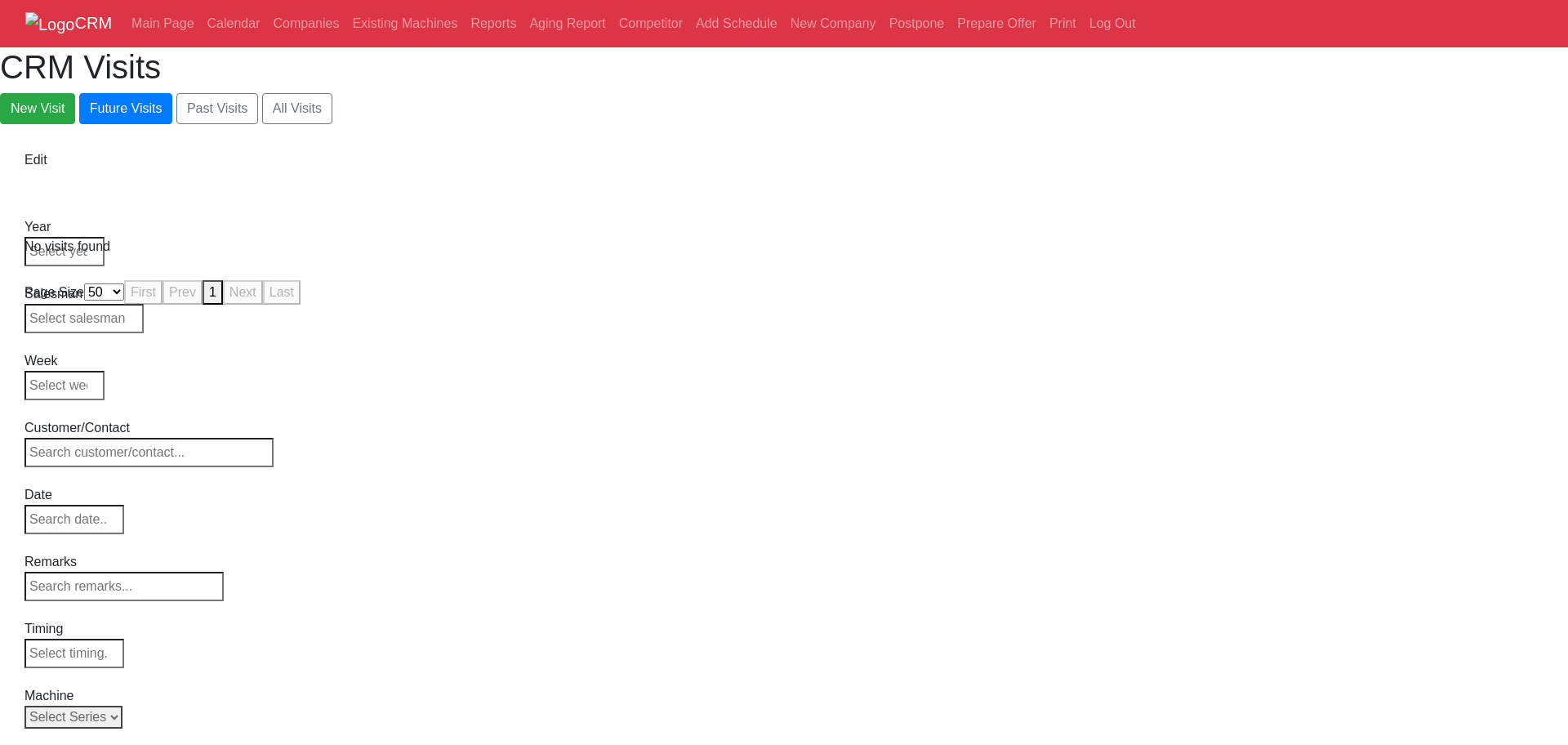 click on "Select Series All VF SERIES ST SERIES UMC EC SERIES ADDITIONAL TM SERIES MINI SERIES VM SERIES VC SERIES GM SERIES VR SERIES GR SERIES VS SERIES DC SERIES TL SERIES DS SERIES CL SERIES PARTS DT SERIES" at bounding box center (74, 717) 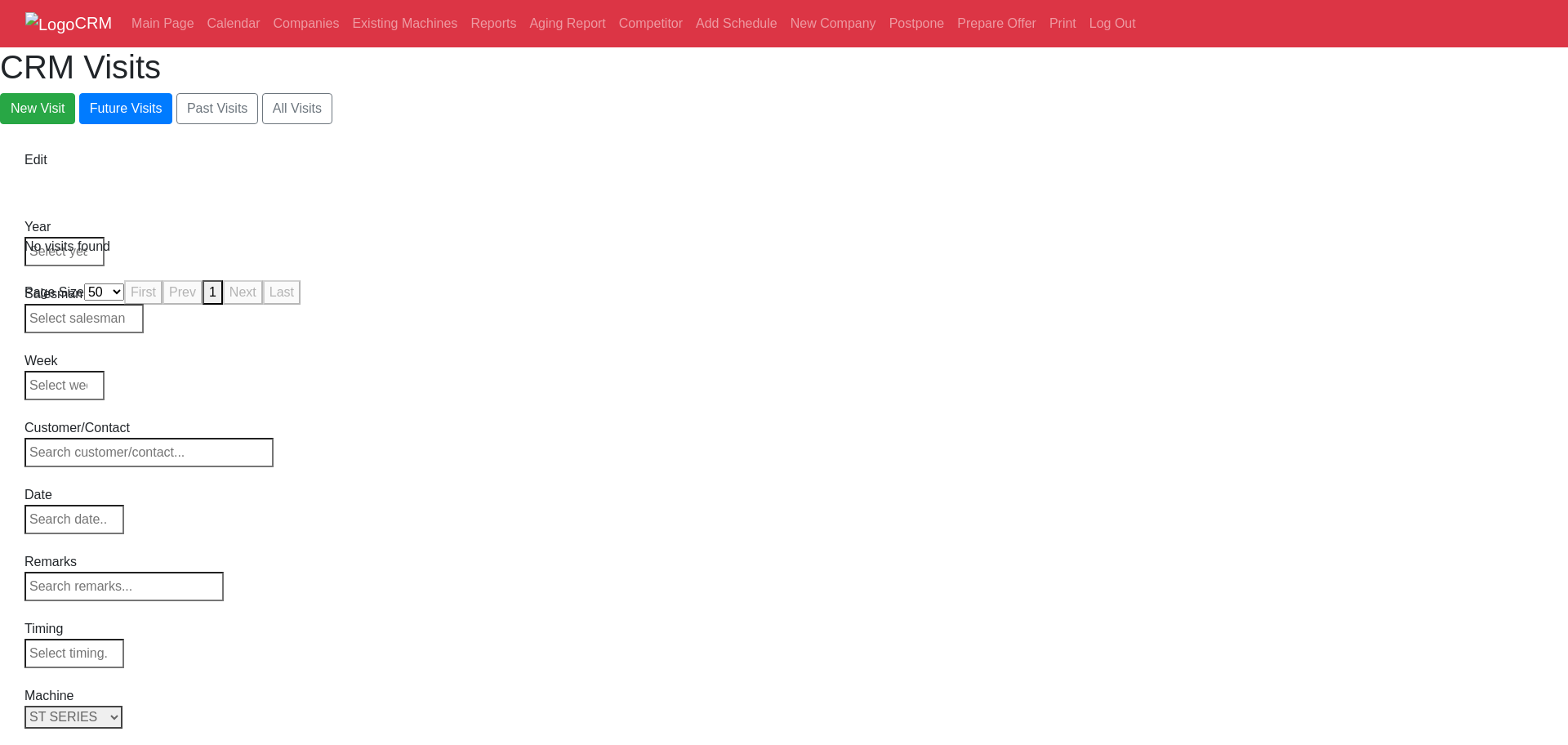 click on "Select Series All VF SERIES ST SERIES UMC EC SERIES ADDITIONAL TM SERIES MINI SERIES VM SERIES VC SERIES GM SERIES VR SERIES GR SERIES VS SERIES DC SERIES TL SERIES DS SERIES CL SERIES PARTS DT SERIES" at bounding box center (74, 717) 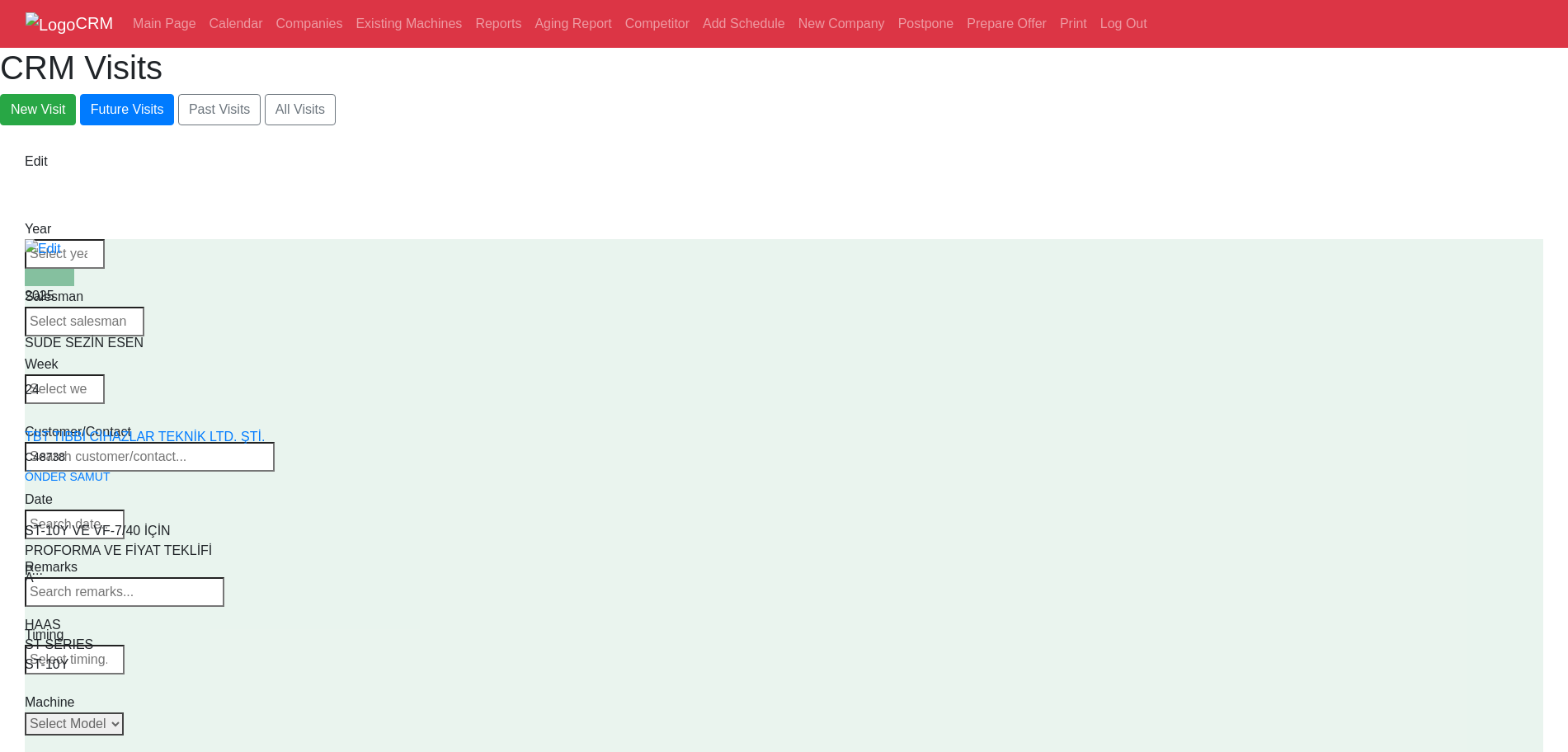 click on "Select Model All ST-10 ST-10L ST-10LY ST-10Y ST-15 ST-15L ST-15LY ST-15Y ST-20 ST-20L ST-20LY ST-20Y ST-25 ST-25L ST-25LY ST-25Y ST-28 ST-28L ST-28LY ST-28Y ST-30 ST-30L ST-30LY ST-30Y ST-35 ST-35L ST-35LY ST-35Y ST-40 ST-40L ST-45 ST-45L ST-55 ST-40S ST-45S ST-45SY" at bounding box center (74, 724) 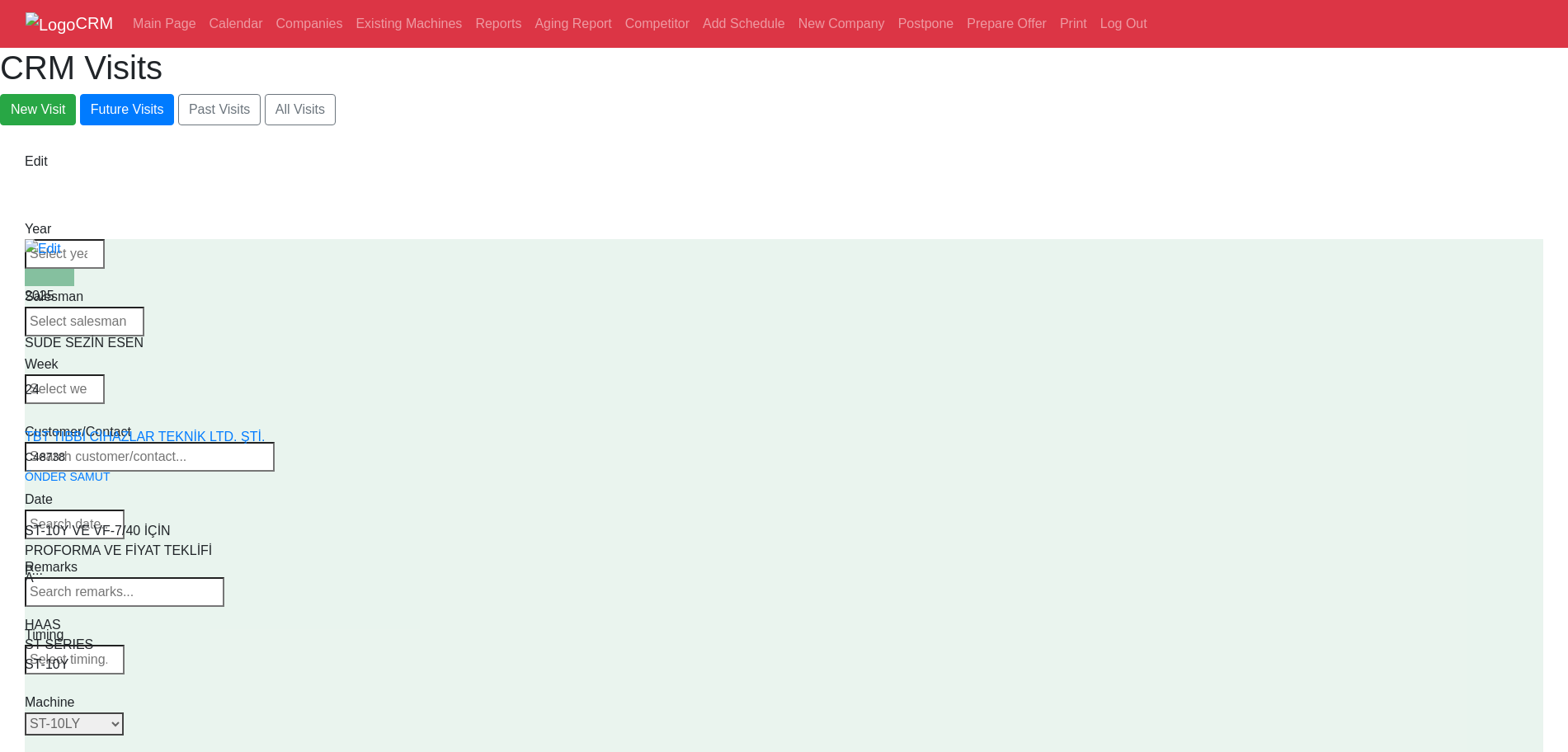click on "Select Model All ST-10 ST-10L ST-10LY ST-10Y ST-15 ST-15L ST-15LY ST-15Y ST-20 ST-20L ST-20LY ST-20Y ST-25 ST-25L ST-25LY ST-25Y ST-28 ST-28L ST-28LY ST-28Y ST-30 ST-30L ST-30LY ST-30Y ST-35 ST-35L ST-35LY ST-35Y ST-40 ST-40L ST-45 ST-45L ST-55 ST-40S ST-45S ST-45SY" at bounding box center [74, 724] 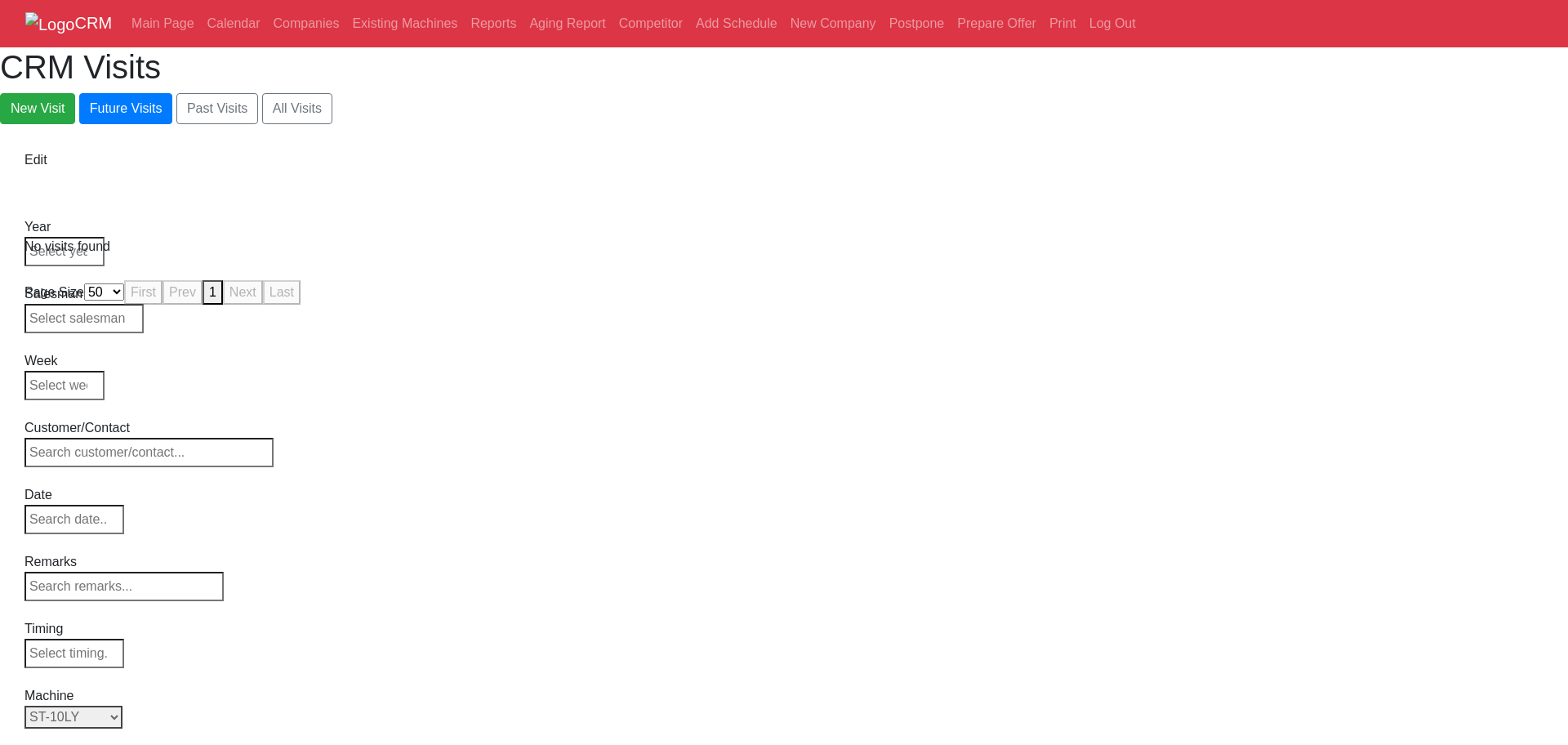 click on "Select Model All ST-10 ST-10L ST-10LY ST-10Y ST-15 ST-15L ST-15LY ST-15Y ST-20 ST-20L ST-20LY ST-20Y ST-25 ST-25L ST-25LY ST-25Y ST-28 ST-28L ST-28LY ST-28Y ST-30 ST-30L ST-30LY ST-30Y ST-35 ST-35L ST-35LY ST-35Y ST-40 ST-40L ST-45 ST-45L ST-55 ST-40S ST-45S ST-45SY" at bounding box center [74, 717] 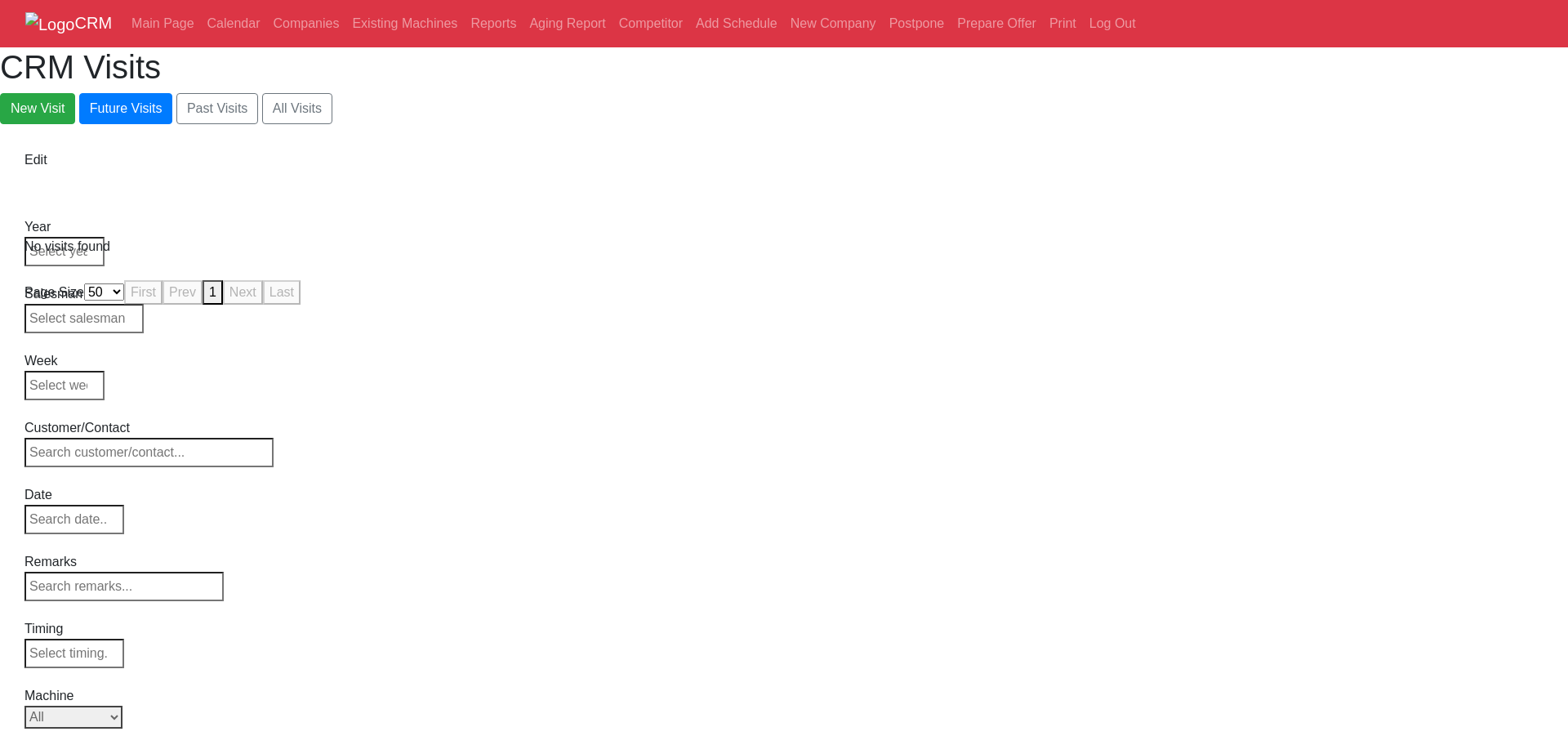 click on "Select Model All ST-10 ST-10L ST-10LY ST-10Y ST-15 ST-15L ST-15LY ST-15Y ST-20 ST-20L ST-20LY ST-20Y ST-25 ST-25L ST-25LY ST-25Y ST-28 ST-28L ST-28LY ST-28Y ST-30 ST-30L ST-30LY ST-30Y ST-35 ST-35L ST-35LY ST-35Y ST-40 ST-40L ST-45 ST-45L ST-55 ST-40S ST-45S ST-45SY" at bounding box center (74, 717) 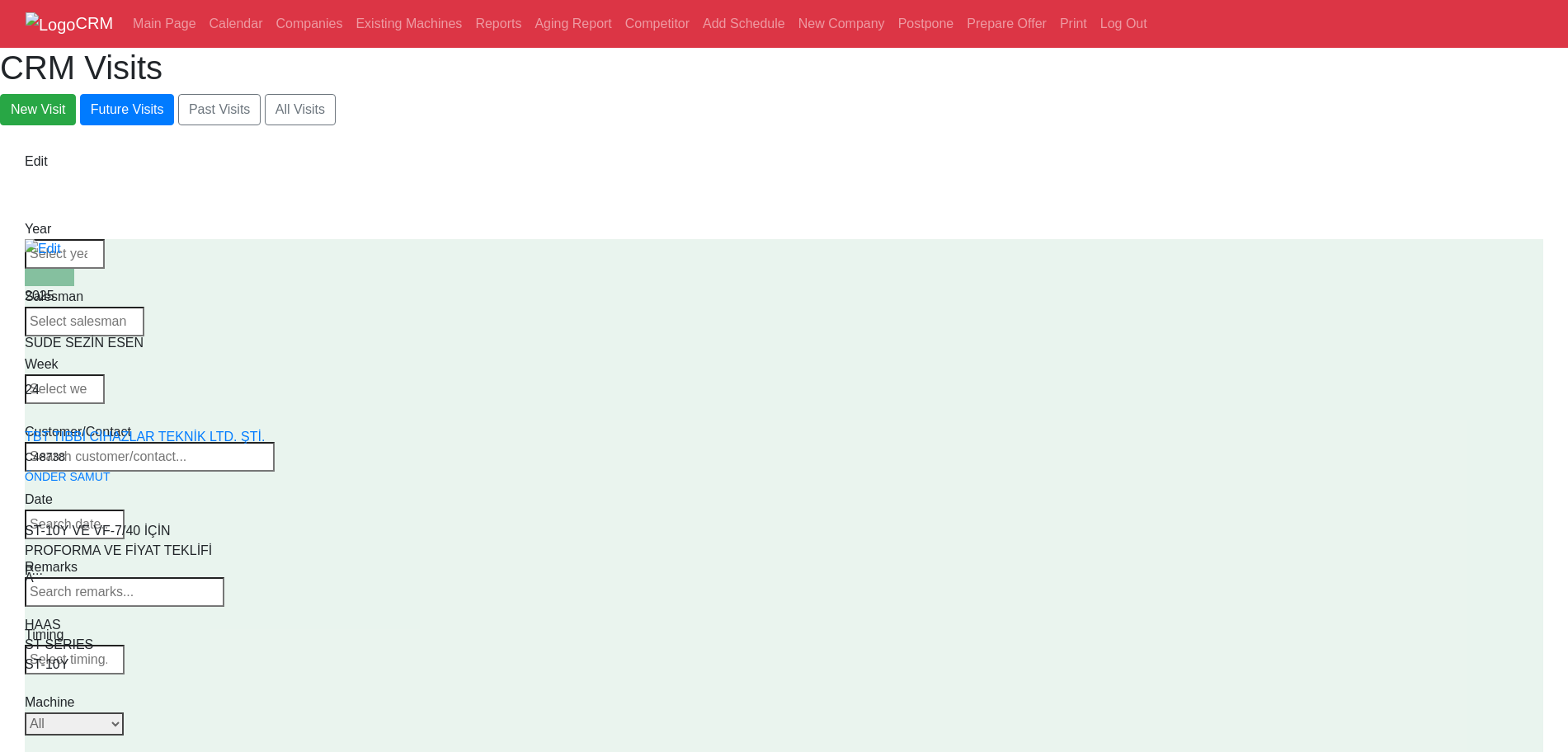 click on "Select Model All ST-10 ST-10L ST-10LY ST-10Y ST-15 ST-15L ST-15LY ST-15Y ST-20 ST-20L ST-20LY ST-20Y ST-25 ST-25L ST-25LY ST-25Y ST-28 ST-28L ST-28LY ST-28Y ST-30 ST-30L ST-30LY ST-30Y ST-35 ST-35L ST-35LY ST-35Y ST-40 ST-40L ST-45 ST-45L ST-55 ST-40S ST-45S ST-45SY" at bounding box center [74, 724] 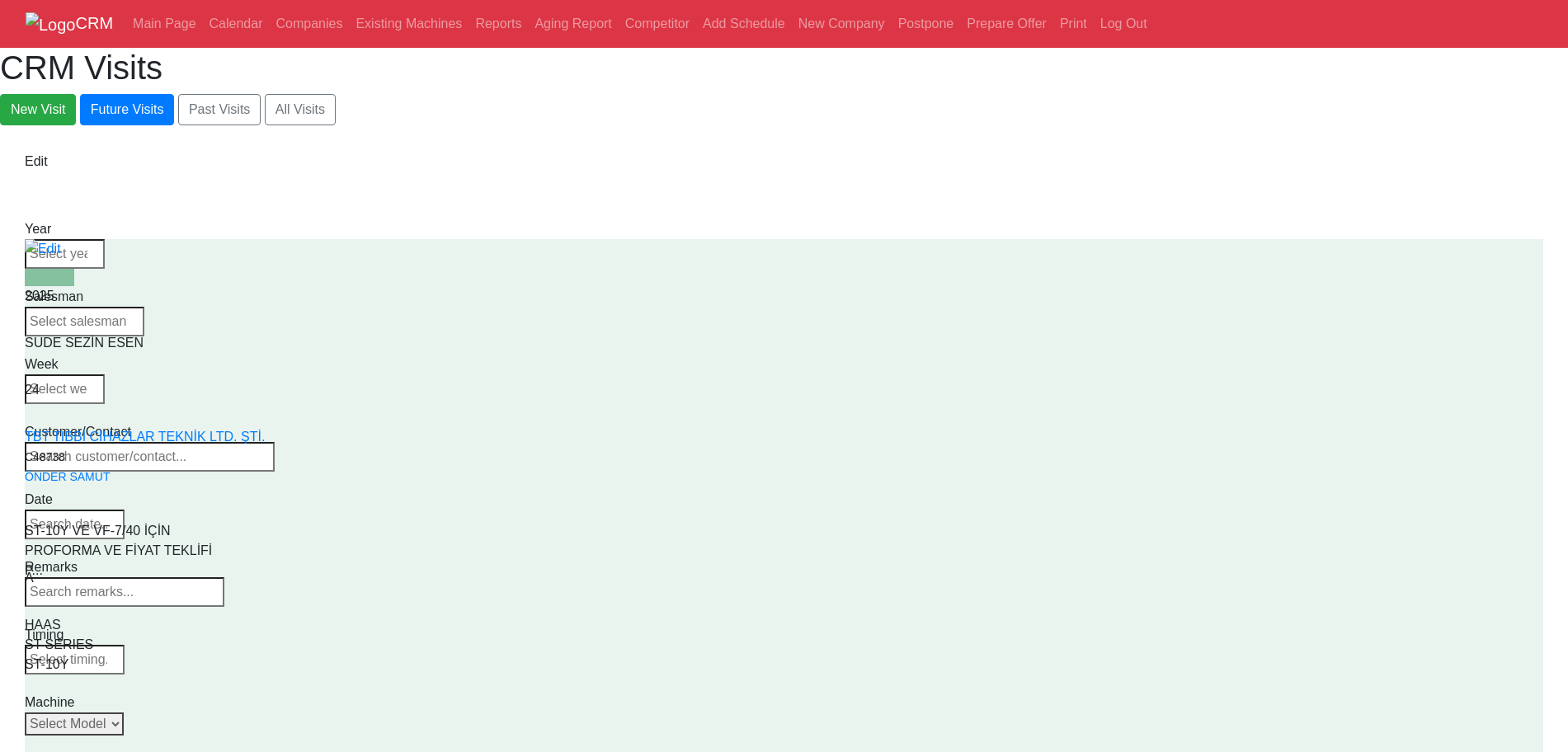 click on "Select Model All ST-10 ST-10L ST-10LY ST-10Y ST-15 ST-15L ST-15LY ST-15Y ST-20 ST-20L ST-20LY ST-20Y ST-25 ST-25L ST-25LY ST-25Y ST-28 ST-28L ST-28LY ST-28Y ST-30 ST-30L ST-30LY ST-30Y ST-35 ST-35L ST-35LY ST-35Y ST-40 ST-40L ST-45 ST-45L ST-55 ST-40S ST-45S ST-45SY" at bounding box center [74, 724] 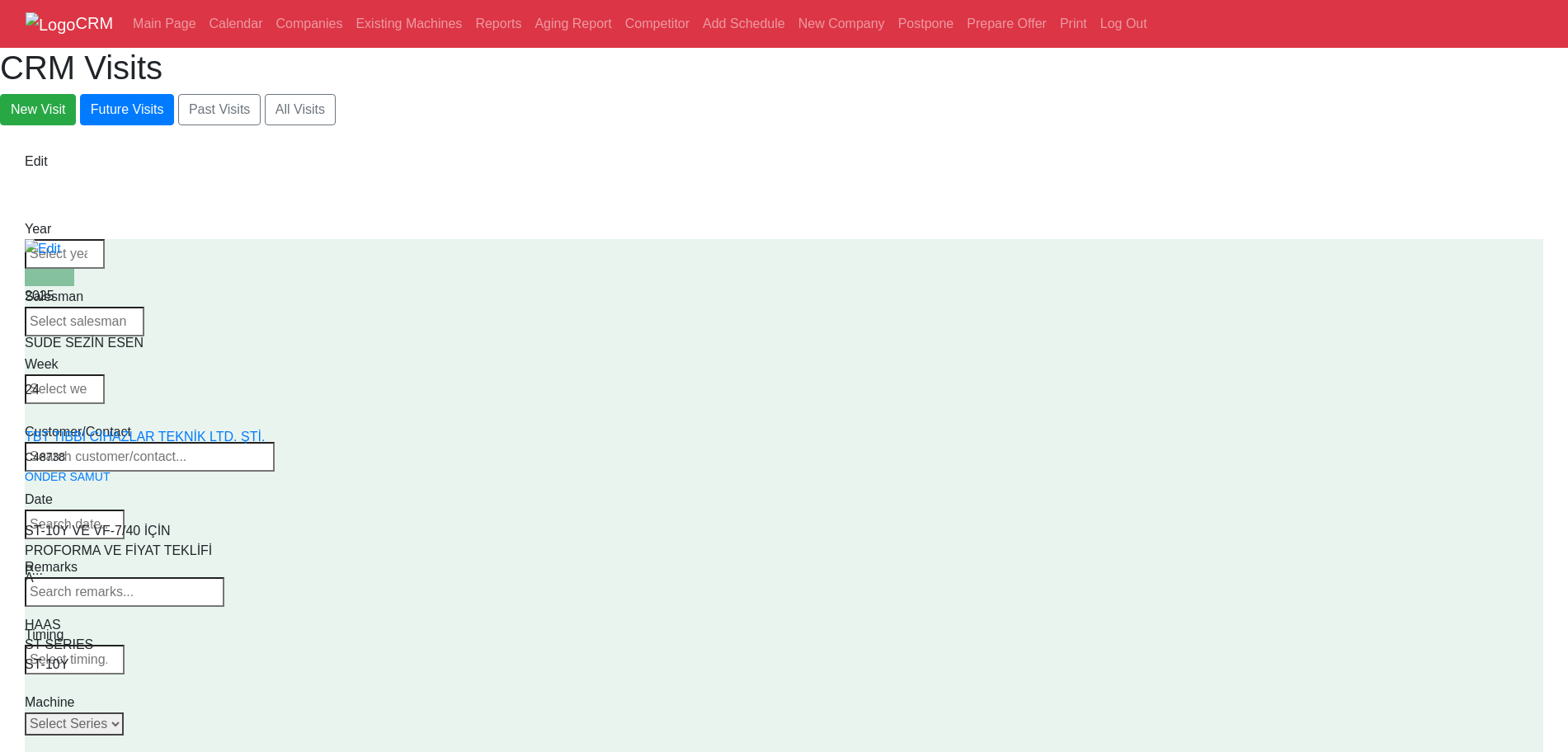 click on "Select Series All VF SERIES ST SERIES UMC EC SERIES ADDITIONAL TM SERIES MINI SERIES VM SERIES VC SERIES GM SERIES VR SERIES GR SERIES VS SERIES DC SERIES TL SERIES DS SERIES CL SERIES PARTS DT SERIES" at bounding box center [74, 724] 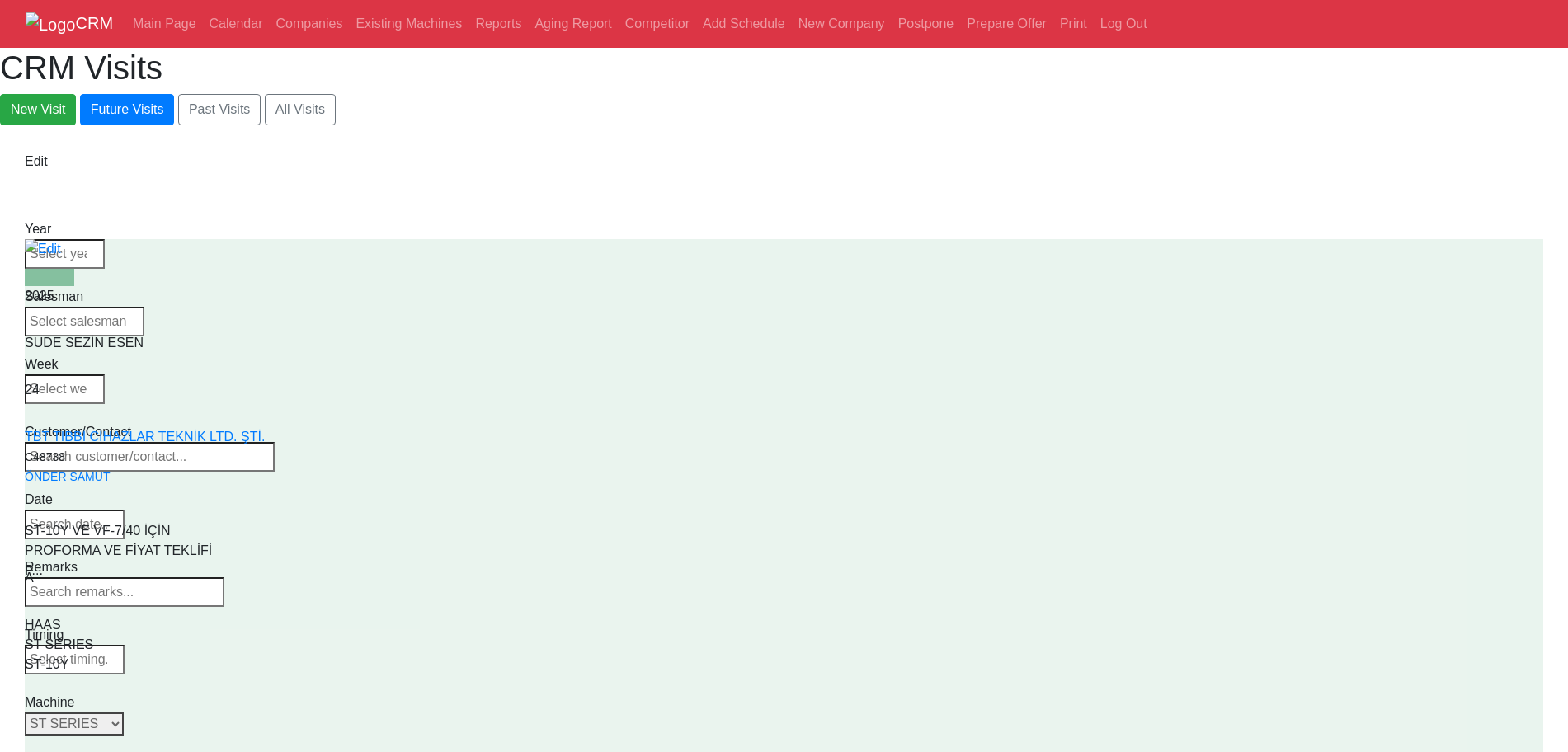 click on "Select Series All VF SERIES ST SERIES UMC EC SERIES ADDITIONAL TM SERIES MINI SERIES VM SERIES VC SERIES GM SERIES VR SERIES GR SERIES VS SERIES DC SERIES TL SERIES DS SERIES CL SERIES PARTS DT SERIES" at bounding box center [74, 724] 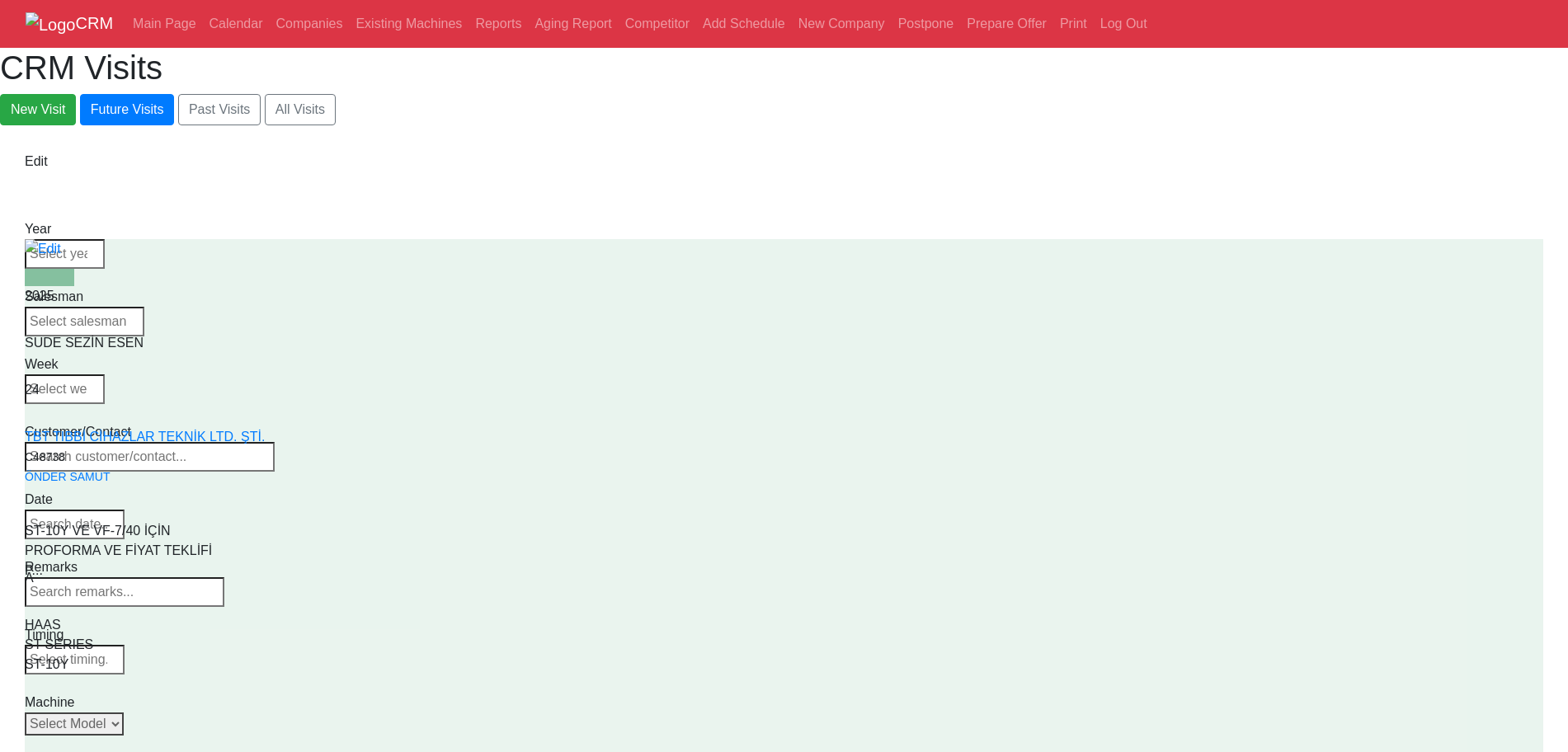 click on "Select Model All ST-10 ST-10L ST-10LY ST-10Y ST-15 ST-15L ST-15LY ST-15Y ST-20 ST-20L ST-20LY ST-20Y ST-25 ST-25L ST-25LY ST-25Y ST-28 ST-28L ST-28LY ST-28Y ST-30 ST-30L ST-30LY ST-30Y ST-35 ST-35L ST-35LY ST-35Y ST-40 ST-40L ST-45 ST-45L ST-55 ST-40S ST-45S ST-45SY" at bounding box center (74, 724) 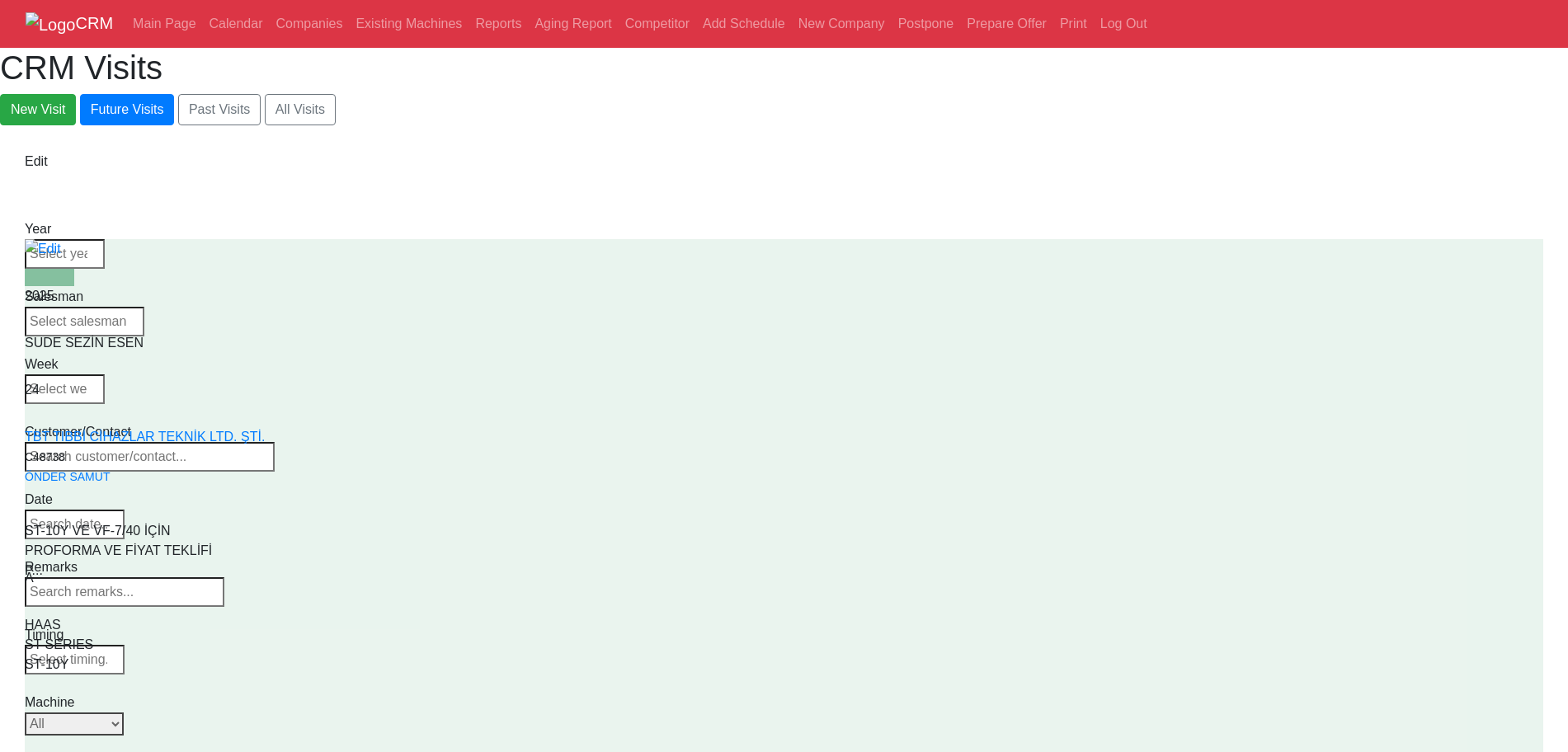 click on "Select Model All ST-10 ST-10L ST-10LY ST-10Y ST-15 ST-15L ST-15LY ST-15Y ST-20 ST-20L ST-20LY ST-20Y ST-25 ST-25L ST-25LY ST-25Y ST-28 ST-28L ST-28LY ST-28Y ST-30 ST-30L ST-30LY ST-30Y ST-35 ST-35L ST-35LY ST-35Y ST-40 ST-40L ST-45 ST-45L ST-55 ST-40S ST-45S ST-45SY" at bounding box center [74, 724] 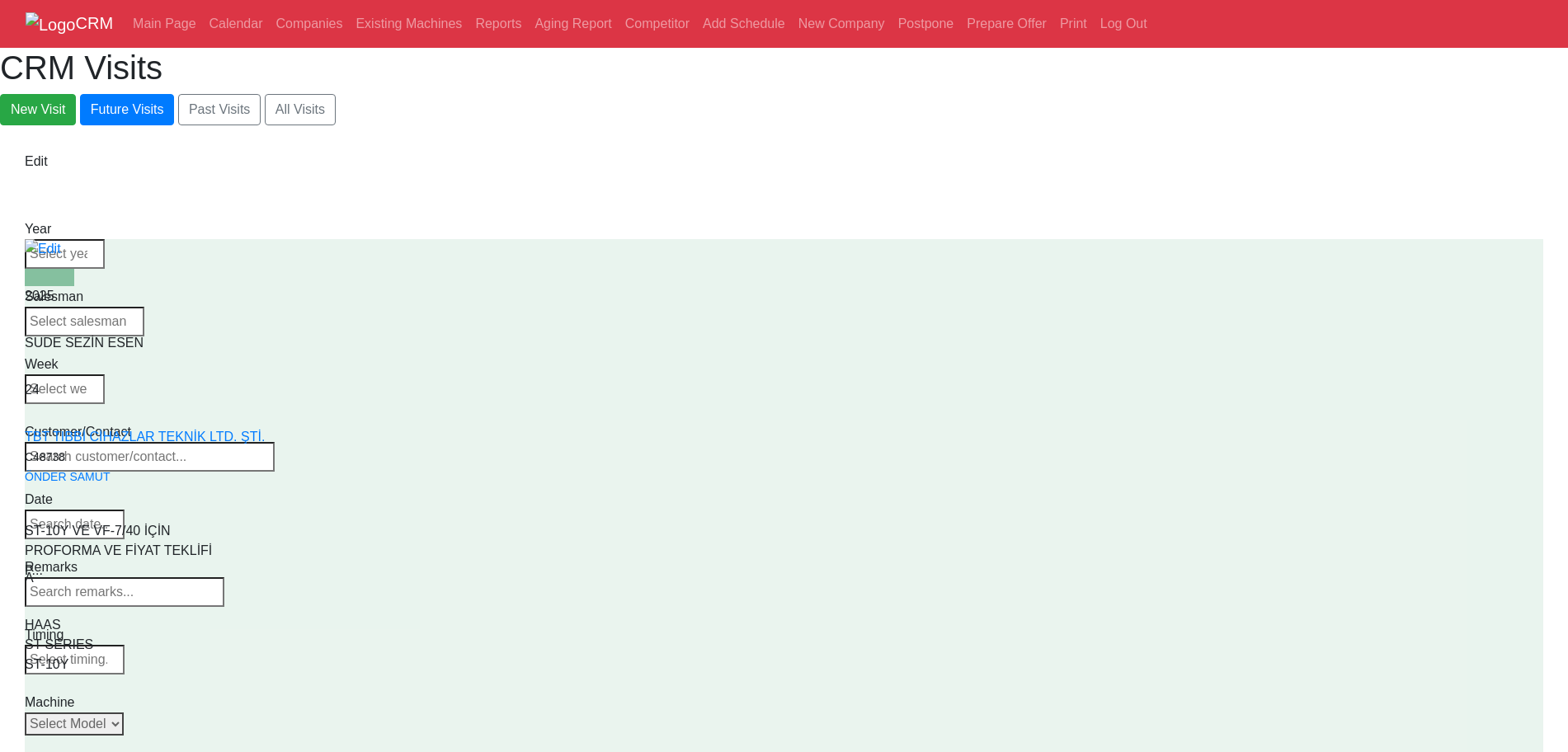 click on "Select Model All ST-10 ST-10L ST-10LY ST-10Y ST-15 ST-15L ST-15LY ST-15Y ST-20 ST-20L ST-20LY ST-20Y ST-25 ST-25L ST-25LY ST-25Y ST-28 ST-28L ST-28LY ST-28Y ST-30 ST-30L ST-30LY ST-30Y ST-35 ST-35L ST-35LY ST-35Y ST-40 ST-40L ST-45 ST-45L ST-55 ST-40S ST-45S ST-45SY" at bounding box center (74, 724) 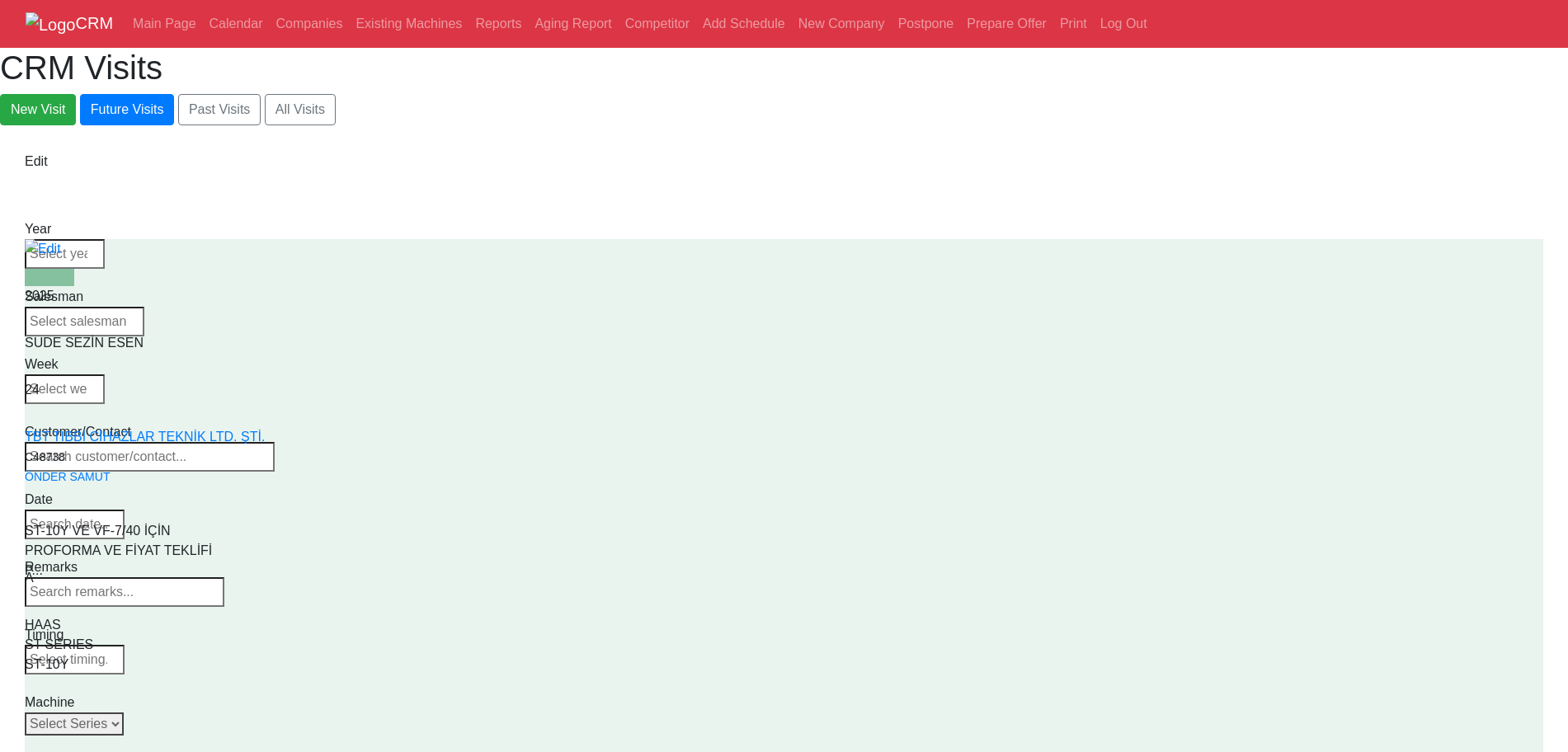 click on "Select Series All VF SERIES ST SERIES UMC EC SERIES ADDITIONAL TM SERIES MINI SERIES VM SERIES VC SERIES GM SERIES VR SERIES GR SERIES VS SERIES DC SERIES TL SERIES DS SERIES CL SERIES PARTS DT SERIES" at bounding box center [74, 724] 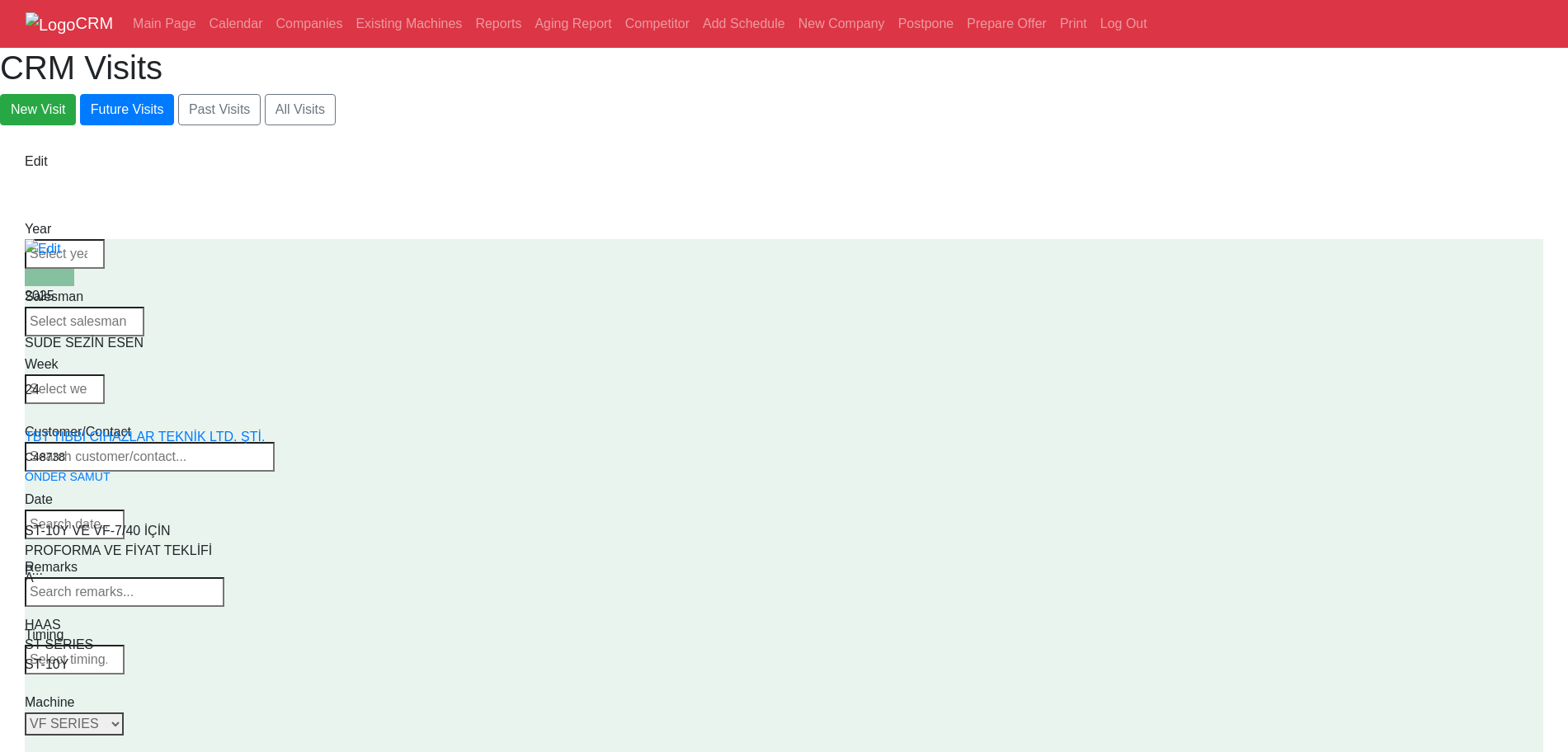 click on "Select Series All VF SERIES ST SERIES UMC EC SERIES ADDITIONAL TM SERIES MINI SERIES VM SERIES VC SERIES GM SERIES VR SERIES GR SERIES VS SERIES DC SERIES TL SERIES DS SERIES CL SERIES PARTS DT SERIES" at bounding box center (74, 724) 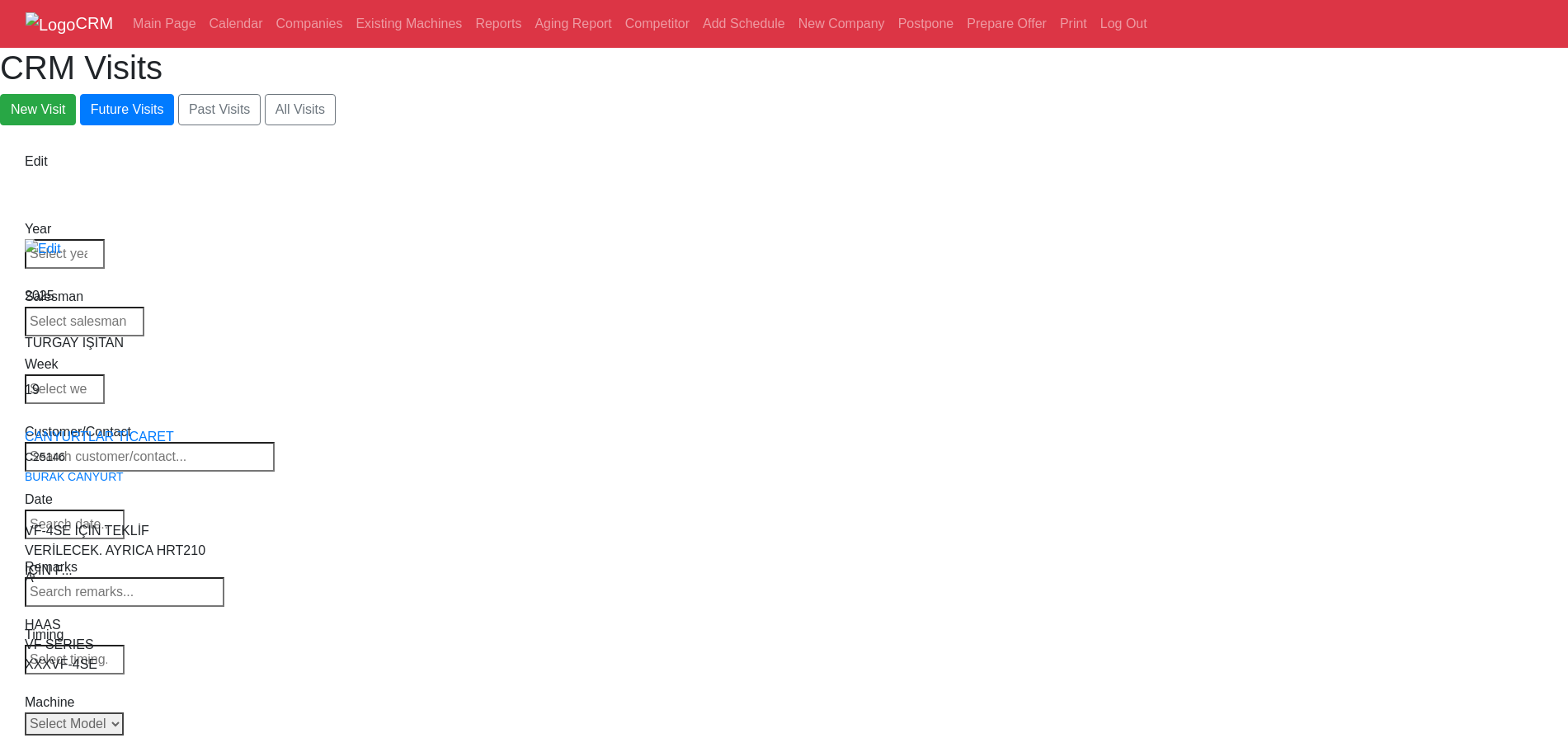 click on "Select Model All VF-1 VF-2 VF-2SS VF-2SSYT VF-2TR VF-2YT VF-3 VF-3SS VF-3SSYT VF-3YT VF-3YT/50 VF-4 VF-4SS VF-5/40 VF-5/40TR VF-5/40XT VF-5/50 VF-5/50TR VF-5/50XT VF-5SS VF-10/40 VF-10/50 VF-11/40 VF-11/50 VF-12/40 VF-12/50 VF-14/40 VF-14/50 VF-6/40 VF-6/40TR VF-6/50 VF-6/50TR VF-6SS VF-7/40 VF-7/50 VF-8/40 VF-8/50 VF-9/40 VF-9/50" at bounding box center (74, 724) 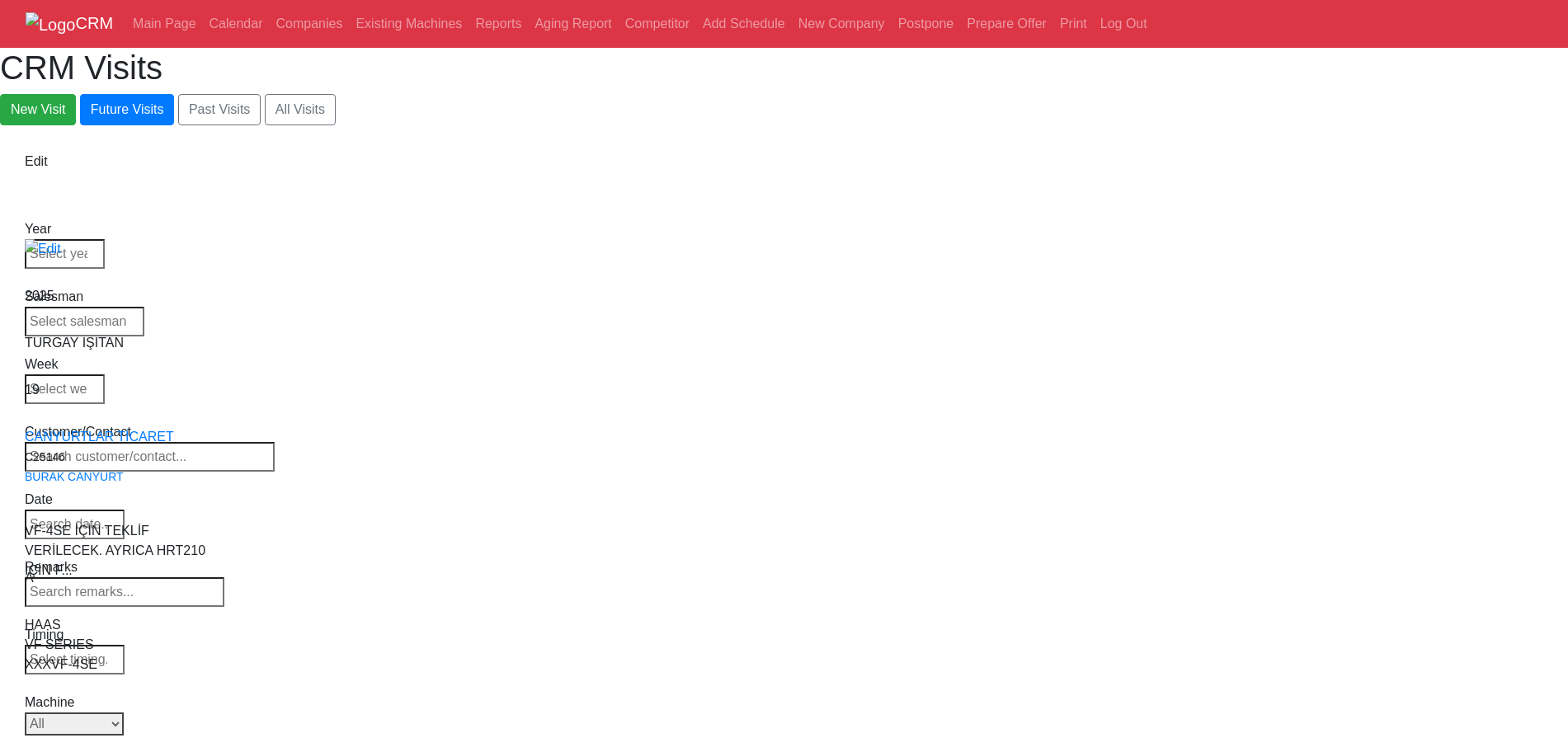 click on "Select Model All VF-1 VF-2 VF-2SS VF-2SSYT VF-2TR VF-2YT VF-3 VF-3SS VF-3SSYT VF-3YT VF-3YT/50 VF-4 VF-4SS VF-5/40 VF-5/40TR VF-5/40XT VF-5/50 VF-5/50TR VF-5/50XT VF-5SS VF-10/40 VF-10/50 VF-11/40 VF-11/50 VF-12/40 VF-12/50 VF-14/40 VF-14/50 VF-6/40 VF-6/40TR VF-6/50 VF-6/50TR VF-6SS VF-7/40 VF-7/50 VF-8/40 VF-8/50 VF-9/40 VF-9/50" at bounding box center [74, 724] 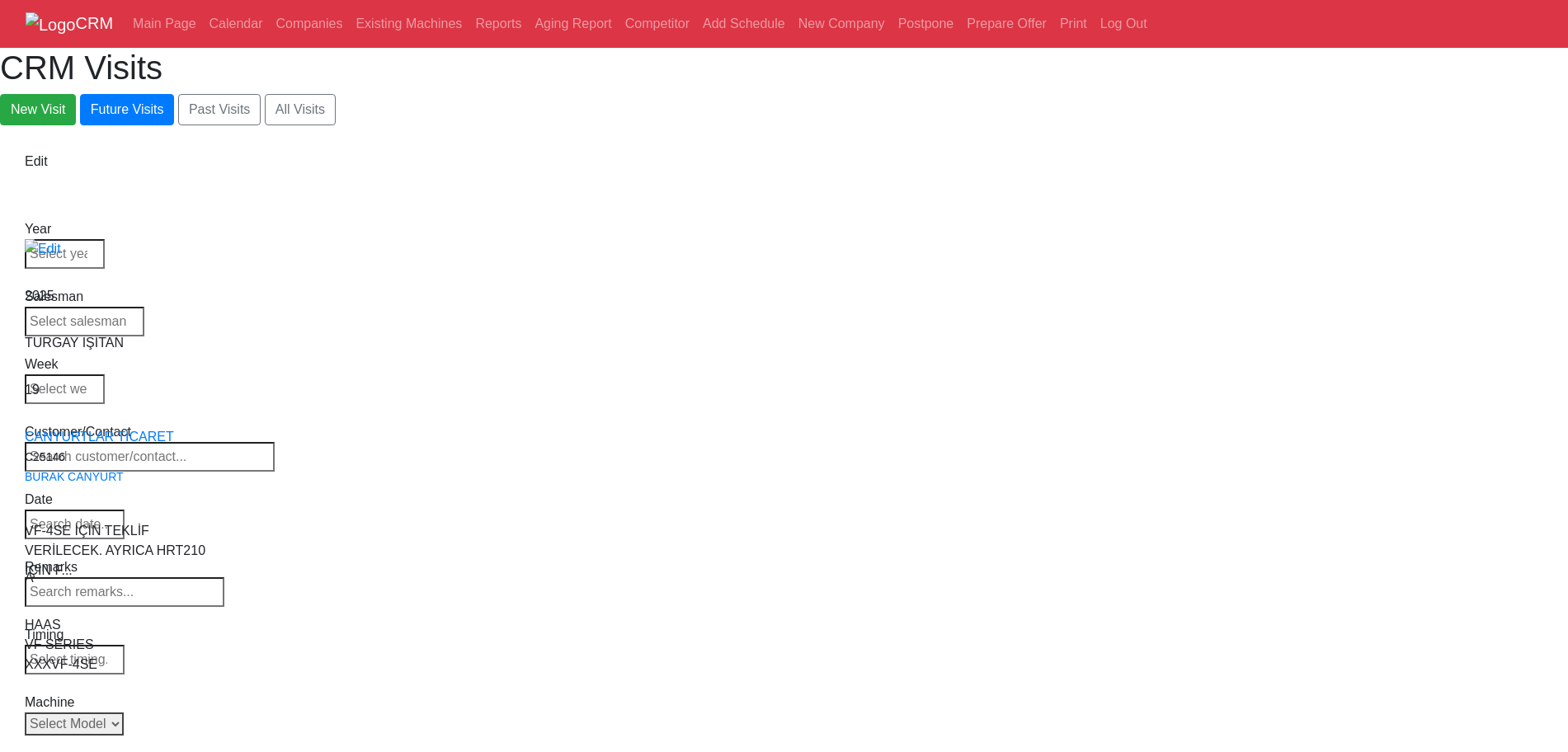 click on "Select Model All VF-1 VF-2 VF-2SS VF-2SSYT VF-2TR VF-2YT VF-3 VF-3SS VF-3SSYT VF-3YT VF-3YT/50 VF-4 VF-4SS VF-5/40 VF-5/40TR VF-5/40XT VF-5/50 VF-5/50TR VF-5/50XT VF-5SS VF-10/40 VF-10/50 VF-11/40 VF-11/50 VF-12/40 VF-12/50 VF-14/40 VF-14/50 VF-6/40 VF-6/40TR VF-6/50 VF-6/50TR VF-6SS VF-7/40 VF-7/50 VF-8/40 VF-8/50 VF-9/40 VF-9/50" at bounding box center [74, 724] 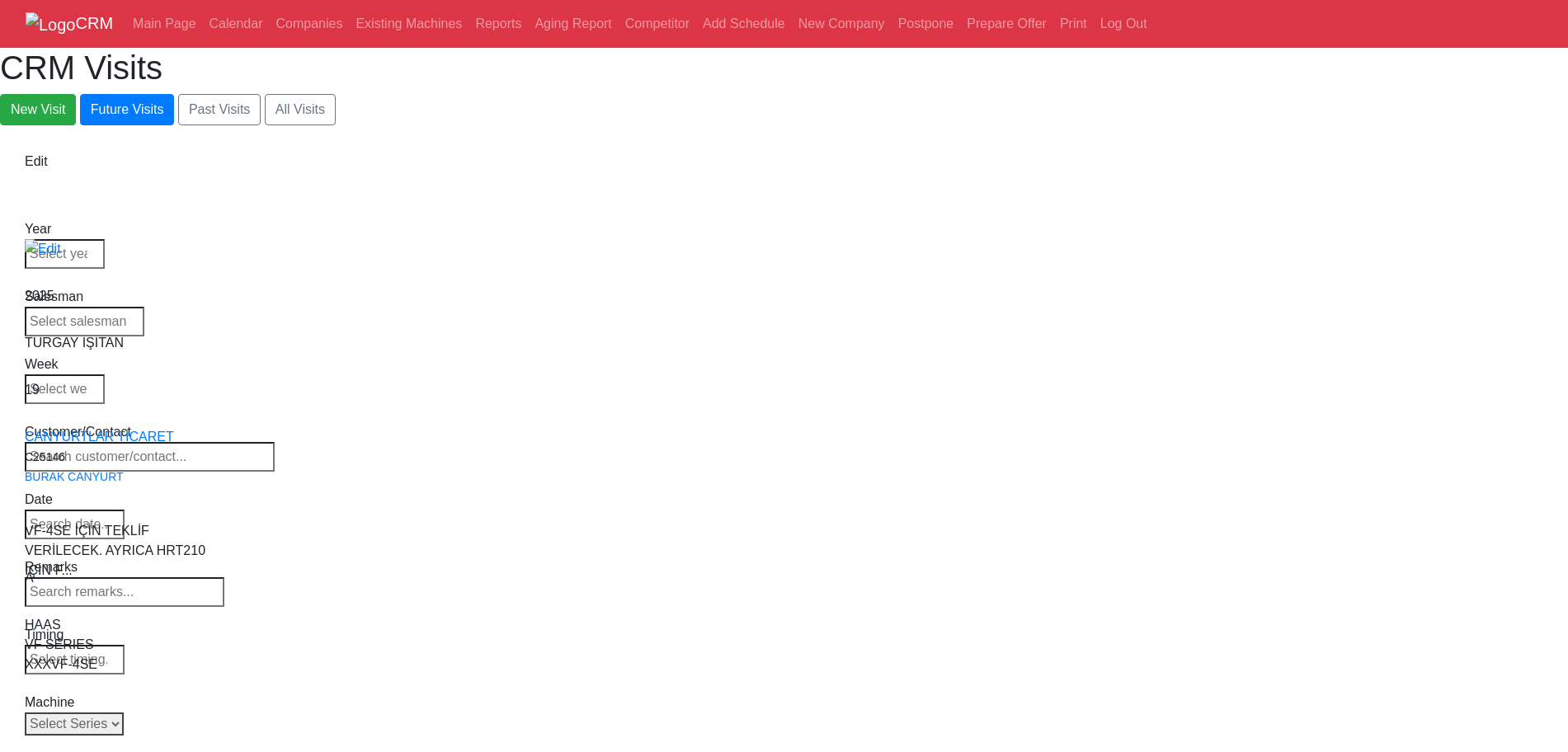 click on "Select Series All VF SERIES ST SERIES UMC EC SERIES ADDITIONAL TM SERIES MINI SERIES VM SERIES VC SERIES GM SERIES VR SERIES GR SERIES VS SERIES DC SERIES TL SERIES DS SERIES CL SERIES PARTS DT SERIES" at bounding box center [74, 724] 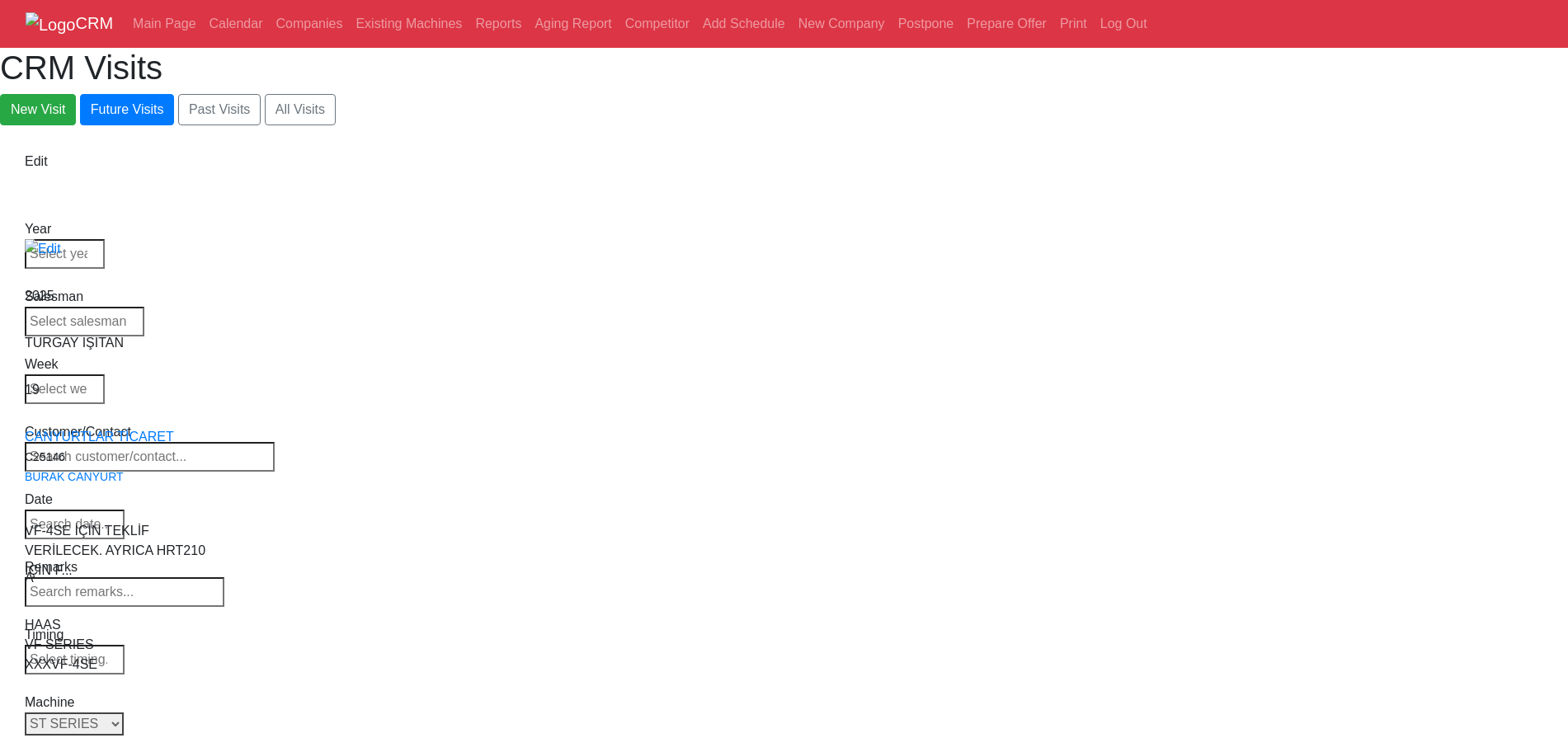 click on "Select Series All VF SERIES ST SERIES UMC EC SERIES ADDITIONAL TM SERIES MINI SERIES VM SERIES VC SERIES GM SERIES VR SERIES GR SERIES VS SERIES DC SERIES TL SERIES DS SERIES CL SERIES PARTS DT SERIES" at bounding box center (74, 724) 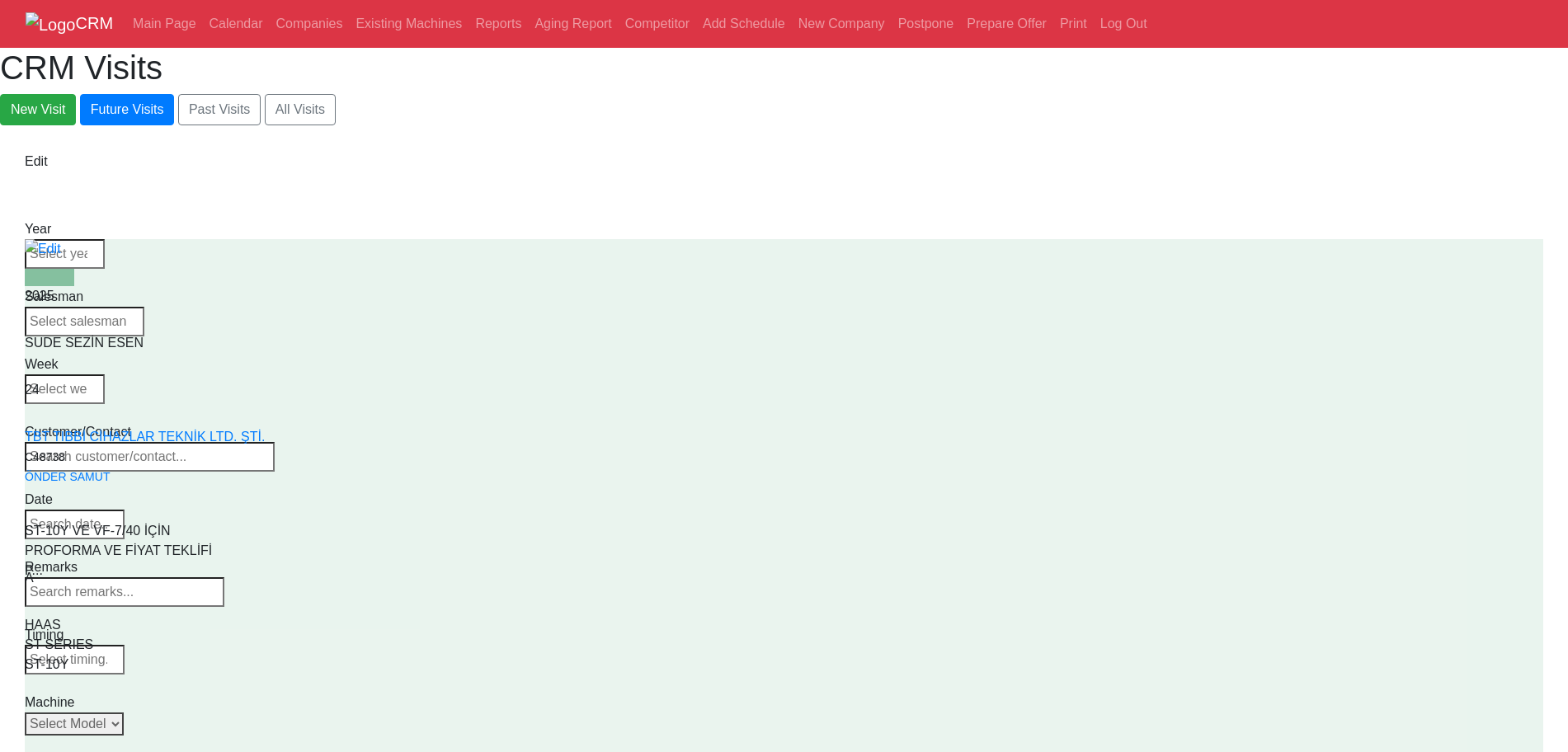 click on "Select Model All ST-10 ST-10L ST-10LY ST-10Y ST-15 ST-15L ST-15LY ST-15Y ST-20 ST-20L ST-20LY ST-20Y ST-25 ST-25L ST-25LY ST-25Y ST-28 ST-28L ST-28LY ST-28Y ST-30 ST-30L ST-30LY ST-30Y ST-35 ST-35L ST-35LY ST-35Y ST-40 ST-40L ST-45 ST-45L ST-55 ST-40S ST-45S ST-45SY" at bounding box center (74, 724) 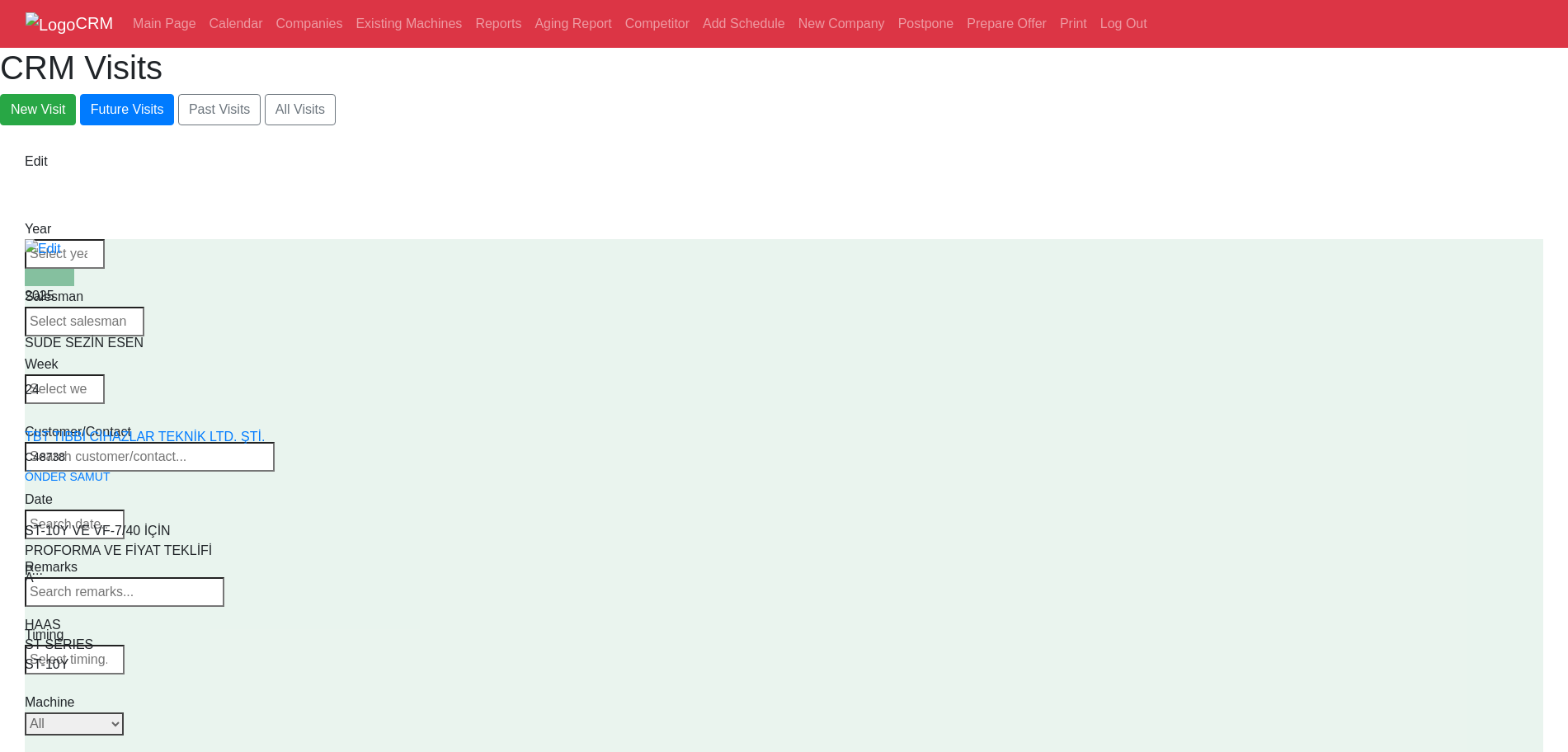 click on "Select Model All ST-10 ST-10L ST-10LY ST-10Y ST-15 ST-15L ST-15LY ST-15Y ST-20 ST-20L ST-20LY ST-20Y ST-25 ST-25L ST-25LY ST-25Y ST-28 ST-28L ST-28LY ST-28Y ST-30 ST-30L ST-30LY ST-30Y ST-35 ST-35L ST-35LY ST-35Y ST-40 ST-40L ST-45 ST-45L ST-55 ST-40S ST-45S ST-45SY" at bounding box center (74, 724) 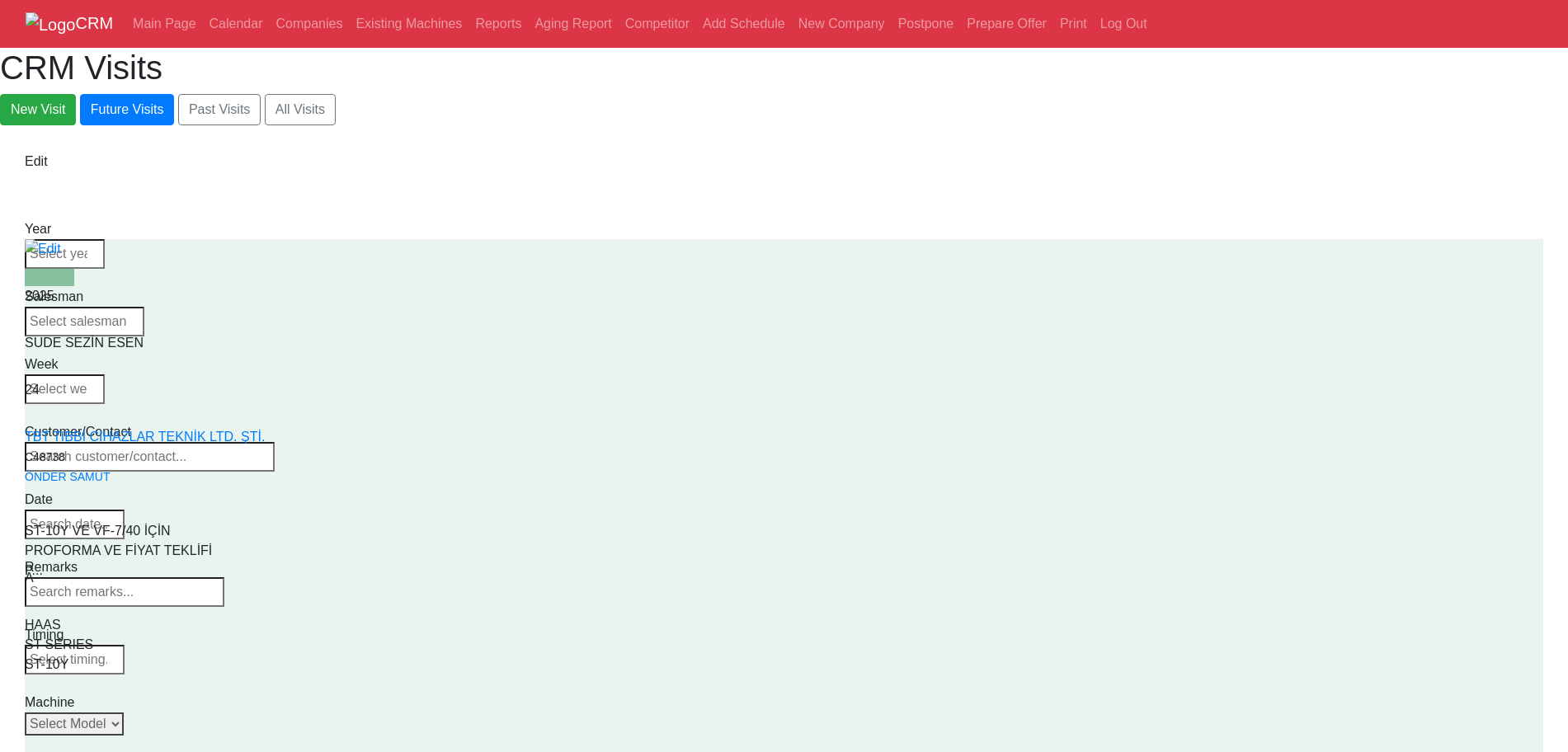 click on "Select Model All ST-10 ST-10L ST-10LY ST-10Y ST-15 ST-15L ST-15LY ST-15Y ST-20 ST-20L ST-20LY ST-20Y ST-25 ST-25L ST-25LY ST-25Y ST-28 ST-28L ST-28LY ST-28Y ST-30 ST-30L ST-30LY ST-30Y ST-35 ST-35L ST-35LY ST-35Y ST-40 ST-40L ST-45 ST-45L ST-55 ST-40S ST-45S ST-45SY" at bounding box center (74, 724) 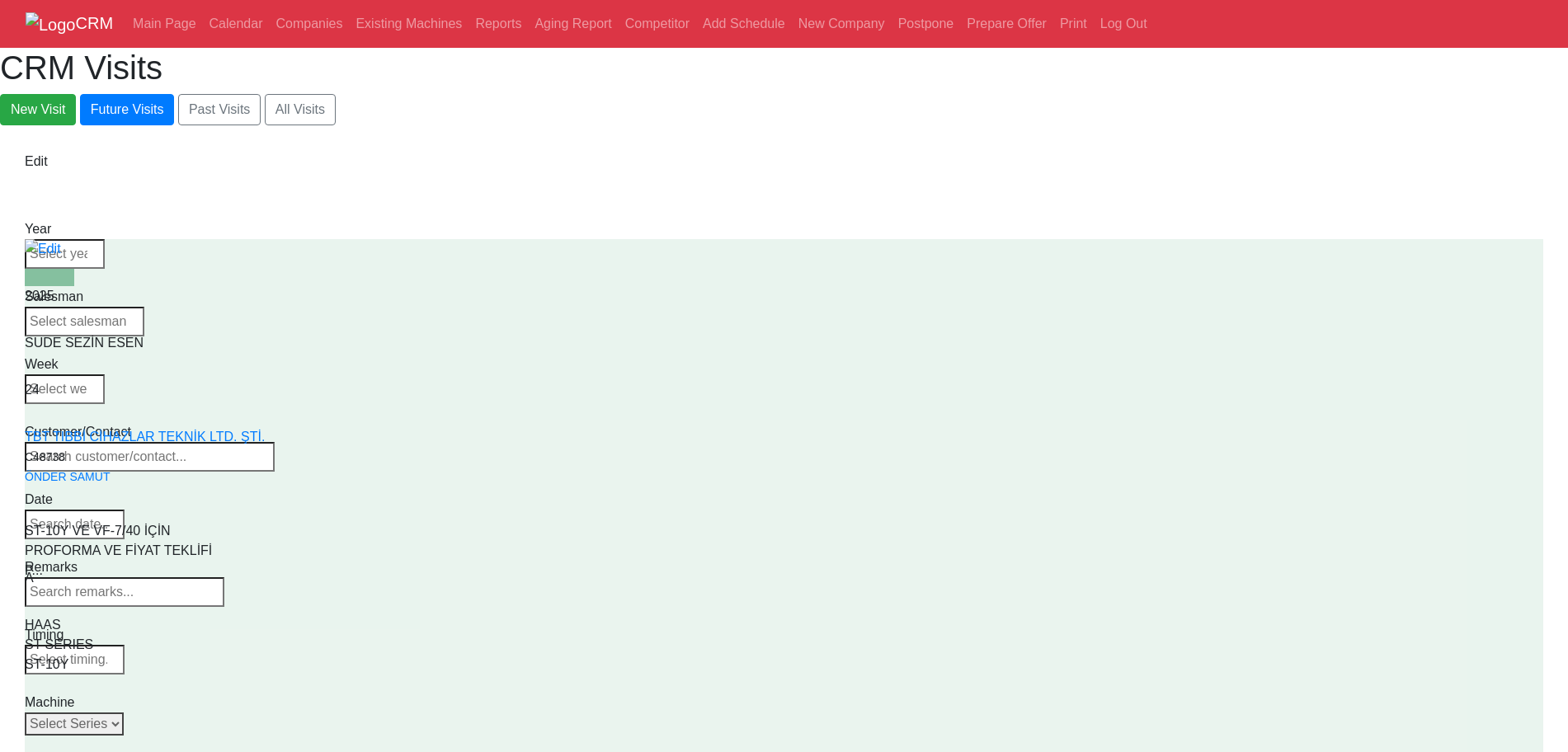 click on "Select Series All VF SERIES ST SERIES UMC EC SERIES ADDITIONAL TM SERIES MINI SERIES VM SERIES VC SERIES GM SERIES VR SERIES GR SERIES VS SERIES DC SERIES TL SERIES DS SERIES CL SERIES PARTS DT SERIES" at bounding box center (74, 724) 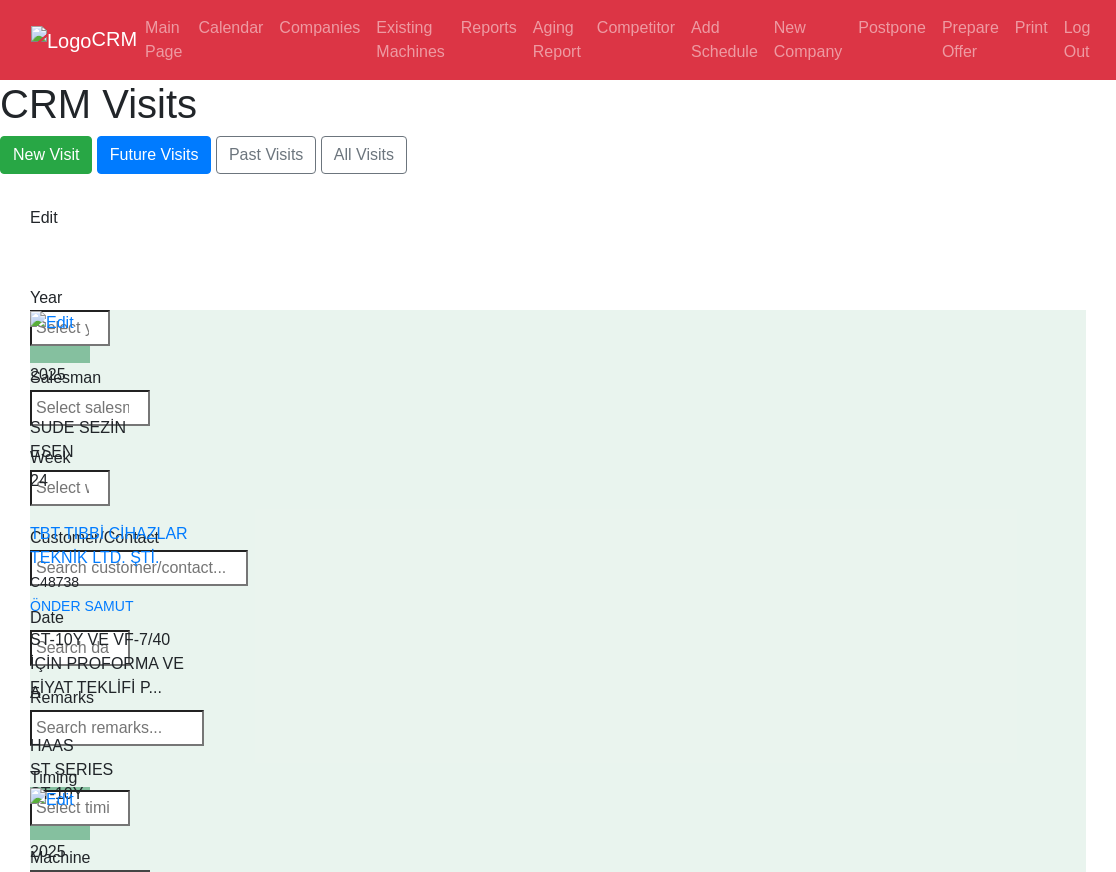 click on "CRM
Main Page
Calendar
Companies
Existing Machines
Reports
Aging Report
Competitor
Add Schedule
New Company
Postpone
Prepare Offer
Print
Log Out
CRM Visits
New Visit
Future Visits
Past Visits
All Visits
Edit Year Week" at bounding box center [558, 1360] 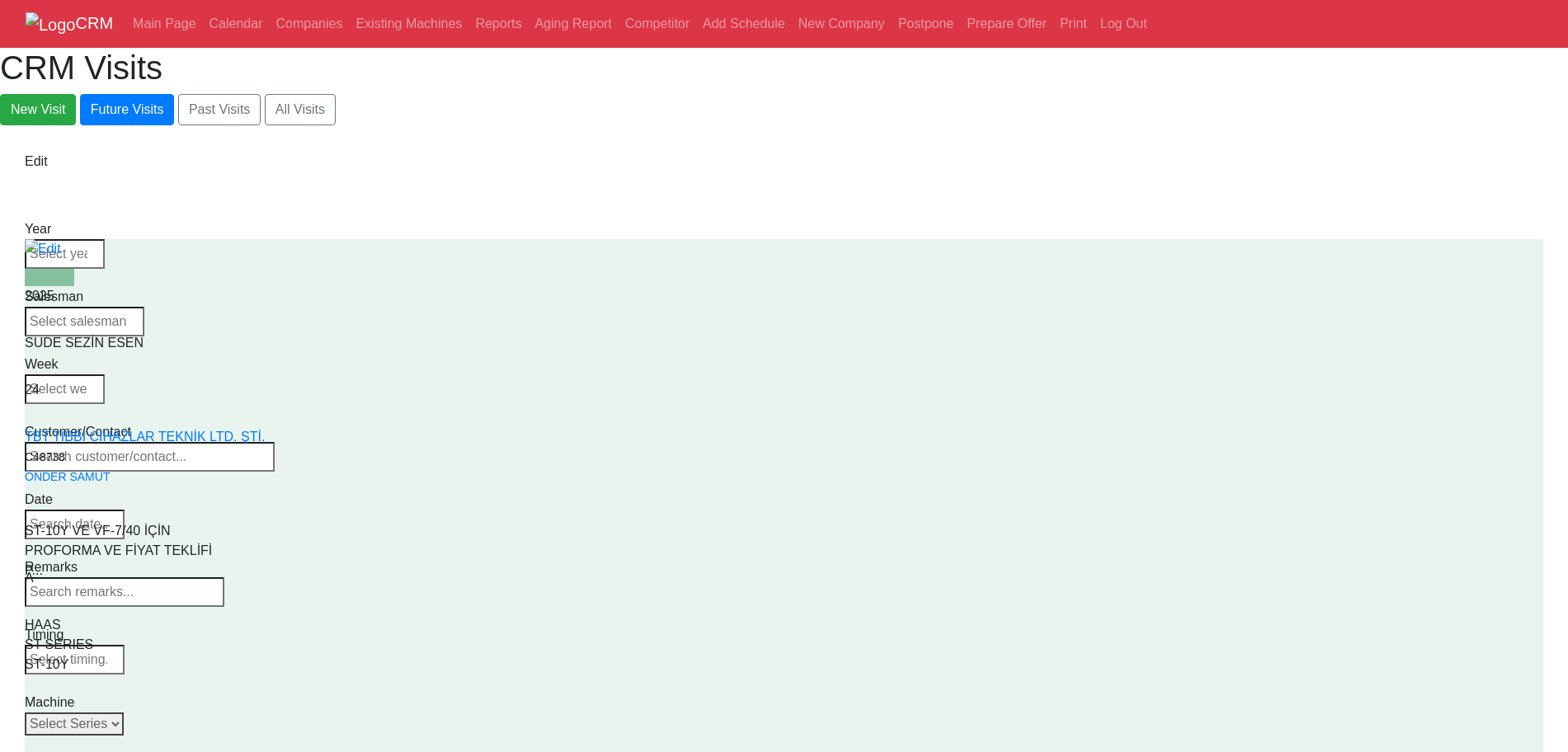 click on "Select Series All VF SERIES ST SERIES UMC EC SERIES ADDITIONAL TM SERIES MINI SERIES VM SERIES VC SERIES GM SERIES VR SERIES GR SERIES VS SERIES DC SERIES TL SERIES DS SERIES CL SERIES PARTS DT SERIES" at bounding box center (74, 724) 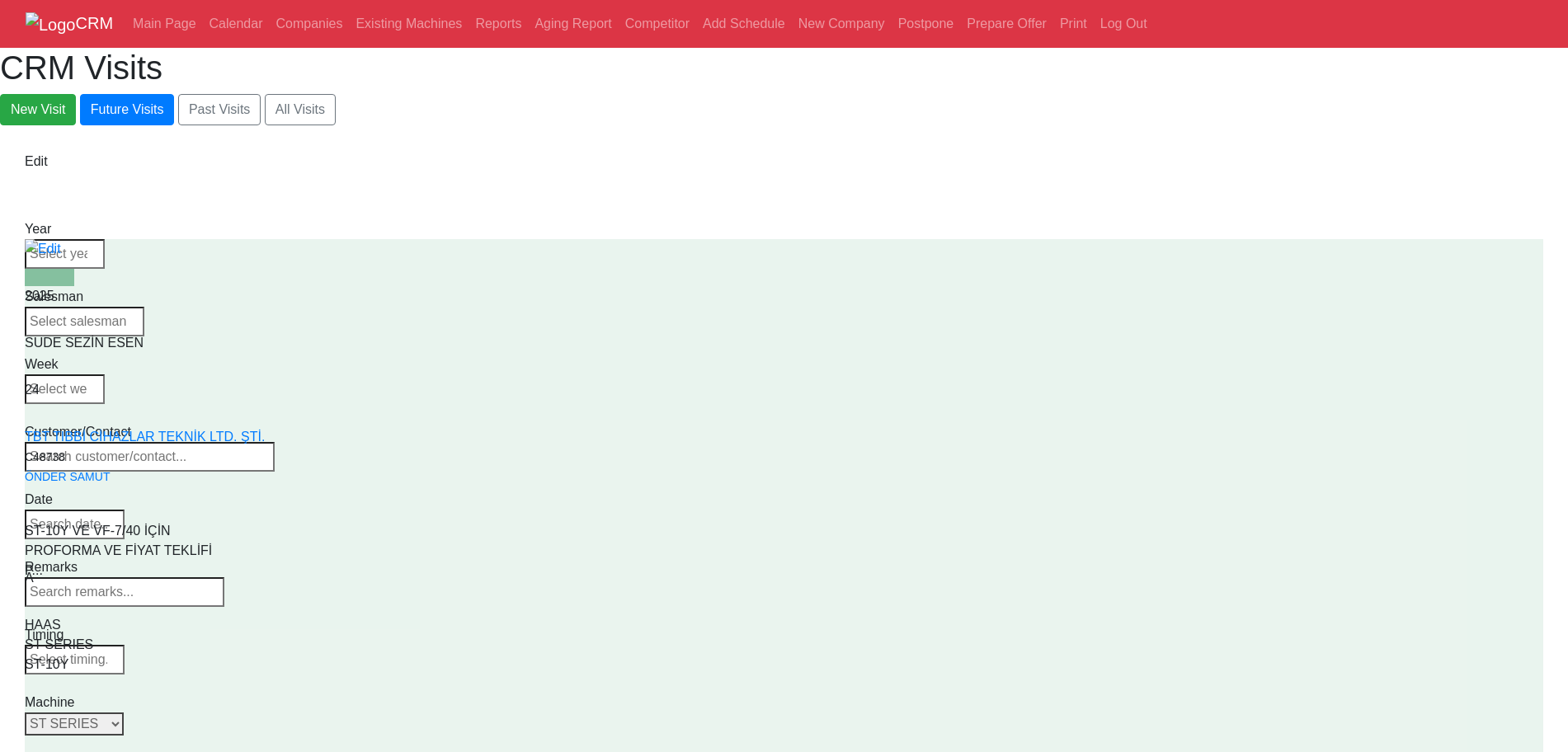 click on "Select Series All VF SERIES ST SERIES UMC EC SERIES ADDITIONAL TM SERIES MINI SERIES VM SERIES VC SERIES GM SERIES VR SERIES GR SERIES VS SERIES DC SERIES TL SERIES DS SERIES CL SERIES PARTS DT SERIES" at bounding box center (74, 724) 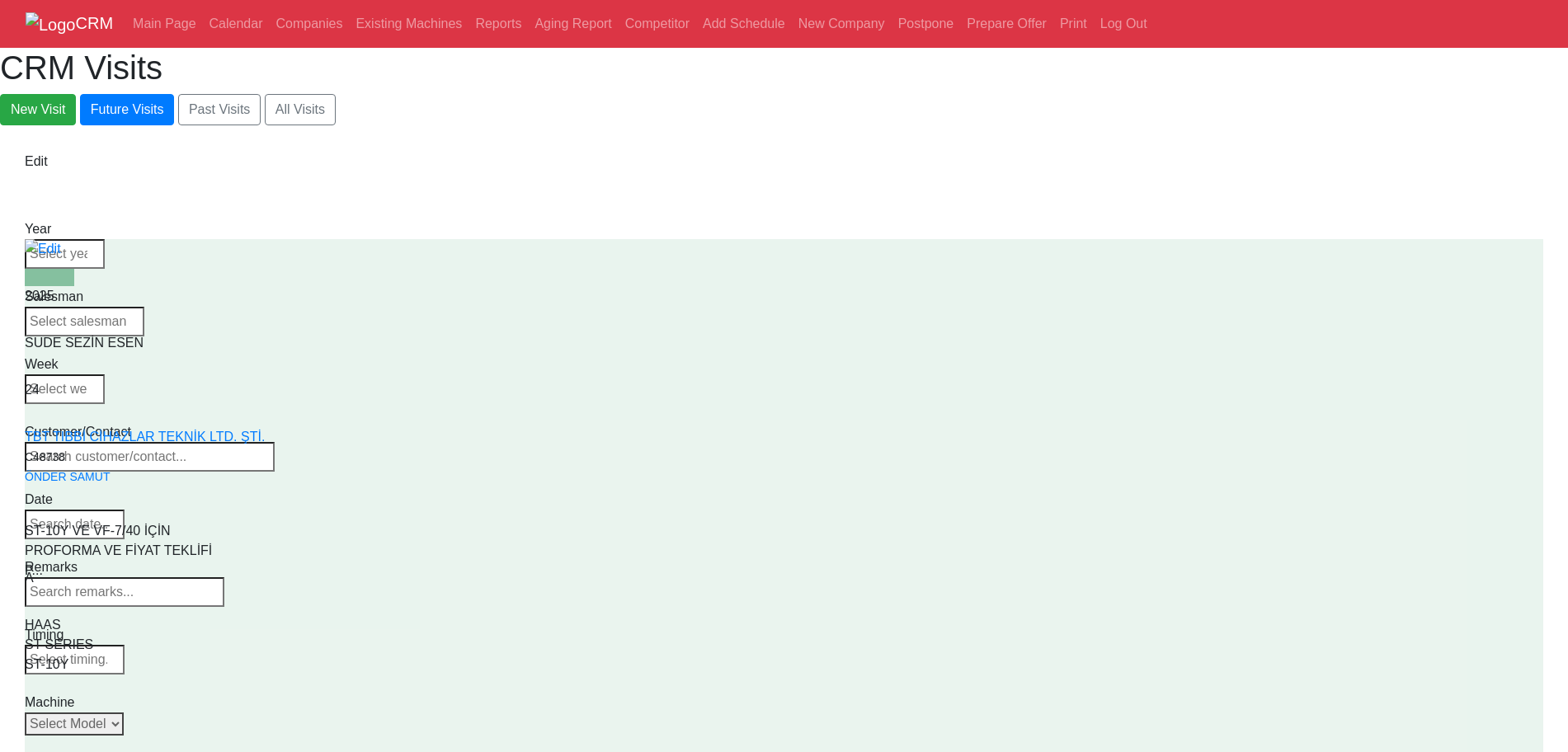 click on "Select Model All ST-10 ST-10L ST-10LY ST-10Y ST-15 ST-15L ST-15LY ST-15Y ST-20 ST-20L ST-20LY ST-20Y ST-25 ST-25L ST-25LY ST-25Y ST-28 ST-28L ST-28LY ST-28Y ST-30 ST-30L ST-30LY ST-30Y ST-35 ST-35L ST-35LY ST-35Y ST-40 ST-40L ST-45 ST-45L ST-55 ST-40S ST-45S ST-45SY" at bounding box center [74, 724] 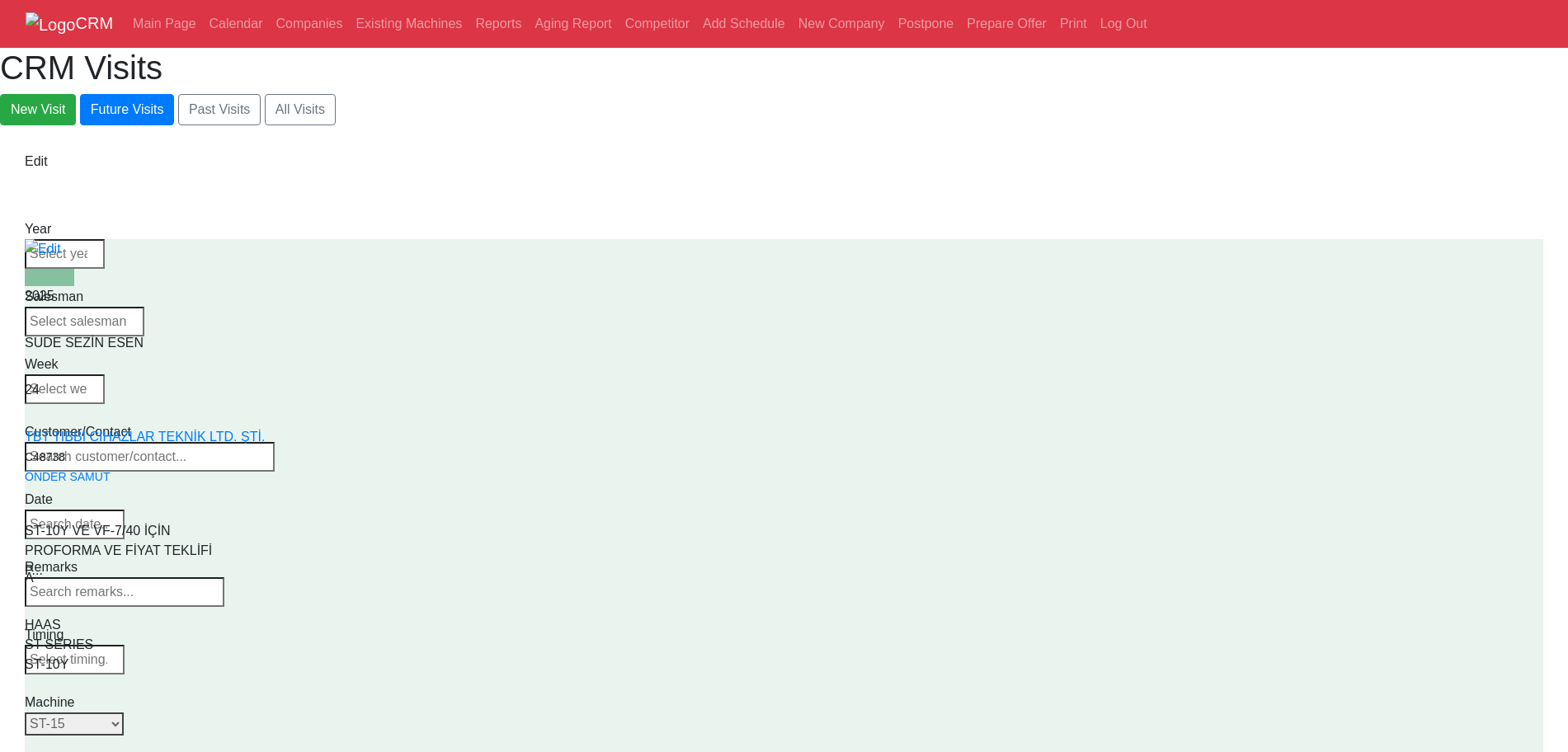 click on "Select Model All ST-10 ST-10L ST-10LY ST-10Y ST-15 ST-15L ST-15LY ST-15Y ST-20 ST-20L ST-20LY ST-20Y ST-25 ST-25L ST-25LY ST-25Y ST-28 ST-28L ST-28LY ST-28Y ST-30 ST-30L ST-30LY ST-30Y ST-35 ST-35L ST-35LY ST-35Y ST-40 ST-40L ST-45 ST-45L ST-55 ST-40S ST-45S ST-45SY" at bounding box center [74, 724] 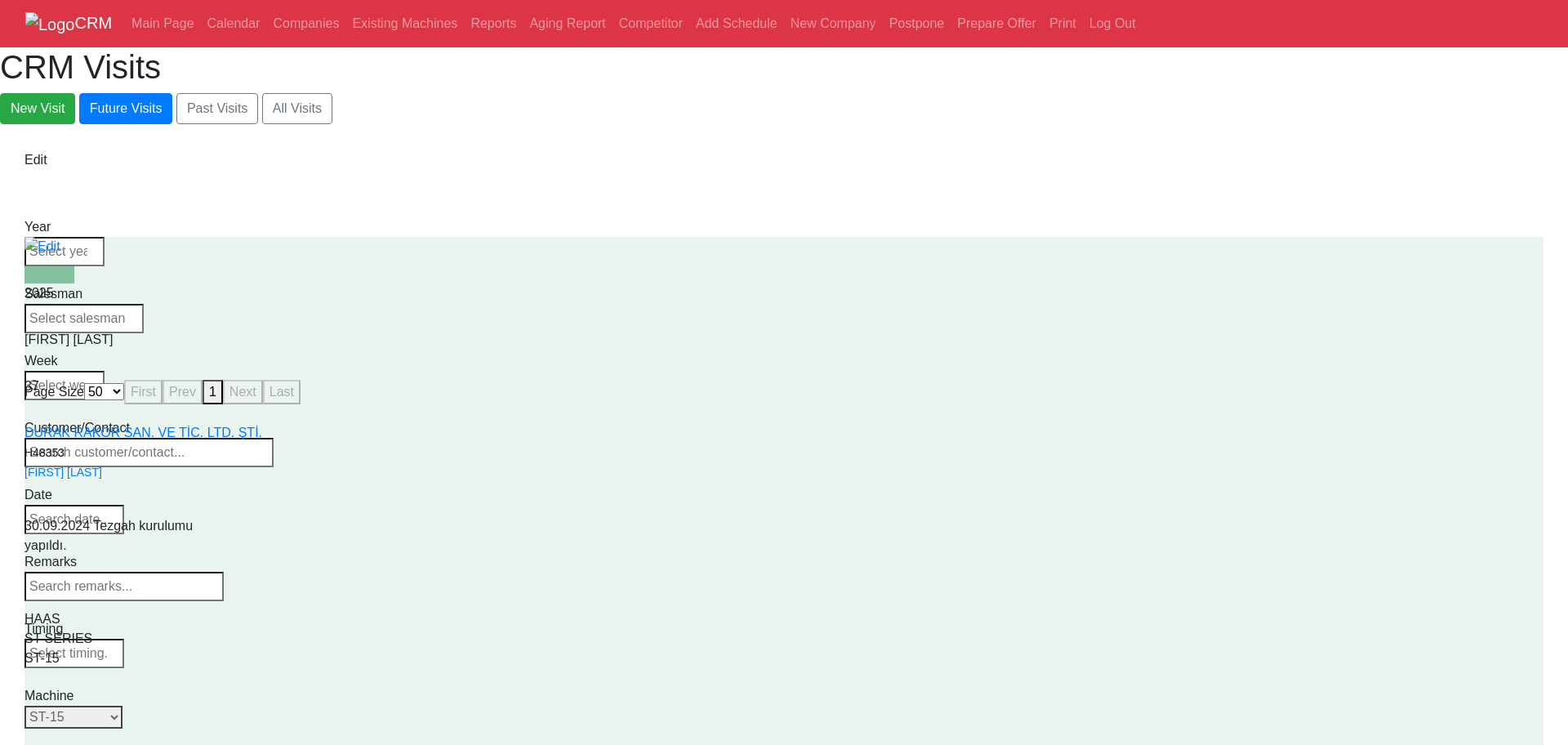 click on "Select Model All ST-10 ST-10L ST-10LY ST-10Y ST-15 ST-15L ST-15LY ST-15Y ST-20 ST-20L ST-20LY ST-20Y ST-25 ST-25L ST-25LY ST-25Y ST-28 ST-28L ST-28LY ST-28Y ST-30 ST-30L ST-30LY ST-30Y ST-35 ST-35L ST-35LY ST-35Y ST-40 ST-40L ST-45 ST-45L ST-55 ST-40S ST-45S ST-45SY" at bounding box center (74, 717) 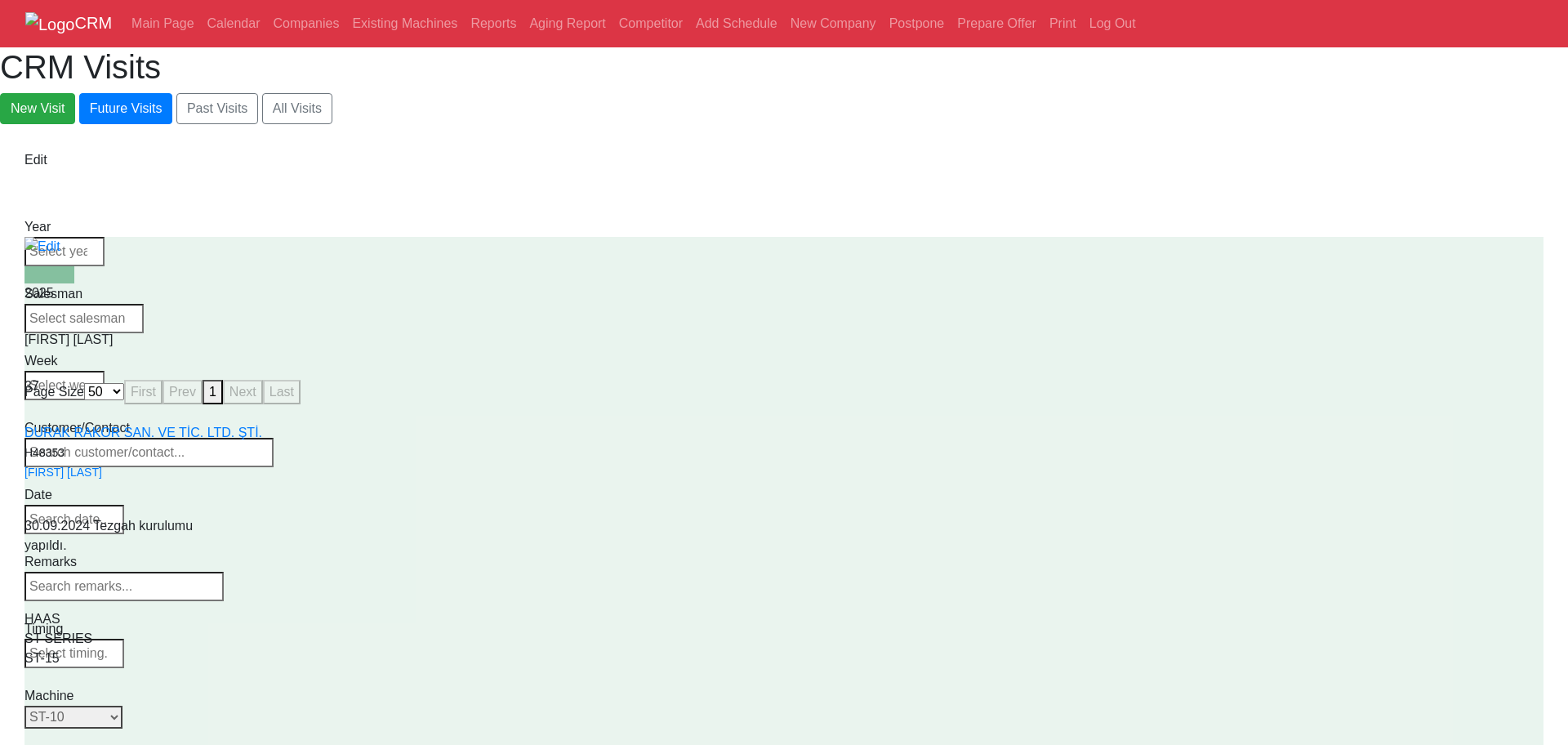 click on "Select Model All ST-10 ST-10L ST-10LY ST-10Y ST-15 ST-15L ST-15LY ST-15Y ST-20 ST-20L ST-20LY ST-20Y ST-25 ST-25L ST-25LY ST-25Y ST-28 ST-28L ST-28LY ST-28Y ST-30 ST-30L ST-30LY ST-30Y ST-35 ST-35L ST-35LY ST-35Y ST-40 ST-40L ST-45 ST-45L ST-55 ST-40S ST-45S ST-45SY" at bounding box center (74, 717) 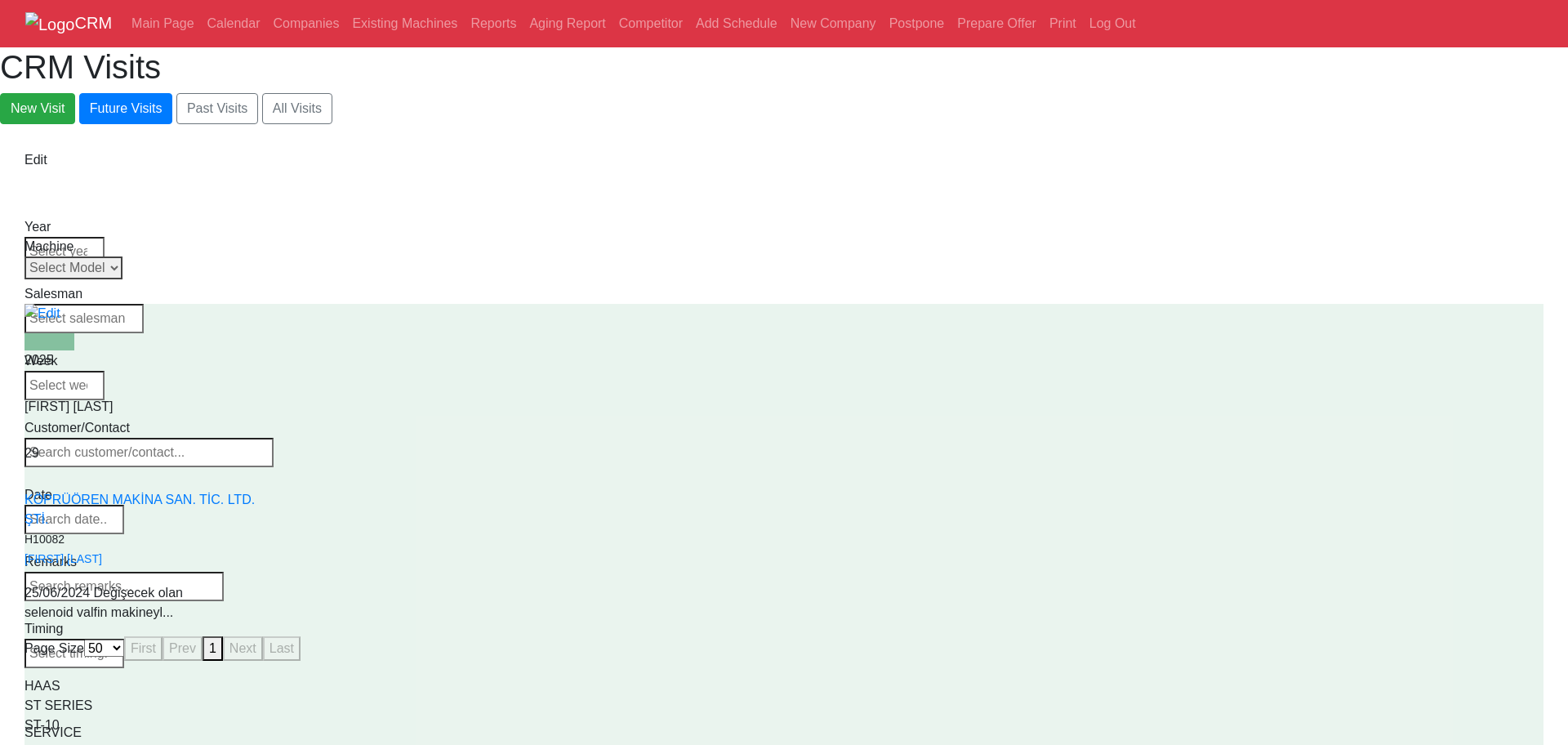drag, startPoint x: 1070, startPoint y: 268, endPoint x: 1071, endPoint y: 252, distance: 16.03122 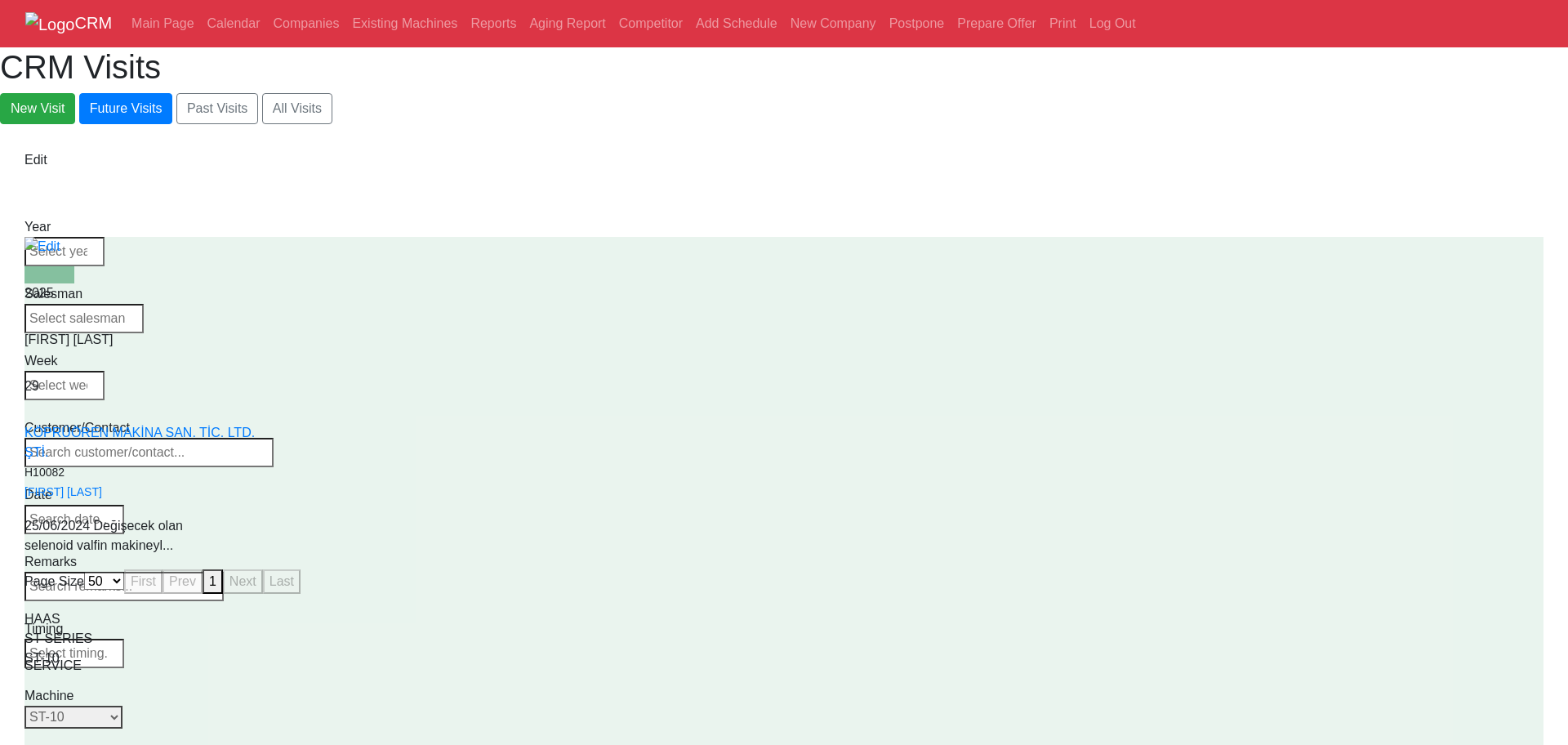 click on "Select Model All ST-10 ST-10L ST-10LY ST-10Y ST-15 ST-15L ST-15LY ST-15Y ST-20 ST-20L ST-20LY ST-20Y ST-25 ST-25L ST-25LY ST-25Y ST-28 ST-28L ST-28LY ST-28Y ST-30 ST-30L ST-30LY ST-30Y ST-35 ST-35L ST-35LY ST-35Y ST-40 ST-40L ST-45 ST-45L ST-55 ST-40S ST-45S ST-45SY" at bounding box center [74, 717] 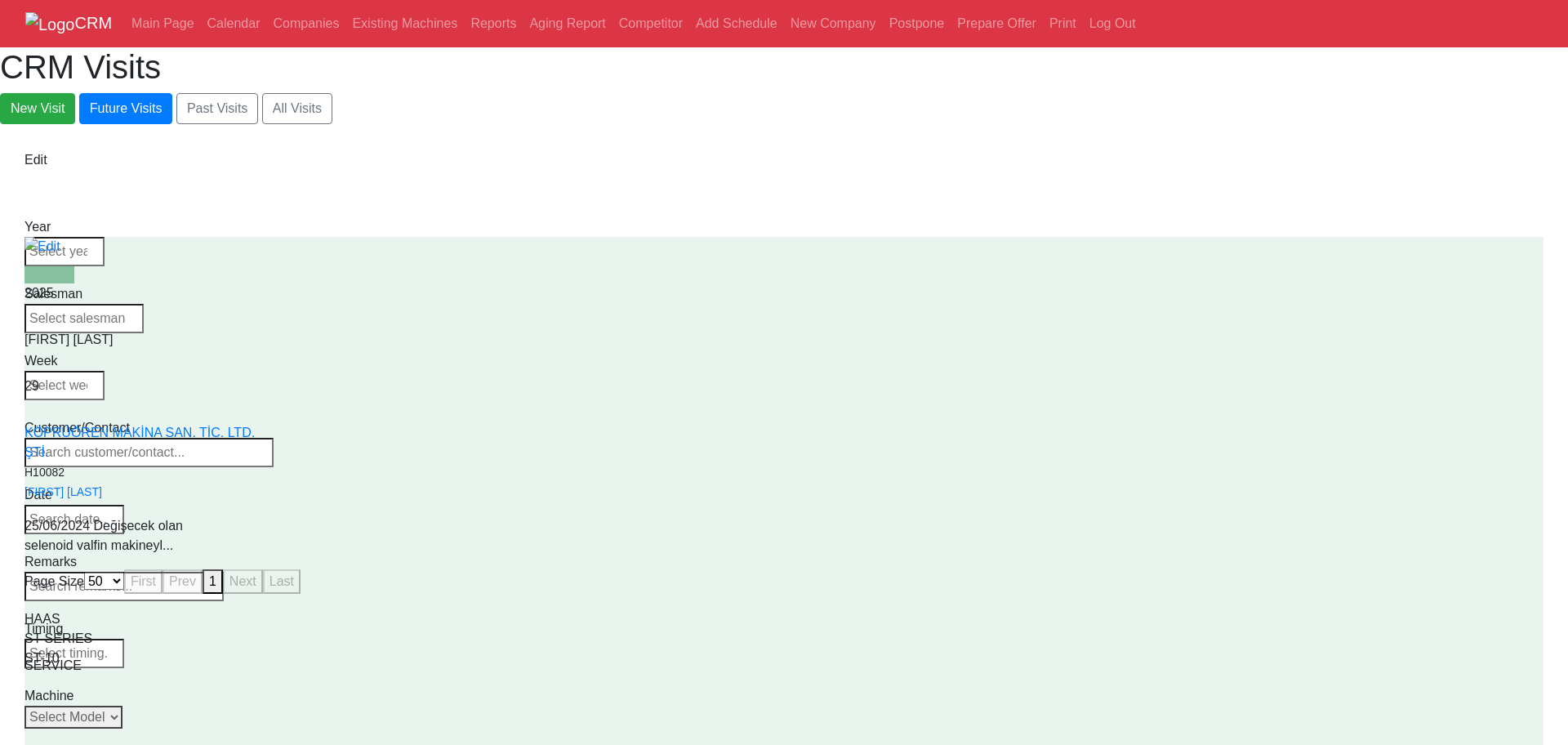 click on "Select Model All ST-10 ST-10L ST-10LY ST-10Y ST-15 ST-15L ST-15LY ST-15Y ST-20 ST-20L ST-20LY ST-20Y ST-25 ST-25L ST-25LY ST-25Y ST-28 ST-28L ST-28LY ST-28Y ST-30 ST-30L ST-30LY ST-30Y ST-35 ST-35L ST-35LY ST-35Y ST-40 ST-40L ST-45 ST-45L ST-55 ST-40S ST-45S ST-45SY" at bounding box center [74, 717] 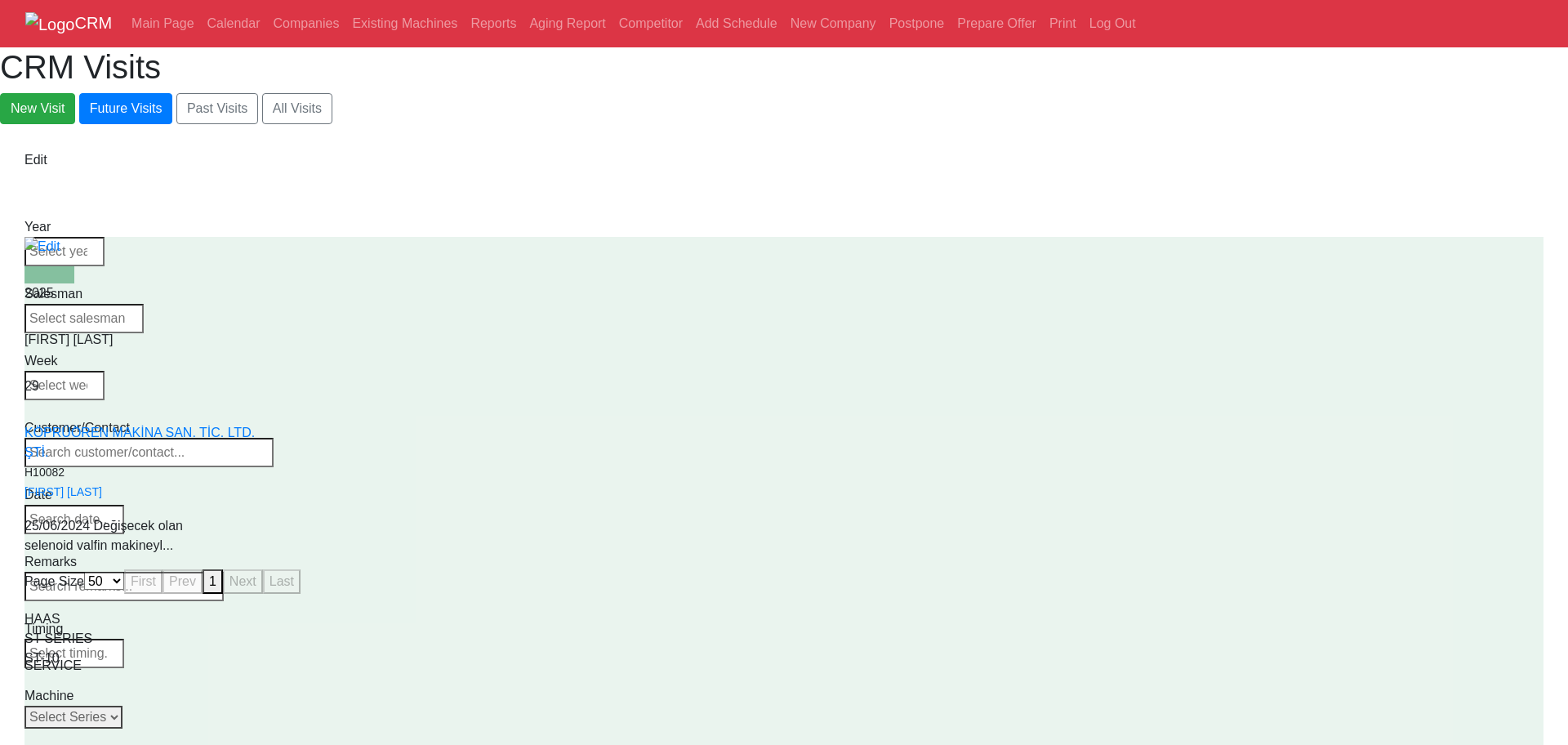 click on "Select Series All VF SERIES ST SERIES UMC EC SERIES ADDITIONAL TM SERIES MINI SERIES VM SERIES VC SERIES GM SERIES VR SERIES GR SERIES VS SERIES DC SERIES TL SERIES DS SERIES CL SERIES PARTS DT SERIES" at bounding box center (74, 717) 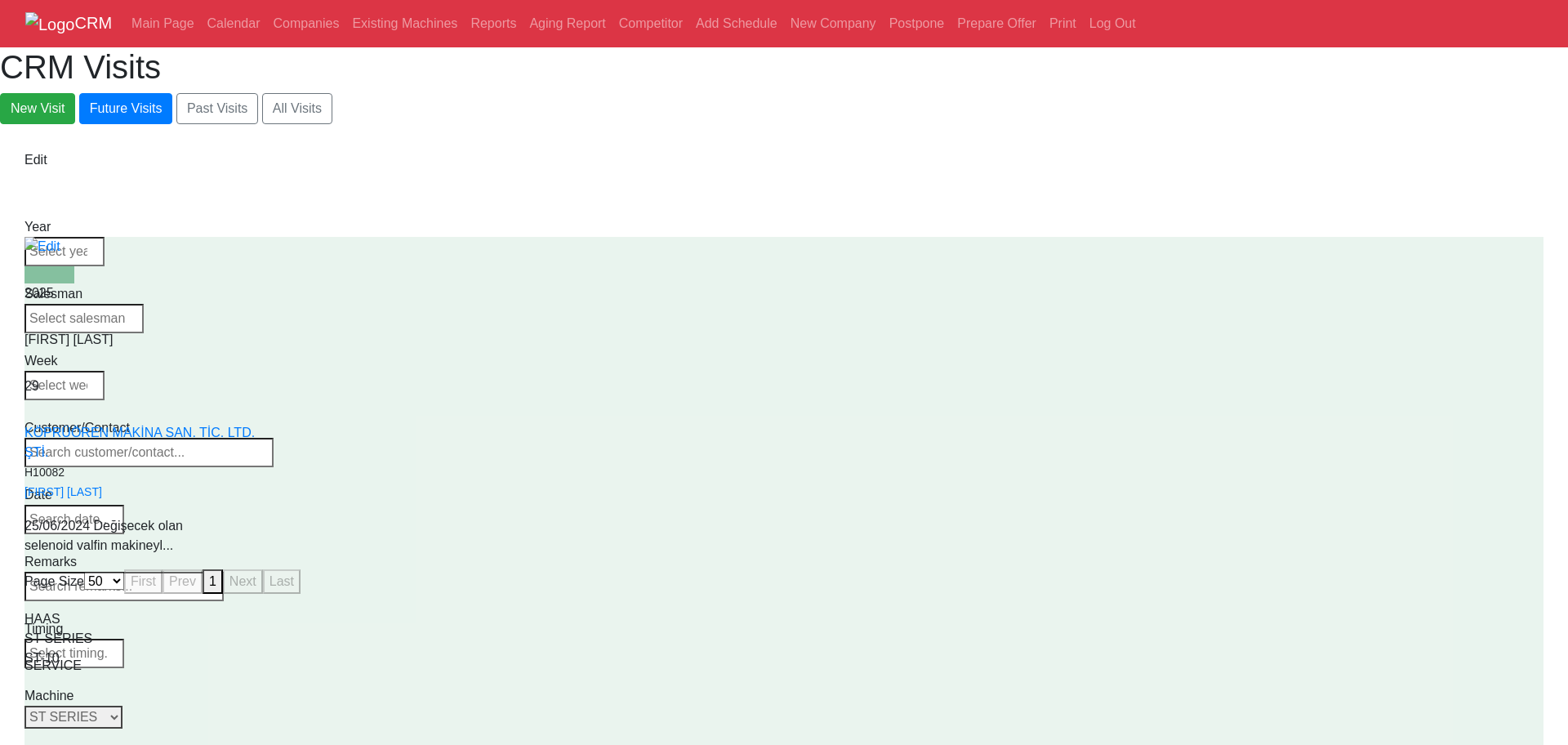 click on "Select Series All VF SERIES ST SERIES UMC EC SERIES ADDITIONAL TM SERIES MINI SERIES VM SERIES VC SERIES GM SERIES VR SERIES GR SERIES VS SERIES DC SERIES TL SERIES DS SERIES CL SERIES PARTS DT SERIES" at bounding box center (74, 717) 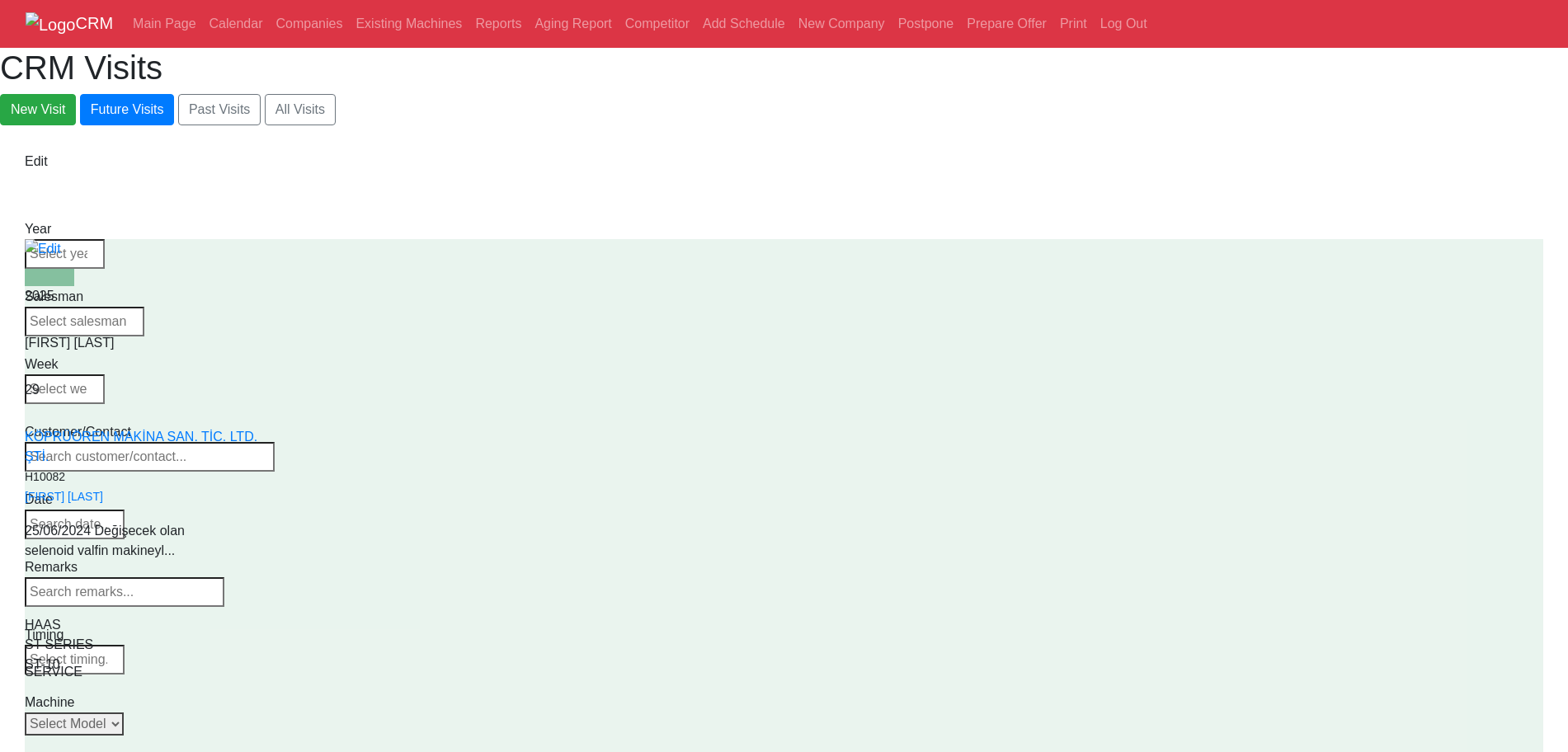 click on "Select Model All ST-10 ST-10L ST-10LY ST-10Y ST-15 ST-15L ST-15LY ST-15Y ST-20 ST-20L ST-20LY ST-20Y ST-25 ST-25L ST-25LY ST-25Y ST-28 ST-28L ST-28LY ST-28Y ST-30 ST-30L ST-30LY ST-30Y ST-35 ST-35L ST-35LY ST-35Y ST-40 ST-40L ST-45 ST-45L ST-55 ST-40S ST-45S ST-45SY" at bounding box center (74, 724) 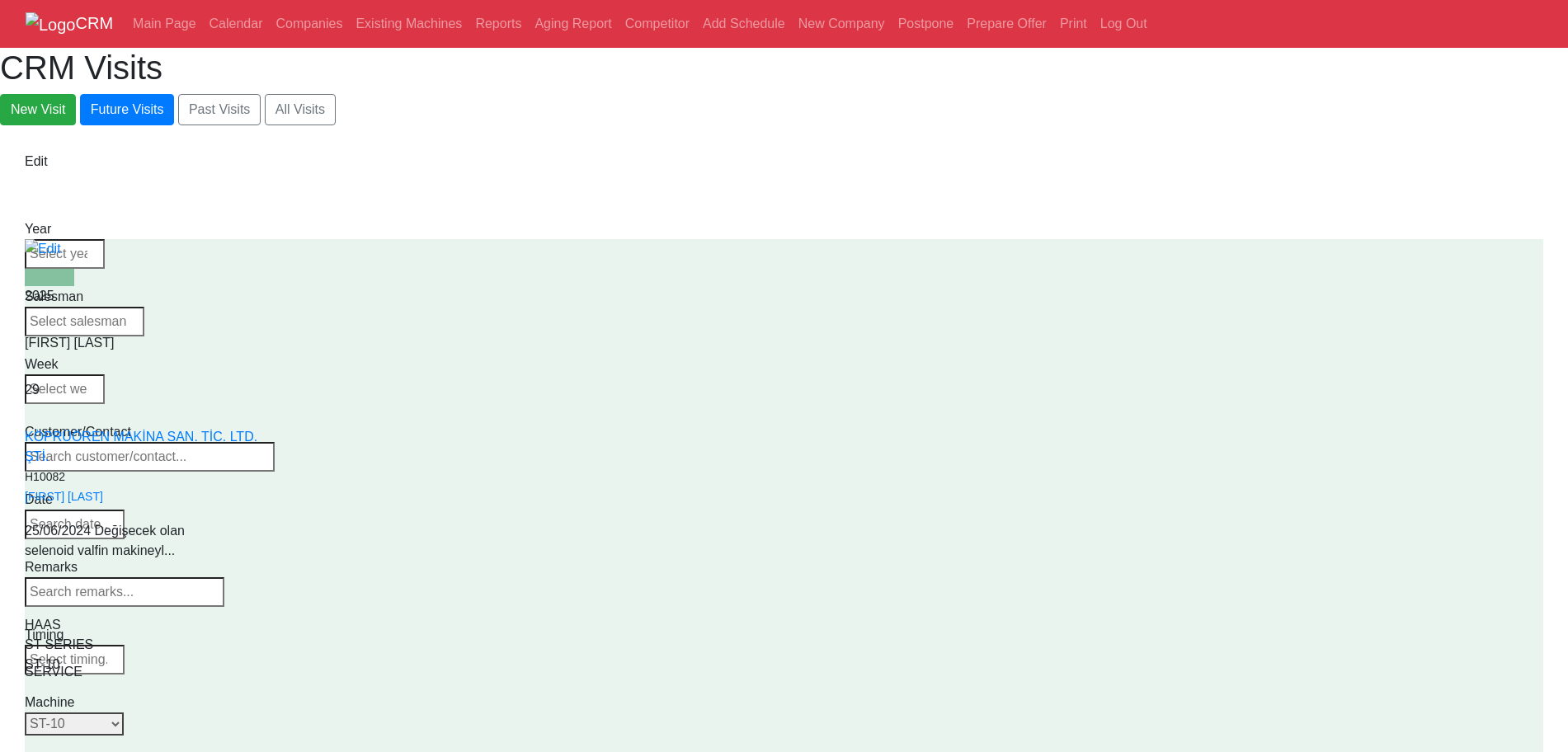 click on "Select Model All ST-10 ST-10L ST-10LY ST-10Y ST-15 ST-15L ST-15LY ST-15Y ST-20 ST-20L ST-20LY ST-20Y ST-25 ST-25L ST-25LY ST-25Y ST-28 ST-28L ST-28LY ST-28Y ST-30 ST-30L ST-30LY ST-30Y ST-35 ST-35L ST-35LY ST-35Y ST-40 ST-40L ST-45 ST-45L ST-55 ST-40S ST-45S ST-45SY" at bounding box center [74, 724] 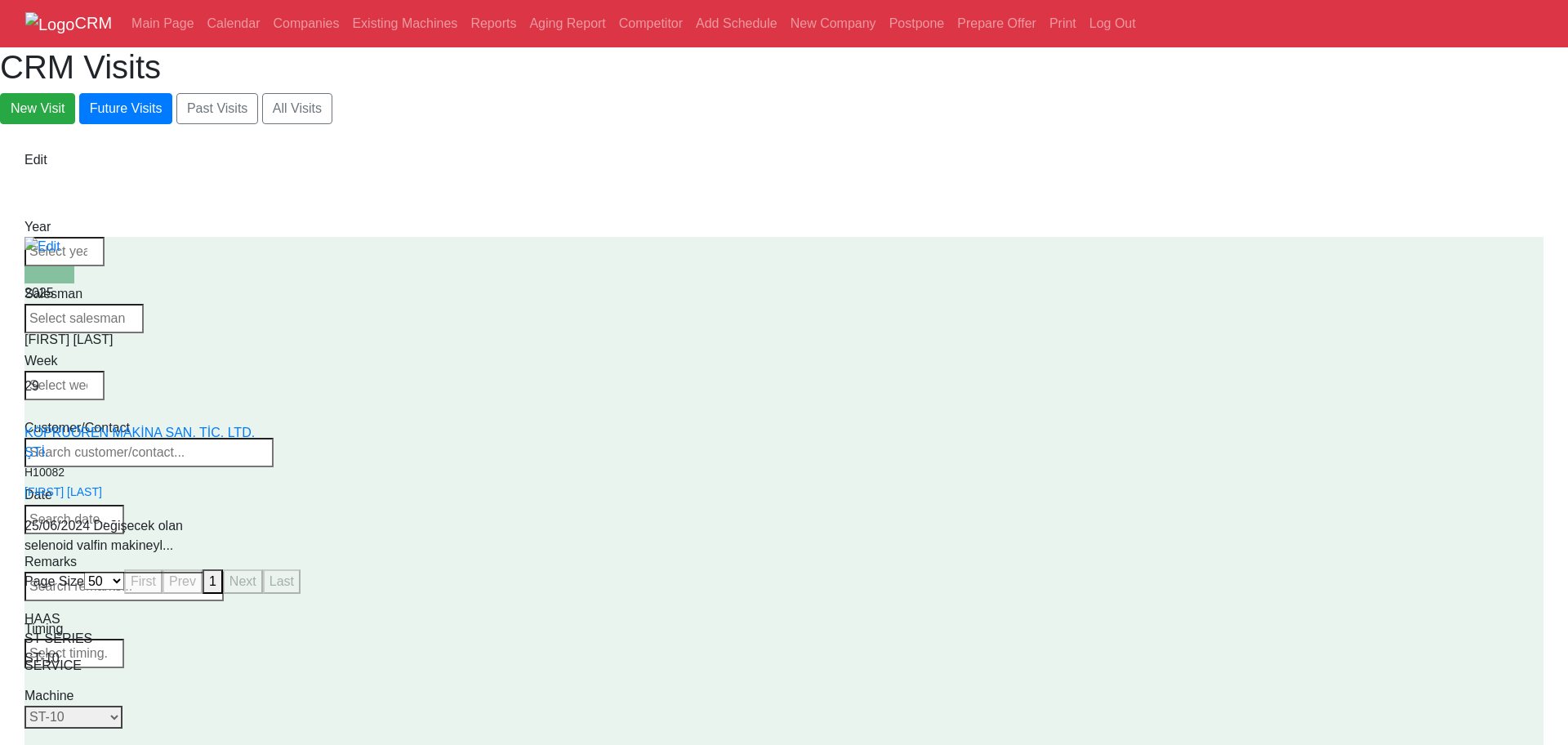 click on "Select Model All ST-10 ST-10L ST-10LY ST-10Y ST-15 ST-15L ST-15LY ST-15Y ST-20 ST-20L ST-20LY ST-20Y ST-25 ST-25L ST-25LY ST-25Y ST-28 ST-28L ST-28LY ST-28Y ST-30 ST-30L ST-30LY ST-30Y ST-35 ST-35L ST-35LY ST-35Y ST-40 ST-40L ST-45 ST-45L ST-55 ST-40S ST-45S ST-45SY" at bounding box center (74, 717) 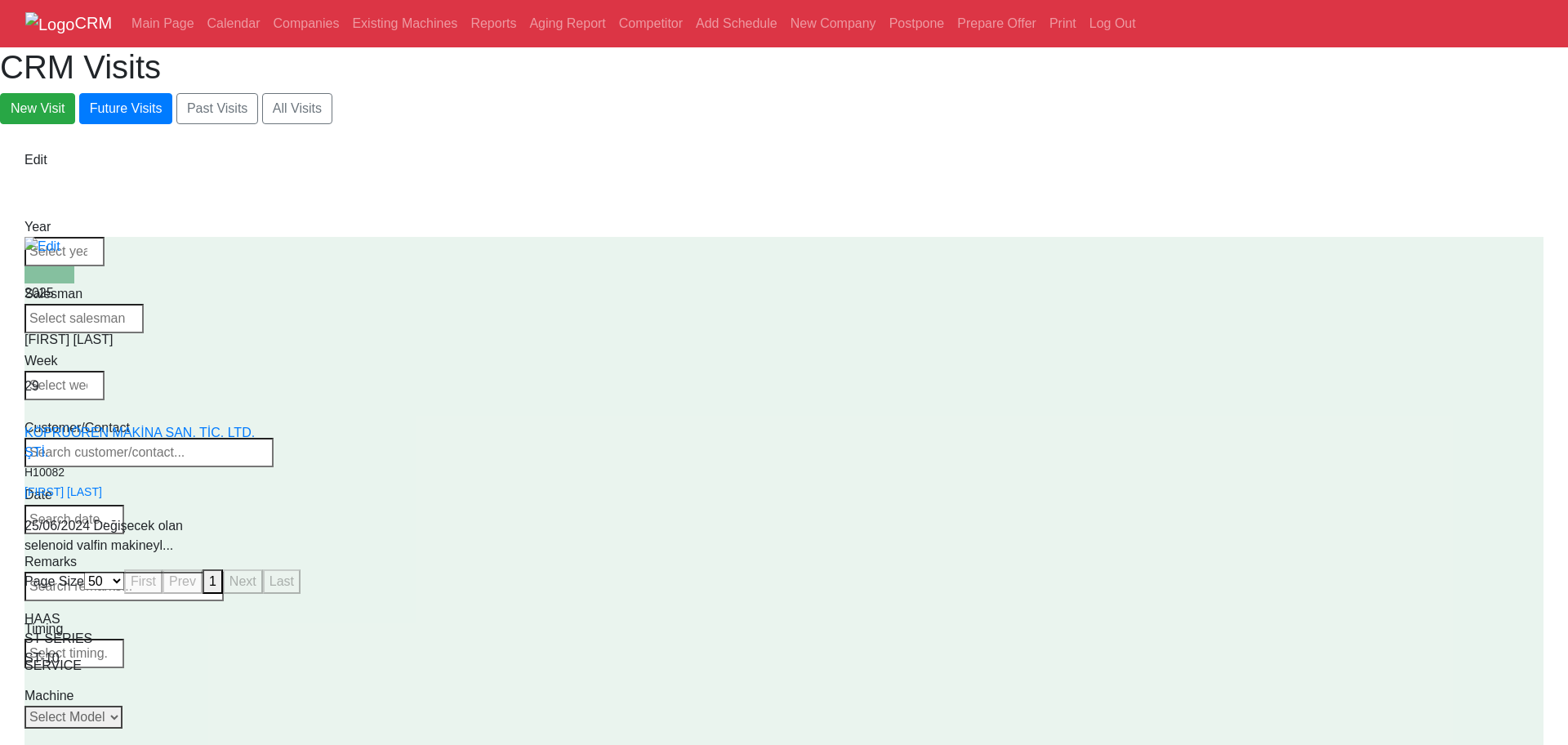 click on "Select Model All ST-10 ST-10L ST-10LY ST-10Y ST-15 ST-15L ST-15LY ST-15Y ST-20 ST-20L ST-20LY ST-20Y ST-25 ST-25L ST-25LY ST-25Y ST-28 ST-28L ST-28LY ST-28Y ST-30 ST-30L ST-30LY ST-30Y ST-35 ST-35L ST-35LY ST-35Y ST-40 ST-40L ST-45 ST-45L ST-55 ST-40S ST-45S ST-45SY" at bounding box center (74, 717) 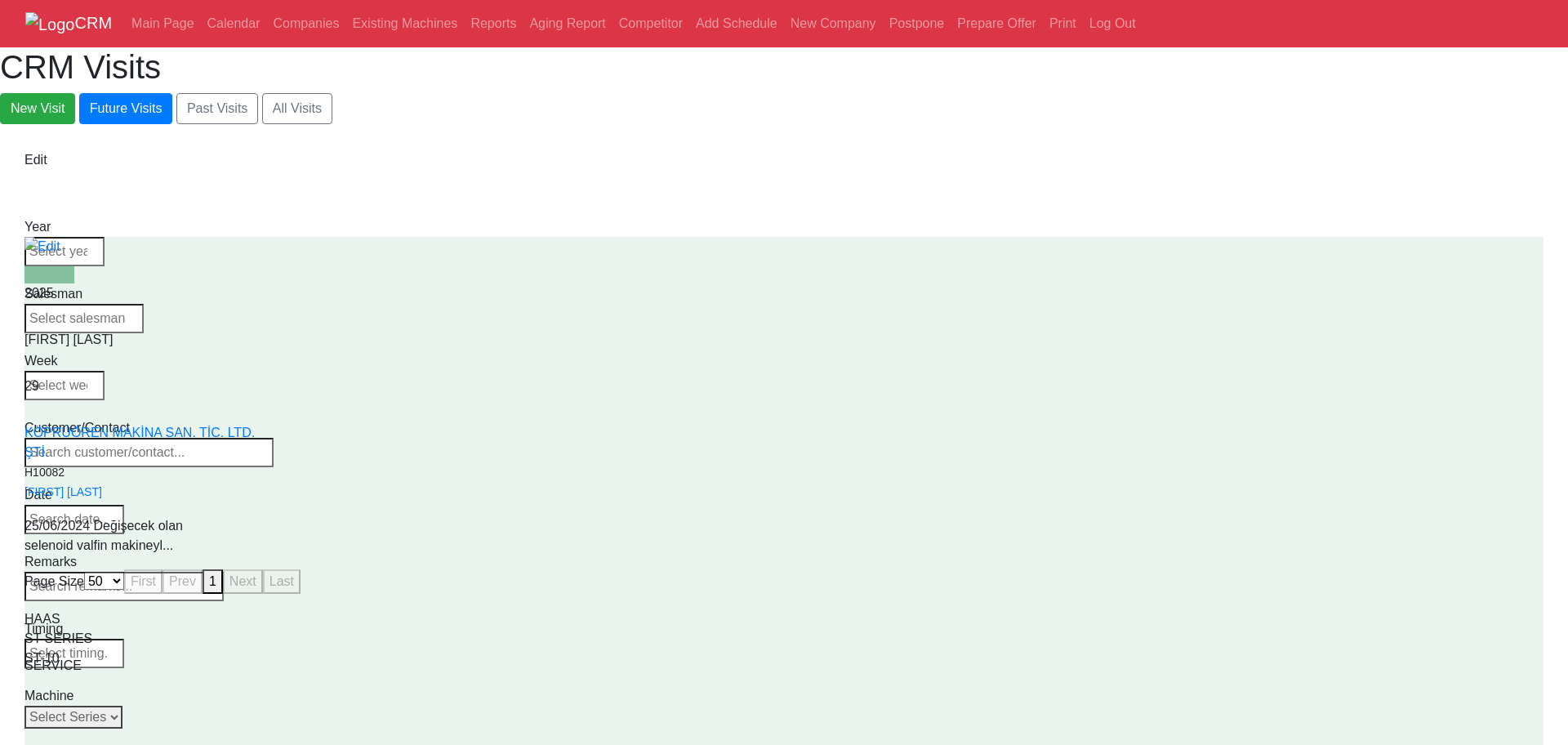 click on "Select Series All VF SERIES ST SERIES UMC EC SERIES ADDITIONAL TM SERIES MINI SERIES VM SERIES VC SERIES GM SERIES VR SERIES GR SERIES VS SERIES DC SERIES TL SERIES DS SERIES CL SERIES PARTS DT SERIES" at bounding box center (74, 717) 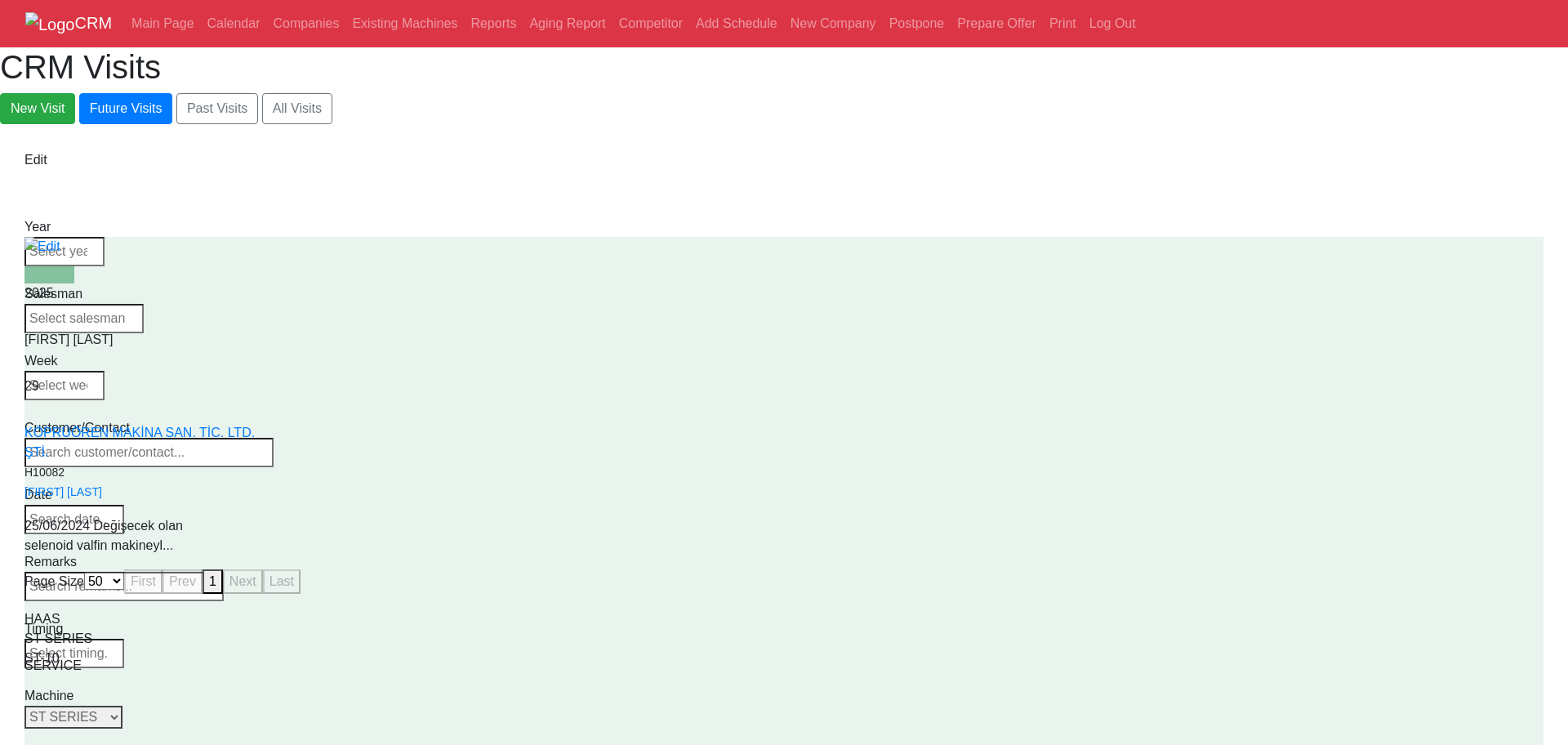 click on "Select Series All VF SERIES ST SERIES UMC EC SERIES ADDITIONAL TM SERIES MINI SERIES VM SERIES VC SERIES GM SERIES VR SERIES GR SERIES VS SERIES DC SERIES TL SERIES DS SERIES CL SERIES PARTS DT SERIES" at bounding box center (74, 717) 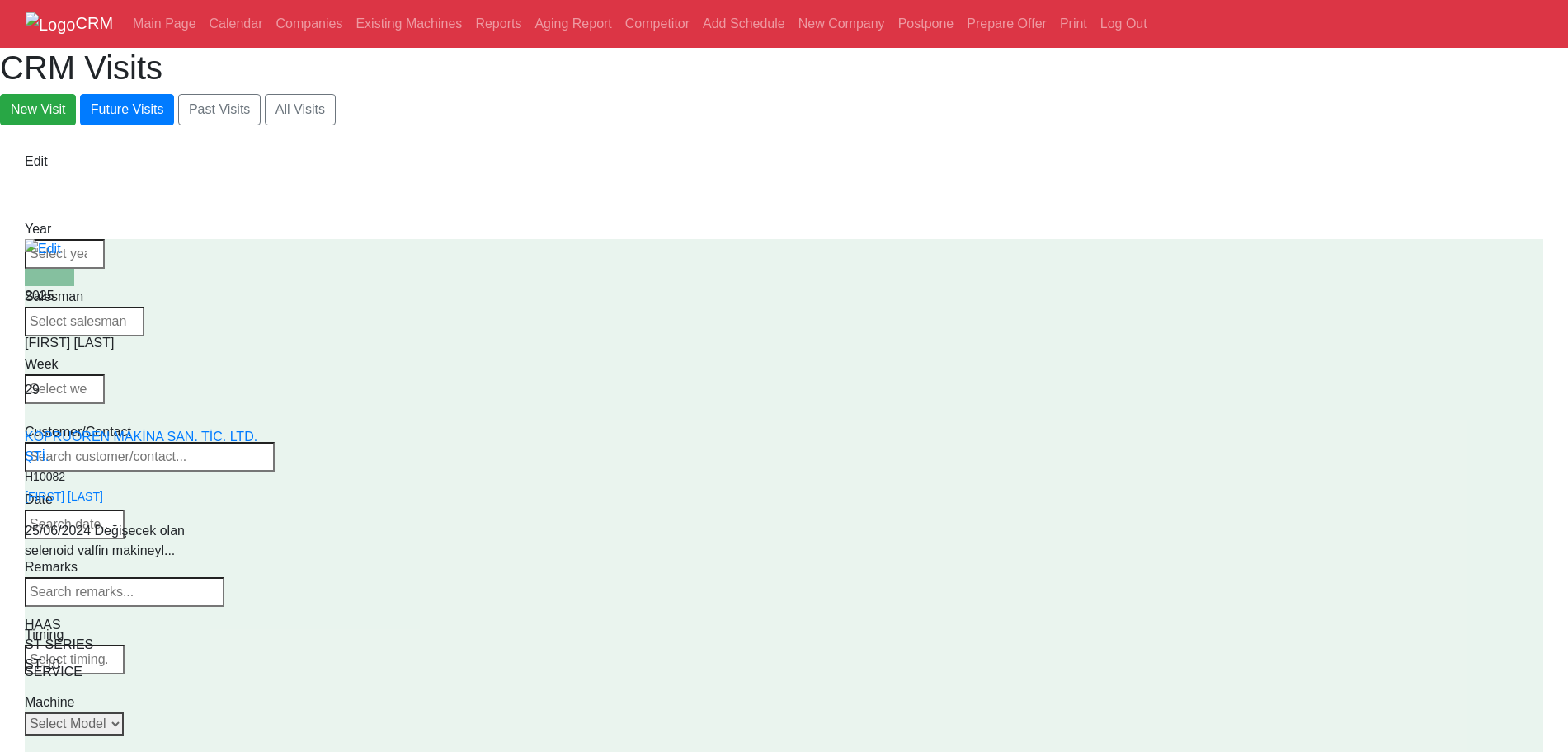 click on "Select Model All ST-10 ST-10L ST-10LY ST-10Y ST-15 ST-15L ST-15LY ST-15Y ST-20 ST-20L ST-20LY ST-20Y ST-25 ST-25L ST-25LY ST-25Y ST-28 ST-28L ST-28LY ST-28Y ST-30 ST-30L ST-30LY ST-30Y ST-35 ST-35L ST-35LY ST-35Y ST-40 ST-40L ST-45 ST-45L ST-55 ST-40S ST-45S ST-45SY" at bounding box center [74, 724] 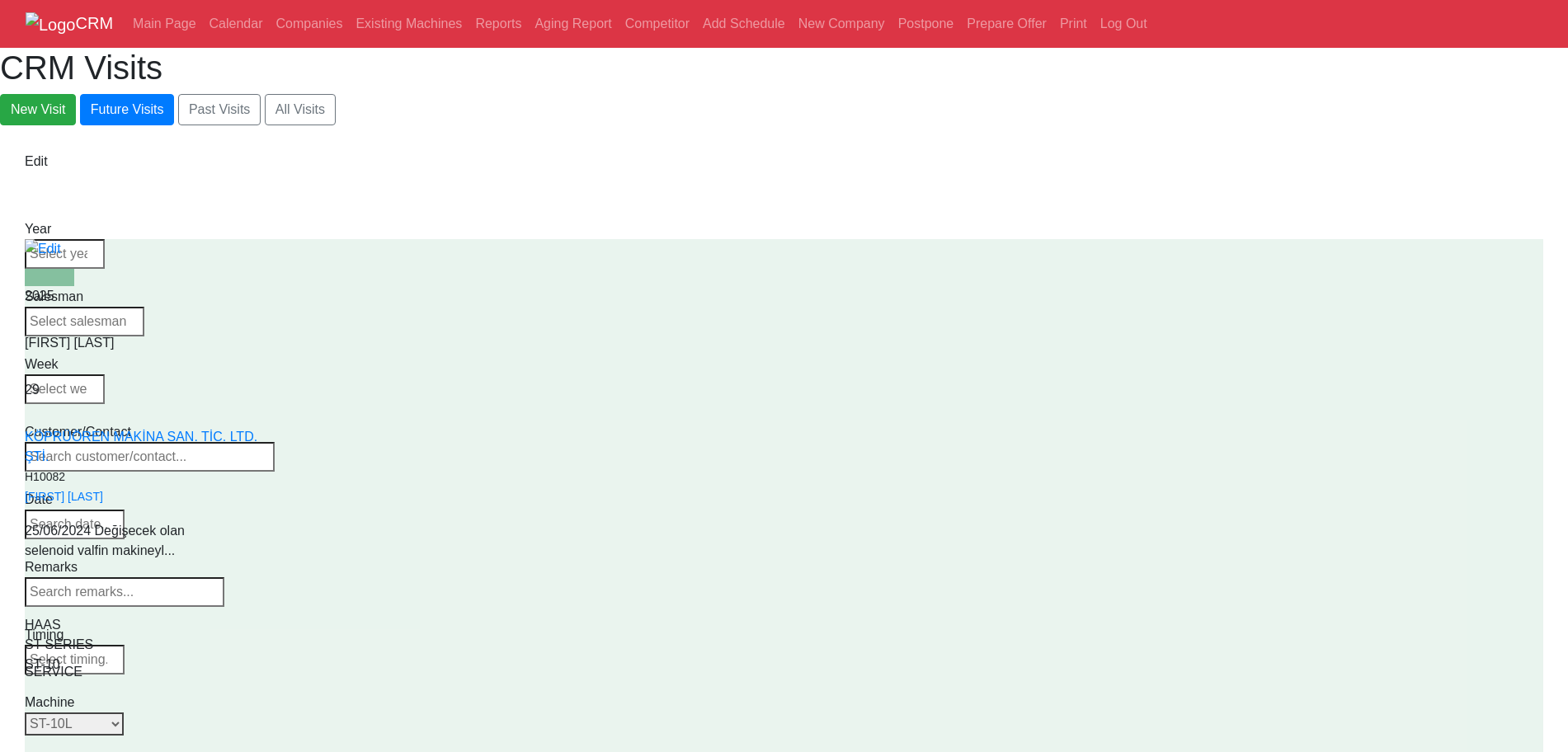 click on "Select Model All ST-10 ST-10L ST-10LY ST-10Y ST-15 ST-15L ST-15LY ST-15Y ST-20 ST-20L ST-20LY ST-20Y ST-25 ST-25L ST-25LY ST-25Y ST-28 ST-28L ST-28LY ST-28Y ST-30 ST-30L ST-30LY ST-30Y ST-35 ST-35L ST-35LY ST-35Y ST-40 ST-40L ST-45 ST-45L ST-55 ST-40S ST-45S ST-45SY" at bounding box center (74, 724) 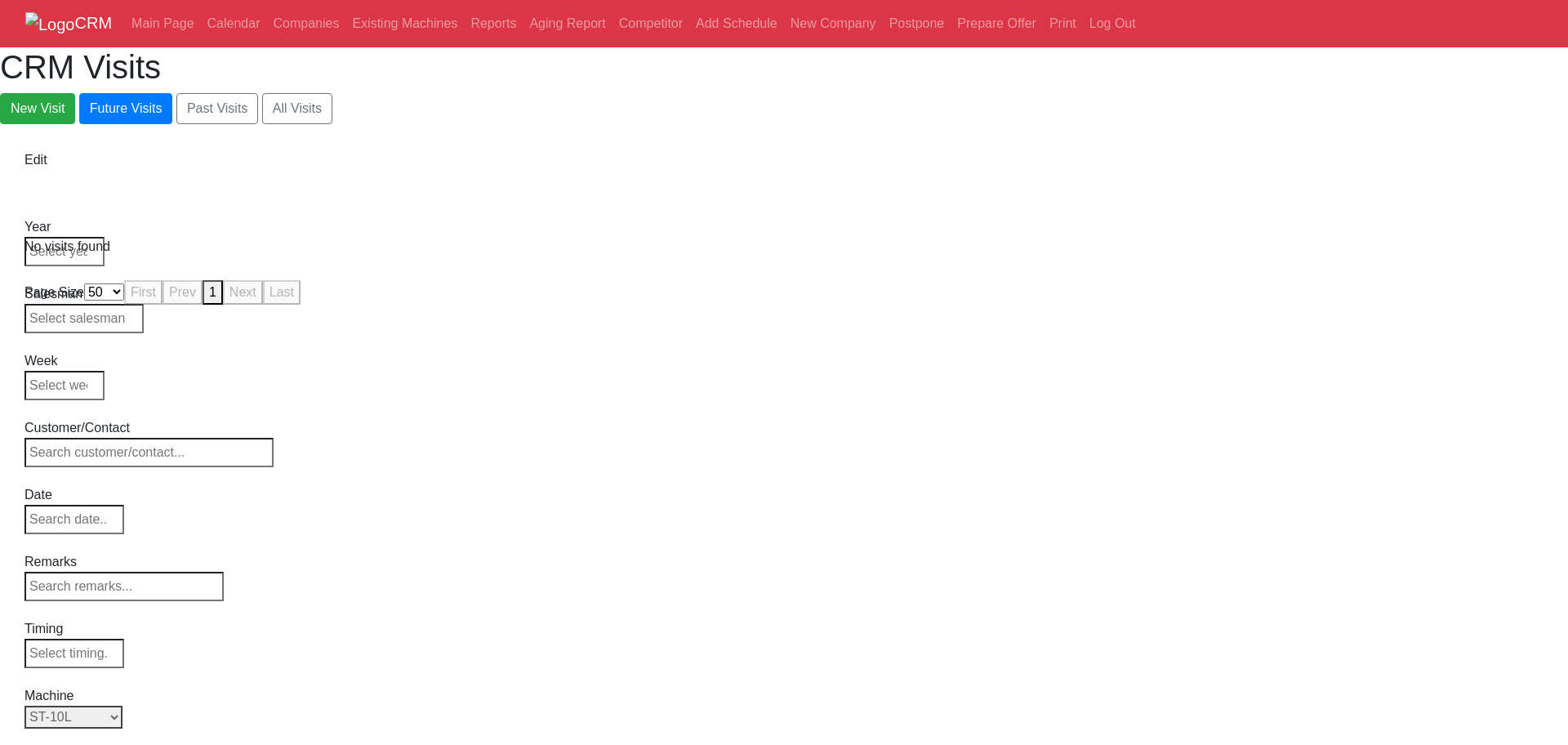 click on "Select Model All ST-10 ST-10L ST-10LY ST-10Y ST-15 ST-15L ST-15LY ST-15Y ST-20 ST-20L ST-20LY ST-20Y ST-25 ST-25L ST-25LY ST-25Y ST-28 ST-28L ST-28LY ST-28Y ST-30 ST-30L ST-30LY ST-30Y ST-35 ST-35L ST-35LY ST-35Y ST-40 ST-40L ST-45 ST-45L ST-55 ST-40S ST-45S ST-45SY" at bounding box center [74, 717] 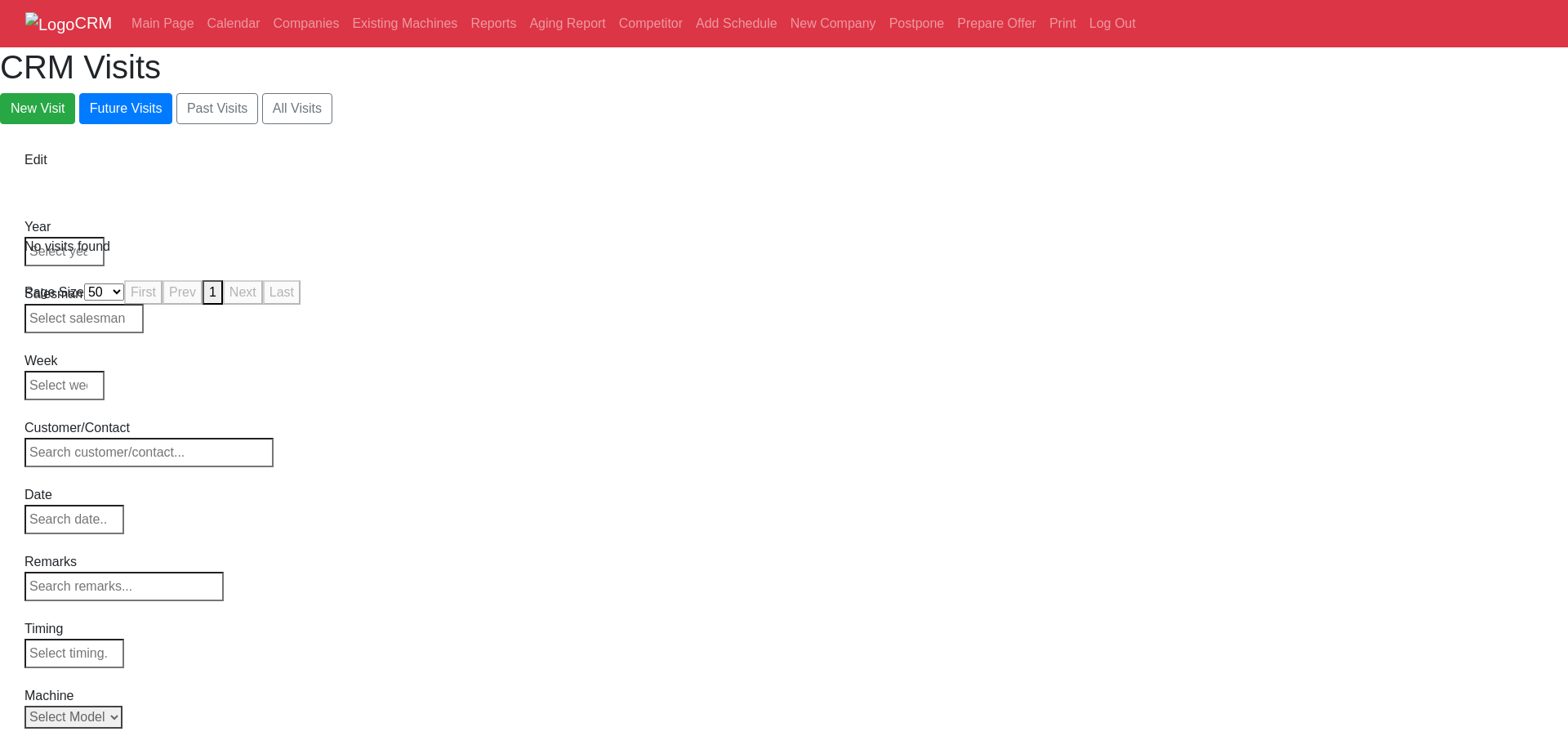 click on "Select Model All ST-10 ST-10L ST-10LY ST-10Y ST-15 ST-15L ST-15LY ST-15Y ST-20 ST-20L ST-20LY ST-20Y ST-25 ST-25L ST-25LY ST-25Y ST-28 ST-28L ST-28LY ST-28Y ST-30 ST-30L ST-30LY ST-30Y ST-35 ST-35L ST-35LY ST-35Y ST-40 ST-40L ST-45 ST-45L ST-55 ST-40S ST-45S ST-45SY" at bounding box center (74, 717) 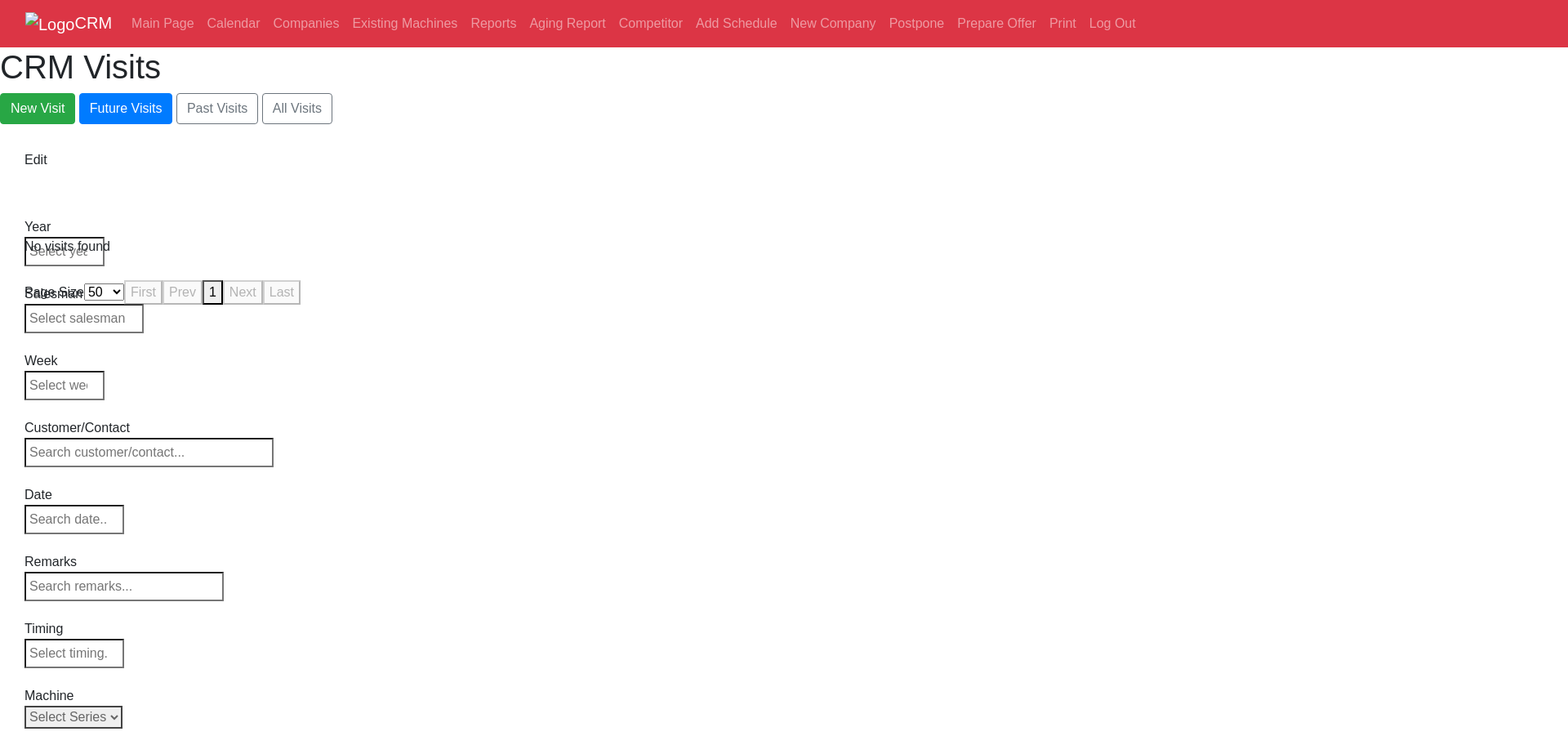 click on "Select Series All VF SERIES ST SERIES UMC EC SERIES ADDITIONAL TM SERIES MINI SERIES VM SERIES VC SERIES GM SERIES VR SERIES GR SERIES VS SERIES DC SERIES TL SERIES DS SERIES CL SERIES PARTS DT SERIES" at bounding box center [74, 717] 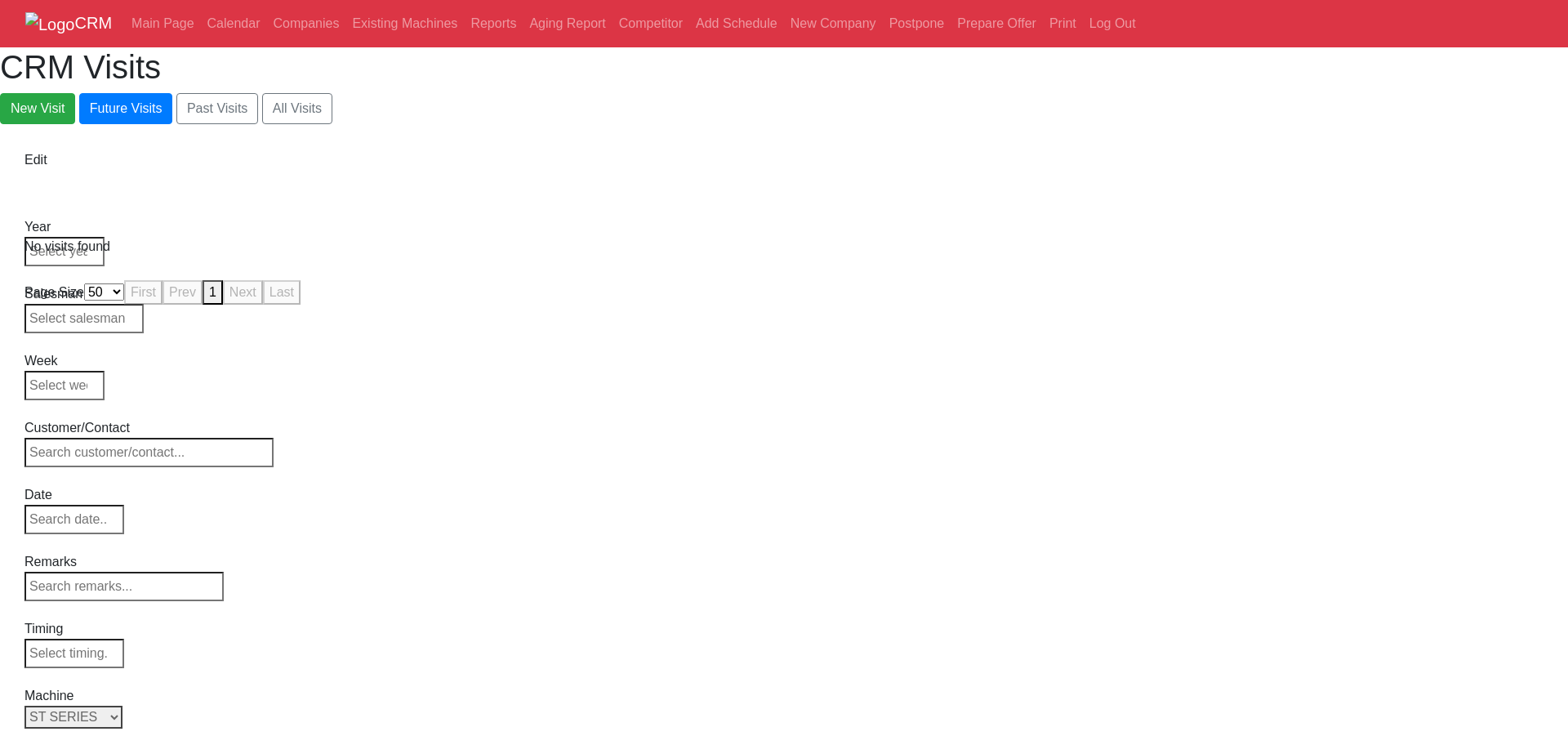 click on "Select Series All VF SERIES ST SERIES UMC EC SERIES ADDITIONAL TM SERIES MINI SERIES VM SERIES VC SERIES GM SERIES VR SERIES GR SERIES VS SERIES DC SERIES TL SERIES DS SERIES CL SERIES PARTS DT SERIES" at bounding box center [74, 717] 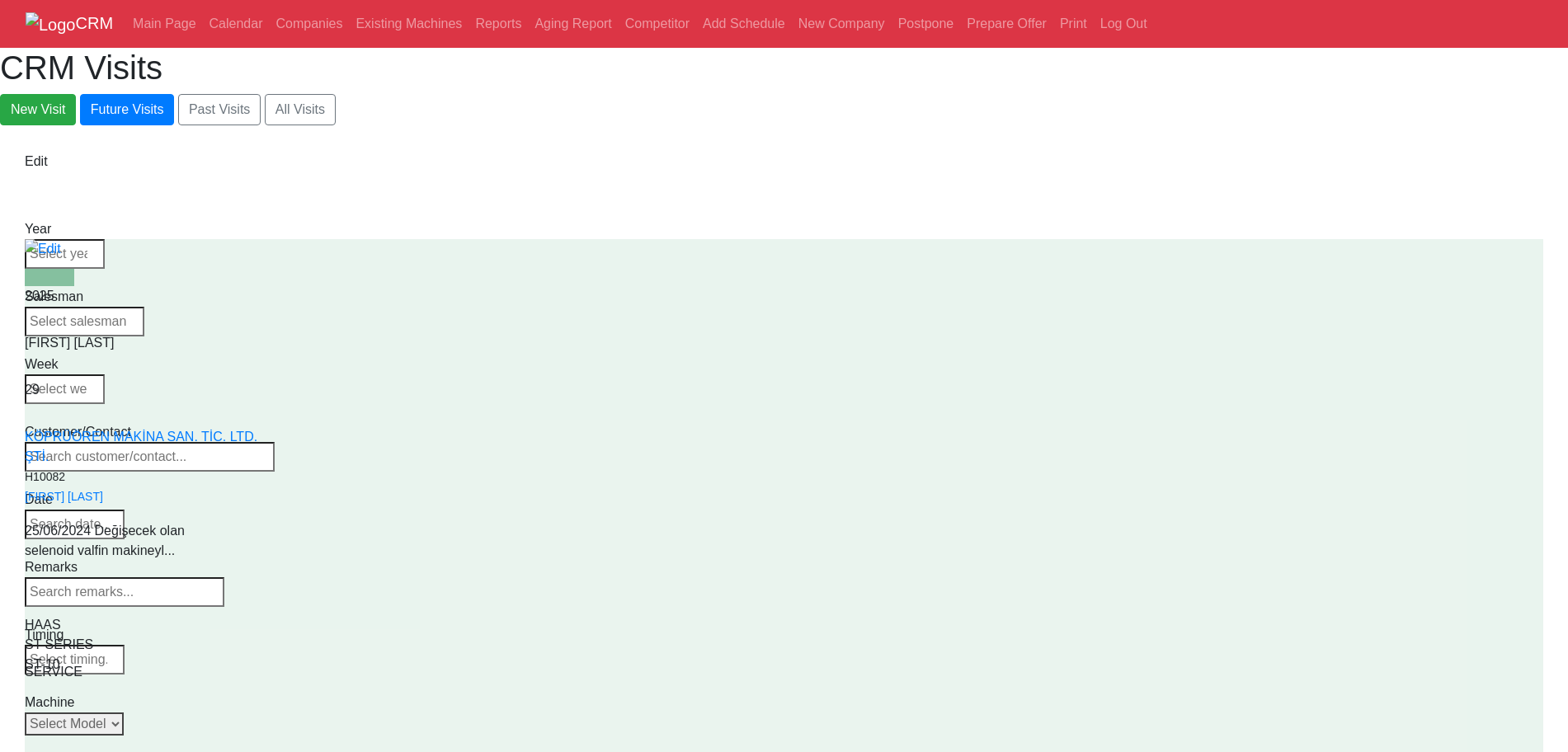 click on "Select Model All ST-10 ST-10L ST-10LY ST-10Y ST-15 ST-15L ST-15LY ST-15Y ST-20 ST-20L ST-20LY ST-20Y ST-25 ST-25L ST-25LY ST-25Y ST-28 ST-28L ST-28LY ST-28Y ST-30 ST-30L ST-30LY ST-30Y ST-35 ST-35L ST-35LY ST-35Y ST-40 ST-40L ST-45 ST-45L ST-55 ST-40S ST-45S ST-45SY" at bounding box center (74, 724) 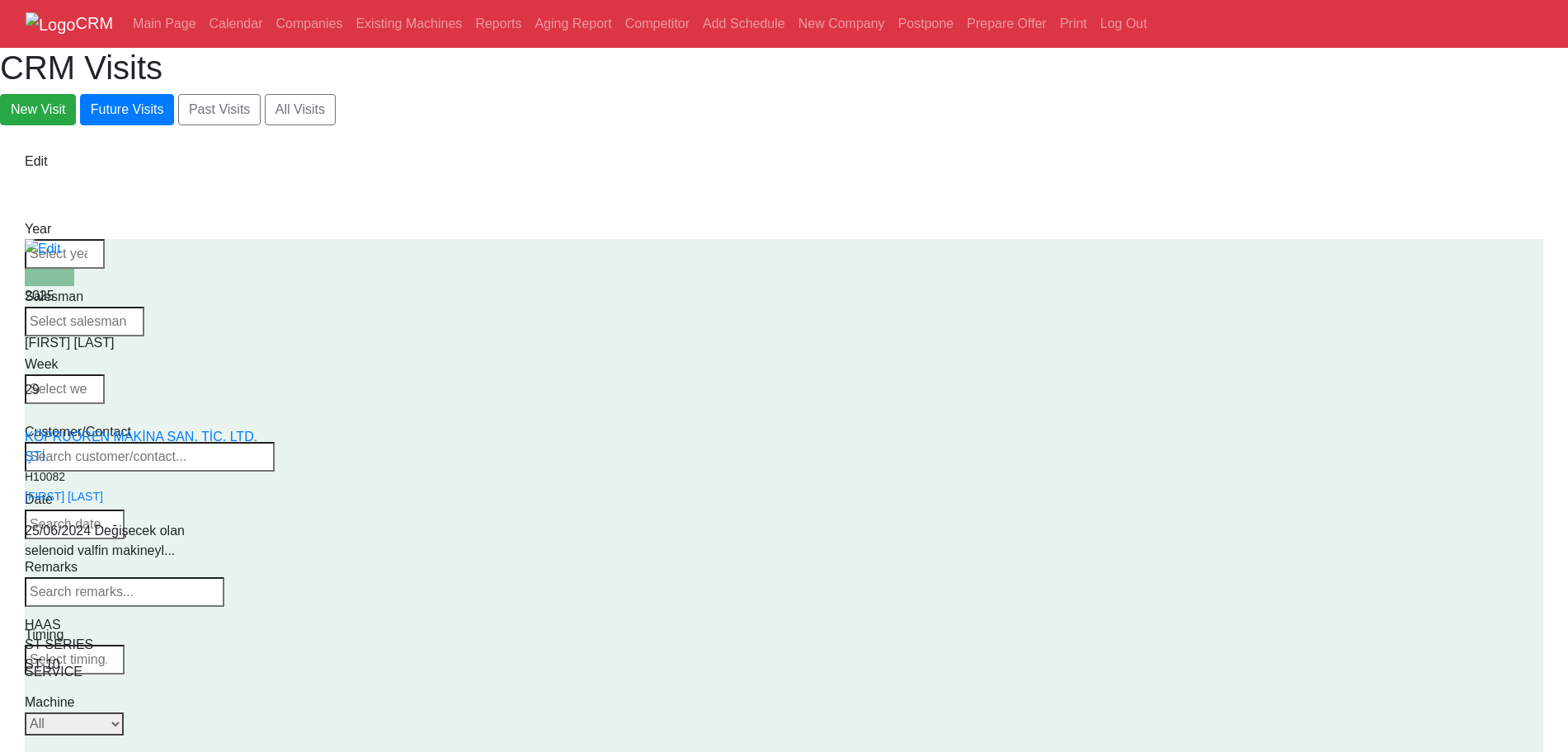 click on "Select Model All ST-10 ST-10L ST-10LY ST-10Y ST-15 ST-15L ST-15LY ST-15Y ST-20 ST-20L ST-20LY ST-20Y ST-25 ST-25L ST-25LY ST-25Y ST-28 ST-28L ST-28LY ST-28Y ST-30 ST-30L ST-30LY ST-30Y ST-35 ST-35L ST-35LY ST-35Y ST-40 ST-40L ST-45 ST-45L ST-55 ST-40S ST-45S ST-45SY" at bounding box center (74, 724) 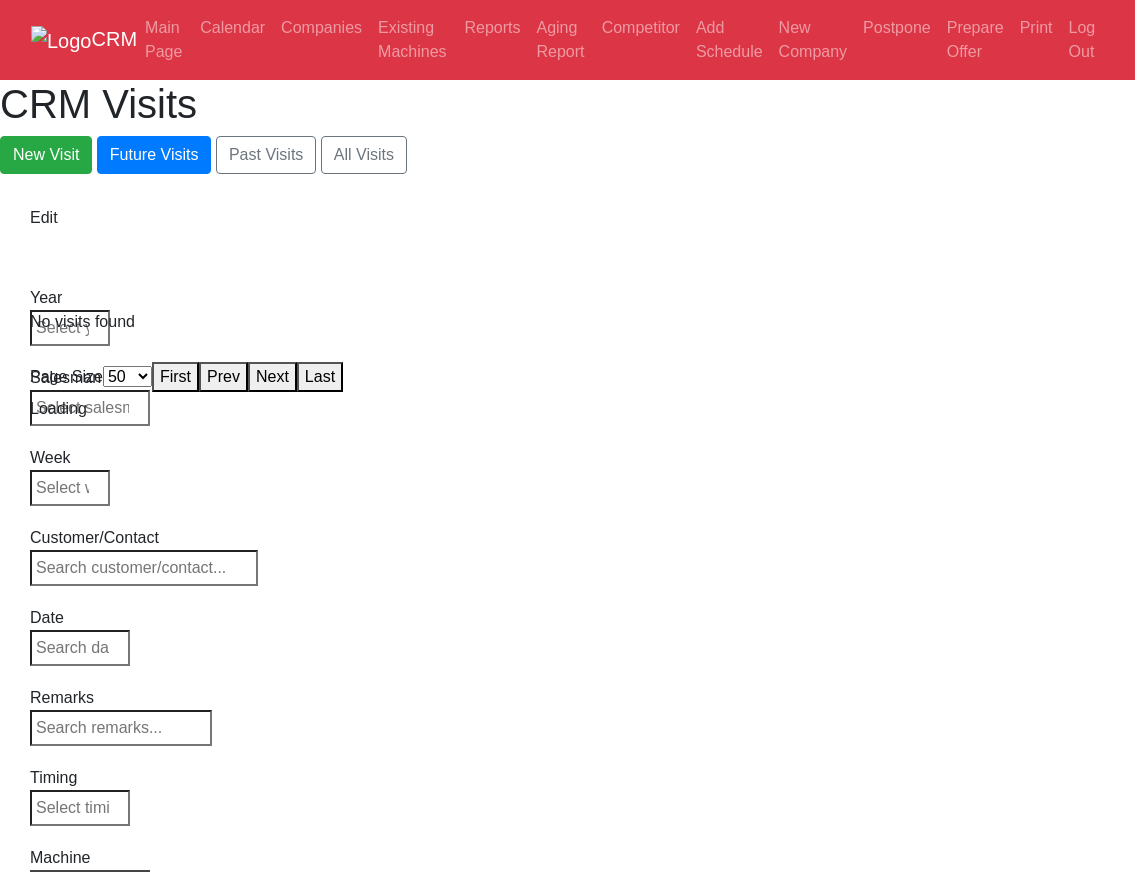 select on "50" 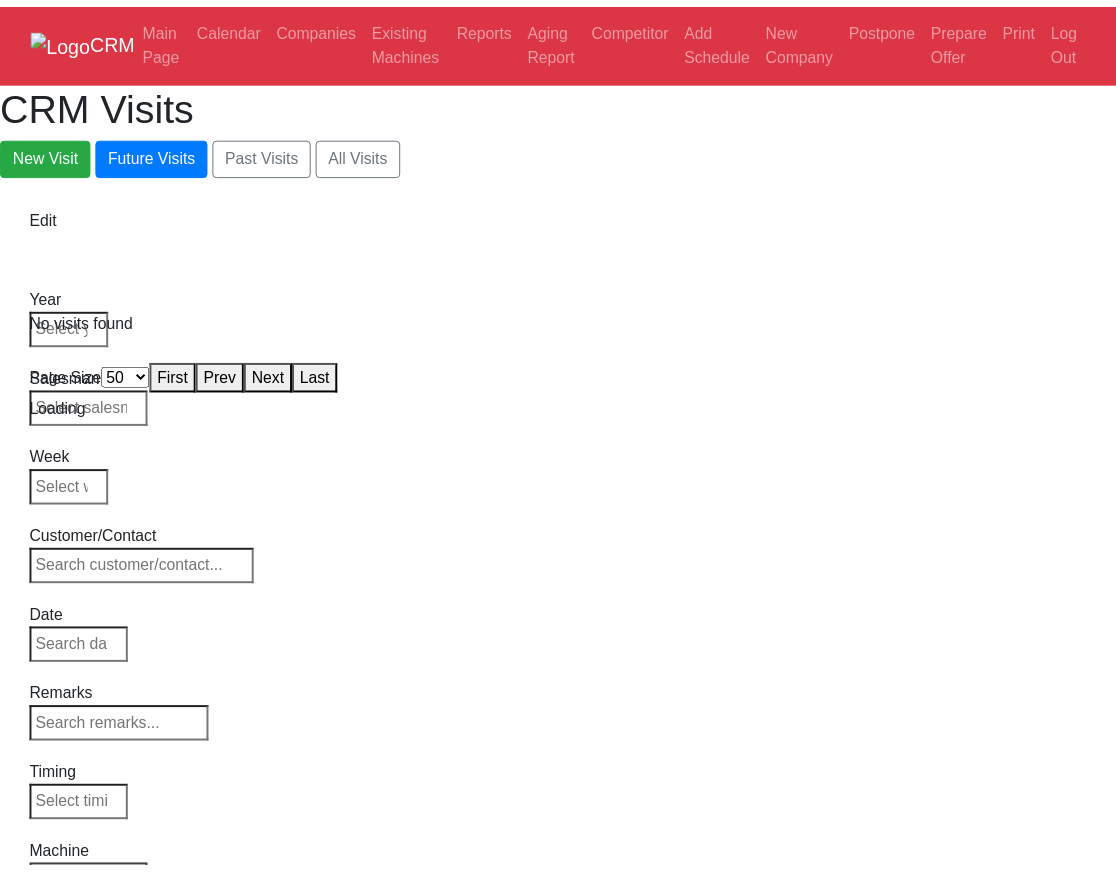 scroll, scrollTop: 0, scrollLeft: 0, axis: both 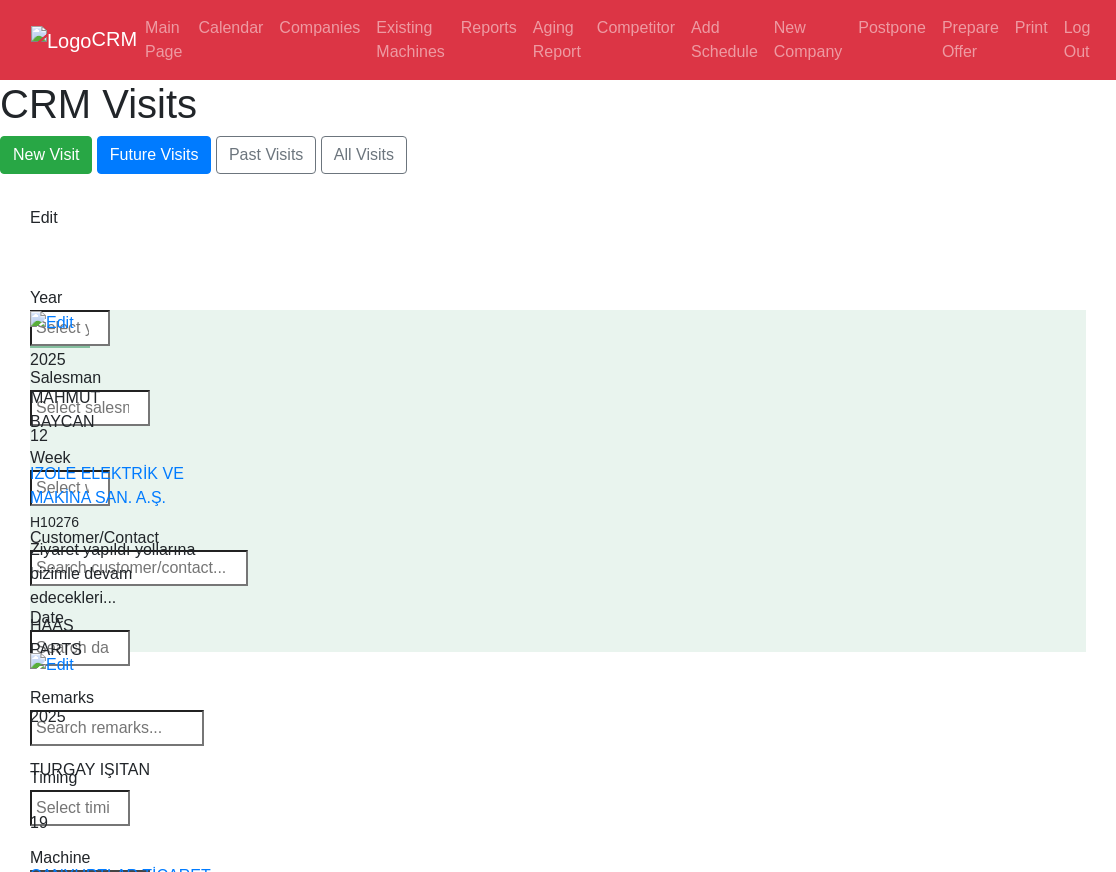 click on "Select Machine HAAS CANACA" at bounding box center [90, 884] 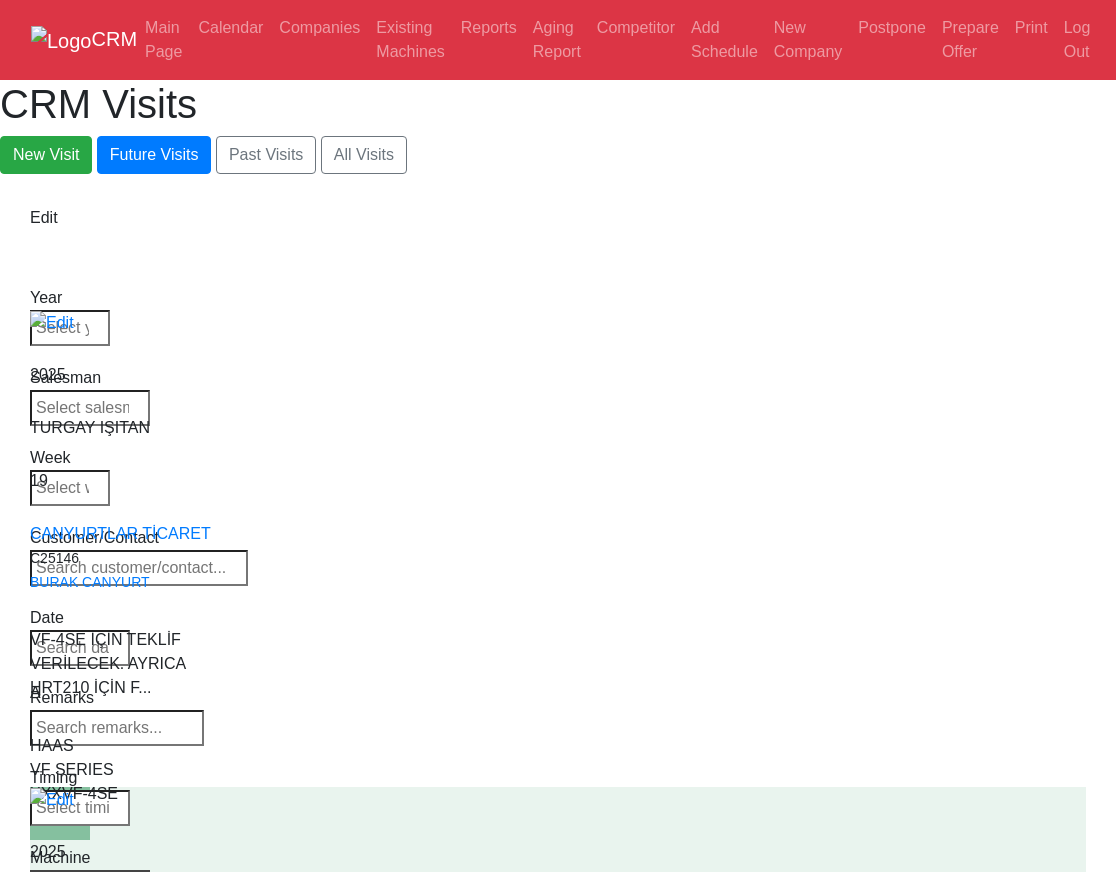 click on "Select Series 🔙 Back to Supplier All VF SERIES ST SERIES UMC EC SERIES ADDITIONAL TM SERIES MINI SERIES VM SERIES VC SERIES GM SERIES VR SERIES GR SERIES VS SERIES DC SERIES TL SERIES DS SERIES CL SERIES PARTS DT SERIES" at bounding box center (90, 884) 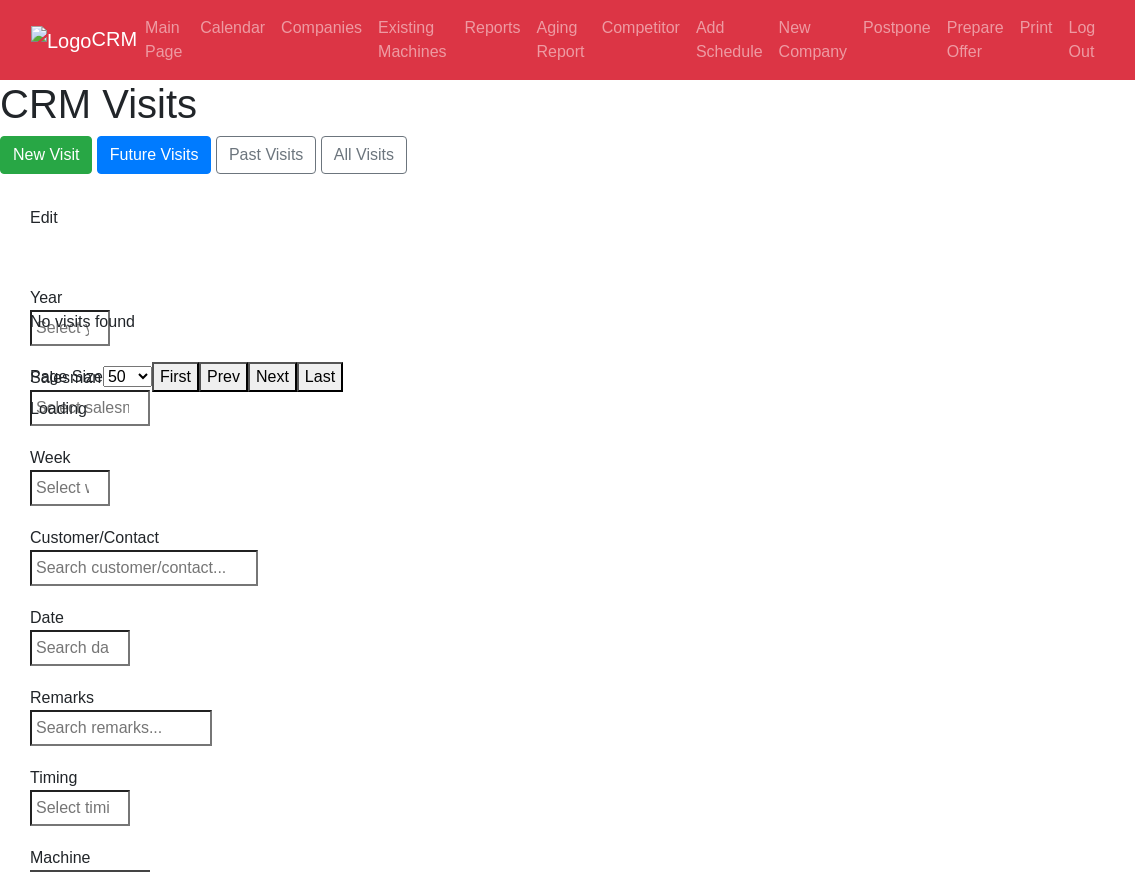 select on "50" 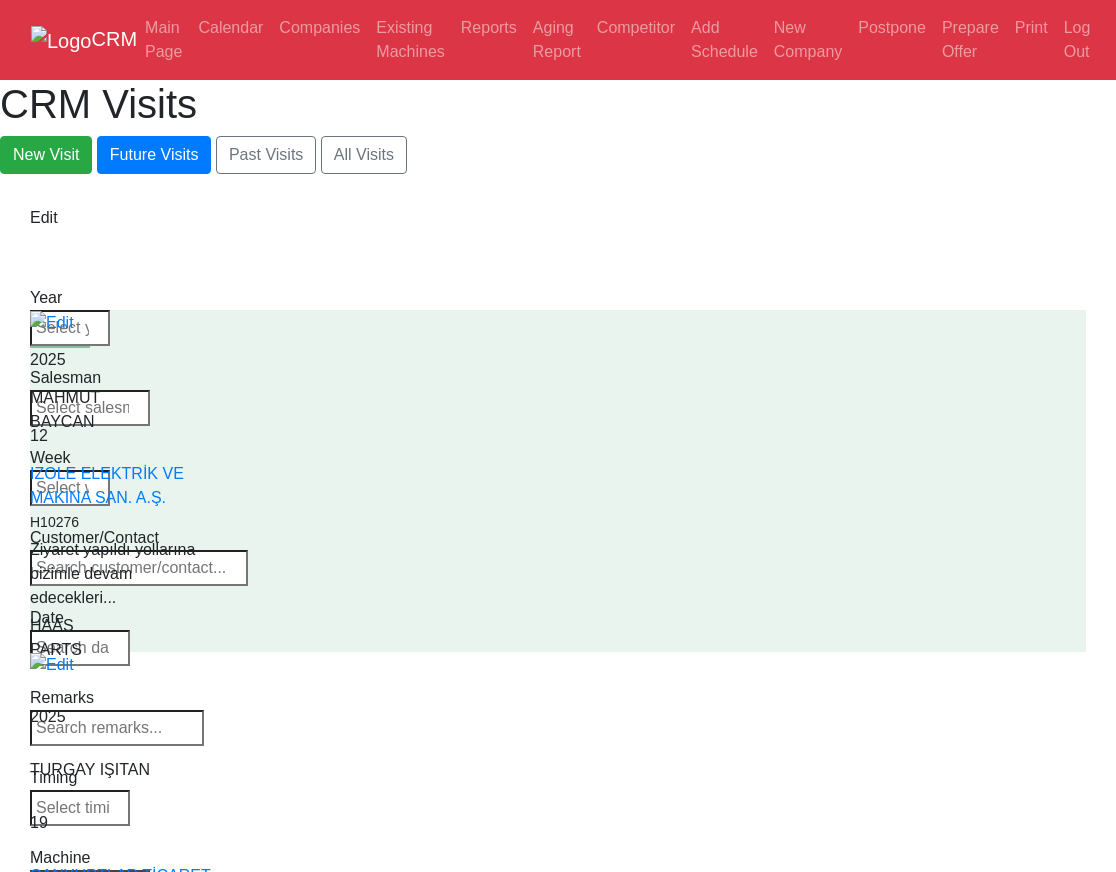 click on "Select Machine HAAS CANACA" at bounding box center [90, 884] 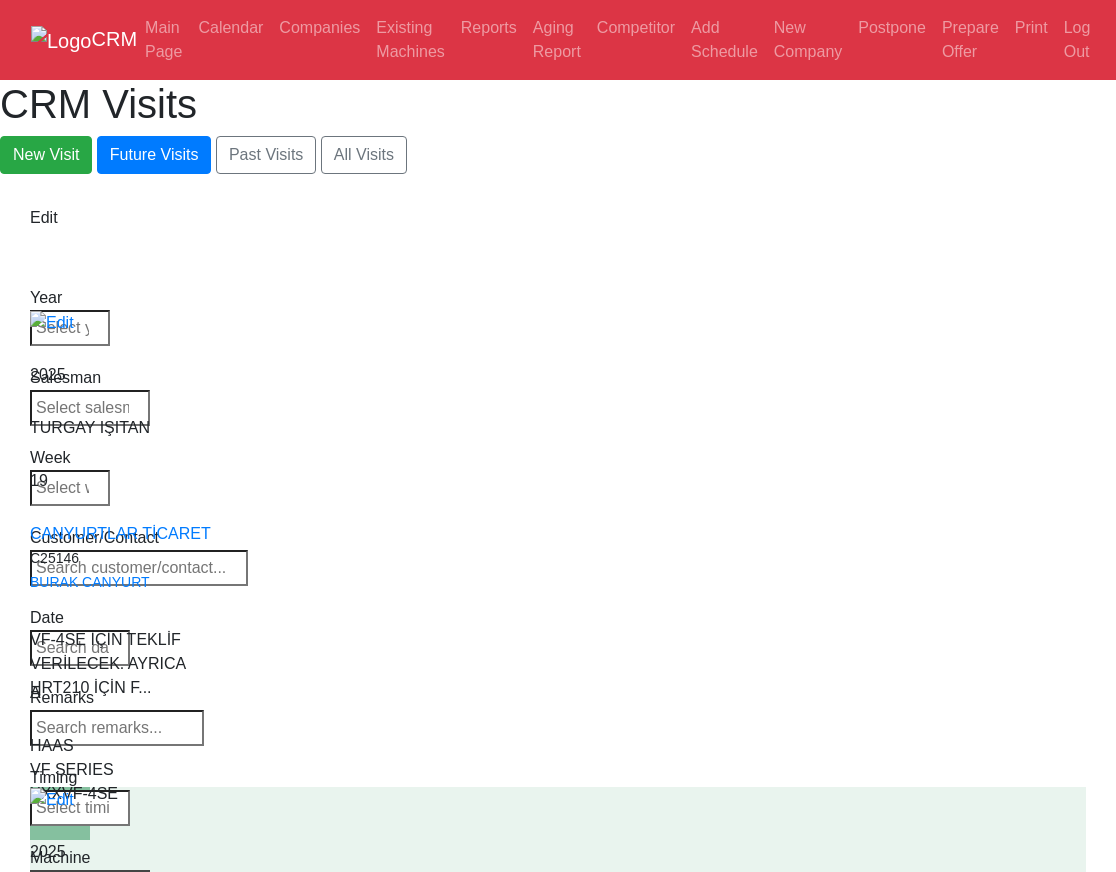 click on "Select Series Back to Supplier All VF SERIES ST SERIES UMC EC SERIES ADDITIONAL TM SERIES MINI SERIES VM SERIES VC SERIES GM SERIES VR SERIES GR SERIES VS SERIES DC SERIES TL SERIES DS SERIES CL SERIES PARTS DT SERIES" at bounding box center (90, 884) 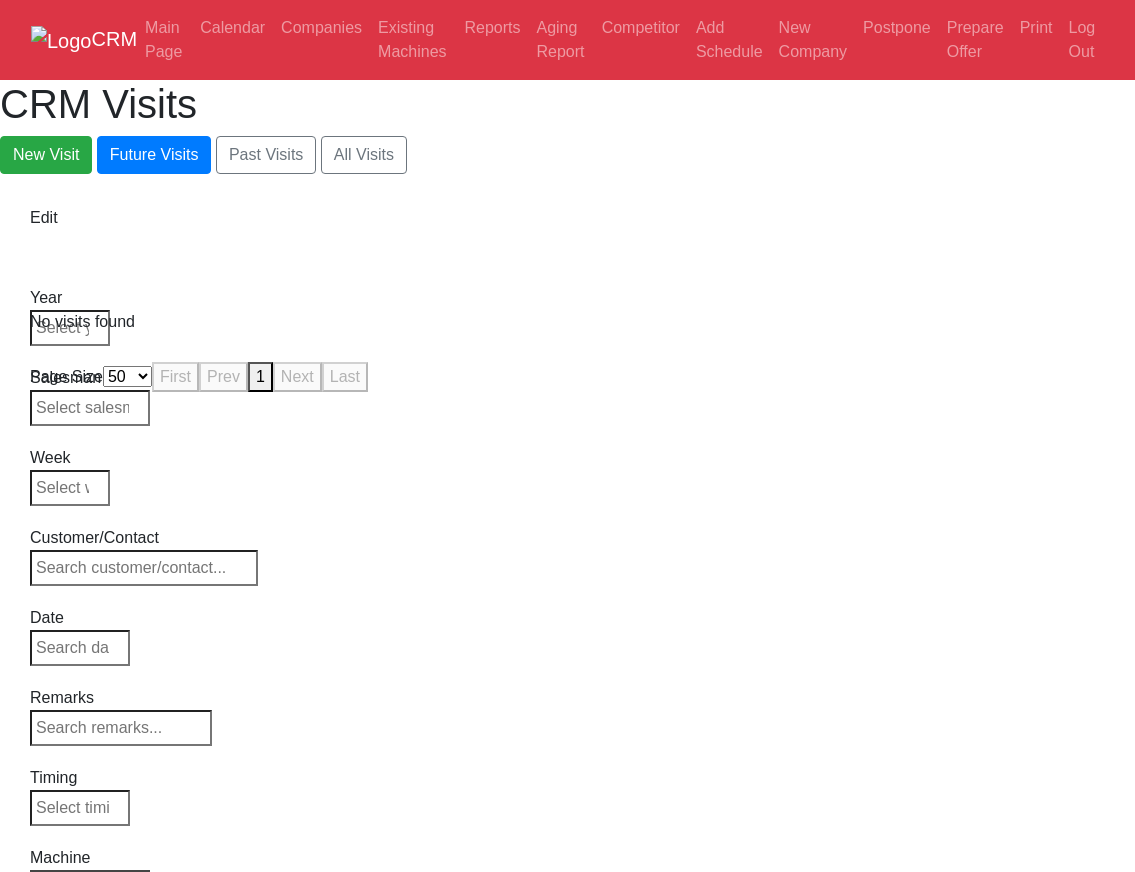 click on "Select Model Back to Series All VF-1 VF-2 VF-2SS VF-2SSYT VF-2TR VF-2YT VF-3 VF-3SS VF-3SSYT VF-3YT VF-3YT/50 VF-4 VF-4SS VF-5/40 VF-5/40TR VF-5/40XT VF-5/50 VF-5/50TR VF-5/50XT VF-5SS VF-10/40 VF-10/50 VF-11/40 VF-11/50 VF-12/40 VF-12/50 VF-14/40 VF-14/50 VF-6/40 VF-6/40TR VF-6/50 VF-6/50TR VF-6SS VF-7/40 VF-7/50 VF-8/40 VF-8/50 VF-9/40 VF-9/50" at bounding box center (90, 884) 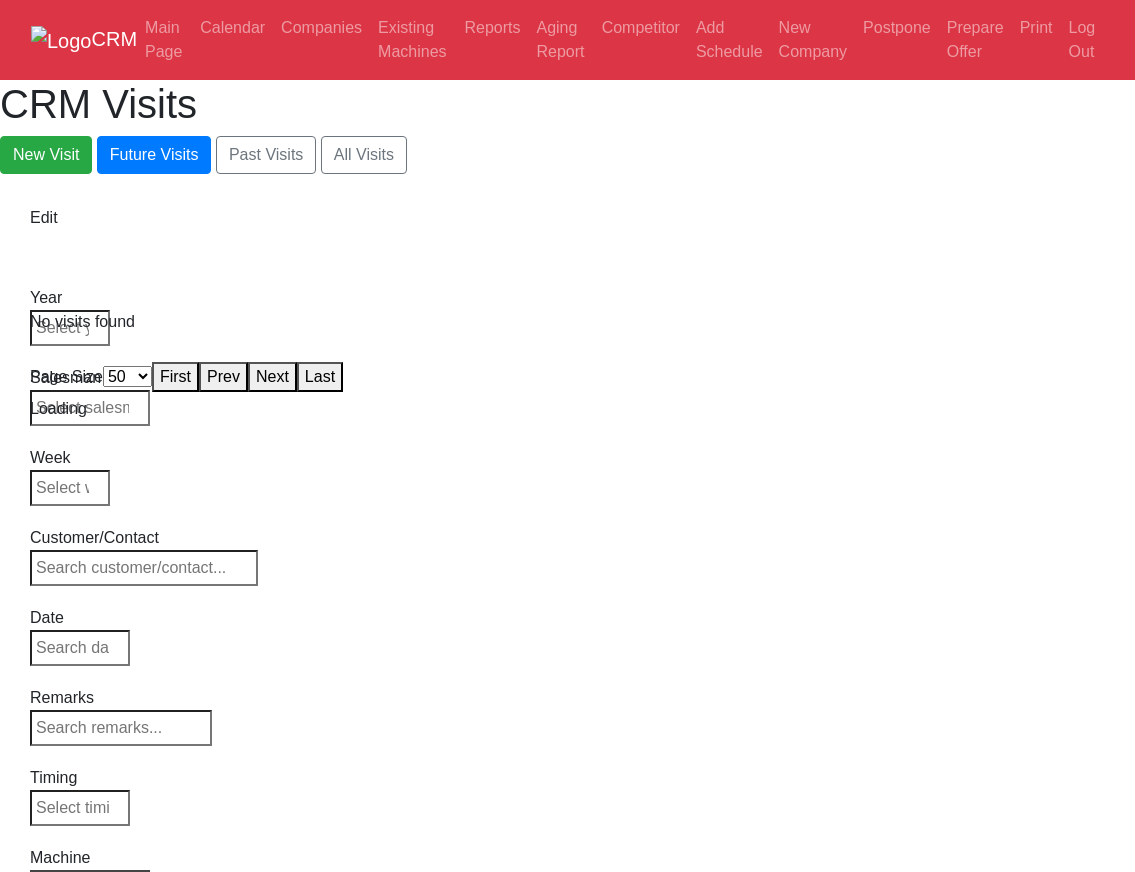 select on "50" 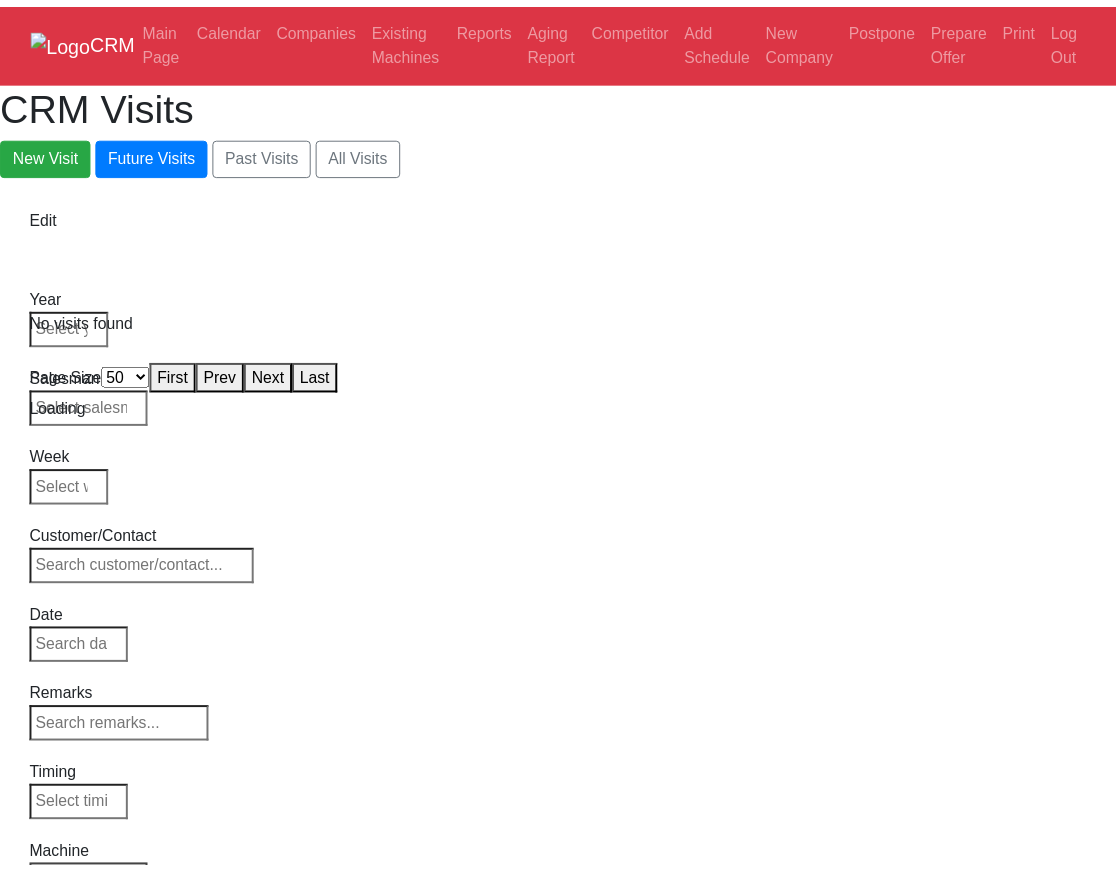 scroll, scrollTop: 0, scrollLeft: 0, axis: both 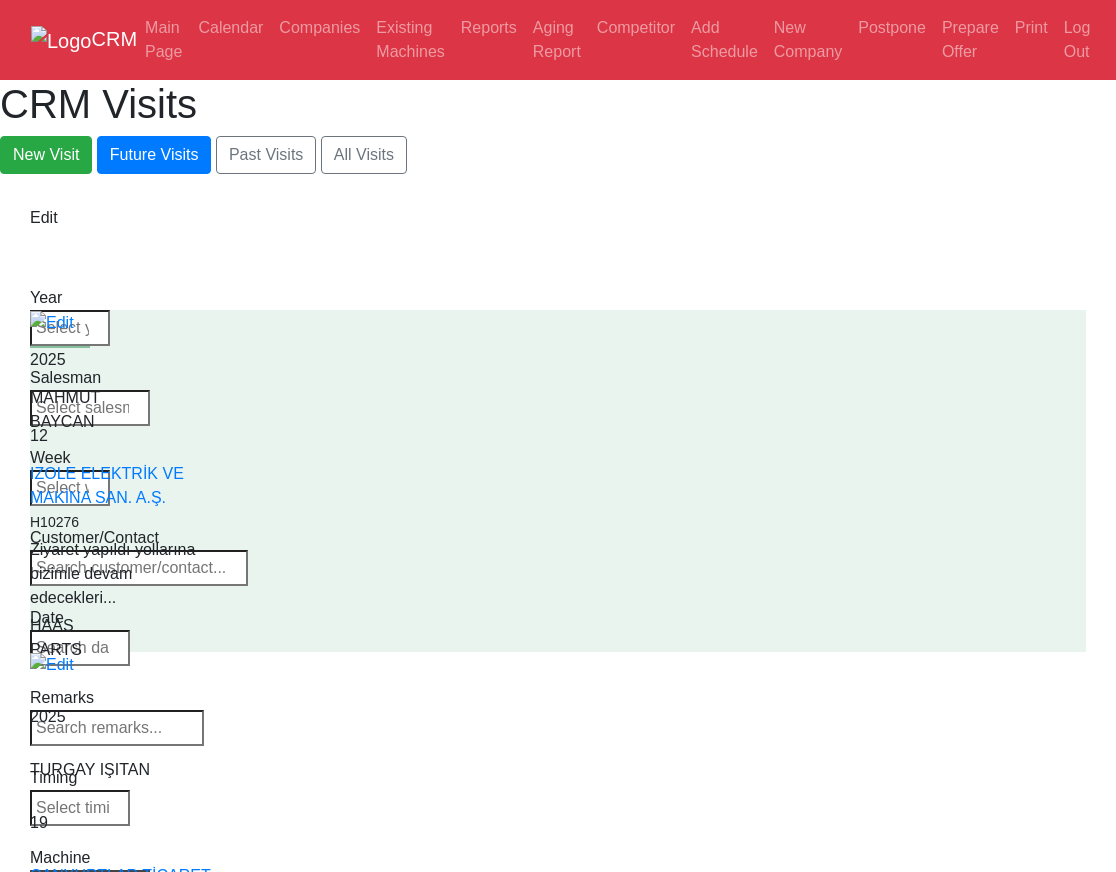 click on "Select Machine HAAS CANACA" at bounding box center [90, 884] 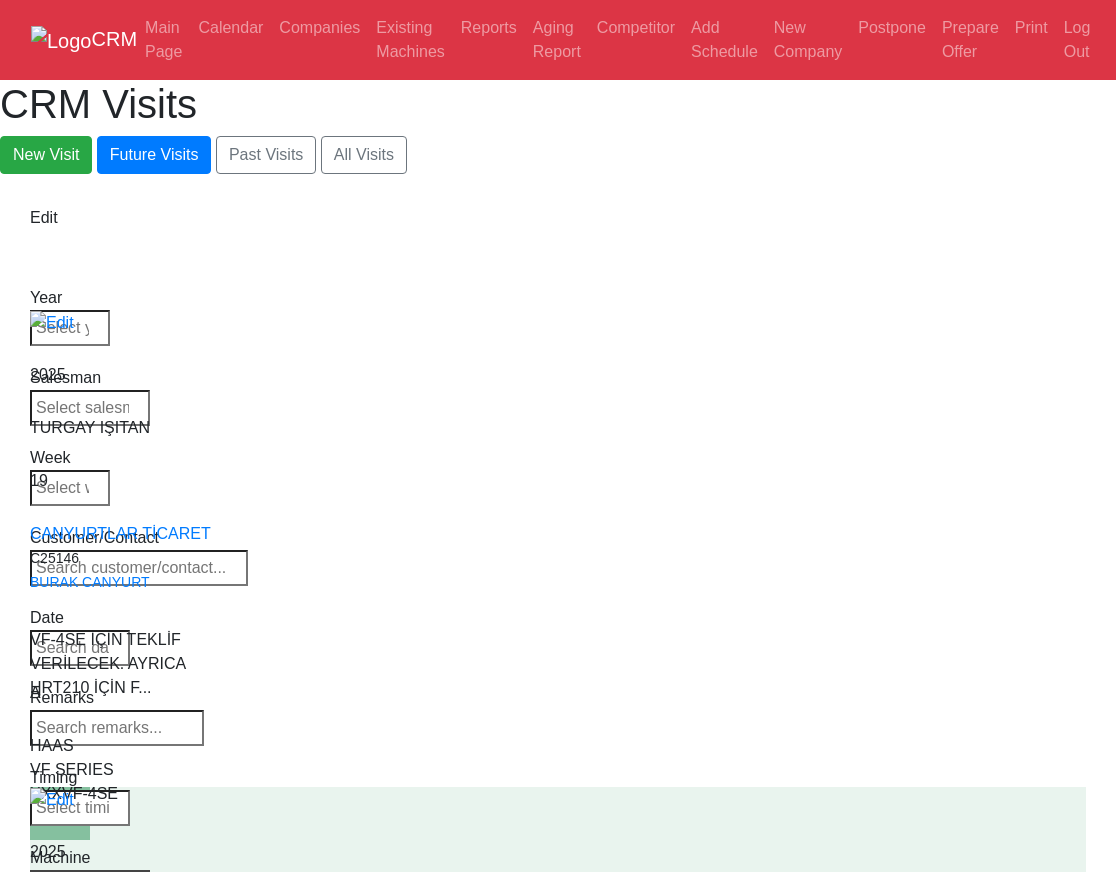 click on "Select Series Back to Supplier All VF SERIES ST SERIES UMC EC SERIES ADDITIONAL TM SERIES MINI SERIES VM SERIES VC SERIES GM SERIES VR SERIES GR SERIES VS SERIES DC SERIES TL SERIES DS SERIES CL SERIES PARTS DT SERIES" at bounding box center (90, 884) 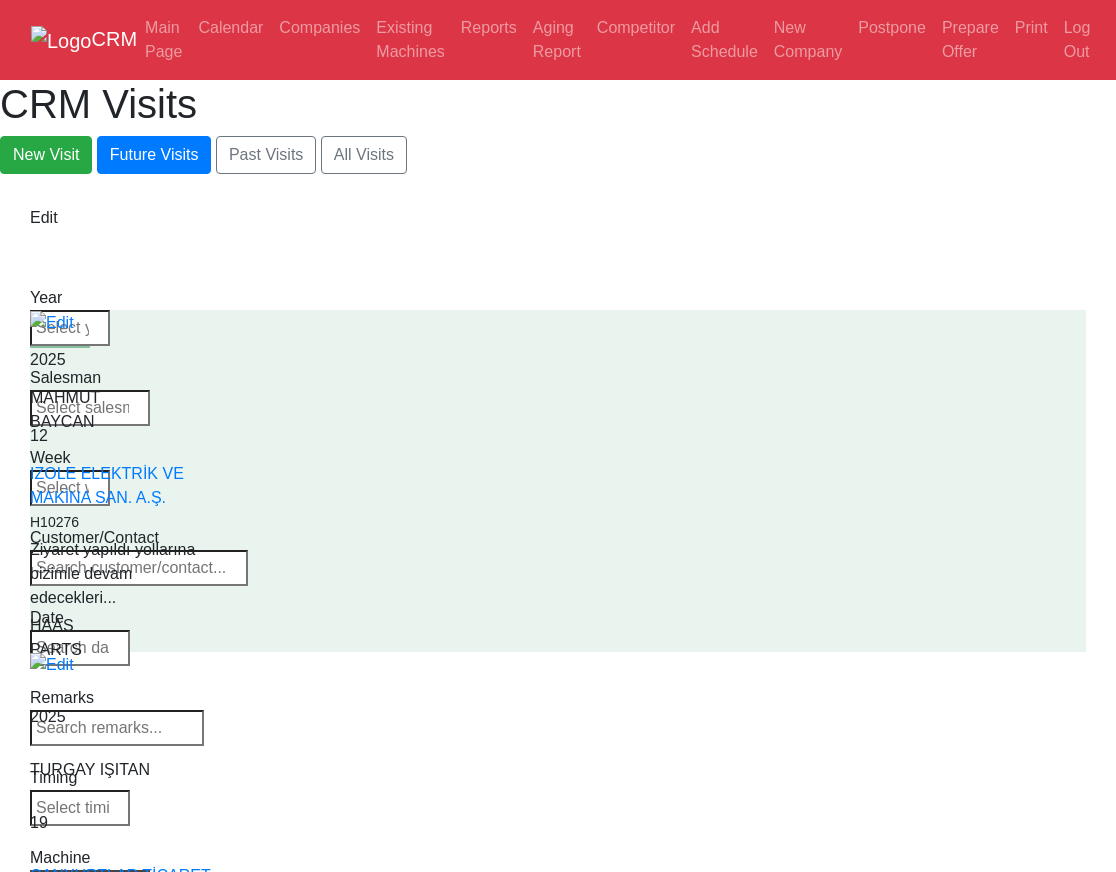 select 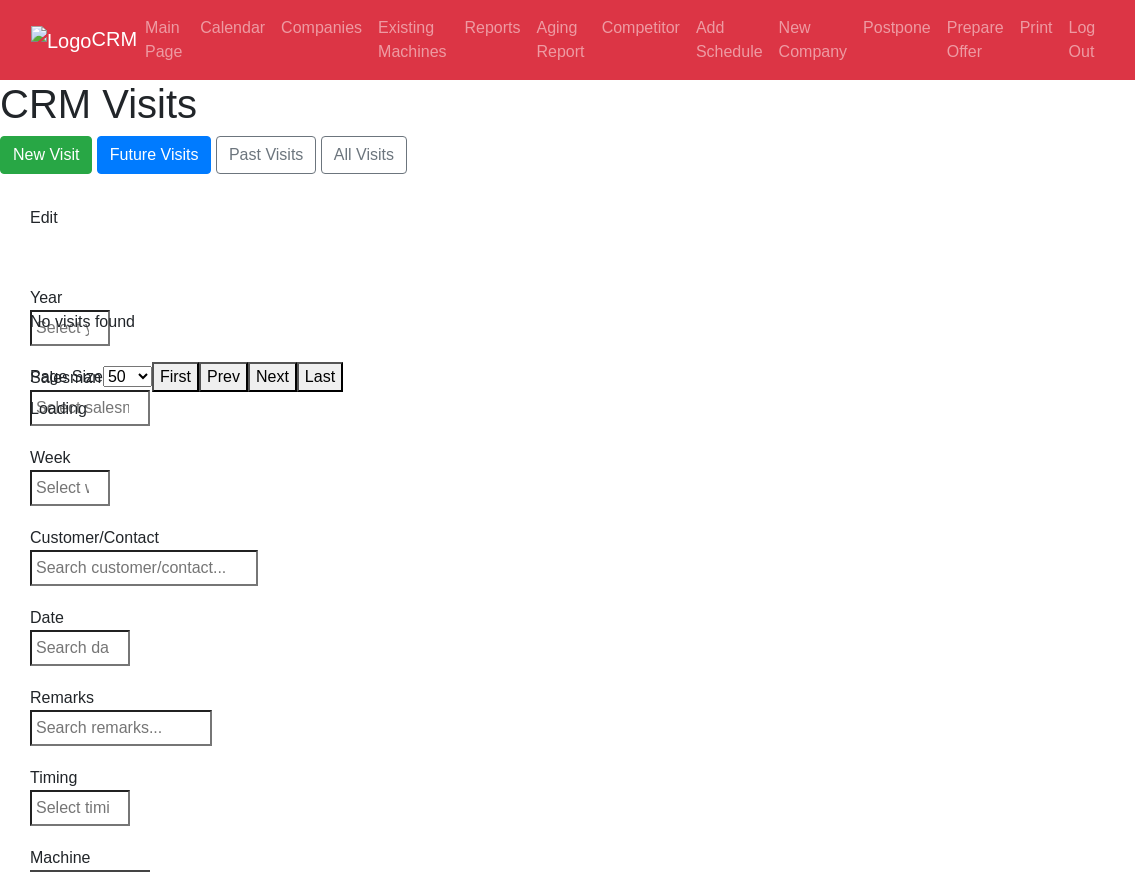 select on "50" 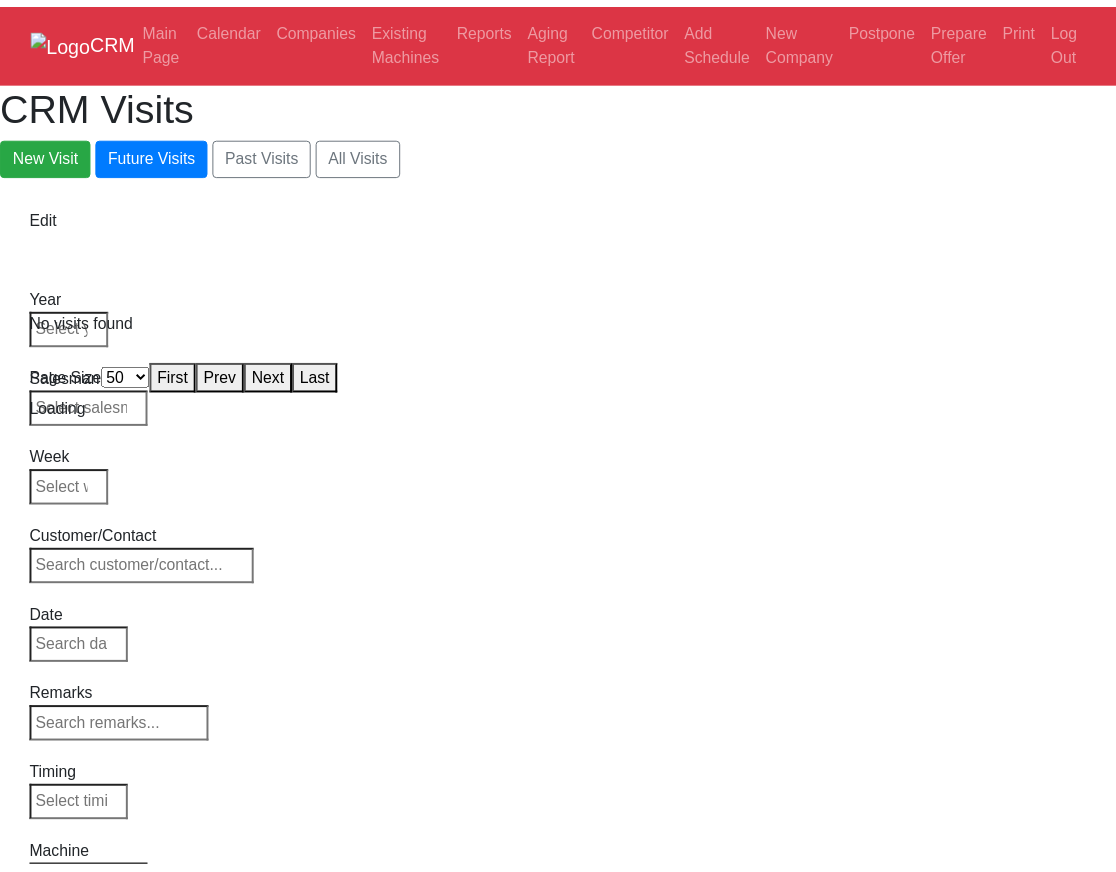 scroll, scrollTop: 0, scrollLeft: 0, axis: both 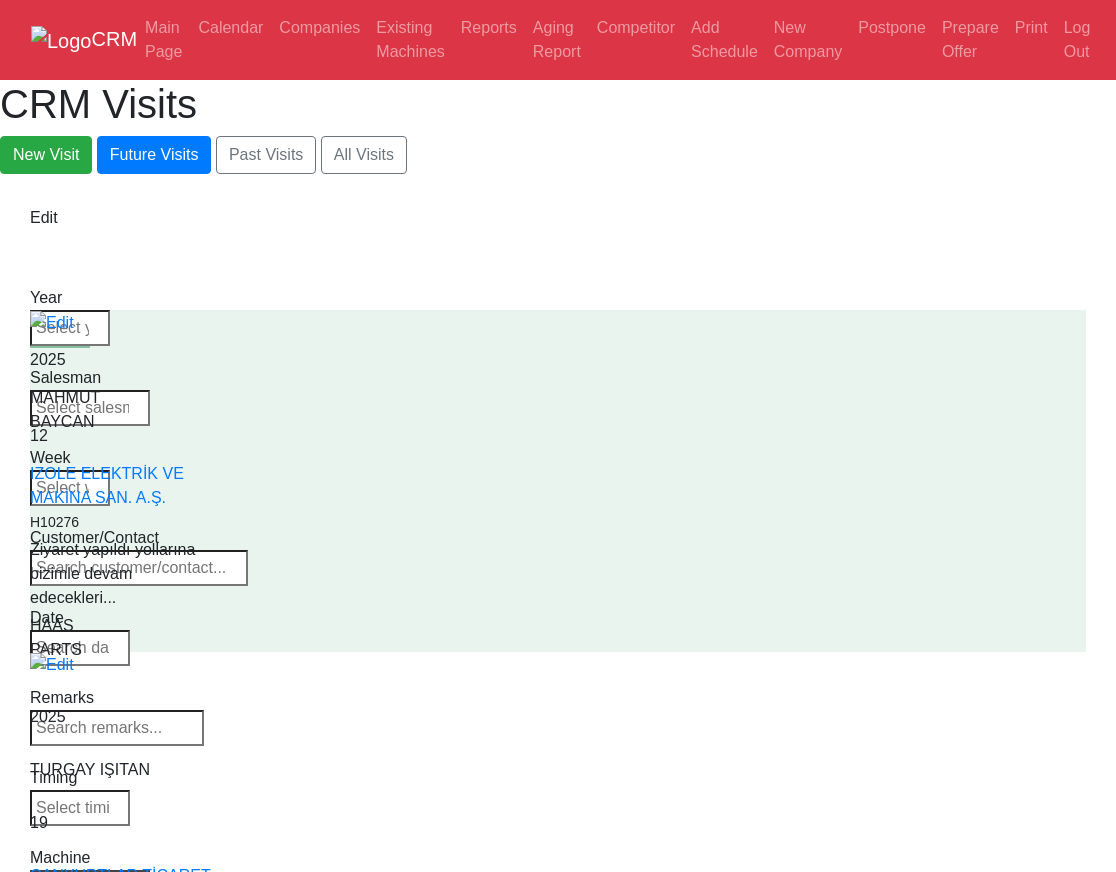 click on "Select Machine HAAS CANACA" at bounding box center [90, 884] 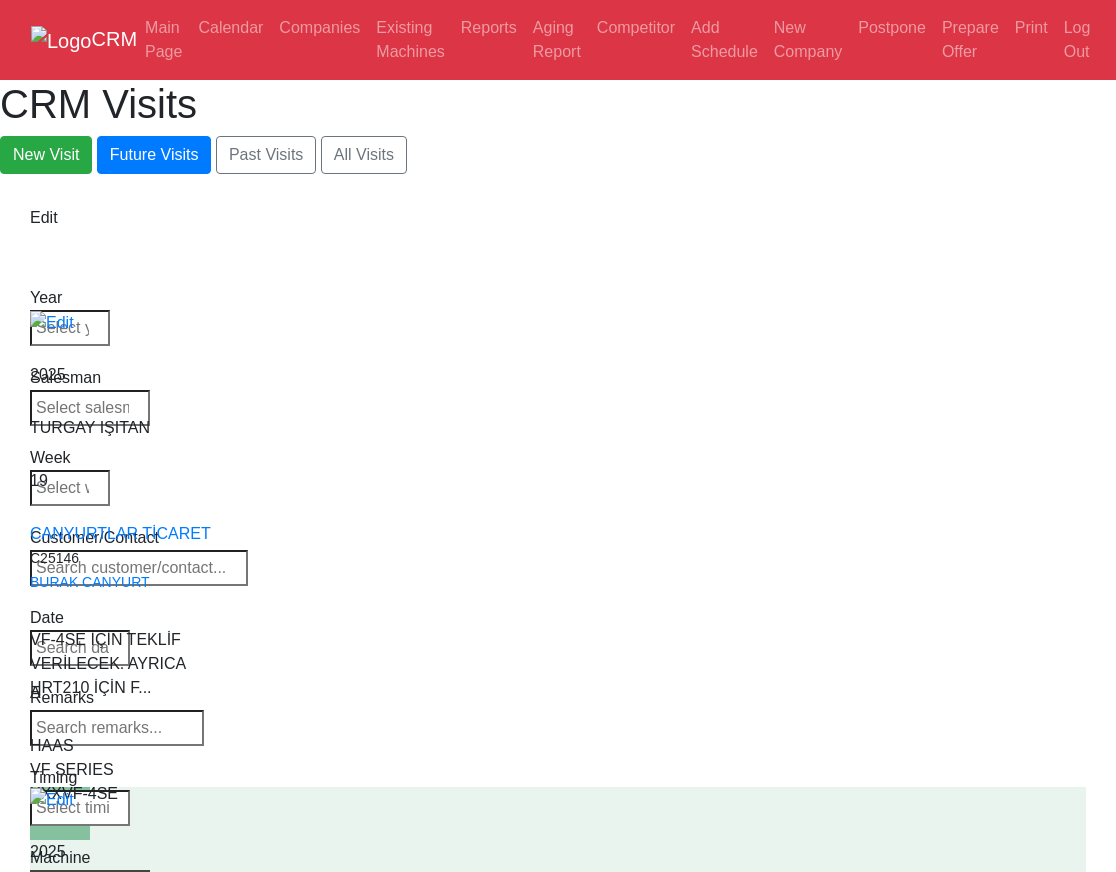 click on "Select Series Back to Supplier All VF SERIES ST SERIES UMC EC SERIES ADDITIONAL TM SERIES MINI SERIES VM SERIES VC SERIES GM SERIES VR SERIES GR SERIES VS SERIES DC SERIES TL SERIES DS SERIES CL SERIES PARTS DT SERIES" at bounding box center [90, 884] 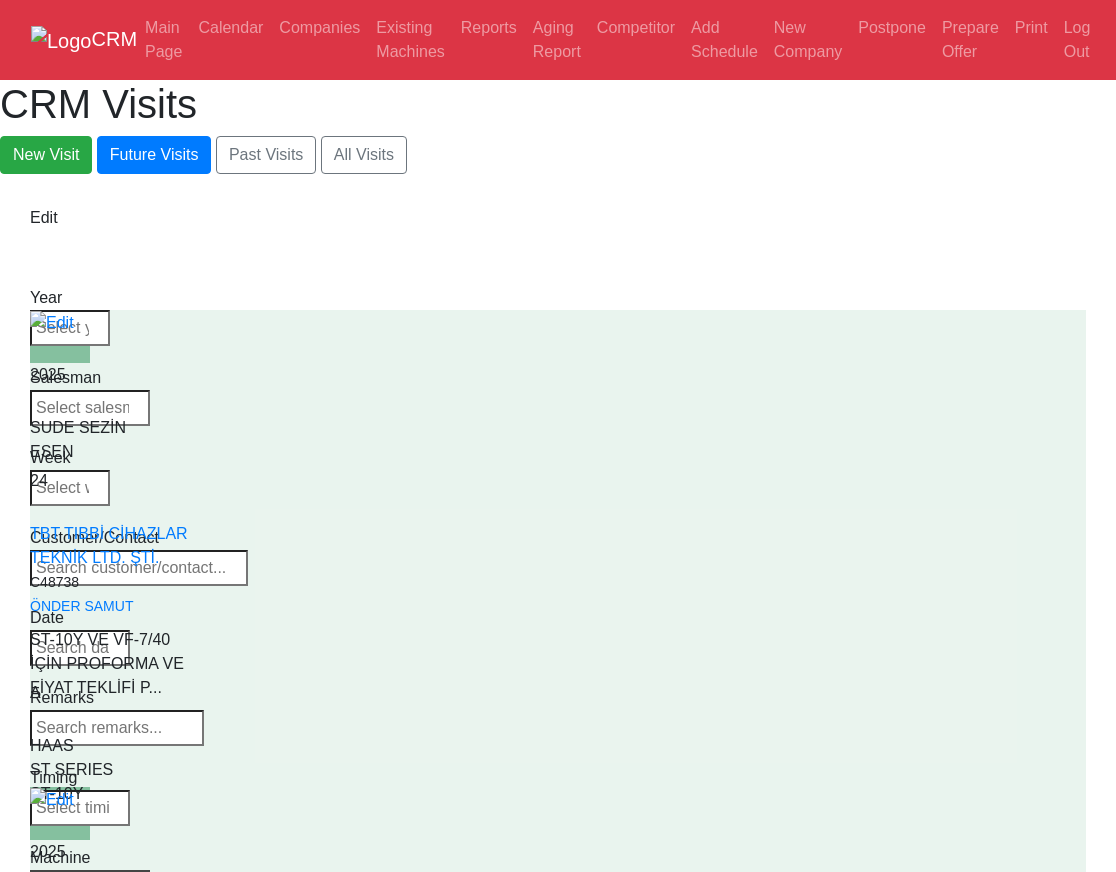 click on "Select Model Back to Series All ST-10 ST-10L ST-10LY ST-10Y ST-15 ST-15L ST-15LY ST-15Y ST-20 ST-20L ST-20LY ST-20Y ST-25 ST-25L ST-25LY ST-25Y ST-28 ST-28L ST-28LY ST-28Y ST-30 ST-30L ST-30LY ST-30Y ST-35 ST-35L ST-35LY ST-35Y ST-40 ST-40L ST-45 ST-45L ST-55 ST-40S ST-45S ST-45SY" at bounding box center [90, 884] 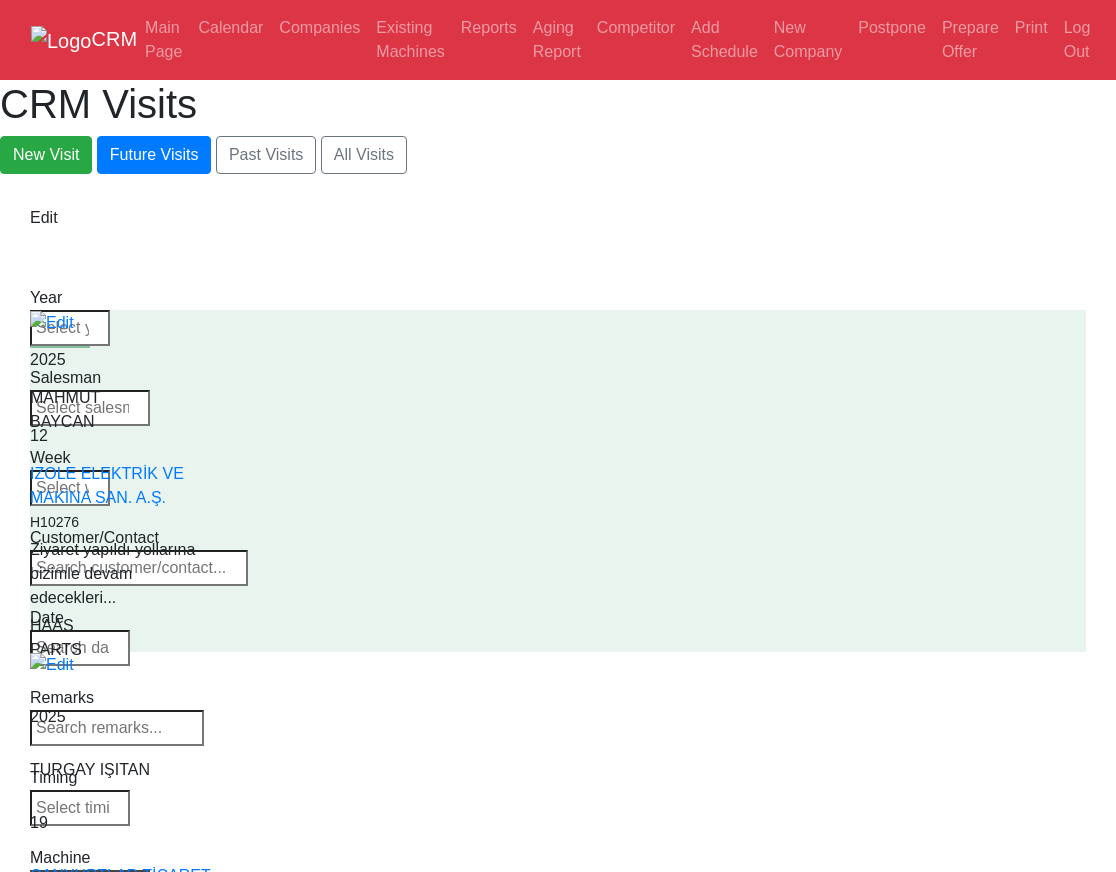 click on "Select Series 🔙 Back to Supplier All VF SERIES ST SERIES UMC EC SERIES ADDITIONAL TM SERIES MINI SERIES VM SERIES VC SERIES GM SERIES VR SERIES GR SERIES VS SERIES DC SERIES TL SERIES DS SERIES CL SERIES PARTS DT SERIES" at bounding box center (90, 884) 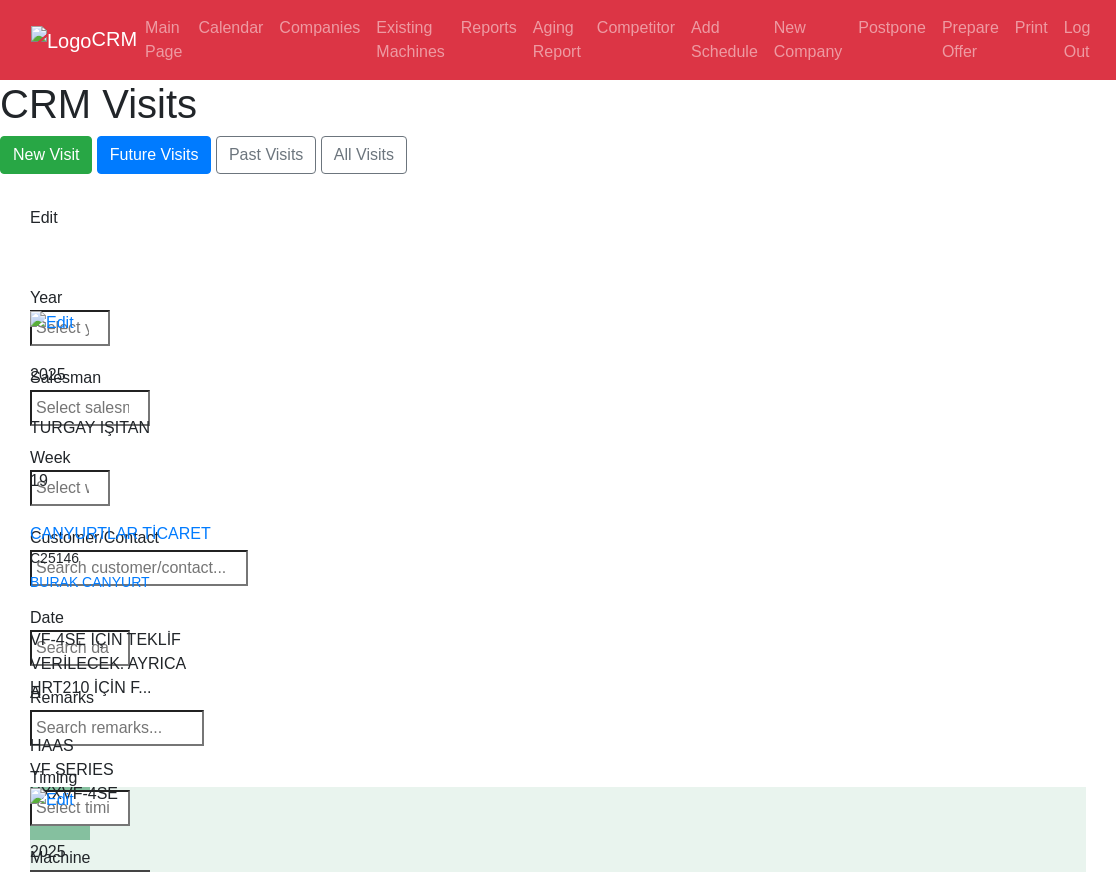 click on "Select Model Back to Series All VF-1 VF-2 VF-2SS VF-2SSYT VF-2TR VF-2YT VF-3 VF-3SS VF-3SSYT VF-3YT VF-3YT/50 VF-4 VF-4SS VF-5/40 VF-5/40TR VF-5/40XT VF-5/50 VF-5/50TR VF-5/50XT VF-5SS VF-10/40 VF-10/50 VF-11/40 VF-11/50 VF-12/40 VF-12/50 VF-14/40 VF-14/50 VF-6/40 VF-6/40TR VF-6/50 VF-6/50TR VF-6SS VF-7/40 VF-7/50 VF-8/40 VF-8/50 VF-9/40 VF-9/50" at bounding box center (90, 884) 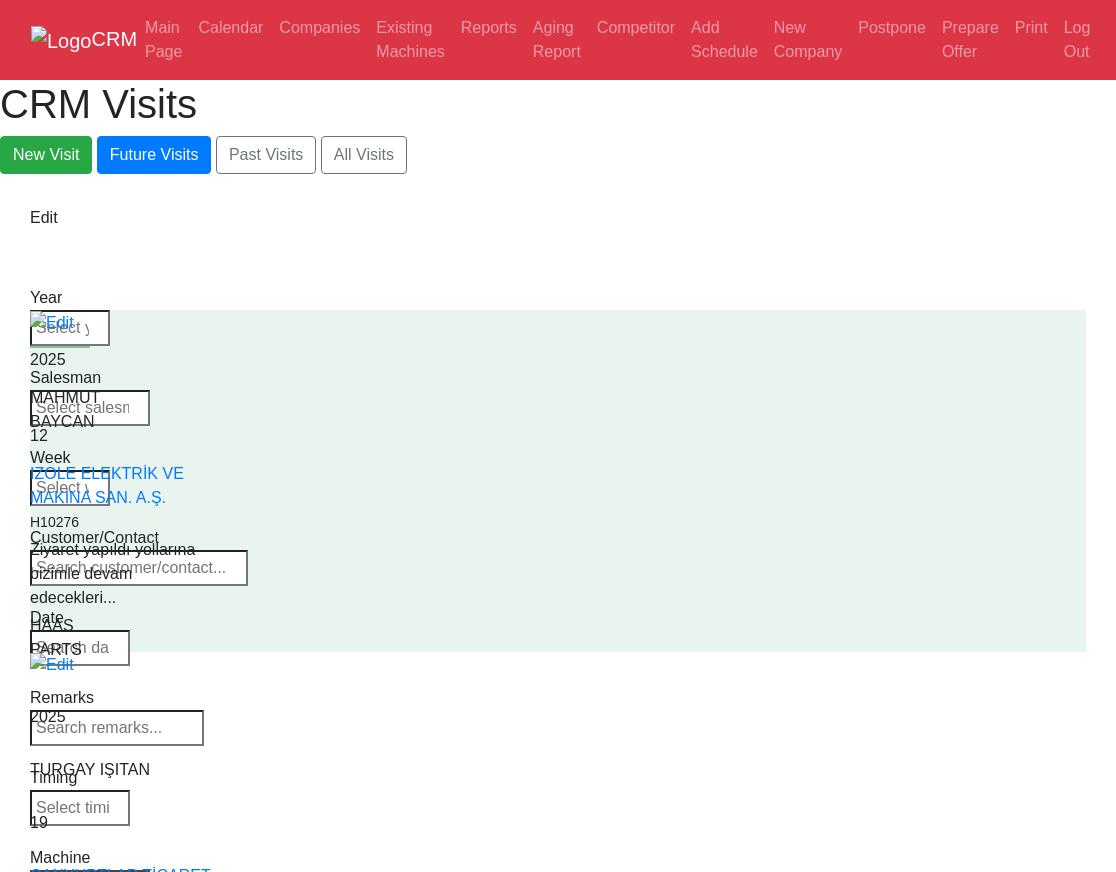 click on "Select Series 🔙 Back to Supplier All VF SERIES ST SERIES UMC EC SERIES ADDITIONAL TM SERIES MINI SERIES VM SERIES VC SERIES GM SERIES VR SERIES GR SERIES VS SERIES DC SERIES TL SERIES DS SERIES CL SERIES PARTS DT SERIES" at bounding box center (90, 884) 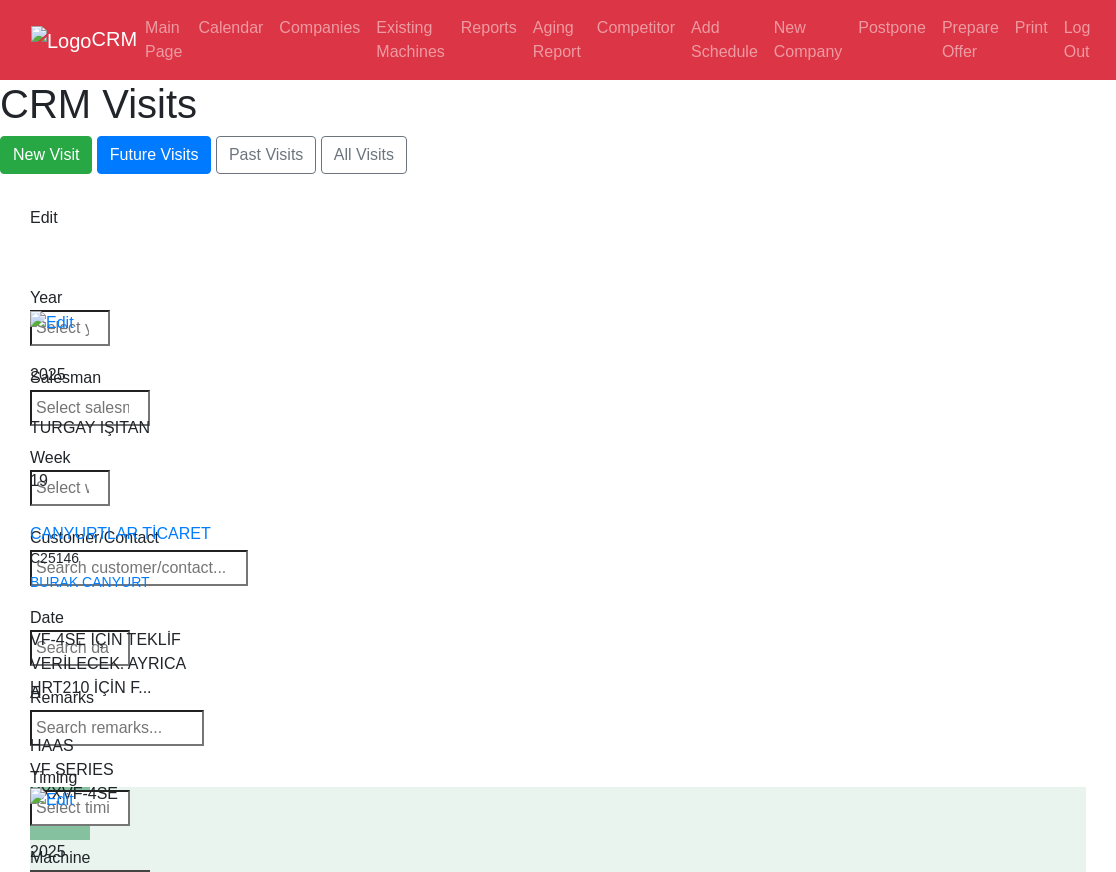 click on "CRM Visits
New Visit
Future Visits
Past Visits
All Visits" at bounding box center [558, 127] 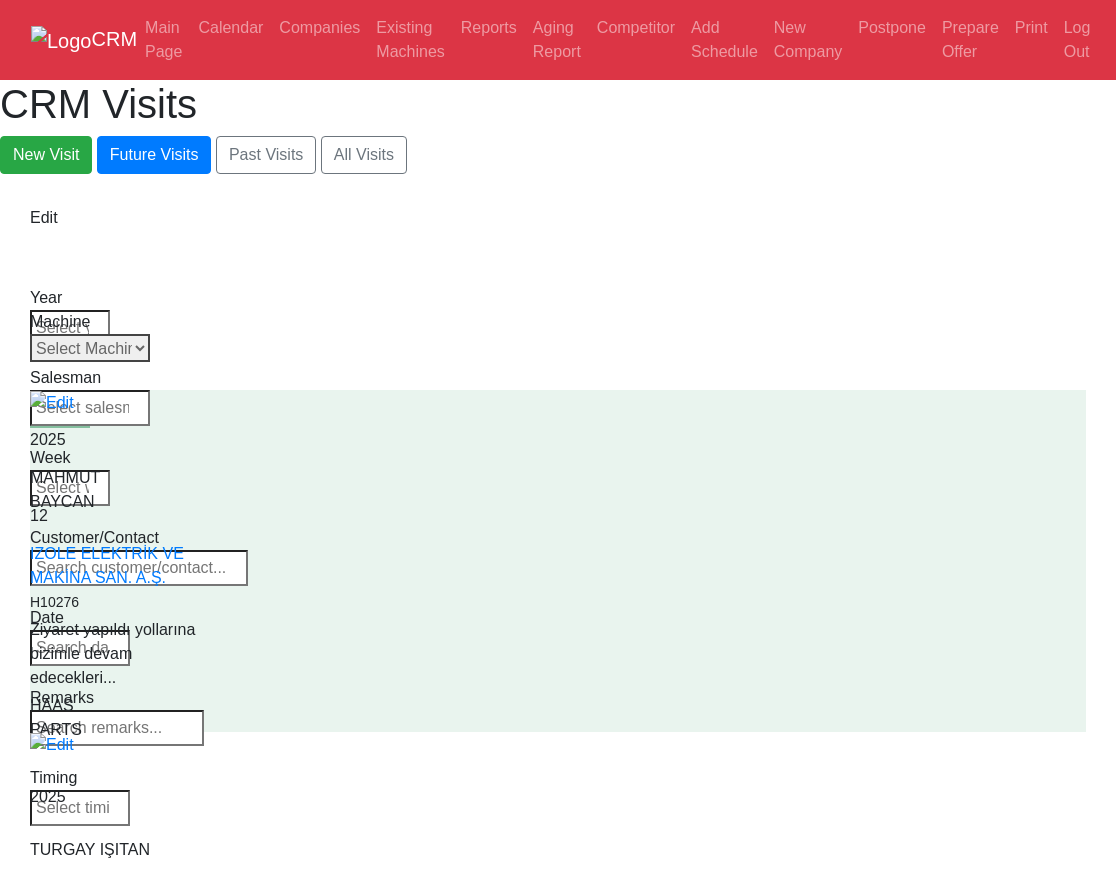 drag, startPoint x: 1040, startPoint y: 307, endPoint x: 1032, endPoint y: 349, distance: 42.755116 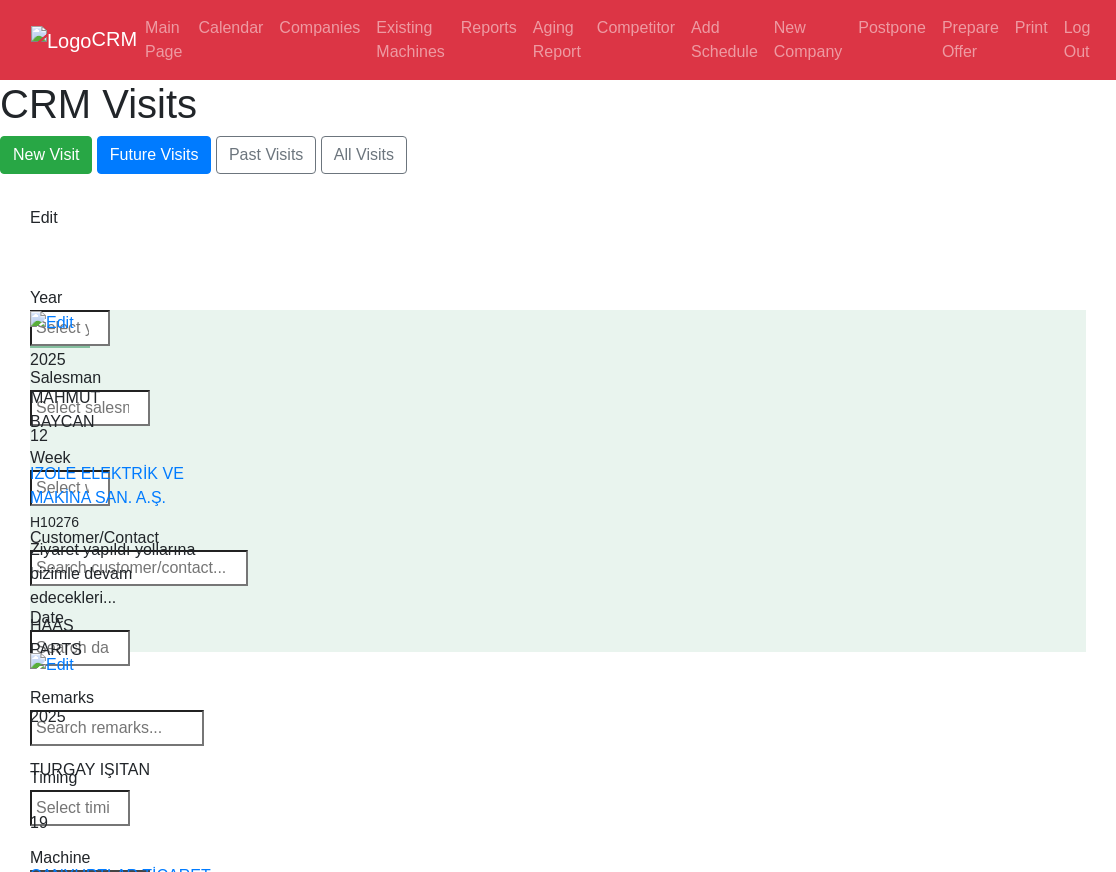 click on "Select Machine HAAS CANACA" at bounding box center [90, 884] 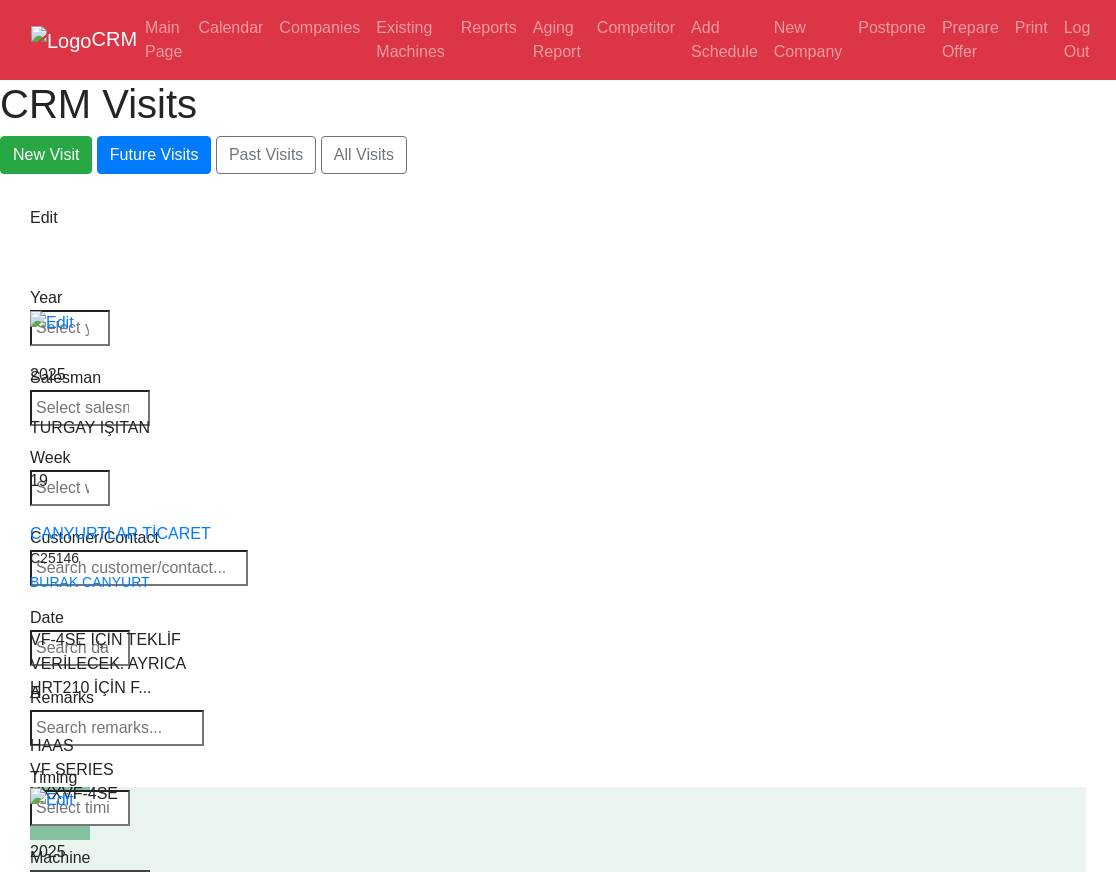 click on "Select Series Back to Supplier All VF SERIES ST SERIES UMC EC SERIES ADDITIONAL TM SERIES MINI SERIES VM SERIES VC SERIES GM SERIES VR SERIES GR SERIES VS SERIES DC SERIES TL SERIES DS SERIES CL SERIES PARTS DT SERIES" at bounding box center [90, 884] 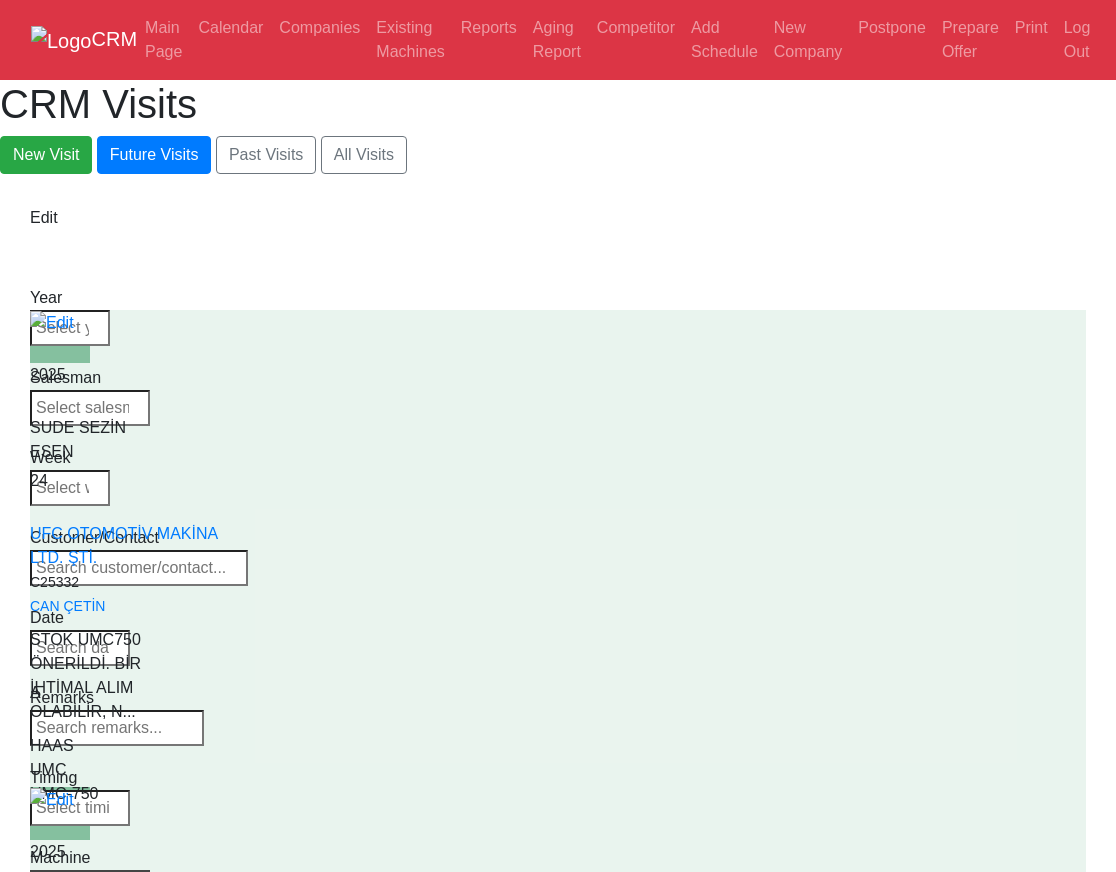 click on "Select Model Back to Series All UMC-1000 UMC-1000-P UMC-1000SS UMC-1000SS-P UMC-1250 UMC-1250SS UMC-1500-DUO UMC-1500SS-DUO UMC-350HD-EDU UMC-500 UMC-500SS UMC-750 UMC-750SS UMC-400 UMC-400SS" at bounding box center (90, 884) 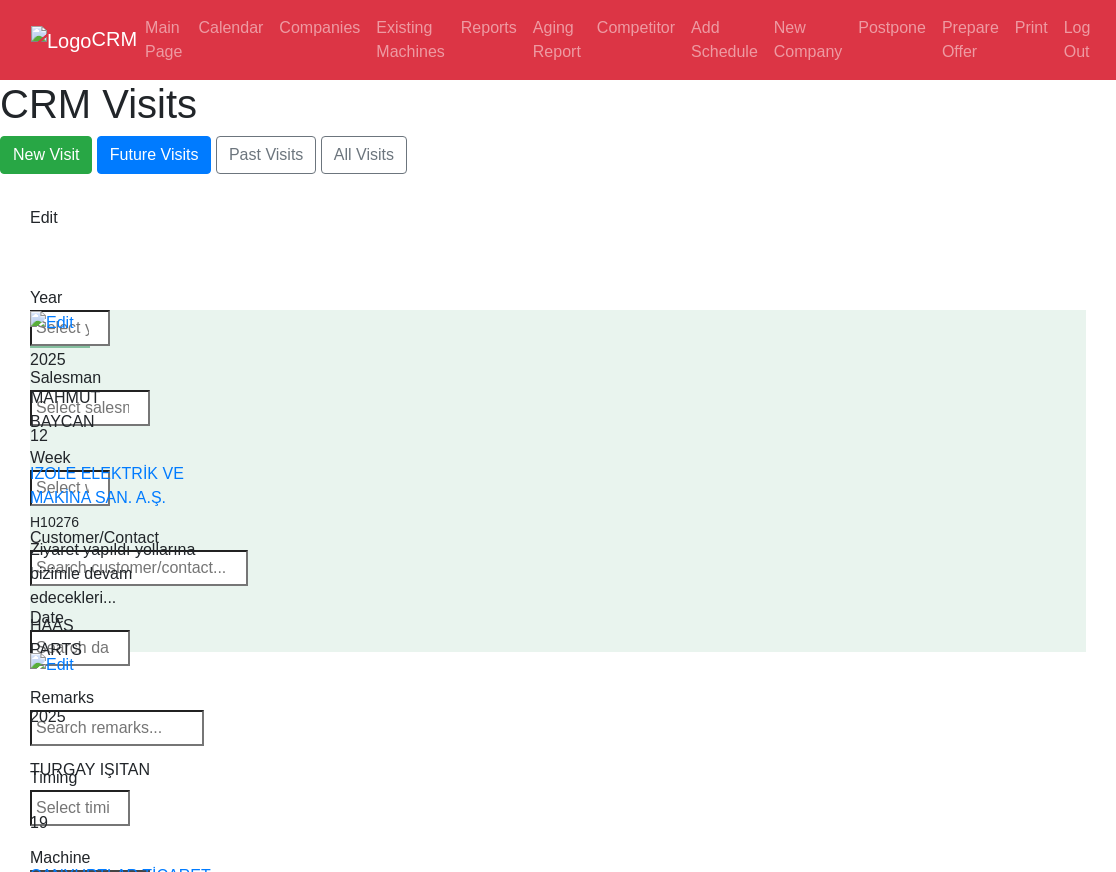 click on "Select Series 🔙 Back to Supplier All VF SERIES ST SERIES UMC EC SERIES ADDITIONAL TM SERIES MINI SERIES VM SERIES VC SERIES GM SERIES VR SERIES GR SERIES VS SERIES DC SERIES TL SERIES DS SERIES CL SERIES PARTS DT SERIES" at bounding box center (90, 884) 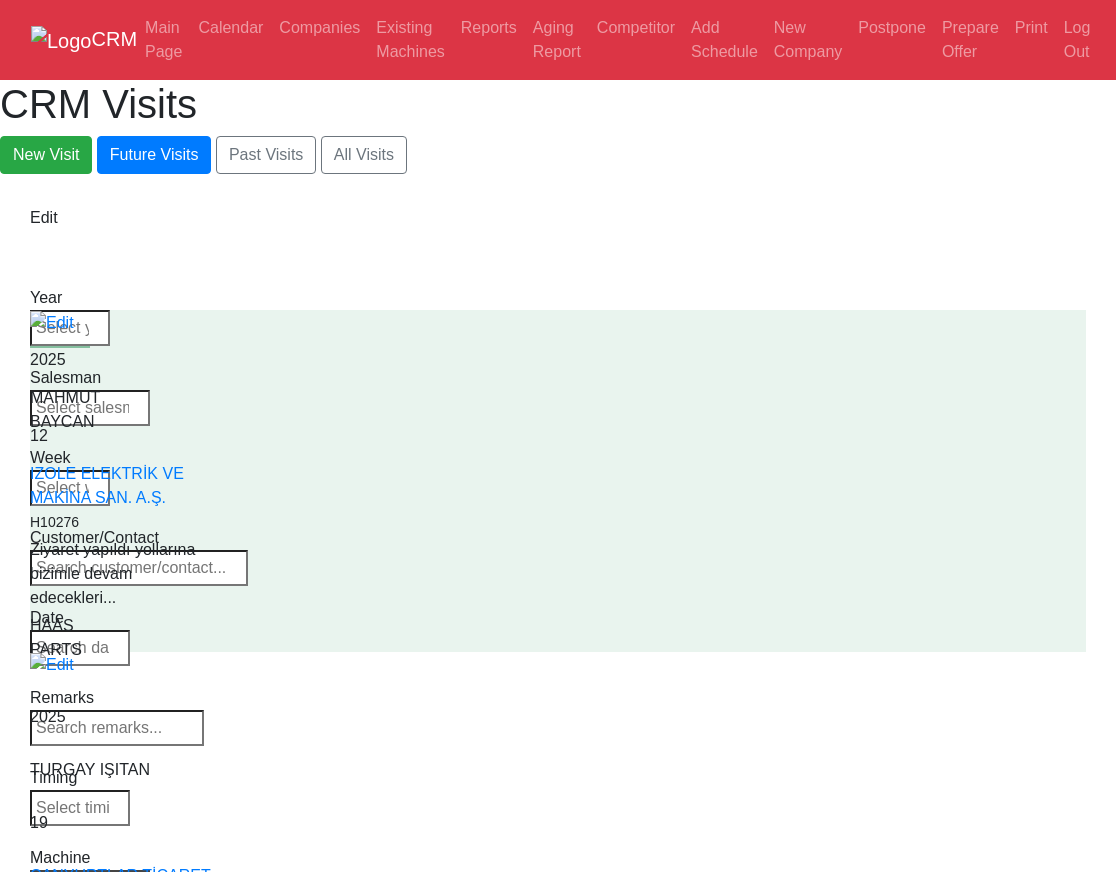 click on "Select Series 🔙 Back to Supplier All VF SERIES ST SERIES UMC EC SERIES ADDITIONAL TM SERIES MINI SERIES VM SERIES VC SERIES GM SERIES VR SERIES GR SERIES VS SERIES DC SERIES TL SERIES DS SERIES CL SERIES PARTS DT SERIES" at bounding box center (90, 884) 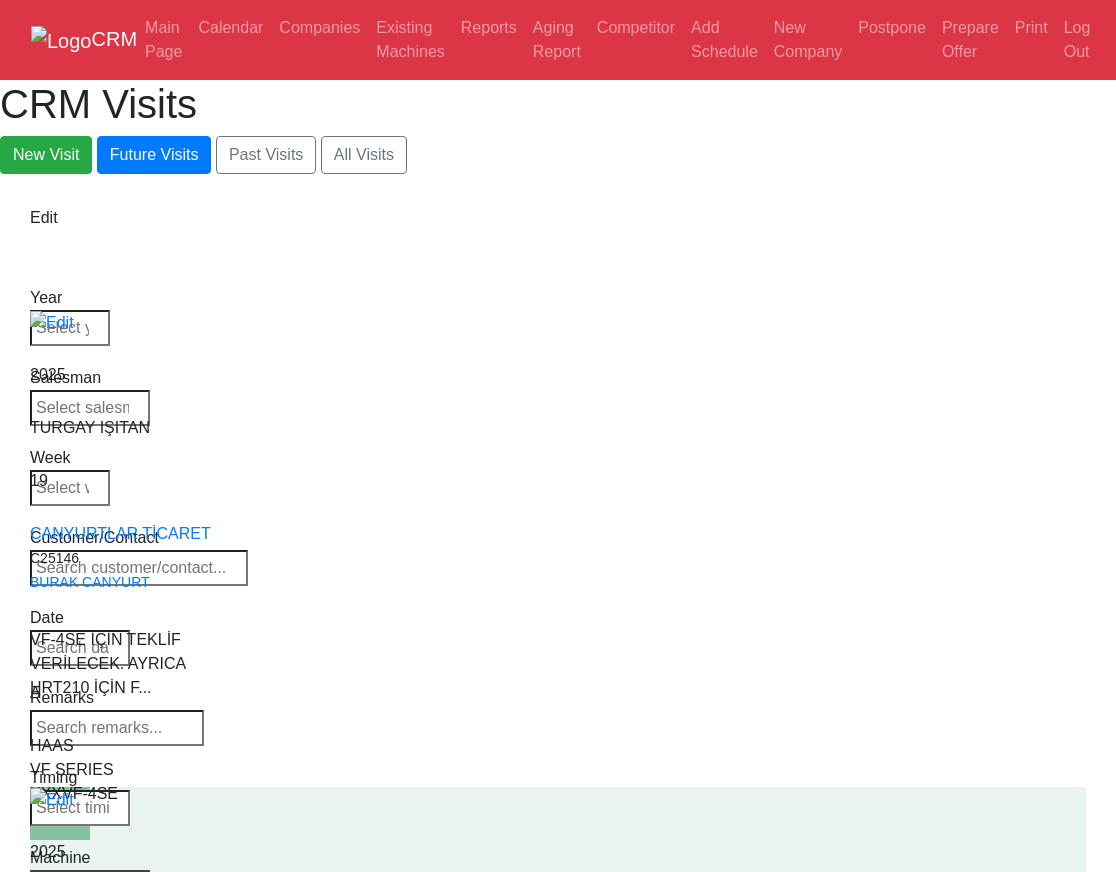 click on "Select Model Back to Series All VF-1 VF-2 VF-2SS VF-2SSYT VF-2TR VF-2YT VF-3 VF-3SS VF-3SSYT VF-3YT VF-3YT/50 VF-4 VF-4SS VF-5/40 VF-5/40TR VF-5/40XT VF-5/50 VF-5/50TR VF-5/50XT VF-5SS VF-10/40 VF-10/50 VF-11/40 VF-11/50 VF-12/40 VF-12/50 VF-14/40 VF-14/50 VF-6/40 VF-6/40TR VF-6/50 VF-6/50TR VF-6SS VF-7/40 VF-7/50 VF-8/40 VF-8/50 VF-9/40 VF-9/50" at bounding box center [90, 884] 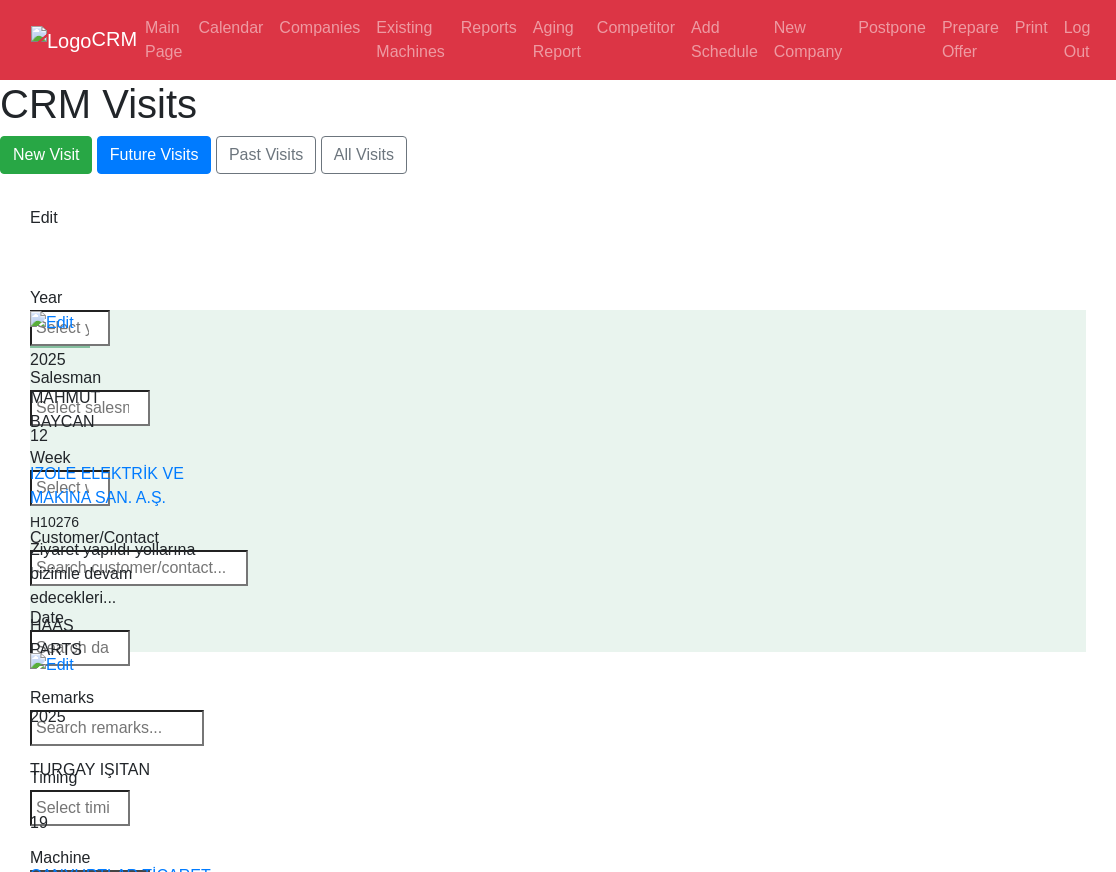 click on "Select Series 🔙 Back to Supplier All VF SERIES ST SERIES UMC EC SERIES ADDITIONAL TM SERIES MINI SERIES VM SERIES VC SERIES GM SERIES VR SERIES GR SERIES VS SERIES DC SERIES TL SERIES DS SERIES CL SERIES PARTS DT SERIES" at bounding box center [90, 884] 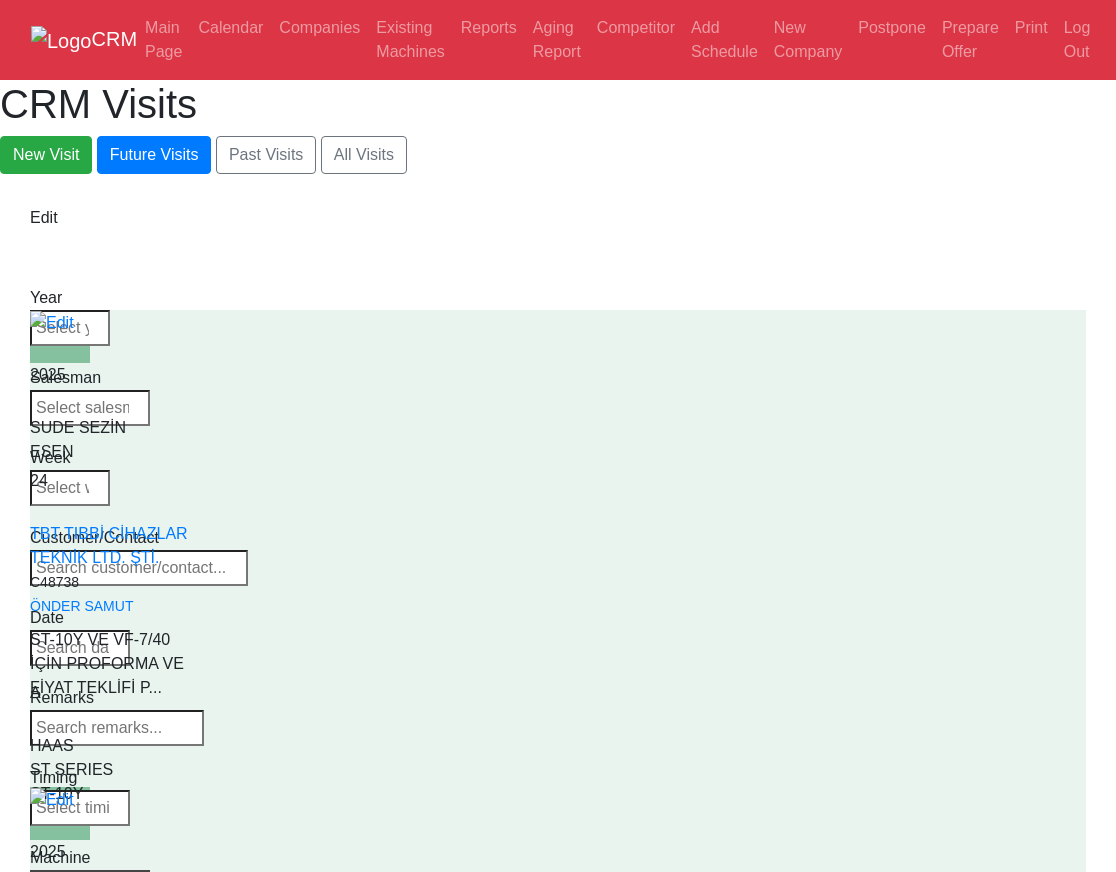 click on "Select Model Back to Series All ST-10 ST-10L ST-10LY ST-10Y ST-15 ST-15L ST-15LY ST-15Y ST-20 ST-20L ST-20LY ST-20Y ST-25 ST-25L ST-25LY ST-25Y ST-28 ST-28L ST-28LY ST-28Y ST-30 ST-30L ST-30LY ST-30Y ST-35 ST-35L ST-35LY ST-35Y ST-40 ST-40L ST-45 ST-45L ST-55 ST-40S ST-45S ST-45SY" at bounding box center [90, 884] 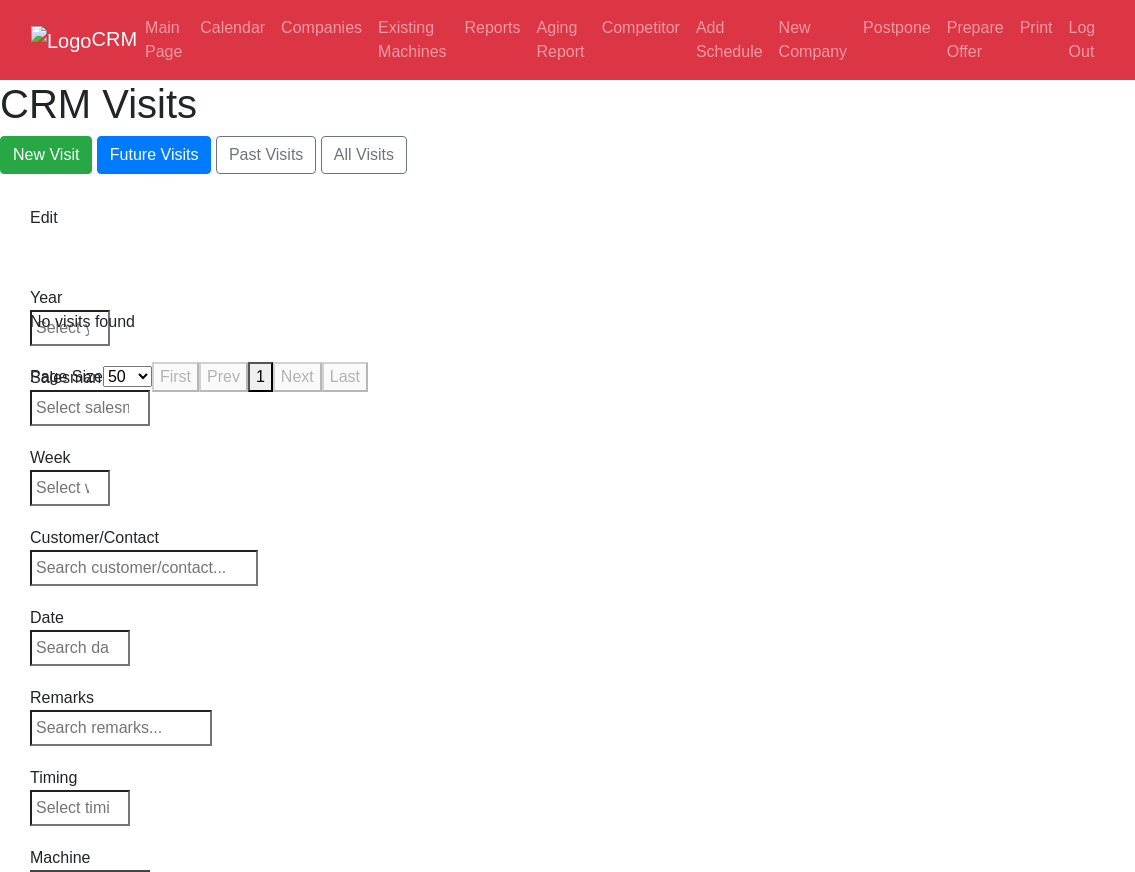 click on "Select Model Back to Series All ST-10 ST-10L ST-10LY ST-10Y ST-15 ST-15L ST-15LY ST-15Y ST-20 ST-20L ST-20LY ST-20Y ST-25 ST-25L ST-25LY ST-25Y ST-28 ST-28L ST-28LY ST-28Y ST-30 ST-30L ST-30LY ST-30Y ST-35 ST-35L ST-35LY ST-35Y ST-40 ST-40L ST-45 ST-45L ST-55 ST-40S ST-45S ST-45SY" at bounding box center (90, 884) 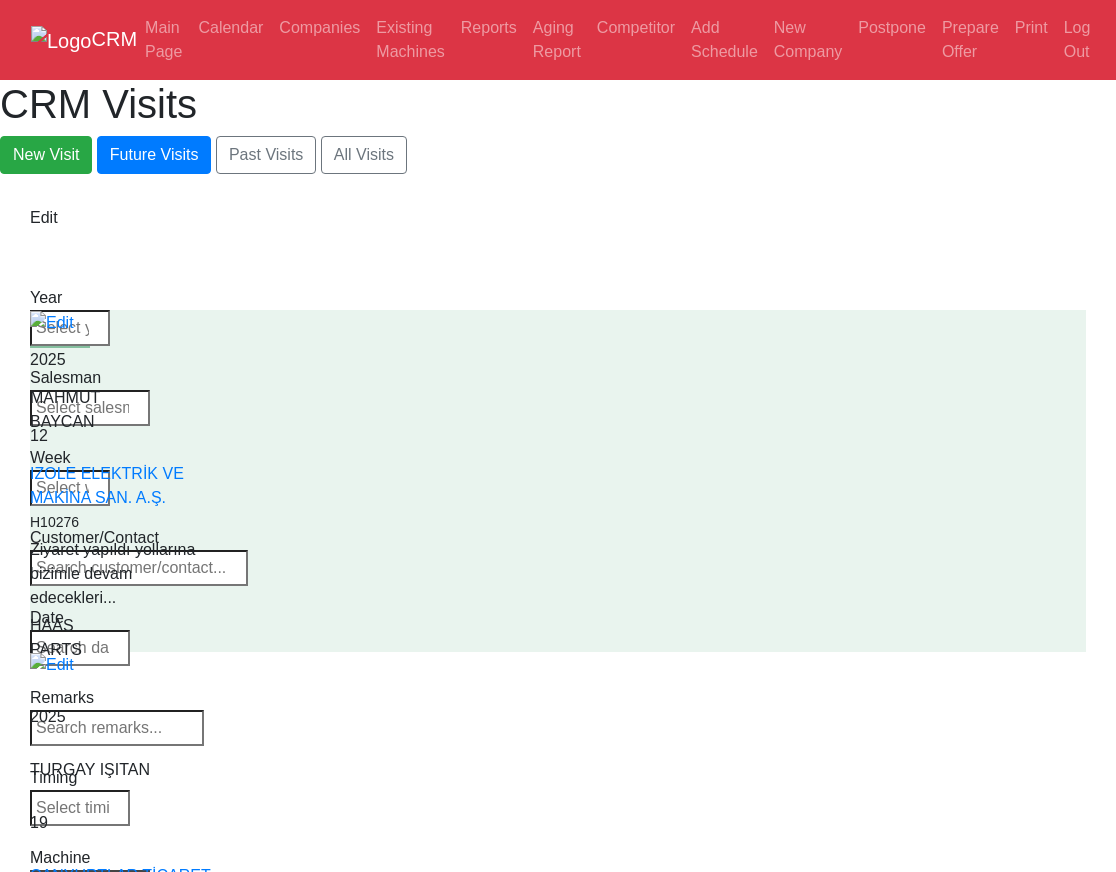 select 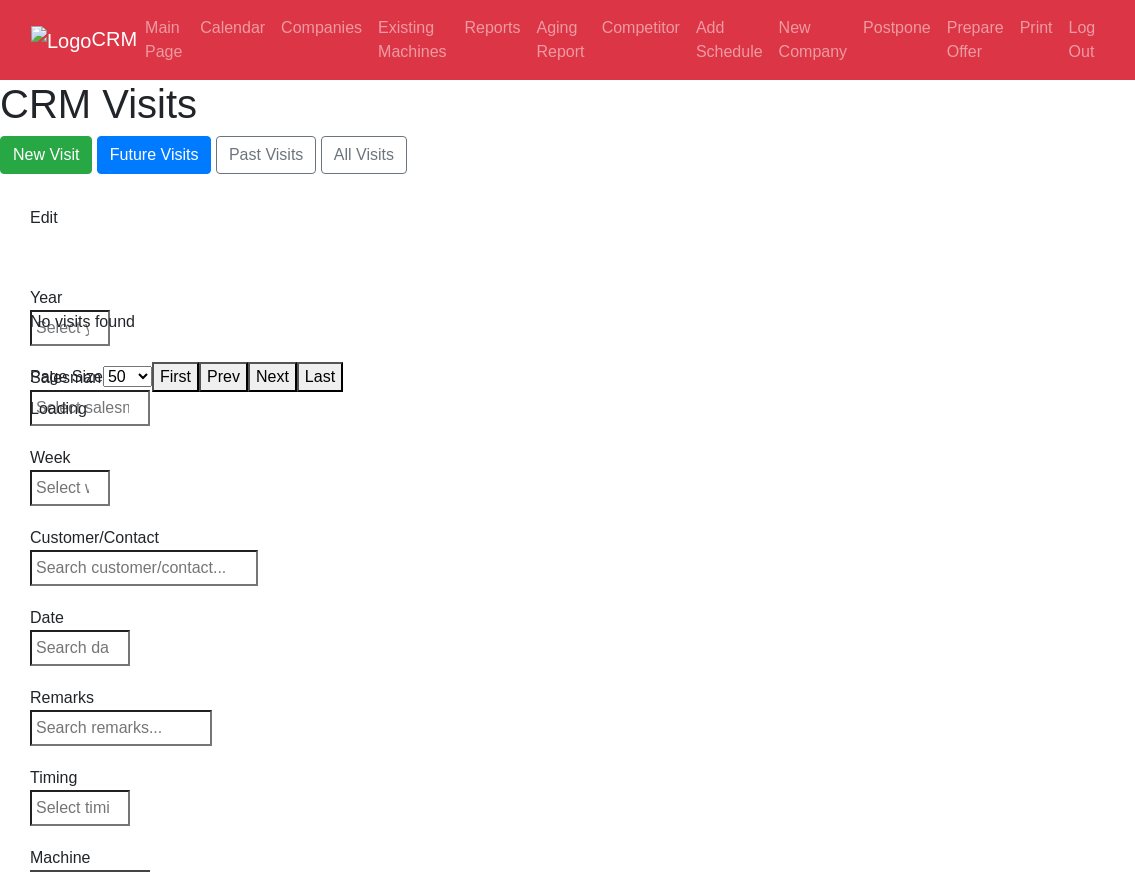 select on "50" 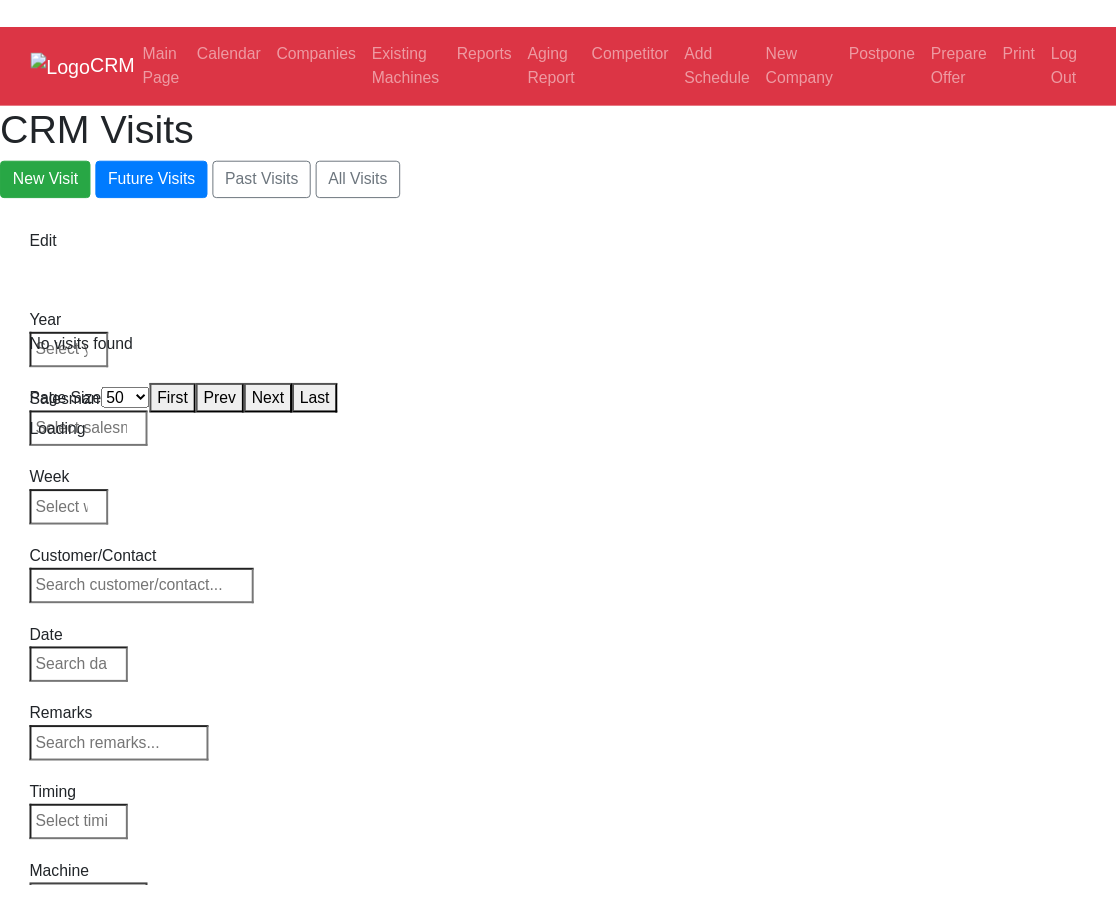scroll, scrollTop: 0, scrollLeft: 0, axis: both 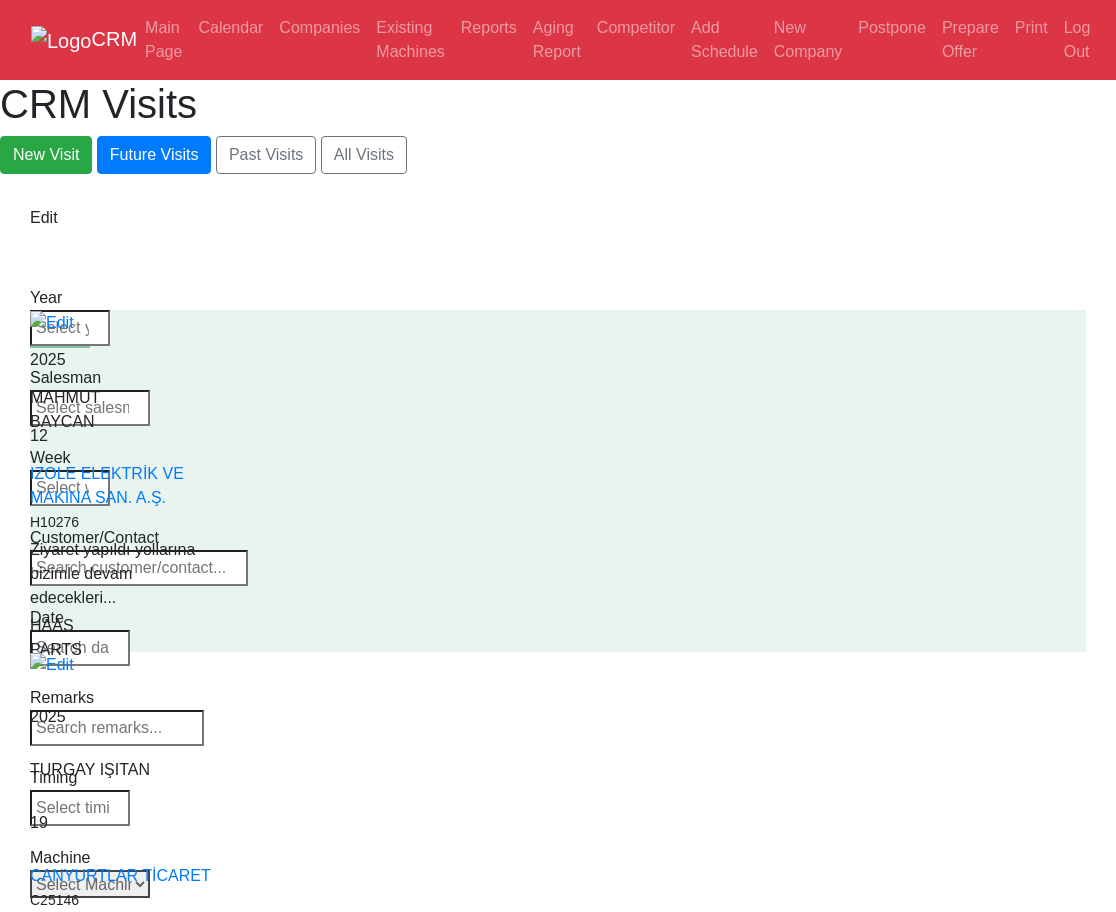 click on "Select Machine HAAS CANACA" at bounding box center [90, 884] 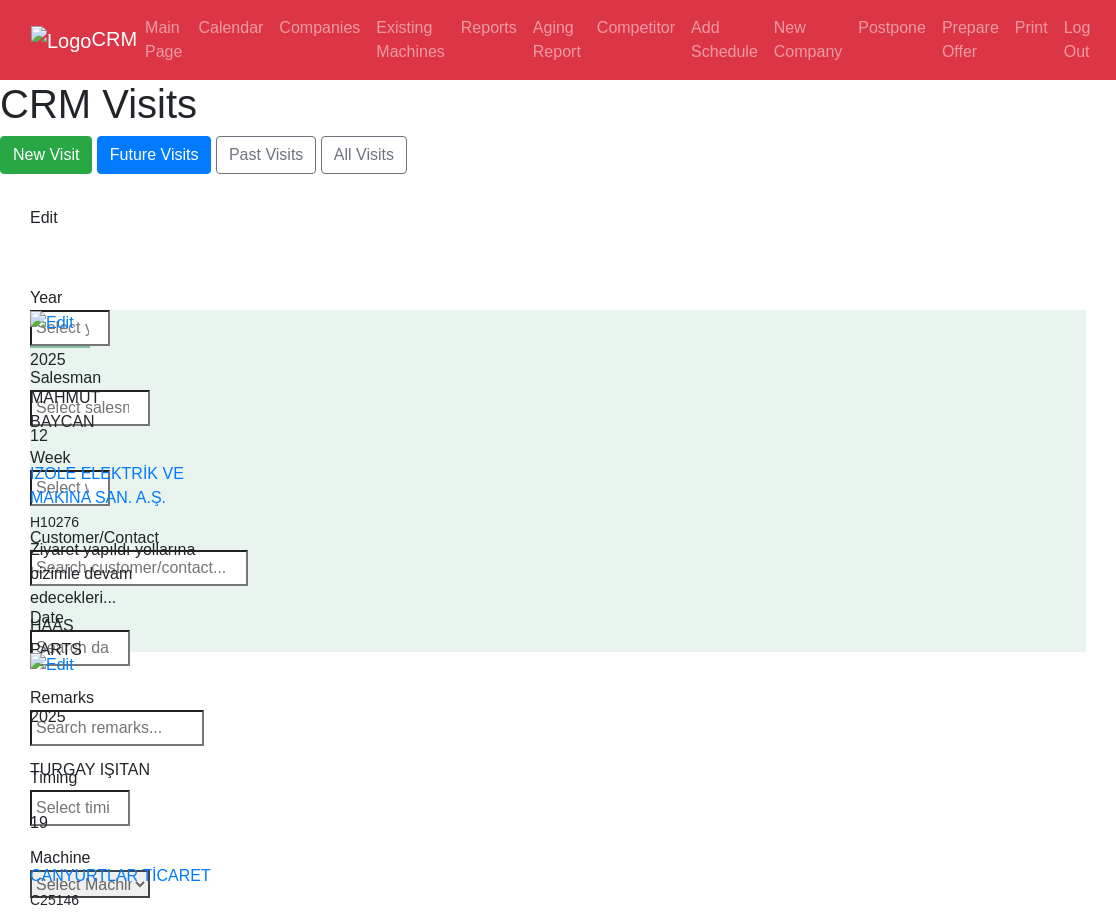 select on "1" 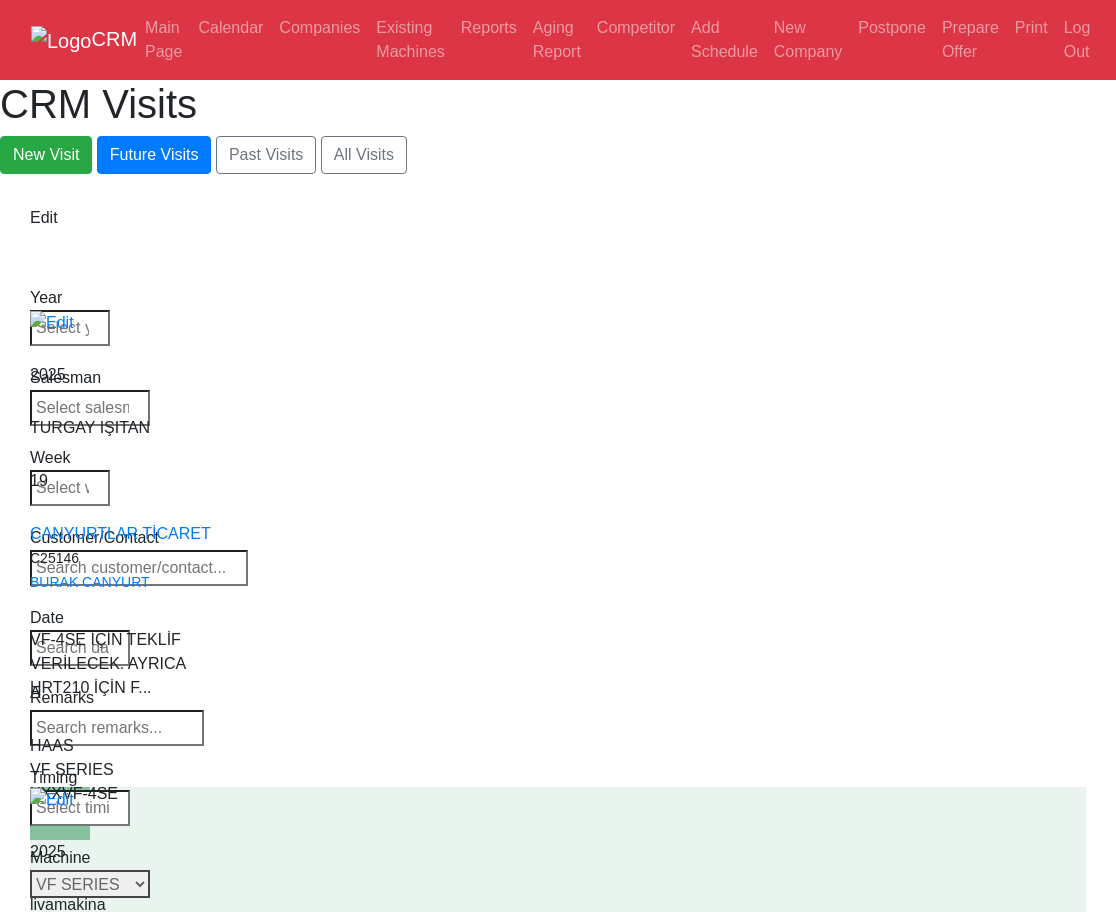 click on "Back to Supplier All VF SERIES ST SERIES UMC EC SERIES ADDITIONAL TM SERIES MINI SERIES VM SERIES VC SERIES GM SERIES VR SERIES GR SERIES VS SERIES DC SERIES TL SERIES DS SERIES CL SERIES PARTS DT SERIES" at bounding box center [90, 884] 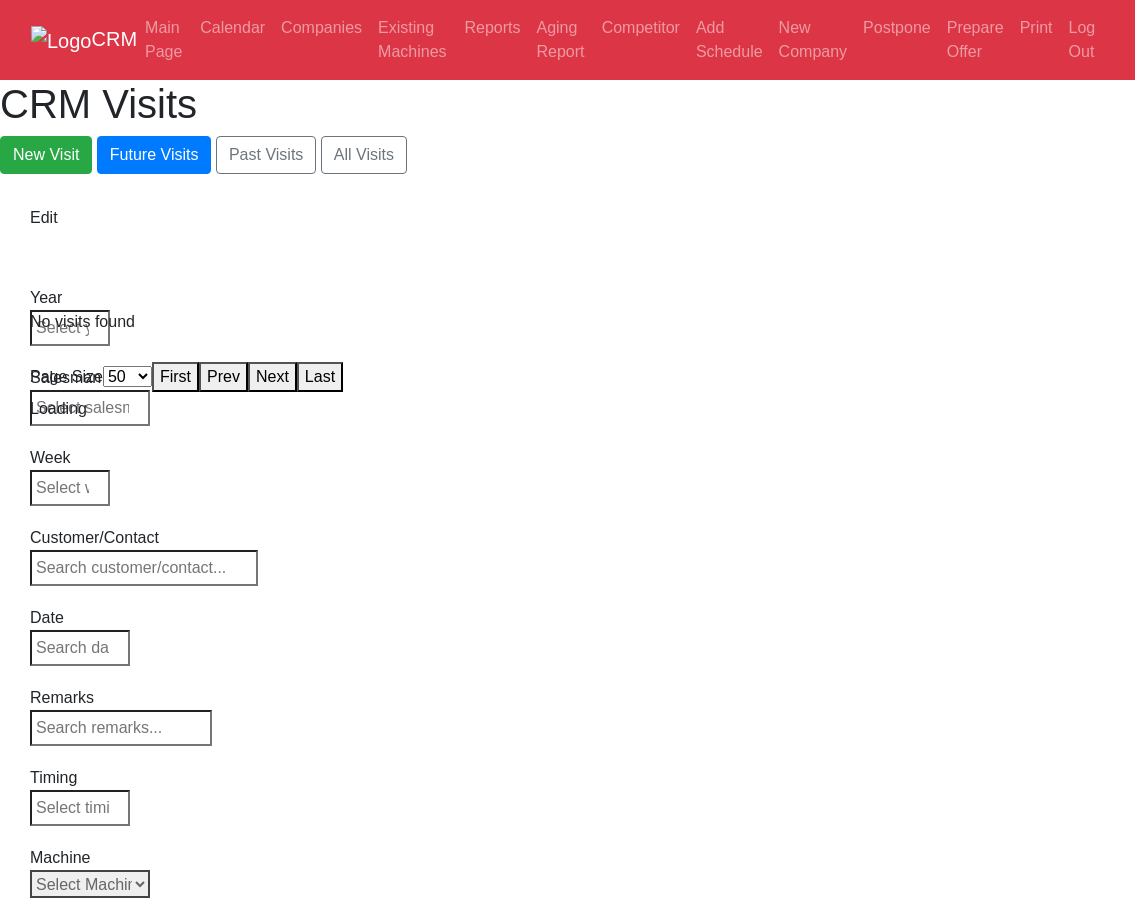 select on "50" 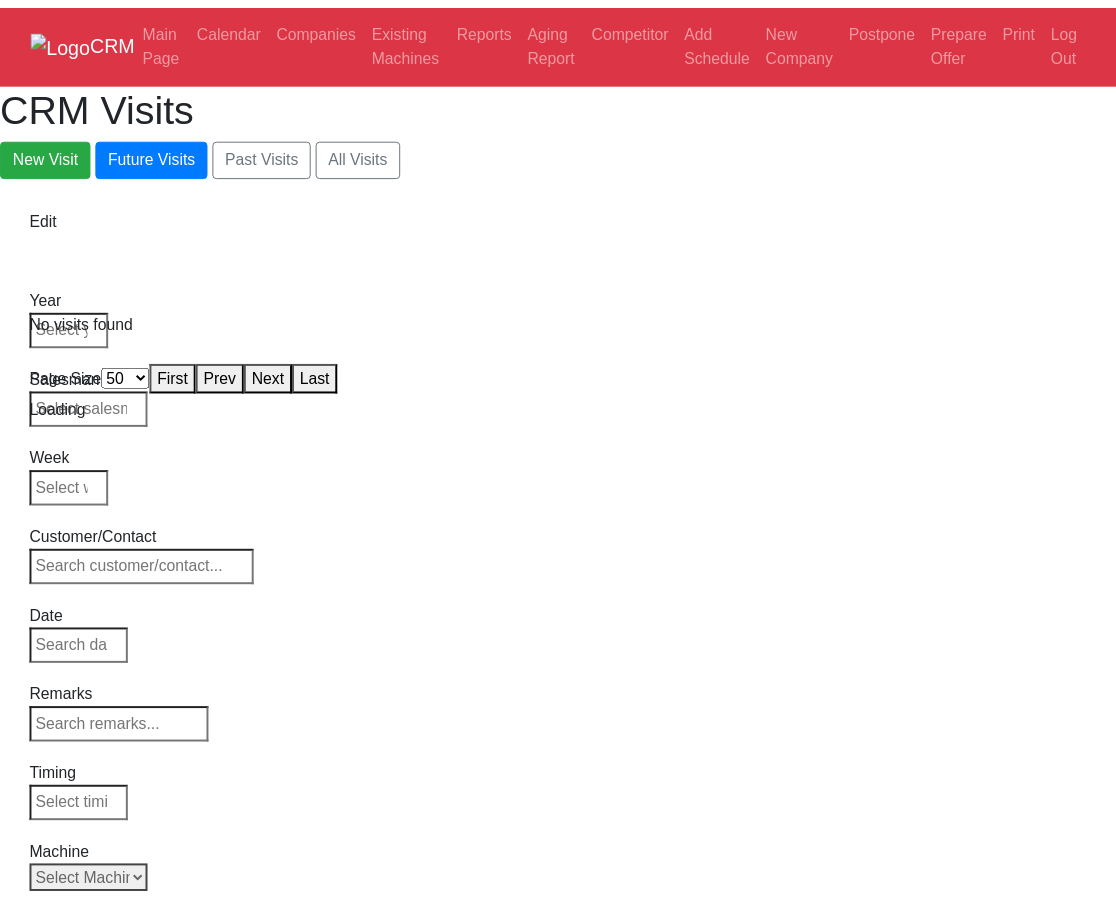 scroll, scrollTop: 0, scrollLeft: 0, axis: both 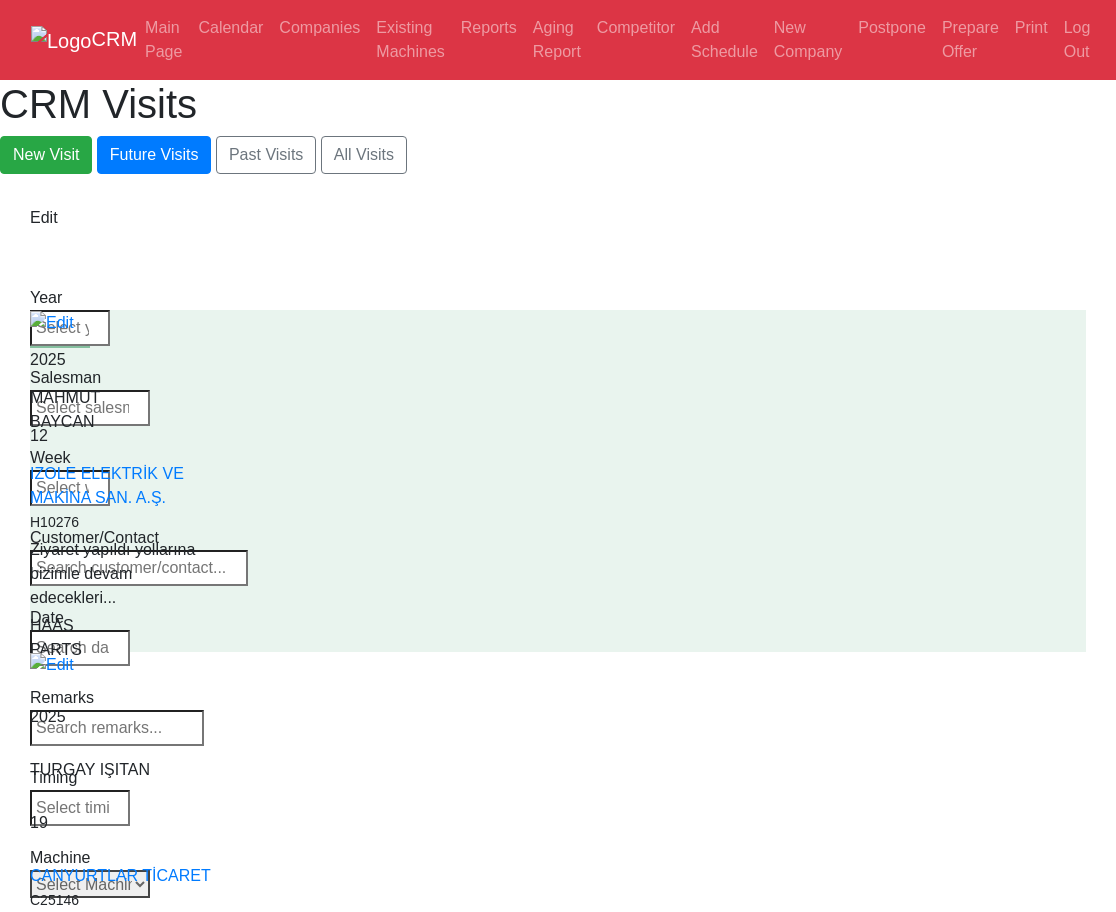 click on "Select Machine HAAS CANACA" at bounding box center [90, 884] 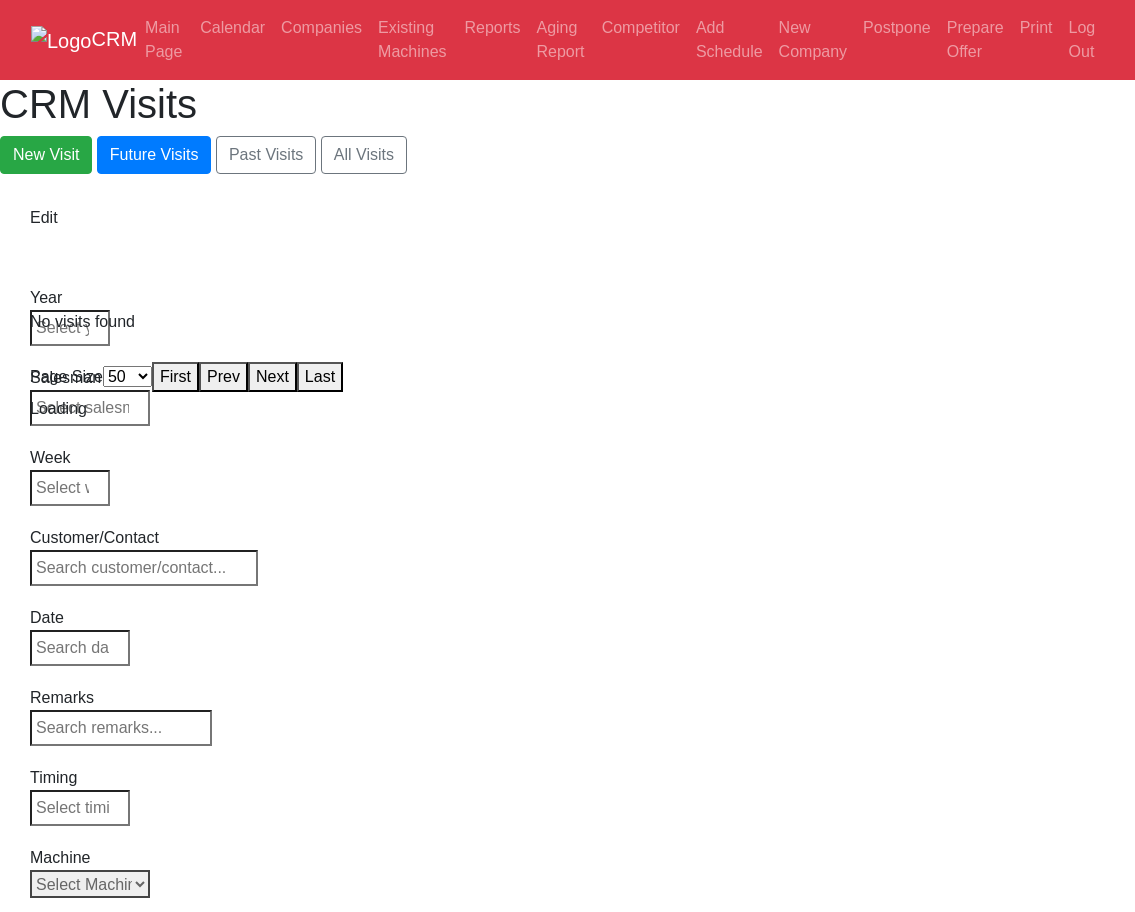 select on "50" 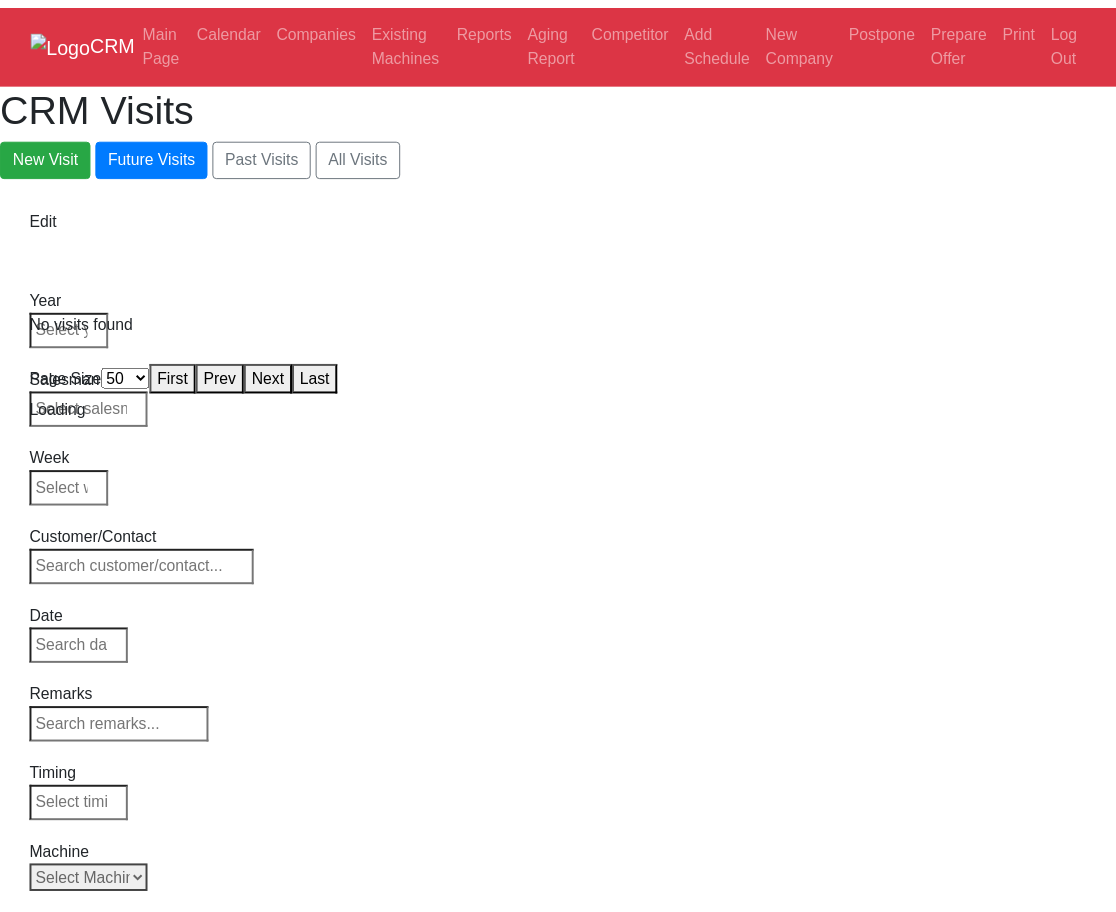 scroll, scrollTop: 0, scrollLeft: 0, axis: both 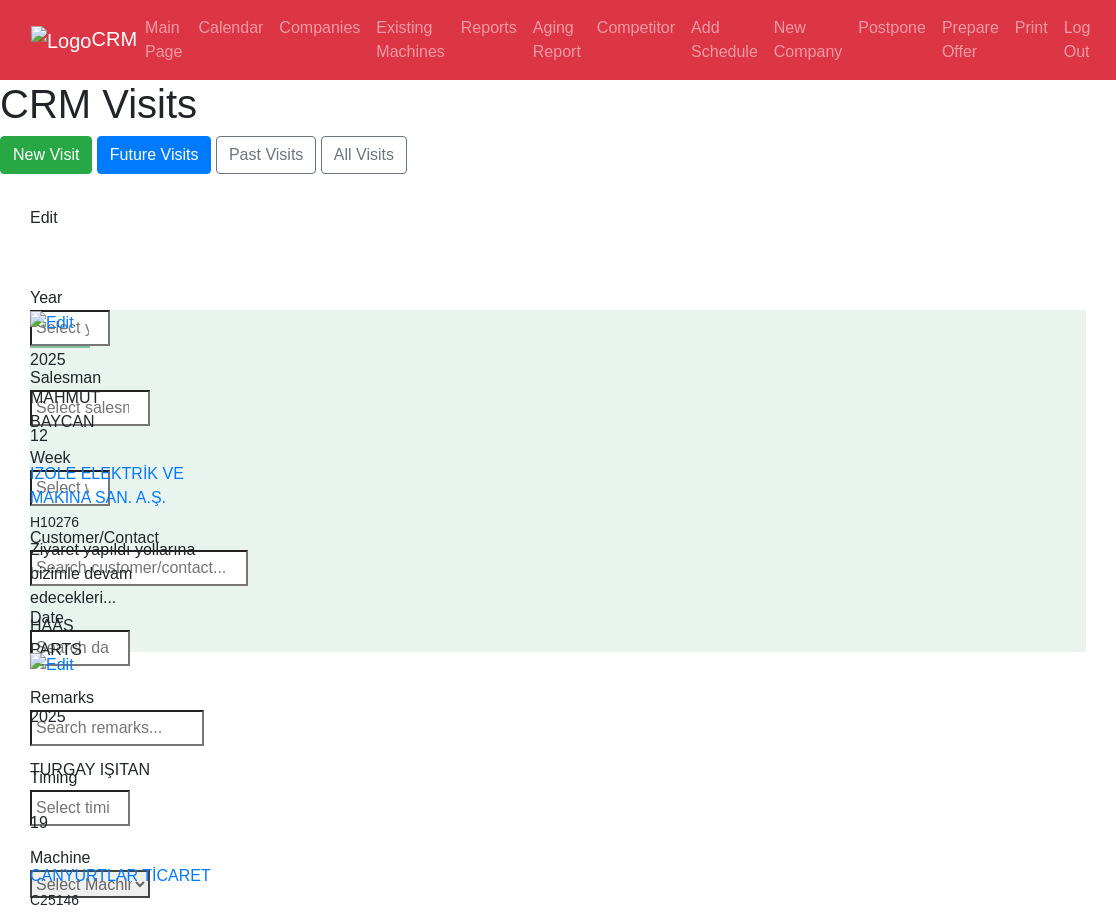 click on "Select Machine HAAS CANACA" at bounding box center (90, 884) 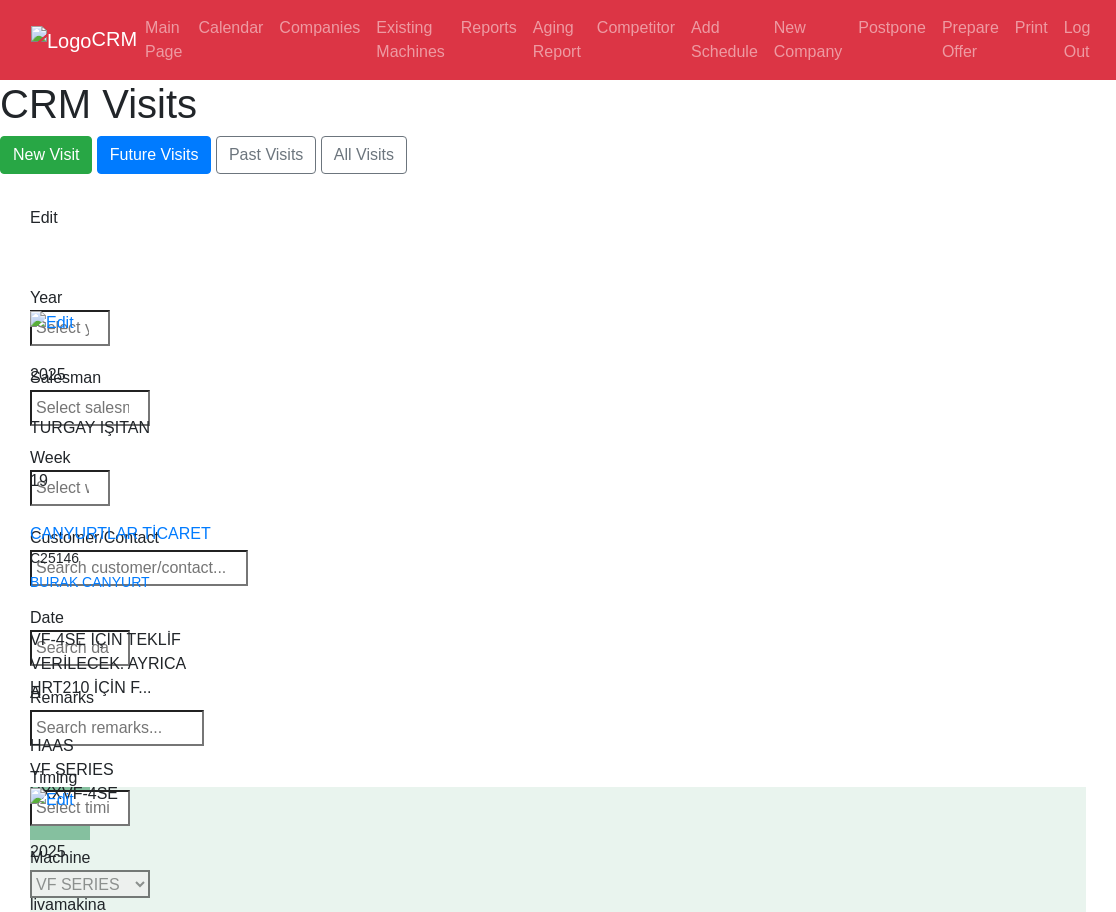click on "CRM
Main Page
Calendar
Companies
Existing Machines
Reports
Aging Report
Competitor
Add Schedule
New Company
Postpone
Prepare Offer
Print
Log Out
CRM Visits
New Visit
Future Visits
Past Visits
All Visits
Edit Year Week" at bounding box center [558, 1522] 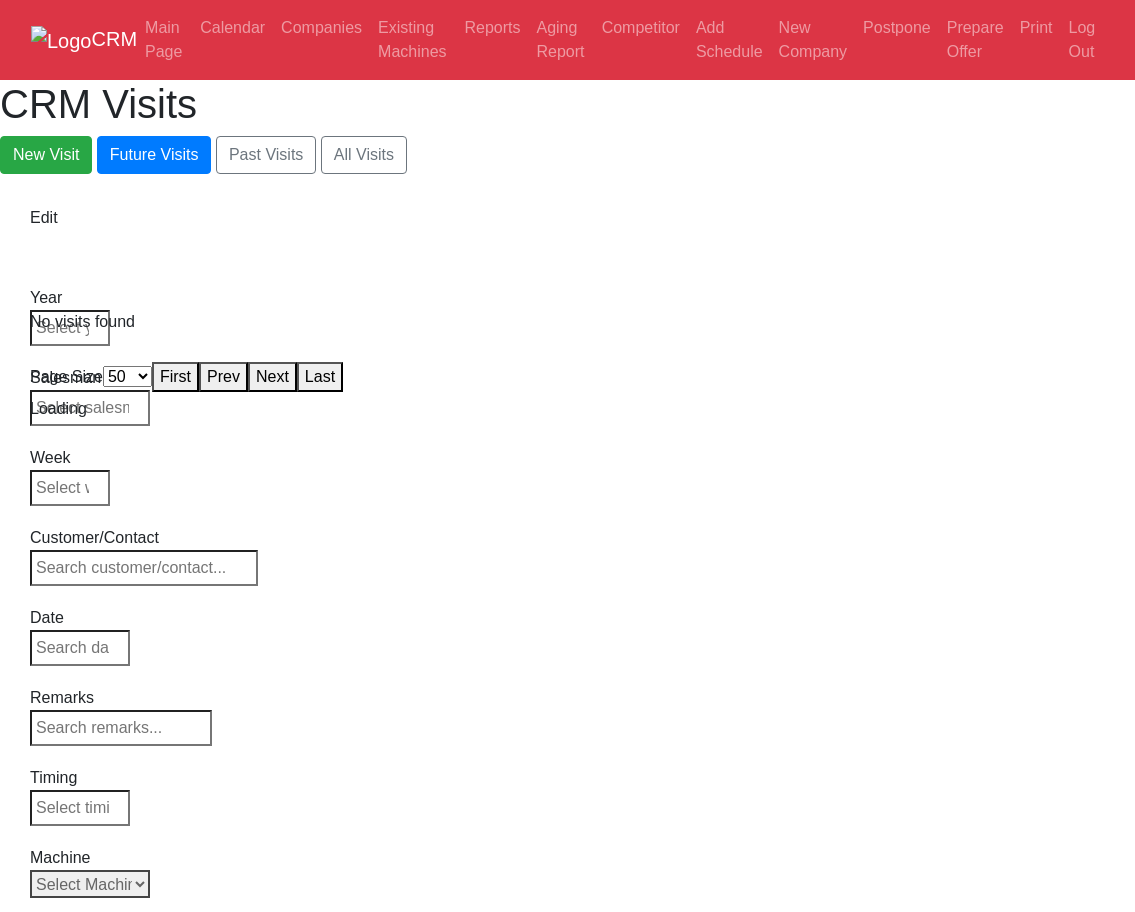select on "50" 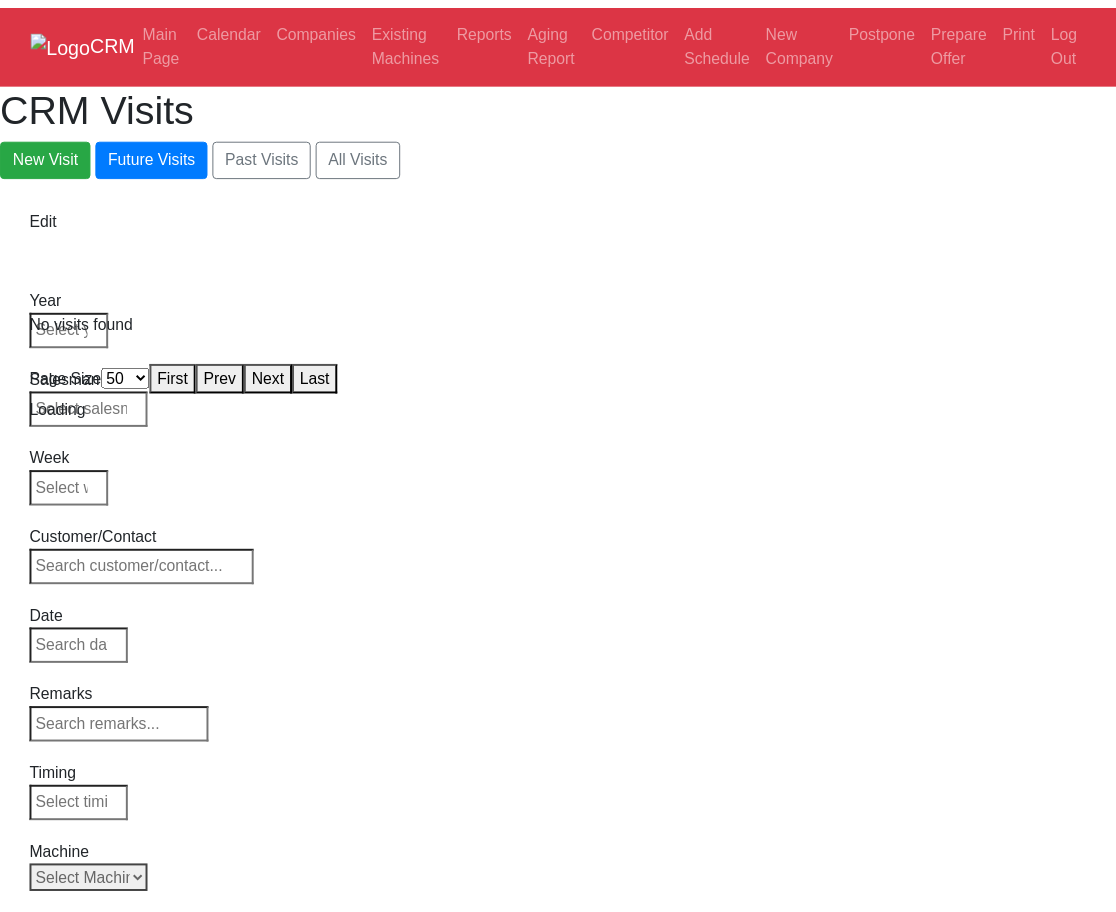 scroll, scrollTop: 0, scrollLeft: 0, axis: both 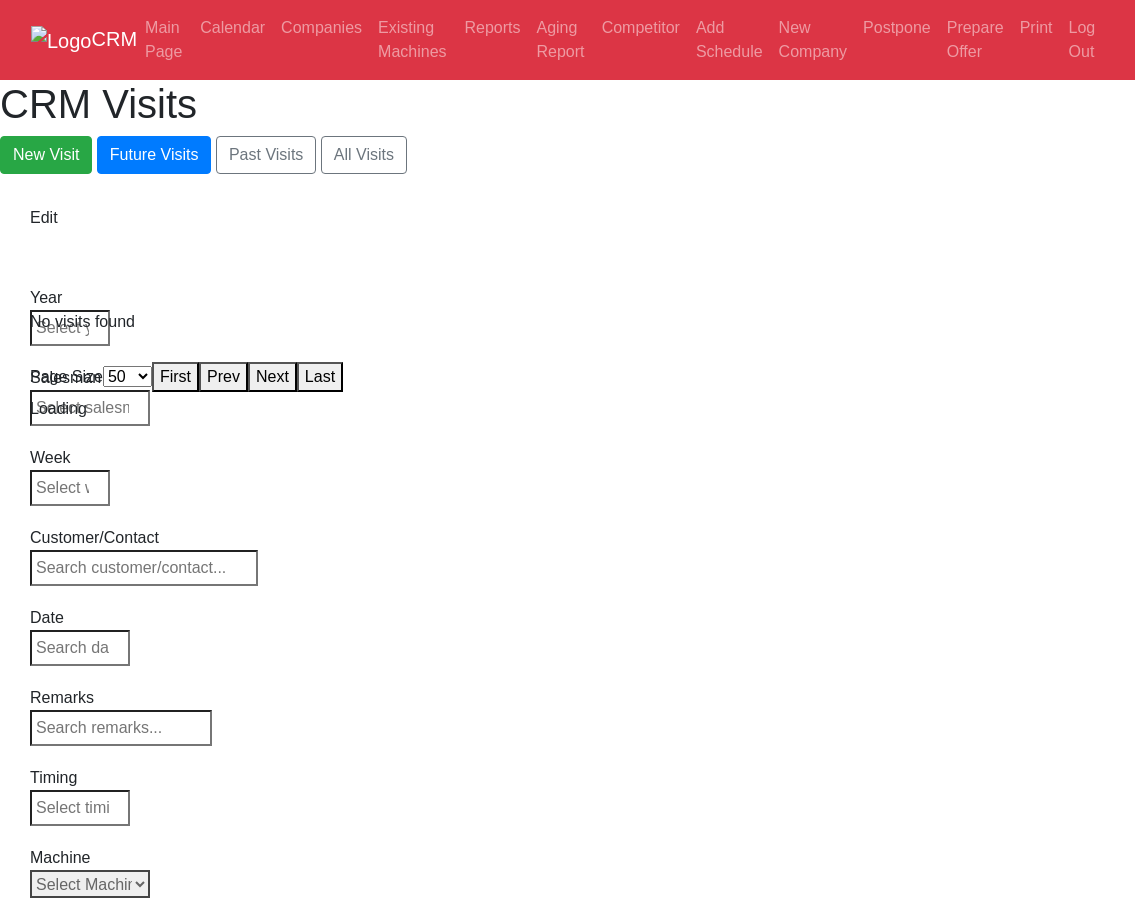 select on "50" 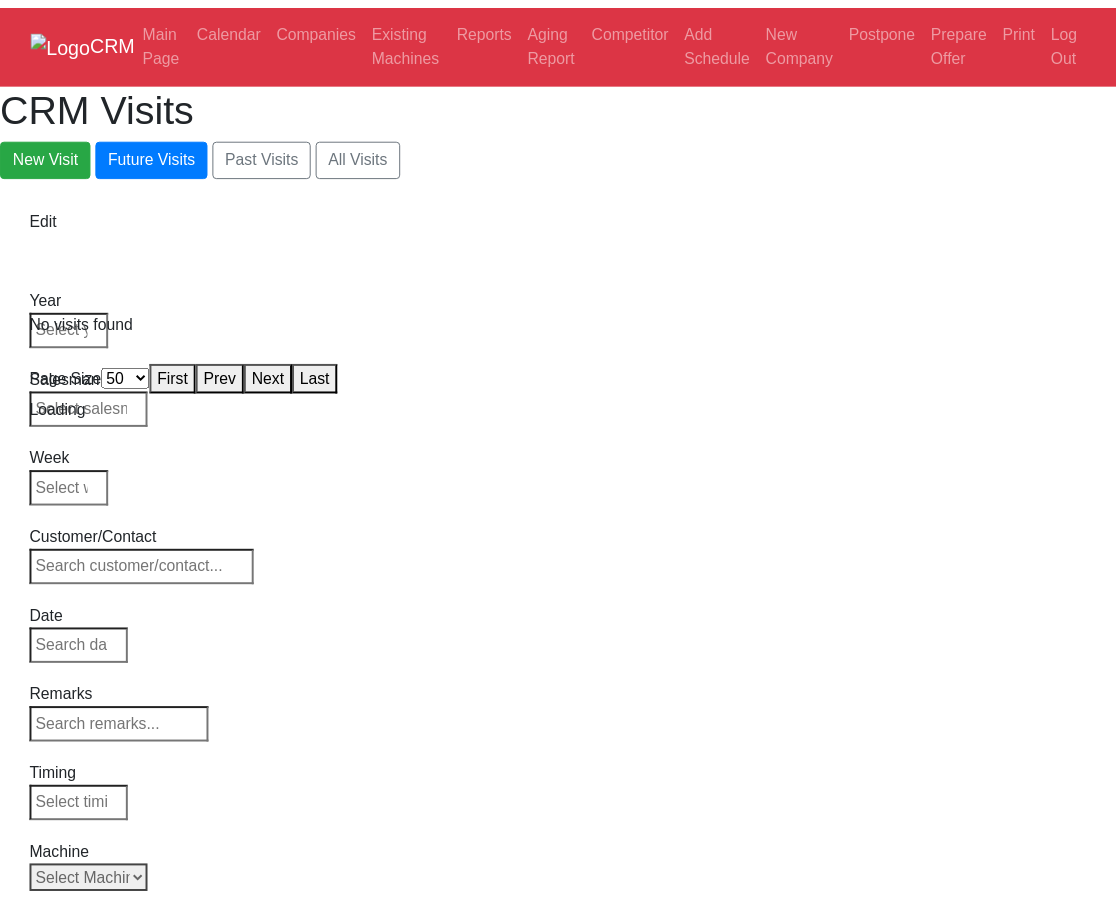 scroll, scrollTop: 0, scrollLeft: 0, axis: both 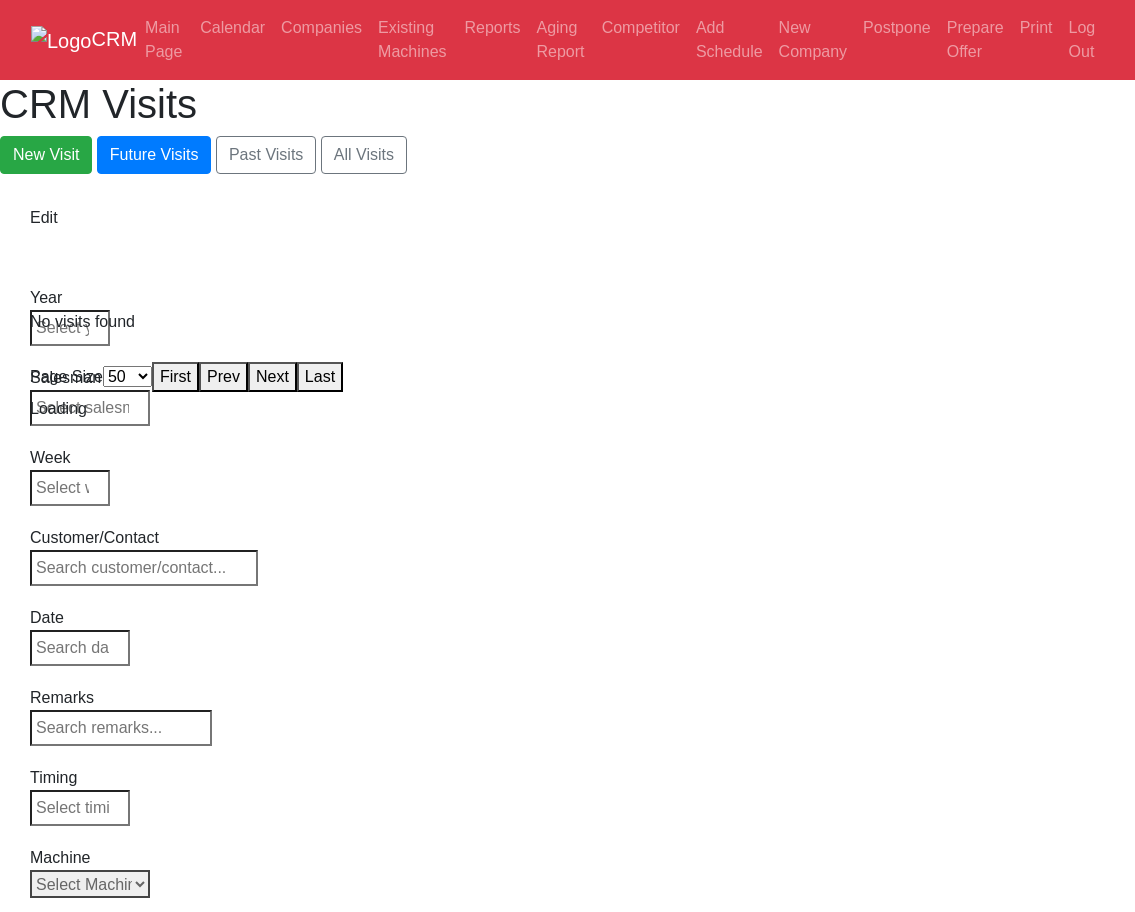 select on "50" 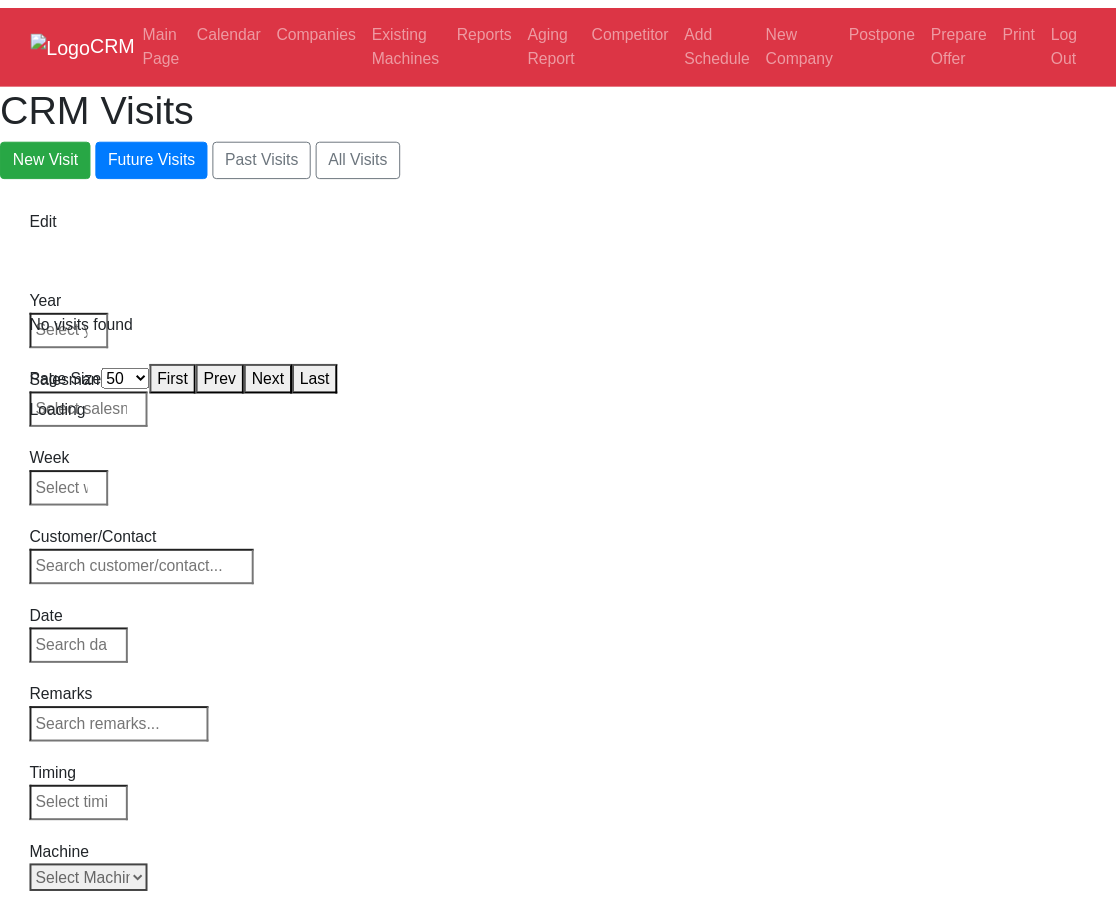 scroll, scrollTop: 0, scrollLeft: 0, axis: both 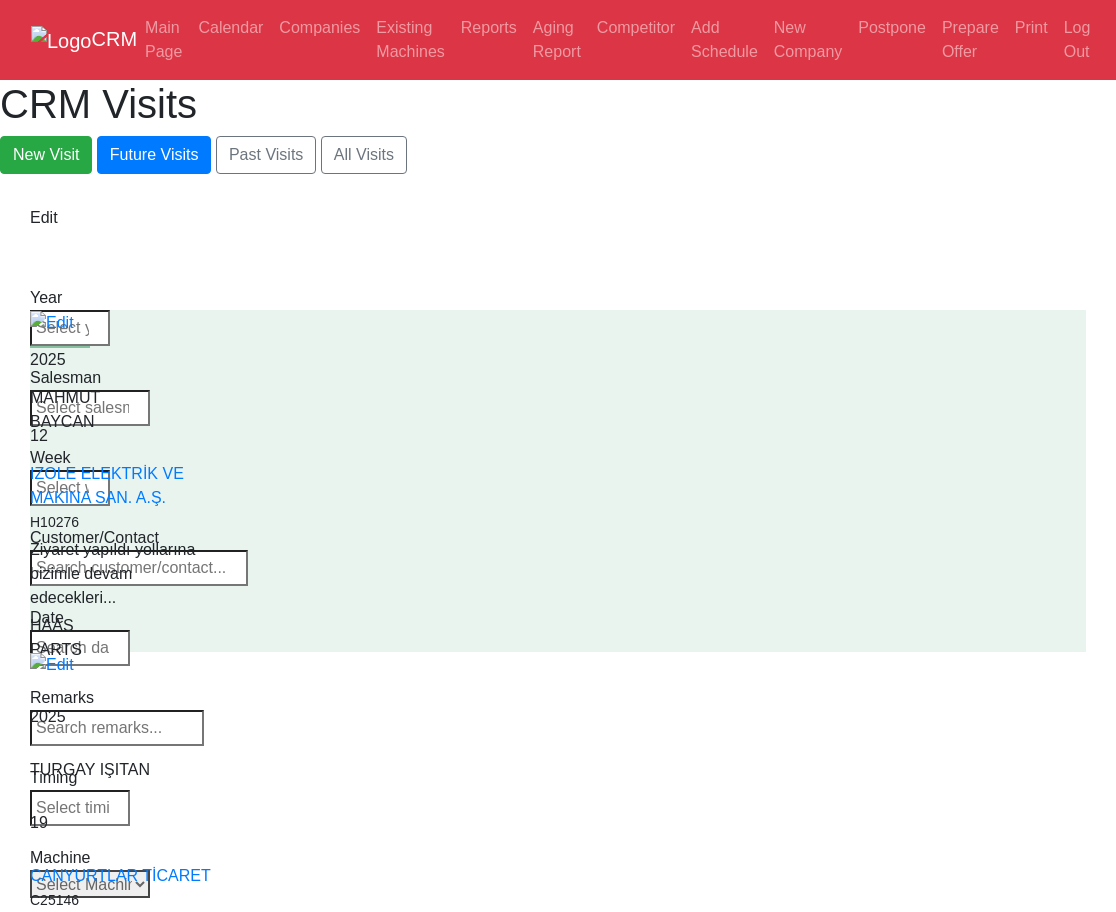 click on "Select Machine HAAS CANACA" at bounding box center (90, 884) 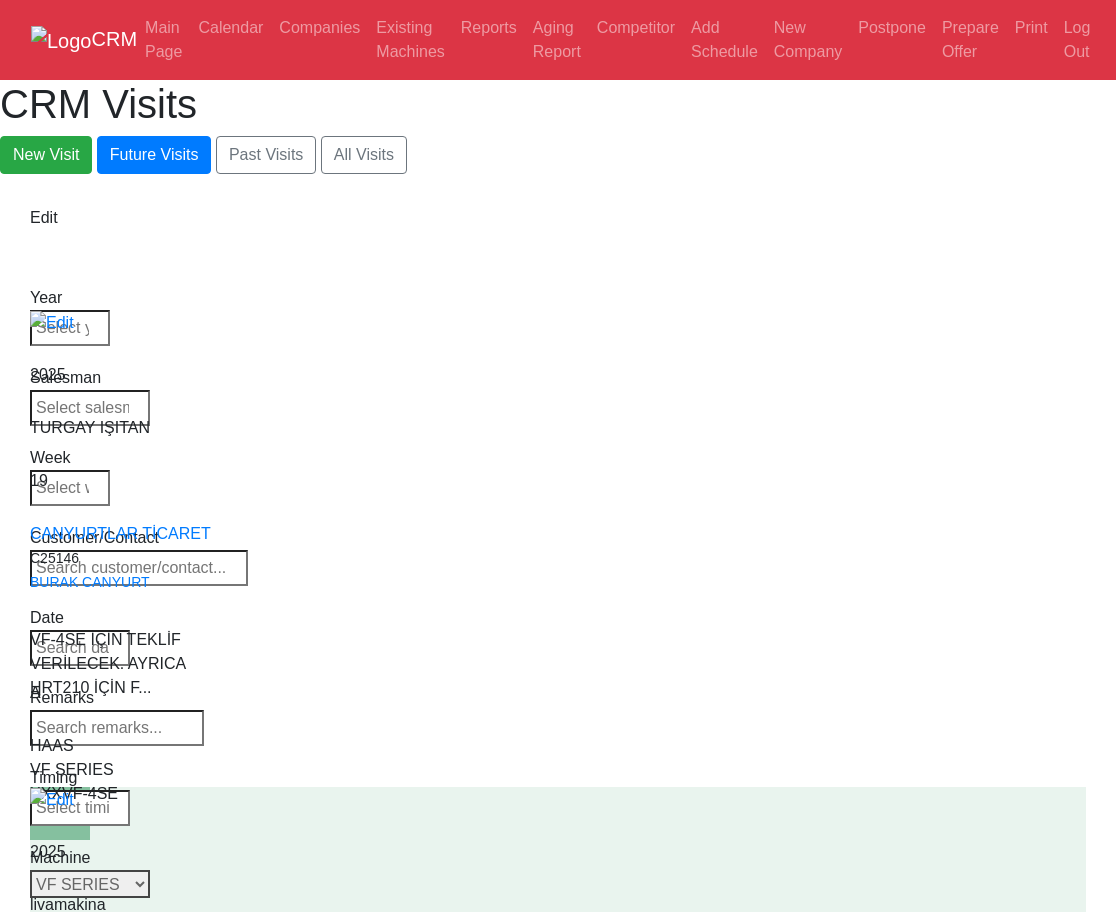 click on "Select Series Back to Supplier All VF SERIES ST SERIES UMC EC SERIES ADDITIONAL TM SERIES MINI SERIES VM SERIES VC SERIES GM SERIES VR SERIES GR SERIES VS SERIES DC SERIES TL SERIES DS SERIES CL SERIES PARTS DT SERIES" at bounding box center [90, 884] 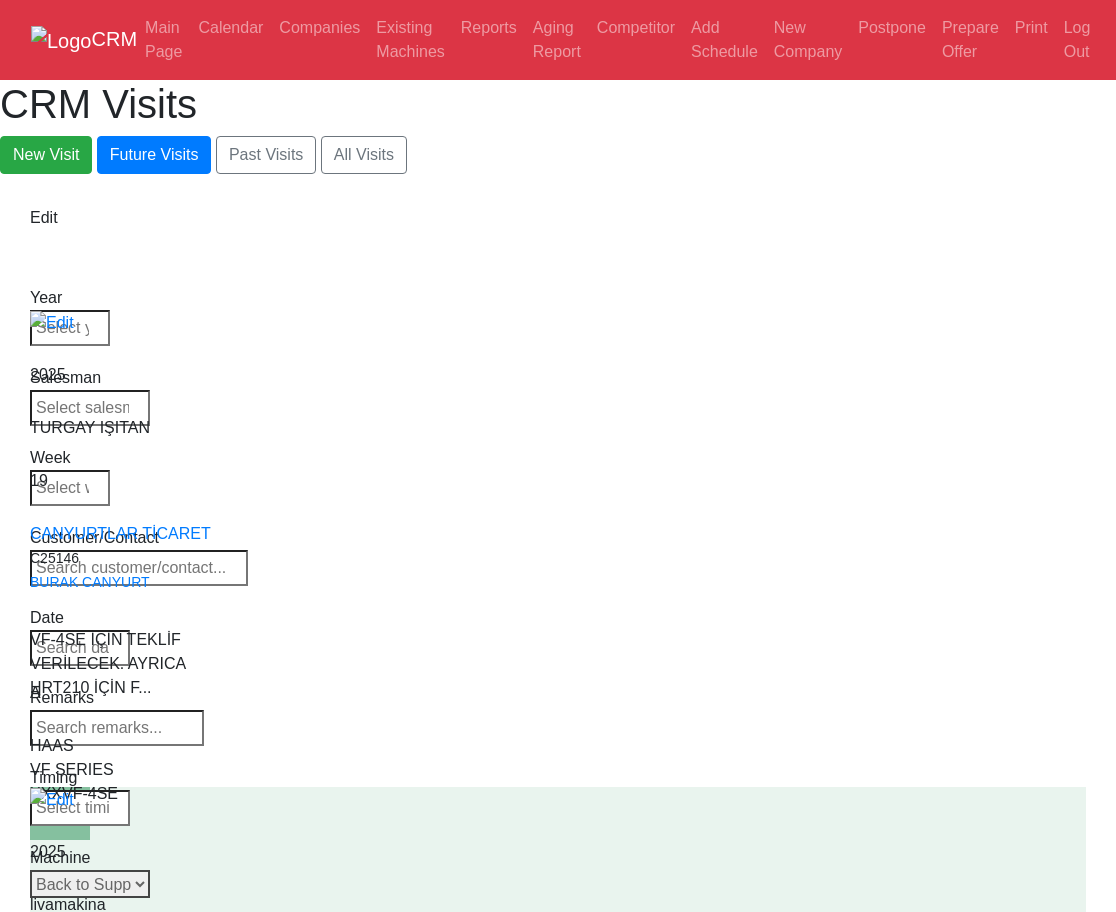 click on "Select Series Back to Supplier All VF SERIES ST SERIES UMC EC SERIES ADDITIONAL TM SERIES MINI SERIES VM SERIES VC SERIES GM SERIES VR SERIES GR SERIES VS SERIES DC SERIES TL SERIES DS SERIES CL SERIES PARTS DT SERIES" at bounding box center (90, 884) 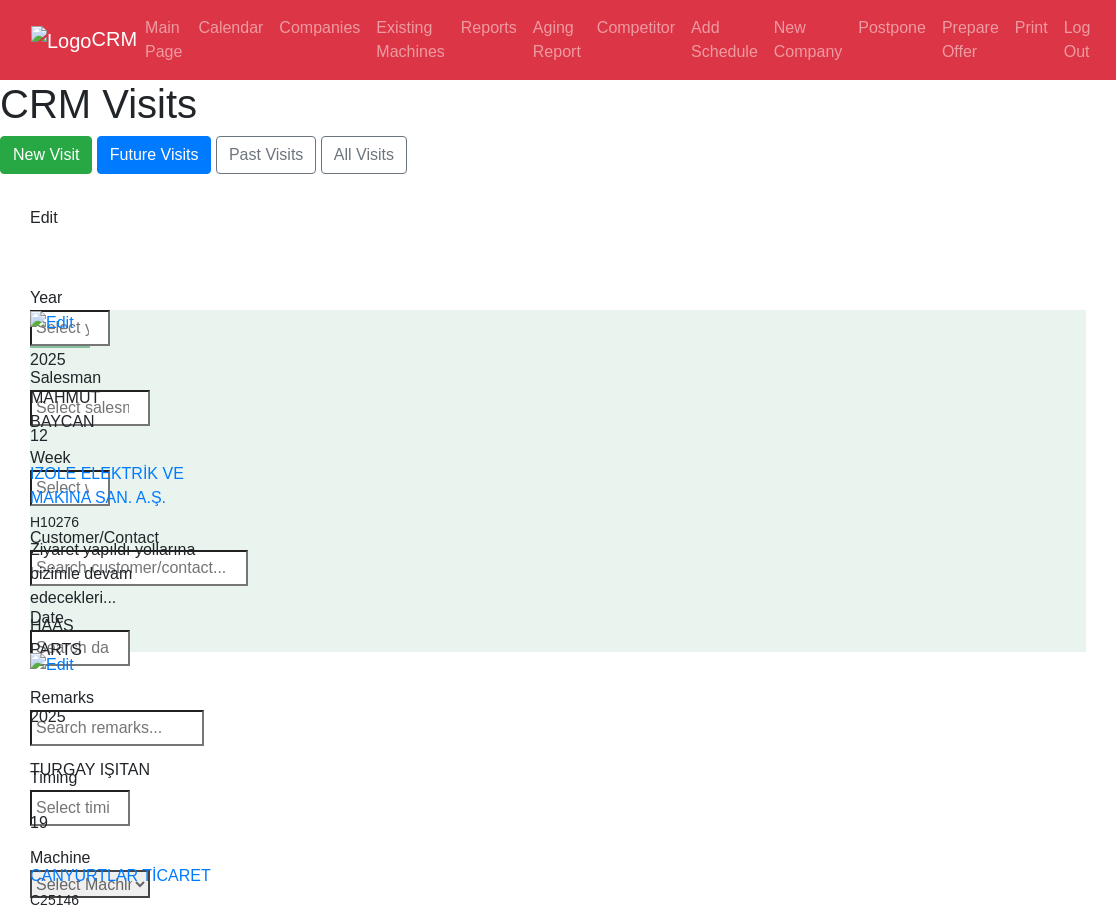 click on "Select Machine HAAS CANACA" at bounding box center (90, 884) 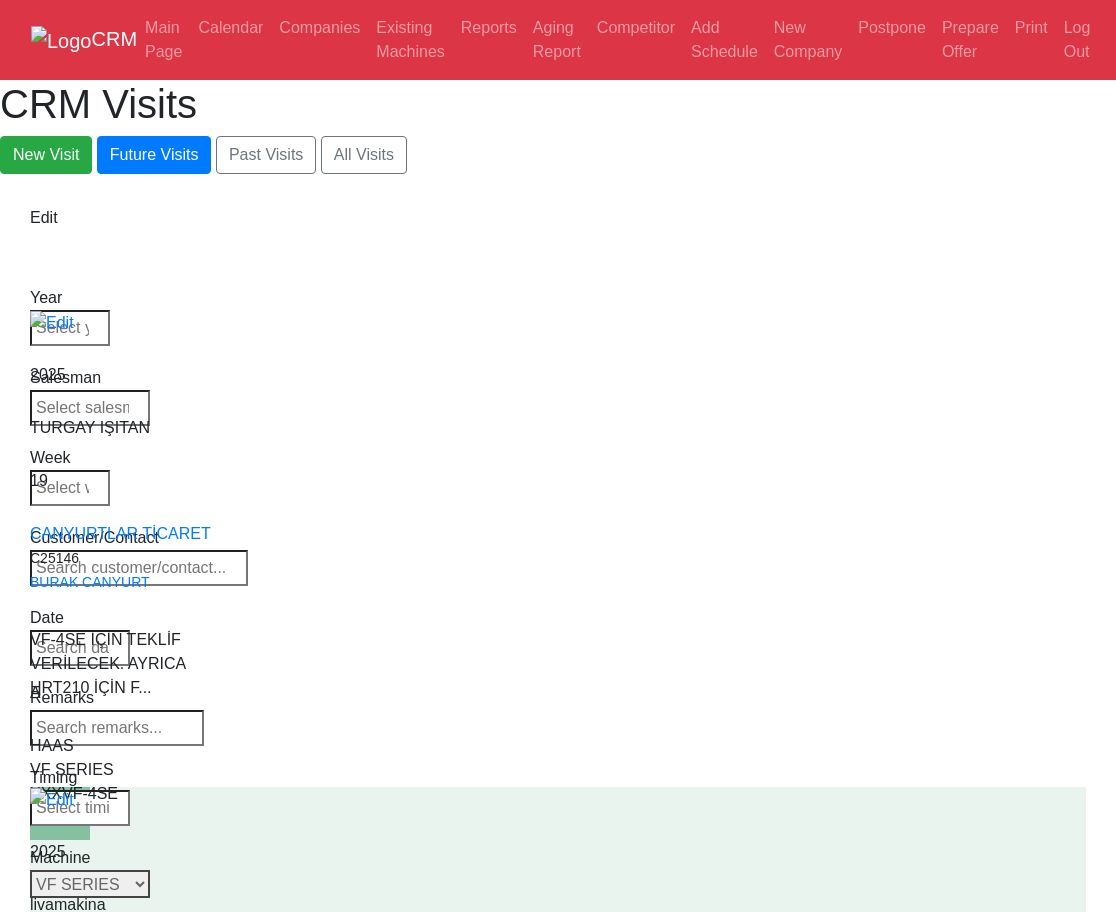 click on "Select Series Back to Supplier All VF SERIES ST SERIES UMC EC SERIES ADDITIONAL TM SERIES MINI SERIES VM SERIES VC SERIES GM SERIES VR SERIES GR SERIES VS SERIES DC SERIES TL SERIES DS SERIES CL SERIES PARTS DT SERIES" at bounding box center [90, 884] 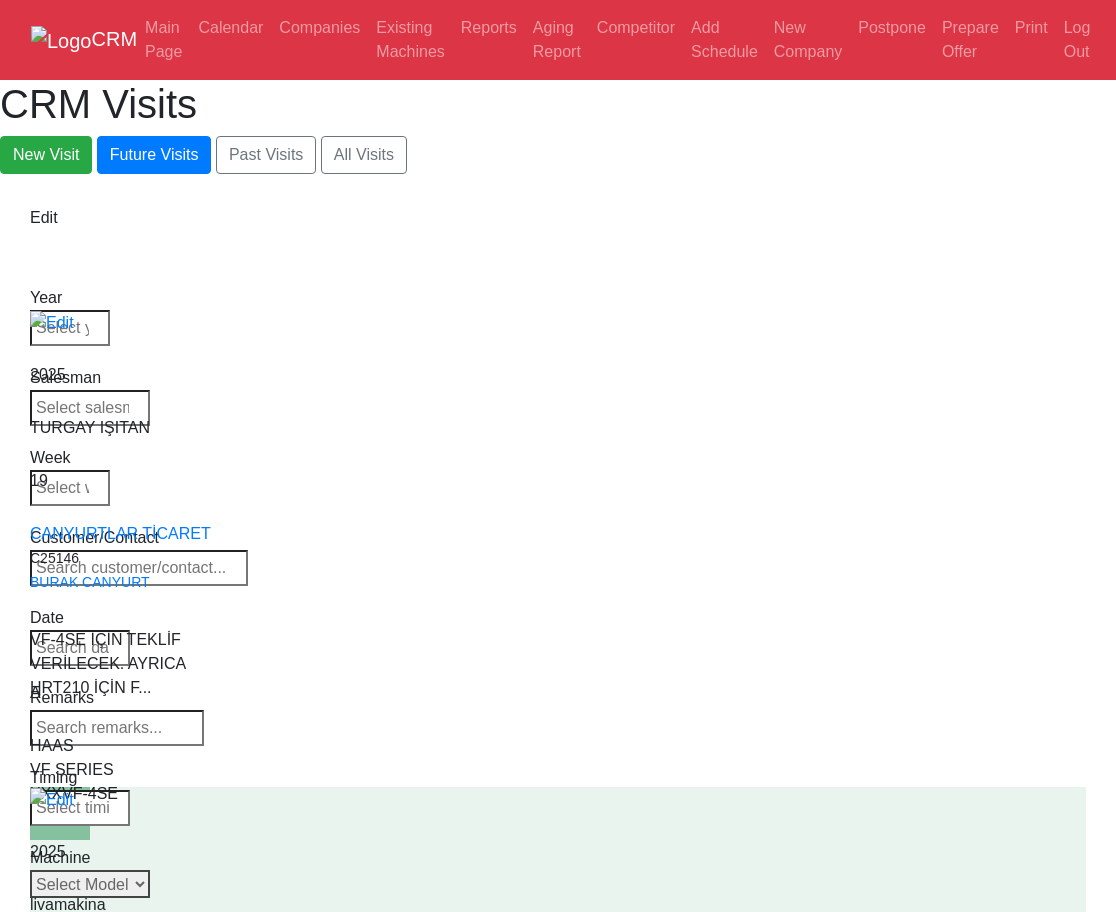 click on "Select Model Select Series Back to Series All VF-1 VF-2 VF-2SS VF-2SSYT VF-2TR VF-2YT VF-3 VF-3SS VF-3SSYT VF-3YT VF-3YT/50 VF-4 VF-4SS VF-5/40 VF-5/40TR VF-5/40XT VF-5/50 VF-5/50TR VF-5/50XT VF-5SS VF-10/40 VF-10/50 VF-11/40 VF-11/50 VF-12/40 VF-12/50 VF-14/40 VF-14/50 VF-6/40 VF-6/40TR VF-6/50 VF-6/50TR VF-6SS VF-7/40 VF-7/50 VF-8/40 VF-8/50 VF-9/40 VF-9/50" at bounding box center (90, 884) 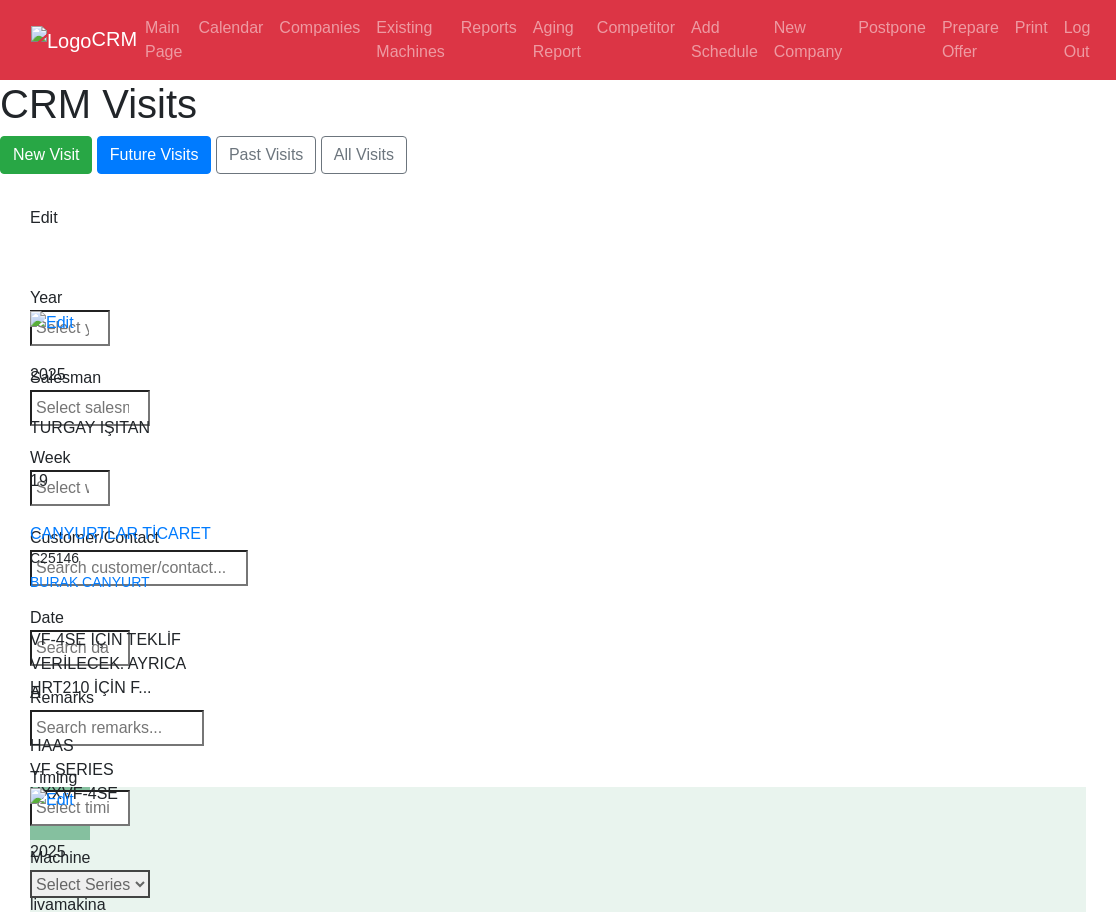 click on "CRM Visits
New Visit
Future Visits
Past Visits
All Visits" at bounding box center (558, 127) 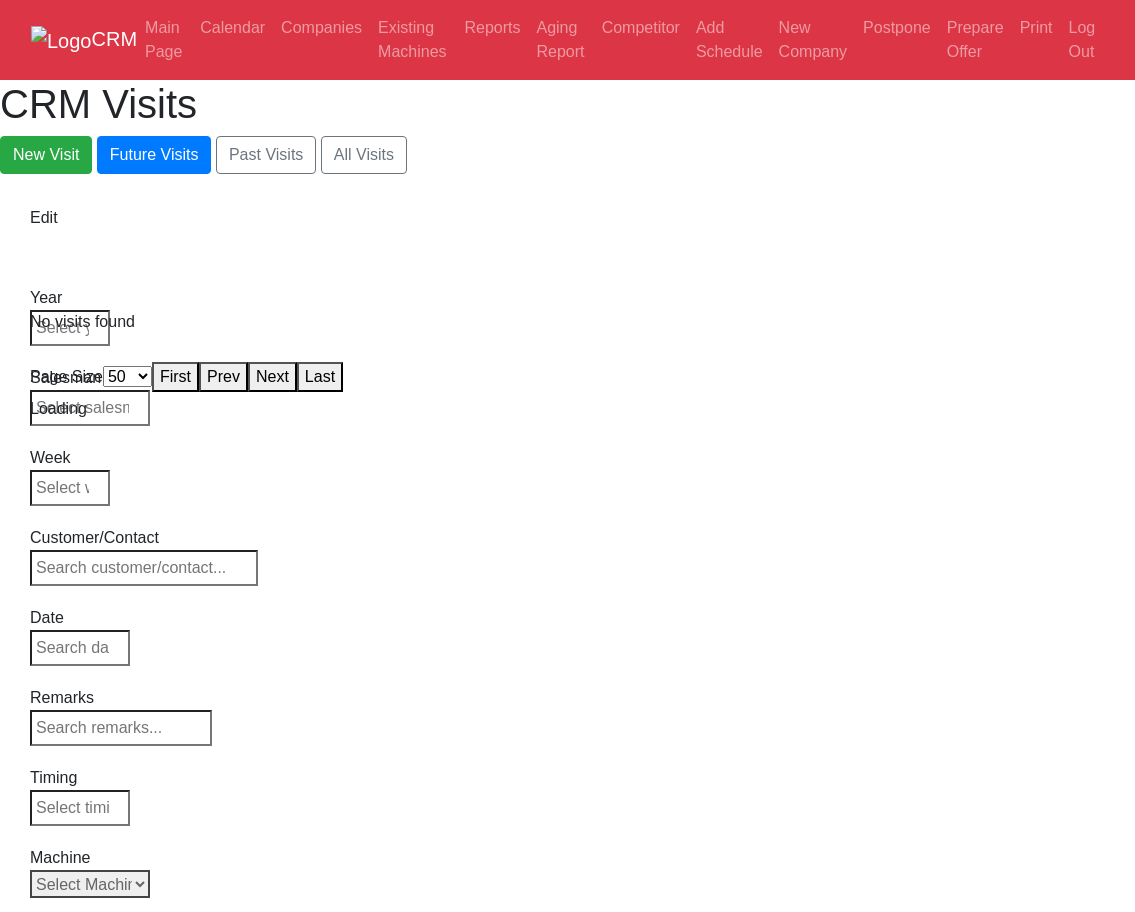 select on "50" 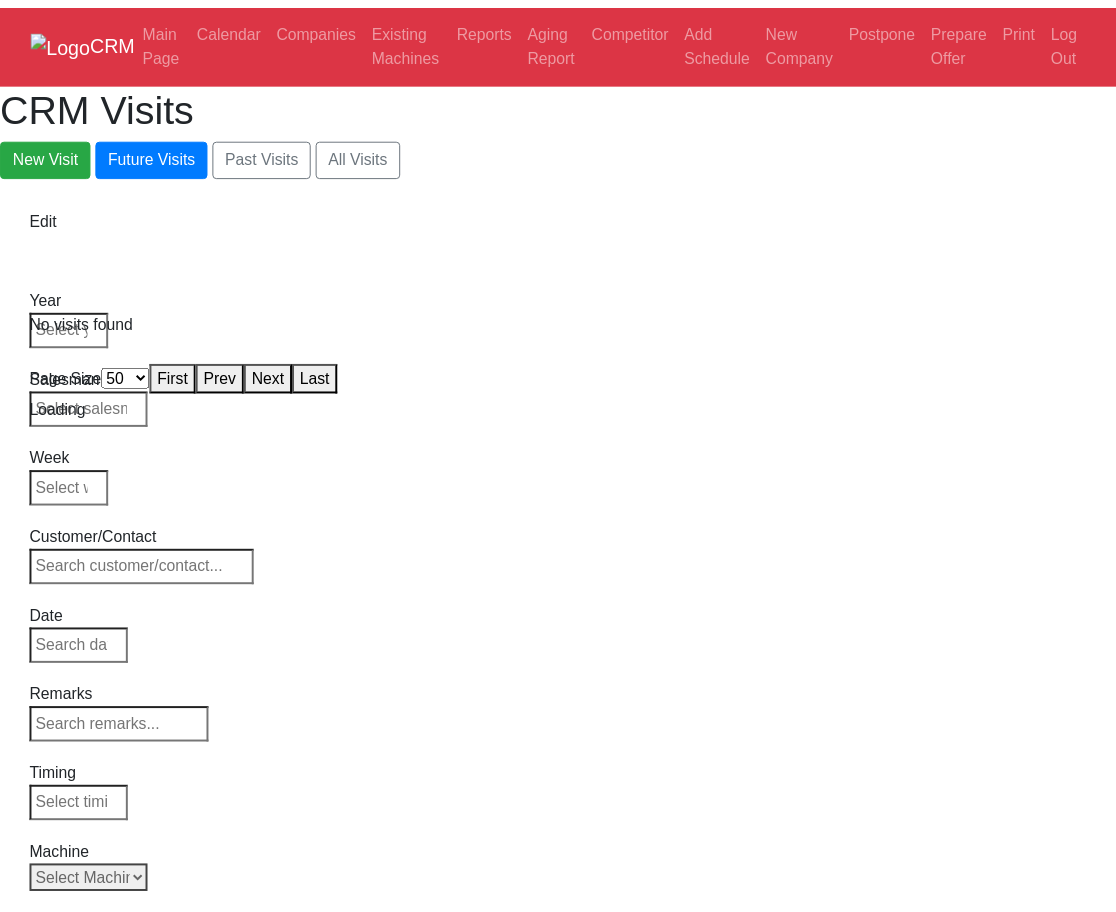 scroll, scrollTop: 0, scrollLeft: 0, axis: both 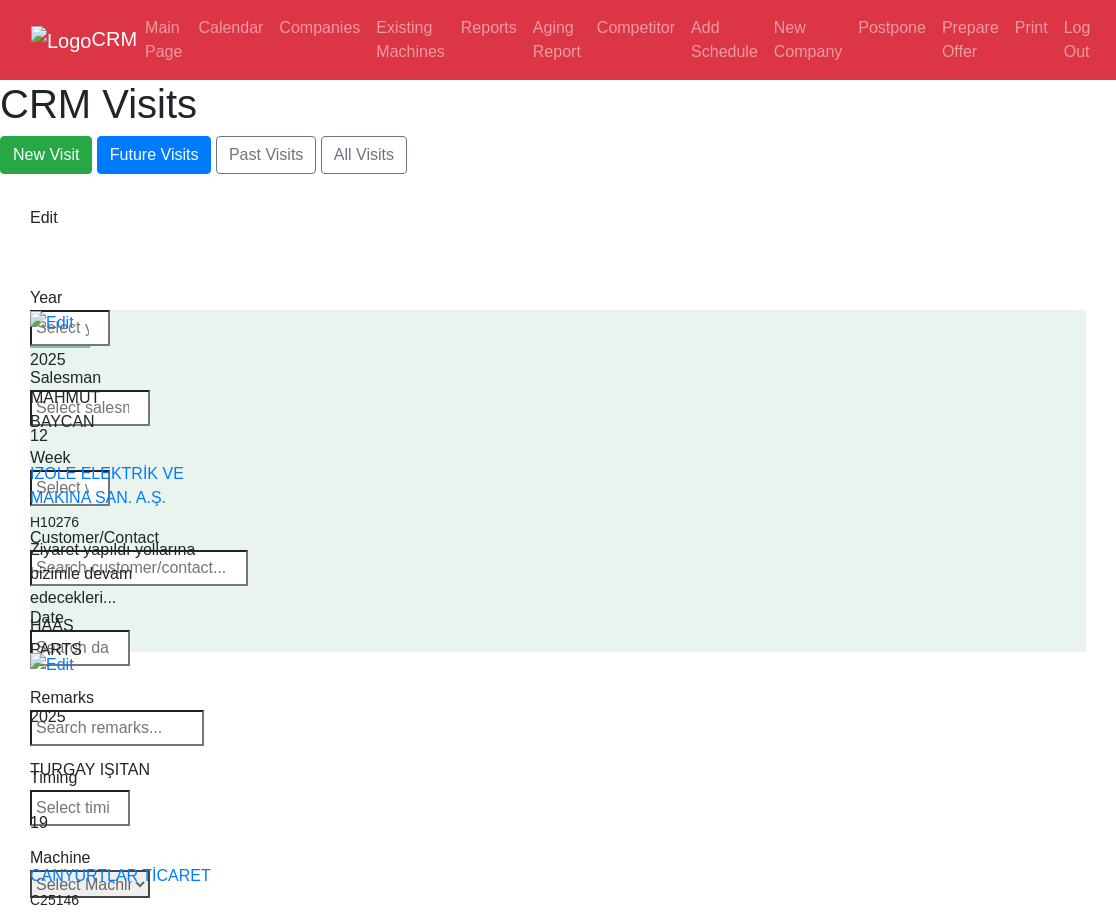 click on "CRM Visits
New Visit
Future Visits
Past Visits
All Visits" at bounding box center [558, 127] 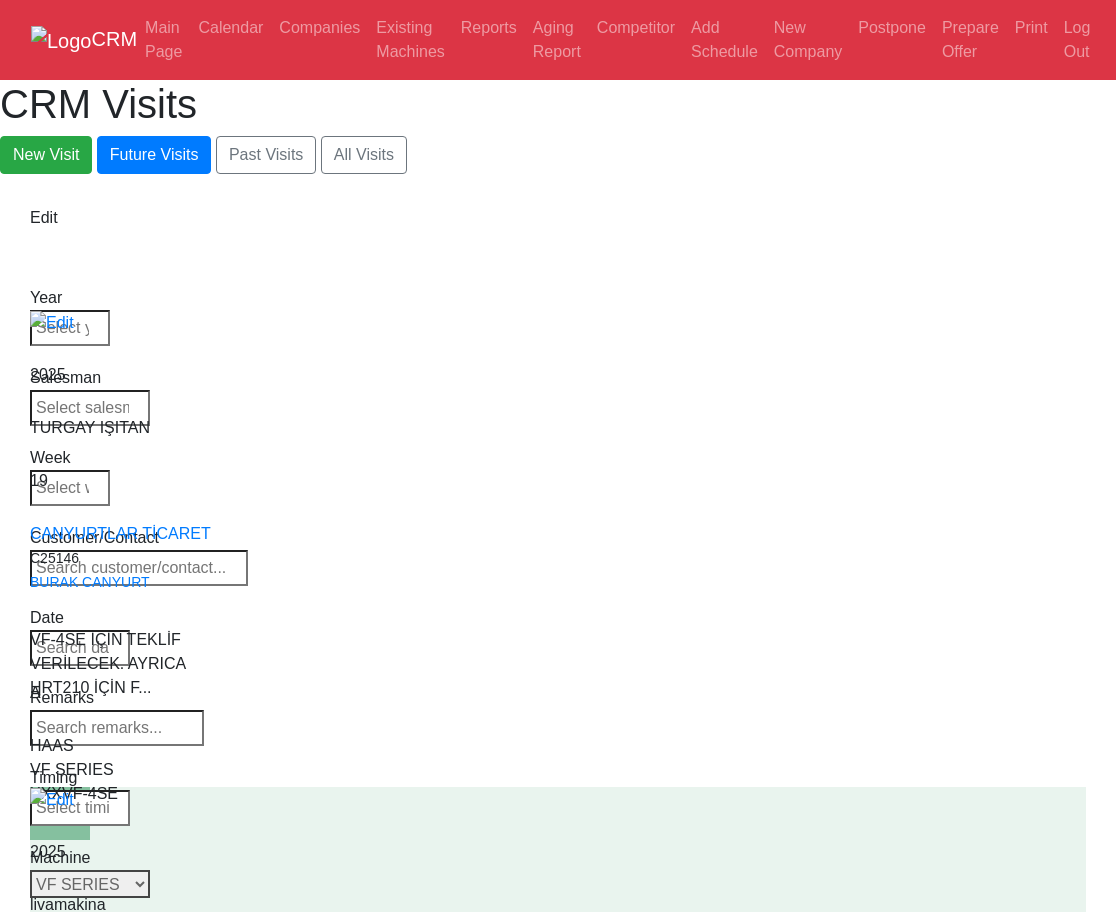 click on "Select Series Back to Supplier All VF SERIES ST SERIES UMC EC SERIES ADDITIONAL TM SERIES MINI SERIES VM SERIES VC SERIES GM SERIES VR SERIES GR SERIES VS SERIES DC SERIES TL SERIES DS SERIES CL SERIES PARTS DT SERIES" at bounding box center [90, 884] 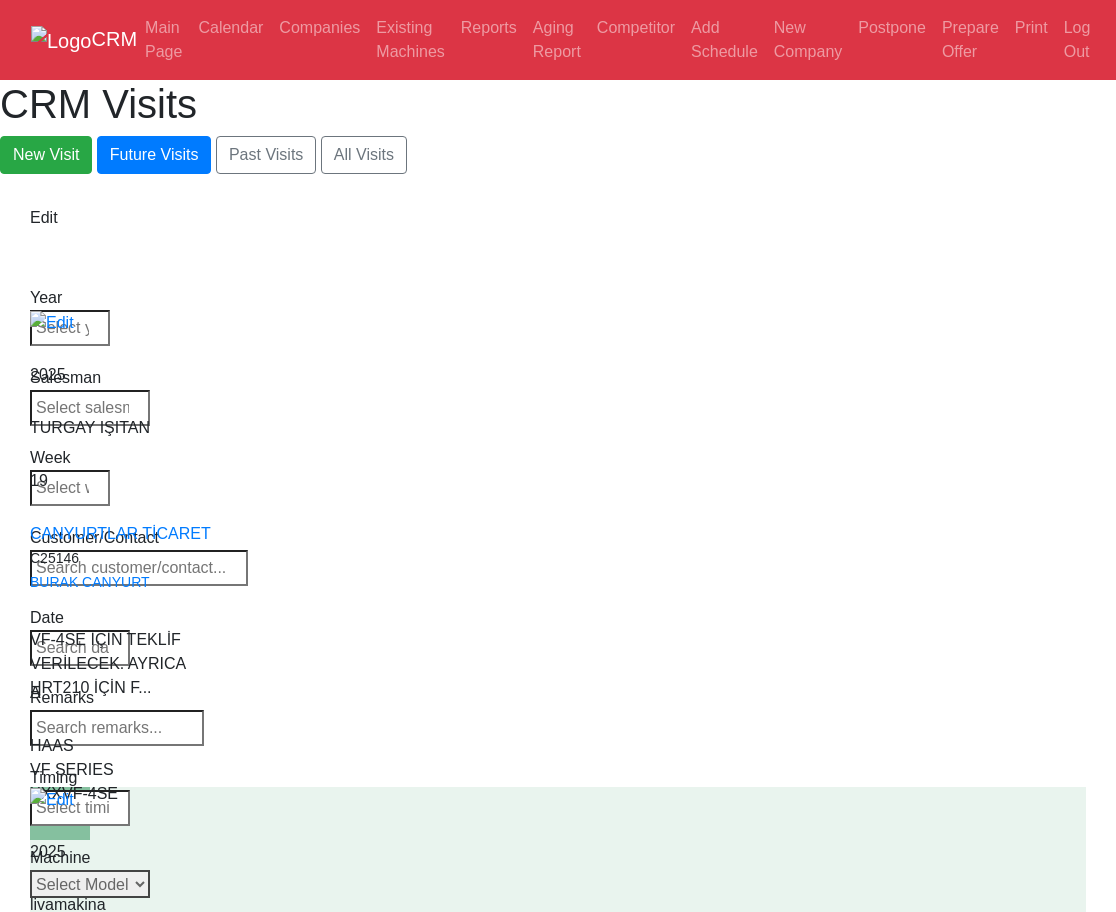 click on "Select Model Back to Series All VF-1 VF-2 VF-2SS VF-2SSYT VF-2TR VF-2YT VF-3 VF-3SS VF-3SSYT VF-3YT VF-3YT/50 VF-4 VF-4SS VF-5/40 VF-5/40TR VF-5/40XT VF-5/50 VF-5/50TR VF-5/50XT VF-5SS VF-10/40 VF-10/50 VF-11/40 VF-11/50 VF-12/40 VF-12/50 VF-14/40 VF-14/50 VF-6/40 VF-6/40TR VF-6/50 VF-6/50TR VF-6SS VF-7/40 VF-7/50 VF-8/40 VF-8/50 VF-9/40 VF-9/50" at bounding box center (90, 884) 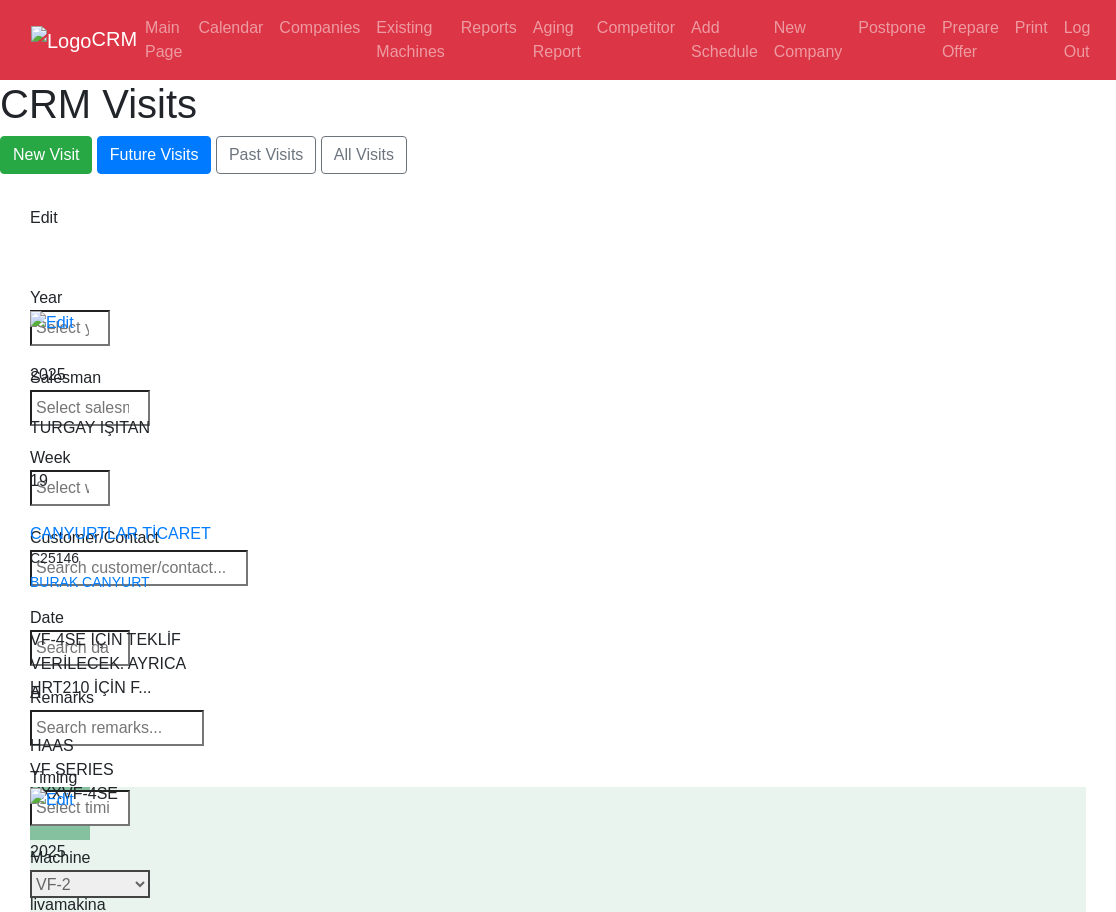 click on "Select Model Back to Series All VF-1 VF-2 VF-2SS VF-2SSYT VF-2TR VF-2YT VF-3 VF-3SS VF-3SSYT VF-3YT VF-3YT/50 VF-4 VF-4SS VF-5/40 VF-5/40TR VF-5/40XT VF-5/50 VF-5/50TR VF-5/50XT VF-5SS VF-10/40 VF-10/50 VF-11/40 VF-11/50 VF-12/40 VF-12/50 VF-14/40 VF-14/50 VF-6/40 VF-6/40TR VF-6/50 VF-6/50TR VF-6SS VF-7/40 VF-7/50 VF-8/40 VF-8/50 VF-9/40 VF-9/50" at bounding box center [90, 884] 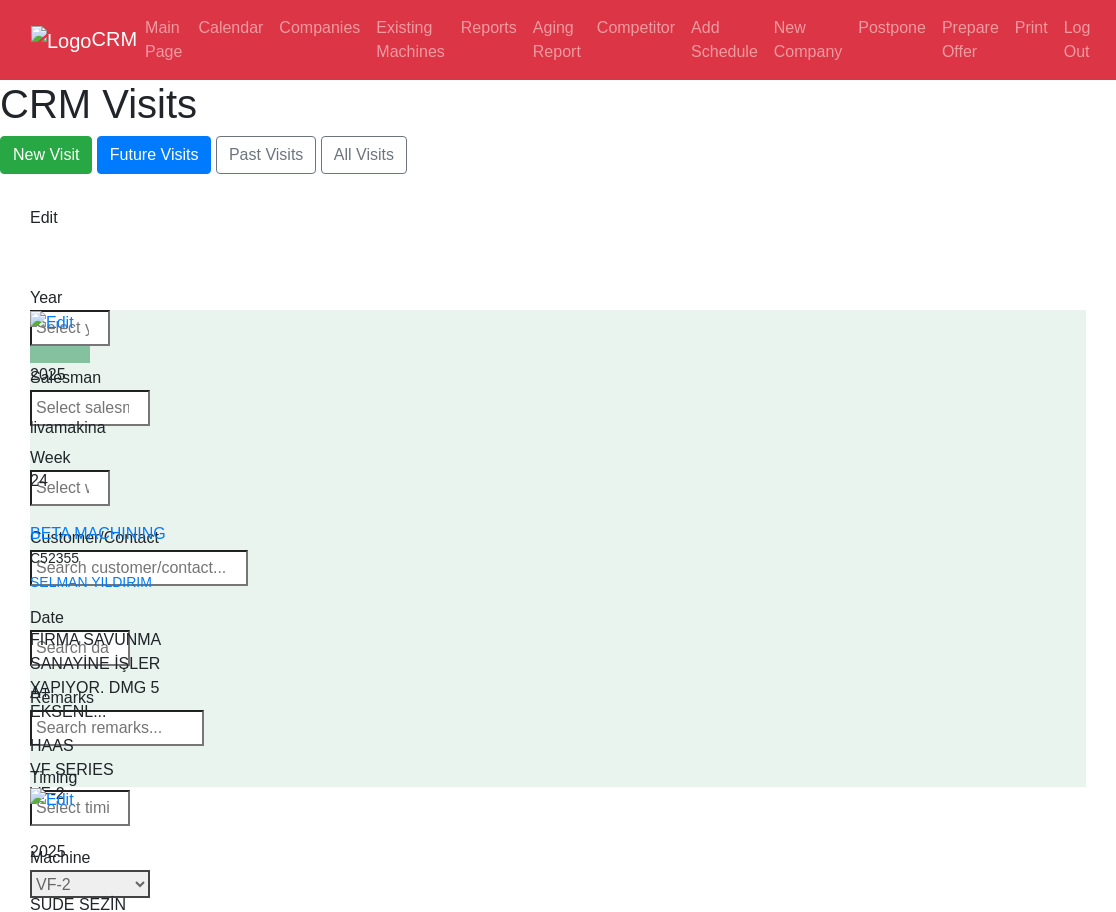 click on "Select Model Back to Series All VF-1 VF-2 VF-2SS VF-2SSYT VF-2TR VF-2YT VF-3 VF-3SS VF-3SSYT VF-3YT VF-3YT/50 VF-4 VF-4SS VF-5/40 VF-5/40TR VF-5/40XT VF-5/50 VF-5/50TR VF-5/50XT VF-5SS VF-10/40 VF-10/50 VF-11/40 VF-11/50 VF-12/40 VF-12/50 VF-14/40 VF-14/50 VF-6/40 VF-6/40TR VF-6/50 VF-6/50TR VF-6SS VF-7/40 VF-7/50 VF-8/40 VF-8/50 VF-9/40 VF-9/50" at bounding box center (90, 884) 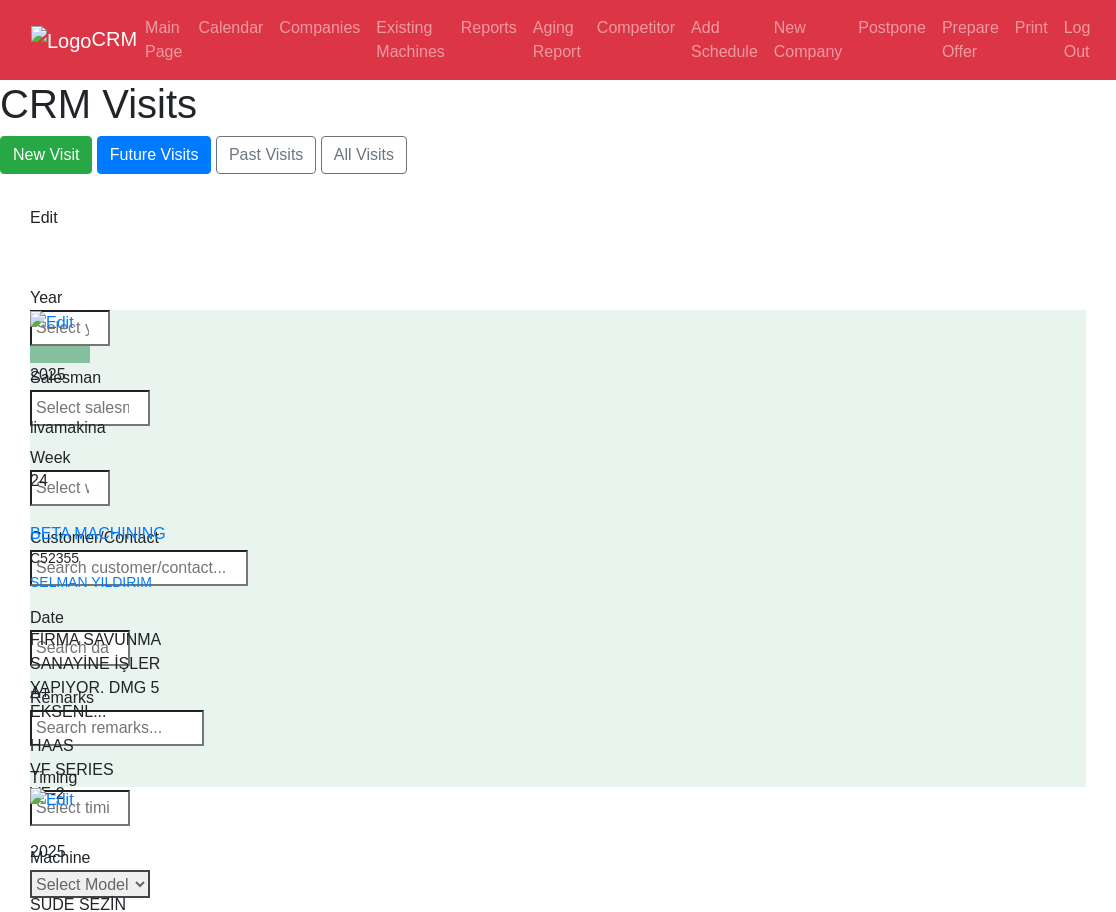 click on "Select Model Back to Series All VF-1 VF-2 VF-2SS VF-2SSYT VF-2TR VF-2YT VF-3 VF-3SS VF-3SSYT VF-3YT VF-3YT/50 VF-4 VF-4SS VF-5/40 VF-5/40TR VF-5/40XT VF-5/50 VF-5/50TR VF-5/50XT VF-5SS VF-10/40 VF-10/50 VF-11/40 VF-11/50 VF-12/40 VF-12/50 VF-14/40 VF-14/50 VF-6/40 VF-6/40TR VF-6/50 VF-6/50TR VF-6SS VF-7/40 VF-7/50 VF-8/40 VF-8/50 VF-9/40 VF-9/50" at bounding box center (90, 884) 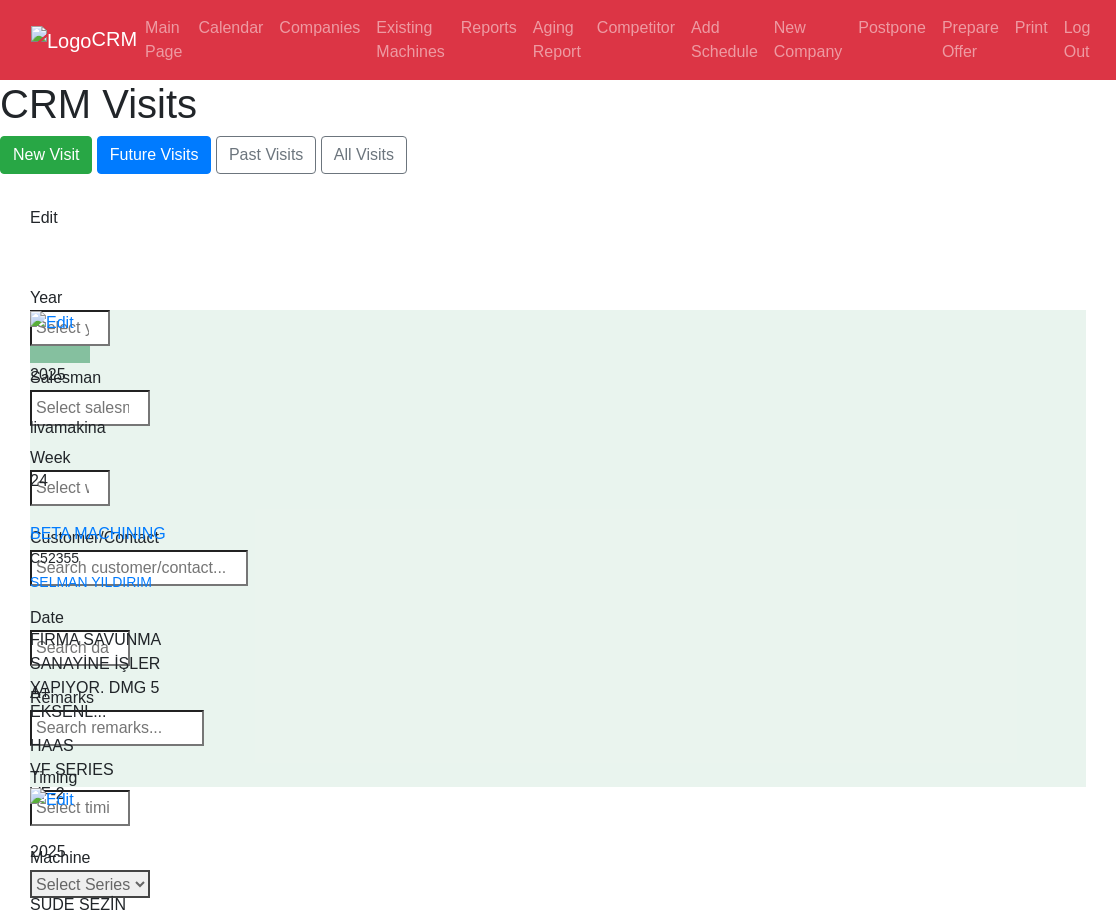click on "Select Series All VF SERIES ST SERIES UMC EC SERIES ADDITIONAL TM SERIES MINI SERIES VM SERIES VC SERIES GM SERIES VR SERIES GR SERIES VS SERIES DC SERIES TL SERIES DS SERIES CL SERIES PARTS DT SERIES" at bounding box center [90, 884] 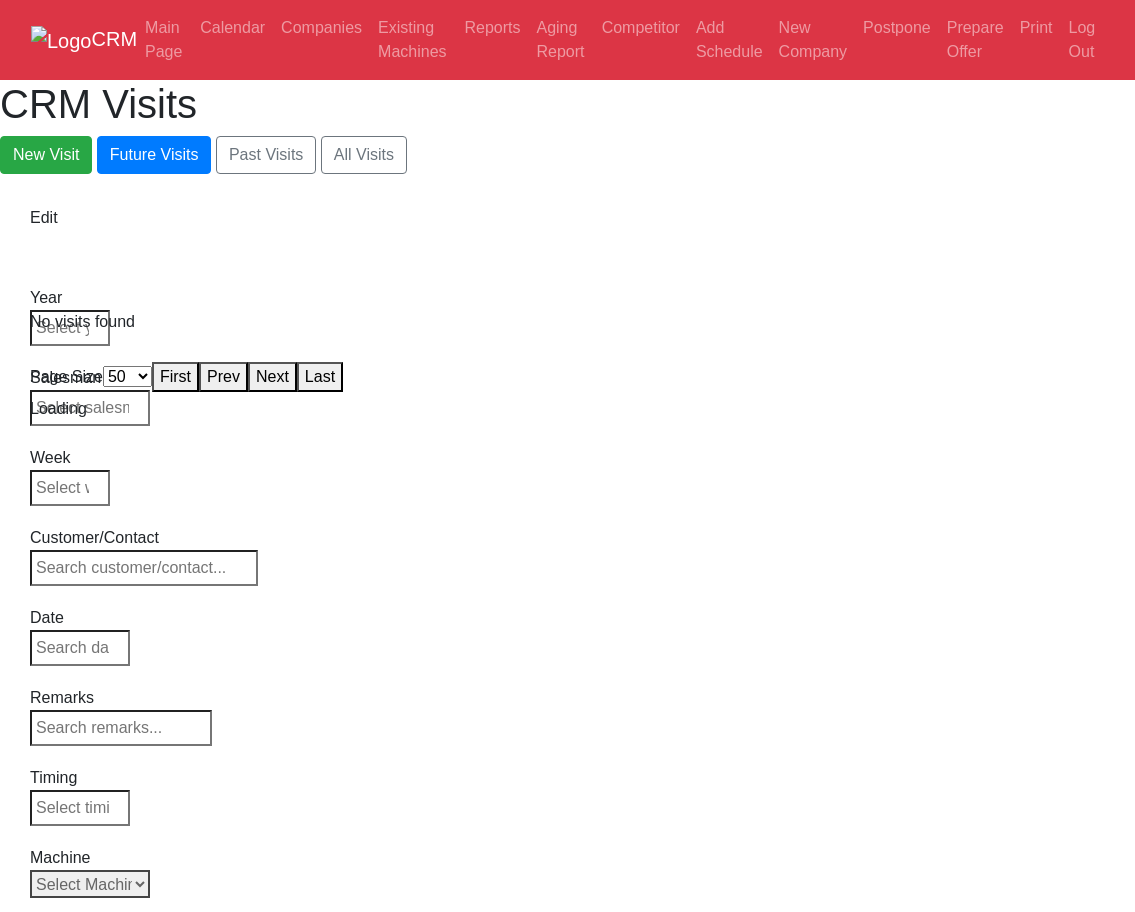 select on "50" 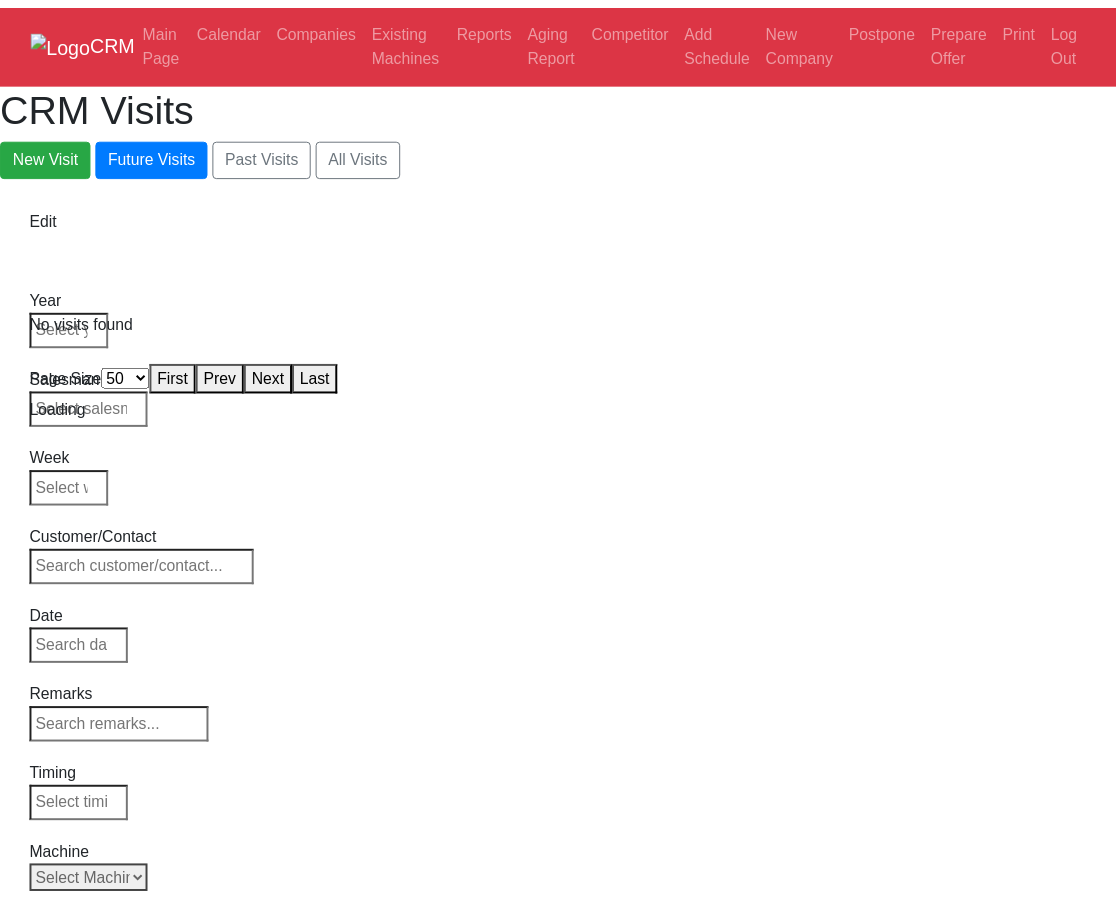 scroll, scrollTop: 0, scrollLeft: 0, axis: both 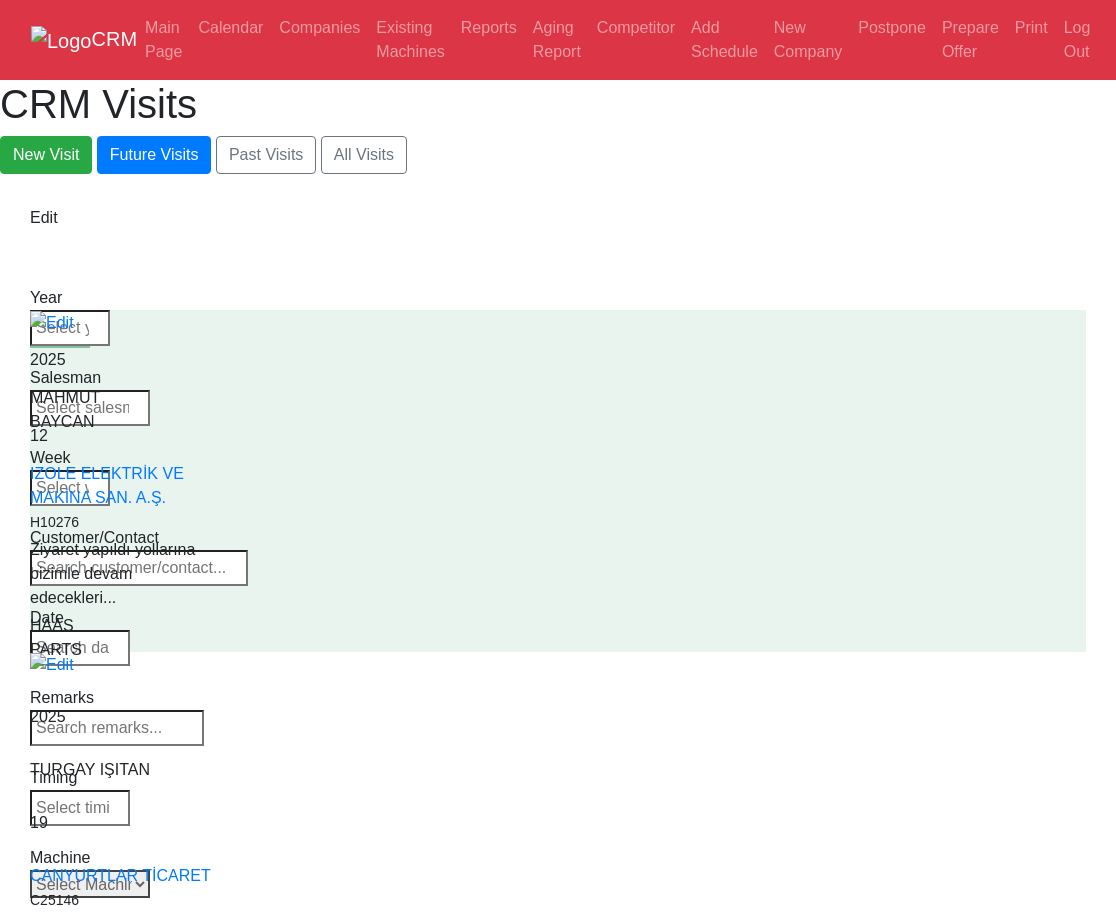 click on "Select Machine HAAS CANACA" at bounding box center [90, 884] 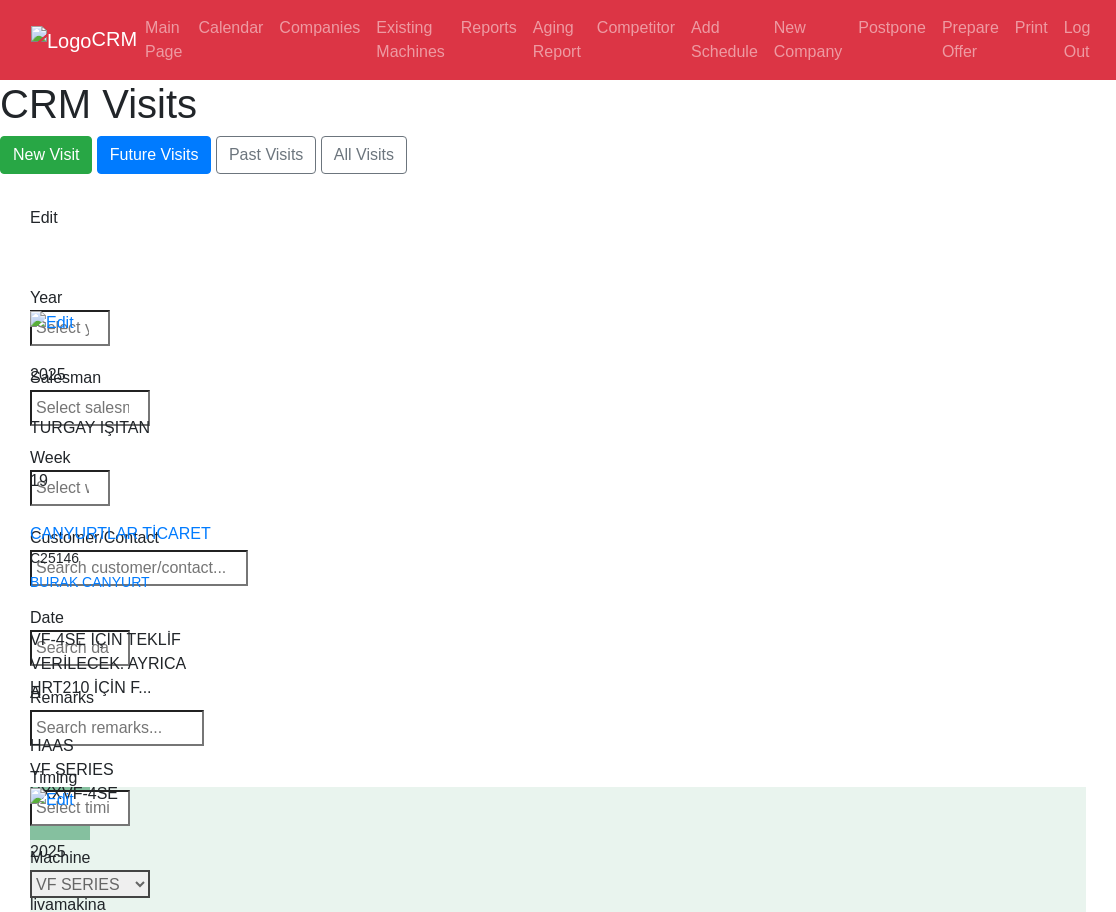click on "Select Series Back to Supplier All VF SERIES ST SERIES UMC EC SERIES ADDITIONAL TM SERIES MINI SERIES VM SERIES VC SERIES GM SERIES VR SERIES GR SERIES VS SERIES DC SERIES TL SERIES DS SERIES CL SERIES PARTS DT SERIES" at bounding box center [90, 884] 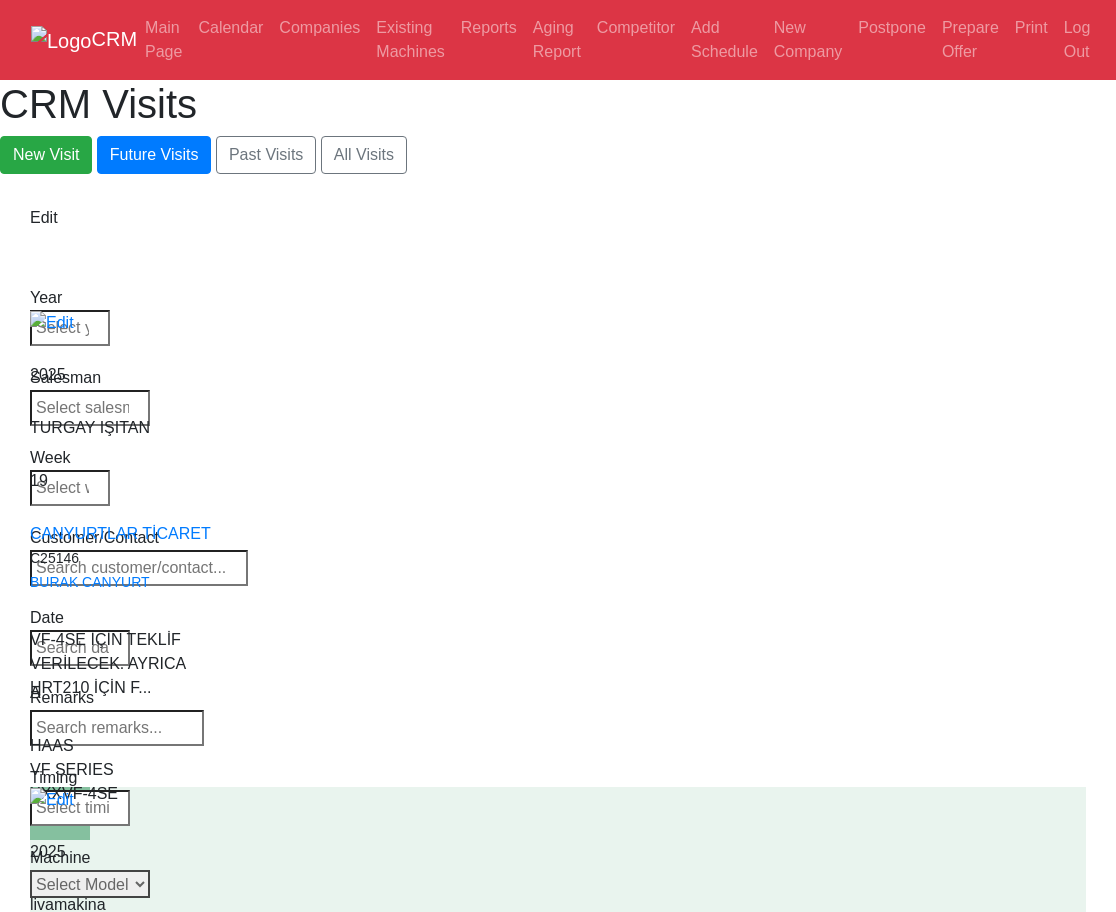 click on "Select Model Back to Series All VF-1 VF-2 VF-2SS VF-2SSYT VF-2TR VF-2YT VF-3 VF-3SS VF-3SSYT VF-3YT VF-3YT/50 VF-4 VF-4SS VF-5/40 VF-5/40TR VF-5/40XT VF-5/50 VF-5/50TR VF-5/50XT VF-5SS VF-10/40 VF-10/50 VF-11/40 VF-11/50 VF-12/40 VF-12/50 VF-14/40 VF-14/50 VF-6/40 VF-6/40TR VF-6/50 VF-6/50TR VF-6SS VF-7/40 VF-7/50 VF-8/40 VF-8/50 VF-9/40 VF-9/50" at bounding box center [90, 884] 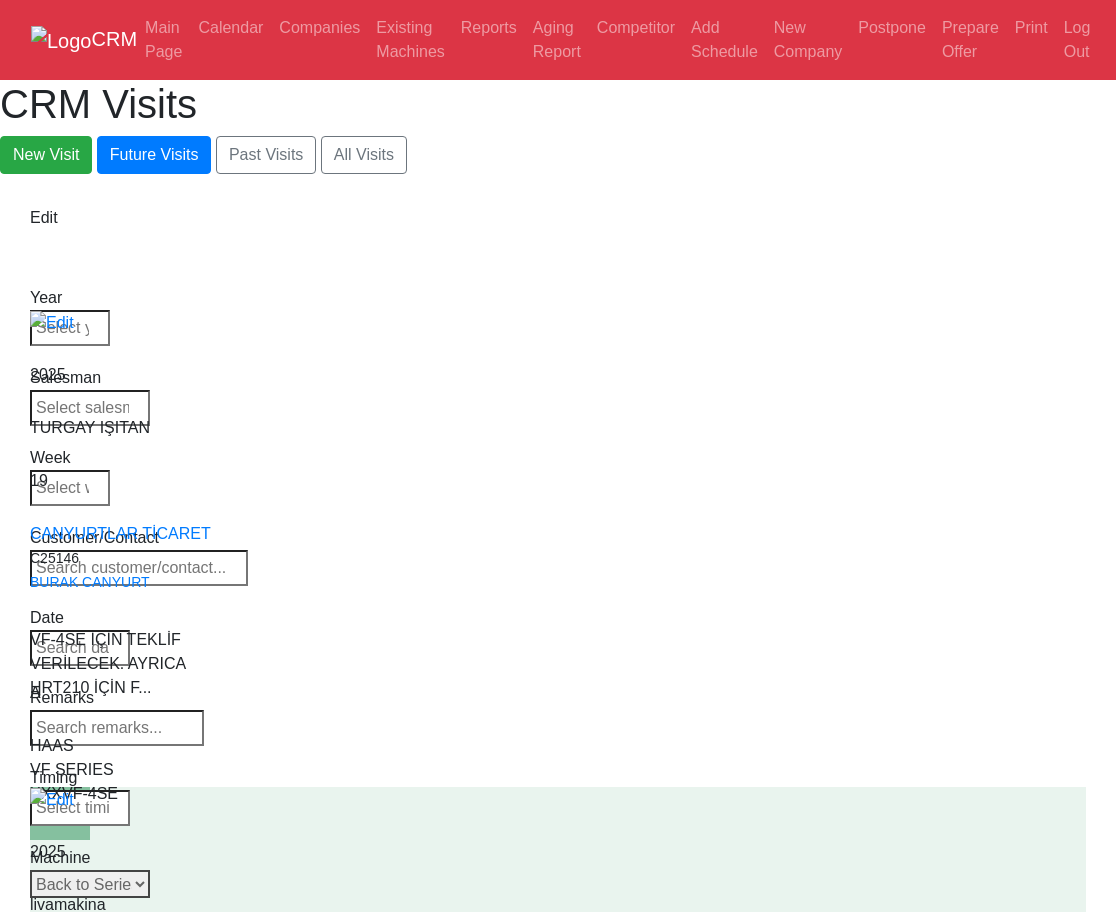 click on "Select Model Back to Series All VF-1 VF-2 VF-2SS VF-2SSYT VF-2TR VF-2YT VF-3 VF-3SS VF-3SSYT VF-3YT VF-3YT/50 VF-4 VF-4SS VF-5/40 VF-5/40TR VF-5/40XT VF-5/50 VF-5/50TR VF-5/50XT VF-5SS VF-10/40 VF-10/50 VF-11/40 VF-11/50 VF-12/40 VF-12/50 VF-14/40 VF-14/50 VF-6/40 VF-6/40TR VF-6/50 VF-6/50TR VF-6SS VF-7/40 VF-7/50 VF-8/40 VF-8/50 VF-9/40 VF-9/50" at bounding box center [90, 884] 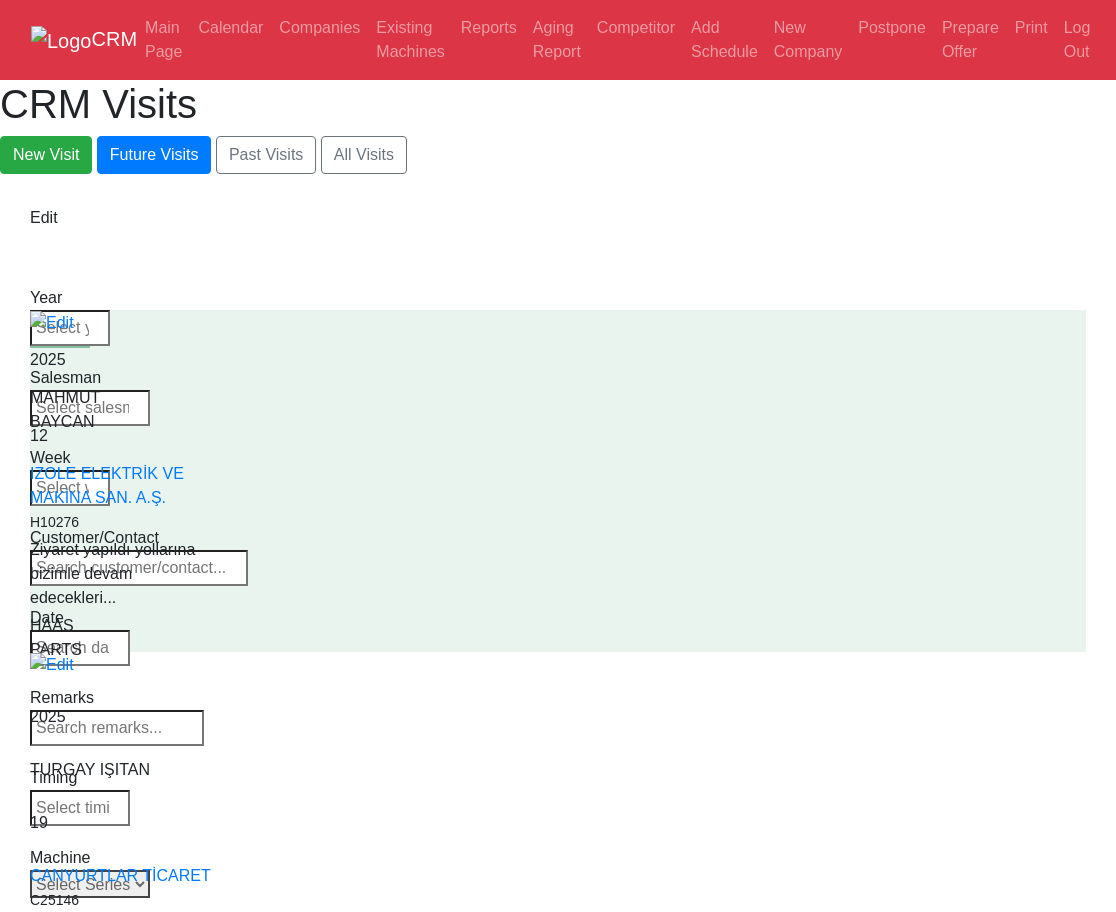 click on "Select Series Back to Supplier All VF SERIES ST SERIES UMC EC SERIES ADDITIONAL TM SERIES MINI SERIES VM SERIES VC SERIES GM SERIES VR SERIES GR SERIES VS SERIES DC SERIES TL SERIES DS SERIES CL SERIES PARTS DT SERIES" at bounding box center [90, 884] 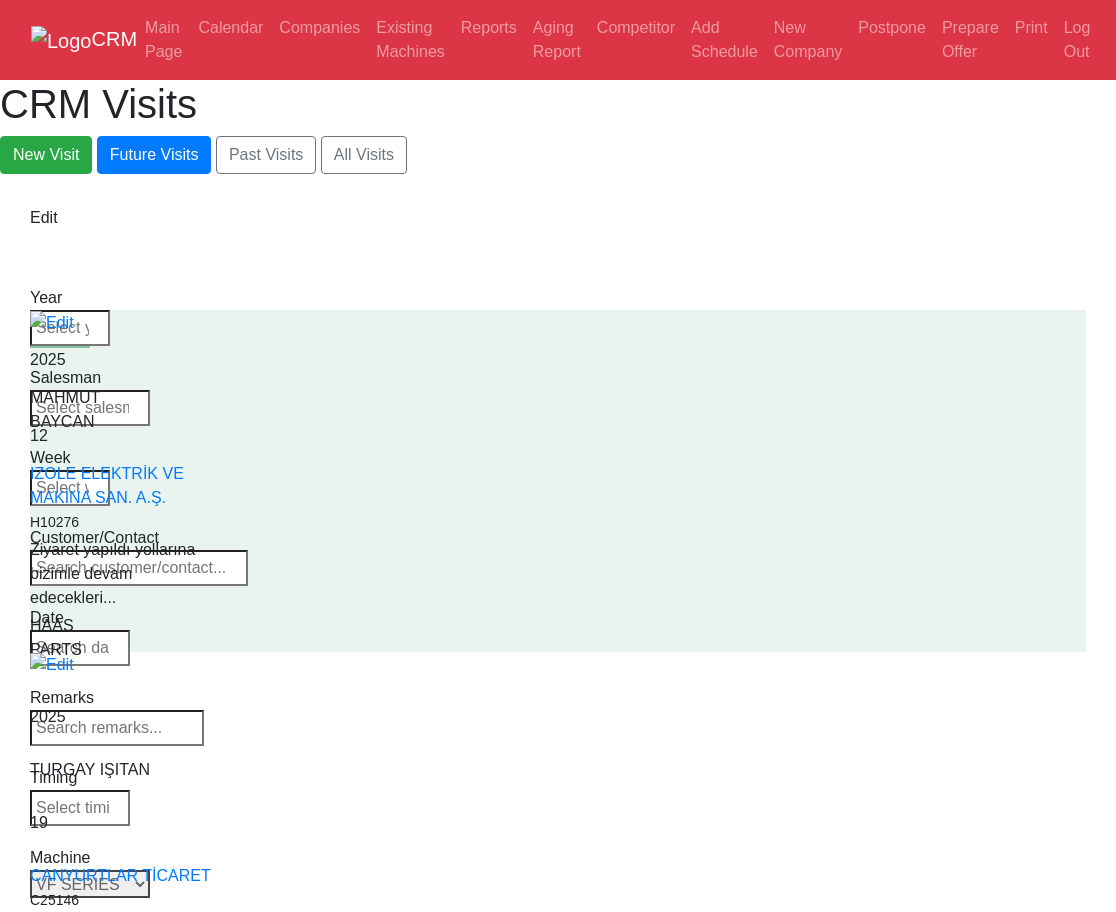 click on "Select Series Back to Supplier All VF SERIES ST SERIES UMC EC SERIES ADDITIONAL TM SERIES MINI SERIES VM SERIES VC SERIES GM SERIES VR SERIES GR SERIES VS SERIES DC SERIES TL SERIES DS SERIES CL SERIES PARTS DT SERIES" at bounding box center (90, 884) 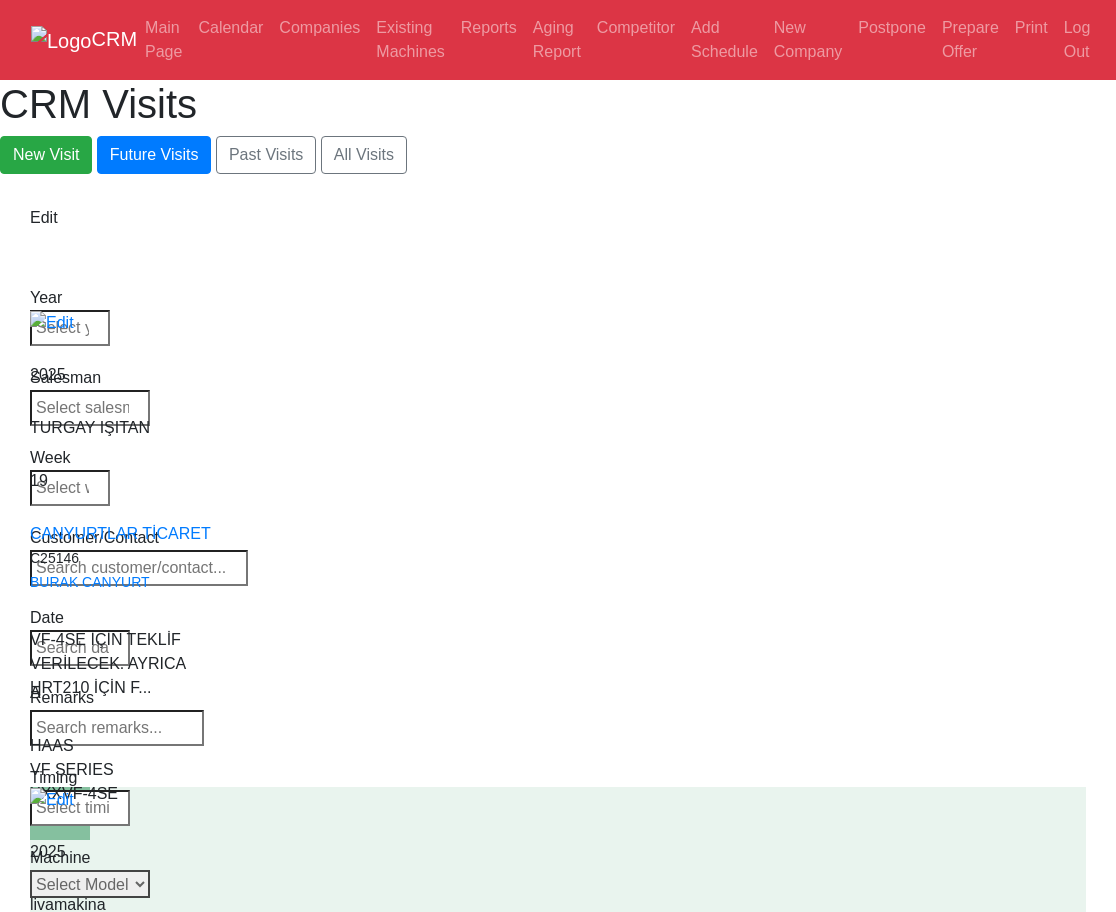 click on "Select Model Back to Series All VF-1 VF-2 VF-2SS VF-2SSYT VF-2TR VF-2YT VF-3 VF-3SS VF-3SSYT VF-3YT VF-3YT/50 VF-4 VF-4SS VF-5/40 VF-5/40TR VF-5/40XT VF-5/50 VF-5/50TR VF-5/50XT VF-5SS VF-10/40 VF-10/50 VF-11/40 VF-11/50 VF-12/40 VF-12/50 VF-14/40 VF-14/50 VF-6/40 VF-6/40TR VF-6/50 VF-6/50TR VF-6SS VF-7/40 VF-7/50 VF-8/40 VF-8/50 VF-9/40 VF-9/50" at bounding box center [90, 884] 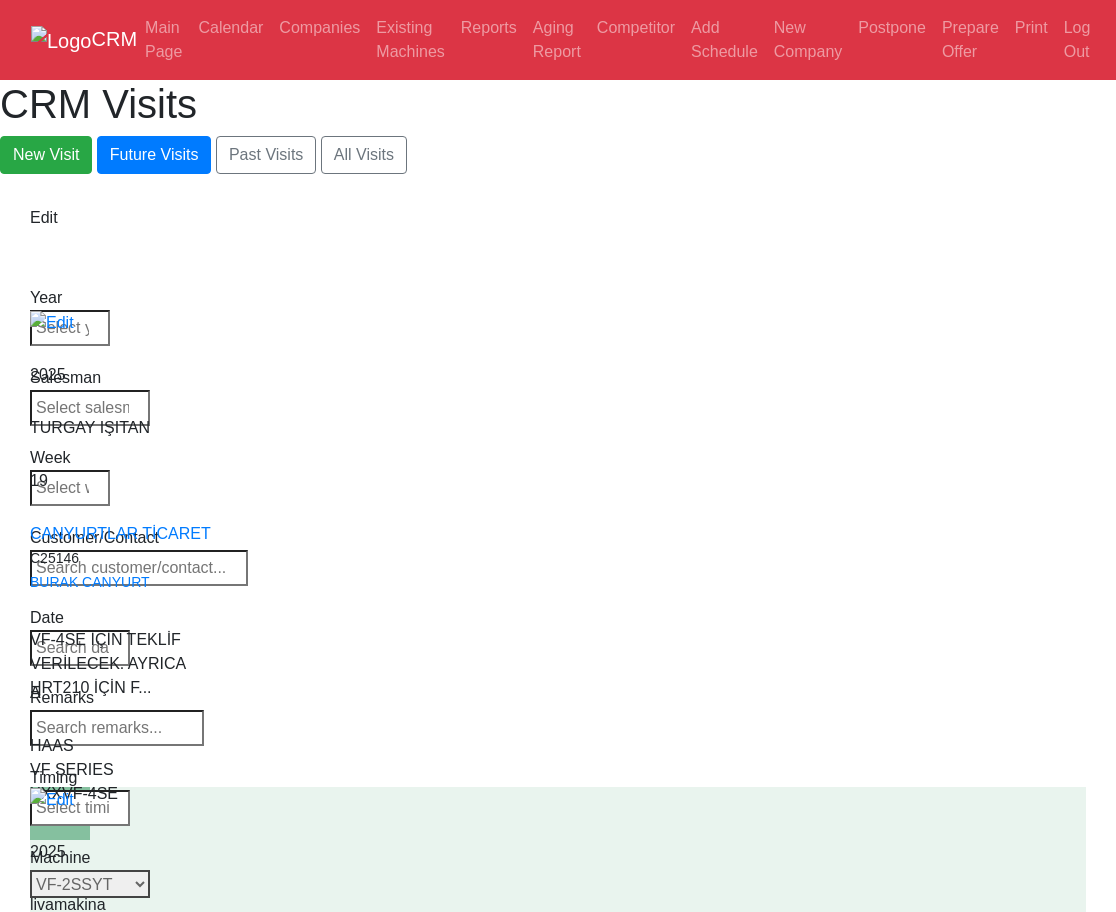 click on "Select Model Back to Series All VF-1 VF-2 VF-2SS VF-2SSYT VF-2TR VF-2YT VF-3 VF-3SS VF-3SSYT VF-3YT VF-3YT/50 VF-4 VF-4SS VF-5/40 VF-5/40TR VF-5/40XT VF-5/50 VF-5/50TR VF-5/50XT VF-5SS VF-10/40 VF-10/50 VF-11/40 VF-11/50 VF-12/40 VF-12/50 VF-14/40 VF-14/50 VF-6/40 VF-6/40TR VF-6/50 VF-6/50TR VF-6SS VF-7/40 VF-7/50 VF-8/40 VF-8/50 VF-9/40 VF-9/50" at bounding box center [90, 884] 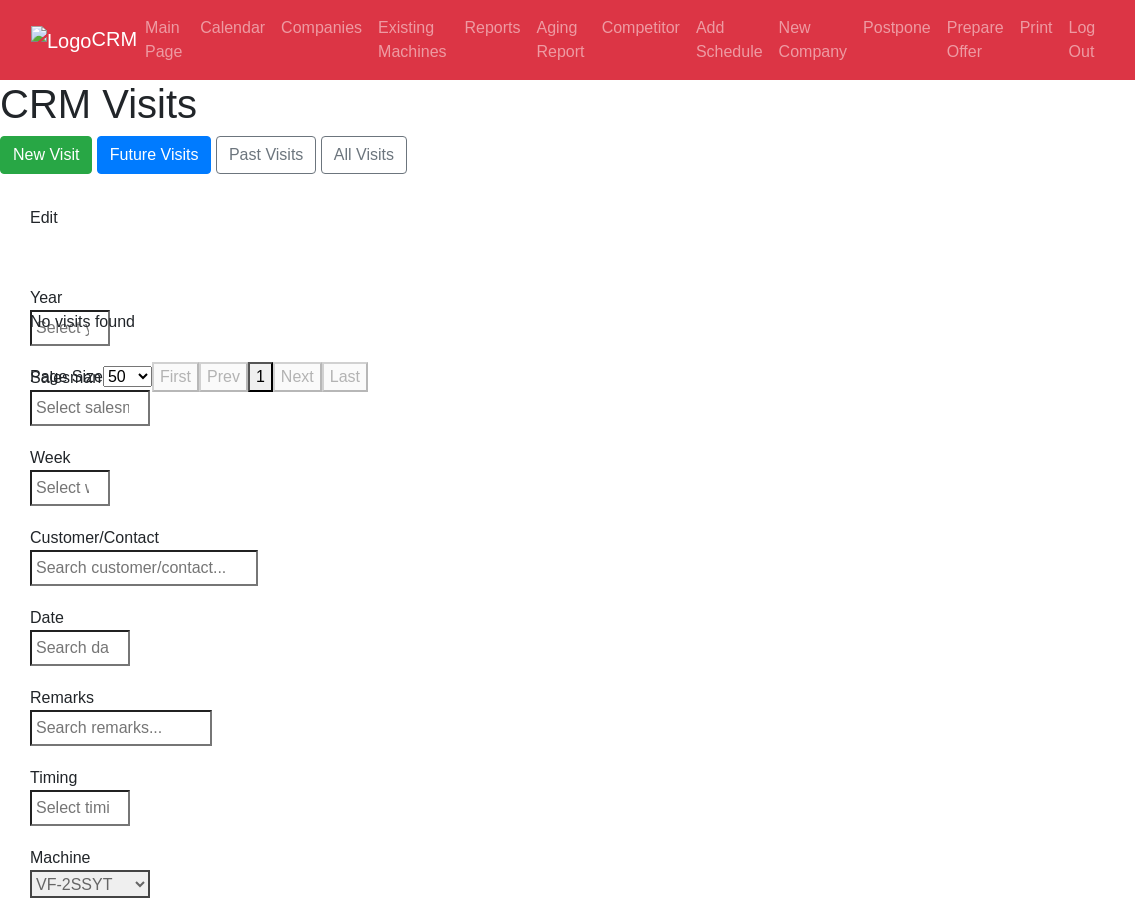 click on "CRM
Main Page
Calendar
Companies
Existing Machines
Reports
Aging Report
Competitor
Add Schedule
New Company
Postpone
Prepare Offer
Print
Log Out
CRM Visits
New Visit
Future Visits
Past Visits
All Visits
Edit Year Week" at bounding box center [567, 198] 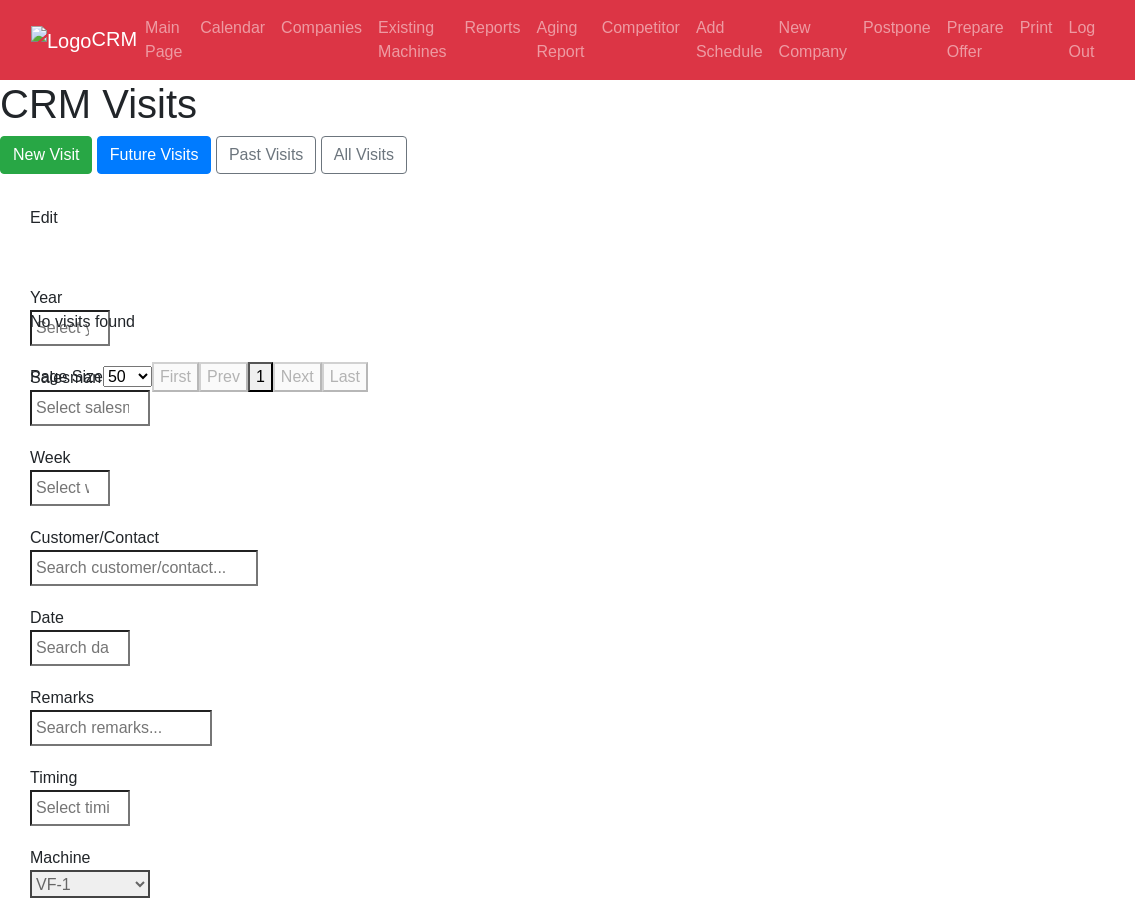 click on "Select Model Back to Series All VF-1 VF-2 VF-2SS VF-2SSYT VF-2TR VF-2YT VF-3 VF-3SS VF-3SSYT VF-3YT VF-3YT/50 VF-4 VF-4SS VF-5/40 VF-5/40TR VF-5/40XT VF-5/50 VF-5/50TR VF-5/50XT VF-5SS VF-10/40 VF-10/50 VF-11/40 VF-11/50 VF-12/40 VF-12/50 VF-14/40 VF-14/50 VF-6/40 VF-6/40TR VF-6/50 VF-6/50TR VF-6SS VF-7/40 VF-7/50 VF-8/40 VF-8/50 VF-9/40 VF-9/50" at bounding box center (90, 884) 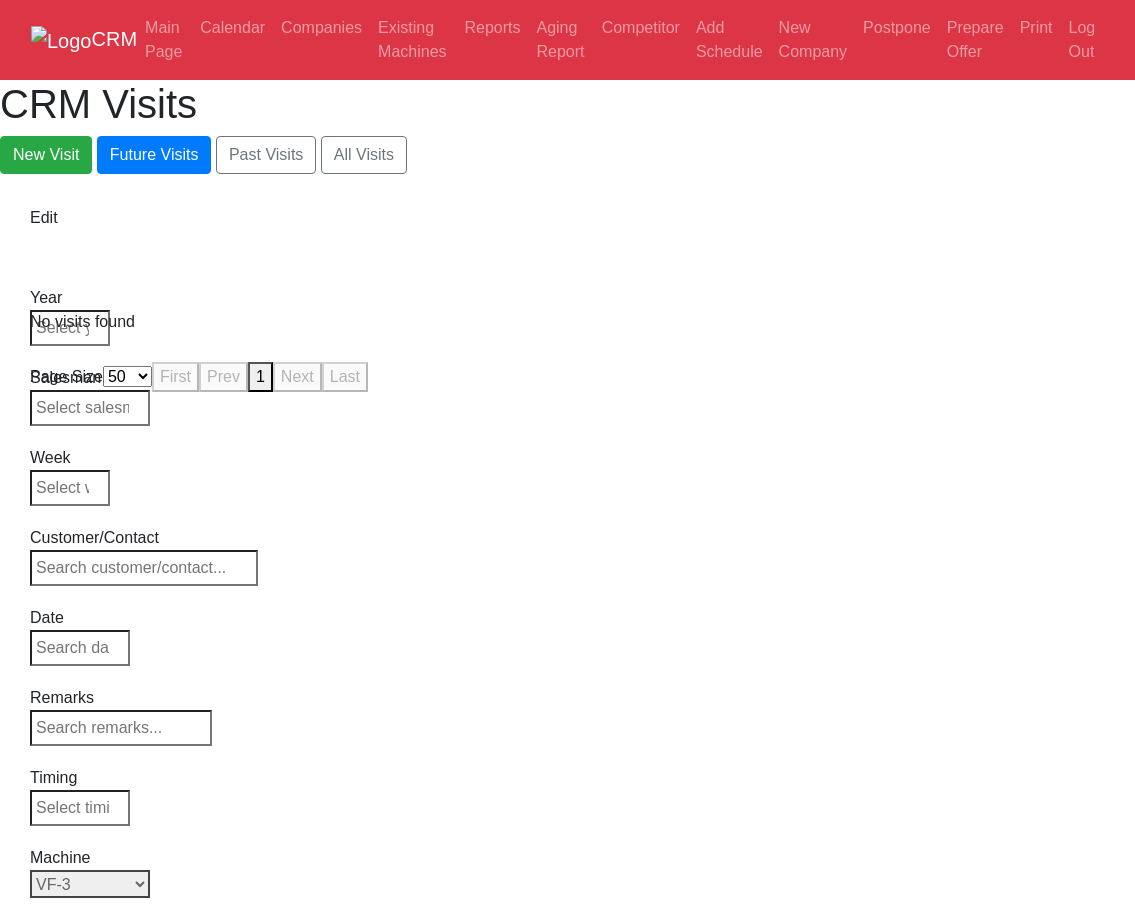 click on "Select Model Back to Series All VF-1 VF-2 VF-2SS VF-2SSYT VF-2TR VF-2YT VF-3 VF-3SS VF-3SSYT VF-3YT VF-3YT/50 VF-4 VF-4SS VF-5/40 VF-5/40TR VF-5/40XT VF-5/50 VF-5/50TR VF-5/50XT VF-5SS VF-10/40 VF-10/50 VF-11/40 VF-11/50 VF-12/40 VF-12/50 VF-14/40 VF-14/50 VF-6/40 VF-6/40TR VF-6/50 VF-6/50TR VF-6SS VF-7/40 VF-7/50 VF-8/40 VF-8/50 VF-9/40 VF-9/50" at bounding box center (90, 884) 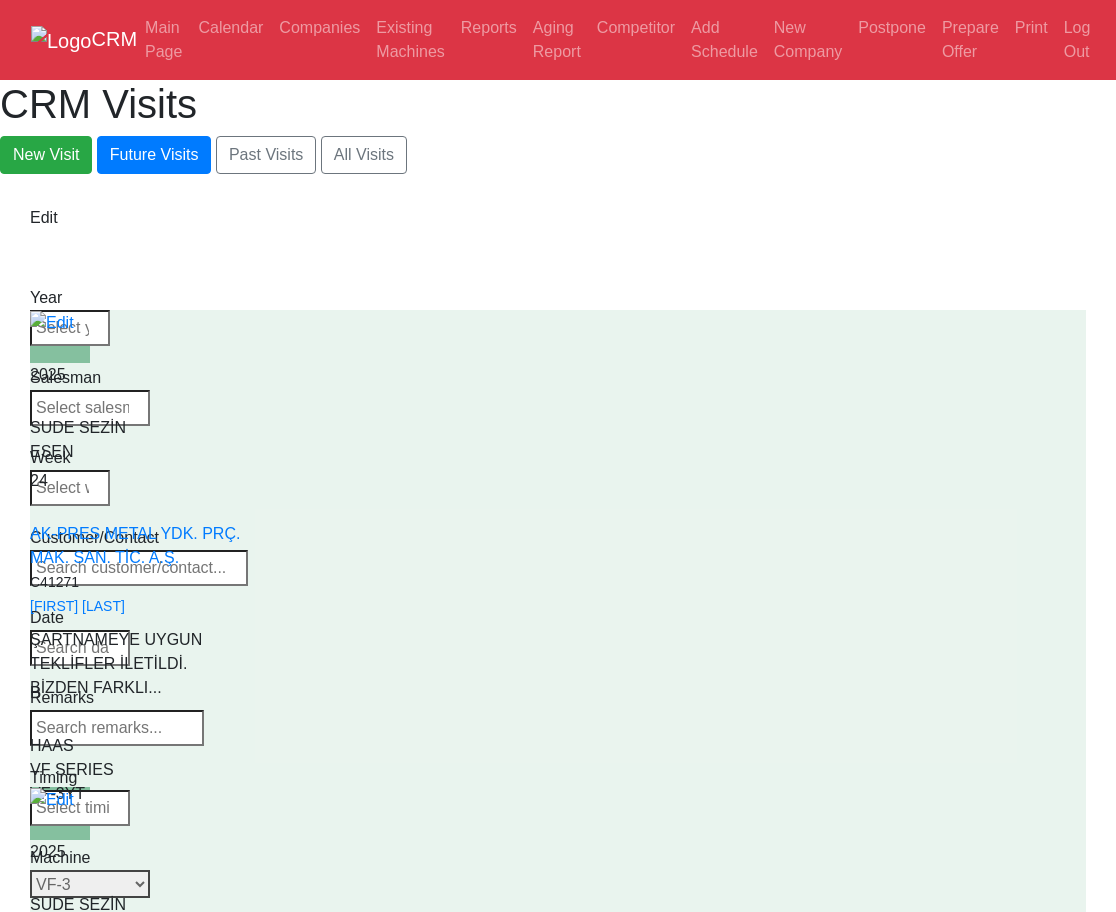 click on "Select Model Back to Series All VF-1 VF-2 VF-2SS VF-2SSYT VF-2TR VF-2YT VF-3 VF-3SS VF-3SSYT VF-3YT VF-3YT/50 VF-4 VF-4SS VF-5/40 VF-5/40TR VF-5/40XT VF-5/50 VF-5/50TR VF-5/50XT VF-5SS VF-10/40 VF-10/50 VF-11/40 VF-11/50 VF-12/40 VF-12/50 VF-14/40 VF-14/50 VF-6/40 VF-6/40TR VF-6/50 VF-6/50TR VF-6SS VF-7/40 VF-7/50 VF-8/40 VF-8/50 VF-9/40 VF-9/50" at bounding box center [91, 884] 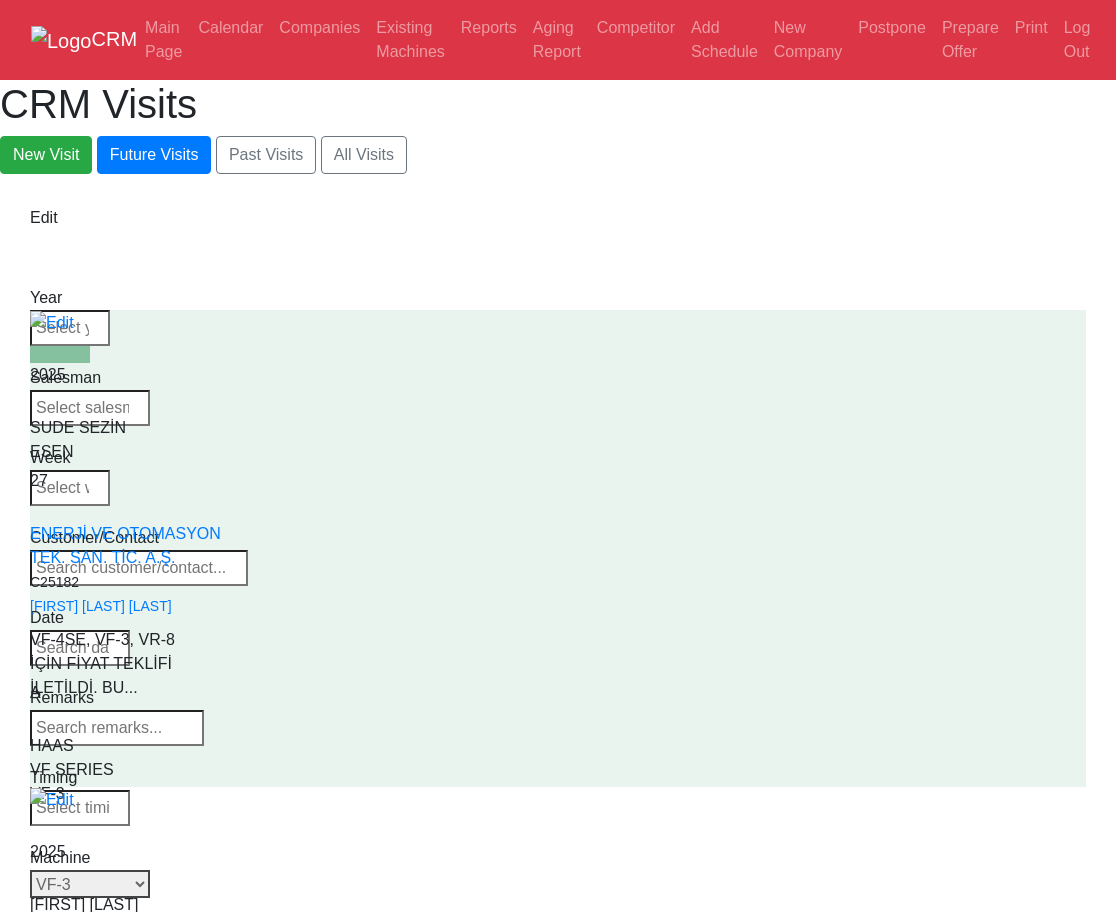 click on "Select Model Back to Series All VF-1 VF-2 VF-2SS VF-2SSYT VF-2TR VF-2YT VF-3 VF-3SS VF-3SSYT VF-3YT VF-3YT/50 VF-4 VF-4SS VF-5/40 VF-5/40TR VF-5/40XT VF-5/50 VF-5/50TR VF-5/50XT VF-5SS VF-10/40 VF-10/50 VF-11/40 VF-11/50 VF-12/40 VF-12/50 VF-14/40 VF-14/50 VF-6/40 VF-6/40TR VF-6/50 VF-6/50TR VF-6SS VF-7/40 VF-7/50 VF-8/40 VF-8/50 VF-9/40 VF-9/50" at bounding box center [90, 884] 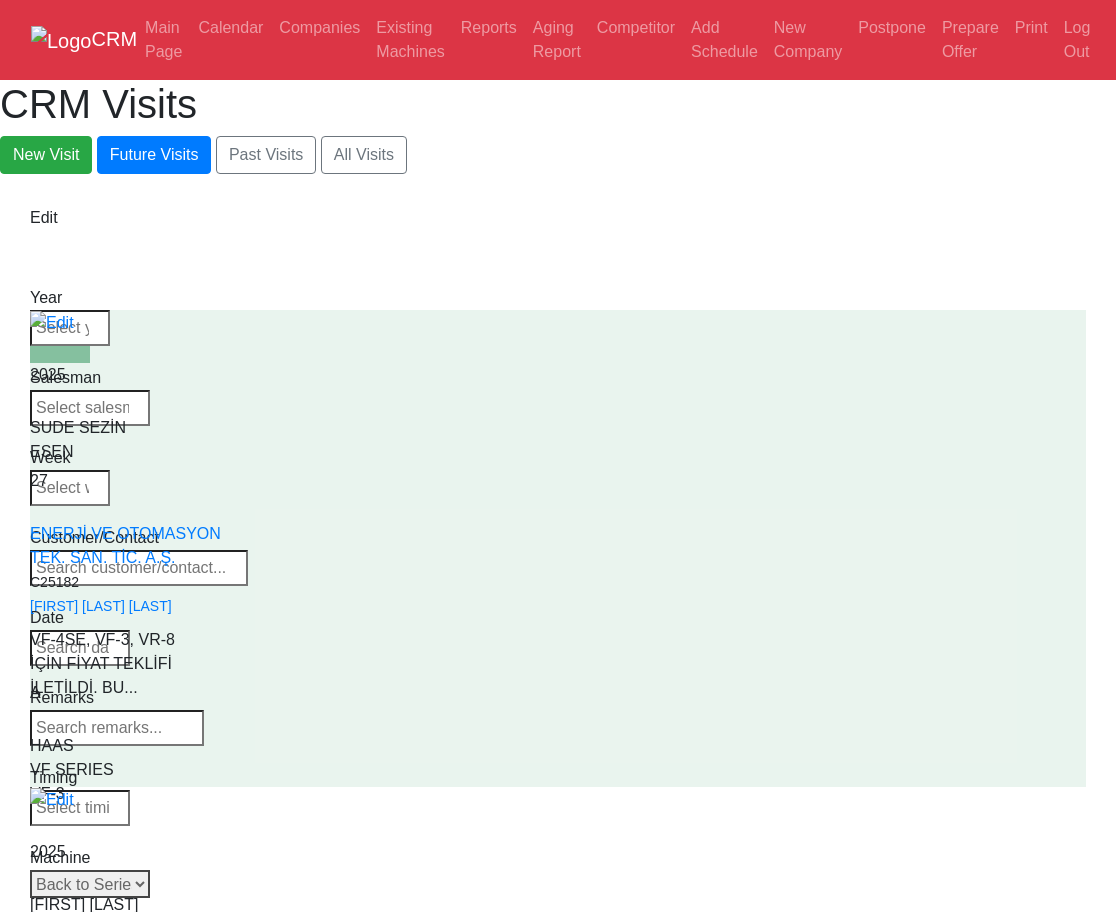 click on "Select Model Back to Series All VF-1 VF-2 VF-2SS VF-2SSYT VF-2TR VF-2YT VF-3 VF-3SS VF-3SSYT VF-3YT VF-3YT/50 VF-4 VF-4SS VF-5/40 VF-5/40TR VF-5/40XT VF-5/50 VF-5/50TR VF-5/50XT VF-5SS VF-10/40 VF-10/50 VF-11/40 VF-11/50 VF-12/40 VF-12/50 VF-14/40 VF-14/50 VF-6/40 VF-6/40TR VF-6/50 VF-6/50TR VF-6SS VF-7/40 VF-7/50 VF-8/40 VF-8/50 VF-9/40 VF-9/50" at bounding box center [90, 884] 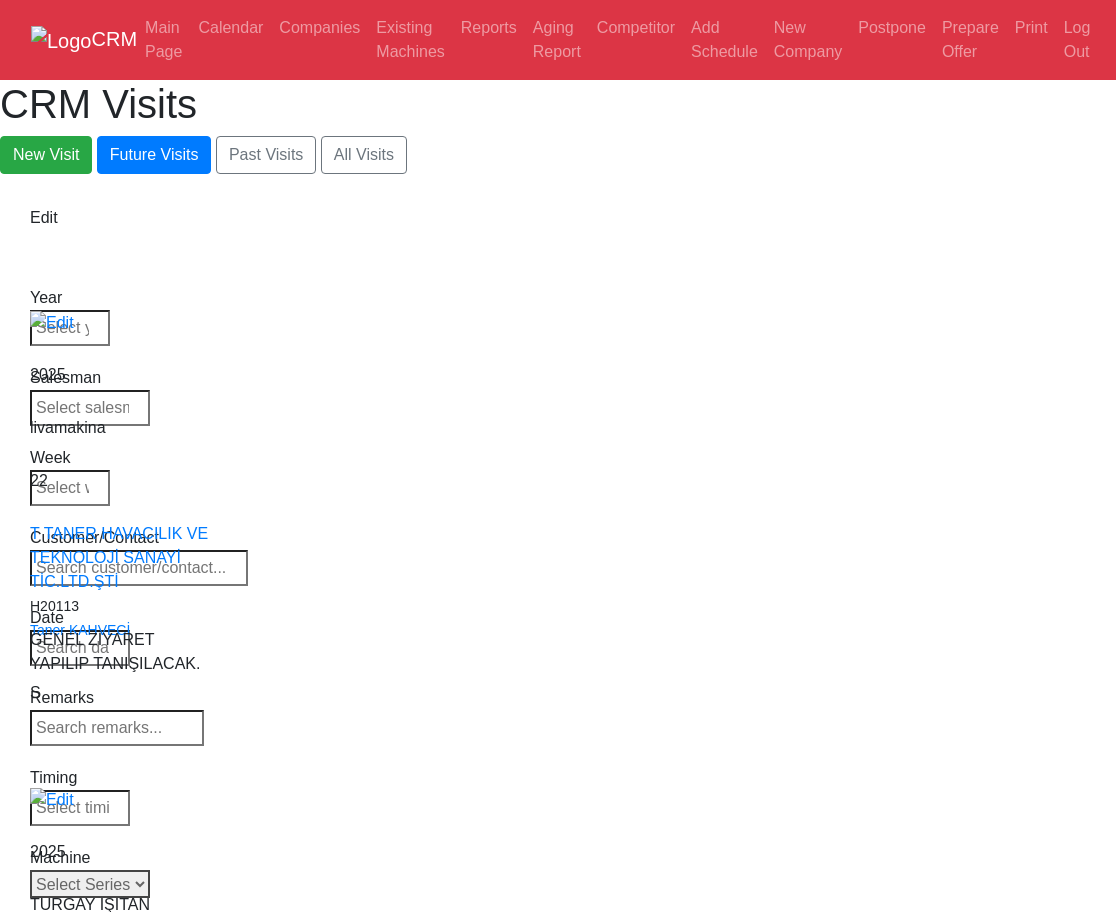 click on "Select Series Back to Supplier All VF SERIES ST SERIES UMC EC SERIES ADDITIONAL TM SERIES MINI SERIES VM SERIES VC SERIES GM SERIES VR SERIES GR SERIES VS SERIES DC SERIES TL SERIES DS SERIES CL SERIES PARTS DT SERIES" at bounding box center (90, 884) 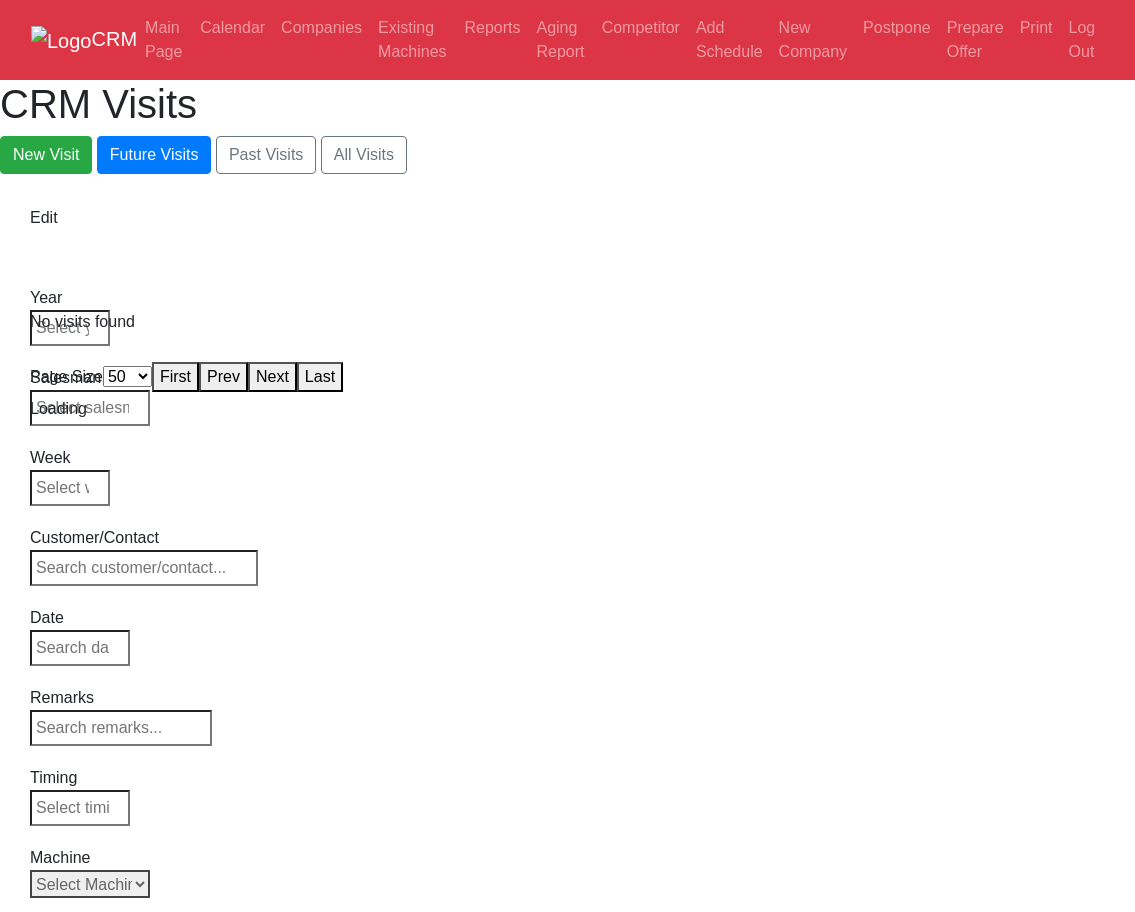 select on "50" 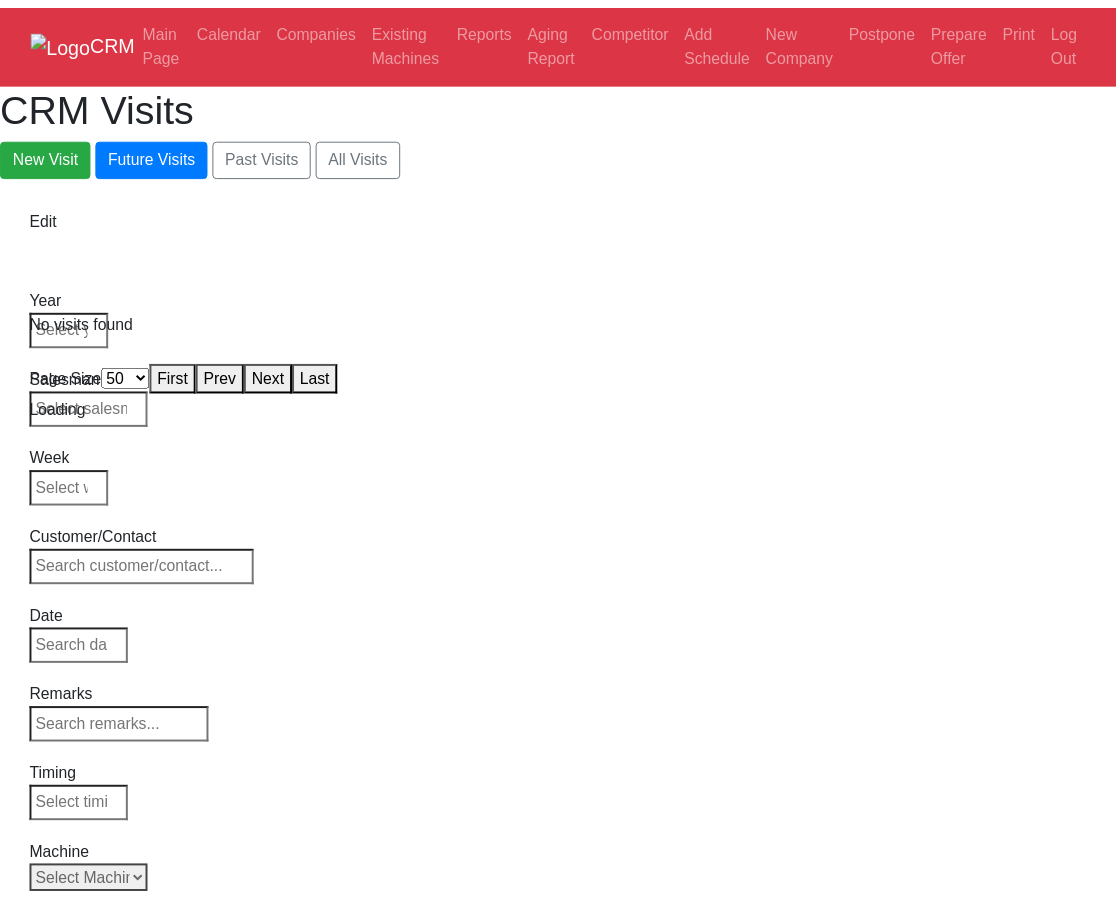 scroll, scrollTop: 0, scrollLeft: 0, axis: both 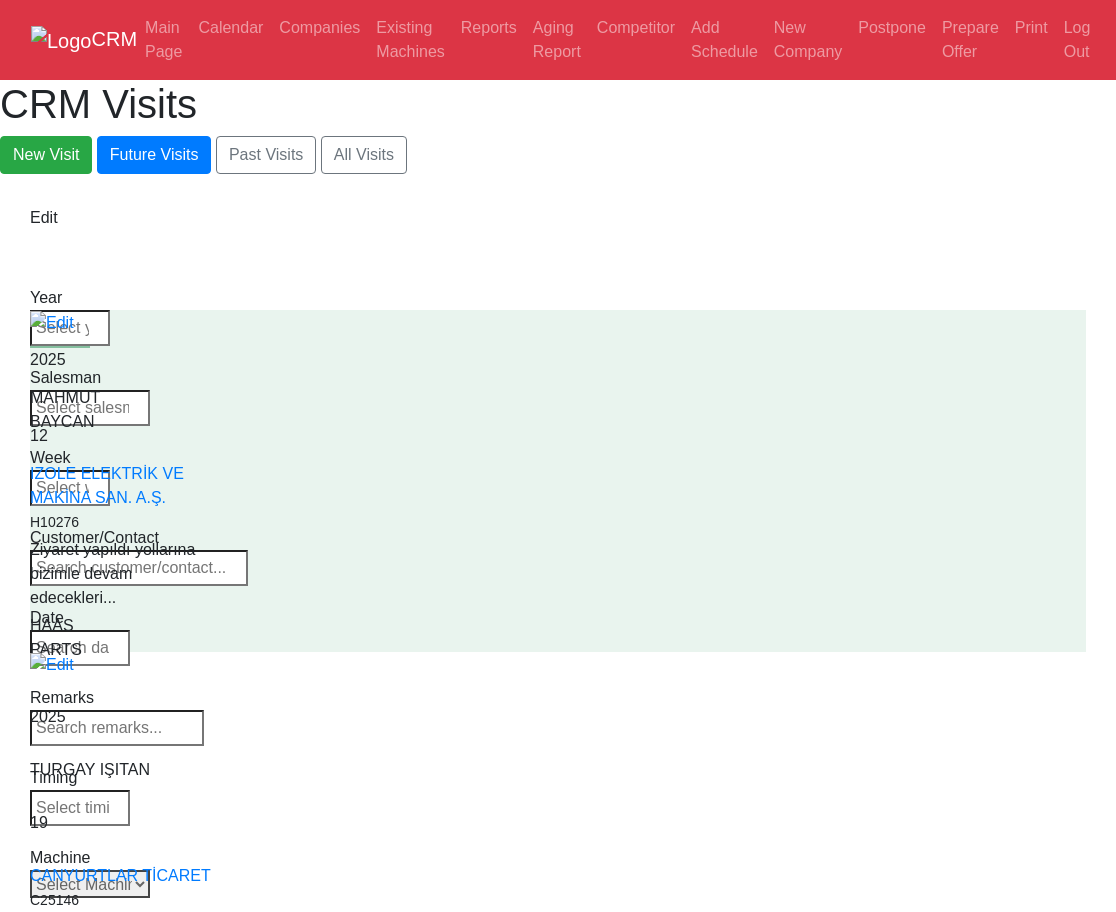 click on "Select Machine HAAS CANACA" at bounding box center (90, 884) 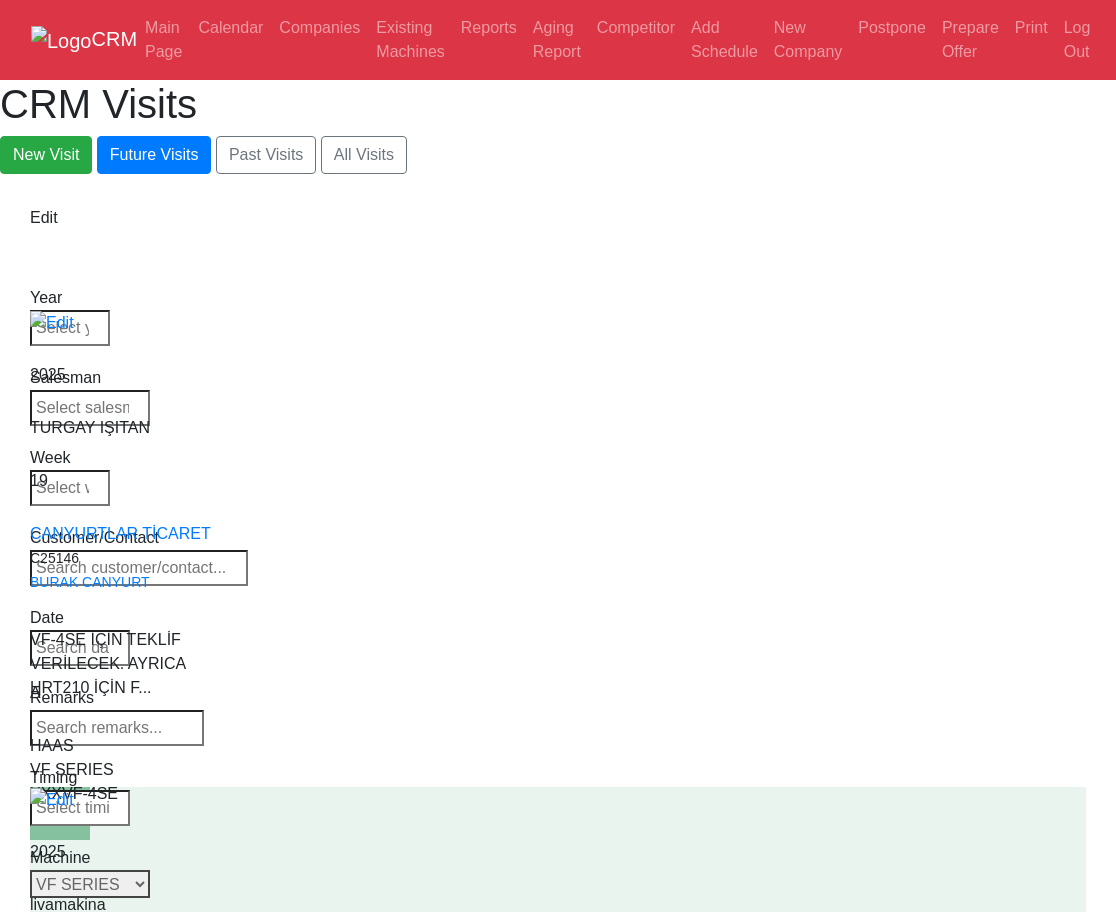 click on "Select Series Back to Supplier All VF SERIES ST SERIES UMC EC SERIES ADDITIONAL TM SERIES MINI SERIES VM SERIES VC SERIES GM SERIES VR SERIES GR SERIES VS SERIES DC SERIES TL SERIES DS SERIES CL SERIES PARTS DT SERIES" at bounding box center (90, 884) 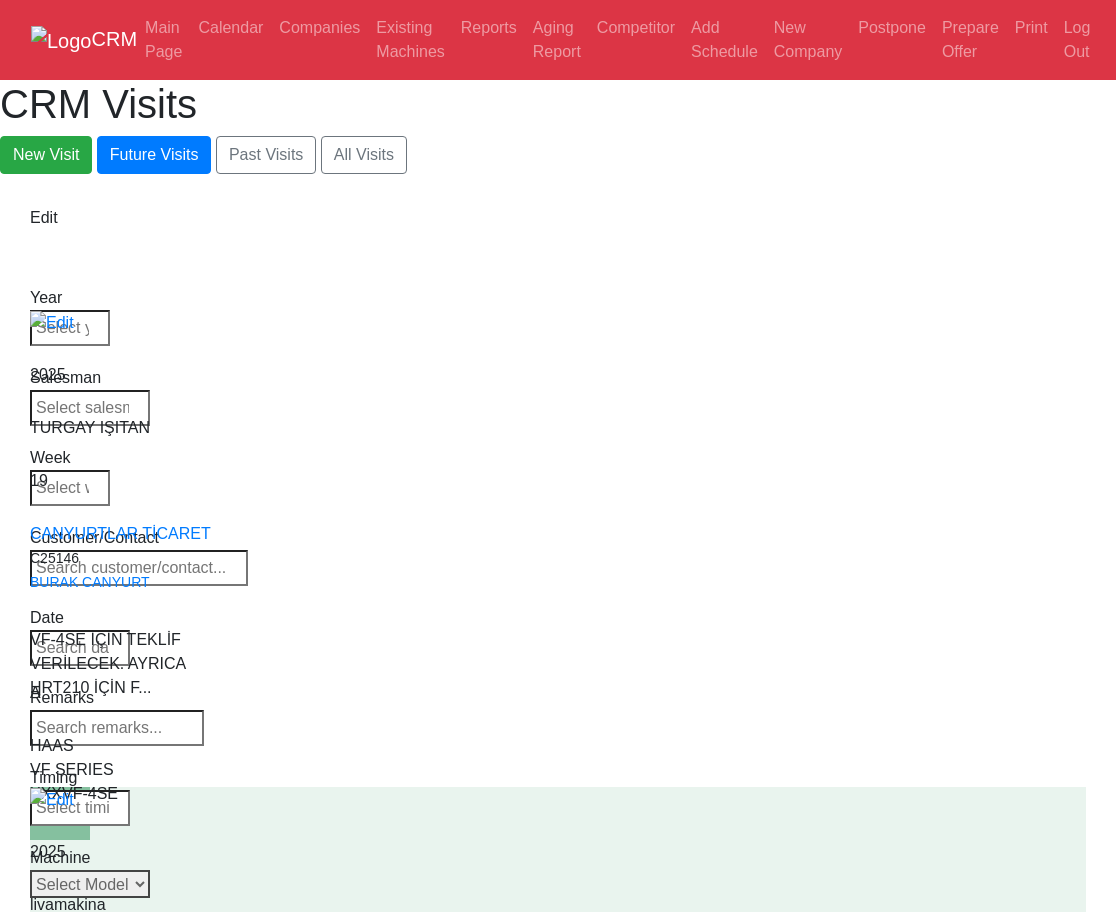click on "Select Model Back to Series All VF-1 VF-2 VF-2SS VF-2SSYT VF-2TR VF-2YT VF-3 VF-3SS VF-3SSYT VF-3YT VF-3YT/50 VF-4 VF-4SS VF-5/40 VF-5/40TR VF-5/40XT VF-5/50 VF-5/50TR VF-5/50XT VF-5SS VF-10/40 VF-10/50 VF-11/40 VF-11/50 VF-12/40 VF-12/50 VF-14/40 VF-14/50 VF-6/40 VF-6/40TR VF-6/50 VF-6/50TR VF-6SS VF-7/40 VF-7/50 VF-8/40 VF-8/50 VF-9/40 VF-9/50" at bounding box center (90, 884) 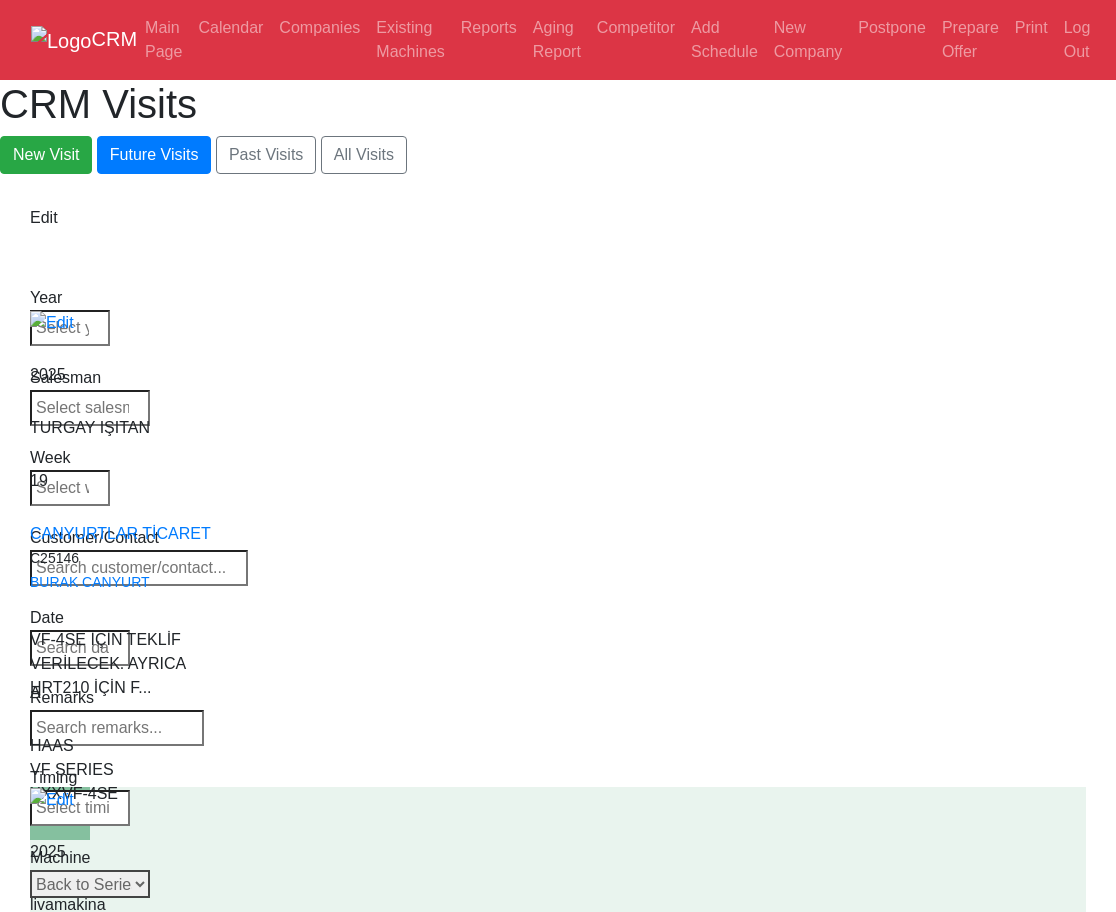 click on "Select Model Back to Series All VF-1 VF-2 VF-2SS VF-2SSYT VF-2TR VF-2YT VF-3 VF-3SS VF-3SSYT VF-3YT VF-3YT/50 VF-4 VF-4SS VF-5/40 VF-5/40TR VF-5/40XT VF-5/50 VF-5/50TR VF-5/50XT VF-5SS VF-10/40 VF-10/50 VF-11/40 VF-11/50 VF-12/40 VF-12/50 VF-14/40 VF-14/50 VF-6/40 VF-6/40TR VF-6/50 VF-6/50TR VF-6SS VF-7/40 VF-7/50 VF-8/40 VF-8/50 VF-9/40 VF-9/50" at bounding box center (90, 884) 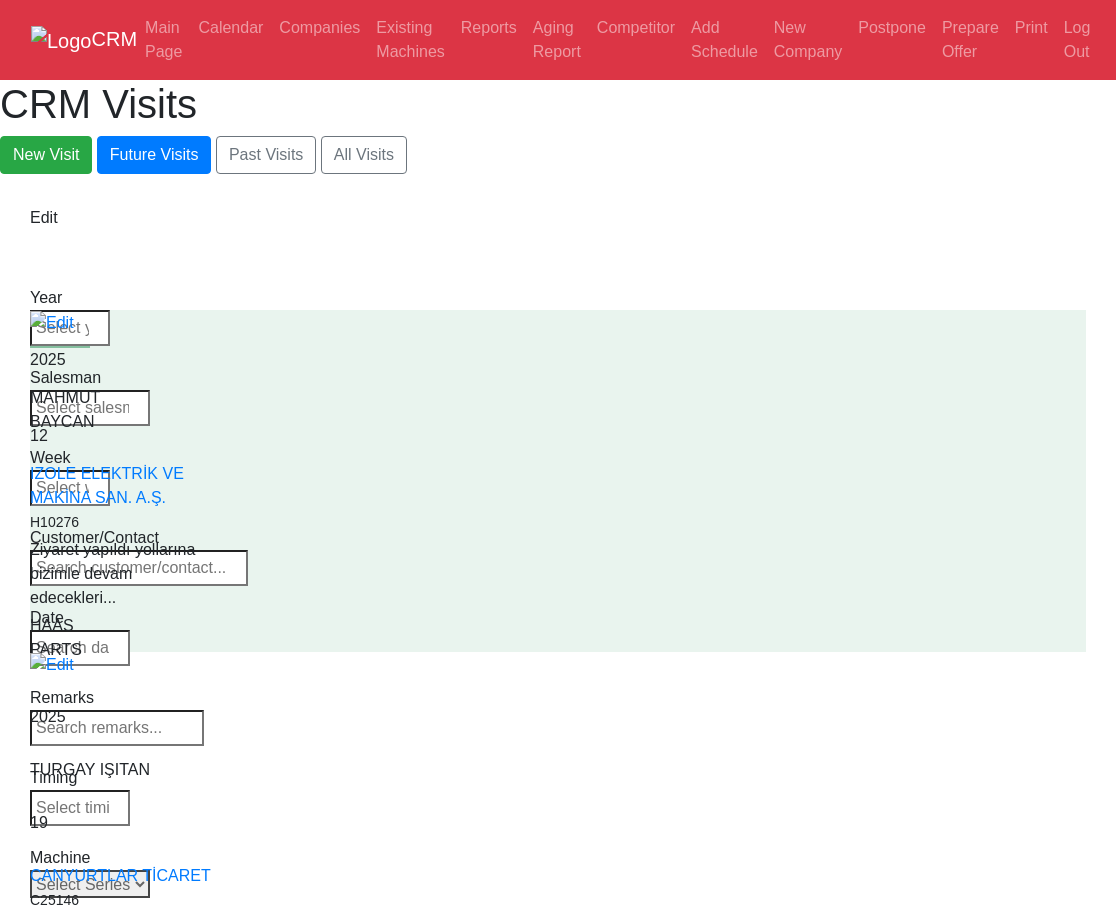 click on "Select Series Back to Supplier All VF SERIES ST SERIES UMC EC SERIES ADDITIONAL TM SERIES MINI SERIES VM SERIES VC SERIES GM SERIES VR SERIES GR SERIES VS SERIES DC SERIES TL SERIES DS SERIES CL SERIES PARTS DT SERIES" at bounding box center [90, 884] 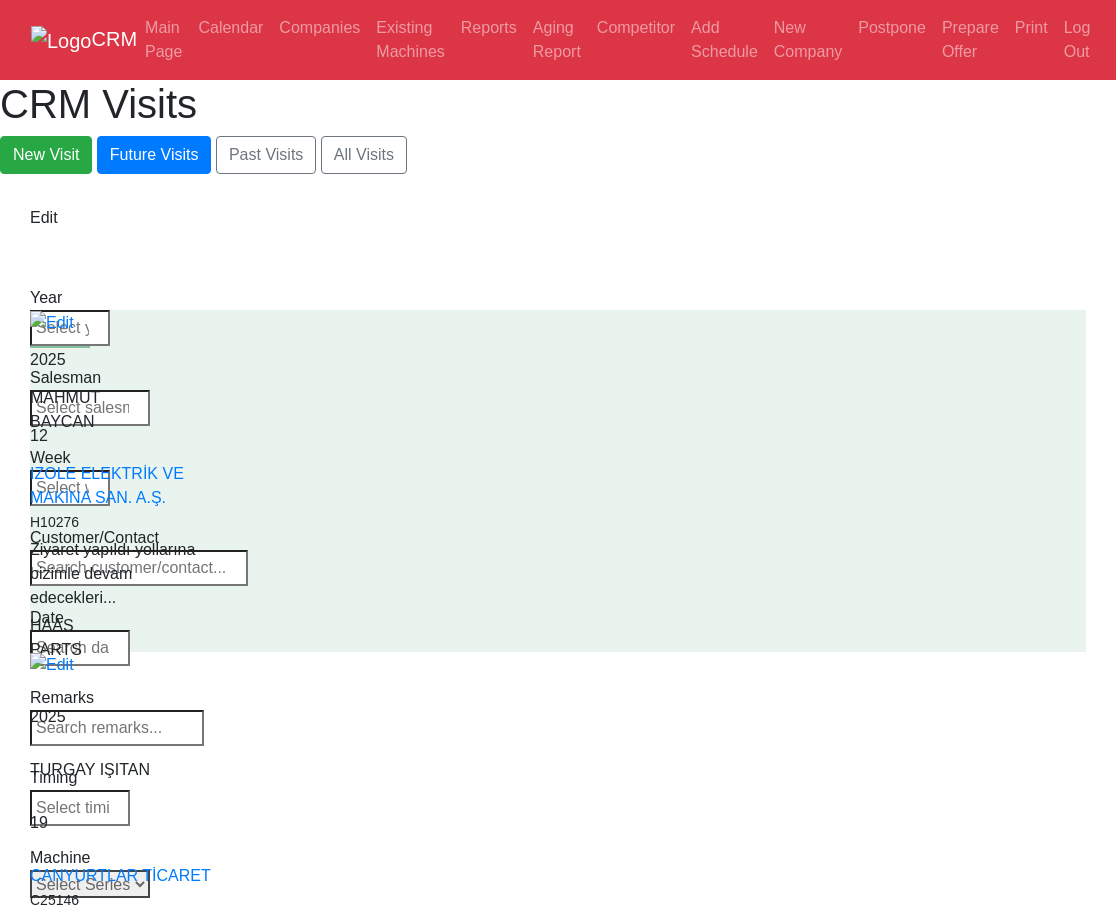 select 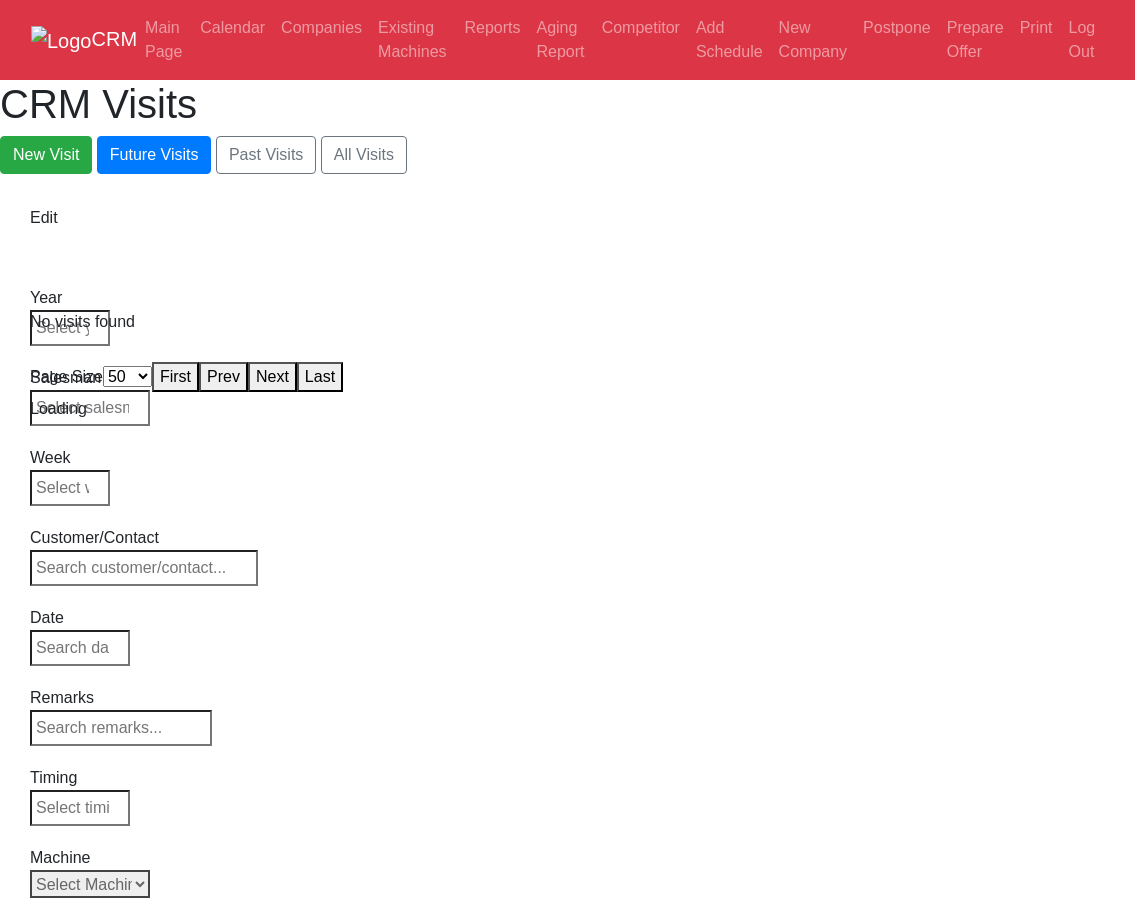 select on "50" 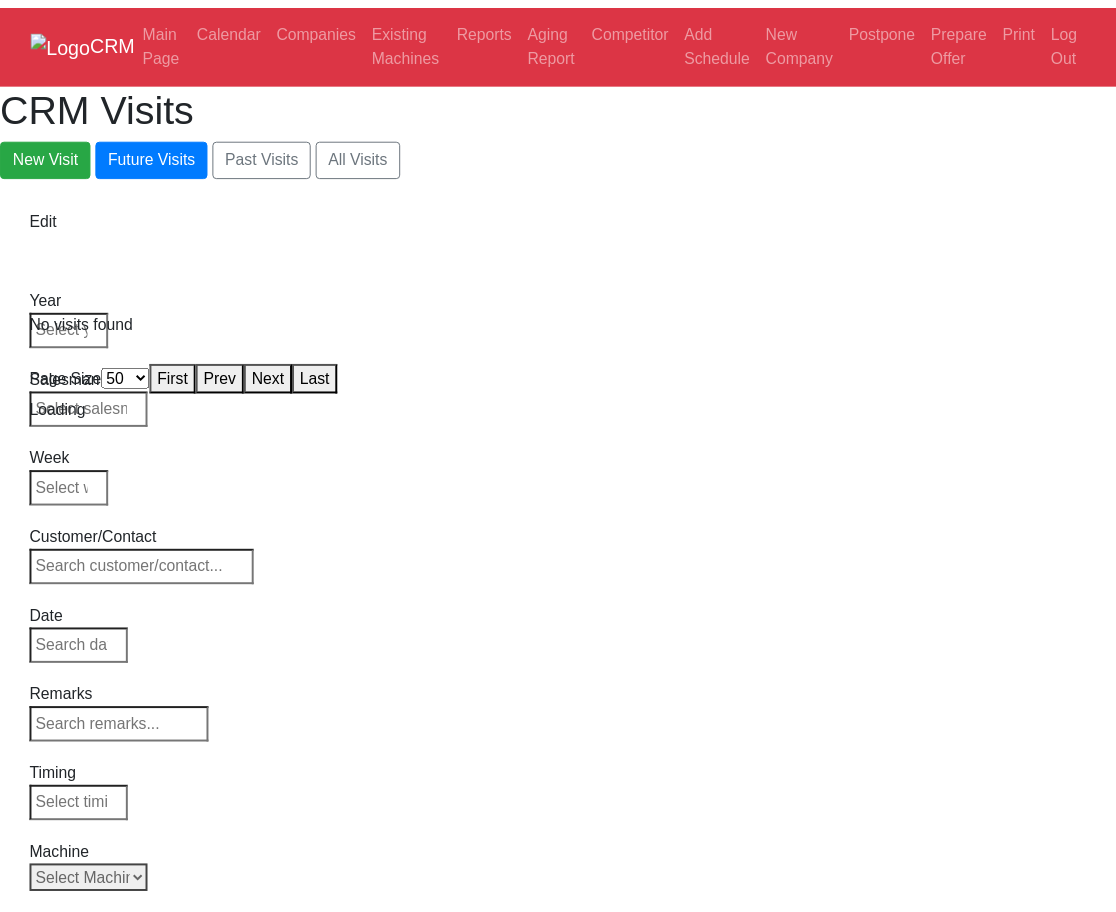 scroll, scrollTop: 0, scrollLeft: 0, axis: both 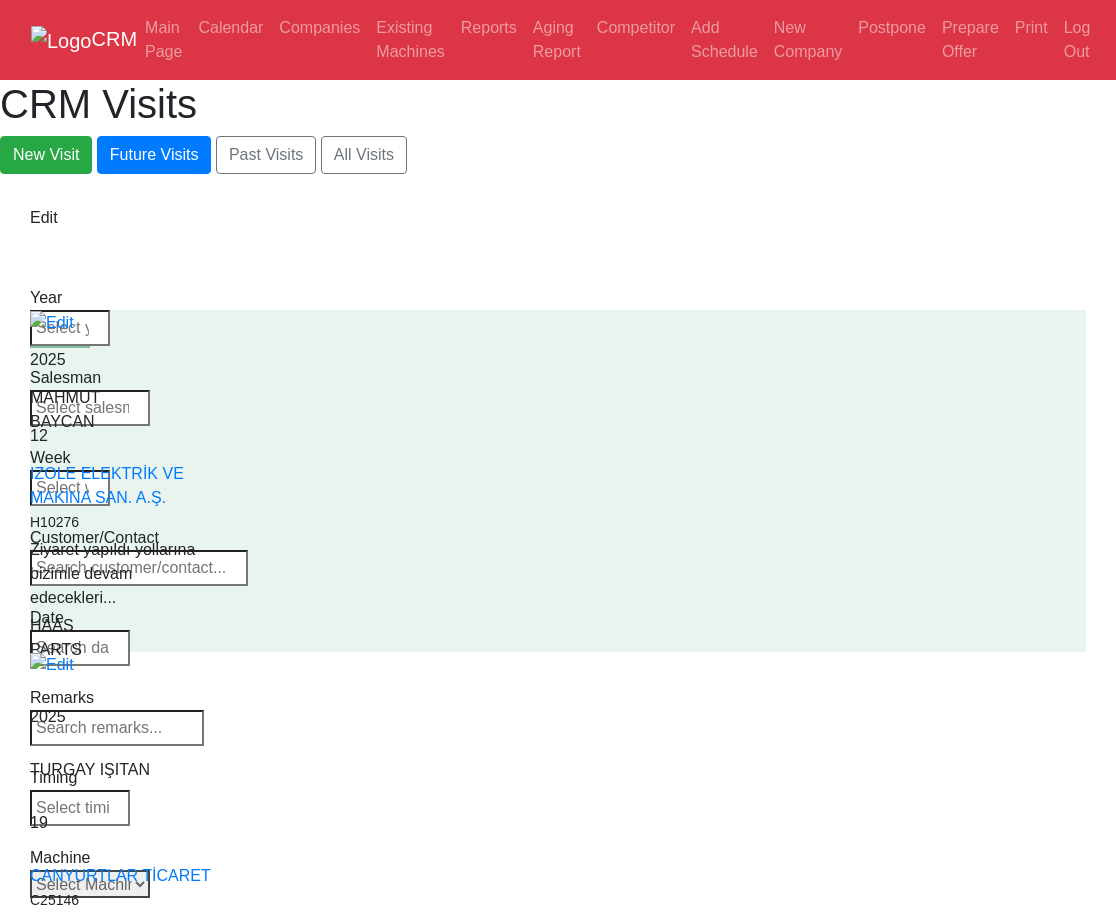 click on "Select Machine Select Machine [BRAND] [BRAND]" at bounding box center (90, 884) 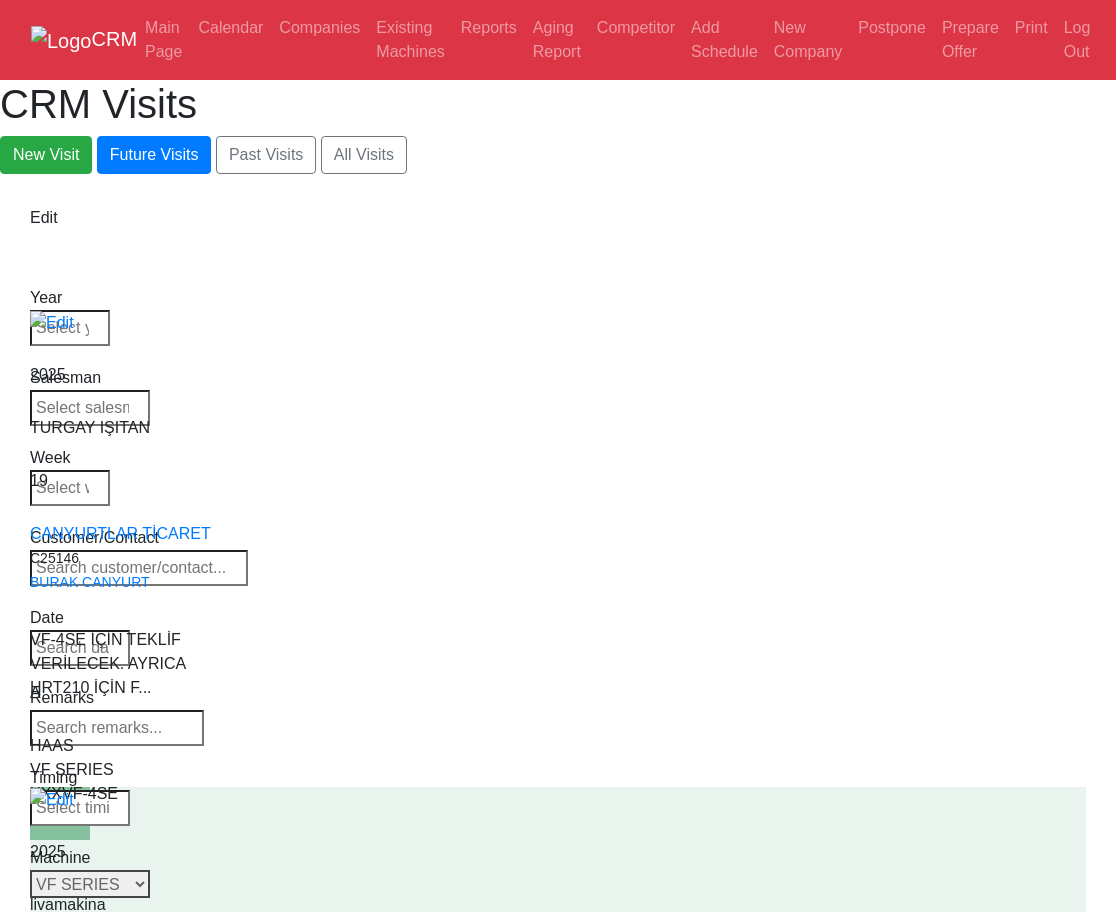 click on "Select Series Back to Supplier All VF SERIES ST SERIES UMC EC SERIES ADDITIONAL TM SERIES MINI SERIES VM SERIES VC SERIES GM SERIES VR SERIES GR SERIES VS SERIES DC SERIES TL SERIES DS SERIES CL SERIES PARTS DT SERIES" at bounding box center (90, 884) 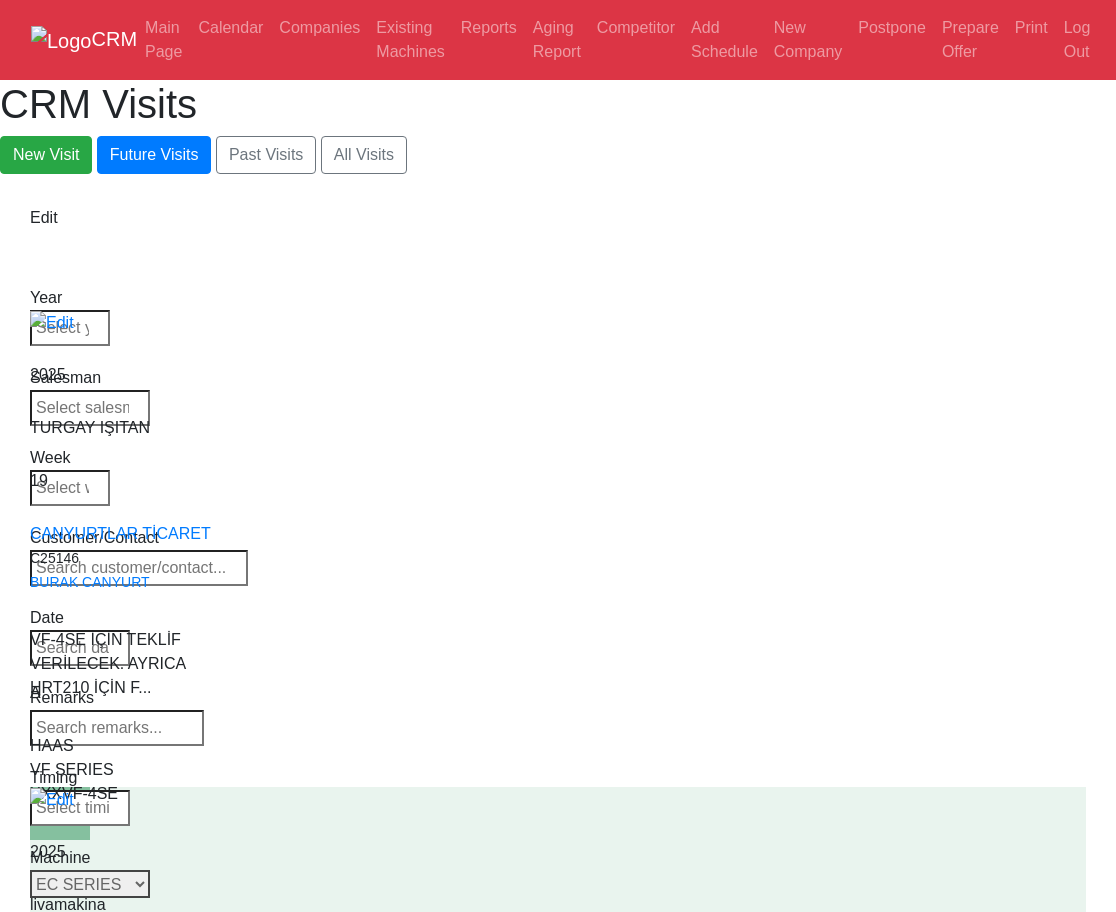 click on "Select Series Back to Supplier All VF SERIES ST SERIES UMC EC SERIES ADDITIONAL TM SERIES MINI SERIES VM SERIES VC SERIES GM SERIES VR SERIES GR SERIES VS SERIES DC SERIES TL SERIES DS SERIES CL SERIES PARTS DT SERIES" at bounding box center [90, 884] 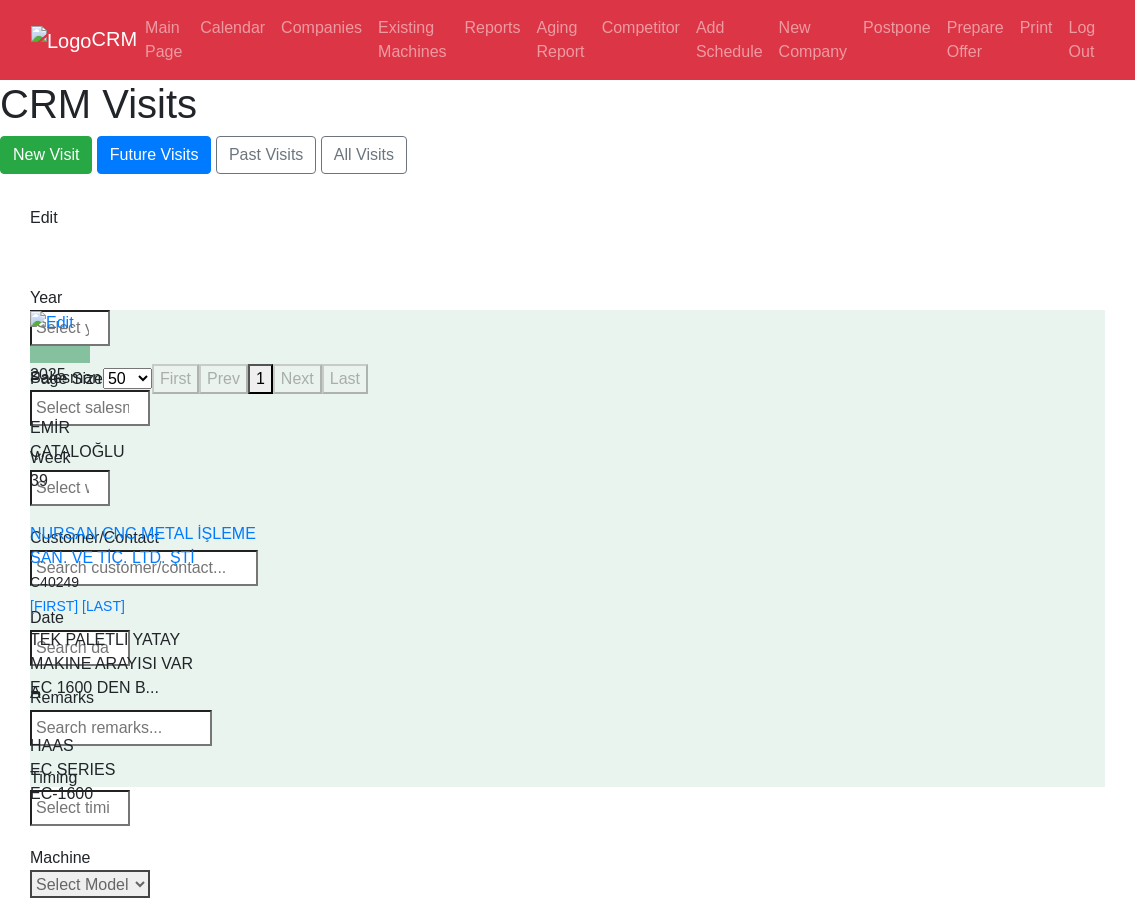 click on "Select Model Back to Series All EC-400 EC-500 EC-500/50 EC-1600 EC-1600ZT EC-1600ZT-5AX EC-630" at bounding box center [90, 884] 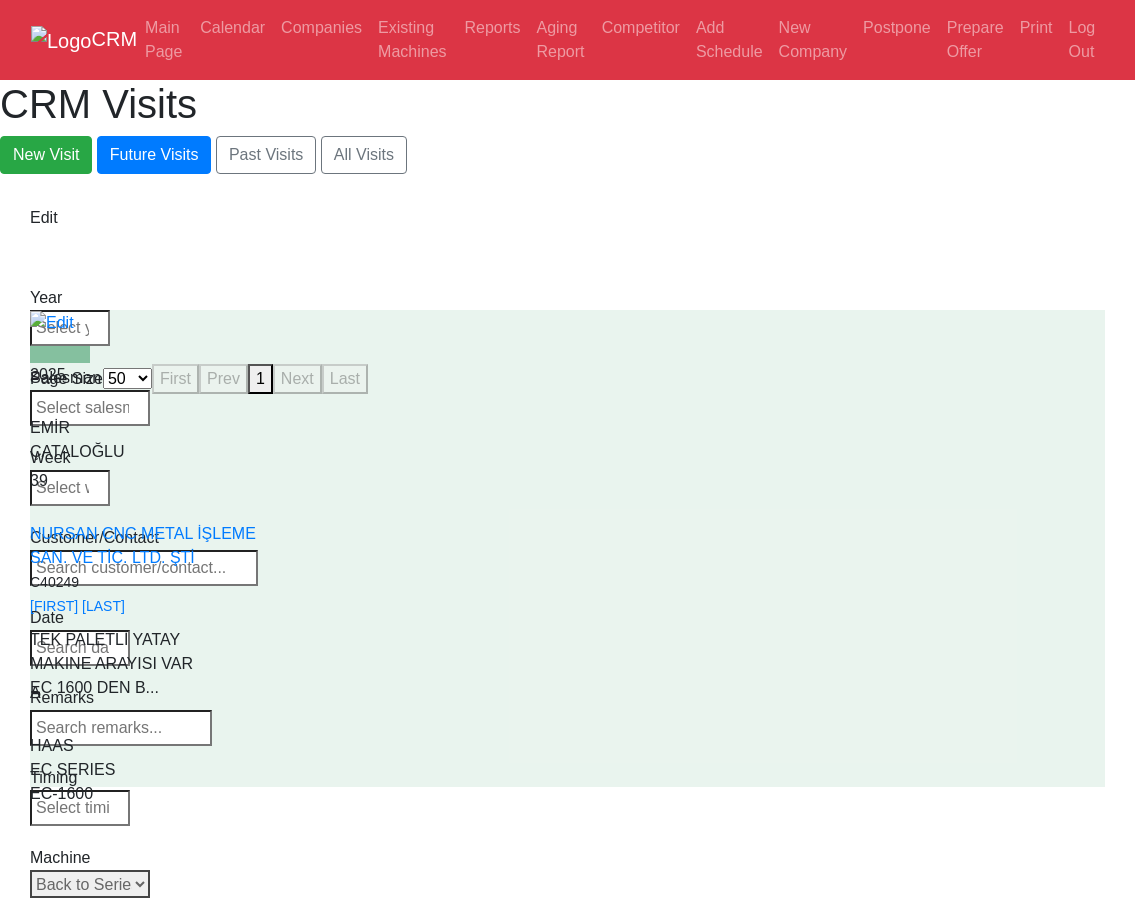 click on "Select Model Back to Series All EC-400 EC-500 EC-500/50 EC-1600 EC-1600ZT EC-1600ZT-5AX EC-630" at bounding box center (90, 884) 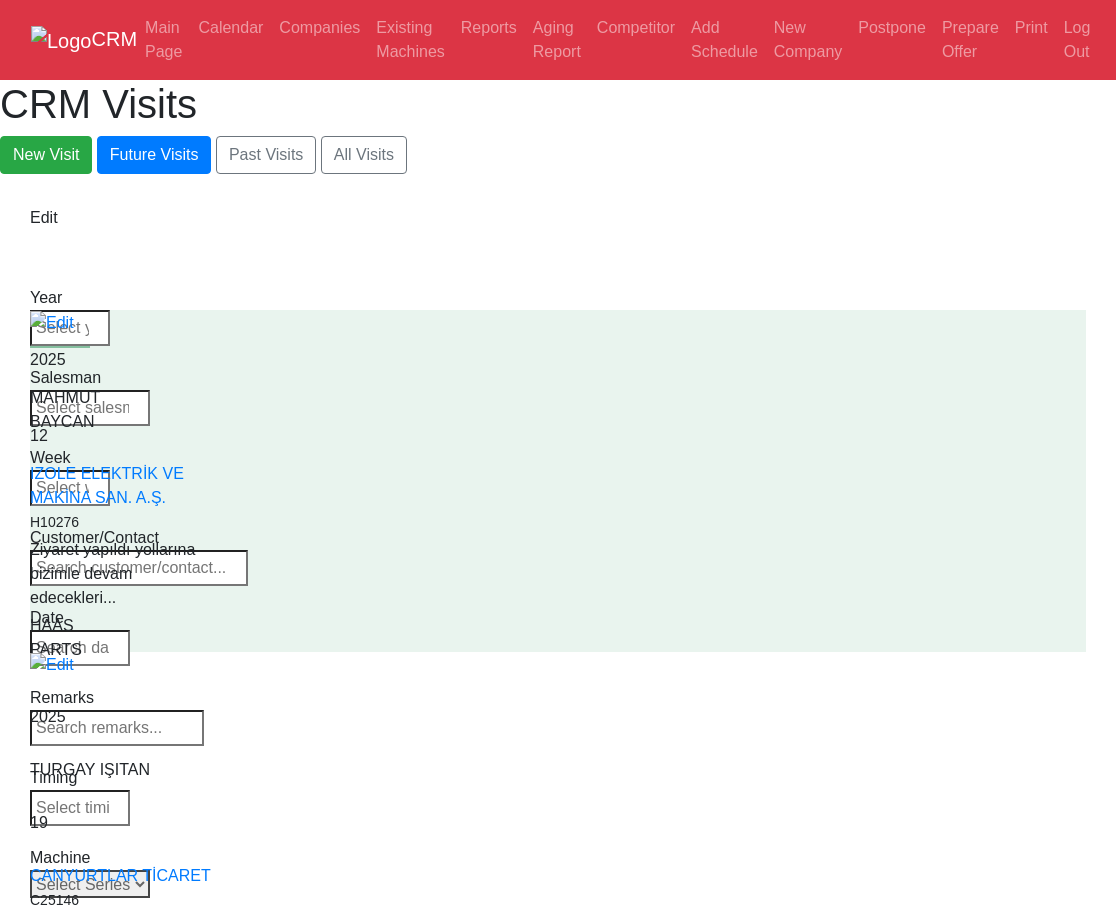 click on "Select Series Back to Supplier All VF SERIES ST SERIES UMC EC SERIES ADDITIONAL TM SERIES MINI SERIES VM SERIES VC SERIES GM SERIES VR SERIES GR SERIES VS SERIES DC SERIES TL SERIES DS SERIES CL SERIES PARTS DT SERIES" at bounding box center (90, 884) 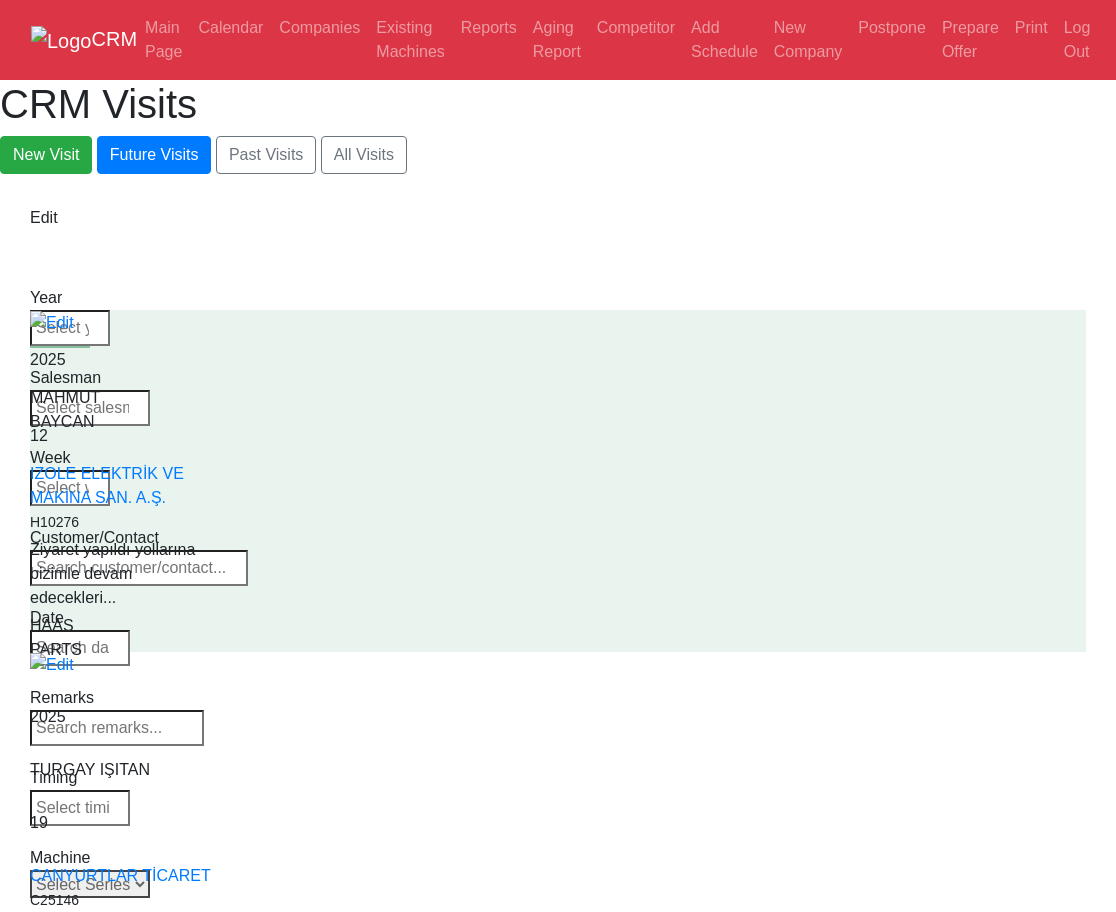 select on "back_to_supplier" 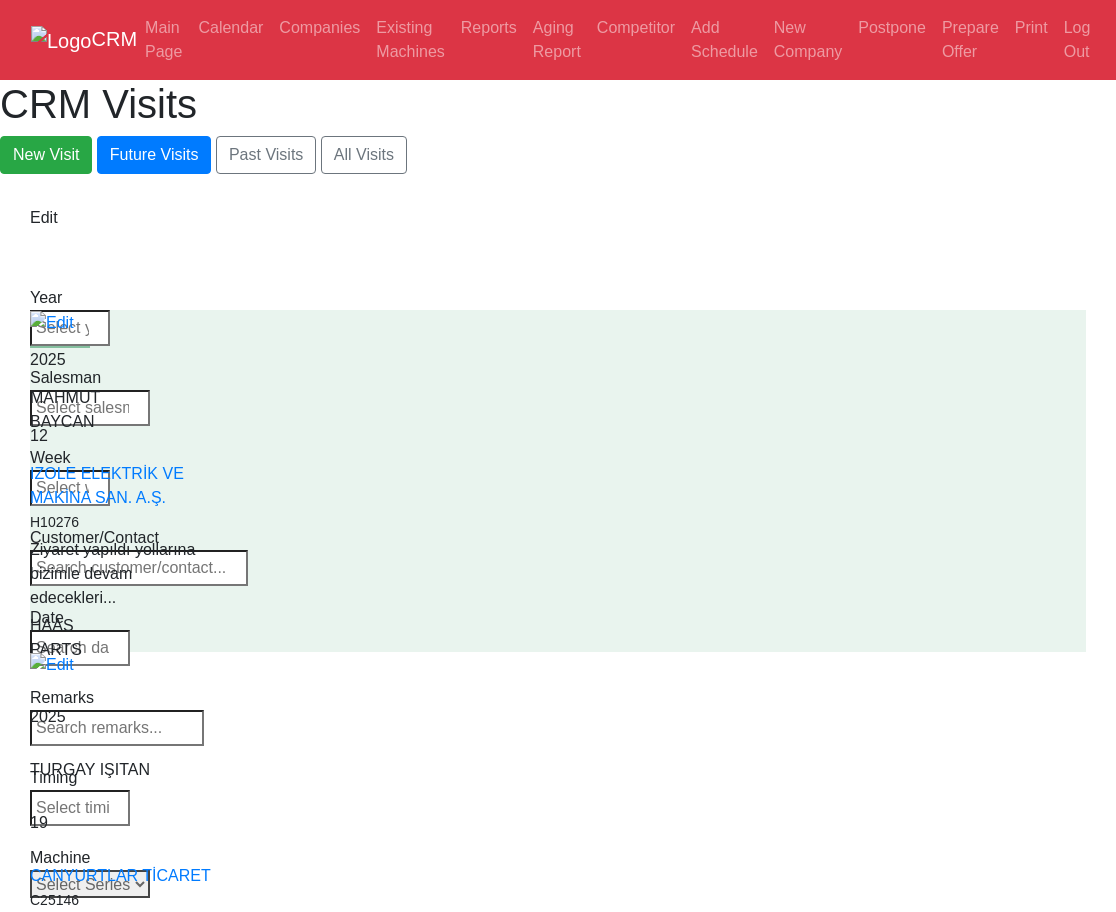 click on "Select Series Back to Supplier All VF SERIES ST SERIES UMC EC SERIES ADDITIONAL TM SERIES MINI SERIES VM SERIES VC SERIES GM SERIES VR SERIES GR SERIES VS SERIES DC SERIES TL SERIES DS SERIES CL SERIES PARTS DT SERIES" at bounding box center [90, 884] 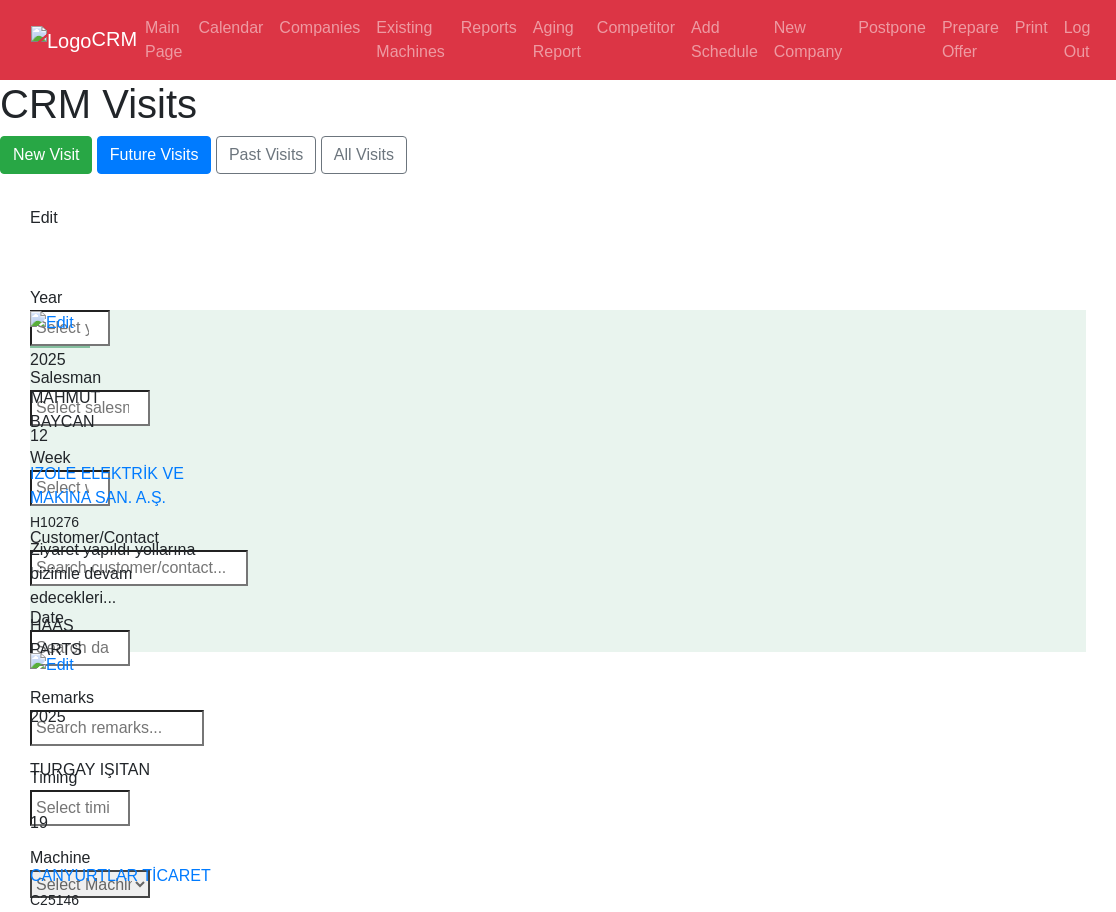 click on "Select Machine HAAS CANACA" at bounding box center [90, 884] 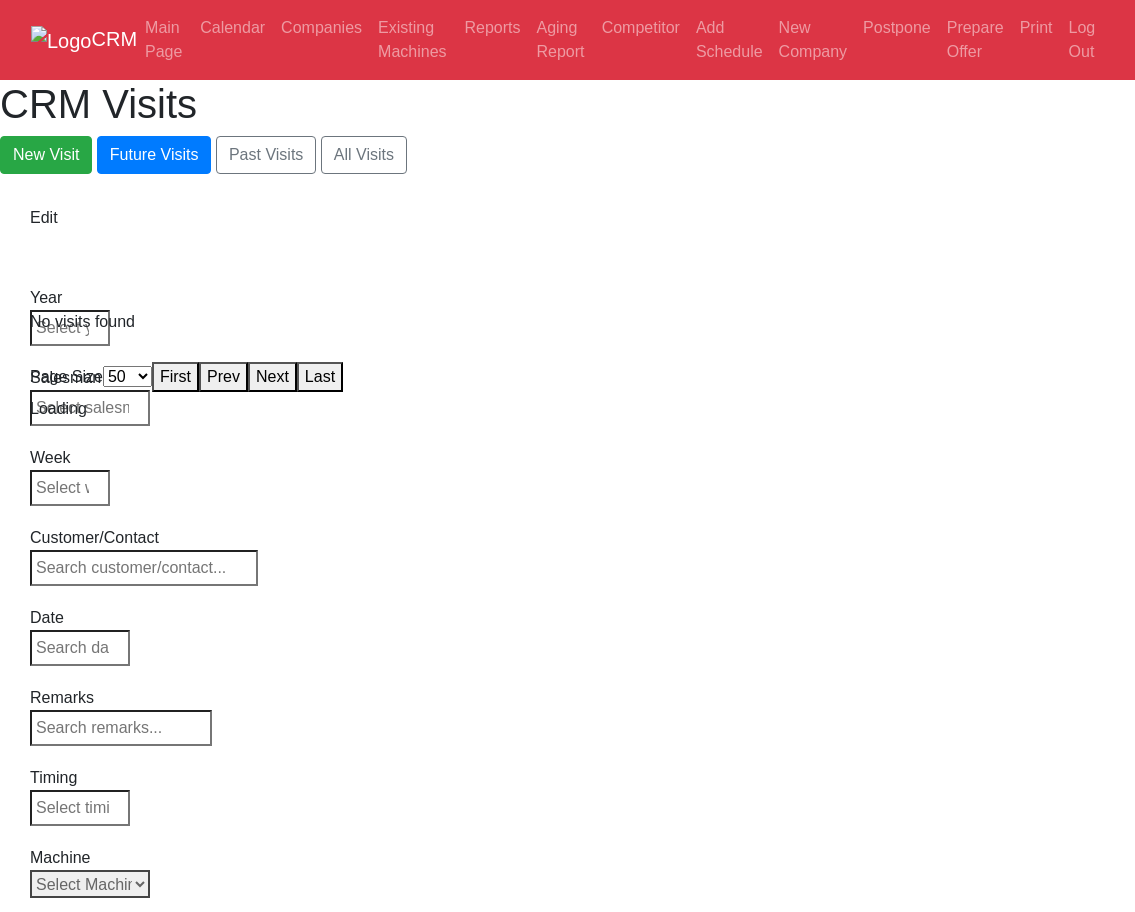 select on "50" 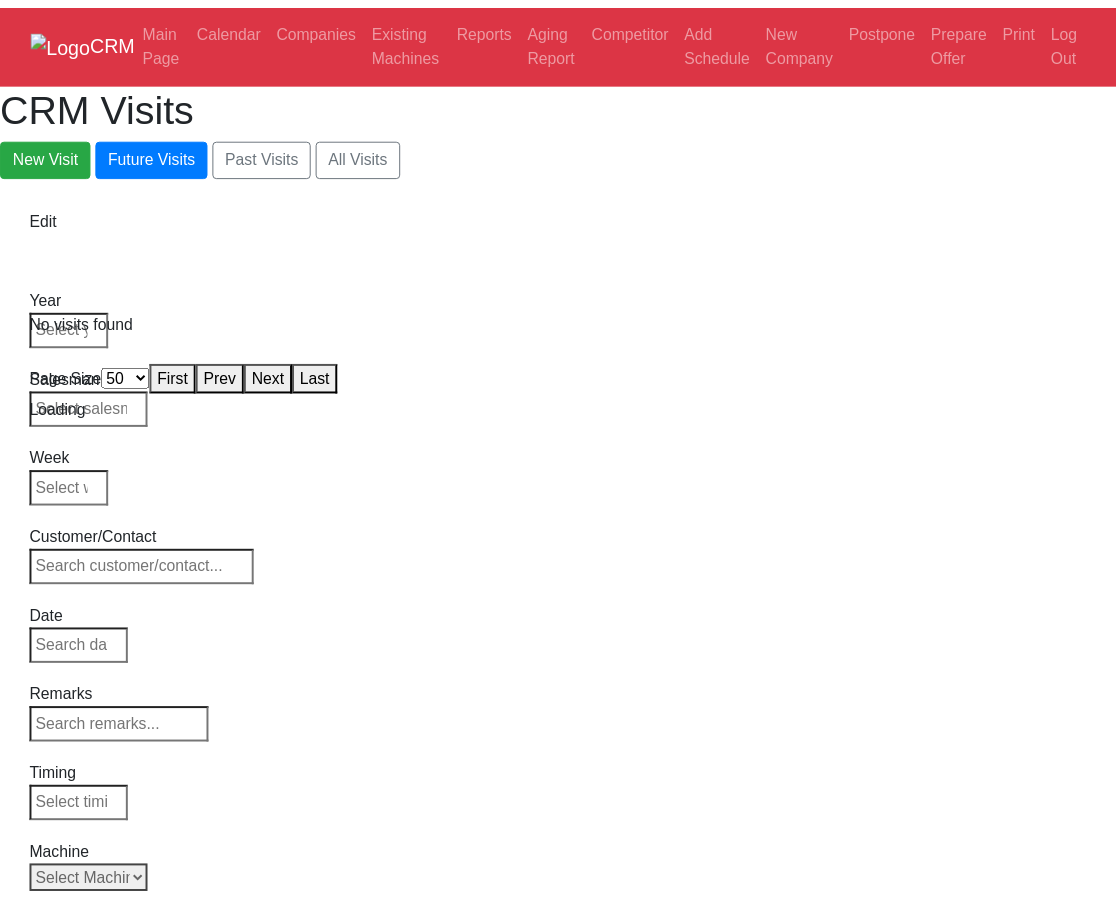 scroll, scrollTop: 0, scrollLeft: 0, axis: both 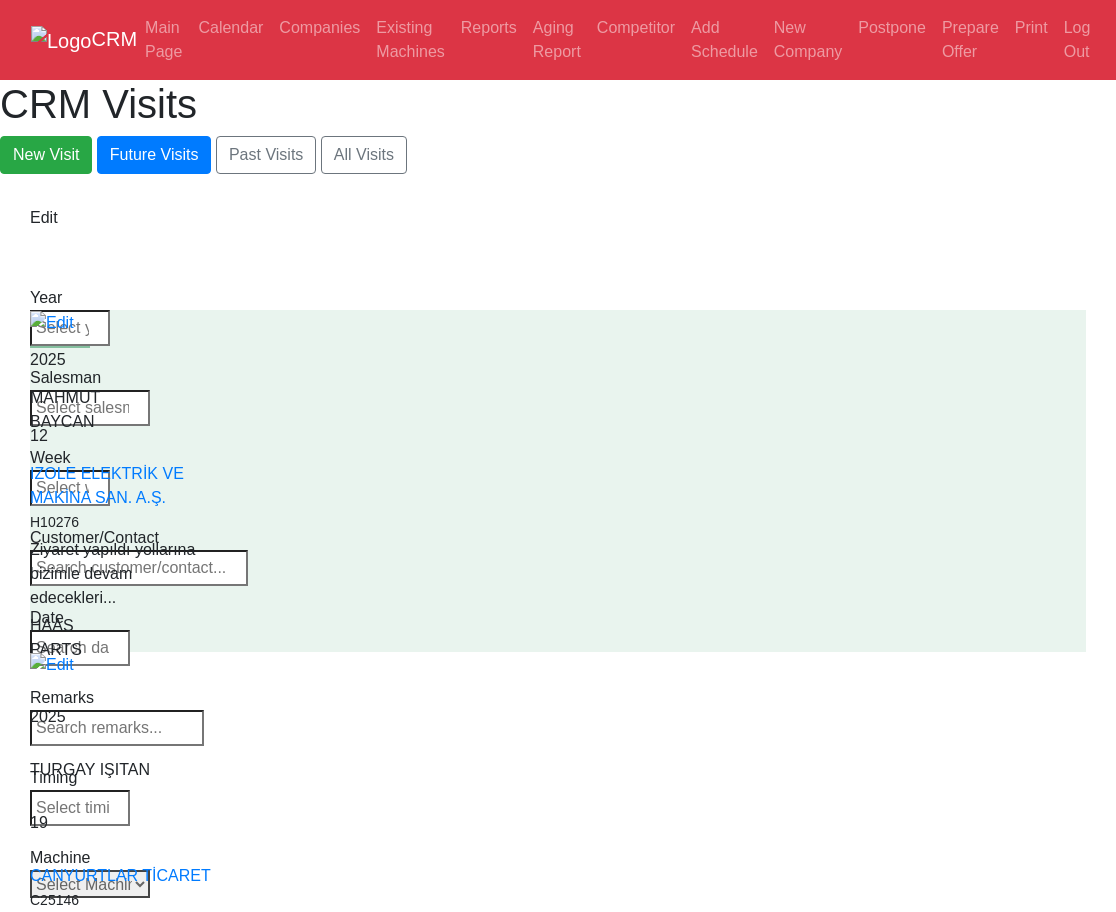 click on "Select Machine HAAS CANACA" at bounding box center (90, 884) 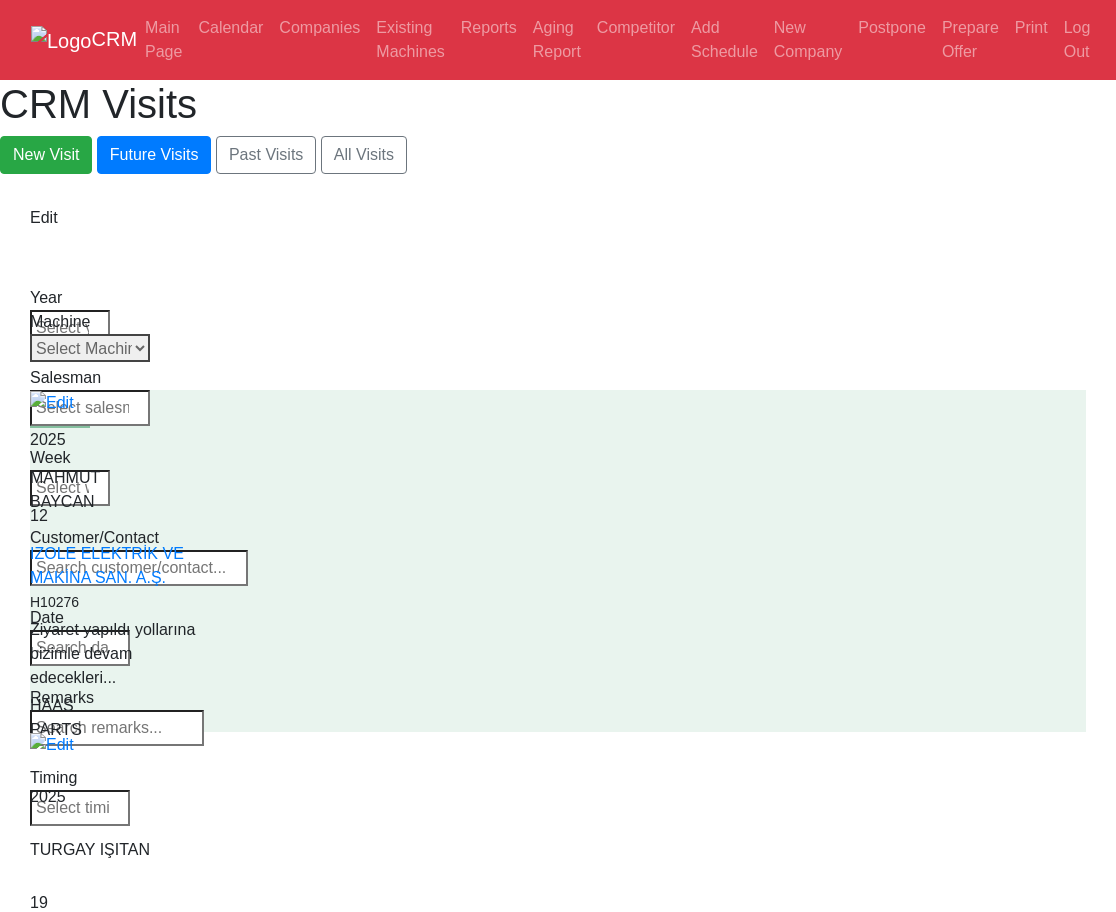 drag, startPoint x: 1014, startPoint y: 323, endPoint x: 1018, endPoint y: 360, distance: 37.215588 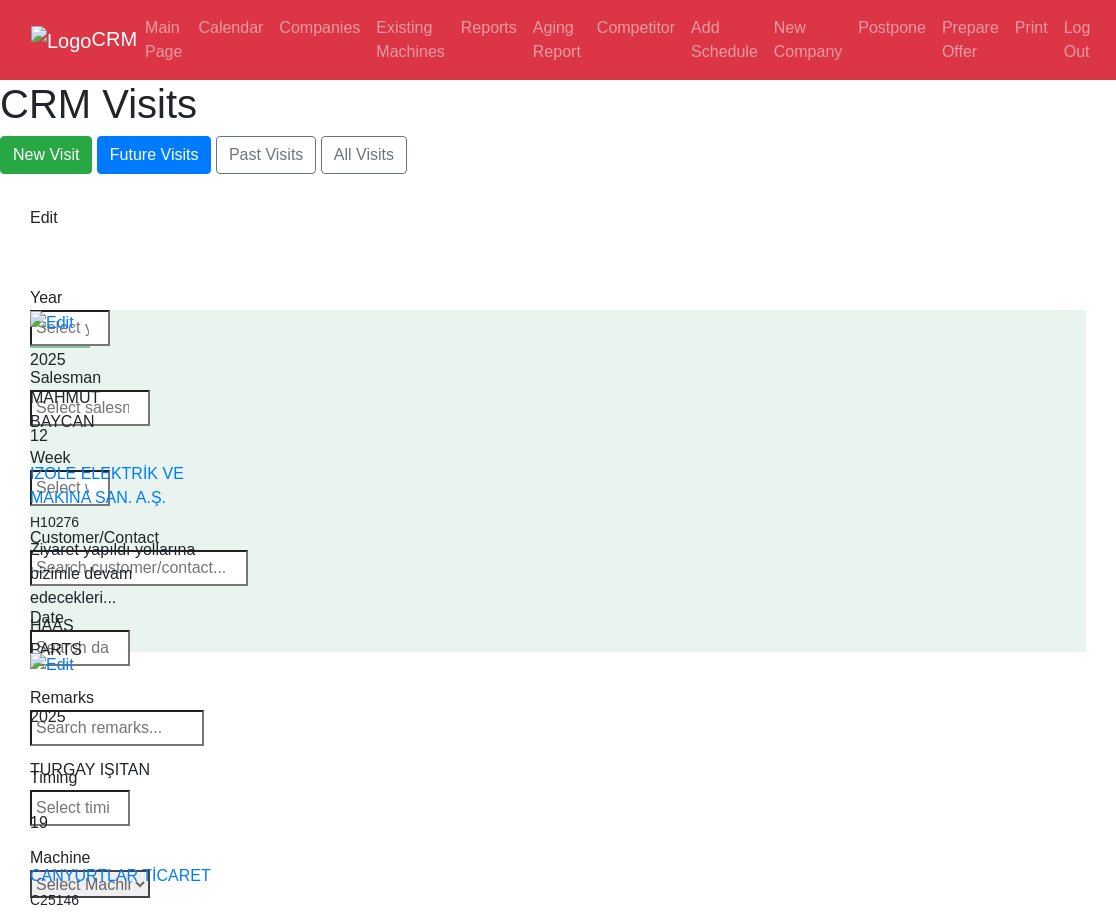 click on "Select Machine HAAS CANACA" at bounding box center [90, 884] 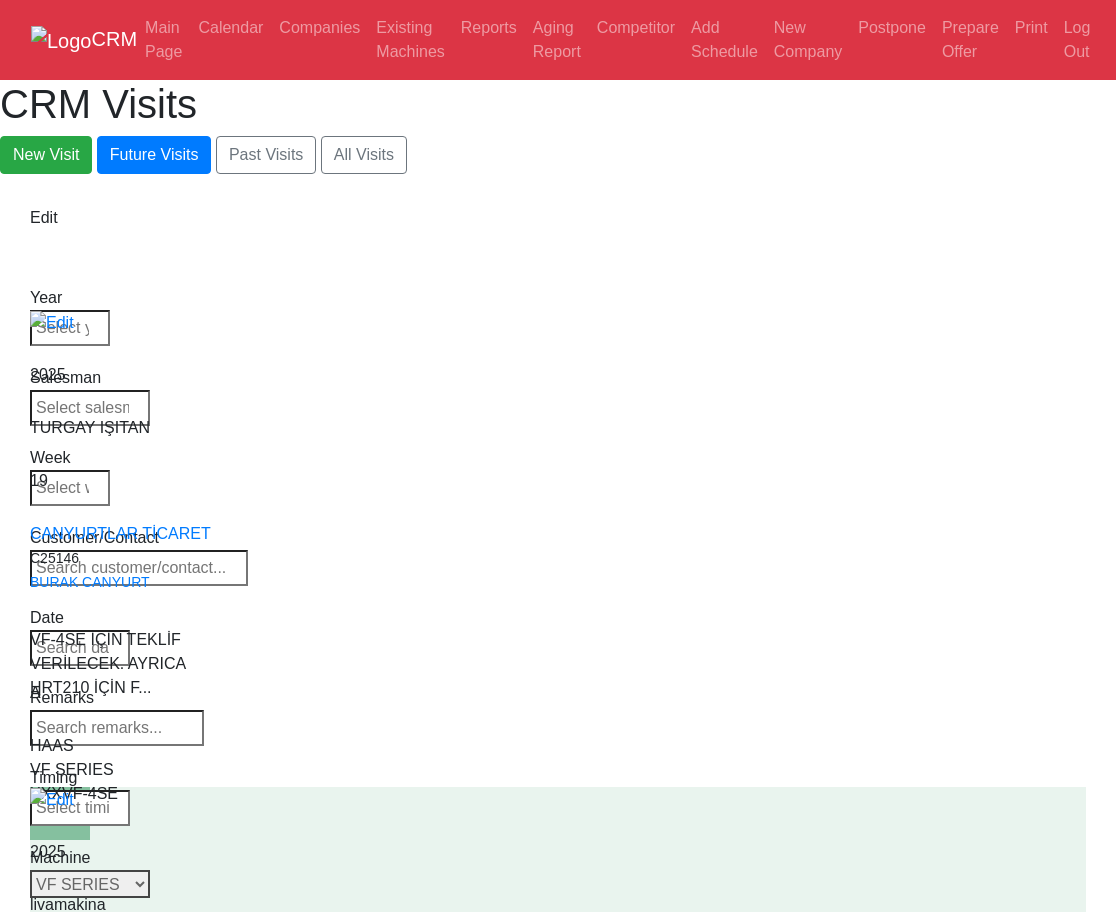 click on "Select Series Back to Supplier All VF SERIES ST SERIES UMC EC SERIES ADDITIONAL TM SERIES MINI SERIES VM SERIES VC SERIES GM SERIES VR SERIES GR SERIES VS SERIES DC SERIES TL SERIES DS SERIES CL SERIES PARTS DT SERIES" at bounding box center [90, 884] 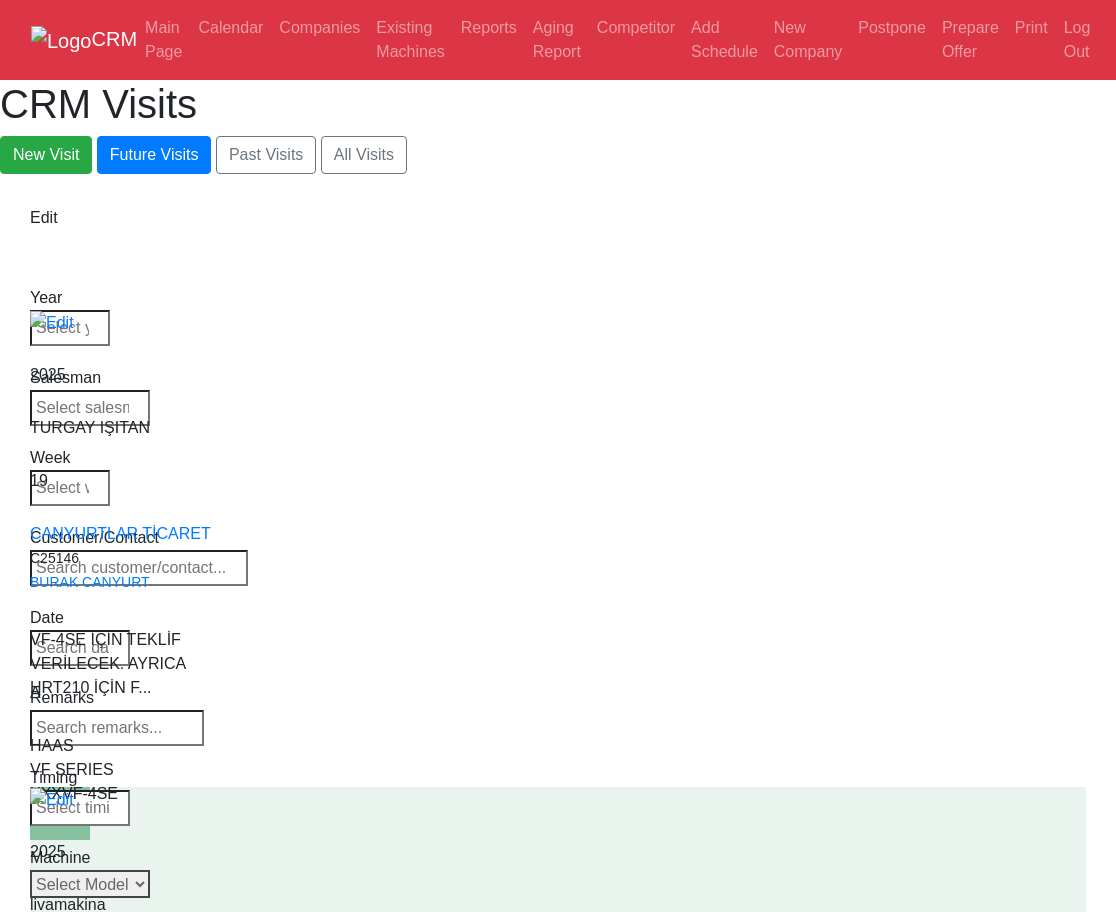 click on "Select Model Back to Series All VF-1 VF-2 VF-2SS VF-2SSYT VF-2TR VF-2YT VF-3 VF-3SS VF-3SSYT VF-3YT VF-3YT/50 VF-4 VF-4SS VF-5/40 VF-5/40TR VF-5/40XT VF-5/50 VF-5/50TR VF-5/50XT VF-5SS VF-10/40 VF-10/50 VF-11/40 VF-11/50 VF-12/40 VF-12/50 VF-14/40 VF-14/50 VF-6/40 VF-6/40TR VF-6/50 VF-6/50TR VF-6SS VF-7/40 VF-7/50 VF-8/40 VF-8/50 VF-9/40 VF-9/50" at bounding box center (90, 884) 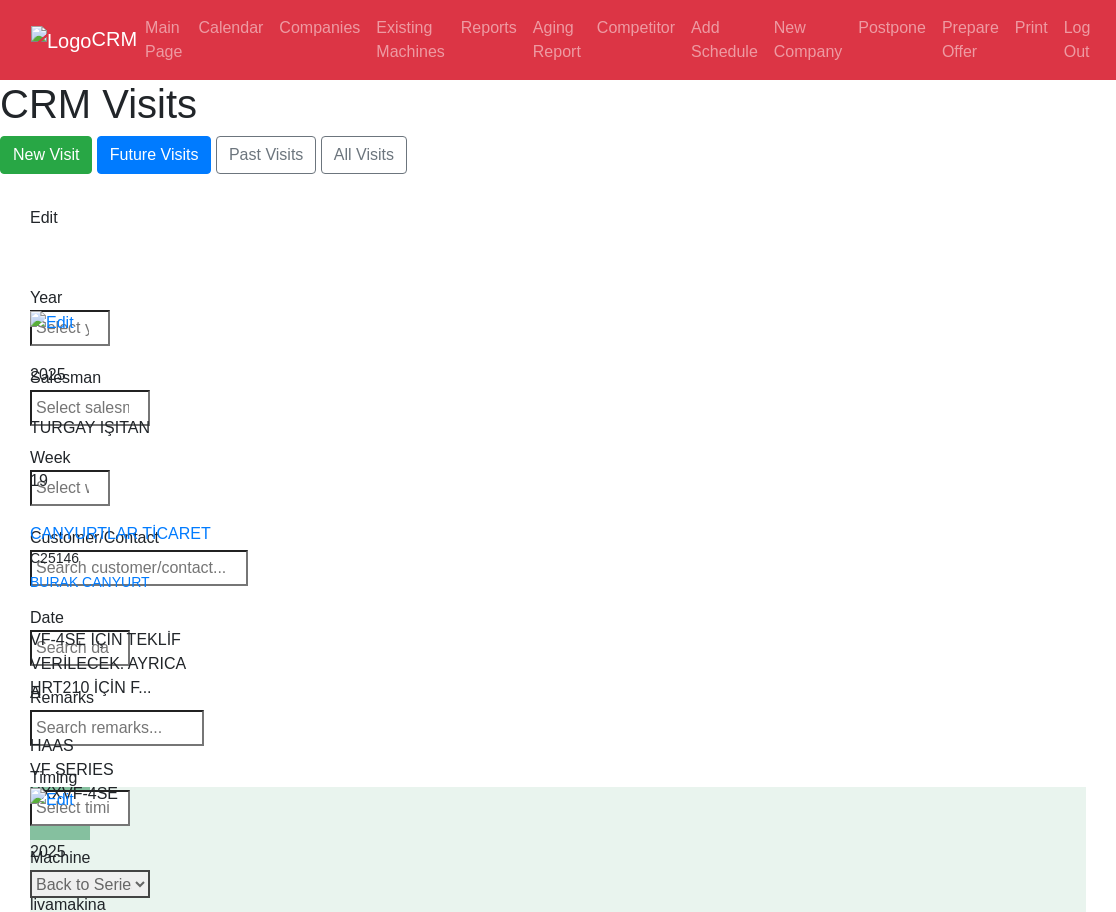 click on "Select Model Back to Series All VF-1 VF-2 VF-2SS VF-2SSYT VF-2TR VF-2YT VF-3 VF-3SS VF-3SSYT VF-3YT VF-3YT/50 VF-4 VF-4SS VF-5/40 VF-5/40TR VF-5/40XT VF-5/50 VF-5/50TR VF-5/50XT VF-5SS VF-10/40 VF-10/50 VF-11/40 VF-11/50 VF-12/40 VF-12/50 VF-14/40 VF-14/50 VF-6/40 VF-6/40TR VF-6/50 VF-6/50TR VF-6SS VF-7/40 VF-7/50 VF-8/40 VF-8/50 VF-9/40 VF-9/50" at bounding box center (90, 884) 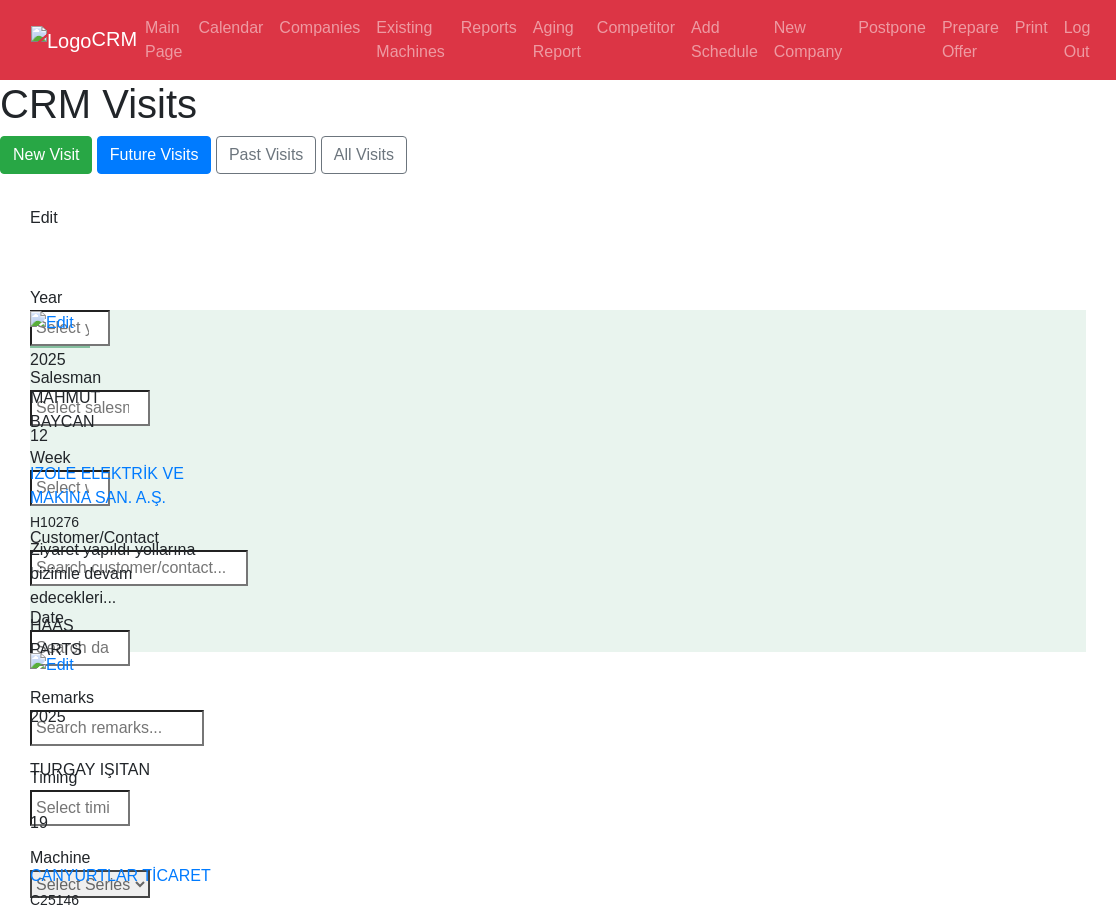 click on "Select Series Back to Supplier All VF SERIES ST SERIES UMC EC SERIES ADDITIONAL TM SERIES MINI SERIES VM SERIES VC SERIES GM SERIES VR SERIES GR SERIES VS SERIES DC SERIES TL SERIES DS SERIES CL SERIES PARTS DT SERIES" at bounding box center [90, 884] 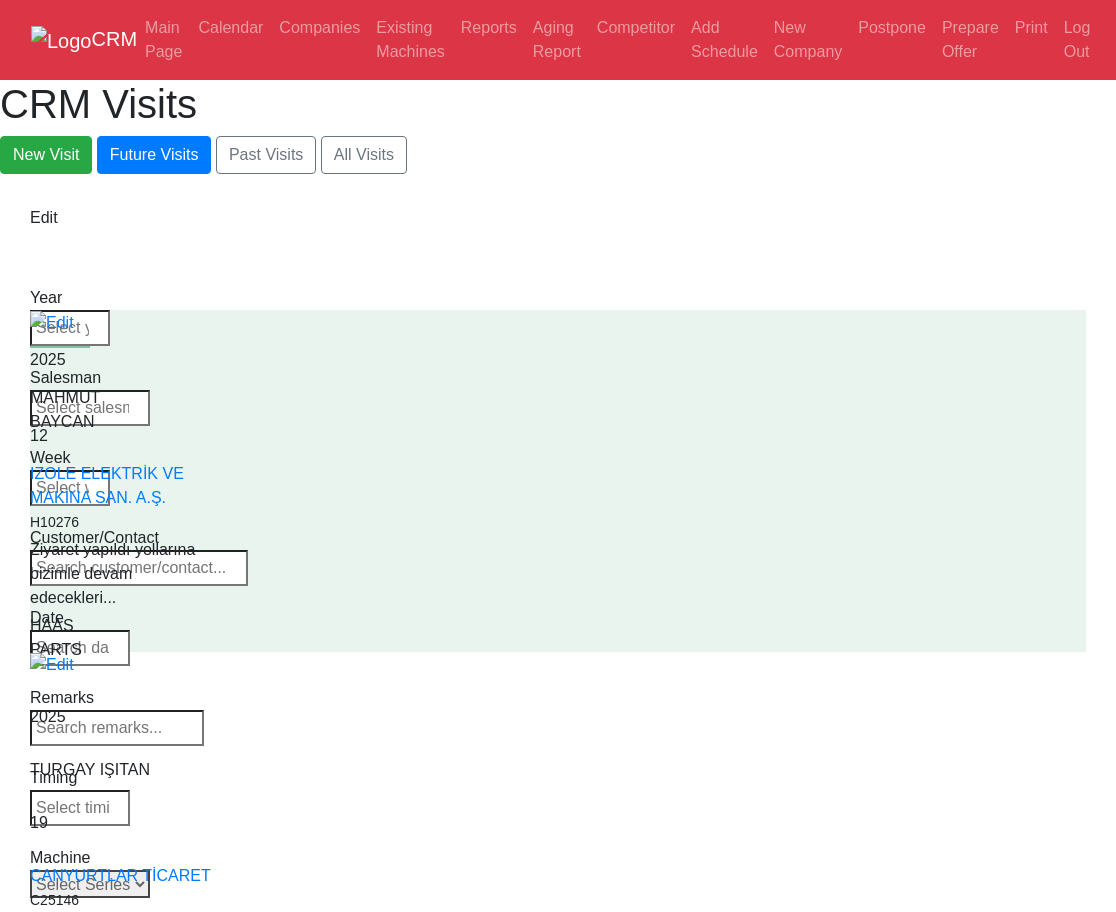 select on "1" 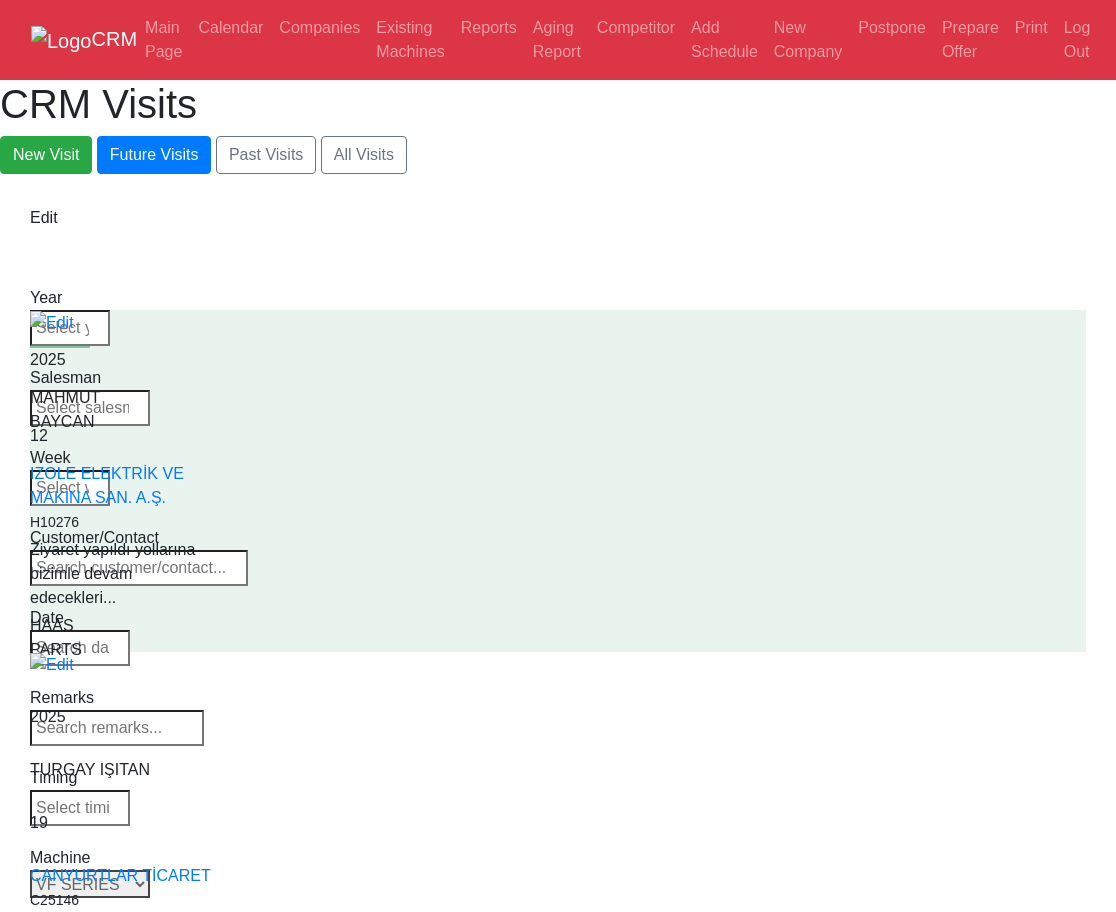 click on "Select Series Back to Supplier All VF SERIES ST SERIES UMC EC SERIES ADDITIONAL TM SERIES MINI SERIES VM SERIES VC SERIES GM SERIES VR SERIES GR SERIES VS SERIES DC SERIES TL SERIES DS SERIES CL SERIES PARTS DT SERIES" at bounding box center [90, 884] 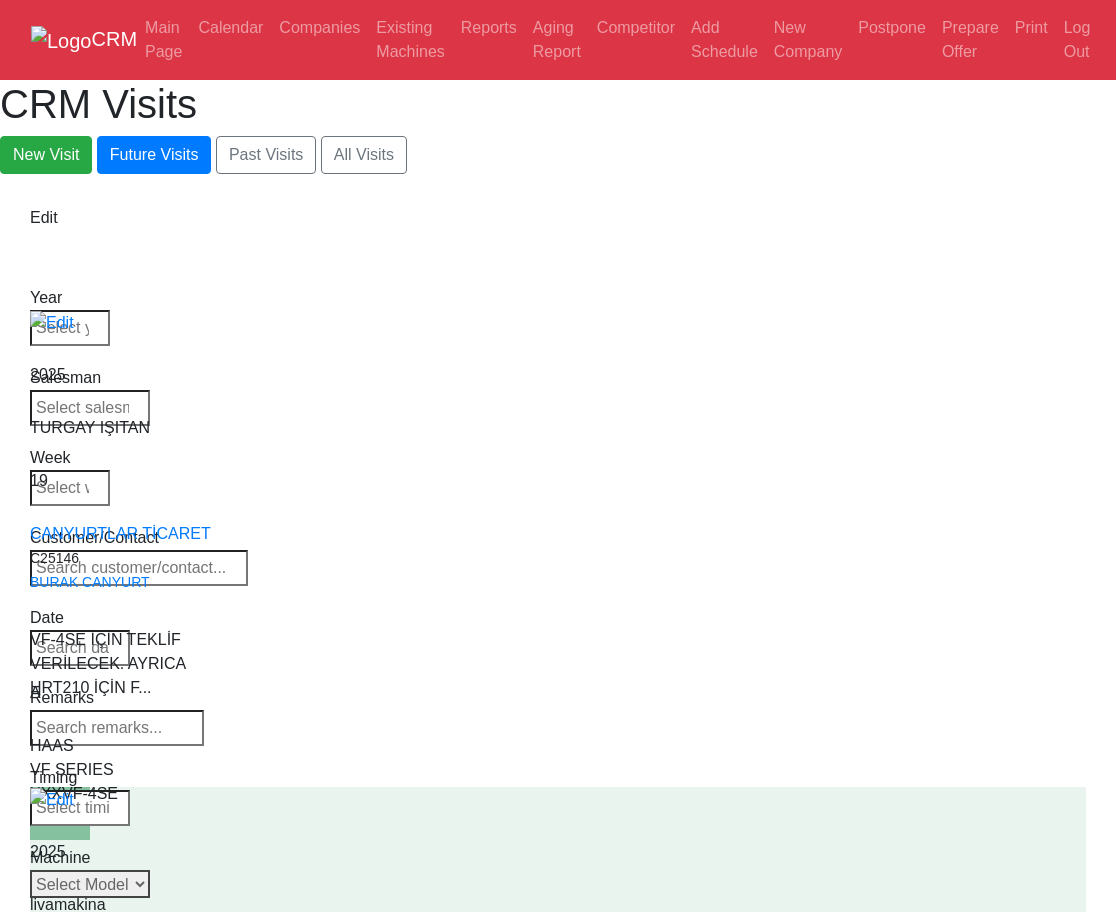 click on "Select Model Back to Series All VF-1 VF-2 VF-2SS VF-2SSYT VF-2TR VF-2YT VF-3 VF-3SS VF-3SSYT VF-3YT VF-3YT/50 VF-4 VF-4SS VF-5/40 VF-5/40TR VF-5/40XT VF-5/50 VF-5/50TR VF-5/50XT VF-5SS VF-10/40 VF-10/50 VF-11/40 VF-11/50 VF-12/40 VF-12/50 VF-14/40 VF-14/50 VF-6/40 VF-6/40TR VF-6/50 VF-6/50TR VF-6SS VF-7/40 VF-7/50 VF-8/40 VF-8/50 VF-9/40 VF-9/50" at bounding box center (90, 884) 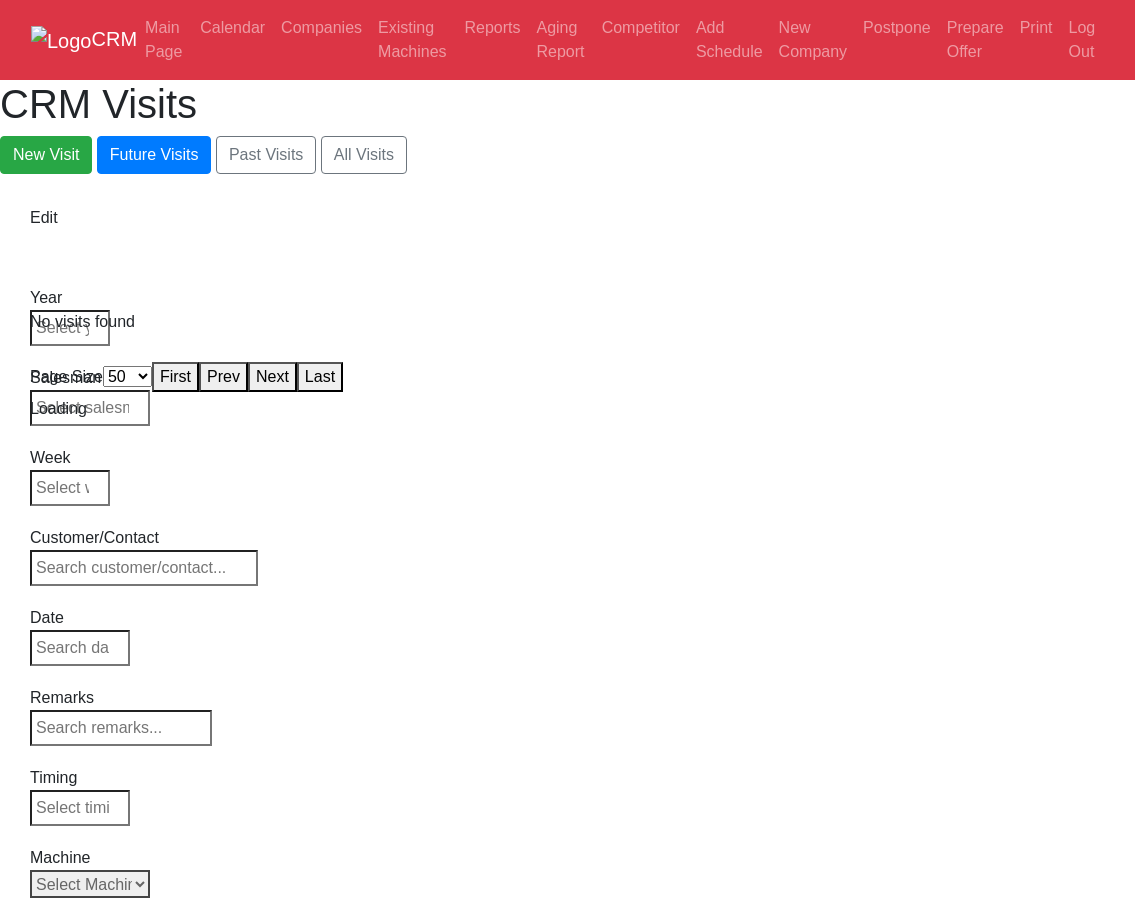 select on "50" 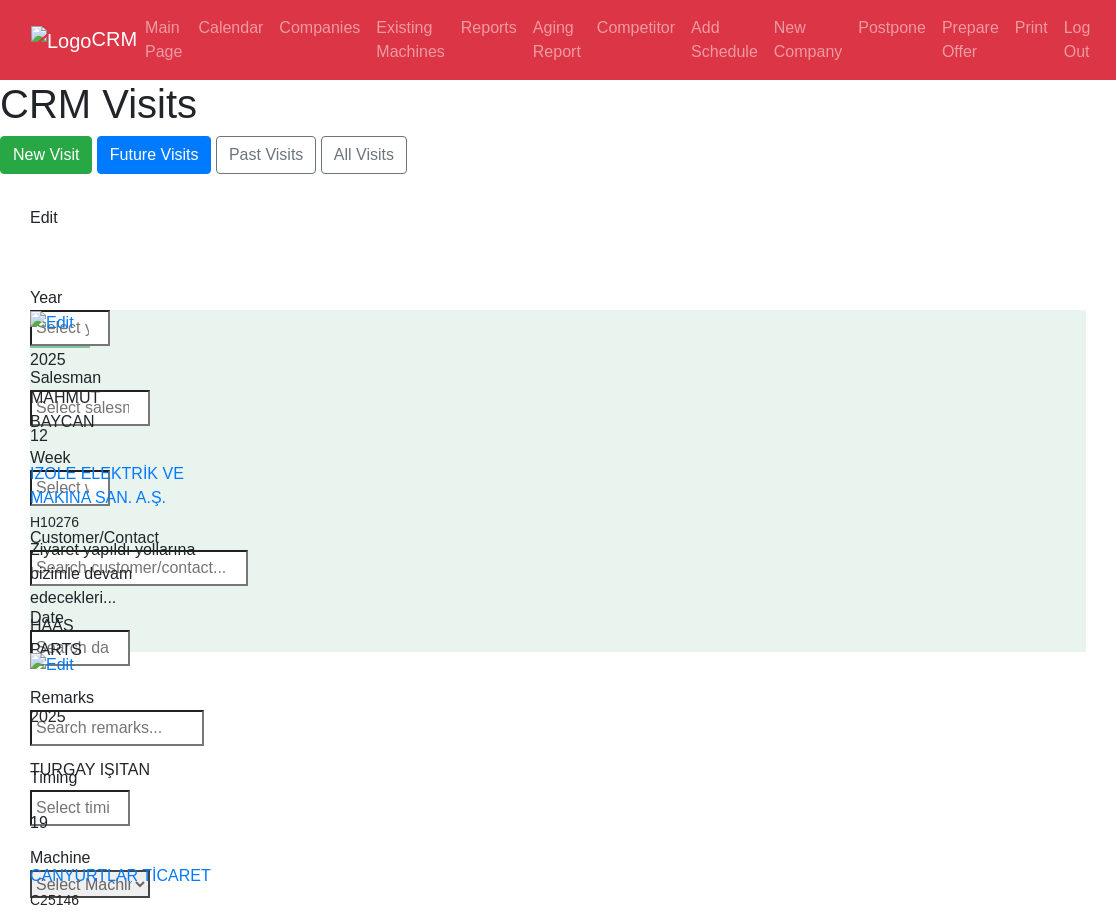 click on "Customer/Contact" at bounding box center [139, 538] 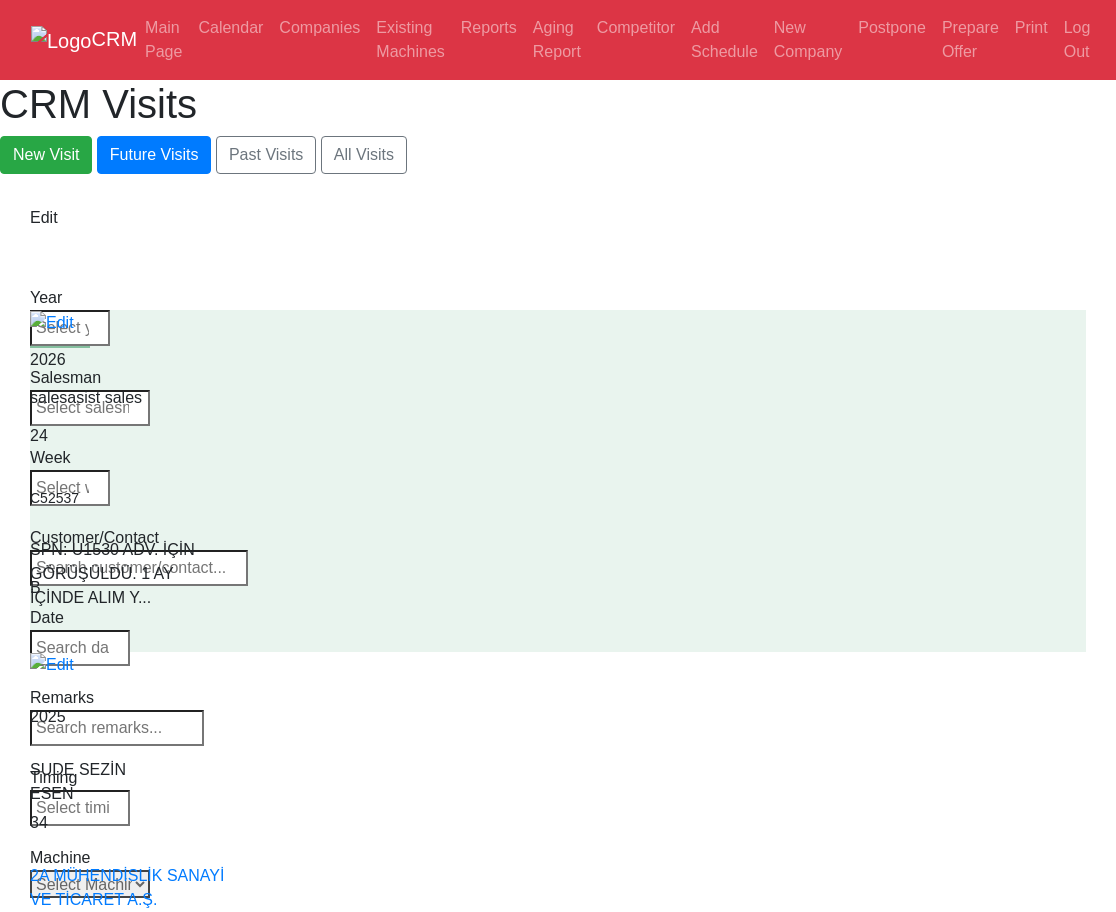 click on "Select Machine HAAS CANACA" at bounding box center [90, 884] 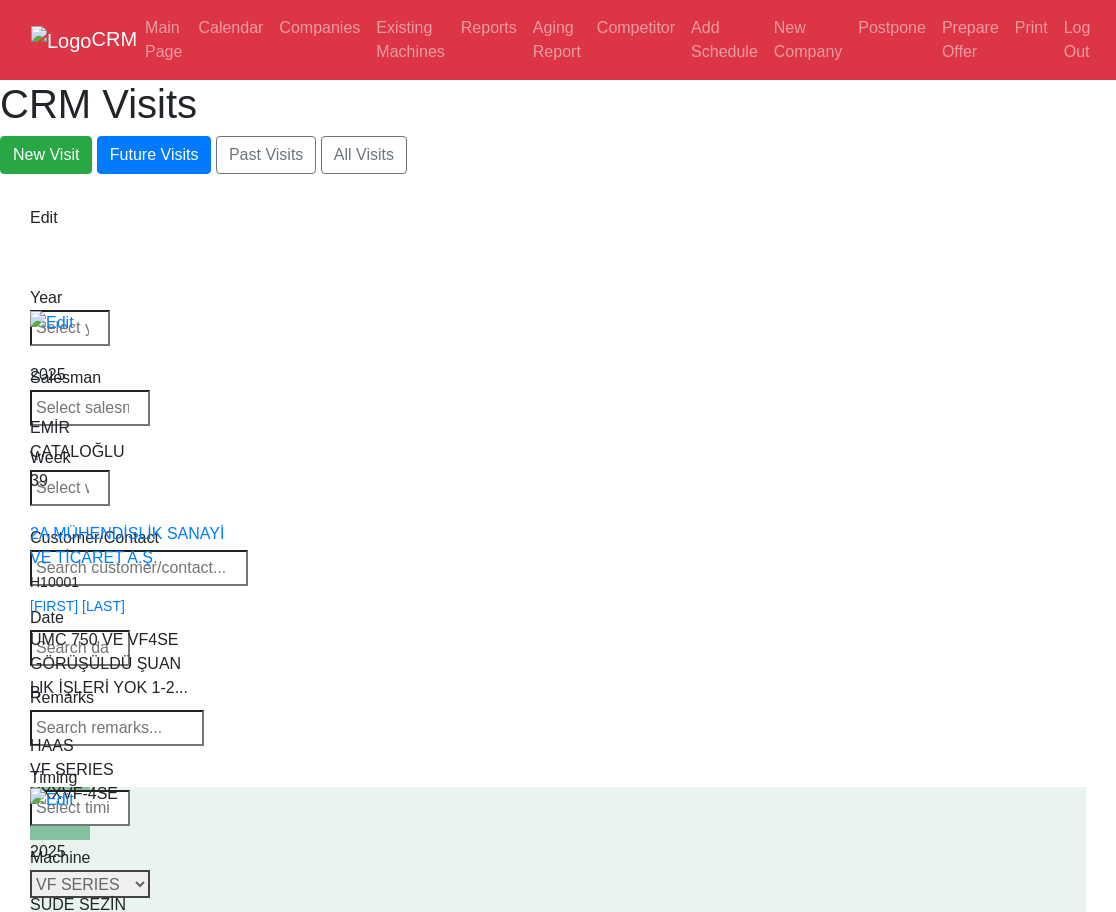 click on "Select Series Back to Supplier All VF SERIES ST SERIES UMC EC SERIES ADDITIONAL TM SERIES MINI SERIES VM SERIES VC SERIES GM SERIES VR SERIES GR SERIES VS SERIES DC SERIES TL SERIES DS SERIES CL SERIES PARTS DT SERIES" at bounding box center [90, 884] 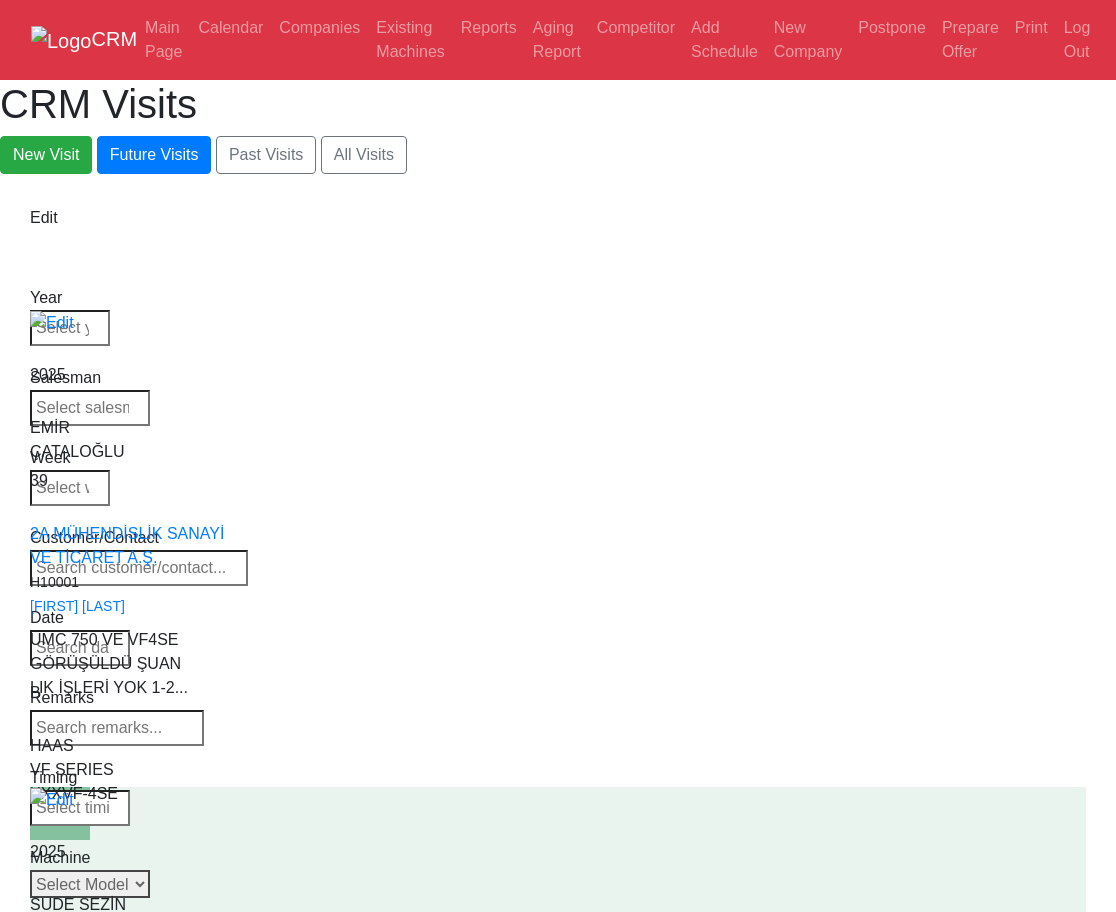click on "Select Model Back to Series All VF-1 VF-2 VF-2SS VF-2SSYT VF-2TR VF-2YT VF-3 VF-3SS VF-3SSYT VF-3YT VF-3YT/50 VF-4 VF-4SS VF-5/40 VF-5/40TR VF-5/40XT VF-5/50 VF-5/50TR VF-5/50XT VF-5SS VF-10/40 VF-10/50 VF-11/40 VF-11/50 VF-12/40 VF-12/50 VF-14/40 VF-14/50 VF-6/40 VF-6/40TR VF-6/50 VF-6/50TR VF-6SS VF-7/40 VF-7/50 VF-8/40 VF-8/50 VF-9/40 VF-9/50" at bounding box center (90, 884) 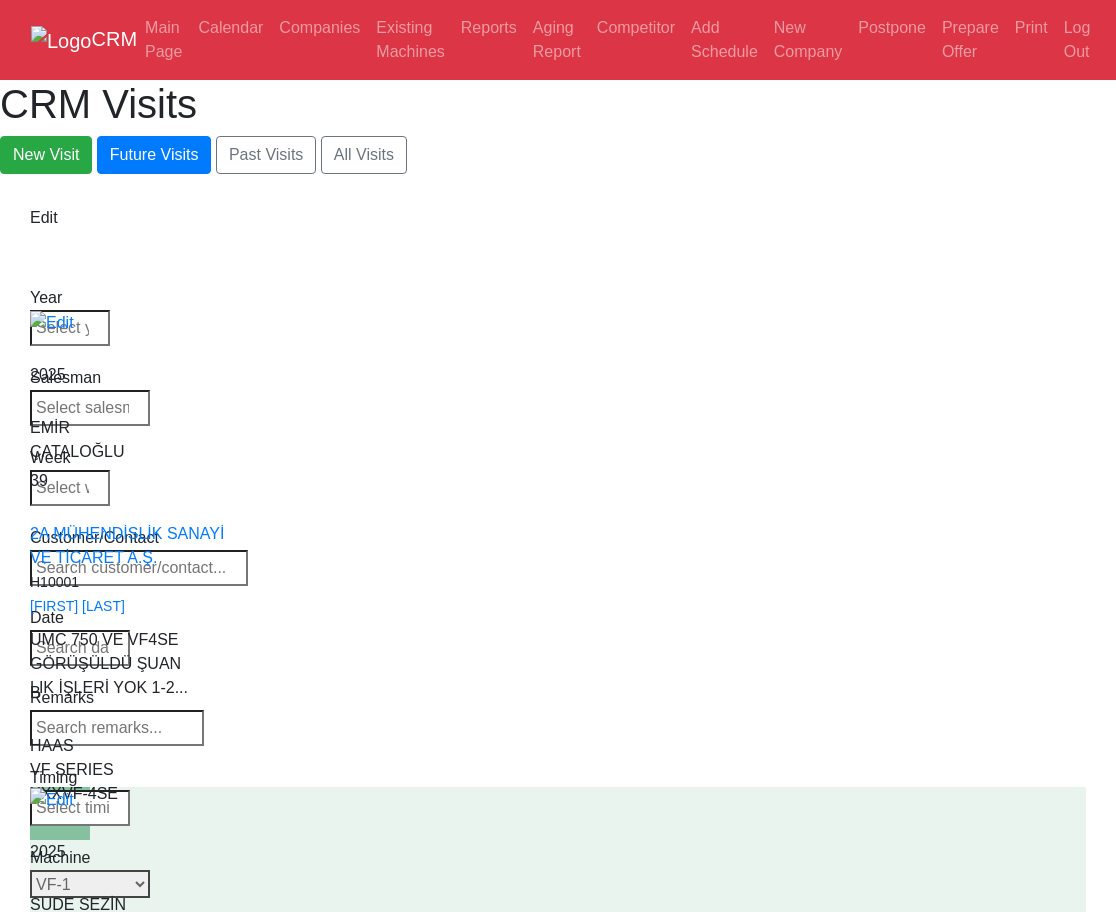 click on "Select Model Back to Series All VF-1 VF-2 VF-2SS VF-2SSYT VF-2TR VF-2YT VF-3 VF-3SS VF-3SSYT VF-3YT VF-3YT/50 VF-4 VF-4SS VF-5/40 VF-5/40TR VF-5/40XT VF-5/50 VF-5/50TR VF-5/50XT VF-5SS VF-10/40 VF-10/50 VF-11/40 VF-11/50 VF-12/40 VF-12/50 VF-14/40 VF-14/50 VF-6/40 VF-6/40TR VF-6/50 VF-6/50TR VF-6SS VF-7/40 VF-7/50 VF-8/40 VF-8/50 VF-9/40 VF-9/50" at bounding box center (90, 884) 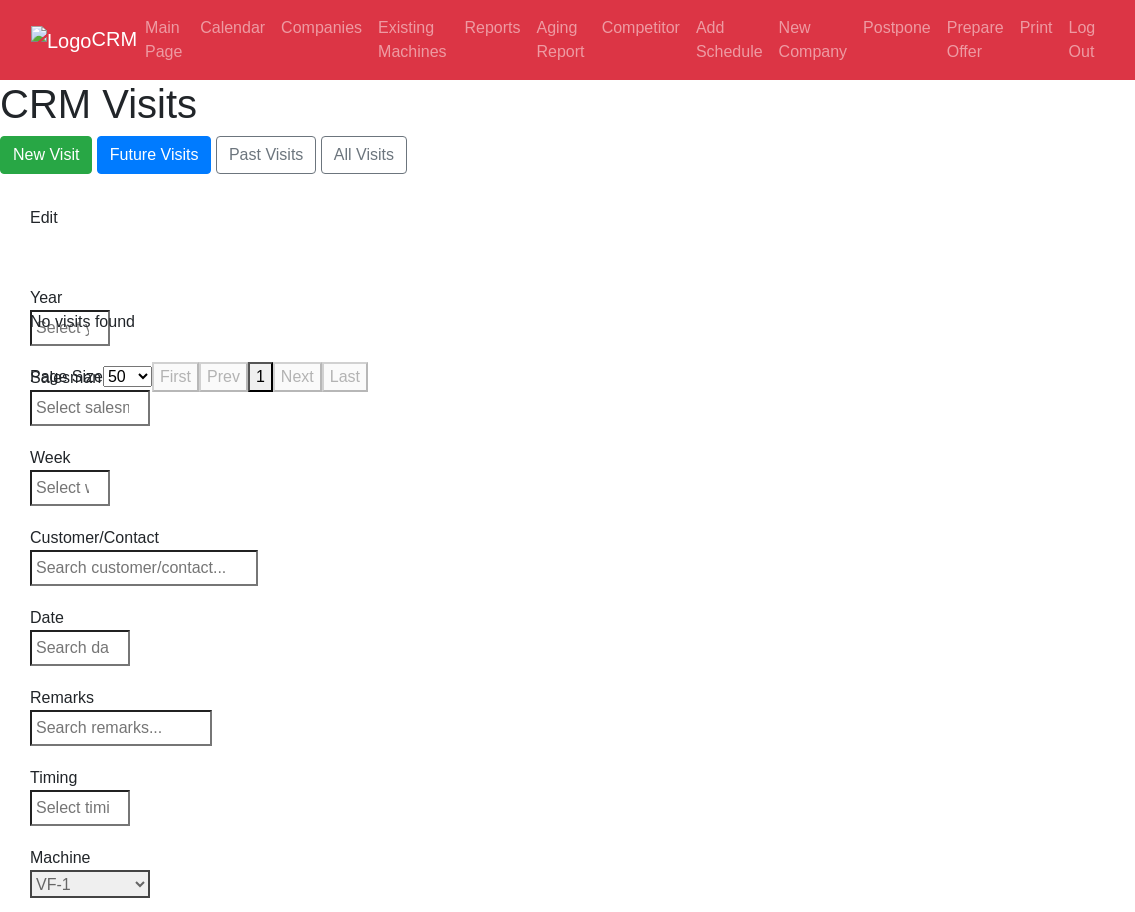 click on "Select Model Back to Series All VF-1 VF-2 VF-2SS VF-2SSYT VF-2TR VF-2YT VF-3 VF-3SS VF-3SSYT VF-3YT VF-3YT/50 VF-4 VF-4SS VF-5/40 VF-5/40TR VF-5/40XT VF-5/50 VF-5/50TR VF-5/50XT VF-5SS VF-10/40 VF-10/50 VF-11/40 VF-11/50 VF-12/40 VF-12/50 VF-14/40 VF-14/50 VF-6/40 VF-6/40TR VF-6/50 VF-6/50TR VF-6SS VF-7/40 VF-7/50 VF-8/40 VF-8/50 VF-9/40 VF-9/50" at bounding box center [90, 884] 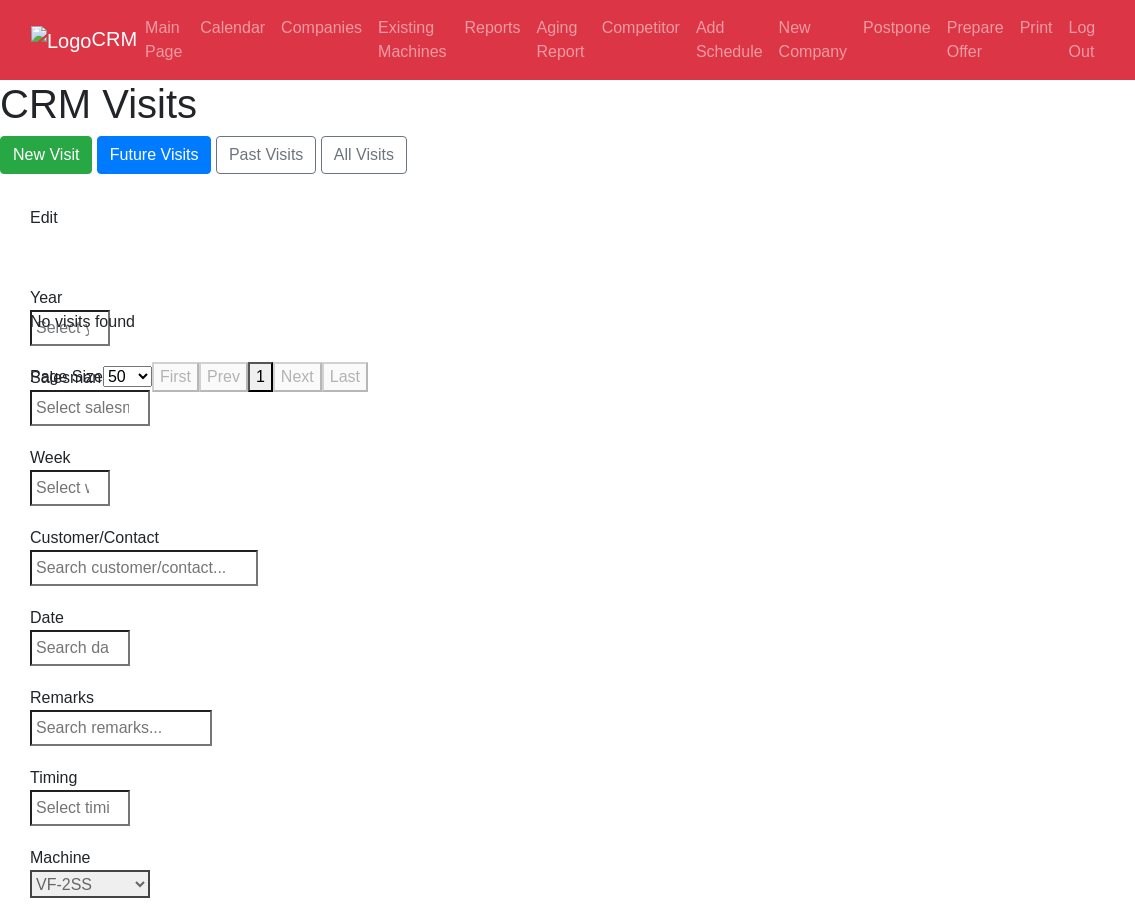 click on "Select Model Back to Series All VF-1 VF-2 VF-2SS VF-2SSYT VF-2TR VF-2YT VF-3 VF-3SS VF-3SSYT VF-3YT VF-3YT/50 VF-4 VF-4SS VF-5/40 VF-5/40TR VF-5/40XT VF-5/50 VF-5/50TR VF-5/50XT VF-5SS VF-10/40 VF-10/50 VF-11/40 VF-11/50 VF-12/40 VF-12/50 VF-14/40 VF-14/50 VF-6/40 VF-6/40TR VF-6/50 VF-6/50TR VF-6SS VF-7/40 VF-7/50 VF-8/40 VF-8/50 VF-9/40 VF-9/50" at bounding box center (90, 884) 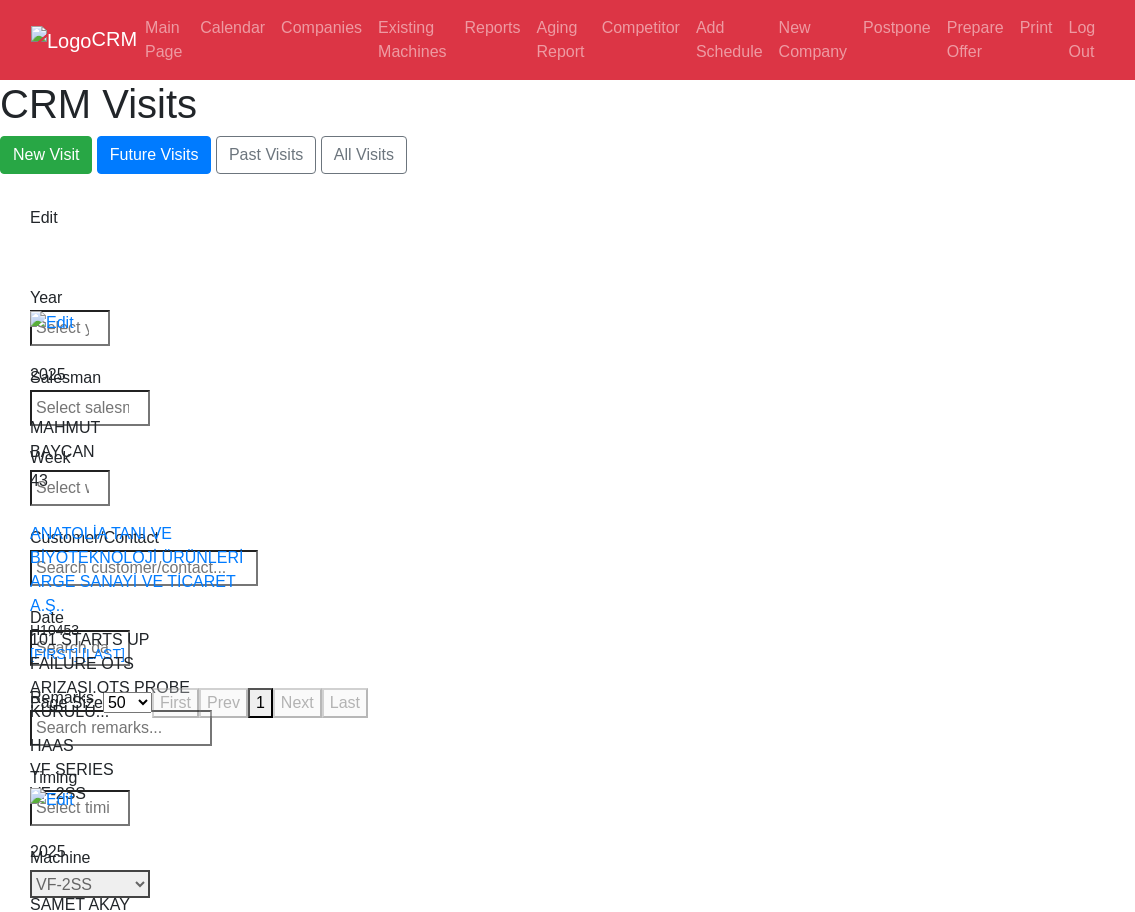 click on "CRM
Main Page
Calendar
Companies
Existing Machines
Reports
Aging Report
Competitor
Add Schedule
New Company
Postpone
Prepare Offer
Print
Log Out
CRM Visits
New Visit
Future Visits
Past Visits
All Visits
Edit Year Week" at bounding box center (567, 361) 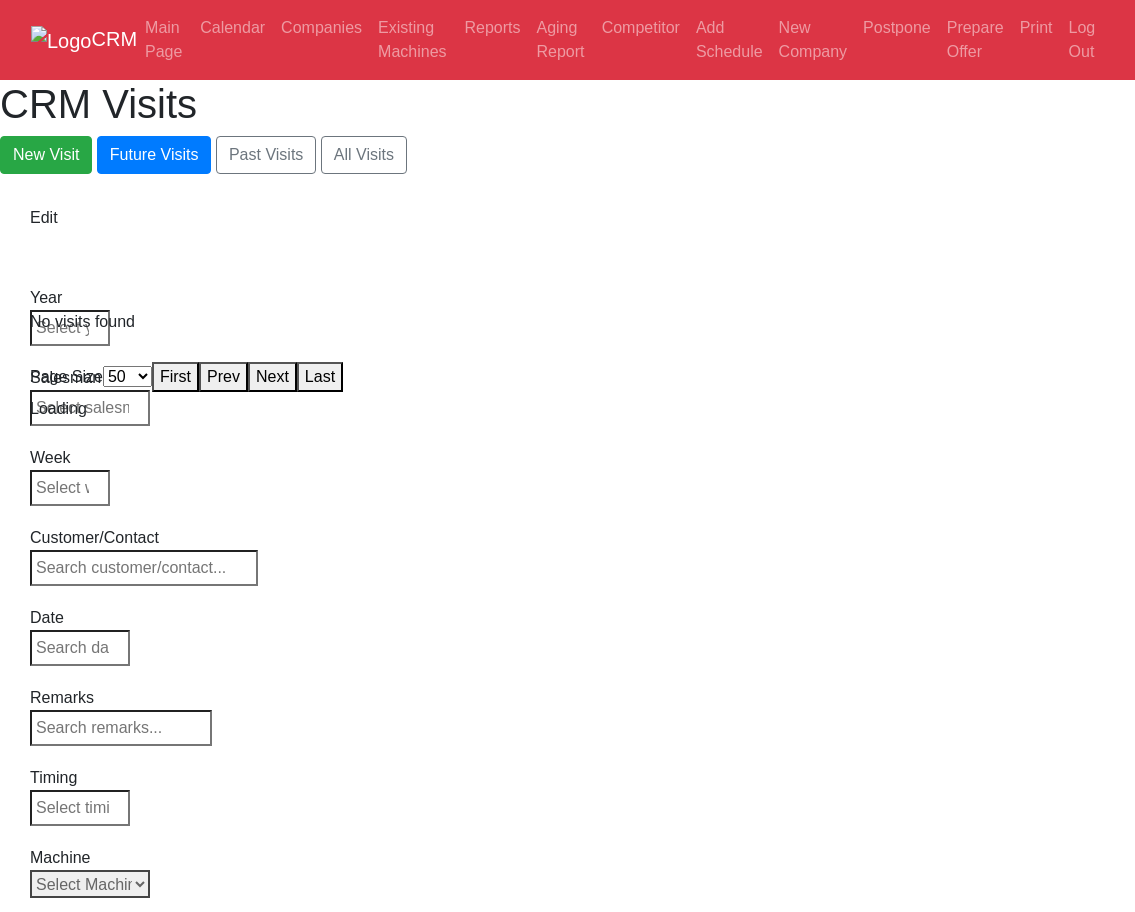 select on "50" 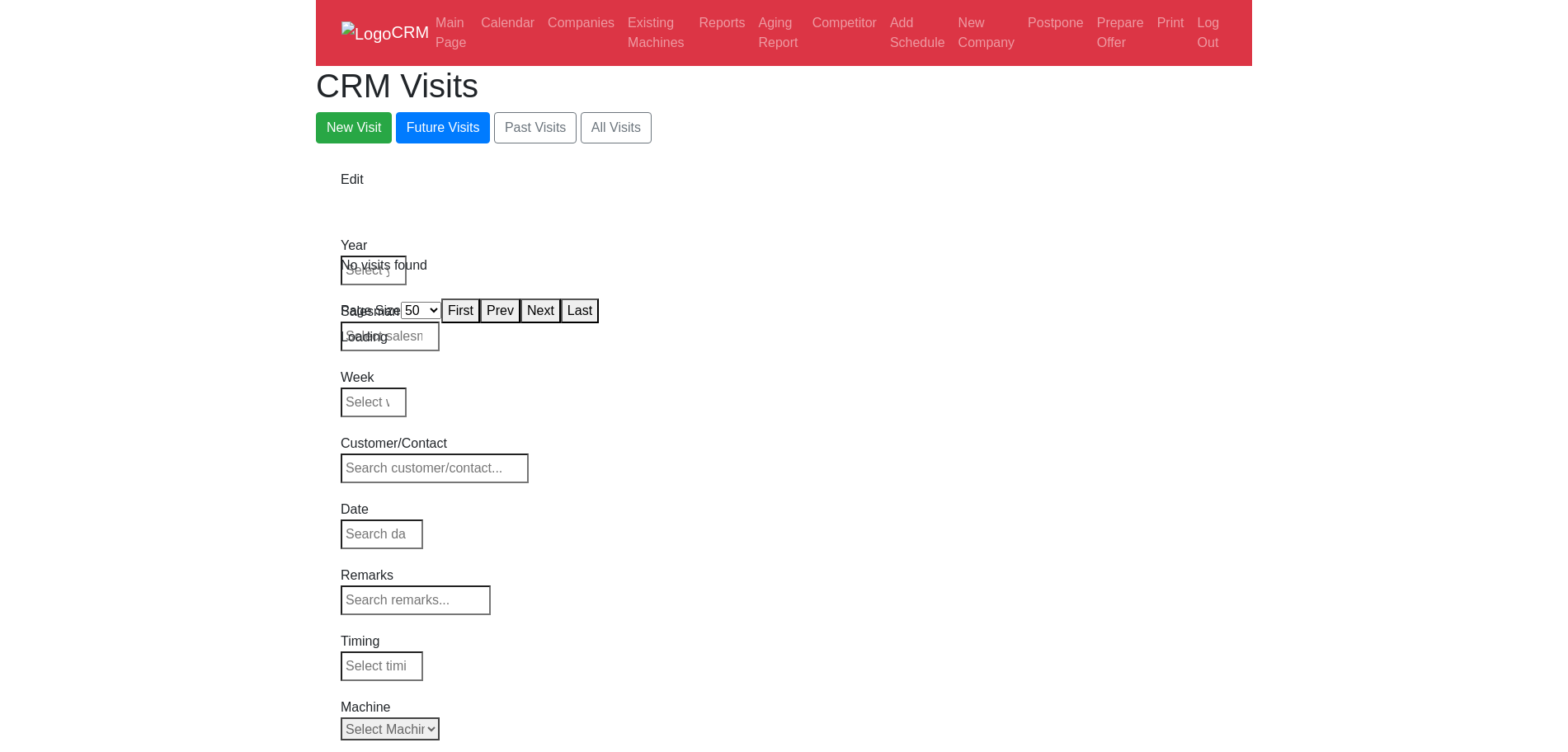 scroll, scrollTop: 0, scrollLeft: 0, axis: both 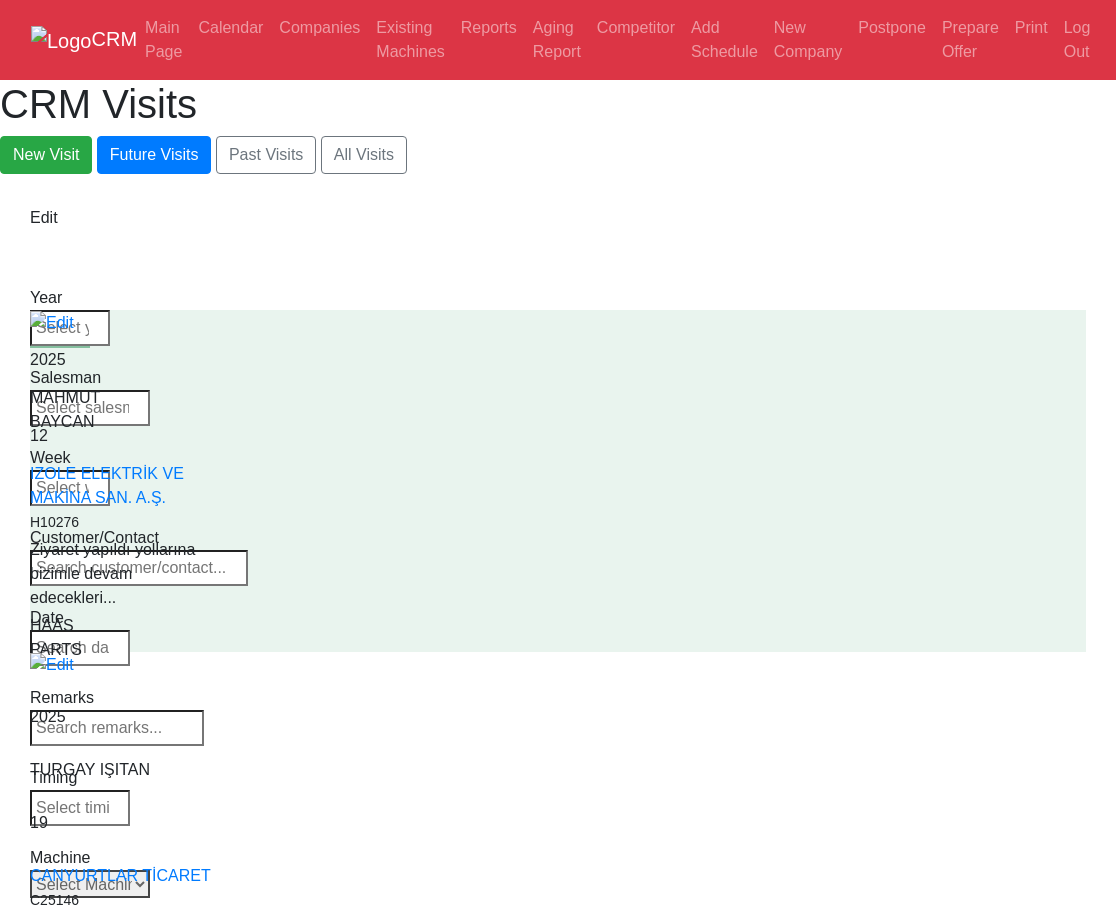 click on "Select Machine HAAS CANACA" at bounding box center [90, 884] 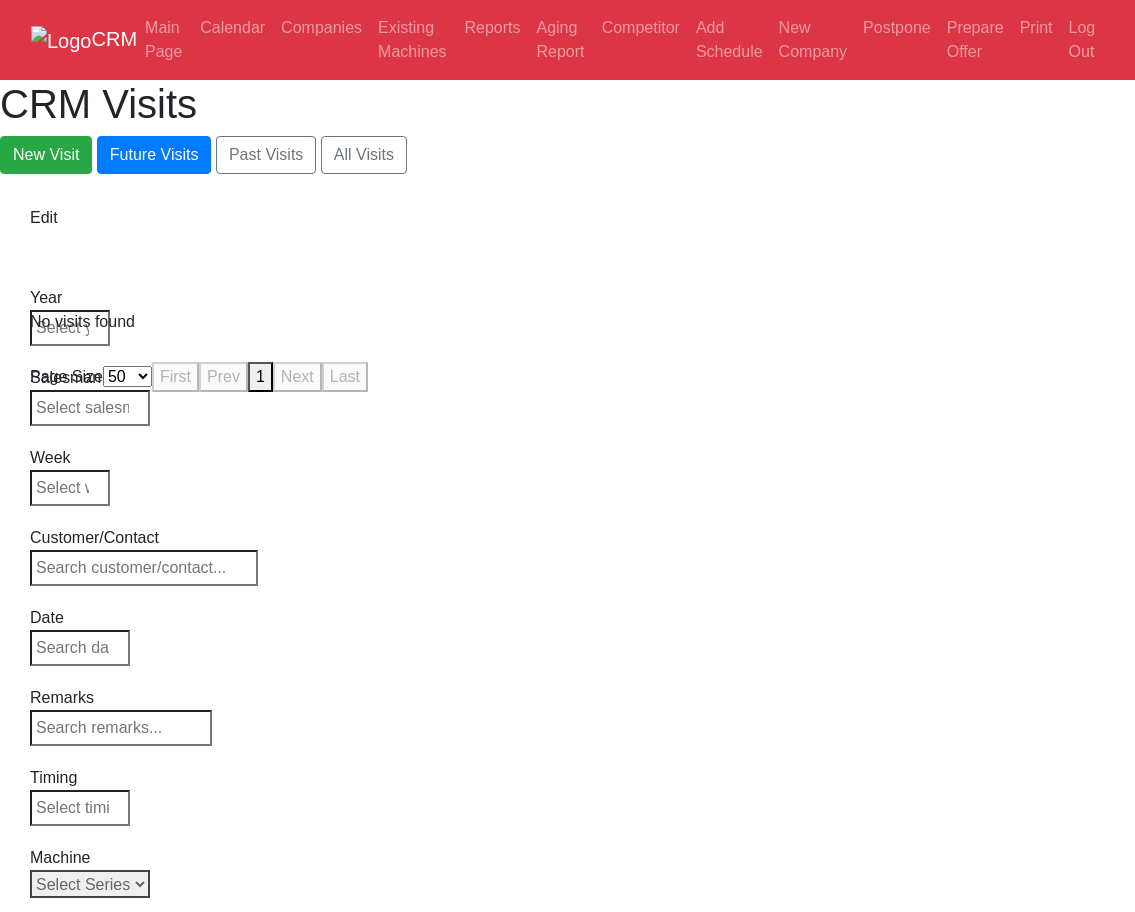 click on "Select Series Back to Supplier All CANACA" at bounding box center (90, 884) 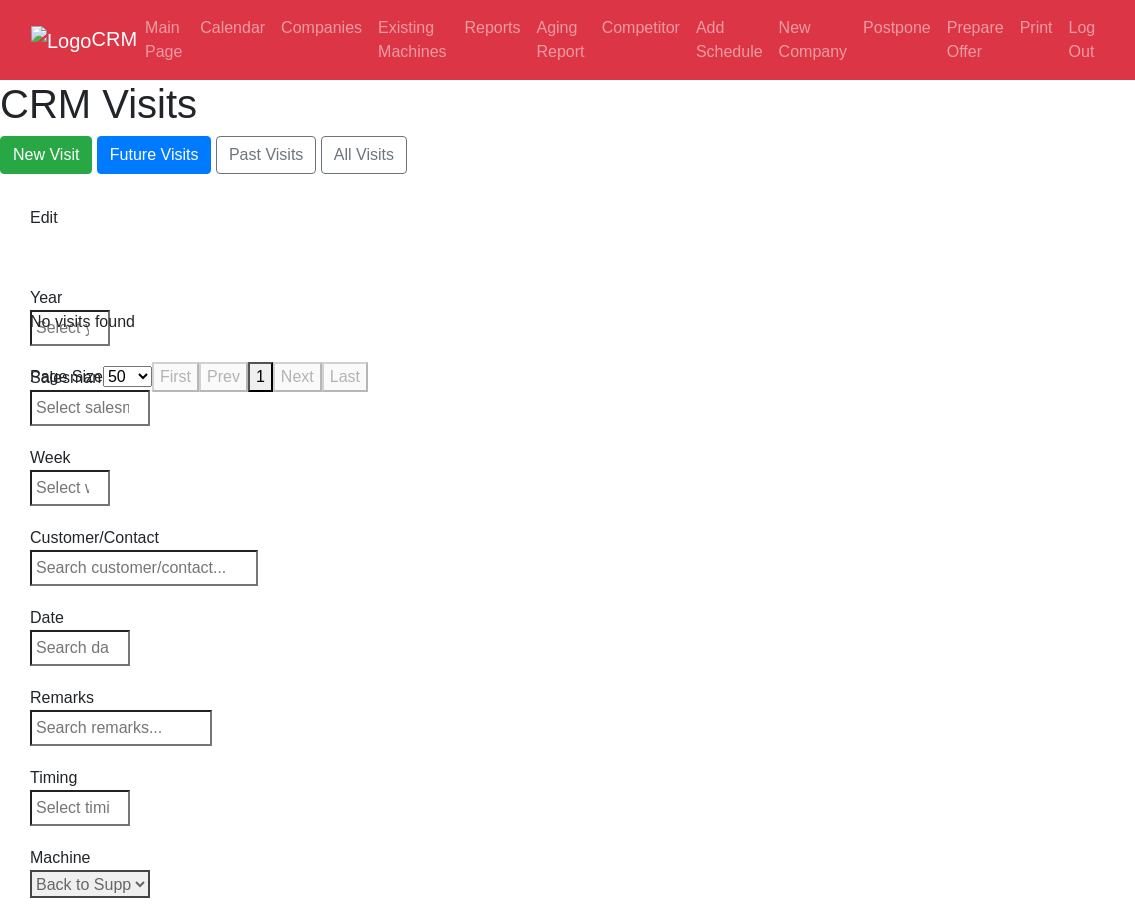 click on "Select Series Back to Supplier All CANACA" at bounding box center [90, 884] 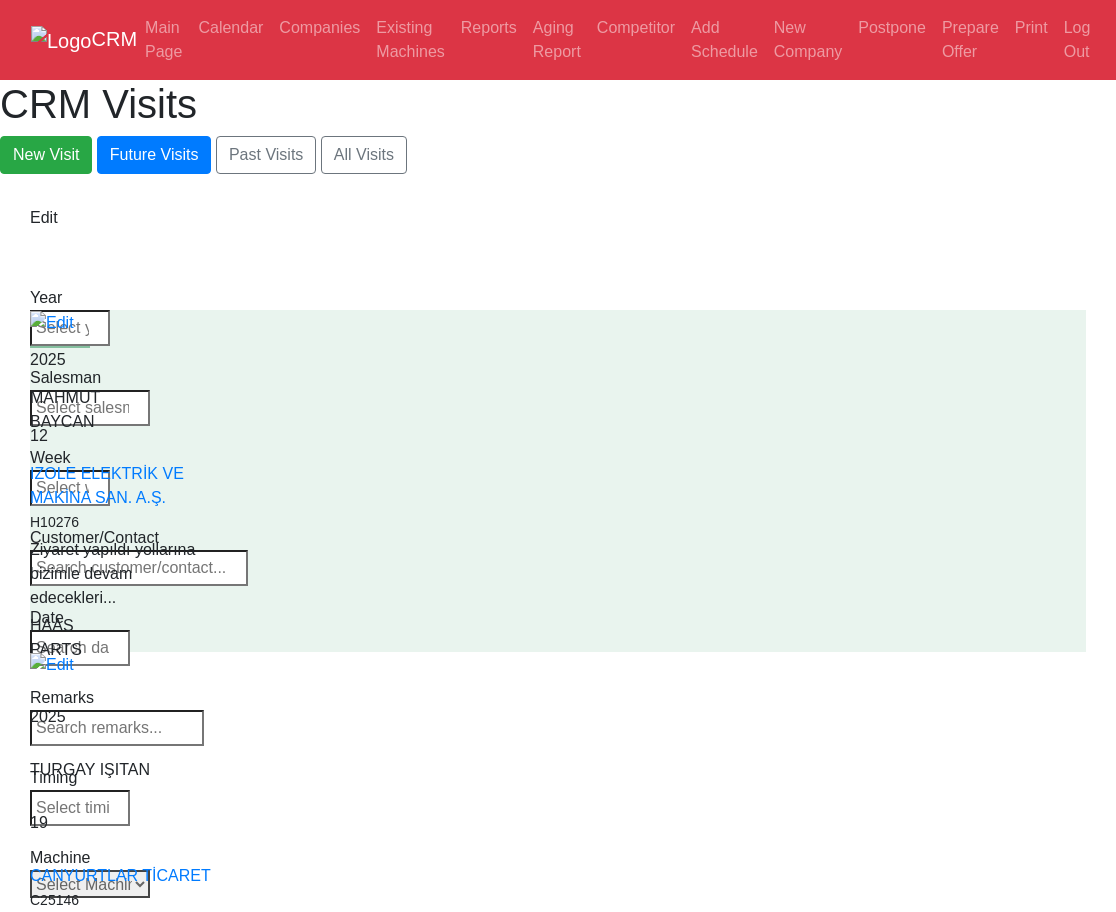click on "Select Machine HAAS CANACA" at bounding box center (90, 884) 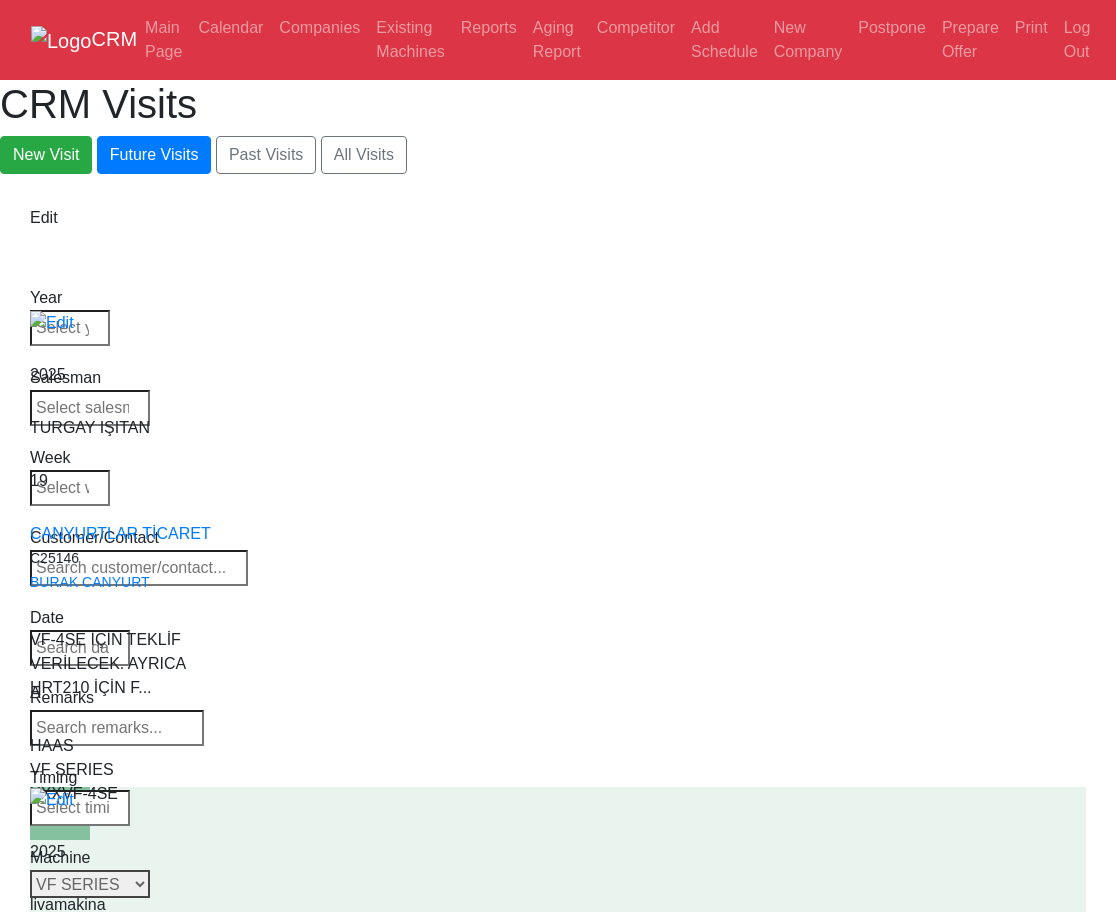 click on "Select Series Back to Supplier All VF SERIES ST SERIES UMC EC SERIES ADDITIONAL TM SERIES MINI SERIES VM SERIES VC SERIES GM SERIES VR SERIES GR SERIES VS SERIES DC SERIES TL SERIES DS SERIES CL SERIES PARTS DT SERIES" at bounding box center [90, 884] 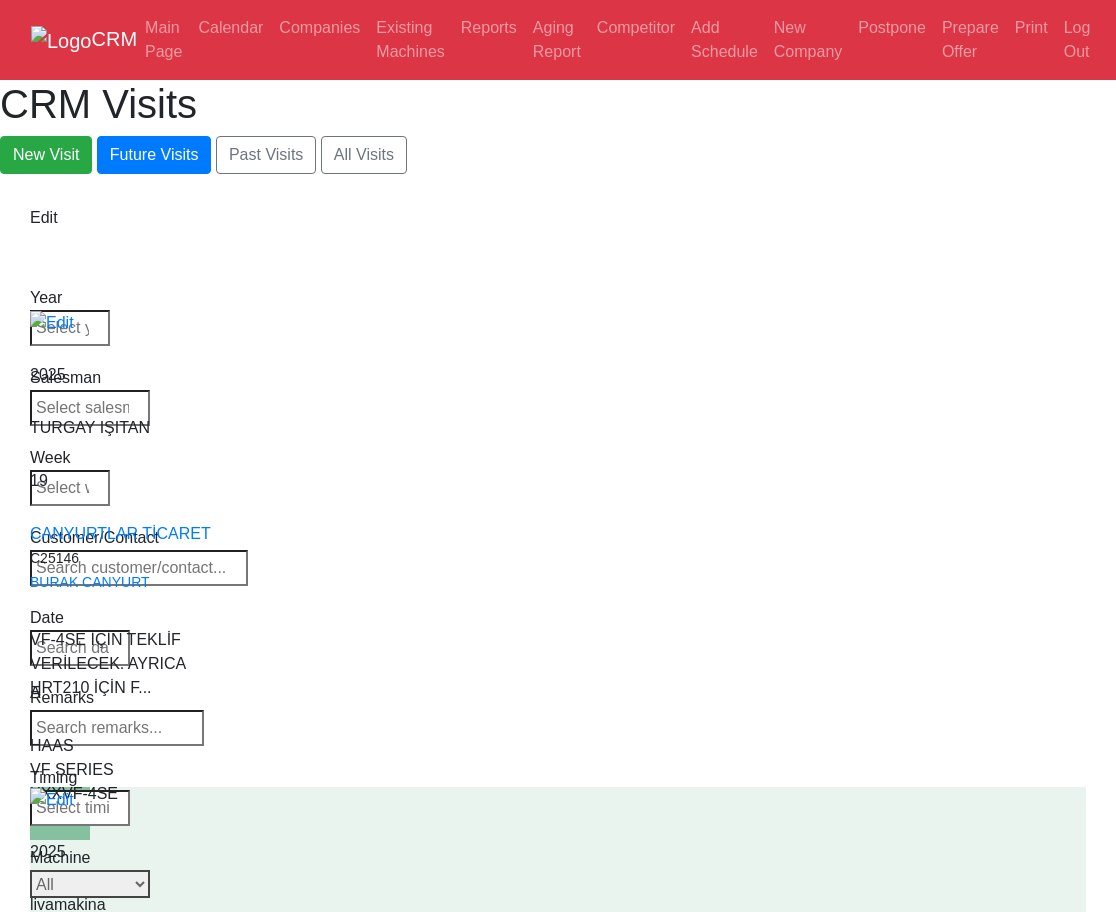 click on "Select Series Back to Supplier All VF SERIES ST SERIES UMC EC SERIES ADDITIONAL TM SERIES MINI SERIES VM SERIES VC SERIES GM SERIES VR SERIES GR SERIES VS SERIES DC SERIES TL SERIES DS SERIES CL SERIES PARTS DT SERIES" at bounding box center (90, 884) 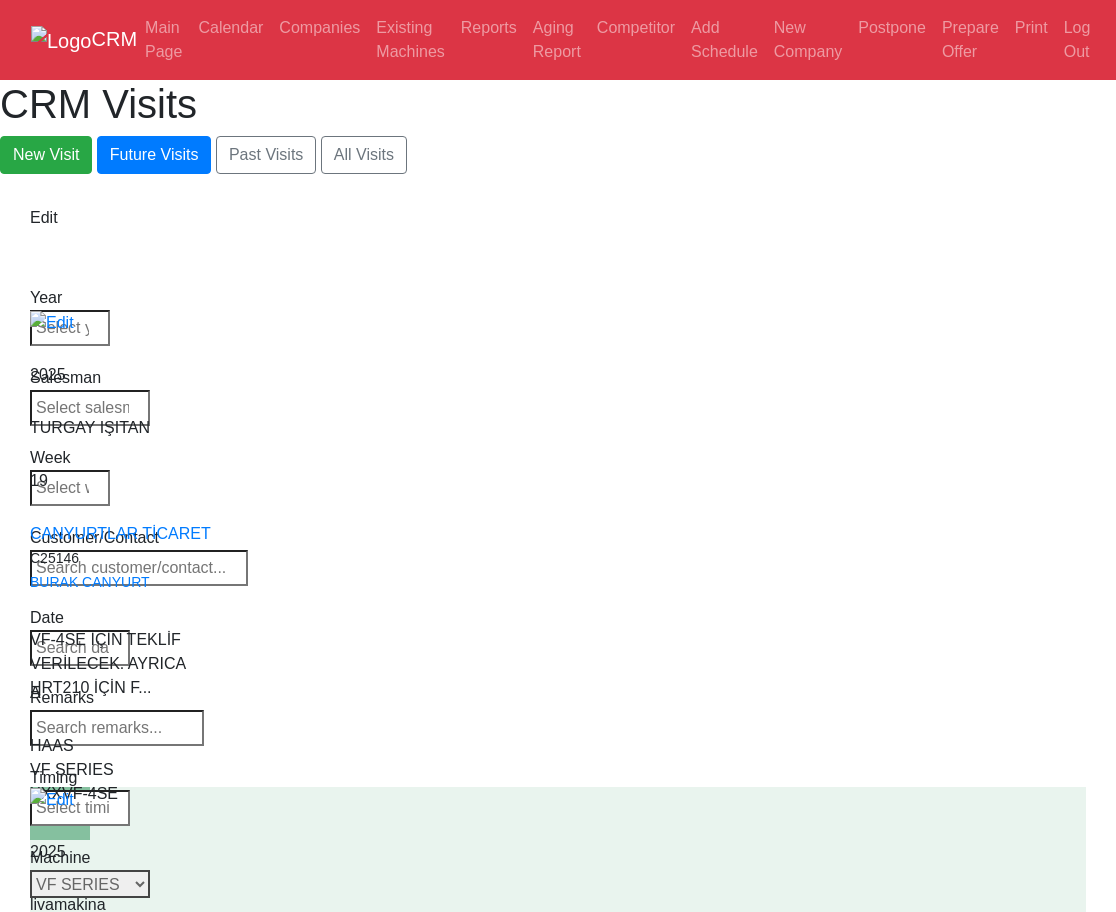 click on "Select Series Back to Supplier All VF SERIES ST SERIES UMC EC SERIES ADDITIONAL TM SERIES MINI SERIES VM SERIES VC SERIES GM SERIES VR SERIES GR SERIES VS SERIES DC SERIES TL SERIES DS SERIES CL SERIES PARTS DT SERIES" at bounding box center [90, 884] 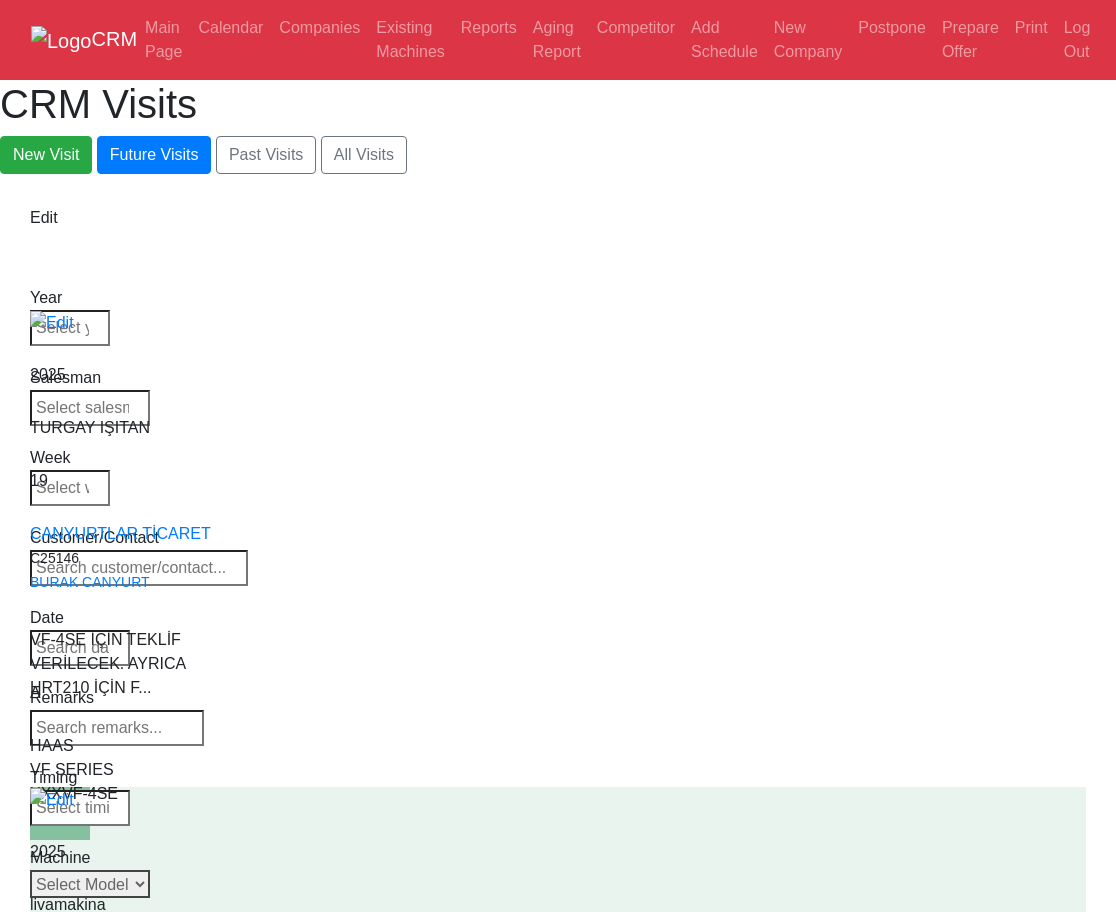click on "Select Model Back to Series All VF-1 VF-2 VF-2SS VF-2SSYT VF-2TR VF-2YT VF-3 VF-3SS VF-3SSYT VF-3YT VF-3YT/50 VF-4 VF-4SS VF-5/40 VF-5/40TR VF-5/40XT VF-5/50 VF-5/50TR VF-5/50XT VF-5SS VF-10/40 VF-10/50 VF-11/40 VF-11/50 VF-12/40 VF-12/50 VF-14/40 VF-14/50 VF-6/40 VF-6/40TR VF-6/50 VF-6/50TR VF-6SS VF-7/40 VF-7/50 VF-8/40 VF-8/50 VF-9/40 VF-9/50" at bounding box center [90, 884] 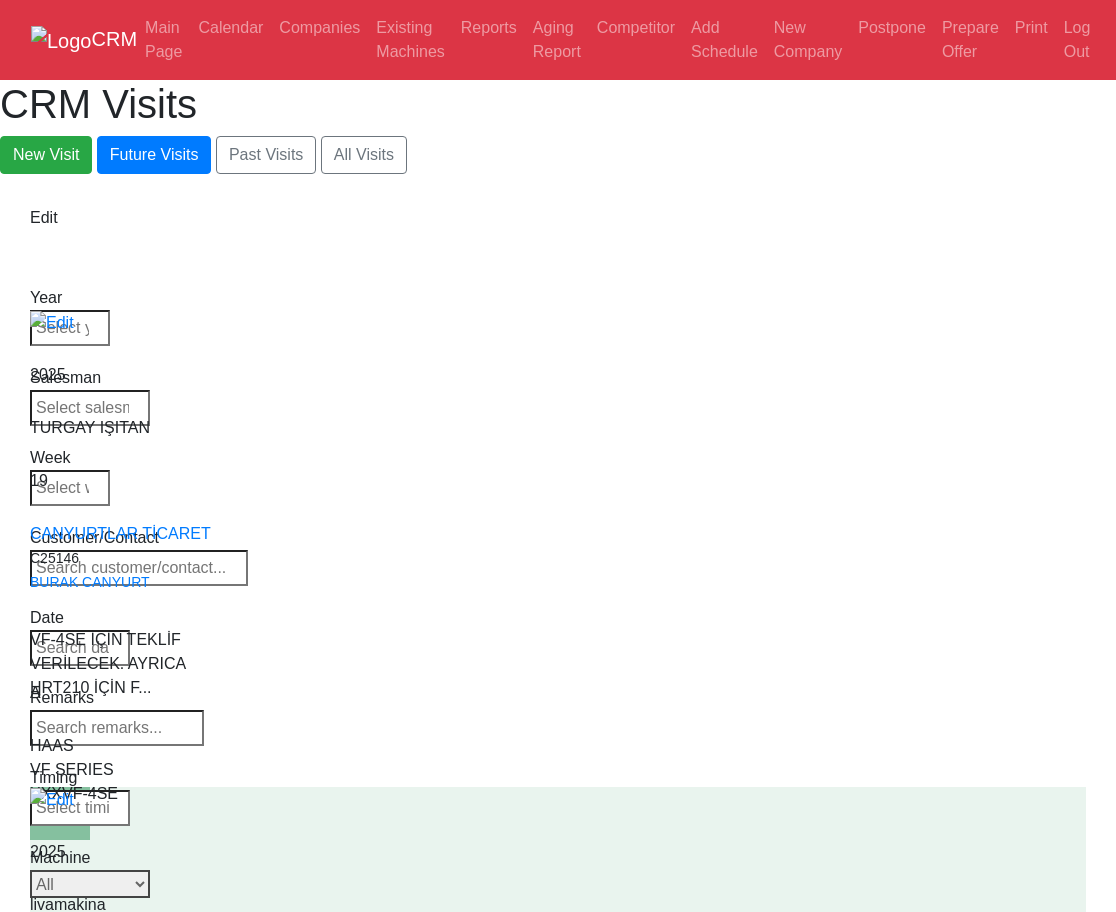 click on "Select Model Back to Series All VF-1 VF-2 VF-2SS VF-2SSYT VF-2TR VF-2YT VF-3 VF-3SS VF-3SSYT VF-3YT VF-3YT/50 VF-4 VF-4SS VF-5/40 VF-5/40TR VF-5/40XT VF-5/50 VF-5/50TR VF-5/50XT VF-5SS VF-10/40 VF-10/50 VF-11/40 VF-11/50 VF-12/40 VF-12/50 VF-14/40 VF-14/50 VF-6/40 VF-6/40TR VF-6/50 VF-6/50TR VF-6SS VF-7/40 VF-7/50 VF-8/40 VF-8/50 VF-9/40 VF-9/50" at bounding box center [90, 884] 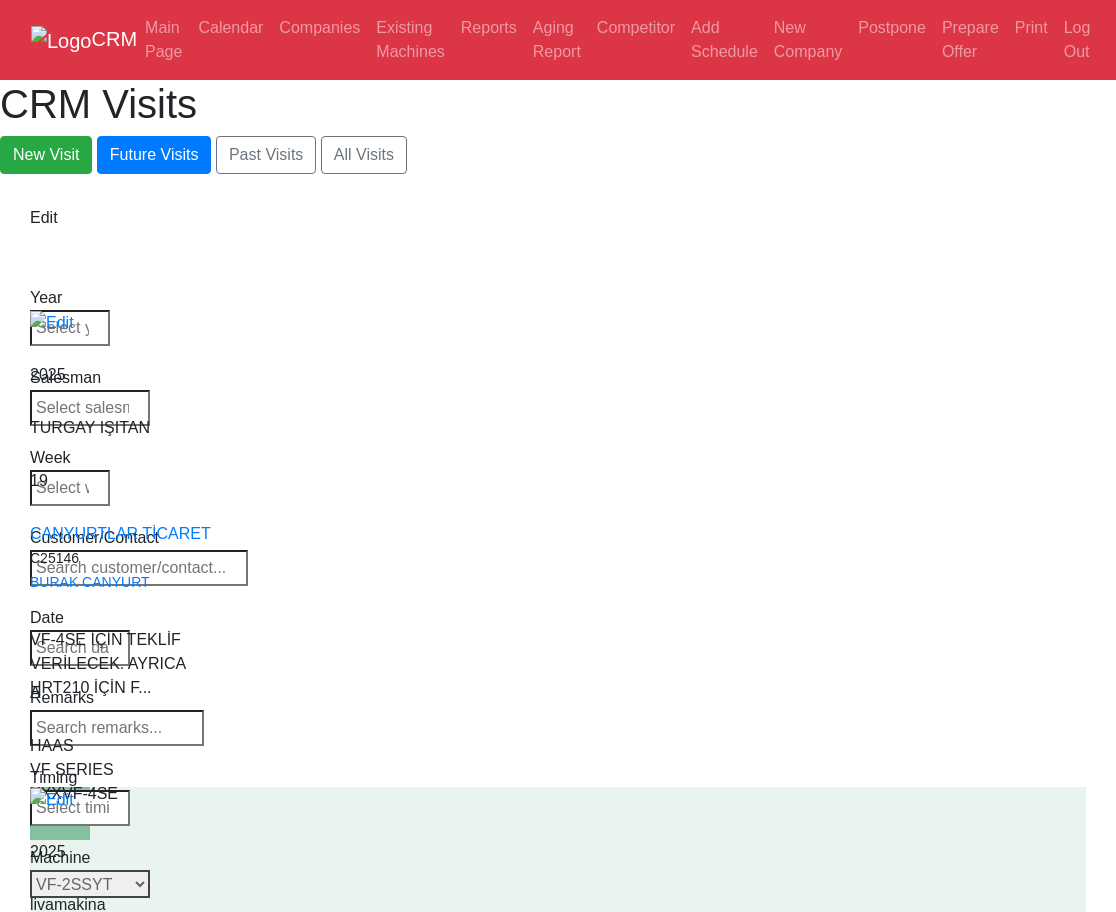 click on "Select Model Back to Series All VF-1 VF-2 VF-2SS VF-2SSYT VF-2TR VF-2YT VF-3 VF-3SS VF-3SSYT VF-3YT VF-3YT/50 VF-4 VF-4SS VF-5/40 VF-5/40TR VF-5/40XT VF-5/50 VF-5/50TR VF-5/50XT VF-5SS VF-10/40 VF-10/50 VF-11/40 VF-11/50 VF-12/40 VF-12/50 VF-14/40 VF-14/50 VF-6/40 VF-6/40TR VF-6/50 VF-6/50TR VF-6SS VF-7/40 VF-7/50 VF-8/40 VF-8/50 VF-9/40 VF-9/50" at bounding box center [90, 884] 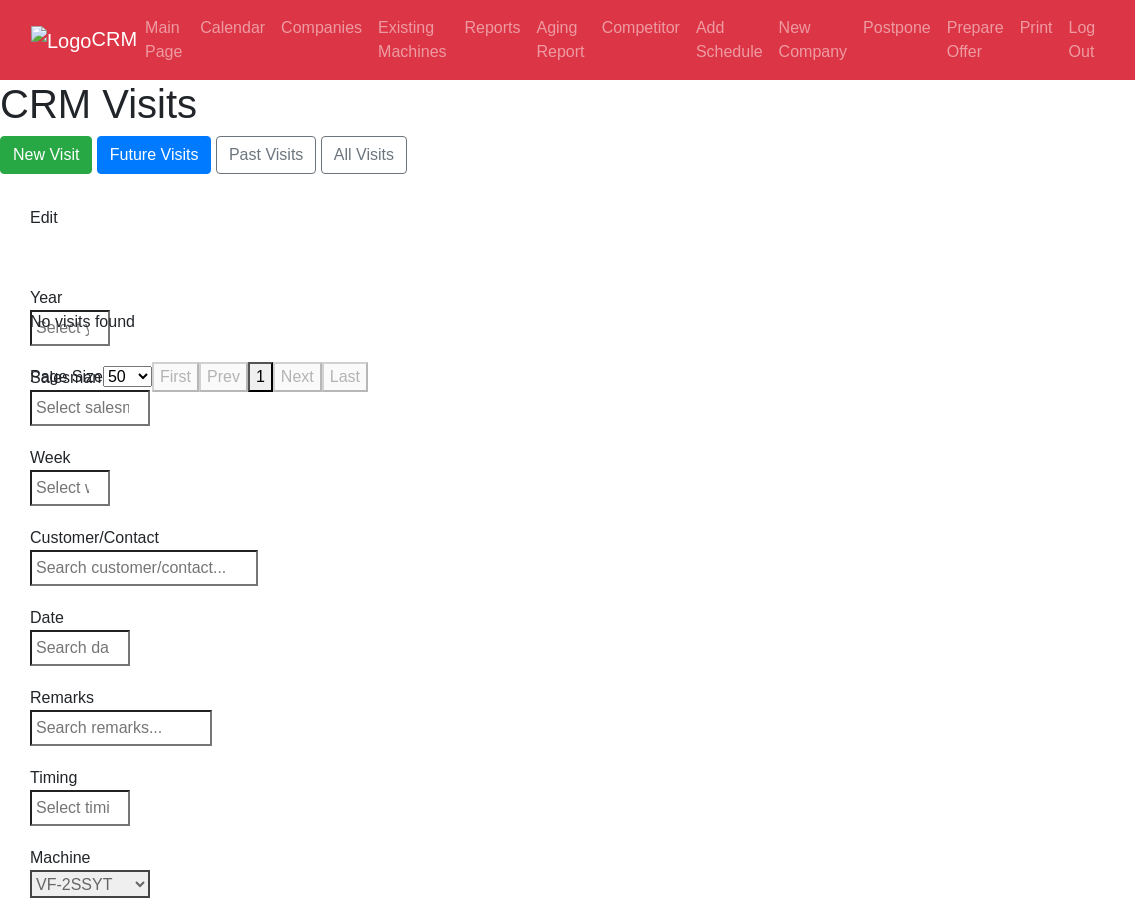 click on "Select Model Back to Series All VF-1 VF-2 VF-2SS VF-2SSYT VF-2TR VF-2YT VF-3 VF-3SS VF-3SSYT VF-3YT VF-3YT/50 VF-4 VF-4SS VF-5/40 VF-5/40TR VF-5/40XT VF-5/50 VF-5/50TR VF-5/50XT VF-5SS VF-10/40 VF-10/50 VF-11/40 VF-11/50 VF-12/40 VF-12/50 VF-14/40 VF-14/50 VF-6/40 VF-6/40TR VF-6/50 VF-6/50TR VF-6SS VF-7/40 VF-7/50 VF-8/40 VF-8/50 VF-9/40 VF-9/50" at bounding box center (90, 884) 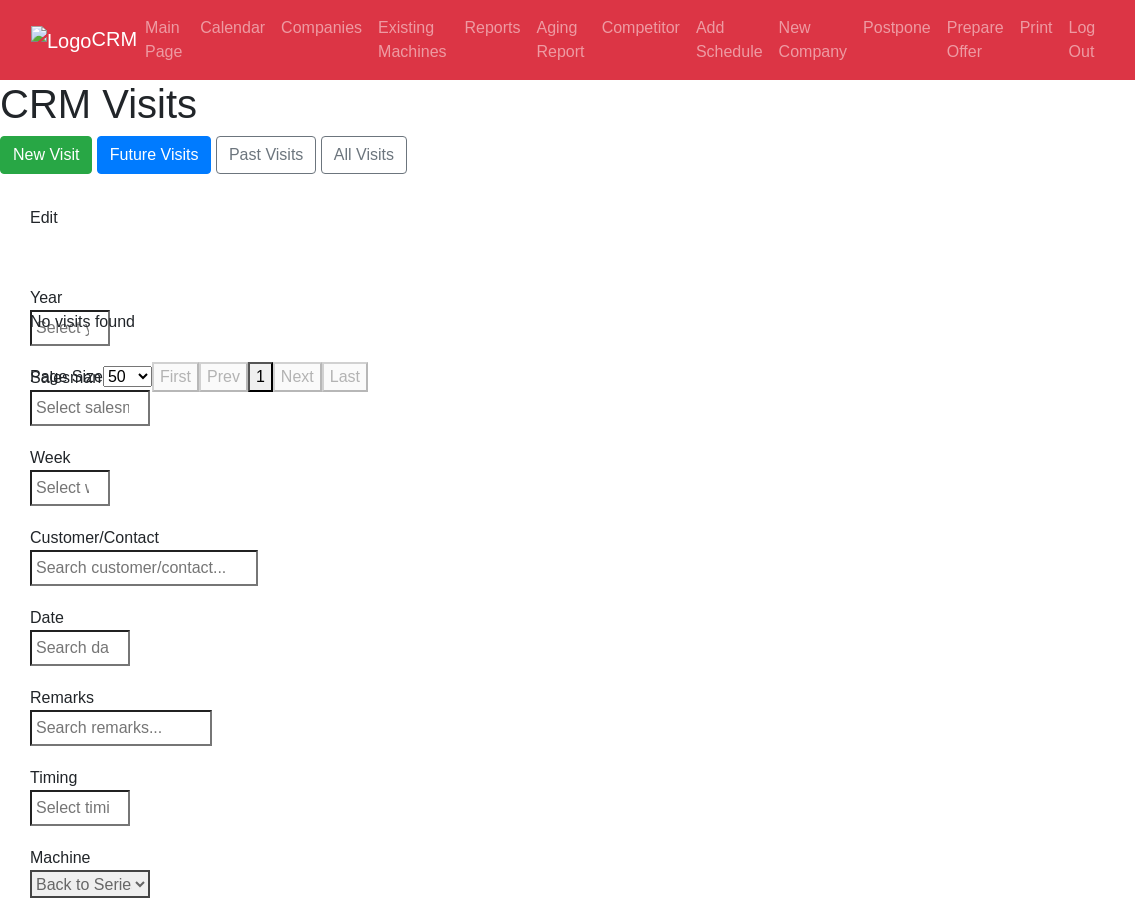 click on "Select Model Back to Series All VF-1 VF-2 VF-2SS VF-2SSYT VF-2TR VF-2YT VF-3 VF-3SS VF-3SSYT VF-3YT VF-3YT/50 VF-4 VF-4SS VF-5/40 VF-5/40TR VF-5/40XT VF-5/50 VF-5/50TR VF-5/50XT VF-5SS VF-10/40 VF-10/50 VF-11/40 VF-11/50 VF-12/40 VF-12/50 VF-14/40 VF-14/50 VF-6/40 VF-6/40TR VF-6/50 VF-6/50TR VF-6SS VF-7/40 VF-7/50 VF-8/40 VF-8/50 VF-9/40 VF-9/50" at bounding box center (90, 884) 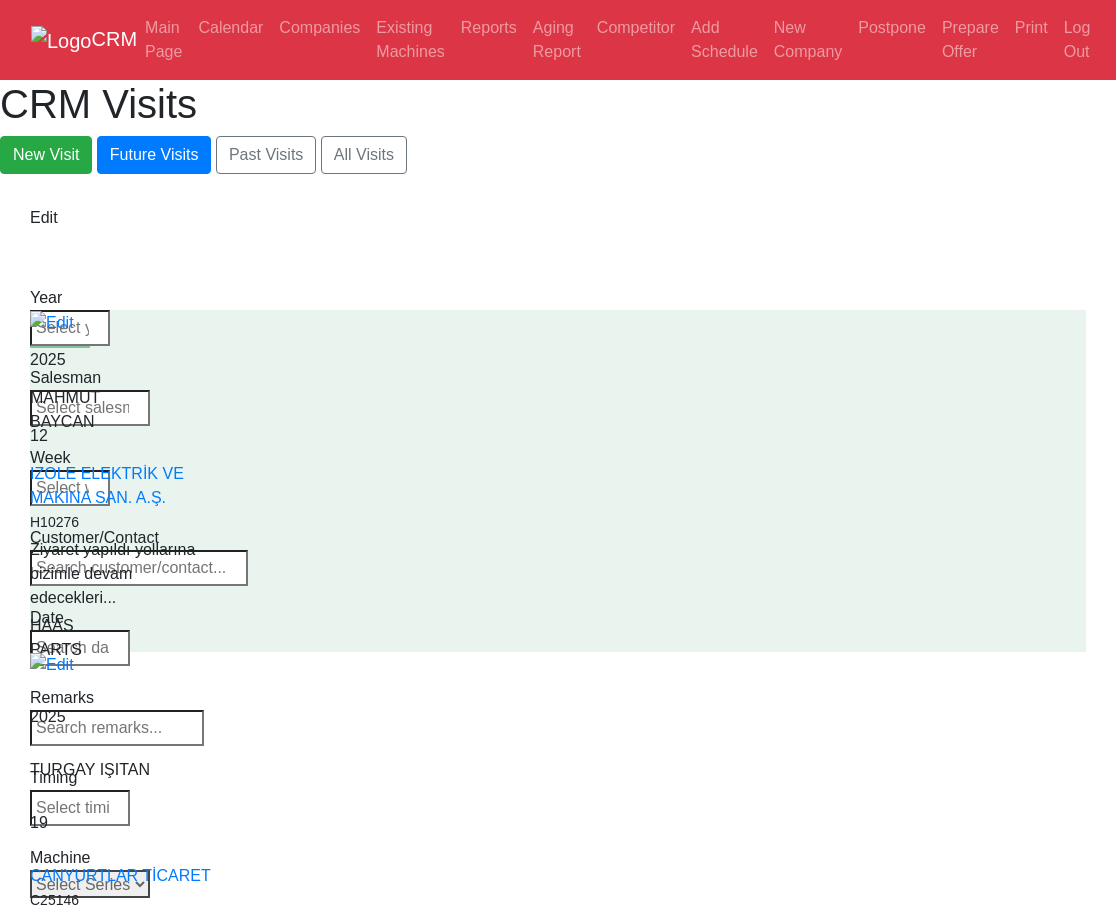 click on "Select Series Back to Supplier All VF SERIES ST SERIES UMC EC SERIES ADDITIONAL TM SERIES MINI SERIES VM SERIES VC SERIES GM SERIES VR SERIES GR SERIES VS SERIES DC SERIES TL SERIES DS SERIES CL SERIES PARTS DT SERIES" at bounding box center (90, 884) 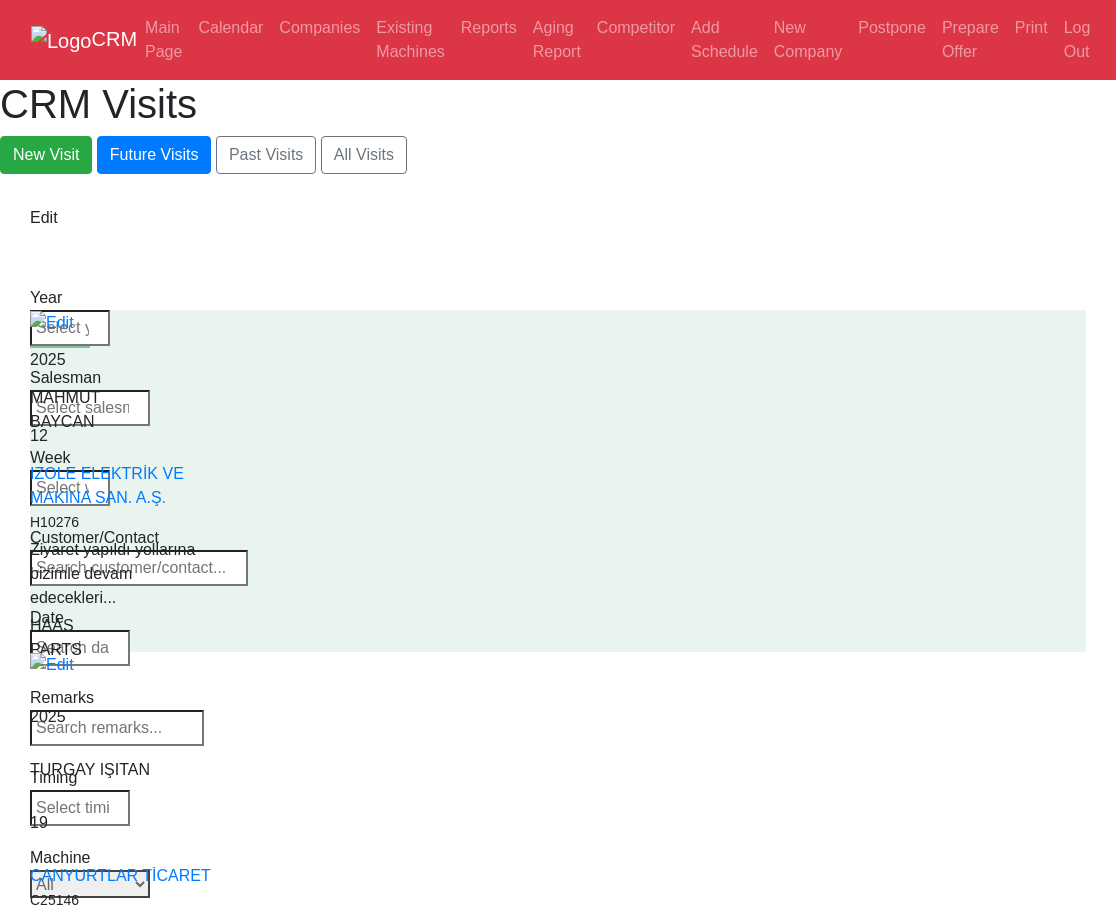 click on "Select Series Back to Supplier All VF SERIES ST SERIES UMC EC SERIES ADDITIONAL TM SERIES MINI SERIES VM SERIES VC SERIES GM SERIES VR SERIES GR SERIES VS SERIES DC SERIES TL SERIES DS SERIES CL SERIES PARTS DT SERIES" at bounding box center [90, 884] 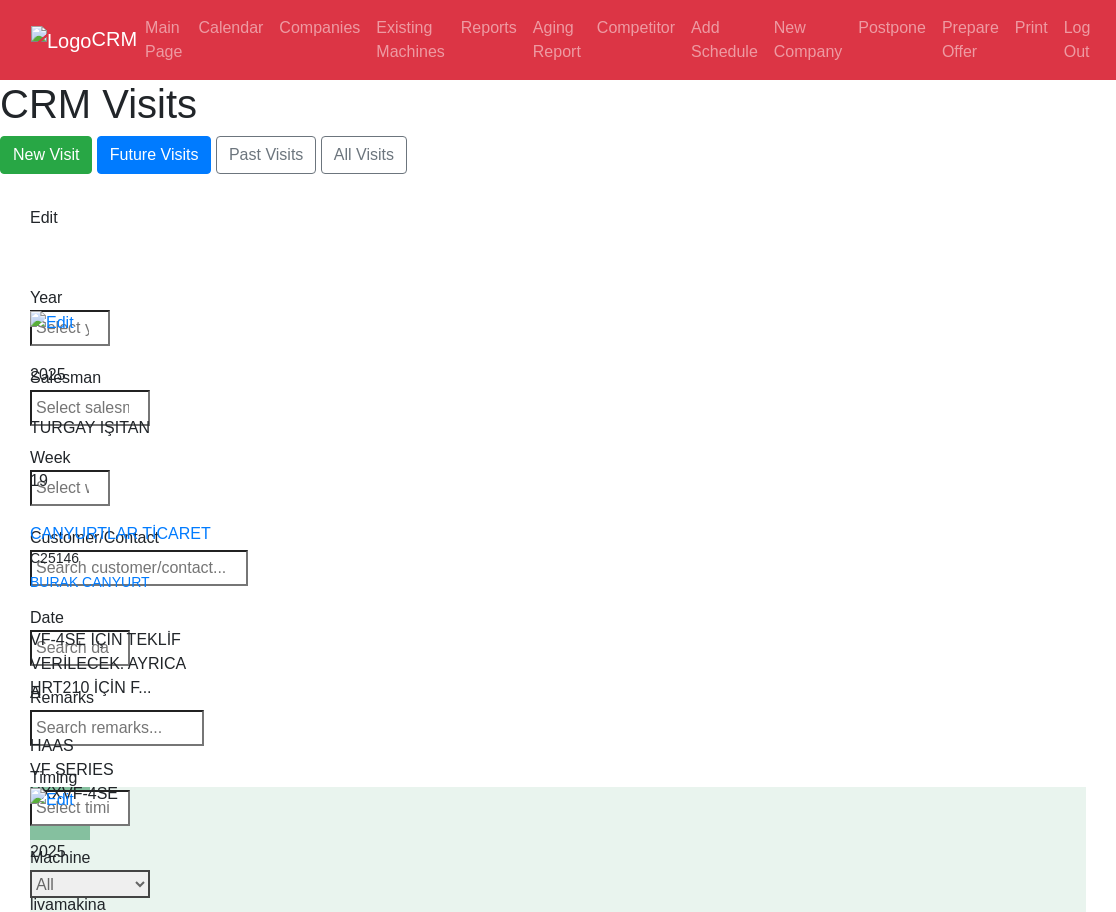 click on "Select Series Back to Supplier All VF SERIES ST SERIES UMC EC SERIES ADDITIONAL TM SERIES MINI SERIES VM SERIES VC SERIES GM SERIES VR SERIES GR SERIES VS SERIES DC SERIES TL SERIES DS SERIES CL SERIES PARTS DT SERIES" at bounding box center (90, 884) 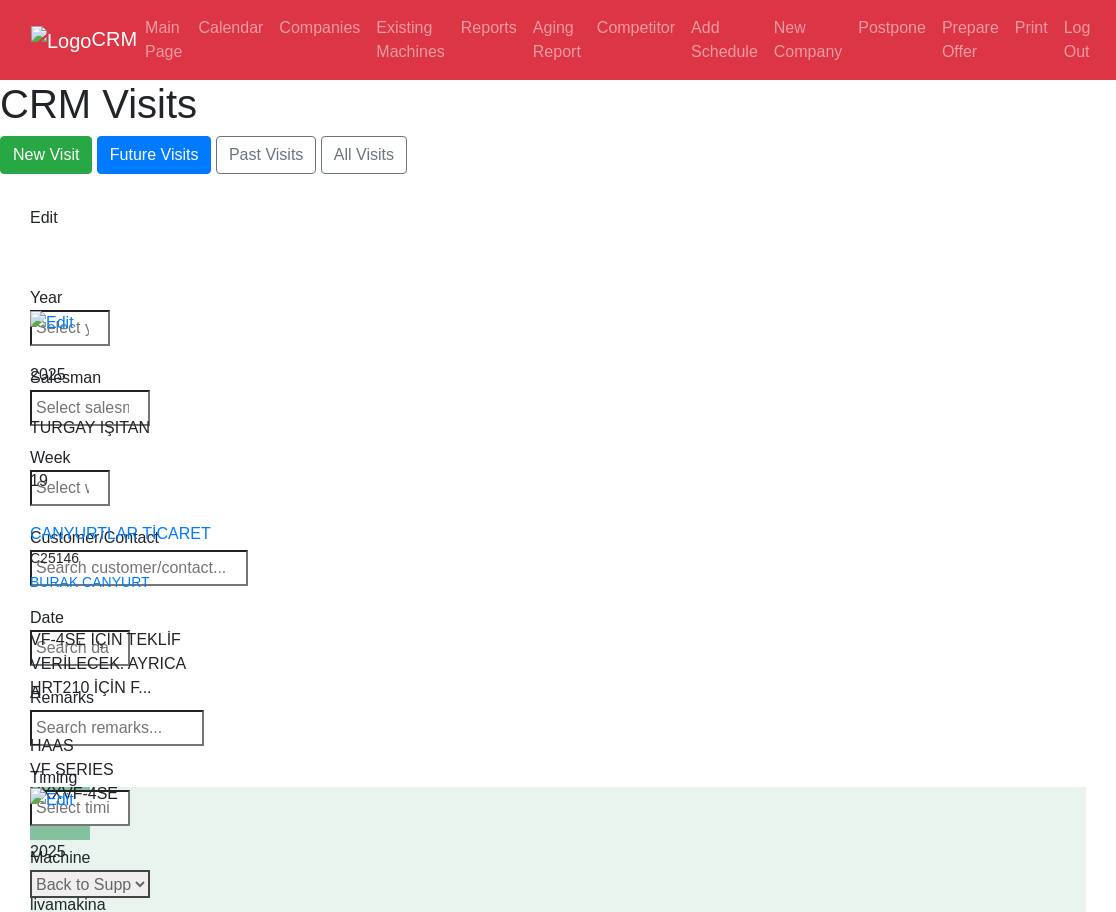 click on "Select Series Back to Supplier All VF SERIES ST SERIES UMC EC SERIES ADDITIONAL TM SERIES MINI SERIES VM SERIES VC SERIES GM SERIES VR SERIES GR SERIES VS SERIES DC SERIES TL SERIES DS SERIES CL SERIES PARTS DT SERIES" at bounding box center (90, 884) 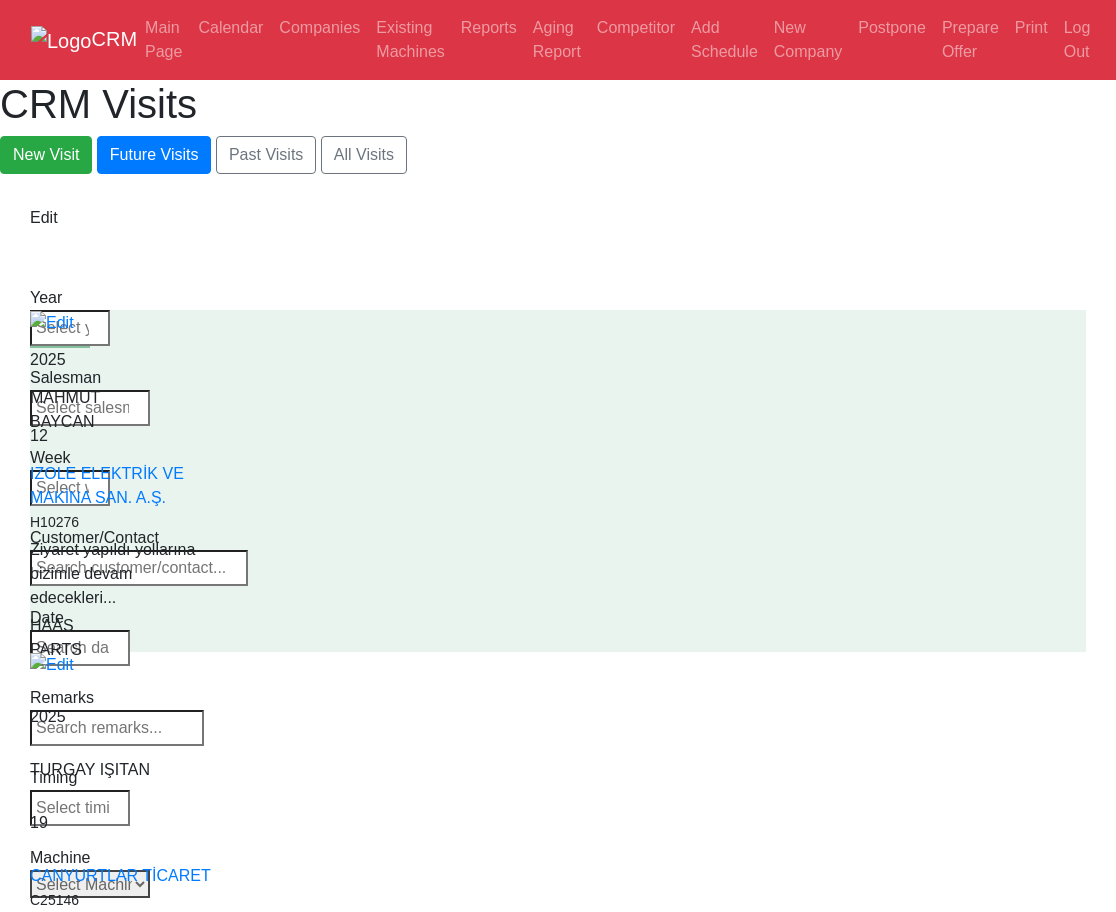 click on "Select Machine HAAS CANACA" at bounding box center (90, 884) 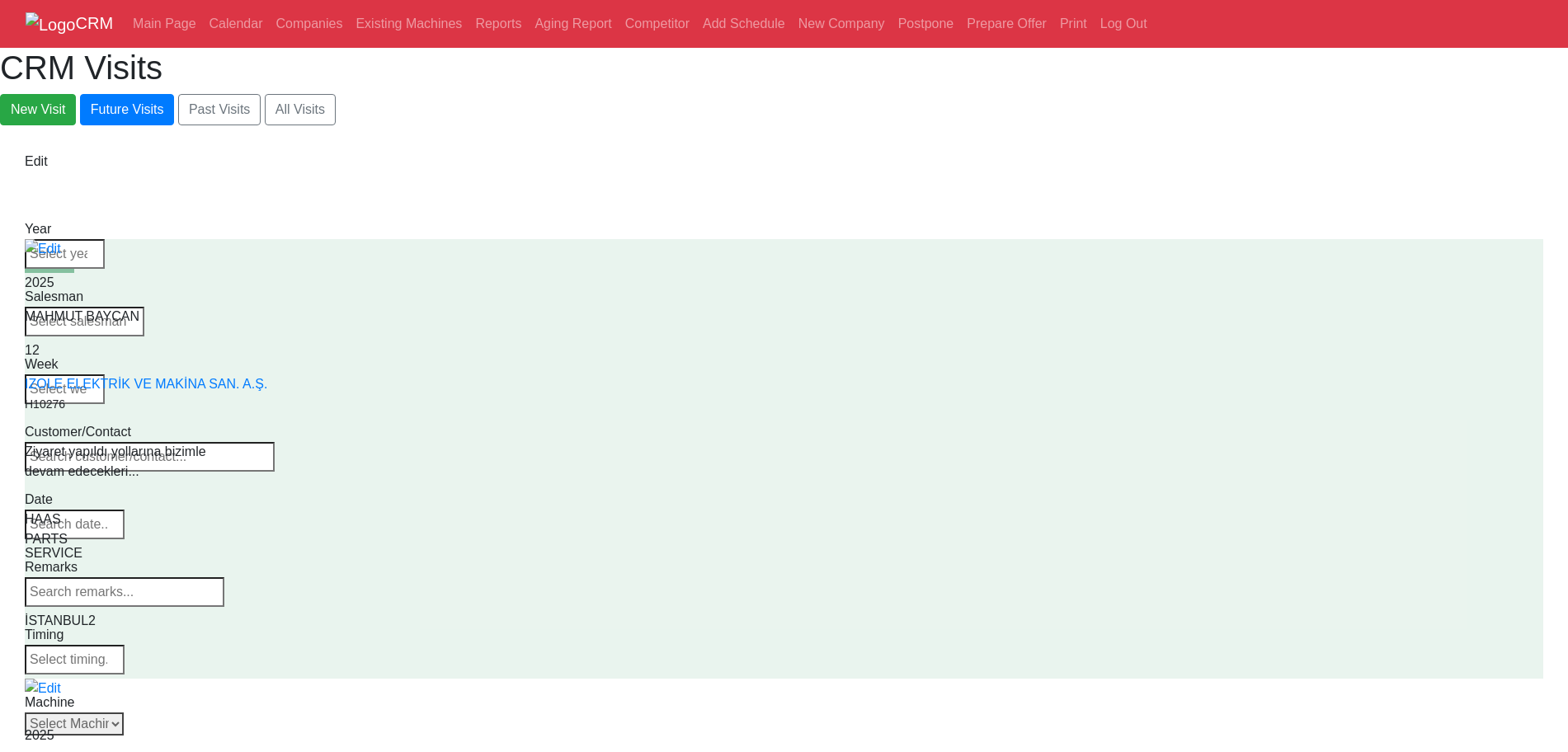 click on "Select Machine HAAS CANACA" at bounding box center (74, 724) 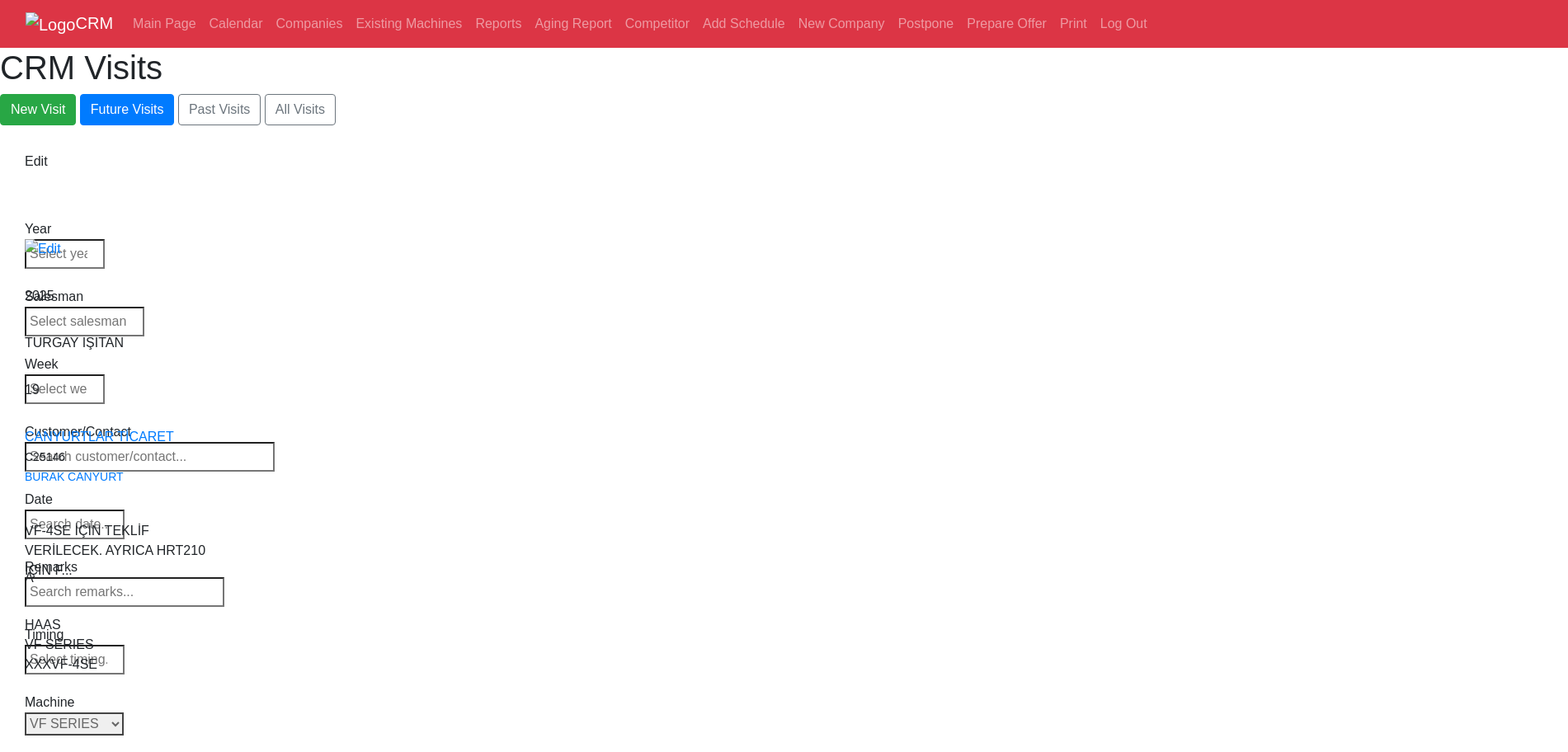 click on "Select Series Back to Supplier All VF SERIES ST SERIES UMC EC SERIES ADDITIONAL TM SERIES MINI SERIES VM SERIES VC SERIES GM SERIES VR SERIES GR SERIES VS SERIES DC SERIES TL SERIES DS SERIES CL SERIES PARTS DT SERIES" at bounding box center [74, 724] 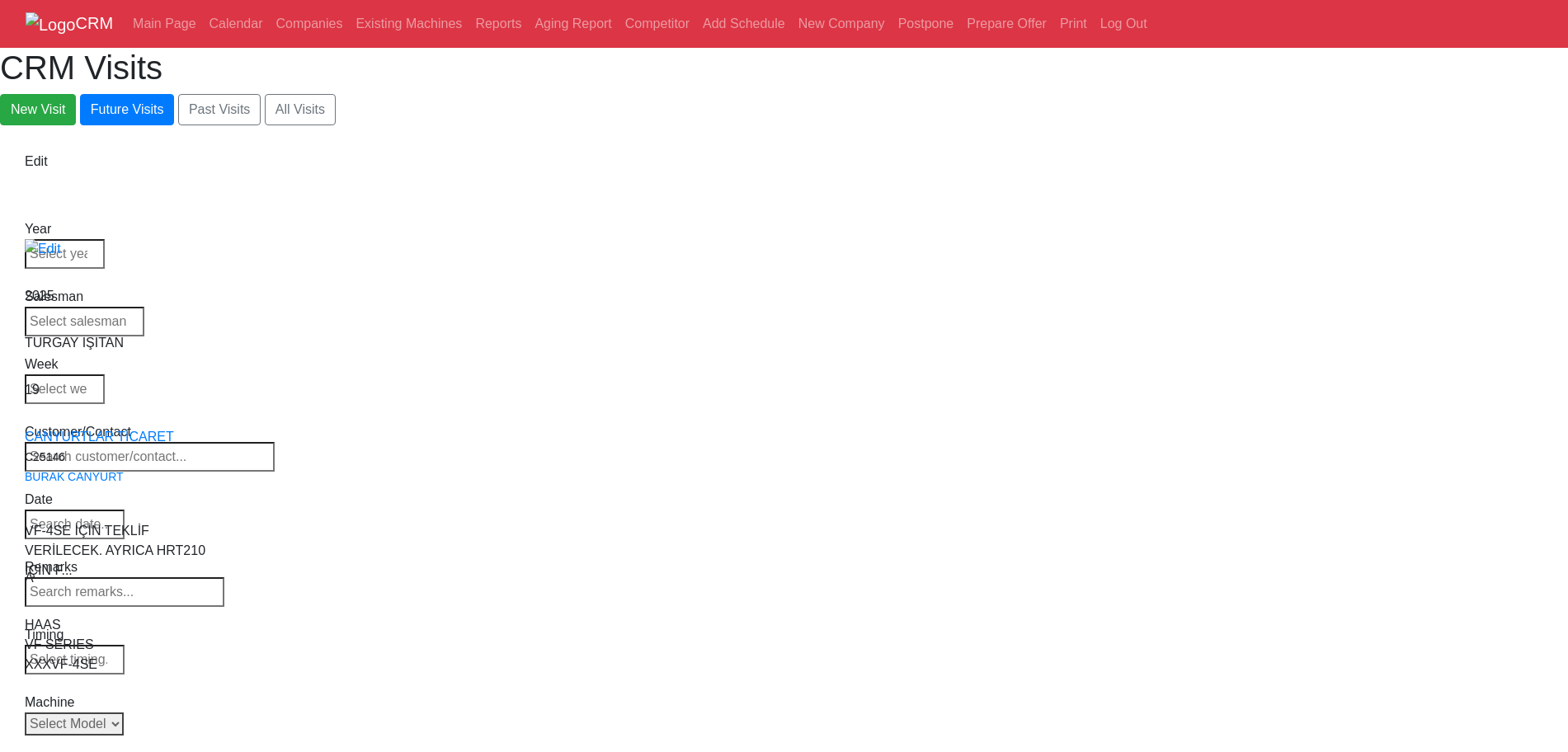 click on "Select Model Back to Series All VF-1 VF-2 VF-2SS VF-2SSYT VF-2TR VF-2YT VF-3 VF-3SS VF-3SSYT VF-3YT VF-3YT/50 VF-4 VF-4SS VF-5/40 VF-5/40TR VF-5/40XT VF-5/50 VF-5/50TR VF-5/50XT VF-5SS VF-10/40 VF-10/50 VF-11/40 VF-11/50 VF-12/40 VF-12/50 VF-14/40 VF-14/50 VF-6/40 VF-6/40TR VF-6/50 VF-6/50TR VF-6SS VF-7/40 VF-7/50 VF-8/40 VF-8/50 VF-9/40 VF-9/50" at bounding box center (74, 724) 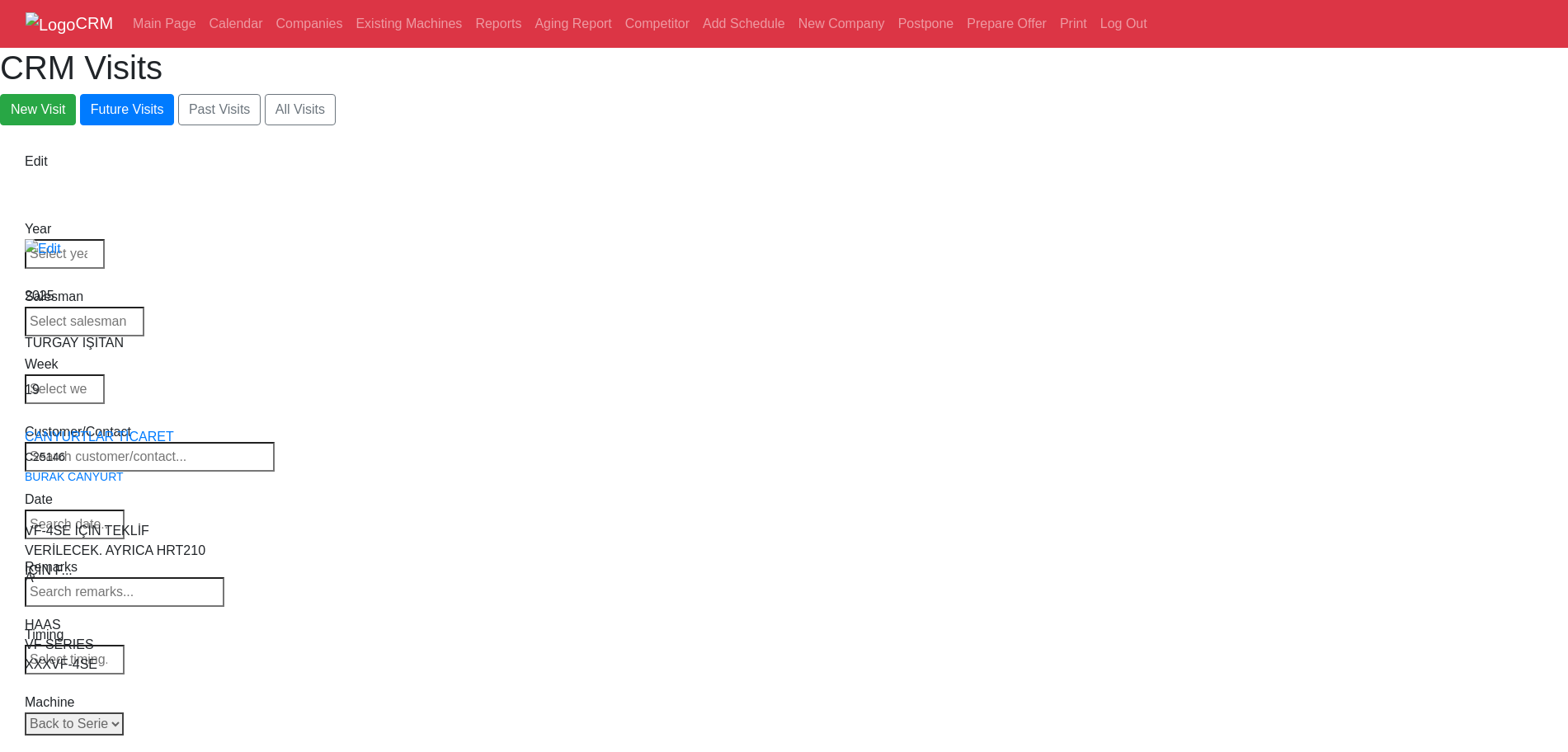 click on "Select Model Back to Series All VF-1 VF-2 VF-2SS VF-2SSYT VF-2TR VF-2YT VF-3 VF-3SS VF-3SSYT VF-3YT VF-3YT/50 VF-4 VF-4SS VF-5/40 VF-5/40TR VF-5/40XT VF-5/50 VF-5/50TR VF-5/50XT VF-5SS VF-10/40 VF-10/50 VF-11/40 VF-11/50 VF-12/40 VF-12/50 VF-14/40 VF-14/50 VF-6/40 VF-6/40TR VF-6/50 VF-6/50TR VF-6SS VF-7/40 VF-7/50 VF-8/40 VF-8/50 VF-9/40 VF-9/50" at bounding box center (74, 724) 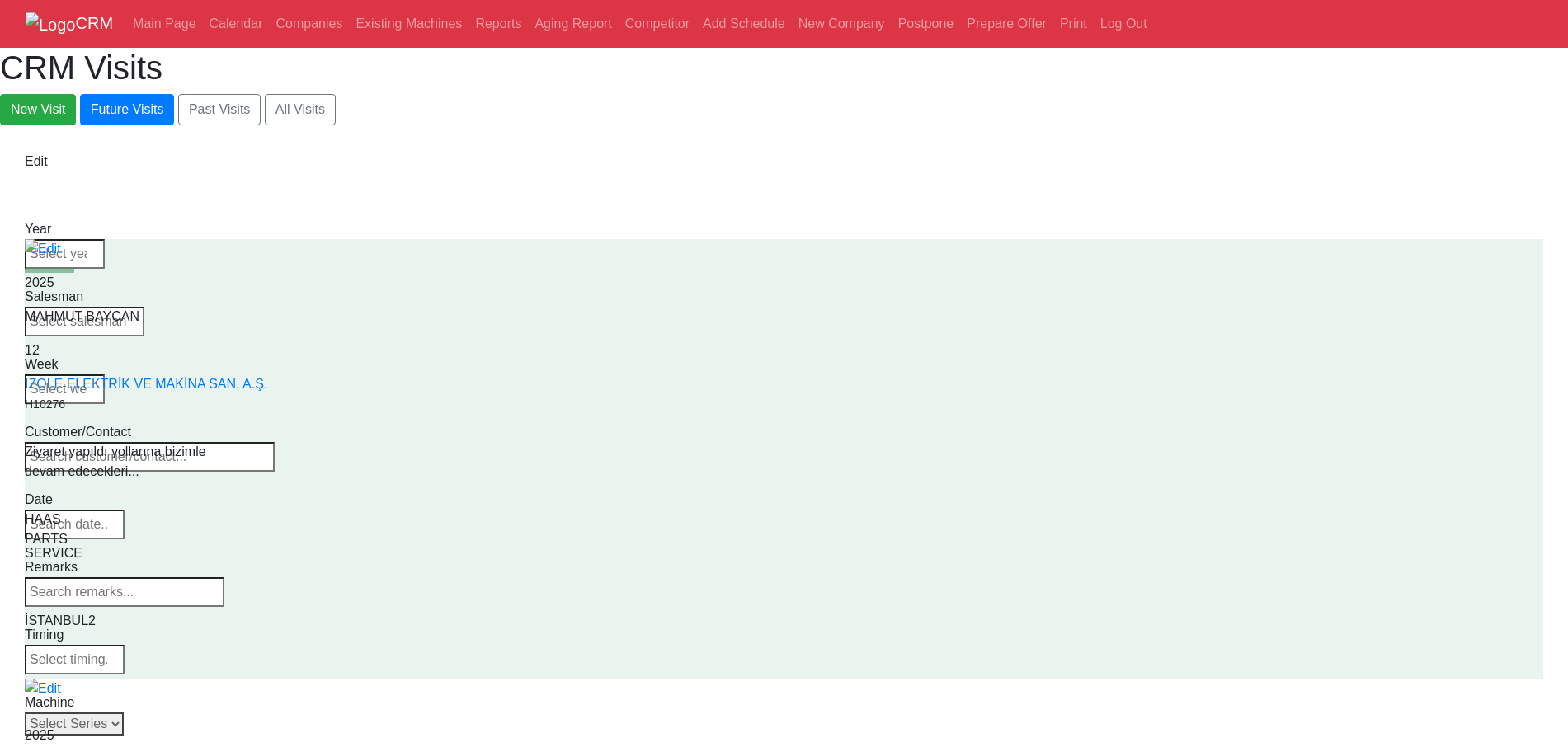 click on "Select Series Back to Supplier All VF SERIES ST SERIES UMC EC SERIES ADDITIONAL TM SERIES MINI SERIES VM SERIES VC SERIES GM SERIES VR SERIES GR SERIES VS SERIES DC SERIES TL SERIES DS SERIES CL SERIES PARTS DT SERIES" at bounding box center [74, 724] 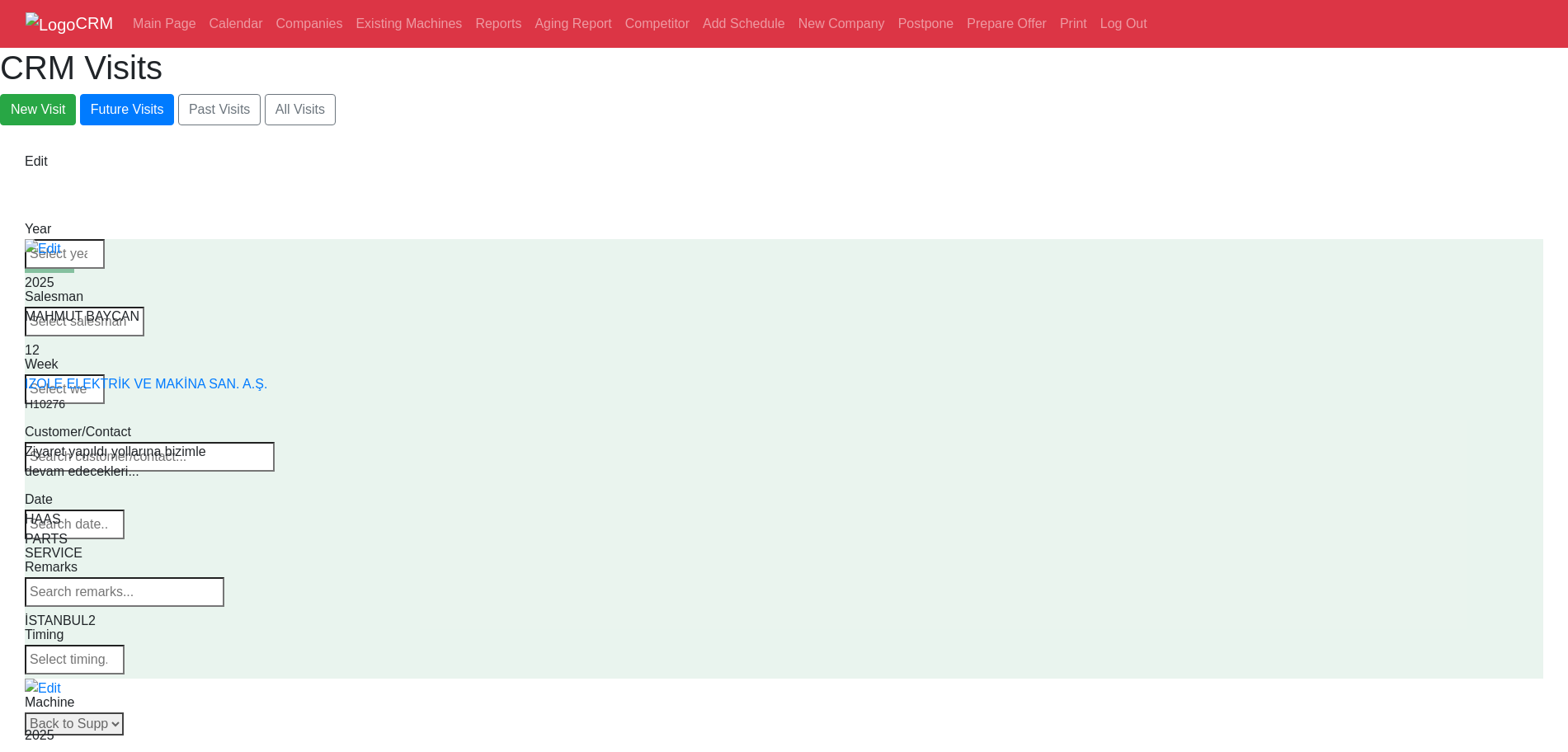 click on "Select Series Back to Supplier All VF SERIES ST SERIES UMC EC SERIES ADDITIONAL TM SERIES MINI SERIES VM SERIES VC SERIES GM SERIES VR SERIES GR SERIES VS SERIES DC SERIES TL SERIES DS SERIES CL SERIES PARTS DT SERIES" at bounding box center [74, 724] 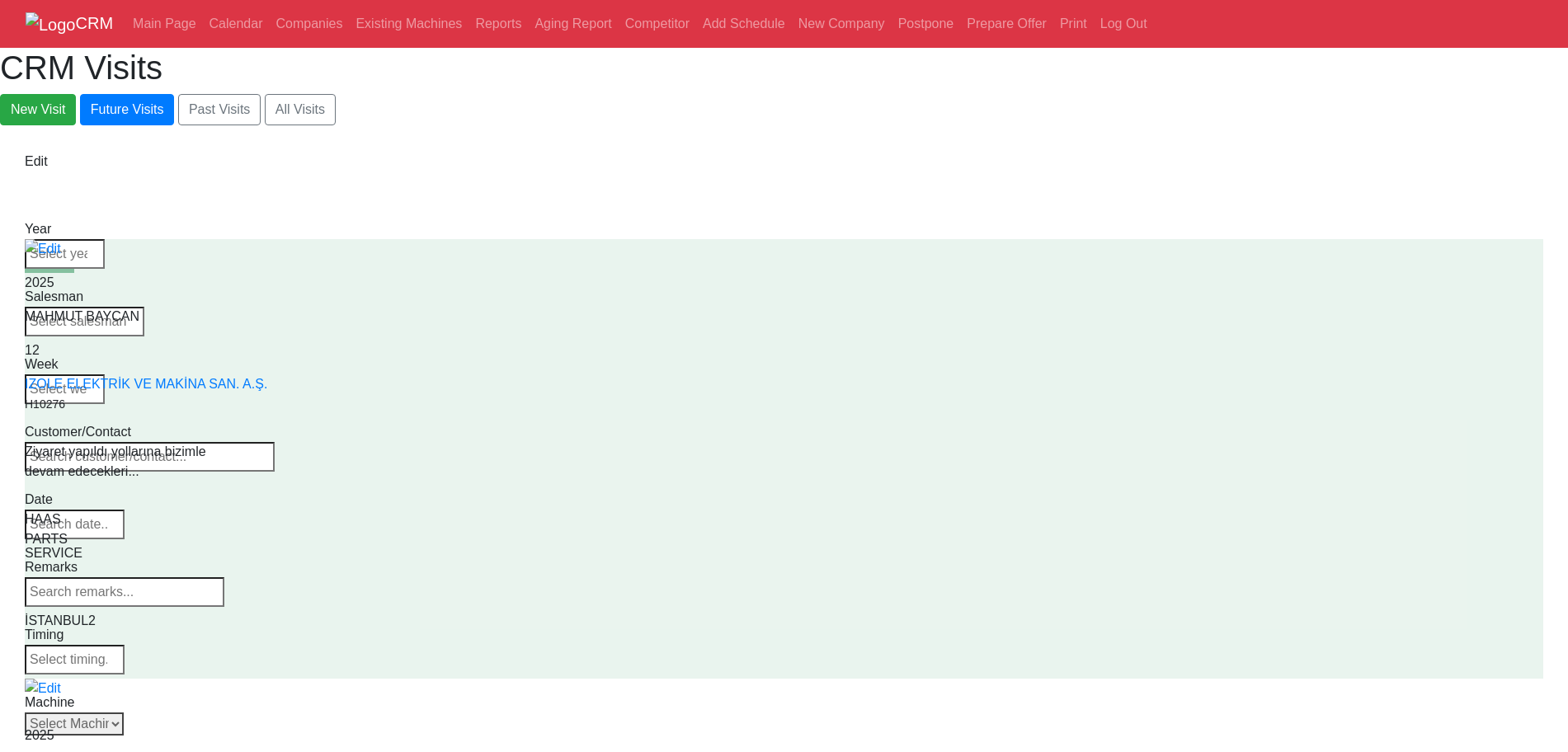 drag, startPoint x: 1015, startPoint y: 143, endPoint x: 1015, endPoint y: 124, distance: 19 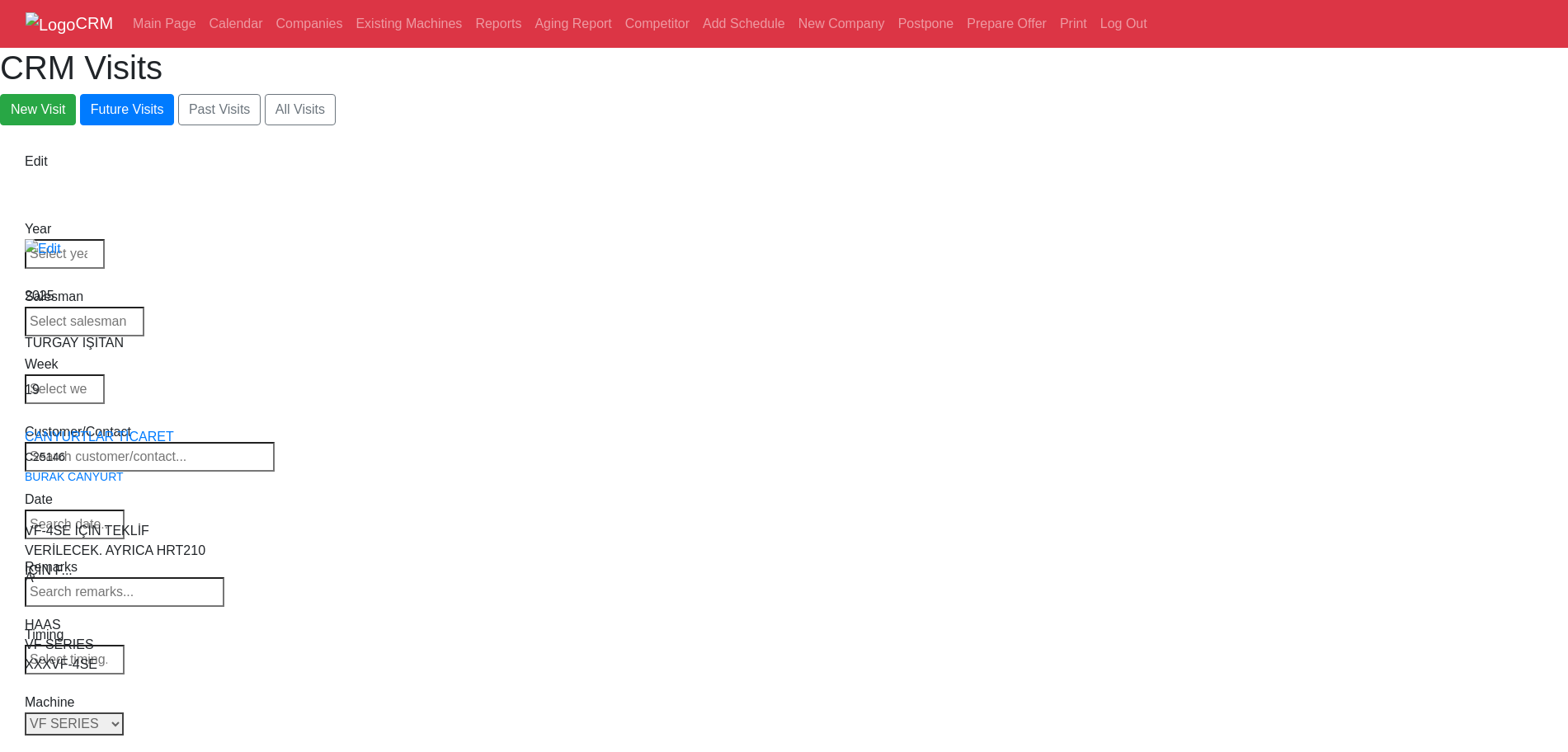 click on "Select Series Back to Supplier All VF SERIES ST SERIES UMC EC SERIES ADDITIONAL TM SERIES MINI SERIES VM SERIES VC SERIES GM SERIES VR SERIES GR SERIES VS SERIES DC SERIES TL SERIES DS SERIES CL SERIES PARTS DT SERIES" at bounding box center [74, 724] 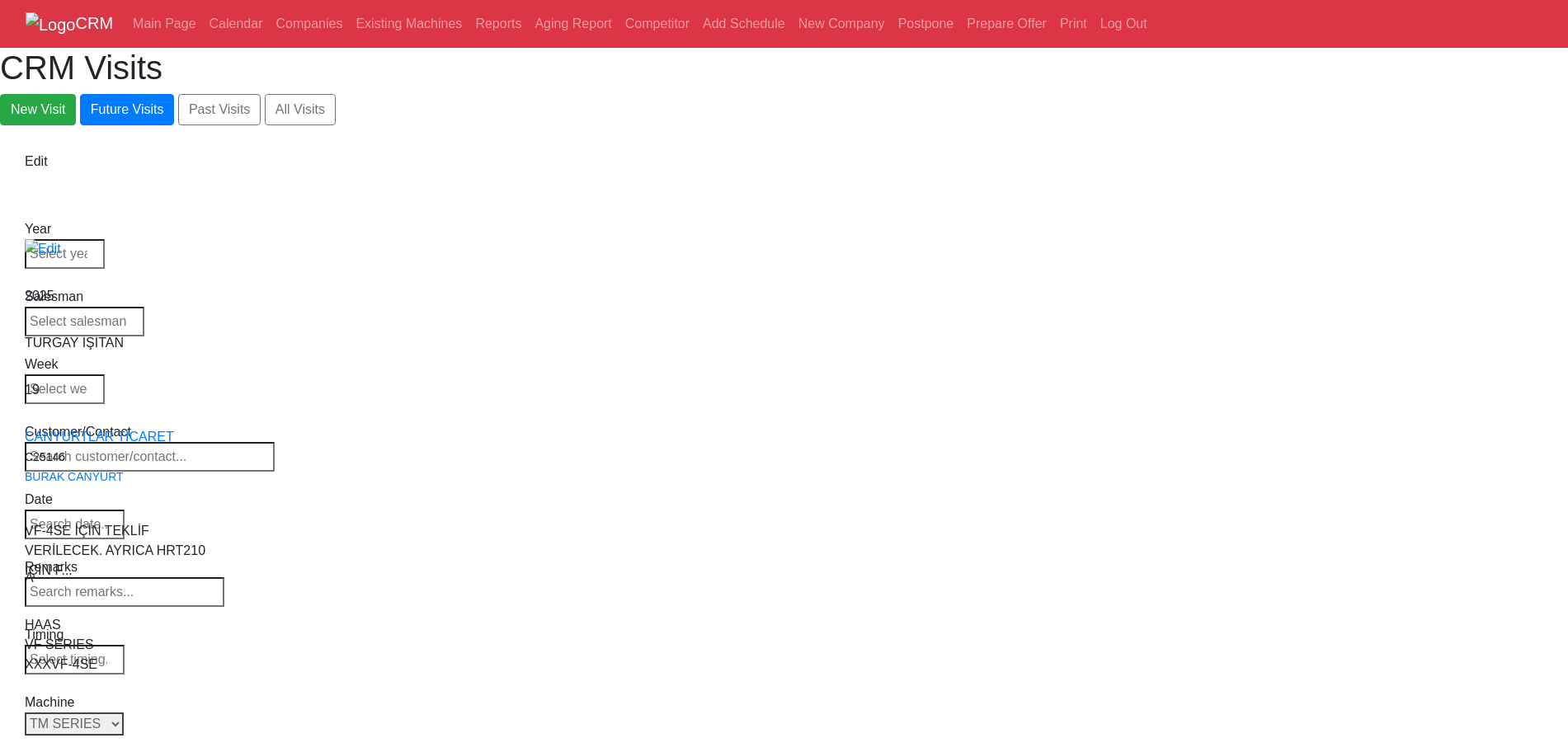 click on "Select Series Back to Supplier All VF SERIES ST SERIES UMC EC SERIES ADDITIONAL TM SERIES MINI SERIES VM SERIES VC SERIES GM SERIES VR SERIES GR SERIES VS SERIES DC SERIES TL SERIES DS SERIES CL SERIES PARTS DT SERIES" at bounding box center (74, 724) 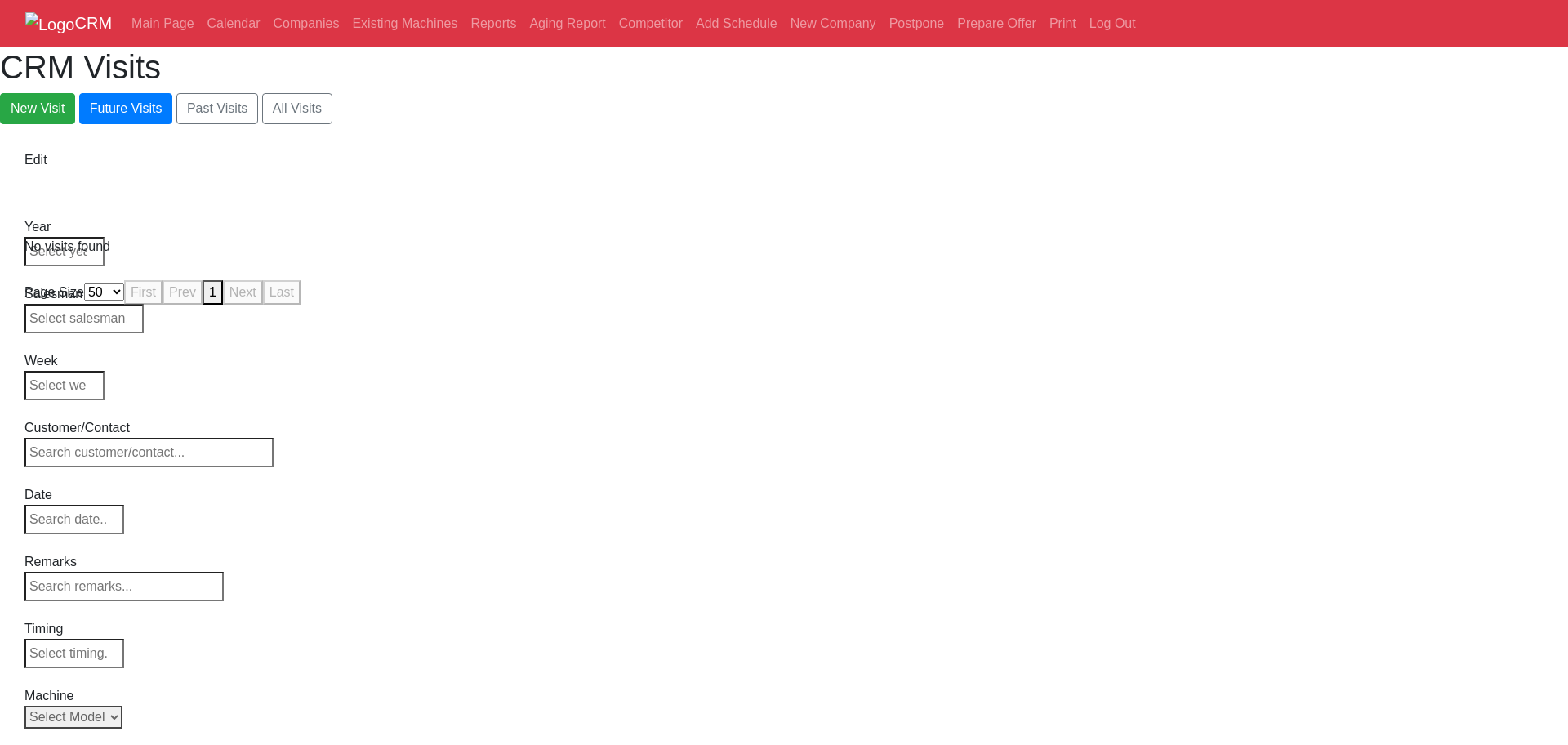 click on "Select Model Back to Series All TM-0 TM-0P TM-1 TM-1P TM-2 TM-2P" at bounding box center [74, 717] 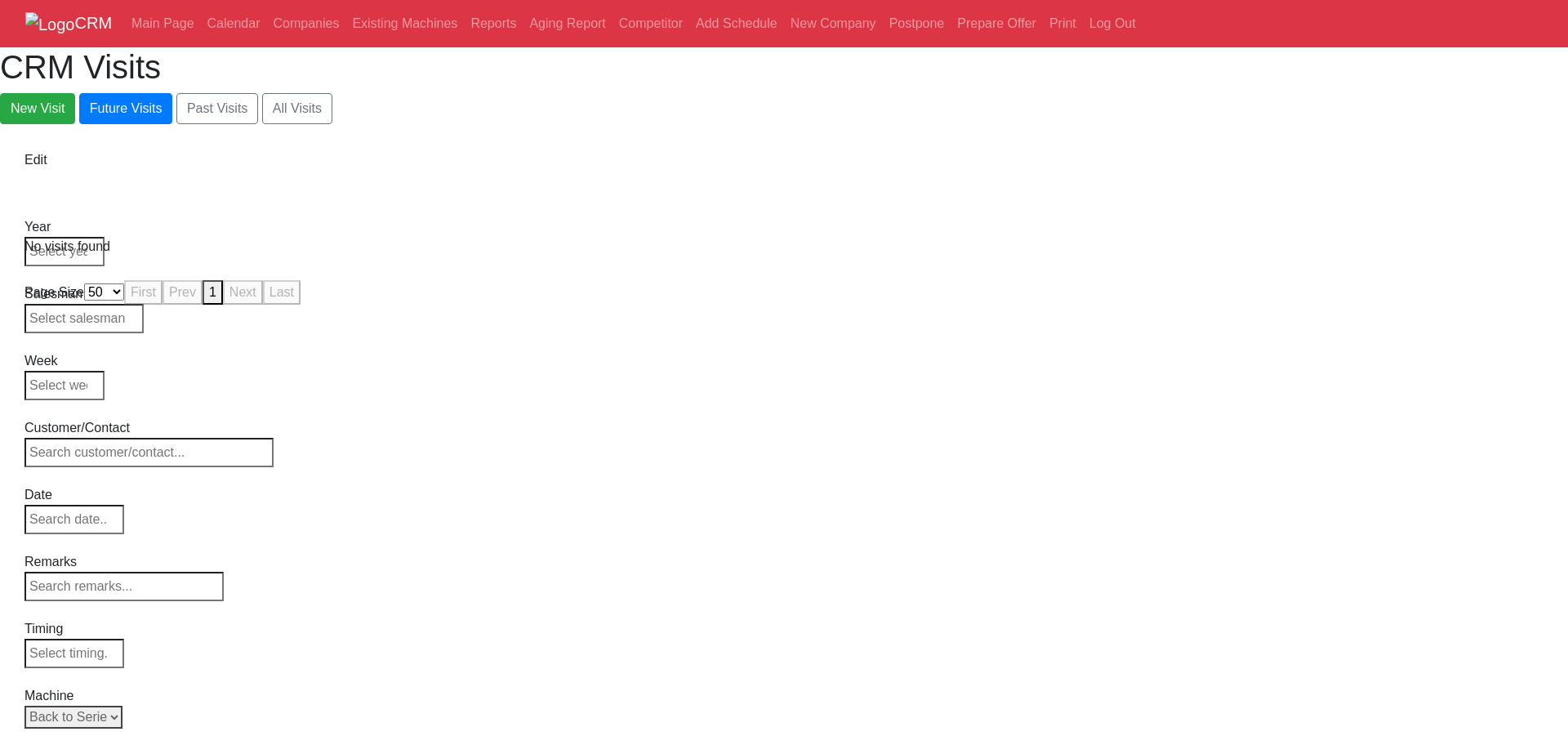 click on "Select Model Back to Series All TM-0 TM-0P TM-1 TM-1P TM-2 TM-2P" at bounding box center (74, 717) 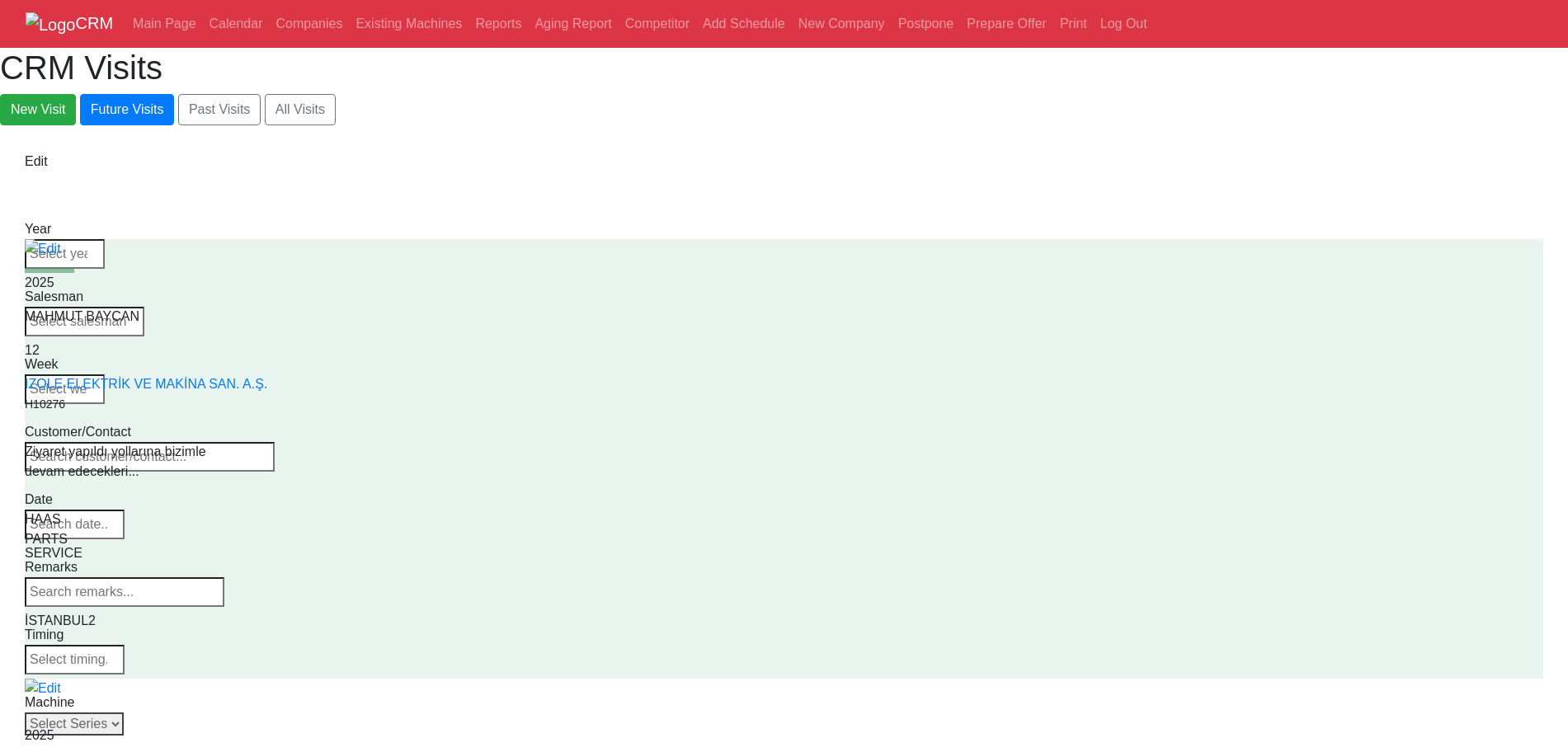 click on "Select Series Back to Supplier All VF SERIES ST SERIES UMC EC SERIES ADDITIONAL TM SERIES MINI SERIES VM SERIES VC SERIES GM SERIES VR SERIES GR SERIES VS SERIES DC SERIES TL SERIES DS SERIES CL SERIES PARTS DT SERIES" at bounding box center (74, 724) 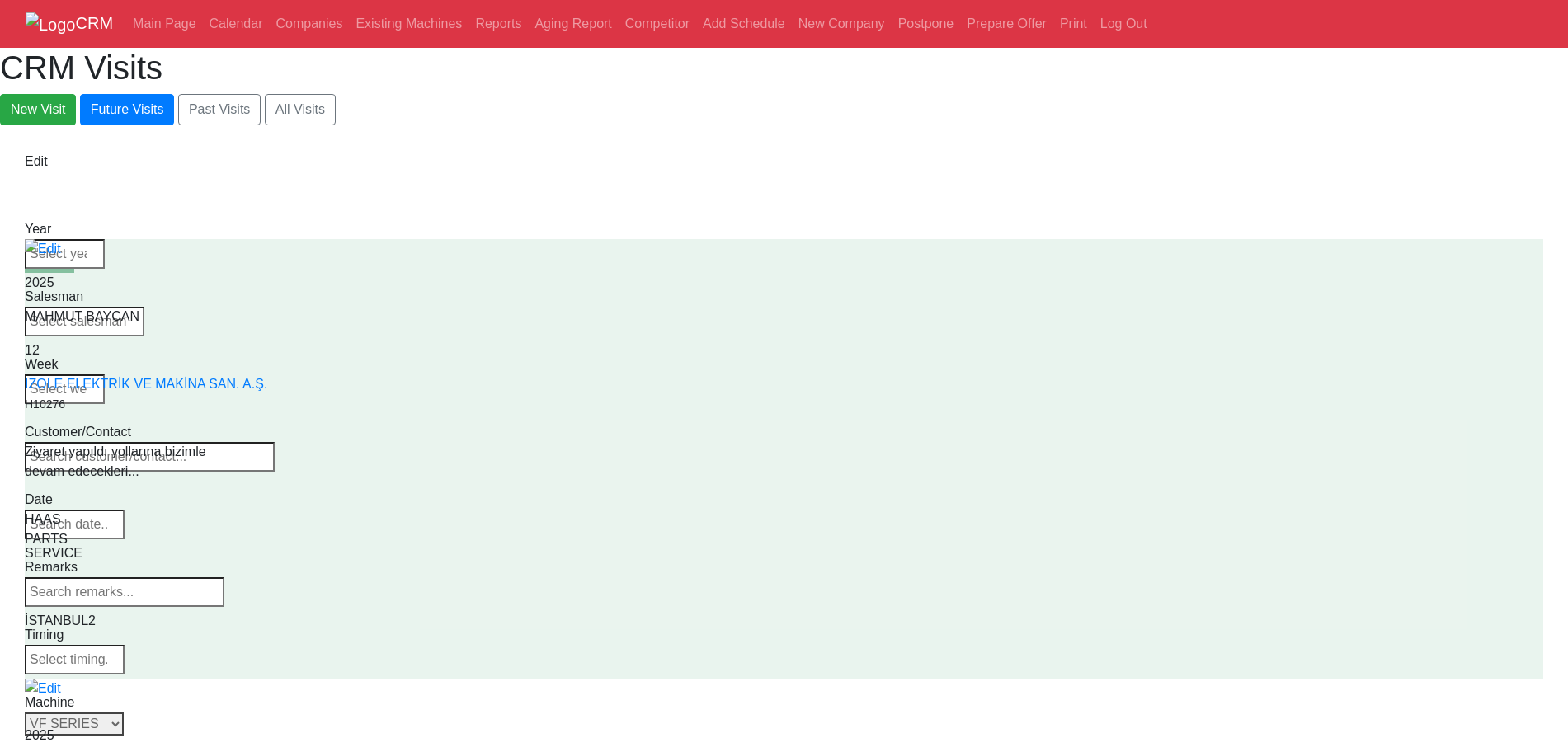 click on "Select Series Back to Supplier All VF SERIES ST SERIES UMC EC SERIES ADDITIONAL TM SERIES MINI SERIES VM SERIES VC SERIES GM SERIES VR SERIES GR SERIES VS SERIES DC SERIES TL SERIES DS SERIES CL SERIES PARTS DT SERIES" at bounding box center (74, 724) 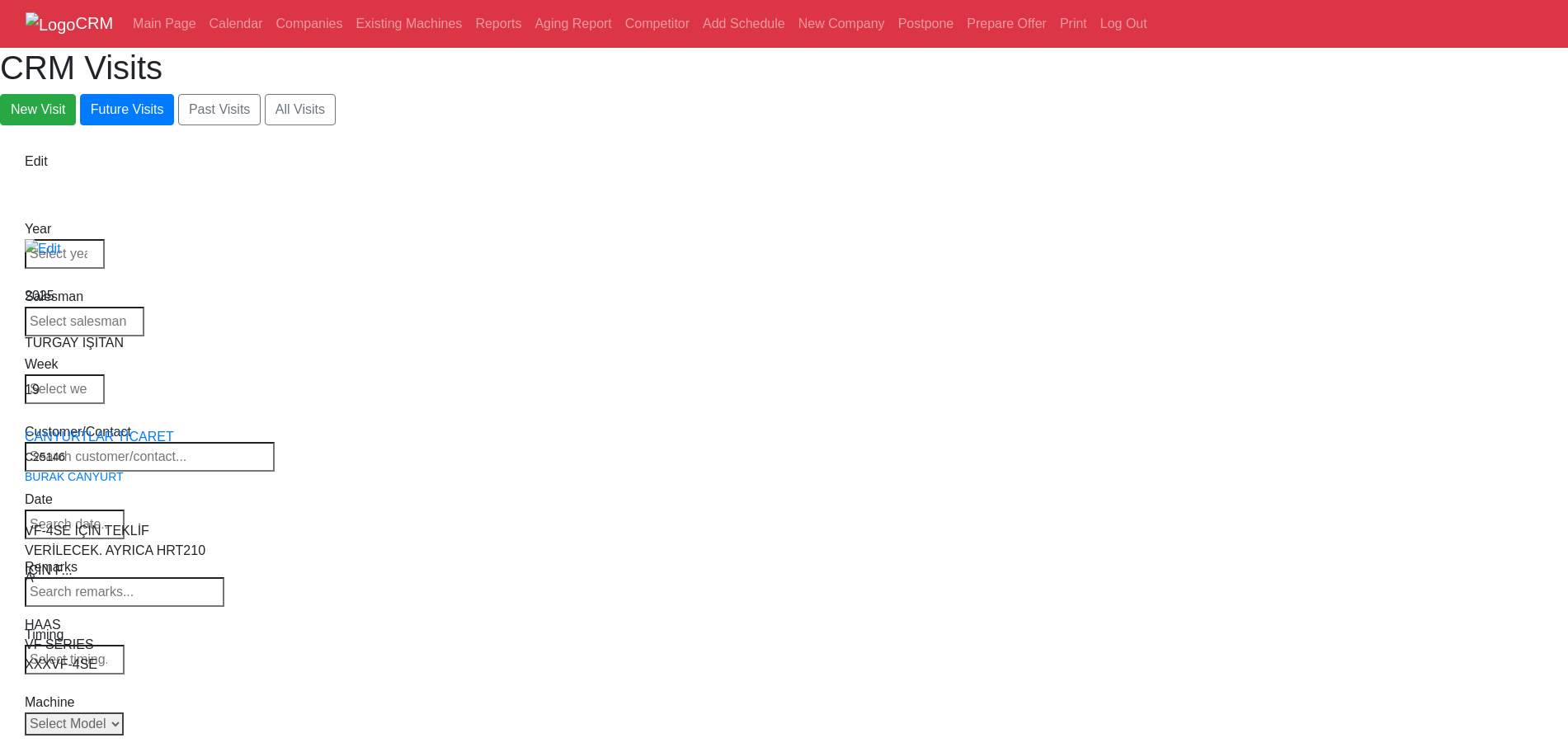 click on "Select Model Back to Series All VF-1 VF-2 VF-2SS VF-2SSYT VF-2TR VF-2YT VF-3 VF-3SS VF-3SSYT VF-3YT VF-3YT/50 VF-4 VF-4SS VF-5/40 VF-5/40TR VF-5/40XT VF-5/50 VF-5/50TR VF-5/50XT VF-5SS VF-10/40 VF-10/50 VF-11/40 VF-11/50 VF-12/40 VF-12/50 VF-14/40 VF-14/50 VF-6/40 VF-6/40TR VF-6/50 VF-6/50TR VF-6SS VF-7/40 VF-7/50 VF-8/40 VF-8/50 VF-9/40 VF-9/50" at bounding box center (74, 724) 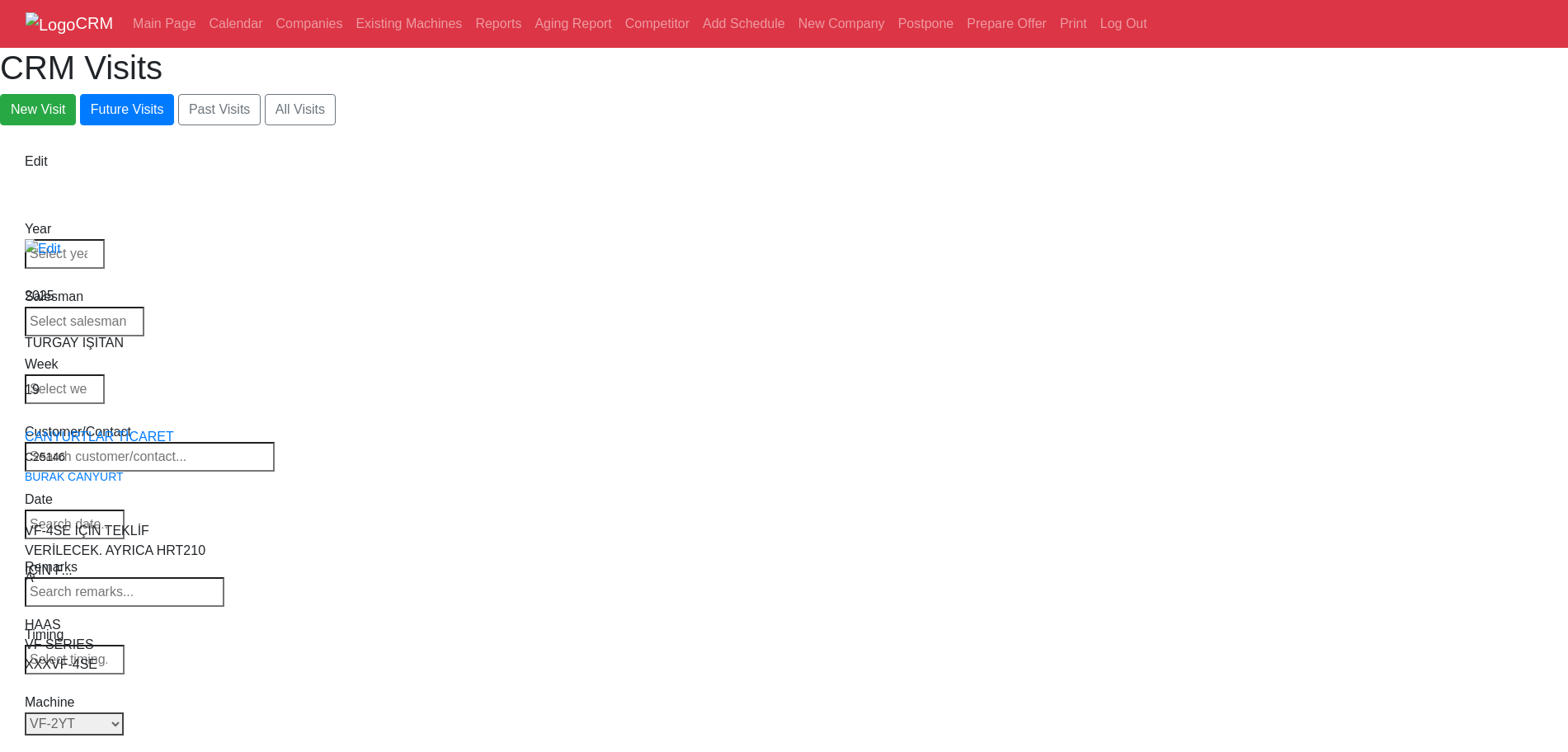 click on "Select Model Back to Series All VF-1 VF-2 VF-2SS VF-2SSYT VF-2TR VF-2YT VF-3 VF-3SS VF-3SSYT VF-3YT VF-3YT/50 VF-4 VF-4SS VF-5/40 VF-5/40TR VF-5/40XT VF-5/50 VF-5/50TR VF-5/50XT VF-5SS VF-10/40 VF-10/50 VF-11/40 VF-11/50 VF-12/40 VF-12/50 VF-14/40 VF-14/50 VF-6/40 VF-6/40TR VF-6/50 VF-6/50TR VF-6SS VF-7/40 VF-7/50 VF-8/40 VF-8/50 VF-9/40 VF-9/50" at bounding box center (74, 724) 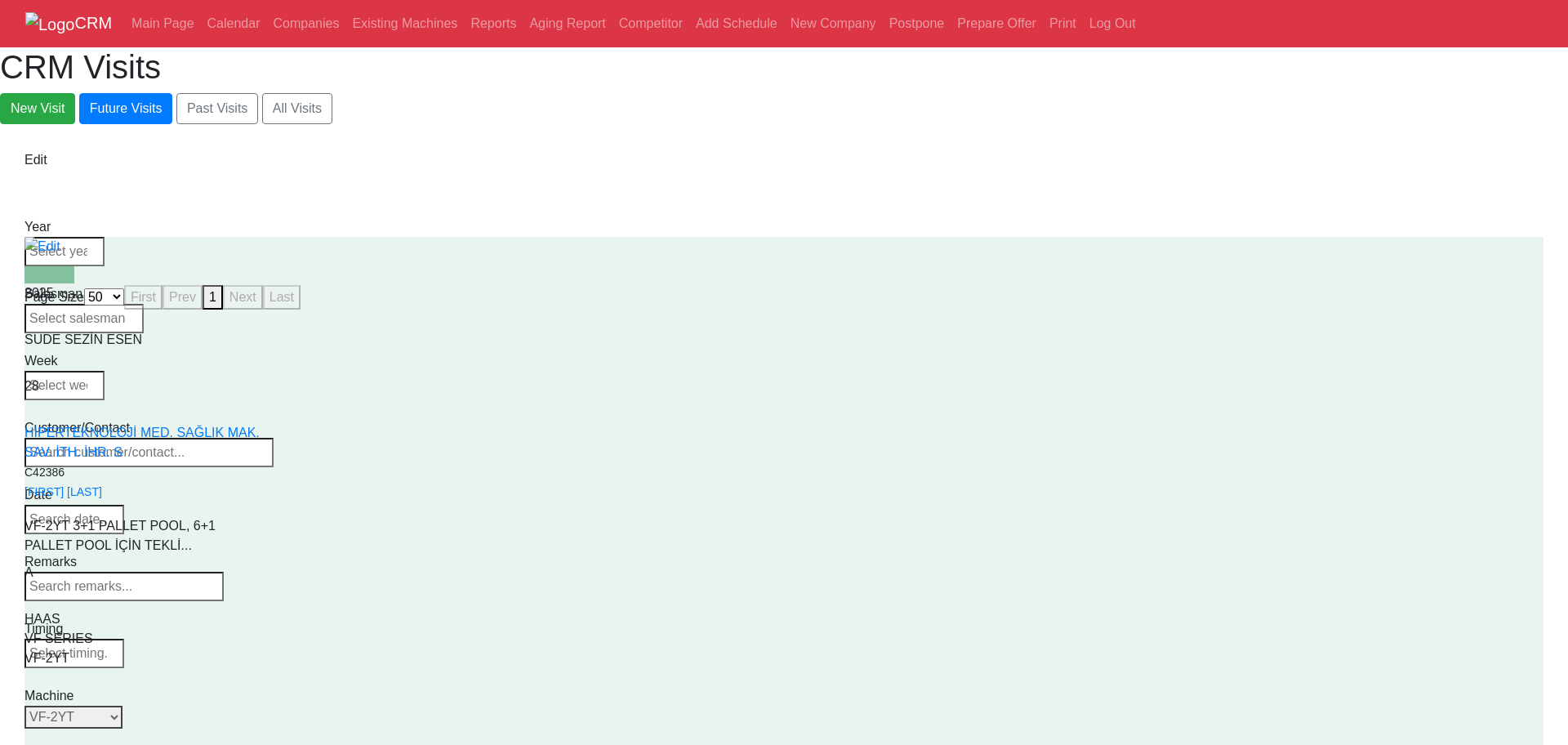 click on "Select Model Back to Series All VF-1 VF-2 VF-2SS VF-2SSYT VF-2TR VF-2YT VF-3 VF-3SS VF-3SSYT VF-3YT VF-3YT/50 VF-4 VF-4SS VF-5/40 VF-5/40TR VF-5/40XT VF-5/50 VF-5/50TR VF-5/50XT VF-5SS VF-10/40 VF-10/50 VF-11/40 VF-11/50 VF-12/40 VF-12/50 VF-14/40 VF-14/50 VF-6/40 VF-6/40TR VF-6/50 VF-6/50TR VF-6SS VF-7/40 VF-7/50 VF-8/40 VF-8/50 VF-9/40 VF-9/50" at bounding box center (74, 717) 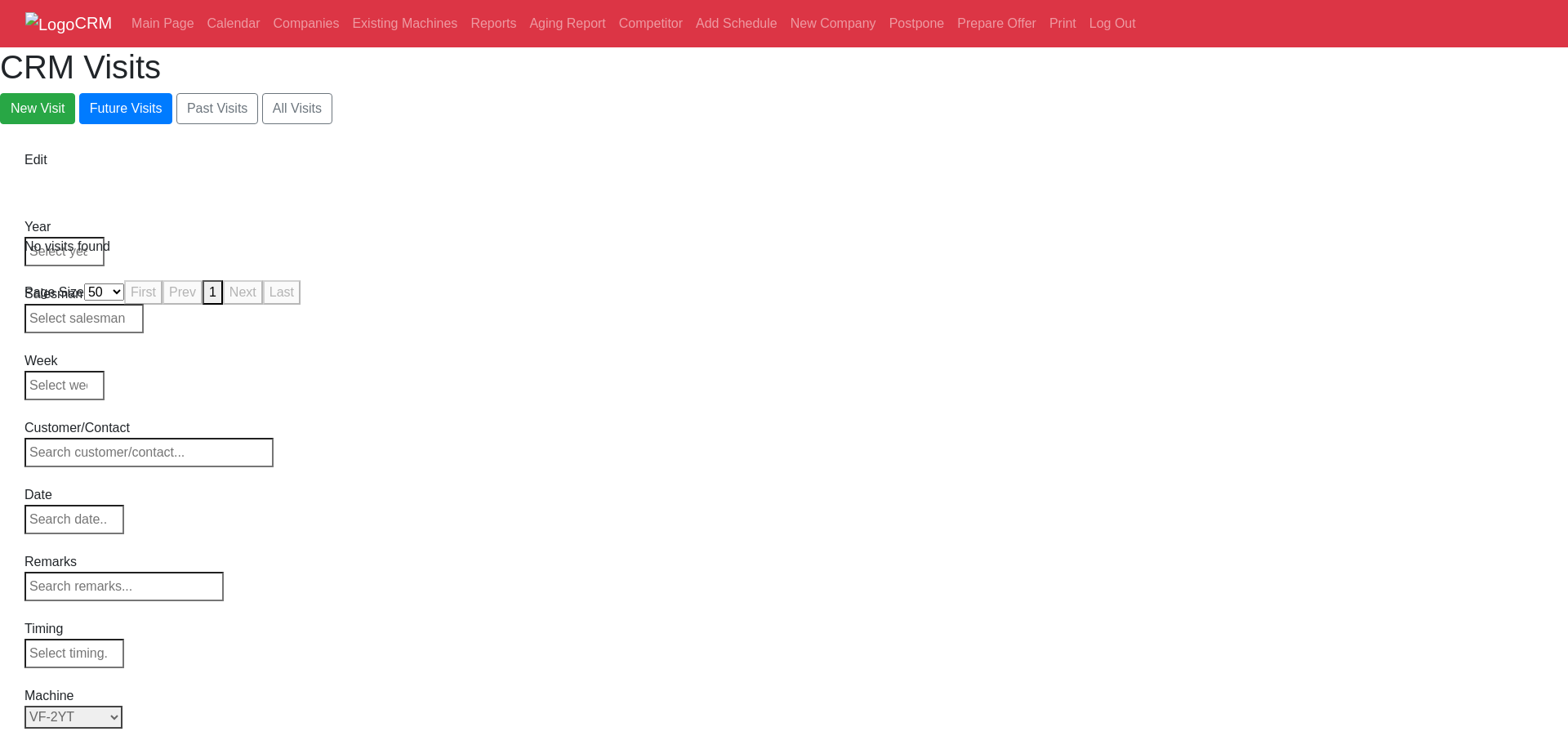 click on "Select Model Back to Series All VF-1 VF-2 VF-2SS VF-2SSYT VF-2TR VF-2YT VF-3 VF-3SS VF-3SSYT VF-3YT VF-3YT/50 VF-4 VF-4SS VF-5/40 VF-5/40TR VF-5/40XT VF-5/50 VF-5/50TR VF-5/50XT VF-5SS VF-10/40 VF-10/50 VF-11/40 VF-11/50 VF-12/40 VF-12/50 VF-14/40 VF-14/50 VF-6/40 VF-6/40TR VF-6/50 VF-6/50TR VF-6SS VF-7/40 VF-7/50 VF-8/40 VF-8/50 VF-9/40 VF-9/50" at bounding box center [84, 717] 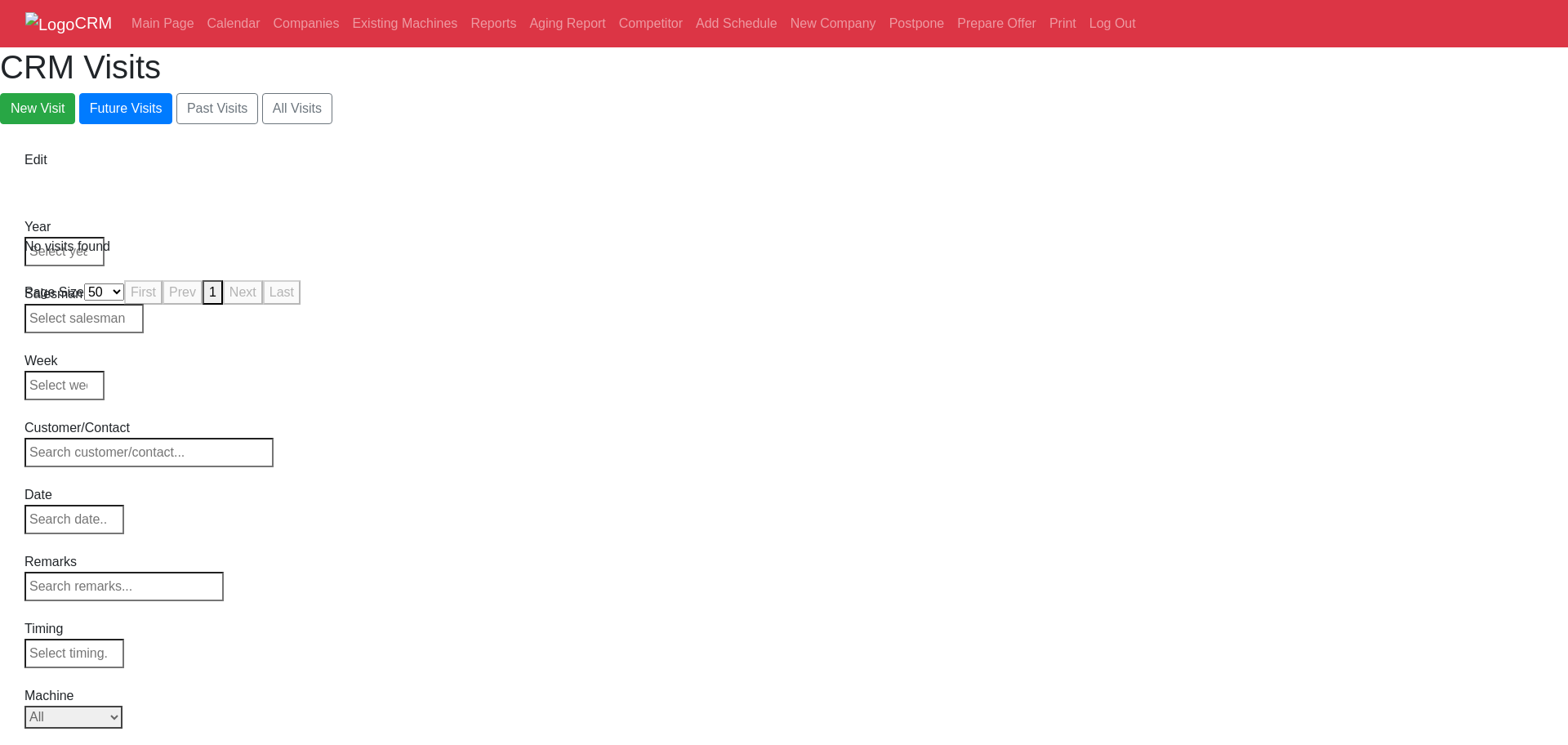 click on "Select Model Back to Series All VF-1 VF-2 VF-2SS VF-2SSYT VF-2TR VF-2YT VF-3 VF-3SS VF-3SSYT VF-3YT VF-3YT/50 VF-4 VF-4SS VF-5/40 VF-5/40TR VF-5/40XT VF-5/50 VF-5/50TR VF-5/50XT VF-5SS VF-10/40 VF-10/50 VF-11/40 VF-11/50 VF-12/40 VF-12/50 VF-14/40 VF-14/50 VF-6/40 VF-6/40TR VF-6/50 VF-6/50TR VF-6SS VF-7/40 VF-7/50 VF-8/40 VF-8/50 VF-9/40 VF-9/50" at bounding box center (74, 717) 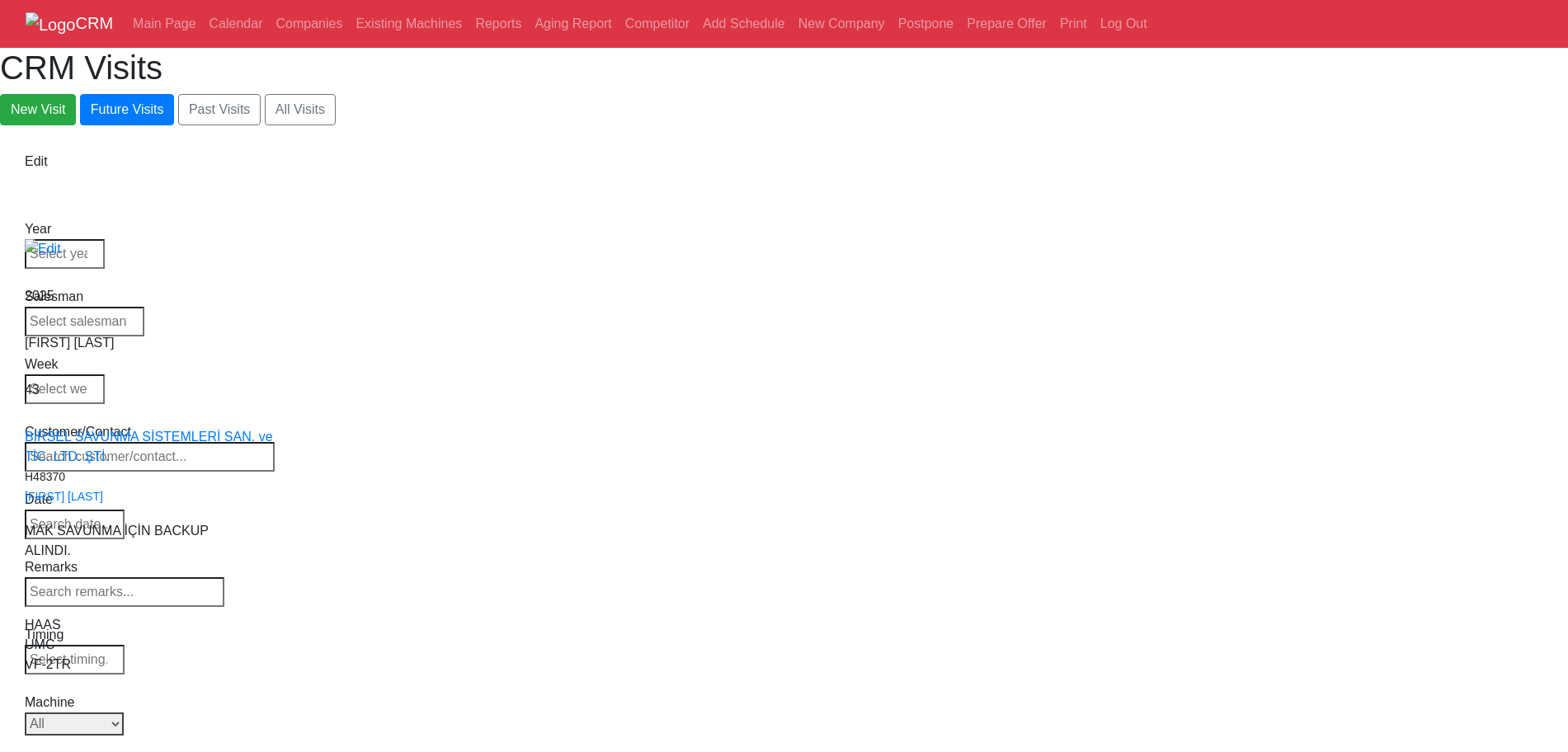 click on "Select Model Back to Series All VF-1 VF-2 VF-2SS VF-2SSYT VF-2TR VF-2YT VF-3 VF-3SS VF-3SSYT VF-3YT VF-3YT/50 VF-4 VF-4SS VF-5/40 VF-5/40TR VF-5/40XT VF-5/50 VF-5/50TR VF-5/50XT VF-5SS VF-10/40 VF-10/50 VF-11/40 VF-11/50 VF-12/40 VF-12/50 VF-14/40 VF-14/50 VF-6/40 VF-6/40TR VF-6/50 VF-6/50TR VF-6SS VF-7/40 VF-7/50 VF-8/40 VF-8/50 VF-9/40 VF-9/50" at bounding box center [74, 724] 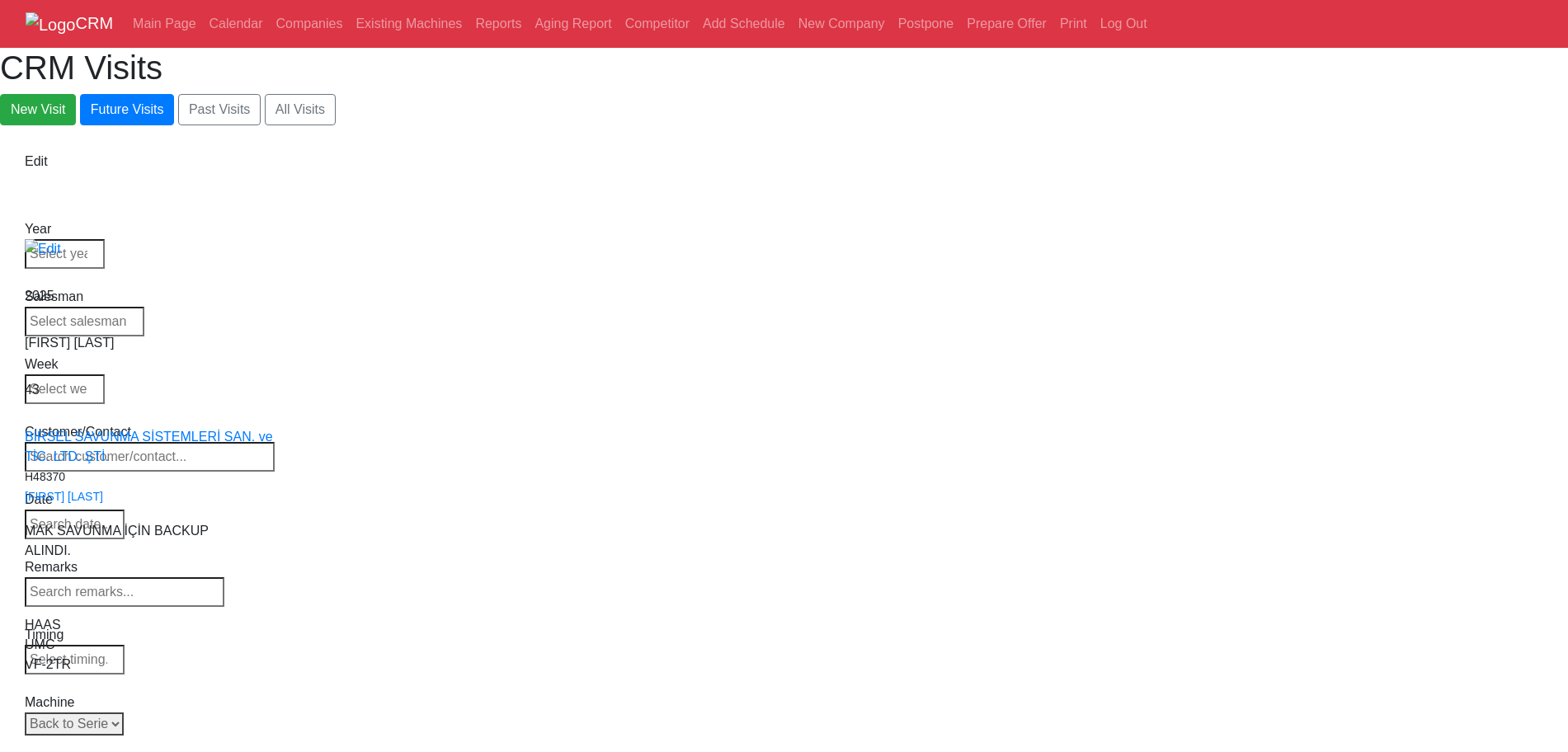 click on "Select Model Back to Series All VF-1 VF-2 VF-2SS VF-2SSYT VF-2TR VF-2YT VF-3 VF-3SS VF-3SSYT VF-3YT VF-3YT/50 VF-4 VF-4SS VF-5/40 VF-5/40TR VF-5/40XT VF-5/50 VF-5/50TR VF-5/50XT VF-5SS VF-10/40 VF-10/50 VF-11/40 VF-11/50 VF-12/40 VF-12/50 VF-14/40 VF-14/50 VF-6/40 VF-6/40TR VF-6/50 VF-6/50TR VF-6SS VF-7/40 VF-7/50 VF-8/40 VF-8/50 VF-9/40 VF-9/50" at bounding box center [74, 724] 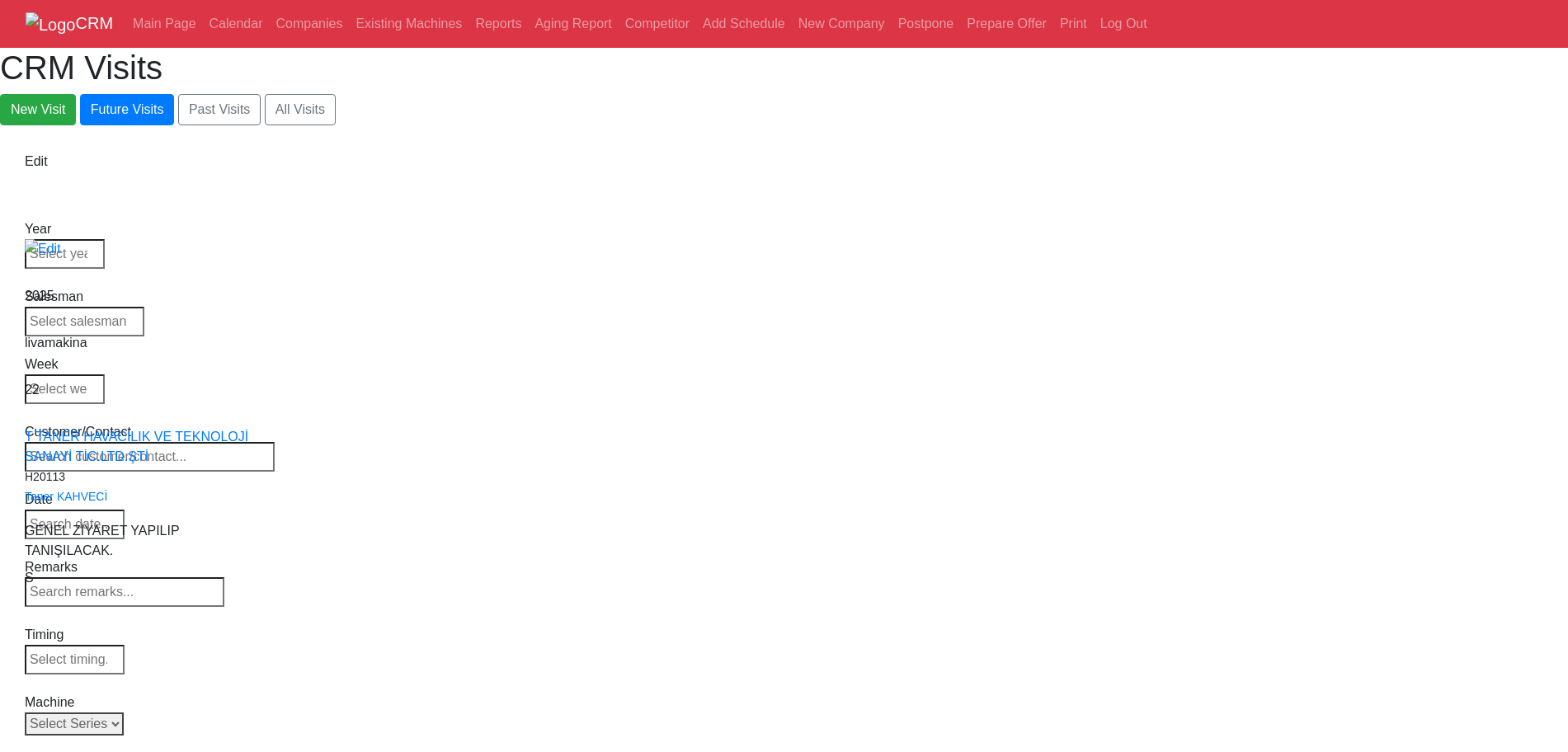 click on "Select Series Back to Supplier All VF SERIES ST SERIES UMC EC SERIES ADDITIONAL TM SERIES MINI SERIES VM SERIES VC SERIES GM SERIES VR SERIES GR SERIES VS SERIES DC SERIES TL SERIES DS SERIES CL SERIES PARTS DT SERIES" at bounding box center [74, 724] 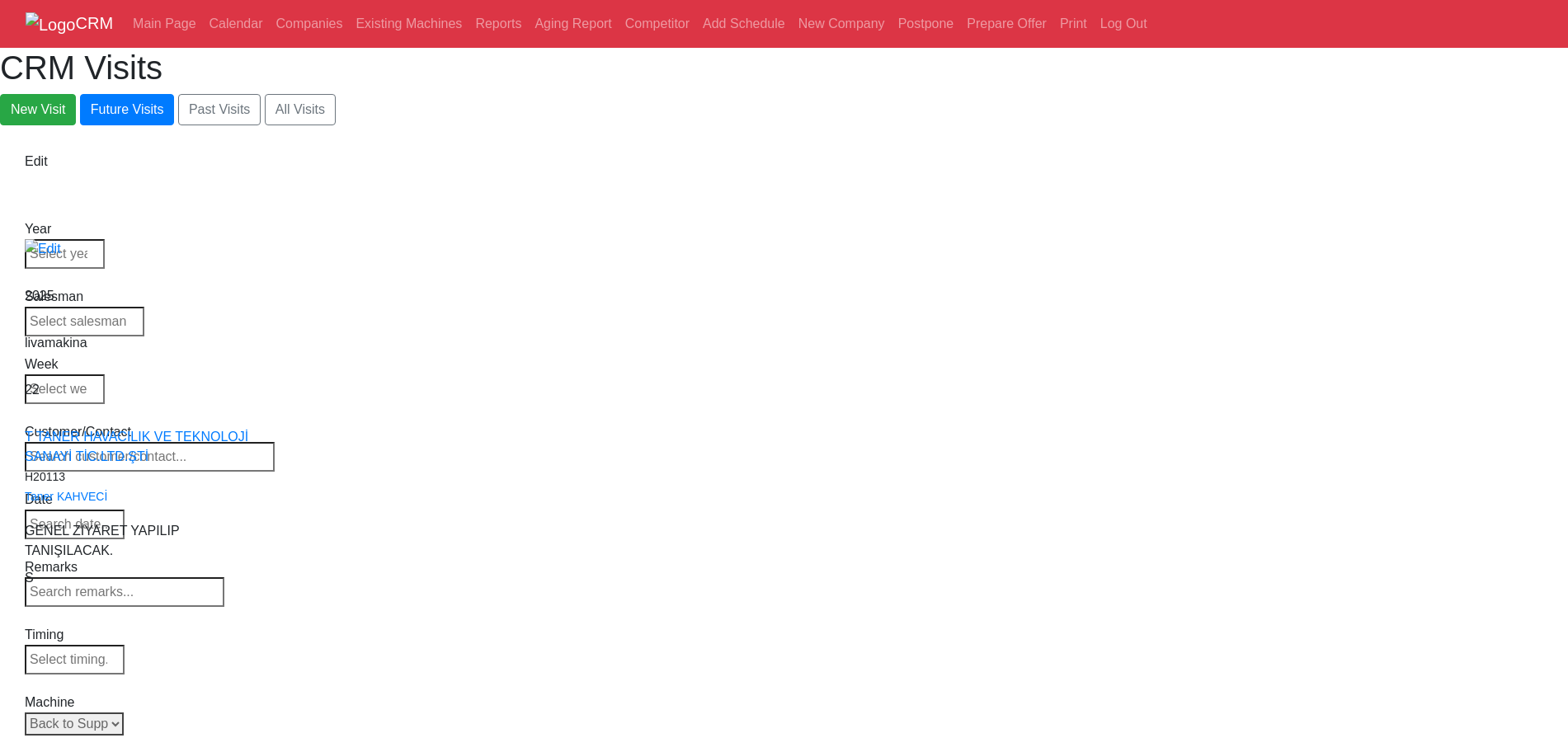 click on "Select Series Back to Supplier All VF SERIES ST SERIES UMC EC SERIES ADDITIONAL TM SERIES MINI SERIES VM SERIES VC SERIES GM SERIES VR SERIES GR SERIES VS SERIES DC SERIES TL SERIES DS SERIES CL SERIES PARTS DT SERIES" at bounding box center (74, 724) 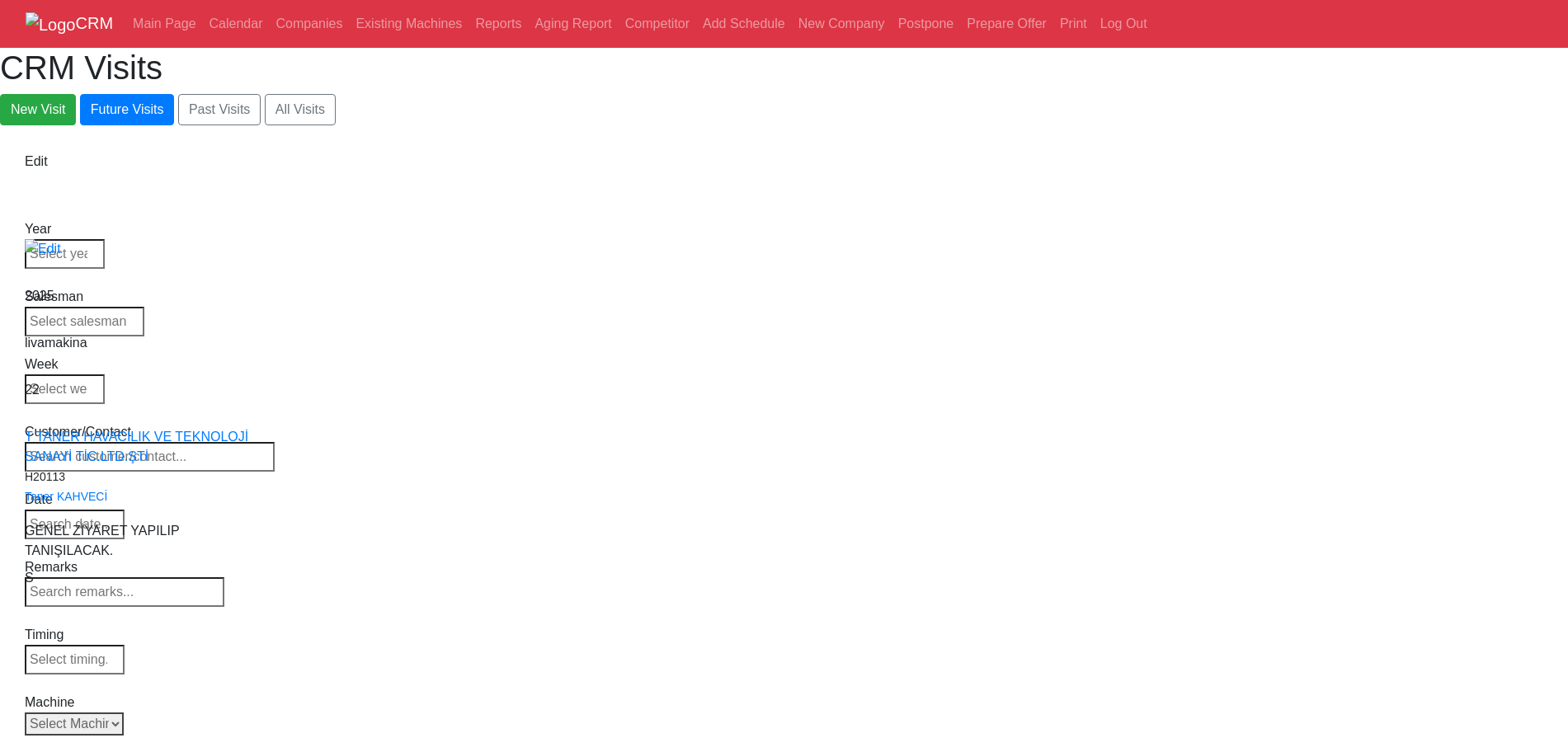 click on "Select Machine HAAS CANACA" at bounding box center [74, 724] 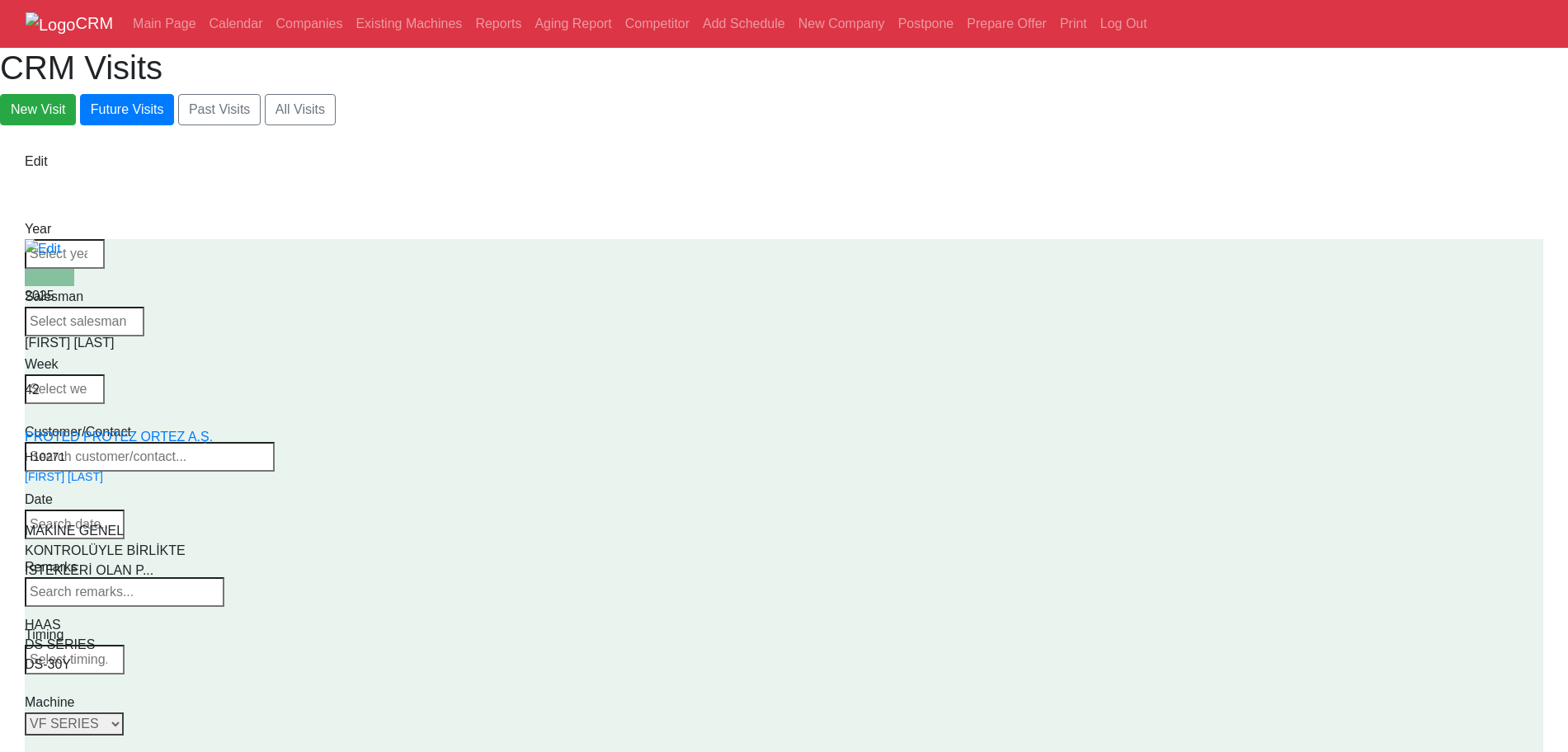 click on "Select Series Back to Supplier All VF SERIES ST SERIES UMC EC SERIES ADDITIONAL TM SERIES MINI SERIES VM SERIES VC SERIES GM SERIES VR SERIES GR SERIES VS SERIES DC SERIES TL SERIES DS SERIES CL SERIES PARTS DT SERIES" at bounding box center [74, 724] 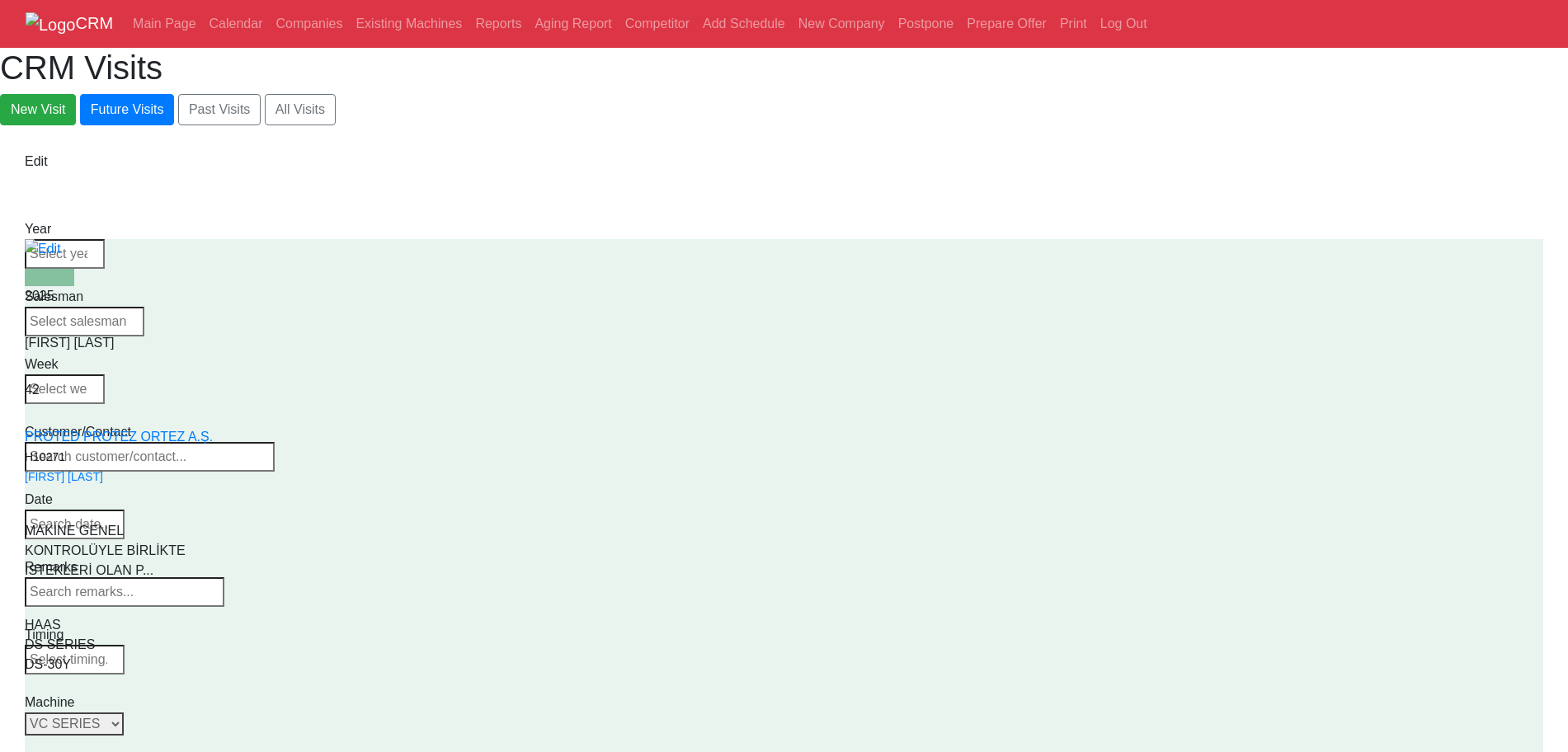click on "Select Series Back to Supplier All VF SERIES ST SERIES UMC EC SERIES ADDITIONAL TM SERIES MINI SERIES VM SERIES VC SERIES GM SERIES VR SERIES GR SERIES VS SERIES DC SERIES TL SERIES DS SERIES CL SERIES PARTS DT SERIES" at bounding box center (74, 724) 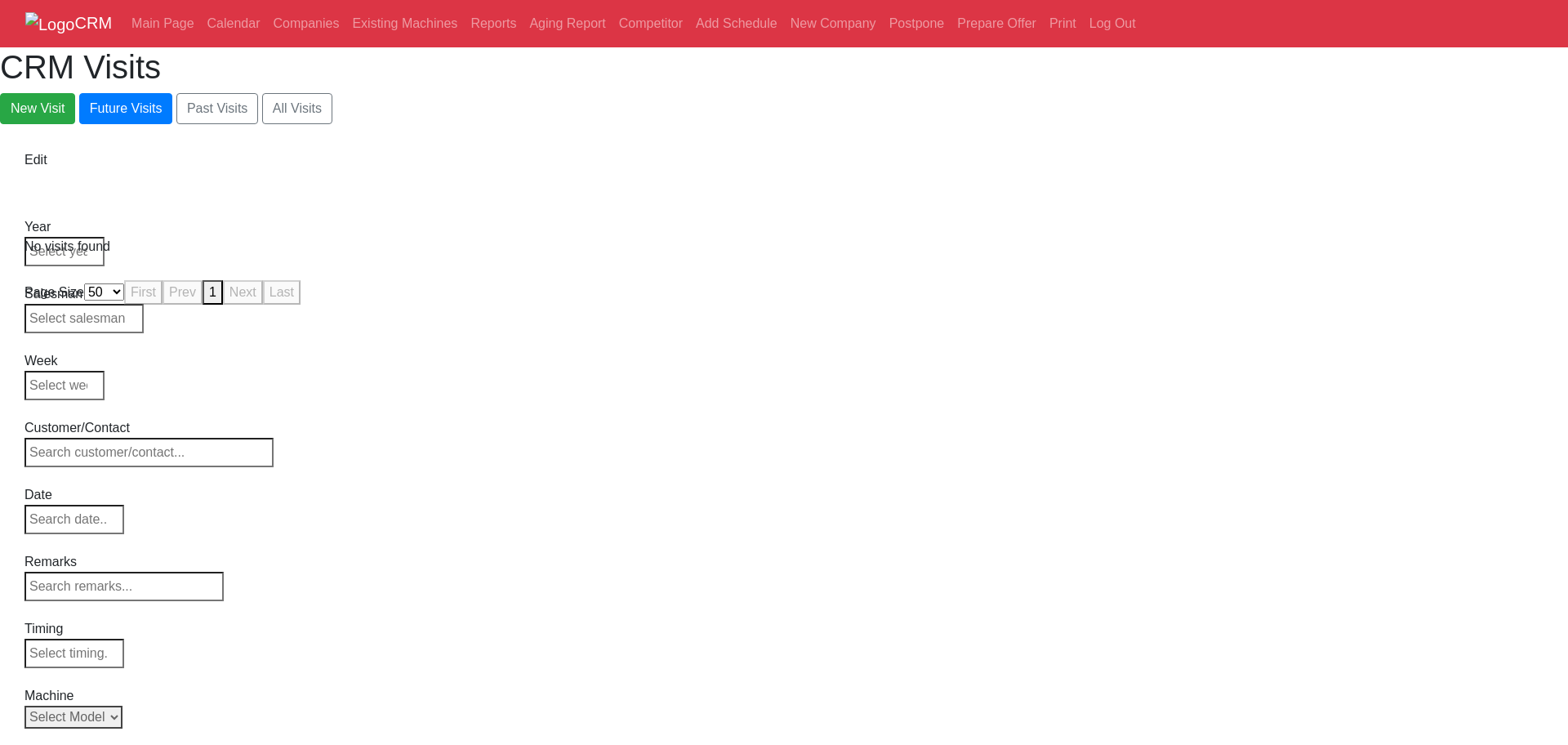 click on "Select Model Back to Series All VC-400 VC-400SS" at bounding box center [74, 717] 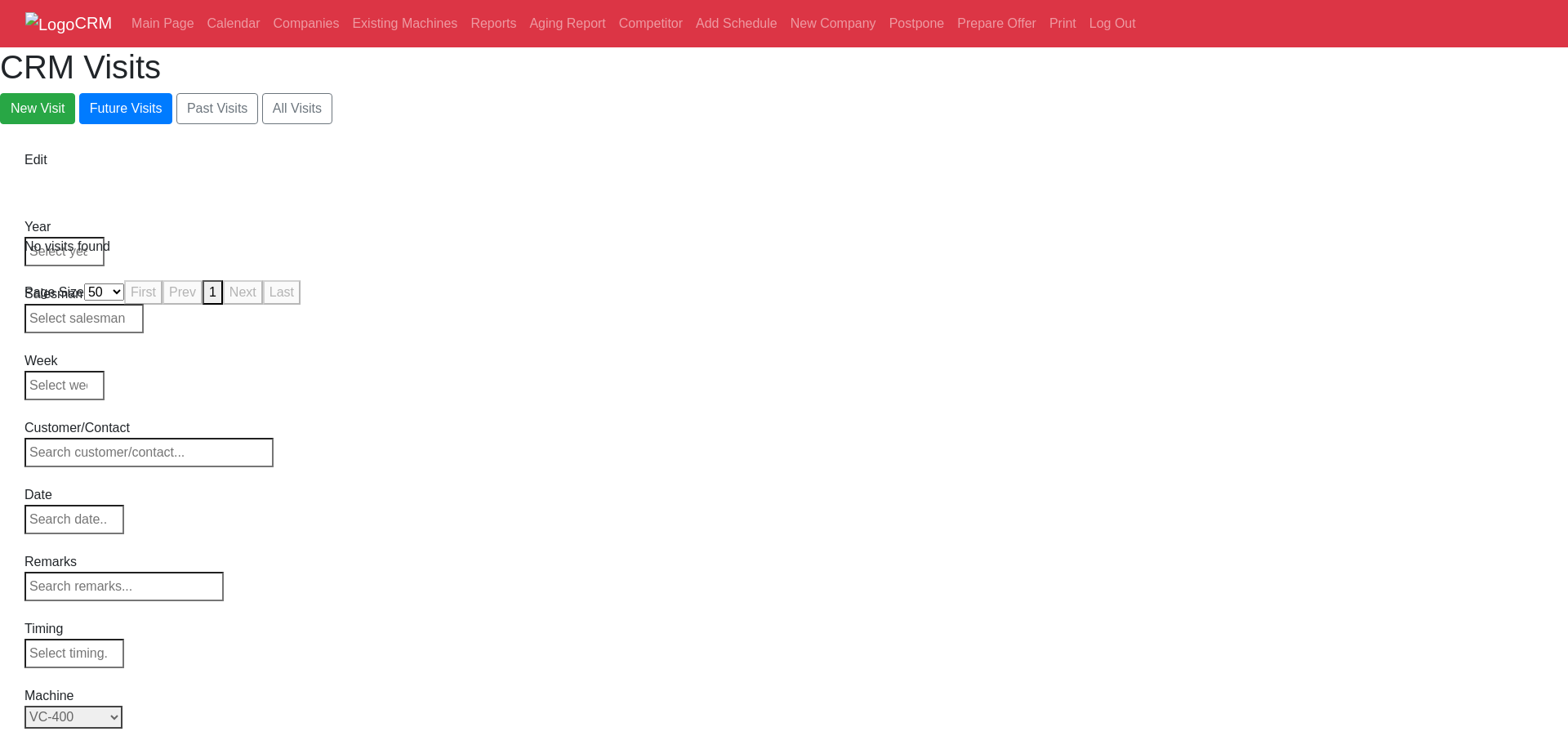 click on "Select Model Back to Series All VC-400 VC-400SS" at bounding box center (74, 717) 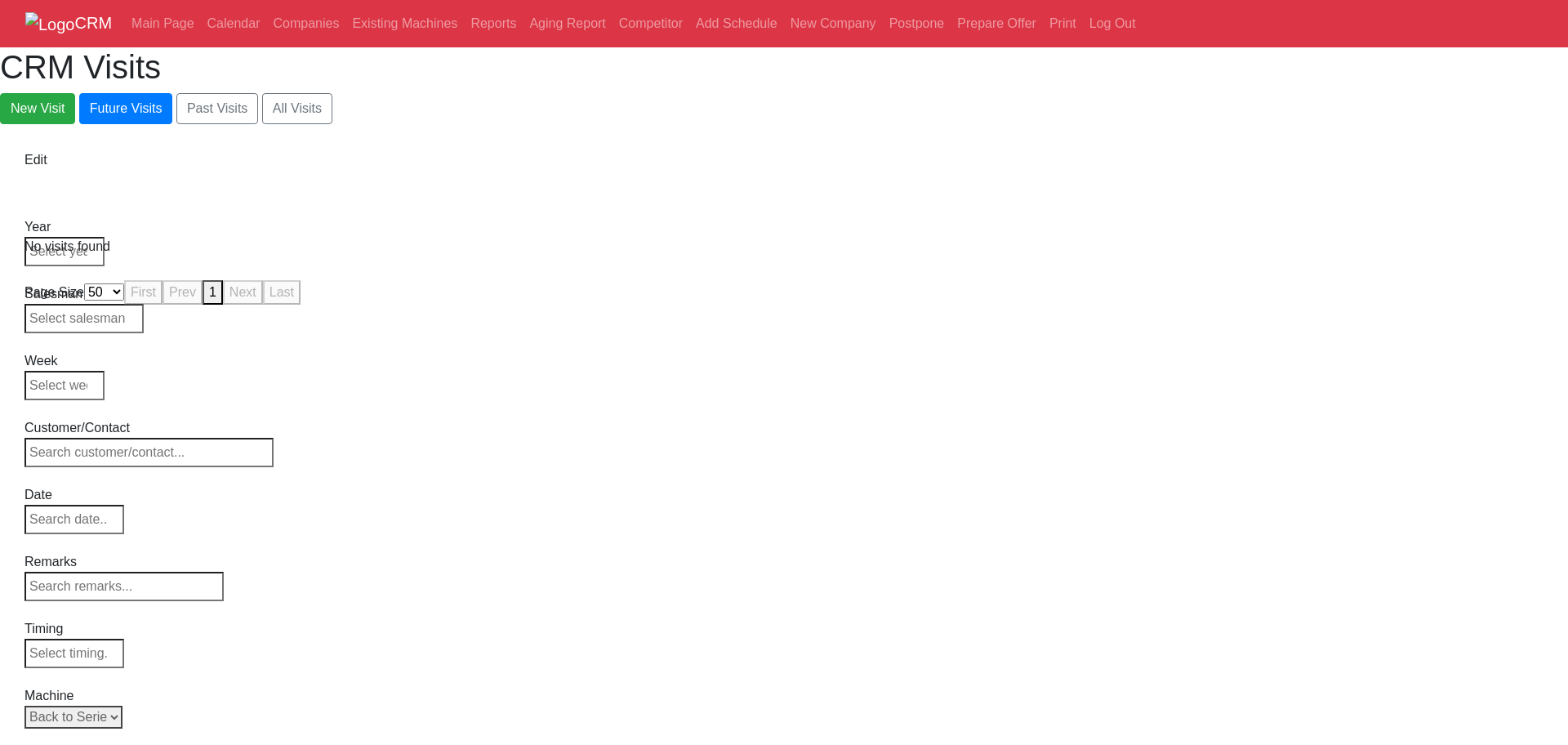 click on "Select Model Back to Series All VC-400 VC-400SS" at bounding box center (74, 717) 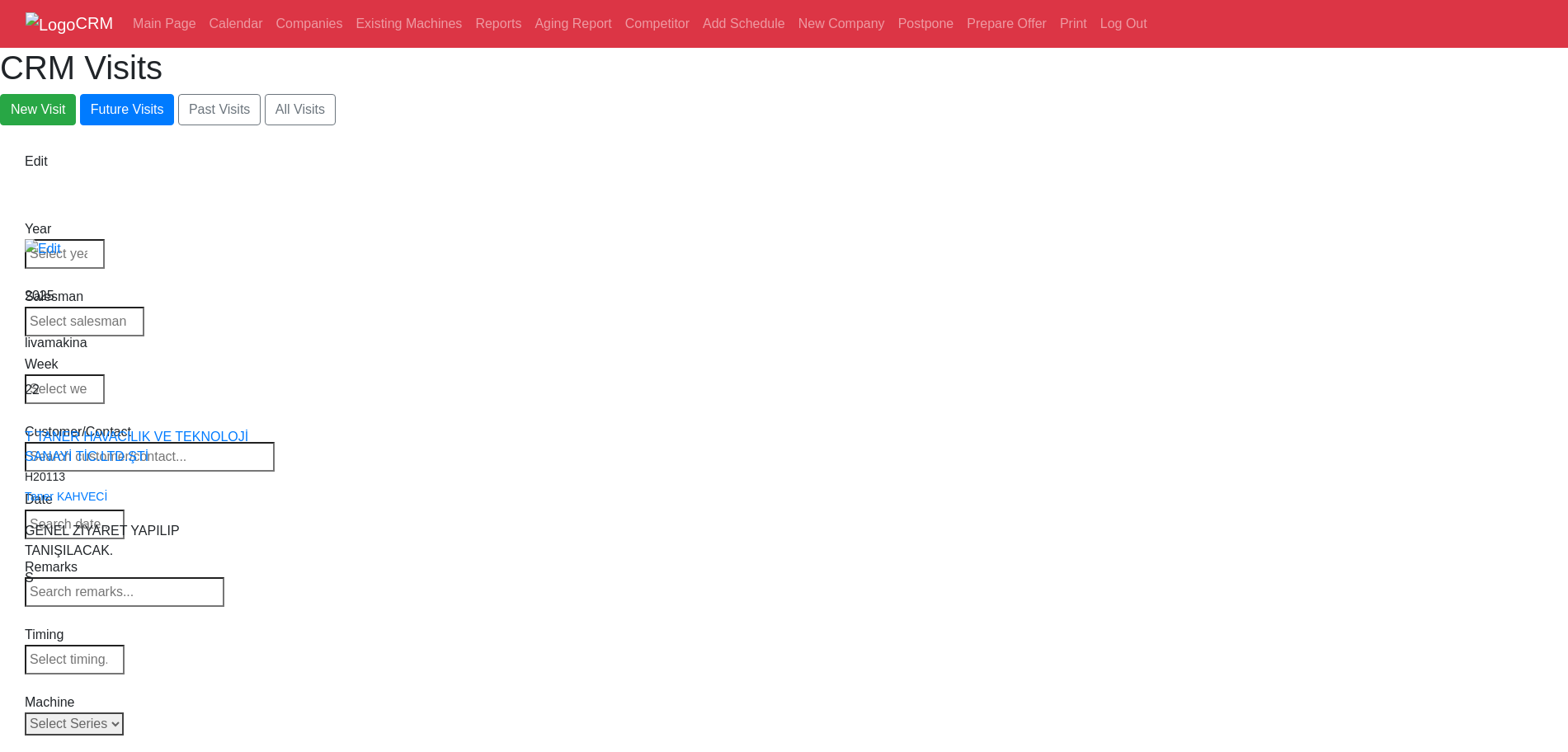 click on "Select Series Back to Supplier All VF SERIES ST SERIES UMC EC SERIES ADDITIONAL TM SERIES MINI SERIES VM SERIES VC SERIES GM SERIES VR SERIES GR SERIES VS SERIES DC SERIES TL SERIES DS SERIES CL SERIES PARTS DT SERIES" at bounding box center (74, 724) 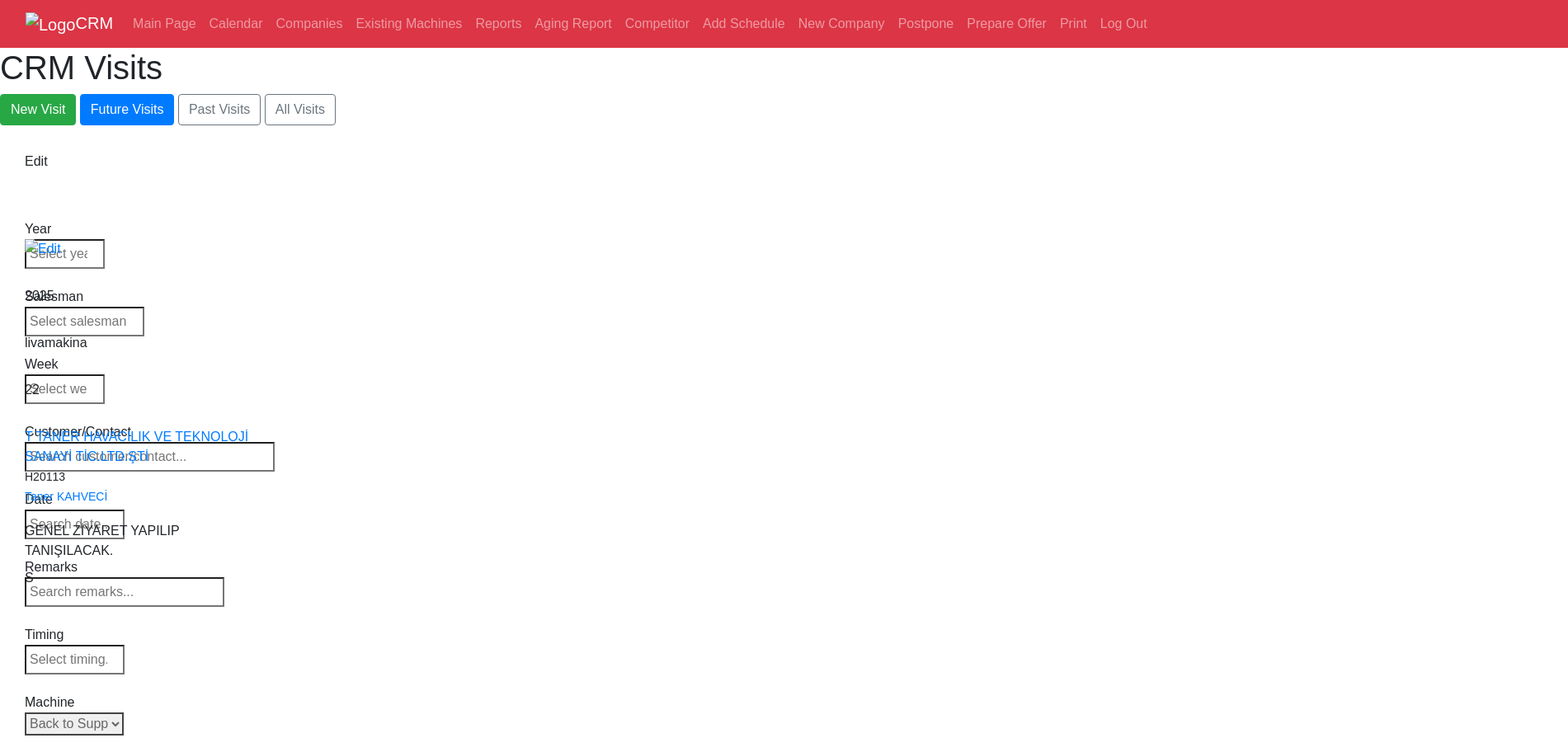 click on "Select Series Back to Supplier All VF SERIES ST SERIES UMC EC SERIES ADDITIONAL TM SERIES MINI SERIES VM SERIES VC SERIES GM SERIES VR SERIES GR SERIES VS SERIES DC SERIES TL SERIES DS SERIES CL SERIES PARTS DT SERIES" at bounding box center [74, 724] 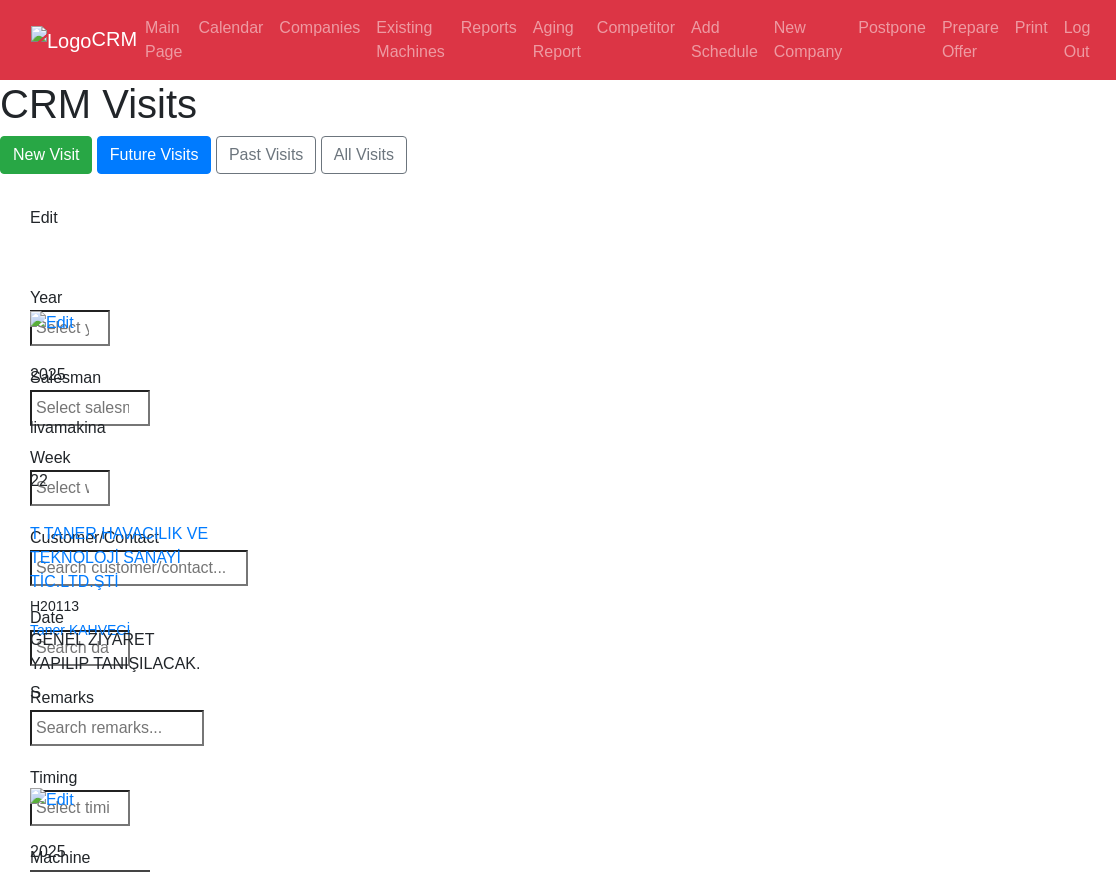 click on "Select Machine HAAS CANACA" at bounding box center [90, 884] 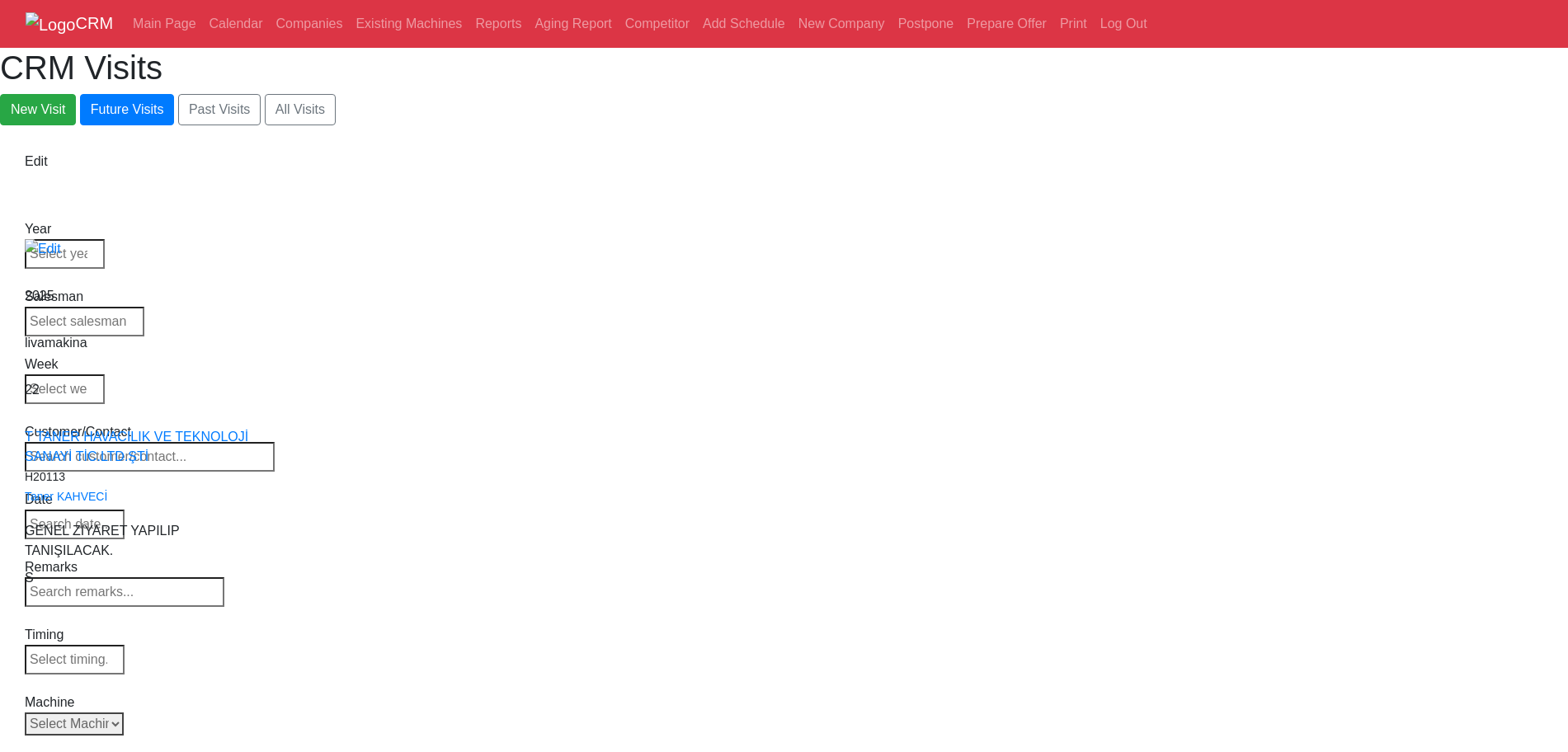 click on "Select Machine HAAS CANACA" at bounding box center (74, 724) 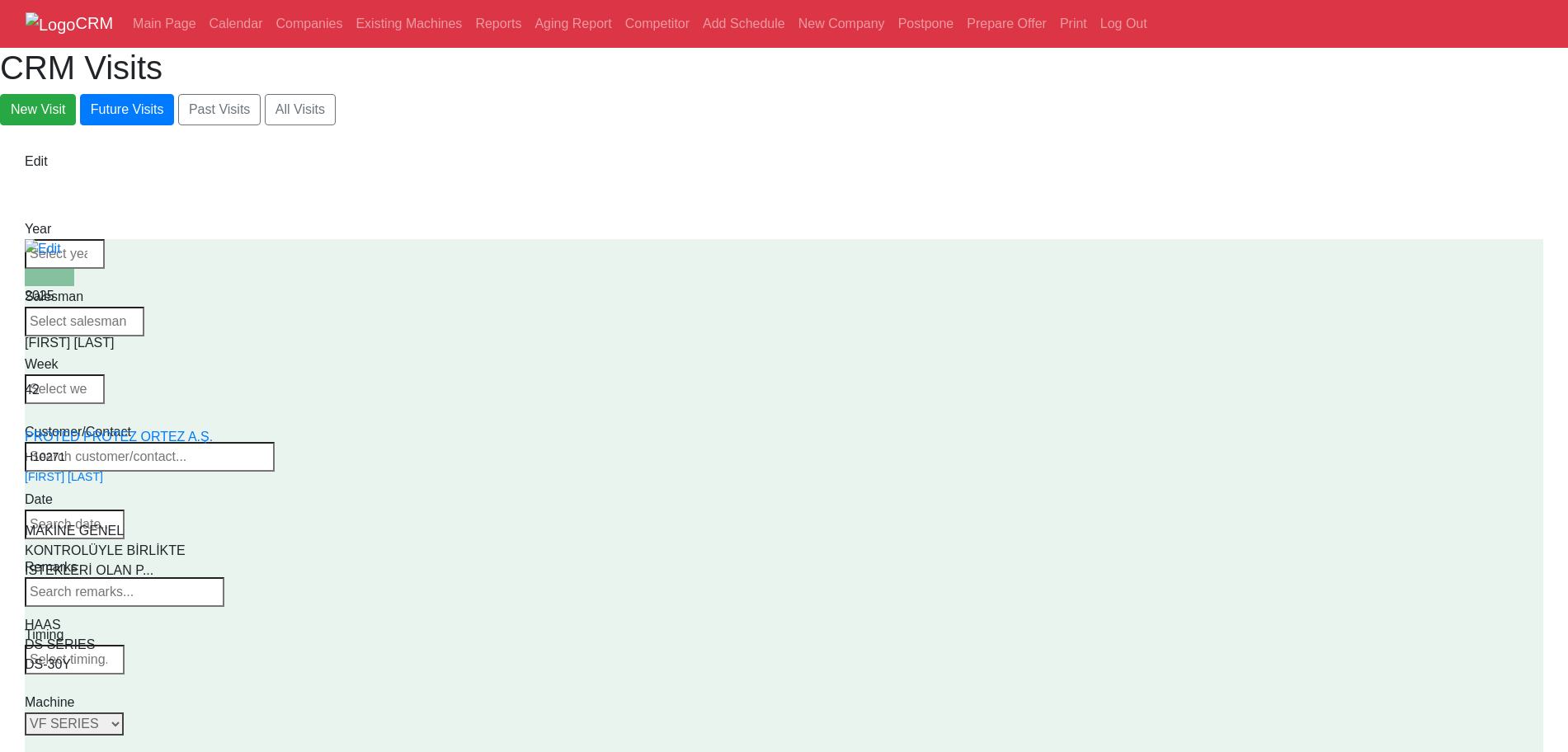 click on "Select Series Back to Supplier All VF SERIES ST SERIES UMC EC SERIES ADDITIONAL TM SERIES MINI SERIES VM SERIES VC SERIES GM SERIES VR SERIES GR SERIES VS SERIES DC SERIES TL SERIES DS SERIES CL SERIES PARTS DT SERIES" at bounding box center [74, 724] 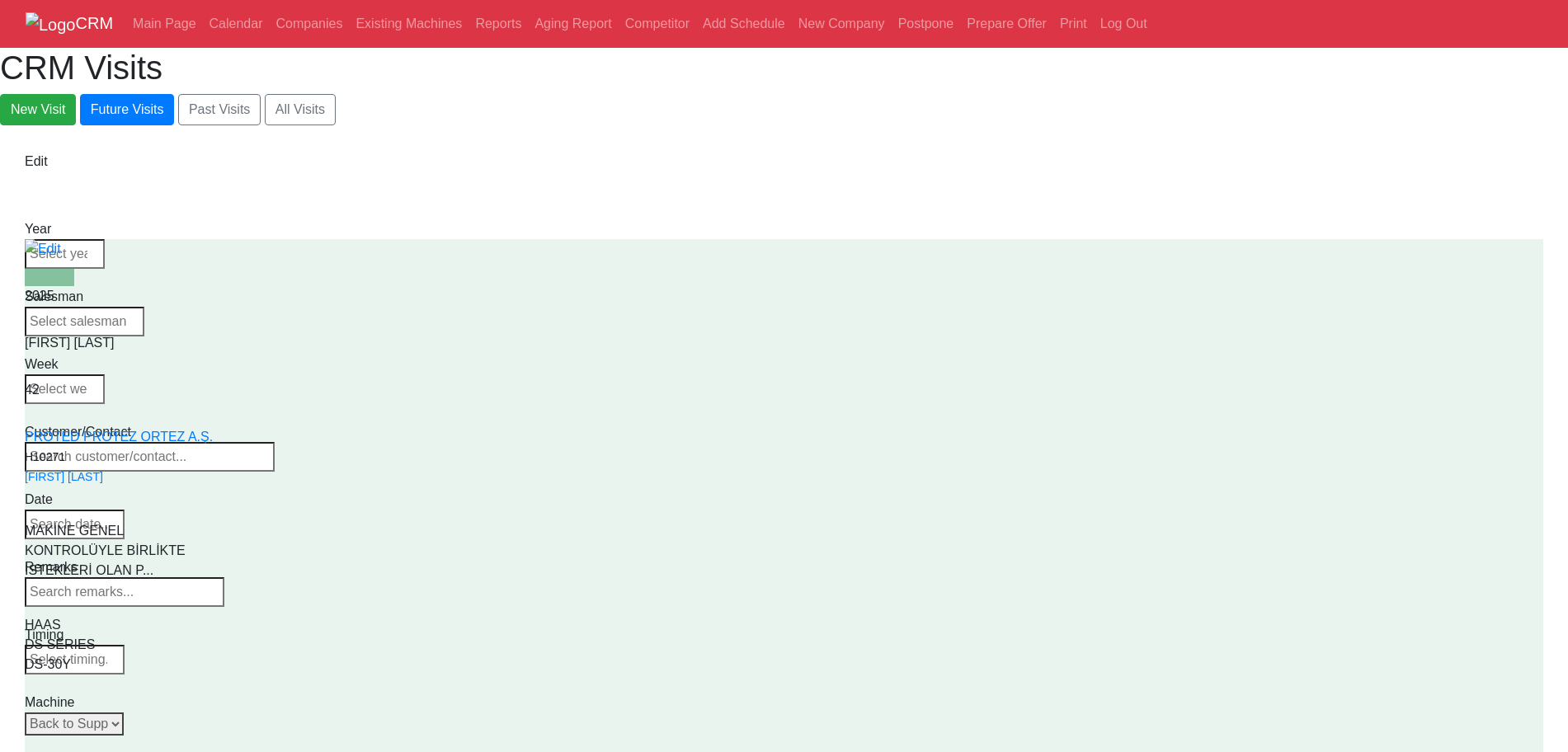 click on "Select Series Back to Supplier All VF SERIES ST SERIES UMC EC SERIES ADDITIONAL TM SERIES MINI SERIES VM SERIES VC SERIES GM SERIES VR SERIES GR SERIES VS SERIES DC SERIES TL SERIES DS SERIES CL SERIES PARTS DT SERIES" at bounding box center (74, 724) 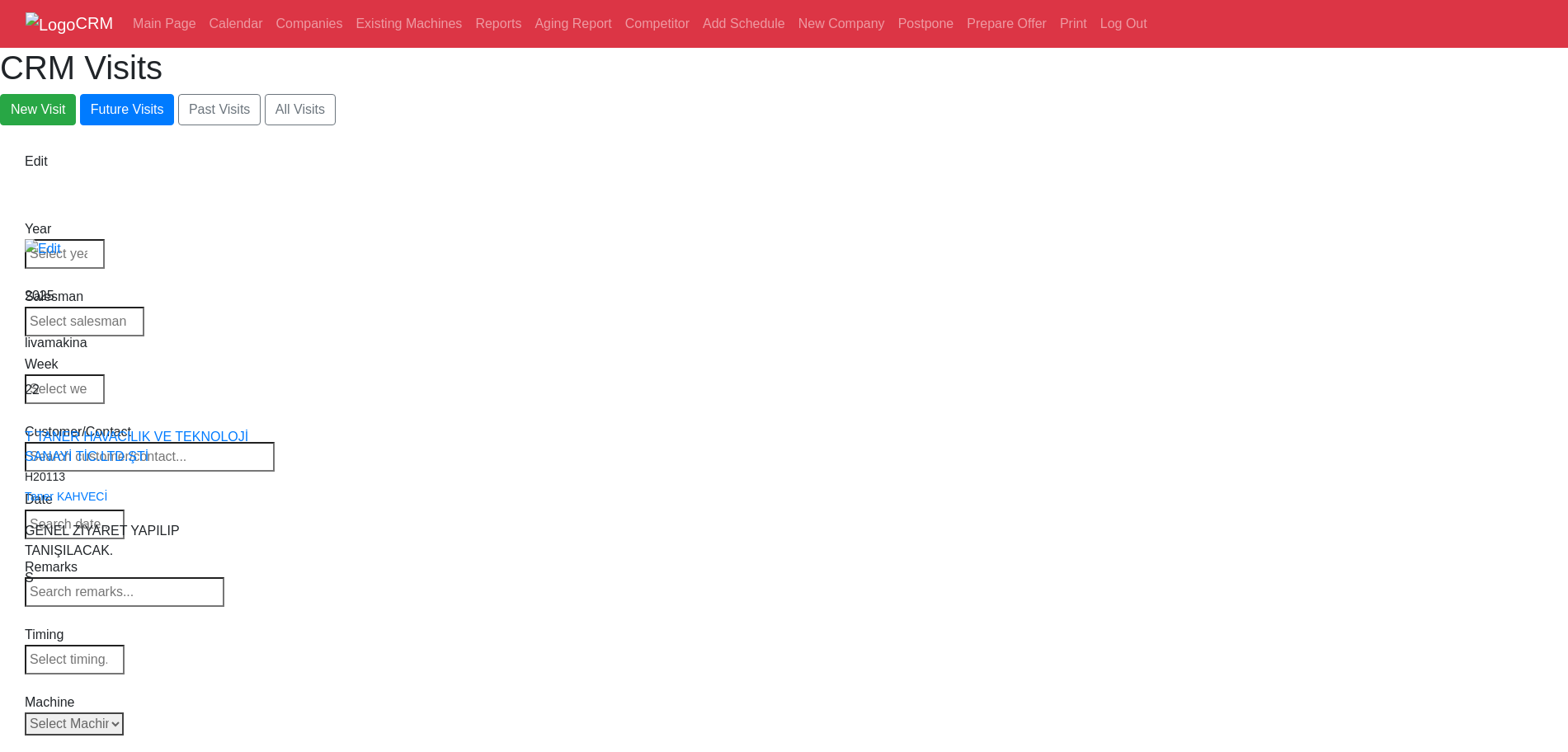 click on "Select Machine HAAS CANACA" at bounding box center [74, 724] 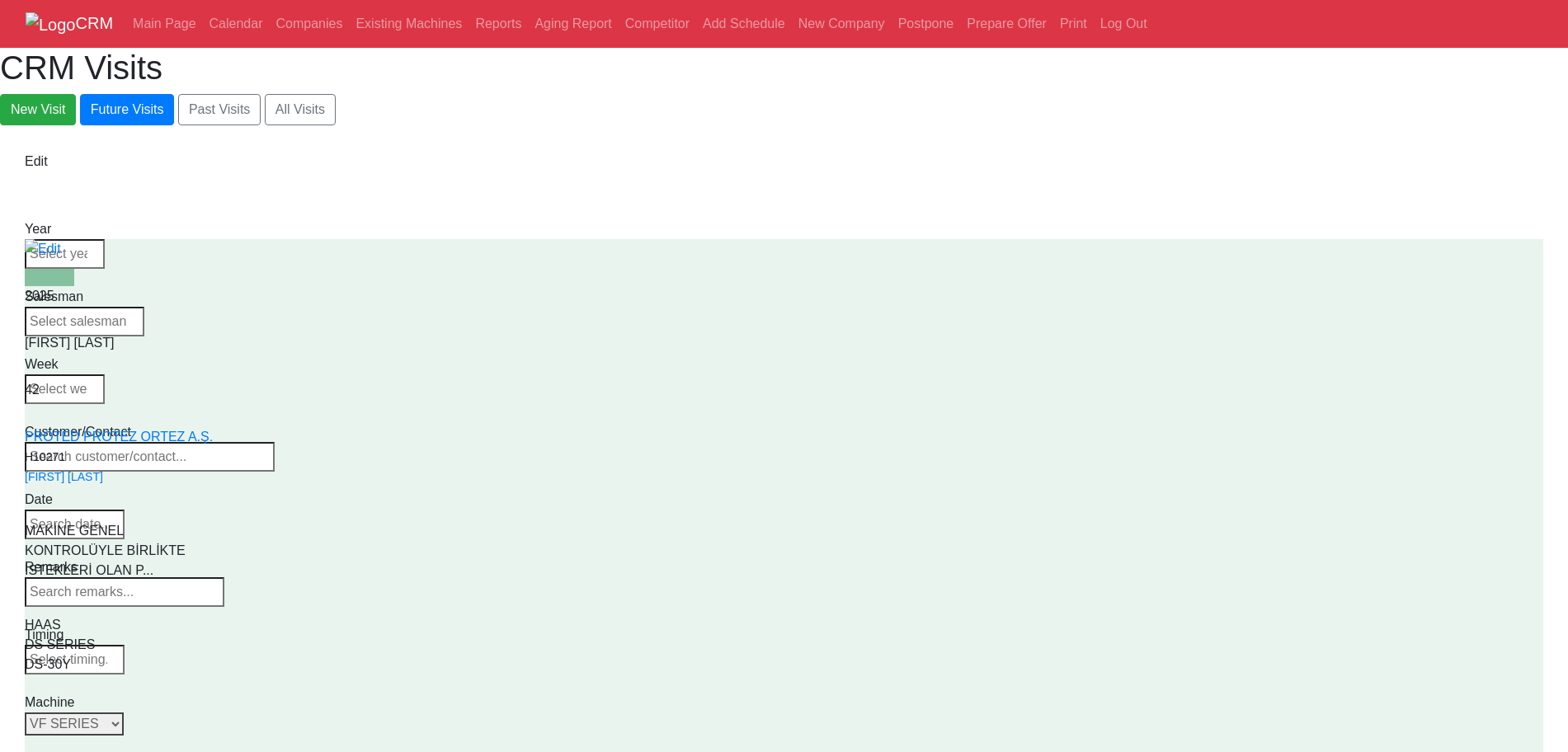 click on "Select Series Back to Supplier All VF SERIES ST SERIES UMC EC SERIES ADDITIONAL TM SERIES MINI SERIES VM SERIES VC SERIES GM SERIES VR SERIES GR SERIES VS SERIES DC SERIES TL SERIES DS SERIES CL SERIES PARTS DT SERIES" at bounding box center (74, 724) 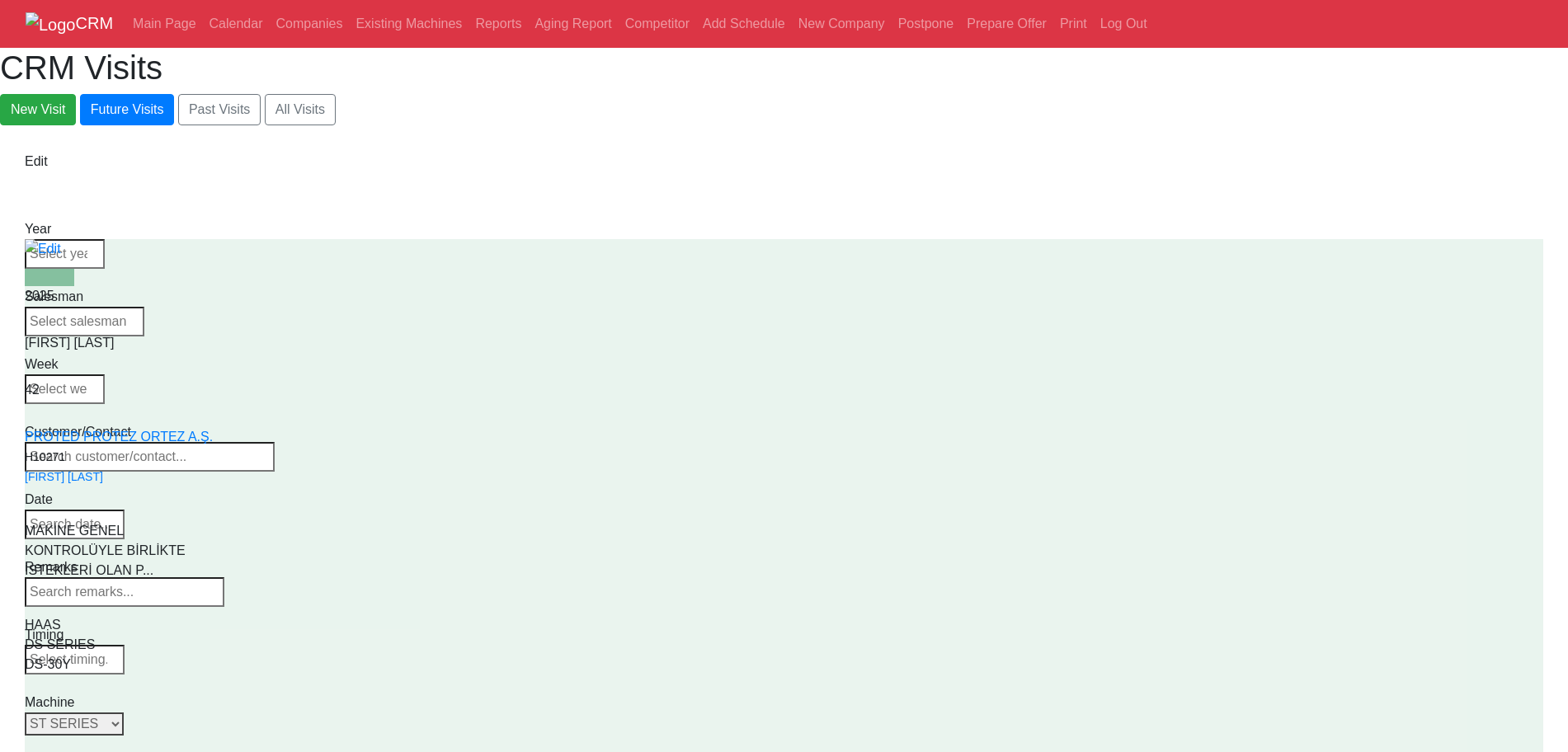 click on "Select Series Back to Supplier All VF SERIES ST SERIES UMC EC SERIES ADDITIONAL TM SERIES MINI SERIES VM SERIES VC SERIES GM SERIES VR SERIES GR SERIES VS SERIES DC SERIES TL SERIES DS SERIES CL SERIES PARTS DT SERIES" at bounding box center [74, 724] 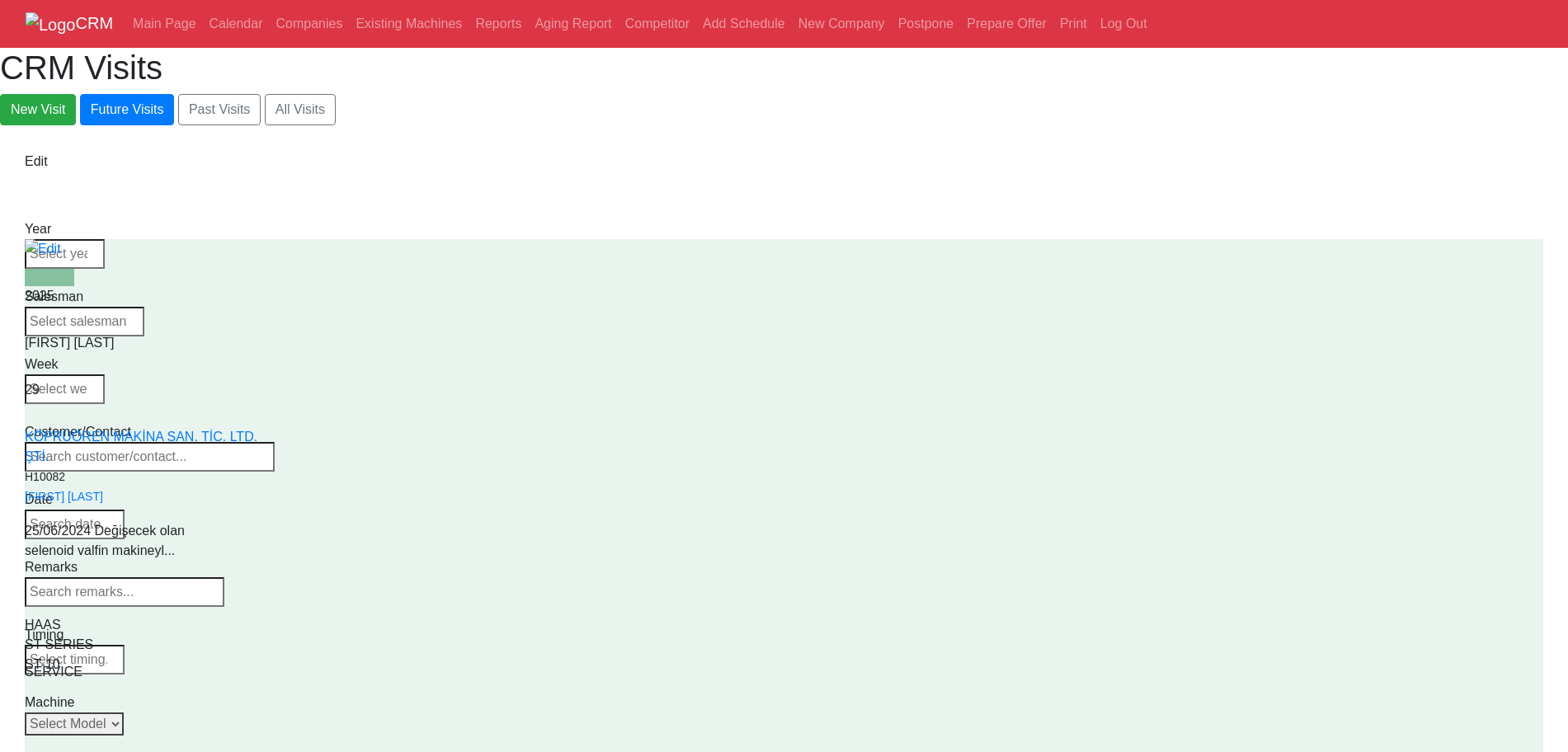 click on "Select Model Back to Series All ST-10 ST-10L ST-10LY ST-10Y ST-15 ST-15L ST-15LY ST-15Y ST-20 ST-20L ST-20LY ST-20Y ST-25 ST-25L ST-25LY ST-25Y ST-28 ST-28L ST-28LY ST-28Y ST-30 ST-30L ST-30LY ST-30Y ST-35 ST-35L ST-35LY ST-35Y ST-40 ST-40L ST-45 ST-45L ST-55 ST-40S ST-45S ST-45SY" at bounding box center [74, 724] 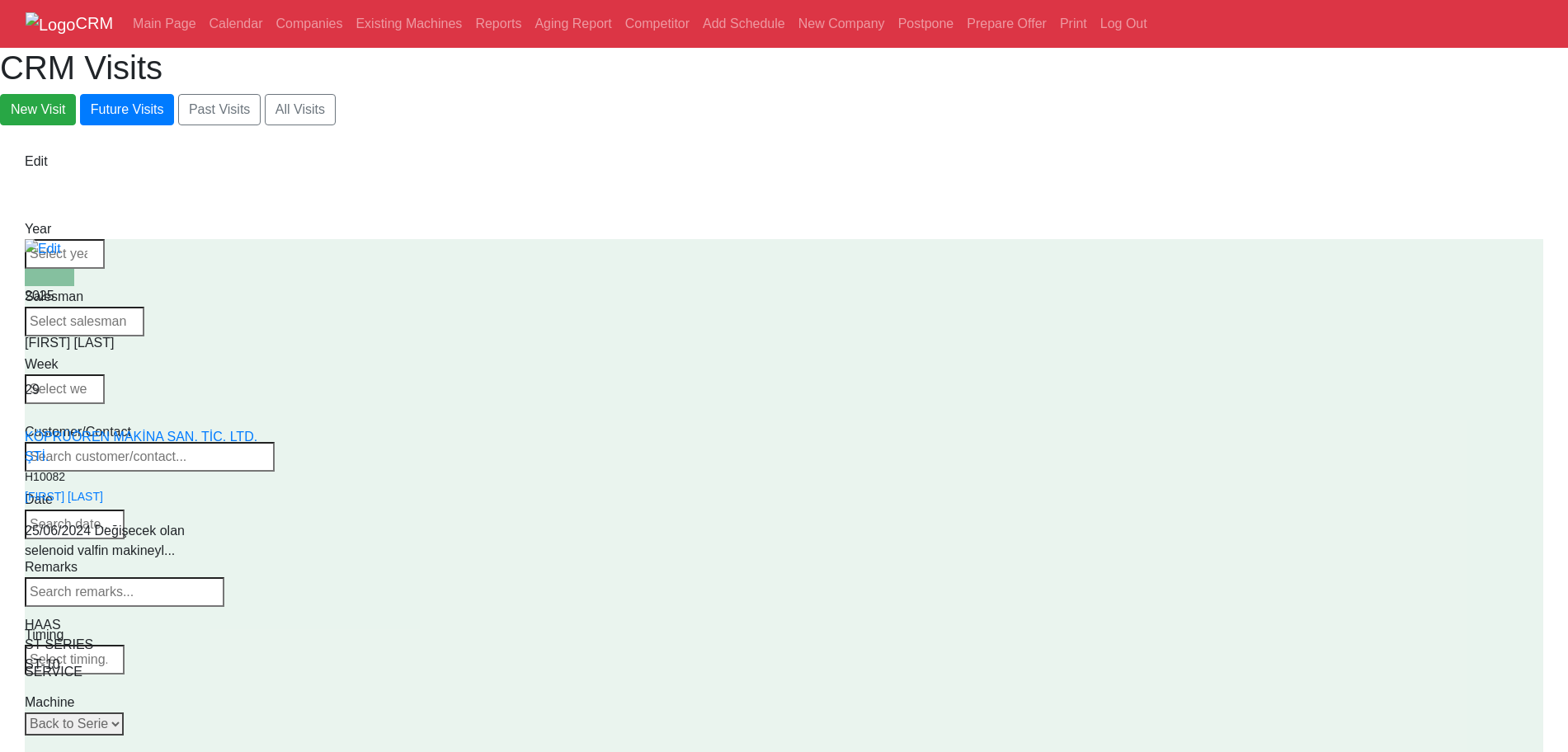 click on "Select Model Back to Series All ST-10 ST-10L ST-10LY ST-10Y ST-15 ST-15L ST-15LY ST-15Y ST-20 ST-20L ST-20LY ST-20Y ST-25 ST-25L ST-25LY ST-25Y ST-28 ST-28L ST-28LY ST-28Y ST-30 ST-30L ST-30LY ST-30Y ST-35 ST-35L ST-35LY ST-35Y ST-40 ST-40L ST-45 ST-45L ST-55 ST-40S ST-45S ST-45SY" at bounding box center [74, 724] 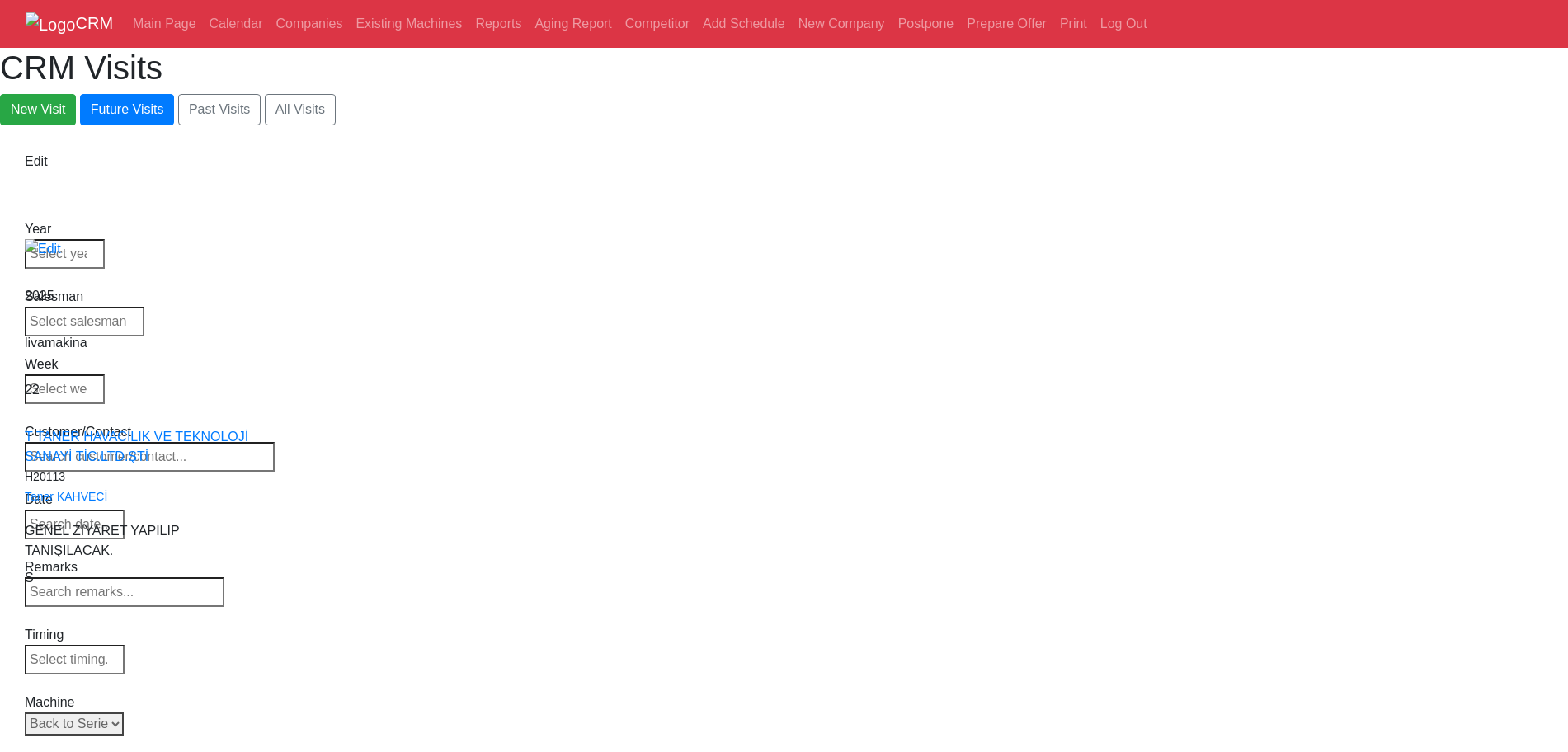 click on "Select Model Back to Series All ST-10 ST-10L ST-10LY ST-10Y ST-15 ST-15L ST-15LY ST-15Y ST-20 ST-20L ST-20LY ST-20Y ST-25 ST-25L ST-25LY ST-25Y ST-28 ST-28L ST-28LY ST-28Y ST-30 ST-30L ST-30LY ST-30Y ST-35 ST-35L ST-35LY ST-35Y ST-40 ST-40L ST-45 ST-45L ST-55 ST-40S ST-45S ST-45SY" at bounding box center (74, 724) 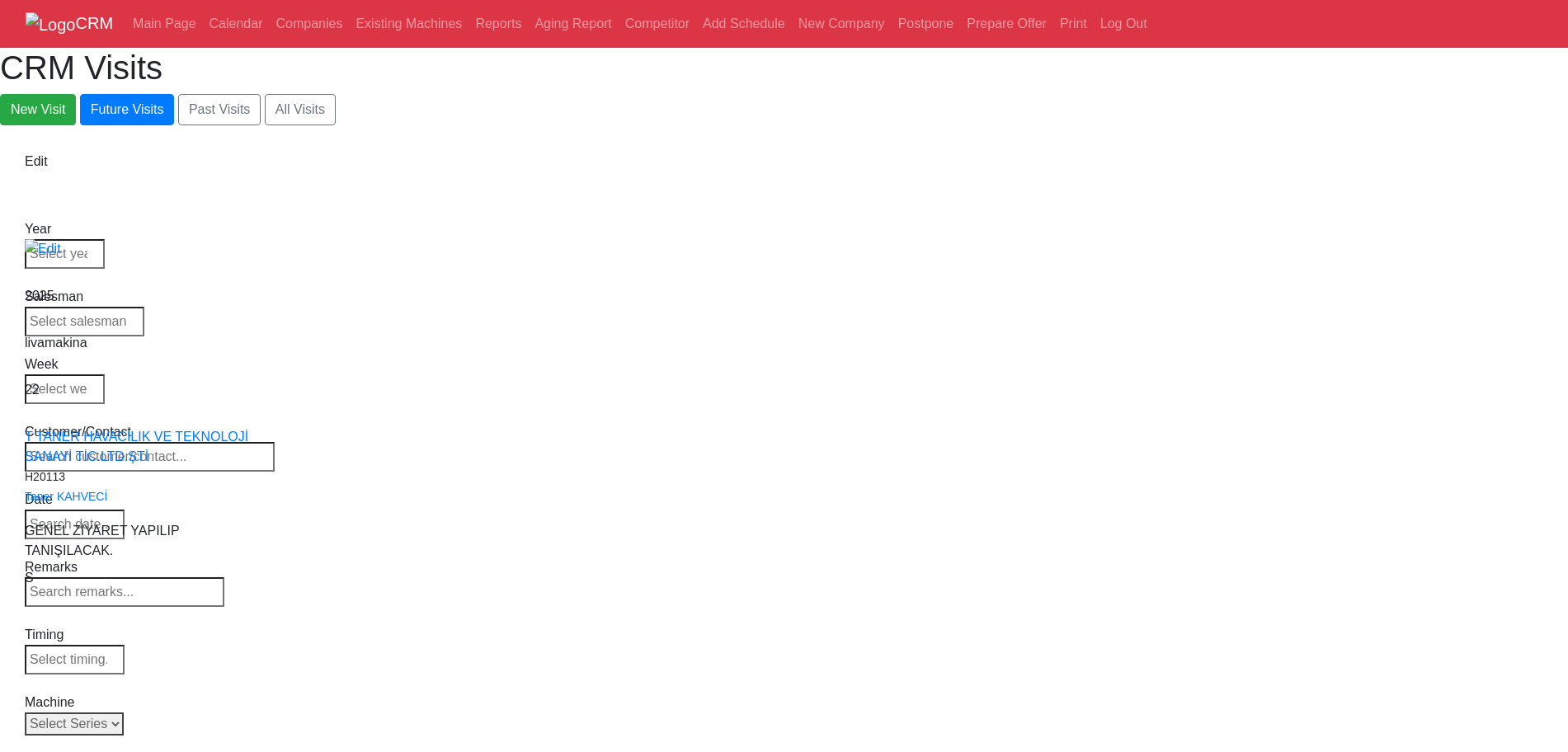 select on "1" 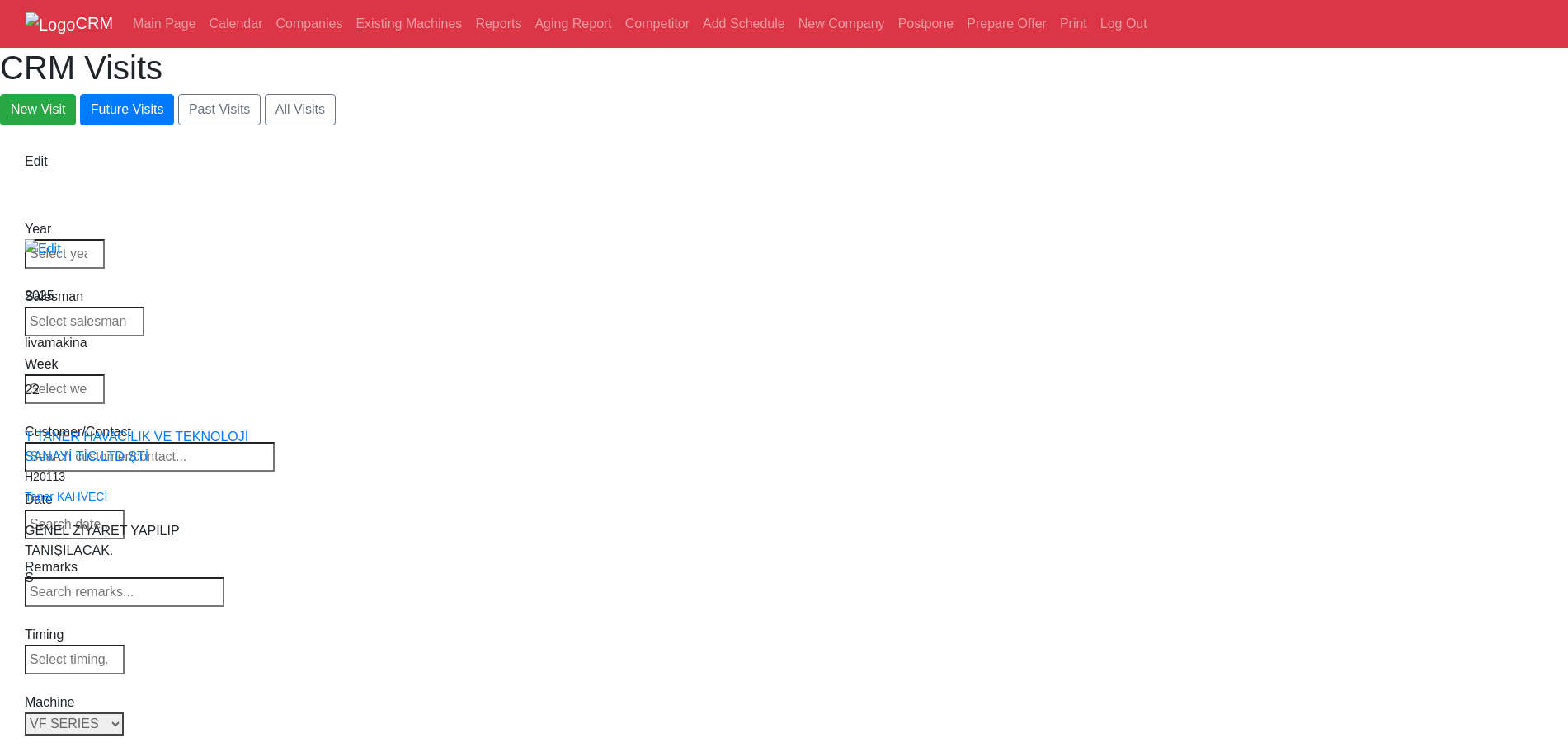 click on "Select Series Back to Supplier All VF SERIES ST SERIES UMC EC SERIES ADDITIONAL TM SERIES MINI SERIES VM SERIES VC SERIES GM SERIES VR SERIES GR SERIES VS SERIES DC SERIES TL SERIES DS SERIES CL SERIES PARTS DT SERIES" at bounding box center [74, 724] 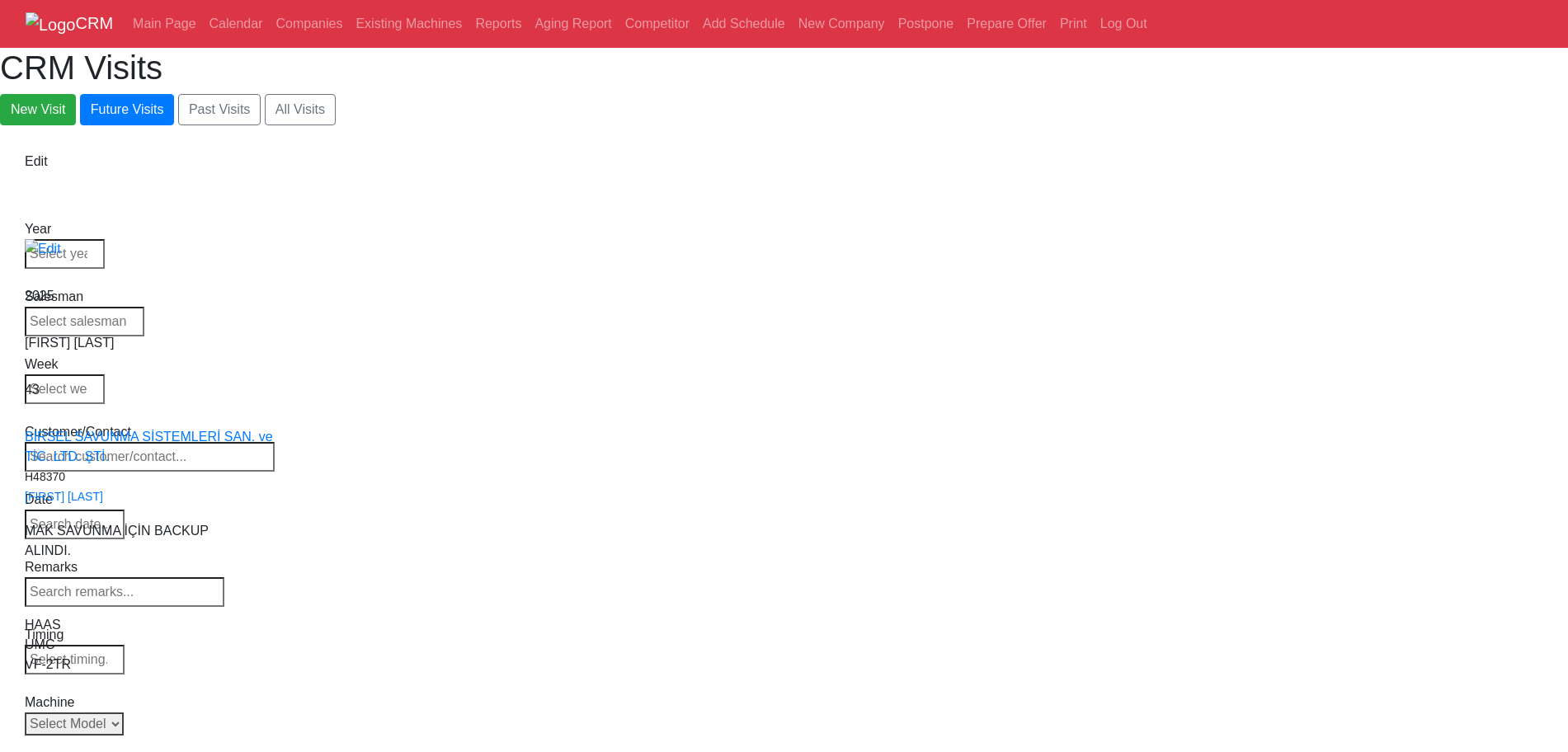 select on "back_to_series" 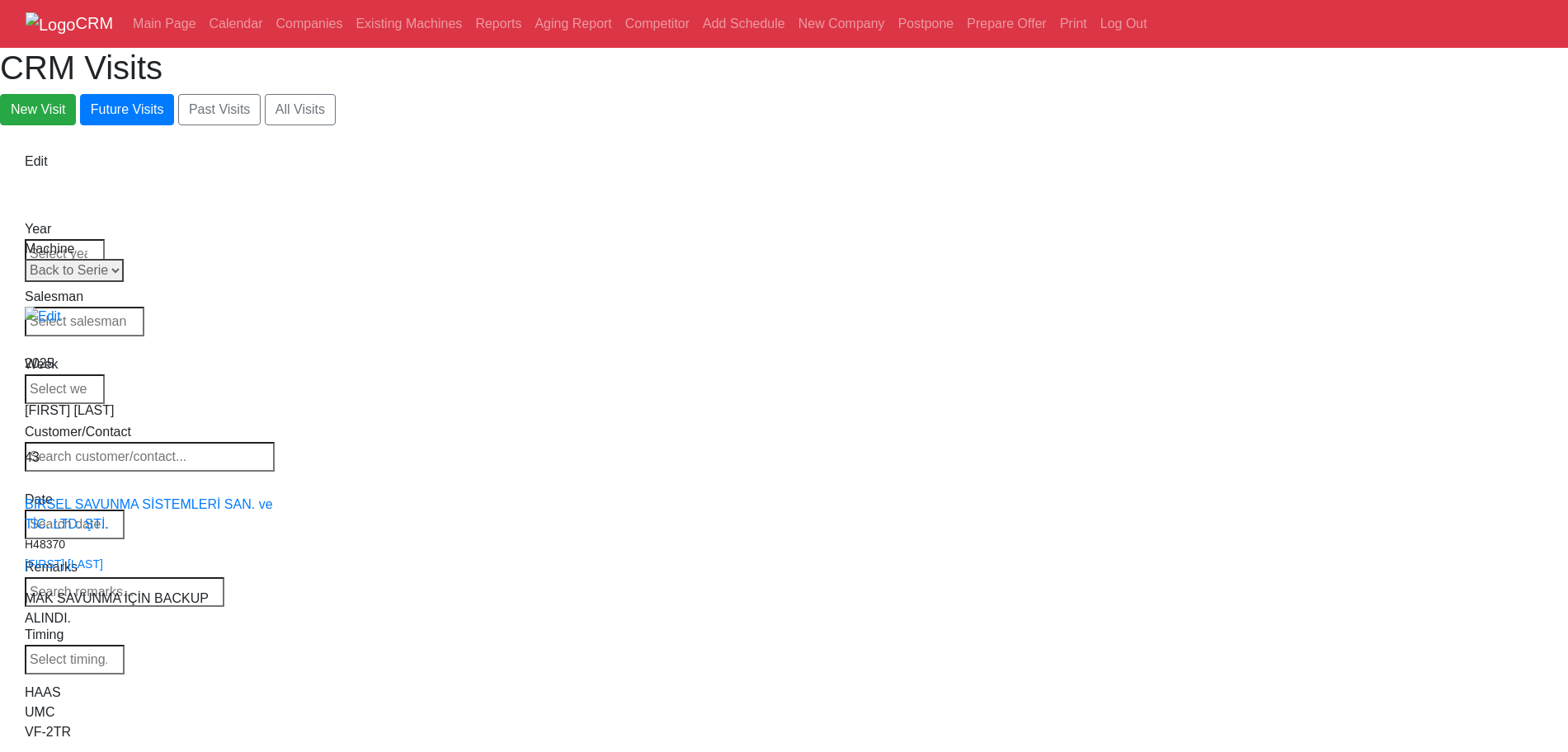 drag, startPoint x: 1054, startPoint y: 254, endPoint x: 1042, endPoint y: 259, distance: 13 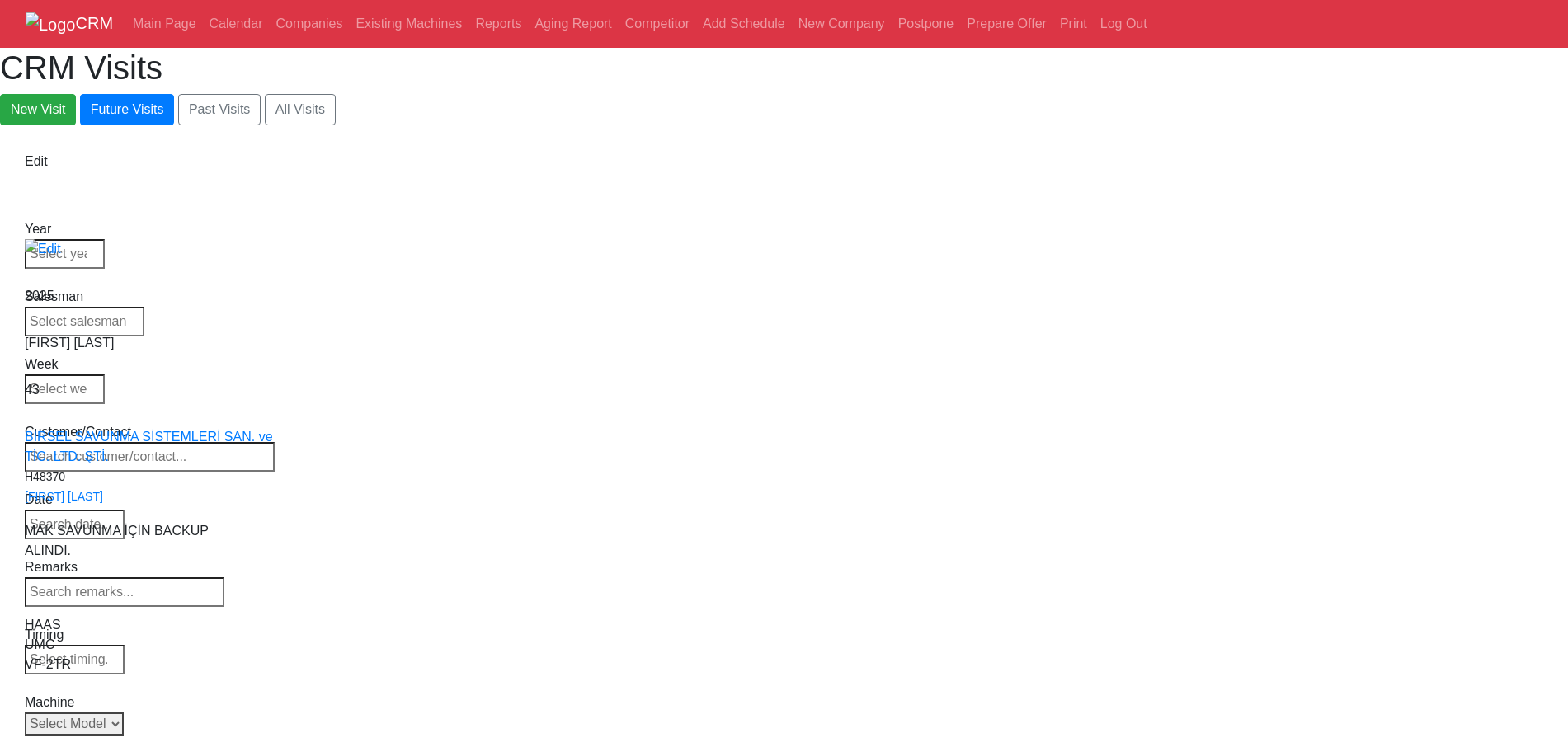 click on "Select Model Back to Series All VF-1 VF-2 VF-2SS VF-2SSYT VF-2TR VF-2YT VF-3 VF-3SS VF-3SSYT VF-3YT VF-3YT/50 VF-4 VF-4SS VF-5/40 VF-5/40TR VF-5/40XT VF-5/50 VF-5/50TR VF-5/50XT VF-5SS VF-10/40 VF-10/50 VF-11/40 VF-11/50 VF-12/40 VF-12/50 VF-14/40 VF-14/50 VF-6/40 VF-6/40TR VF-6/50 VF-6/50TR VF-6SS VF-7/40 VF-7/50 VF-8/40 VF-8/50 VF-9/40 VF-9/50" at bounding box center (74, 724) 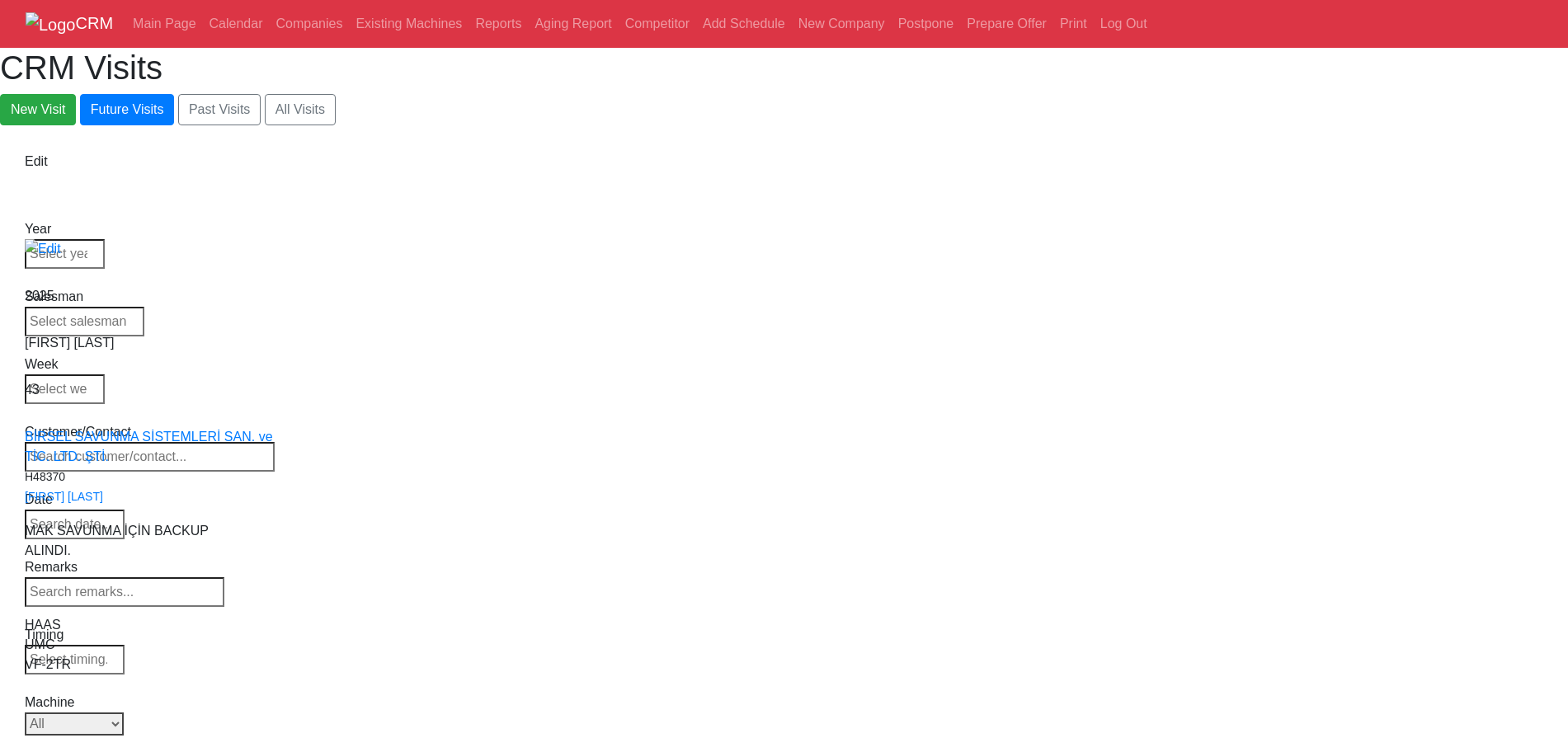 click on "Select Model Back to Series All VF-1 VF-2 VF-2SS VF-2SSYT VF-2TR VF-2YT VF-3 VF-3SS VF-3SSYT VF-3YT VF-3YT/50 VF-4 VF-4SS VF-5/40 VF-5/40TR VF-5/40XT VF-5/50 VF-5/50TR VF-5/50XT VF-5SS VF-10/40 VF-10/50 VF-11/40 VF-11/50 VF-12/40 VF-12/50 VF-14/40 VF-14/50 VF-6/40 VF-6/40TR VF-6/50 VF-6/50TR VF-6SS VF-7/40 VF-7/50 VF-8/40 VF-8/50 VF-9/40 VF-9/50" at bounding box center (74, 724) 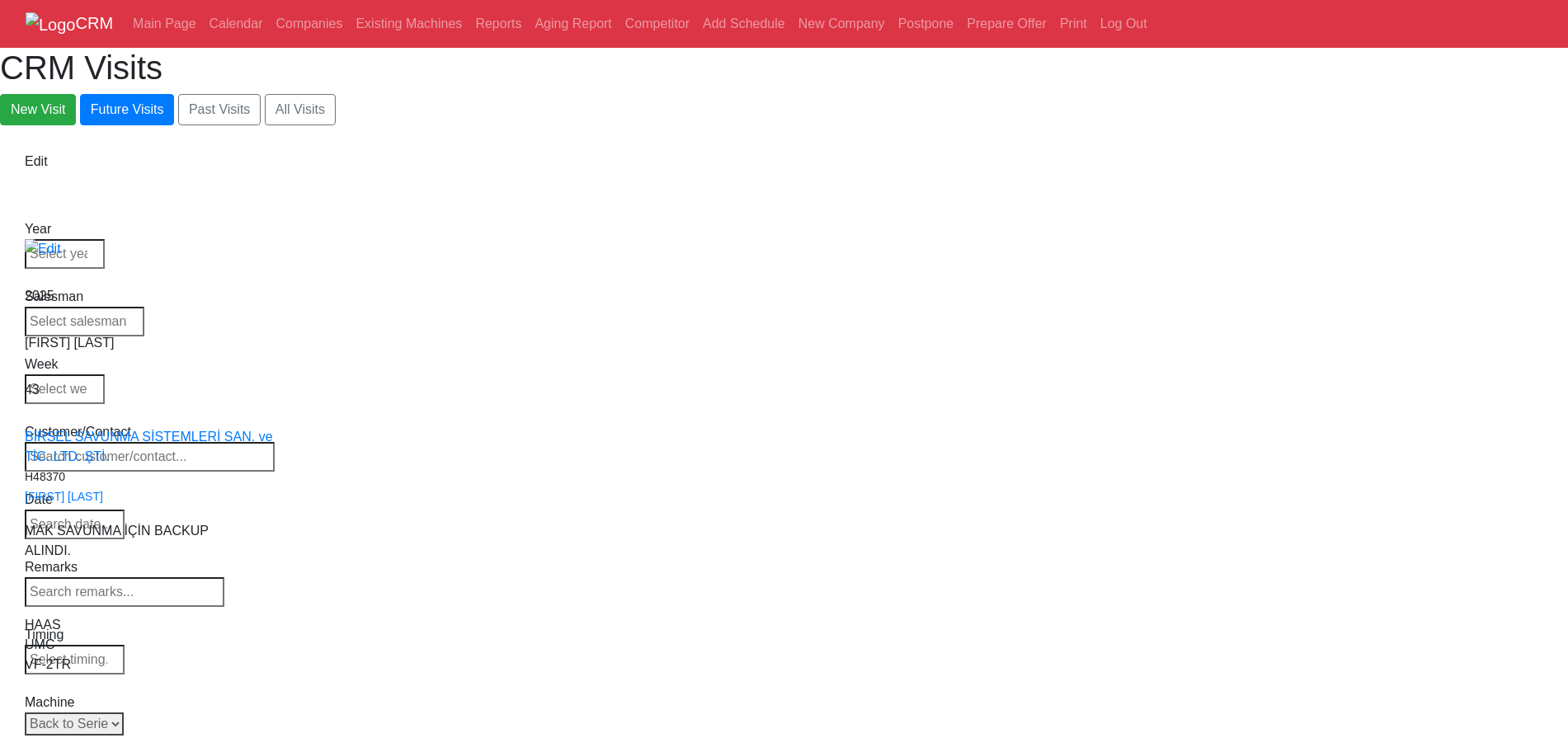 click on "Select Model Back to Series All VF-1 VF-2 VF-2SS VF-2SSYT VF-2TR VF-2YT VF-3 VF-3SS VF-3SSYT VF-3YT VF-3YT/50 VF-4 VF-4SS VF-5/40 VF-5/40TR VF-5/40XT VF-5/50 VF-5/50TR VF-5/50XT VF-5SS VF-10/40 VF-10/50 VF-11/40 VF-11/50 VF-12/40 VF-12/50 VF-14/40 VF-14/50 VF-6/40 VF-6/40TR VF-6/50 VF-6/50TR VF-6SS VF-7/40 VF-7/50 VF-8/40 VF-8/50 VF-9/40 VF-9/50" at bounding box center [74, 724] 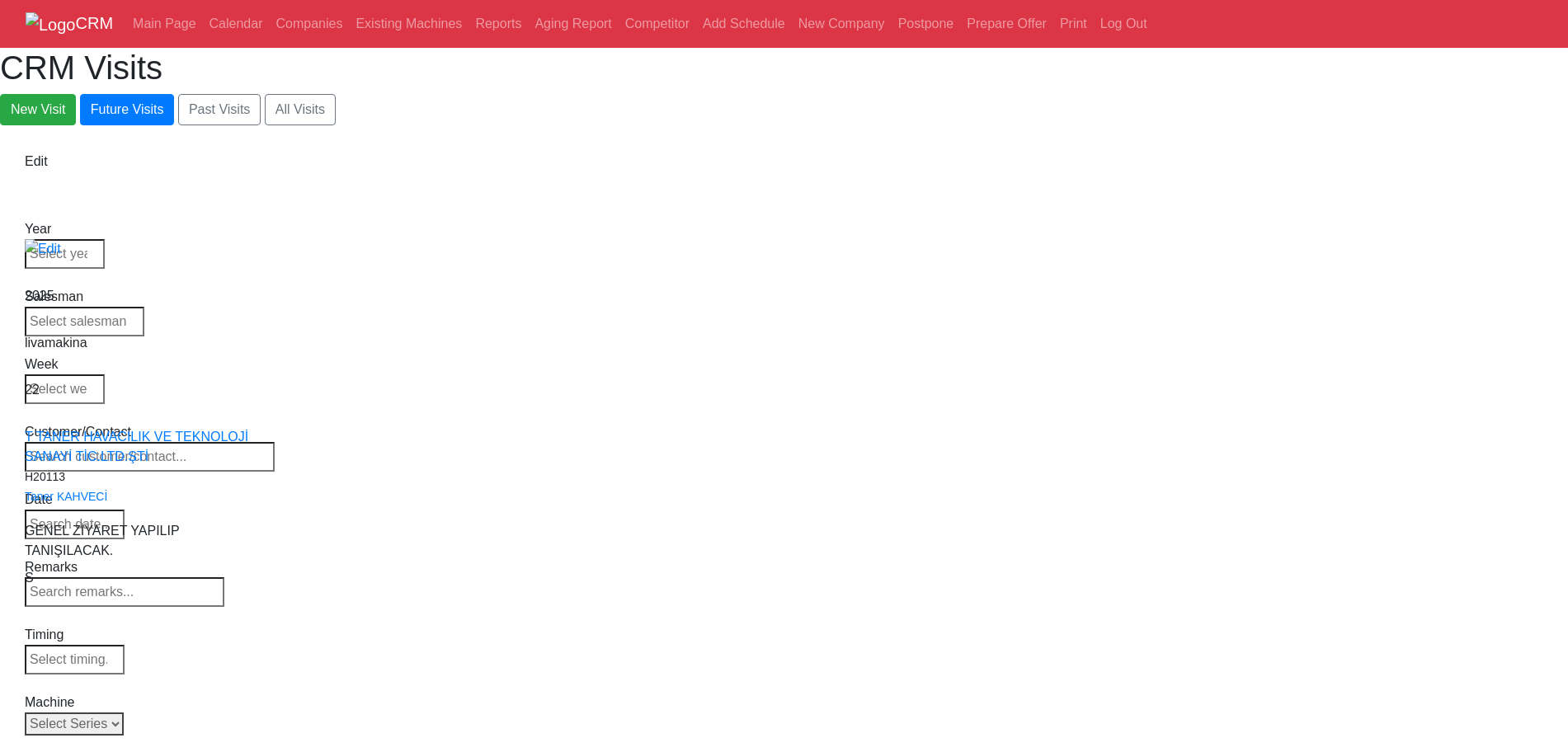 click on "Select Series Back to Supplier All VF SERIES ST SERIES UMC EC SERIES ADDITIONAL TM SERIES MINI SERIES VM SERIES VC SERIES GM SERIES VR SERIES GR SERIES VS SERIES DC SERIES TL SERIES DS SERIES CL SERIES PARTS DT SERIES" at bounding box center [74, 724] 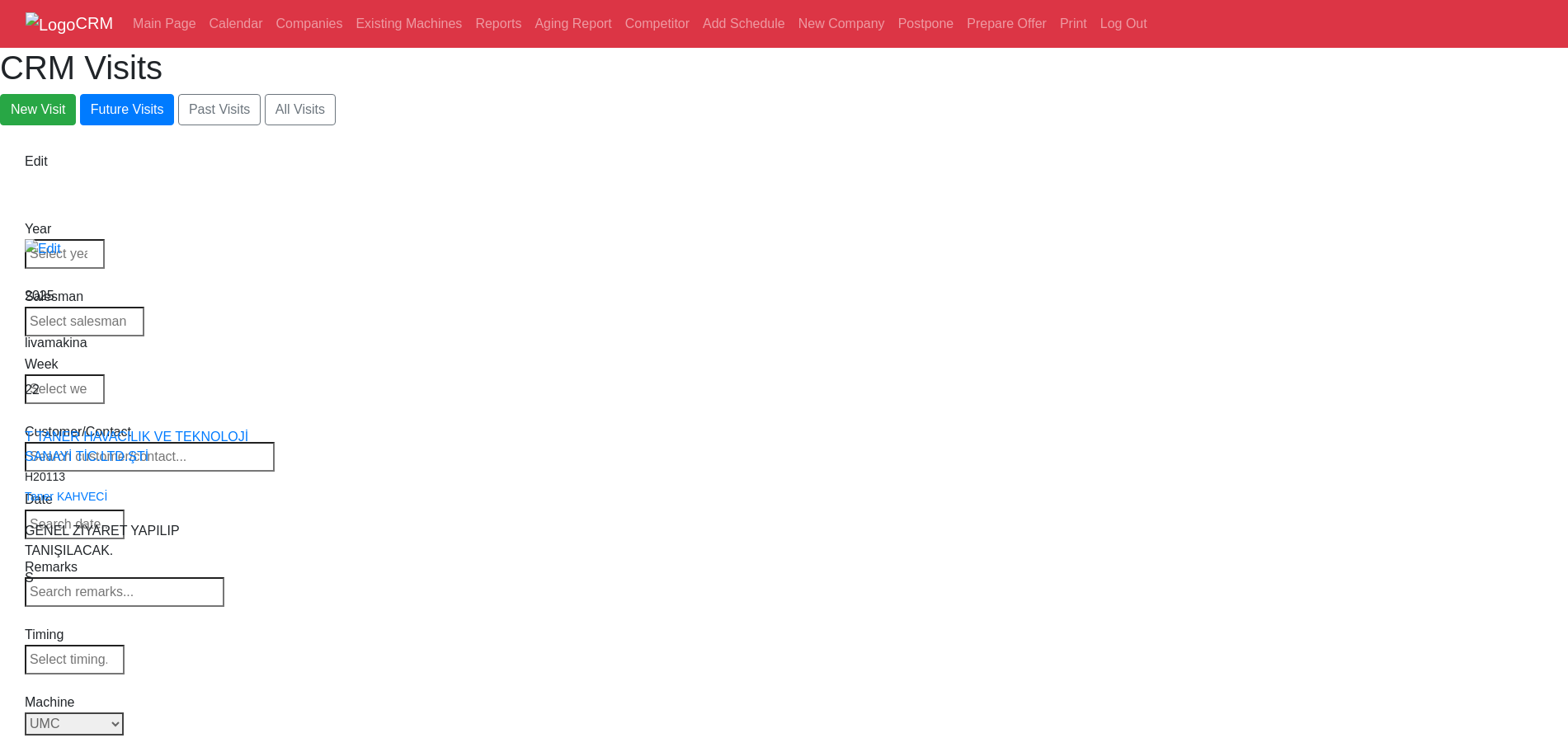 click on "Select Series Back to Supplier All VF SERIES ST SERIES UMC EC SERIES ADDITIONAL TM SERIES MINI SERIES VM SERIES VC SERIES GM SERIES VR SERIES GR SERIES VS SERIES DC SERIES TL SERIES DS SERIES CL SERIES PARTS DT SERIES" at bounding box center (74, 724) 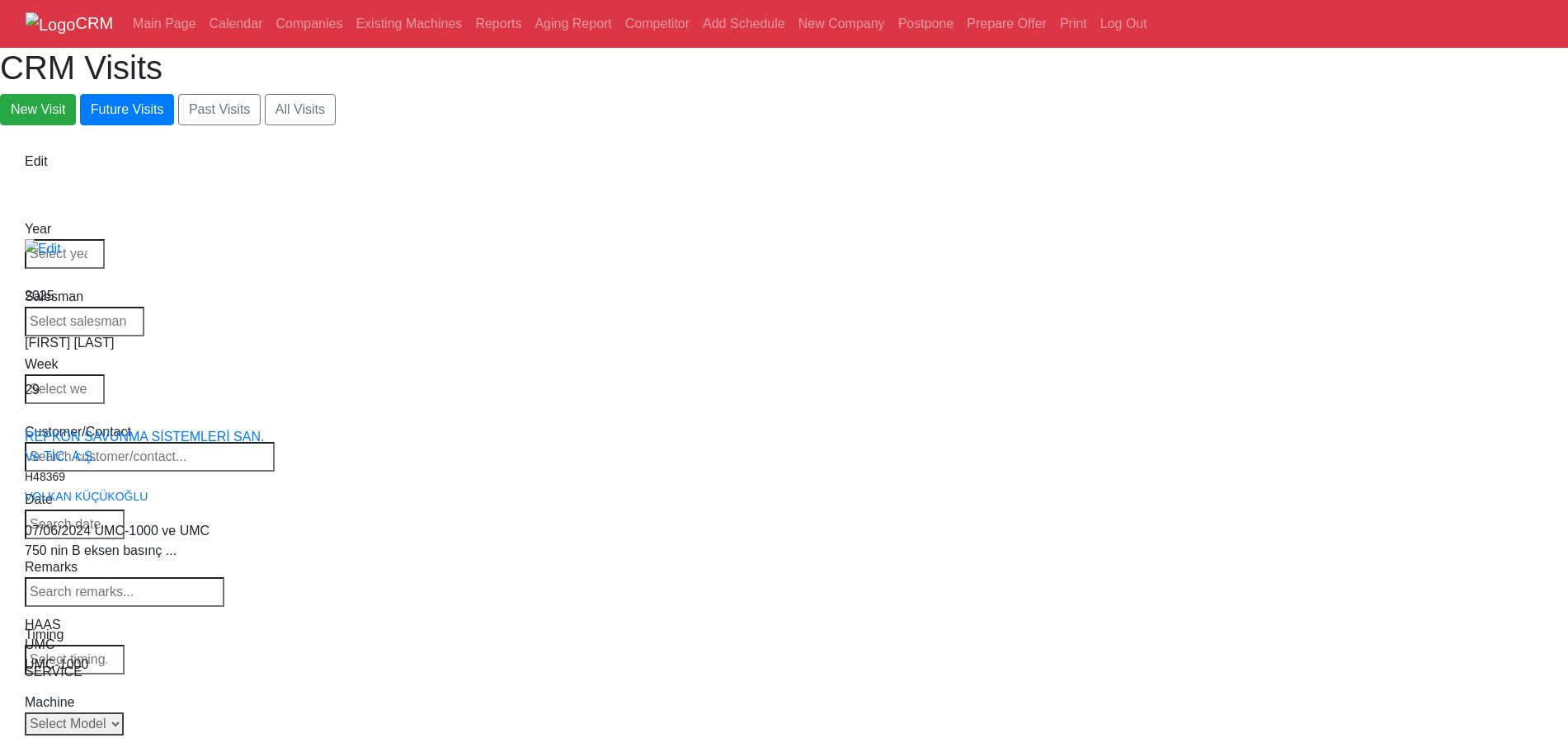 click on "Select Model Back to Series All UMC-1000 UMC-1000-P UMC-1000SS UMC-1000SS-P UMC-1250 UMC-1250SS UMC-1500-DUO UMC-1500SS-DUO UMC-350HD-EDU UMC-500 UMC-500SS UMC-750 UMC-750SS UMC-400 UMC-400SS" at bounding box center [74, 724] 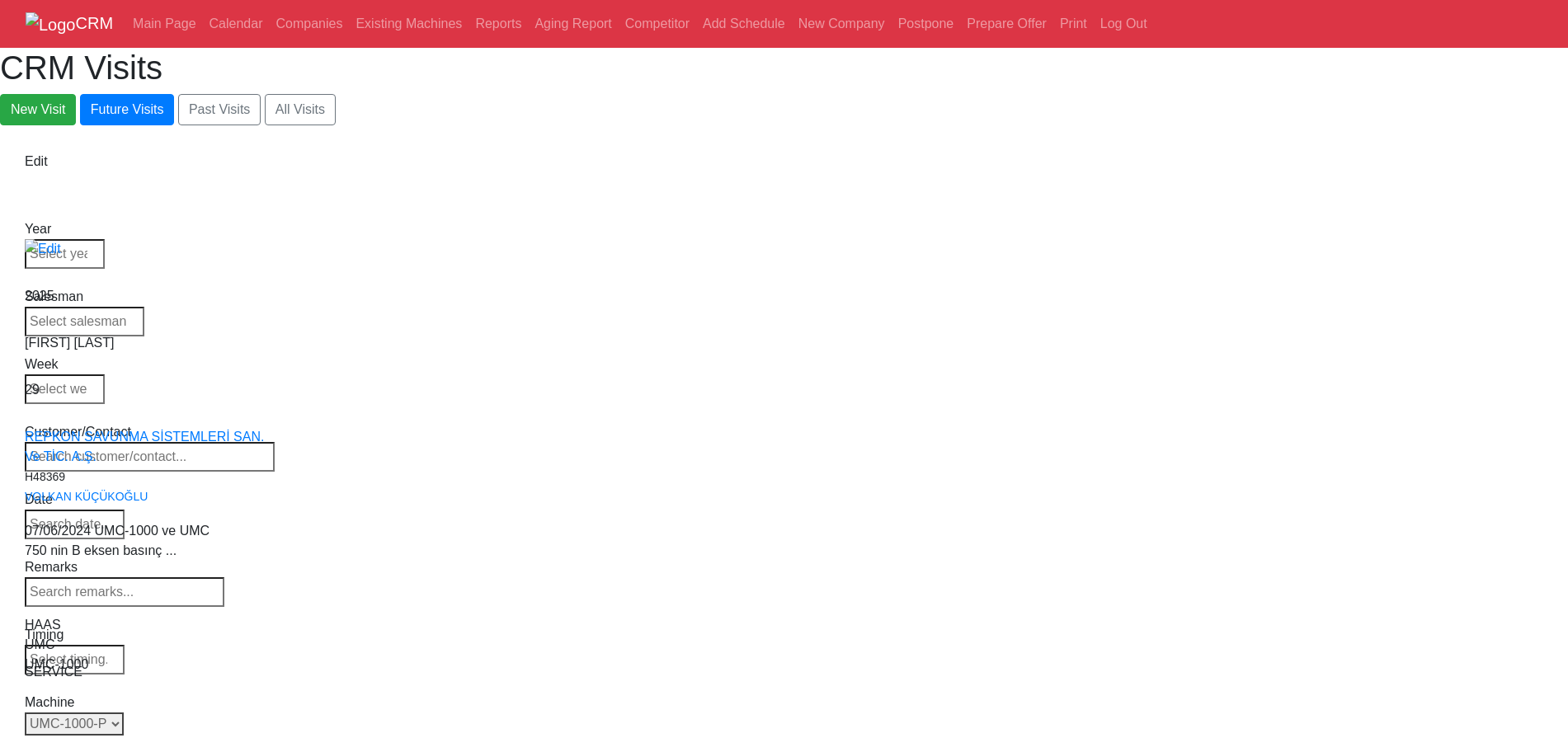 click on "Select Model Back to Series All UMC-1000 UMC-1000-P UMC-1000SS UMC-1000SS-P UMC-1250 UMC-1250SS UMC-1500-DUO UMC-1500SS-DUO UMC-350HD-EDU UMC-500 UMC-500SS UMC-750 UMC-750SS UMC-400 UMC-400SS" at bounding box center [74, 724] 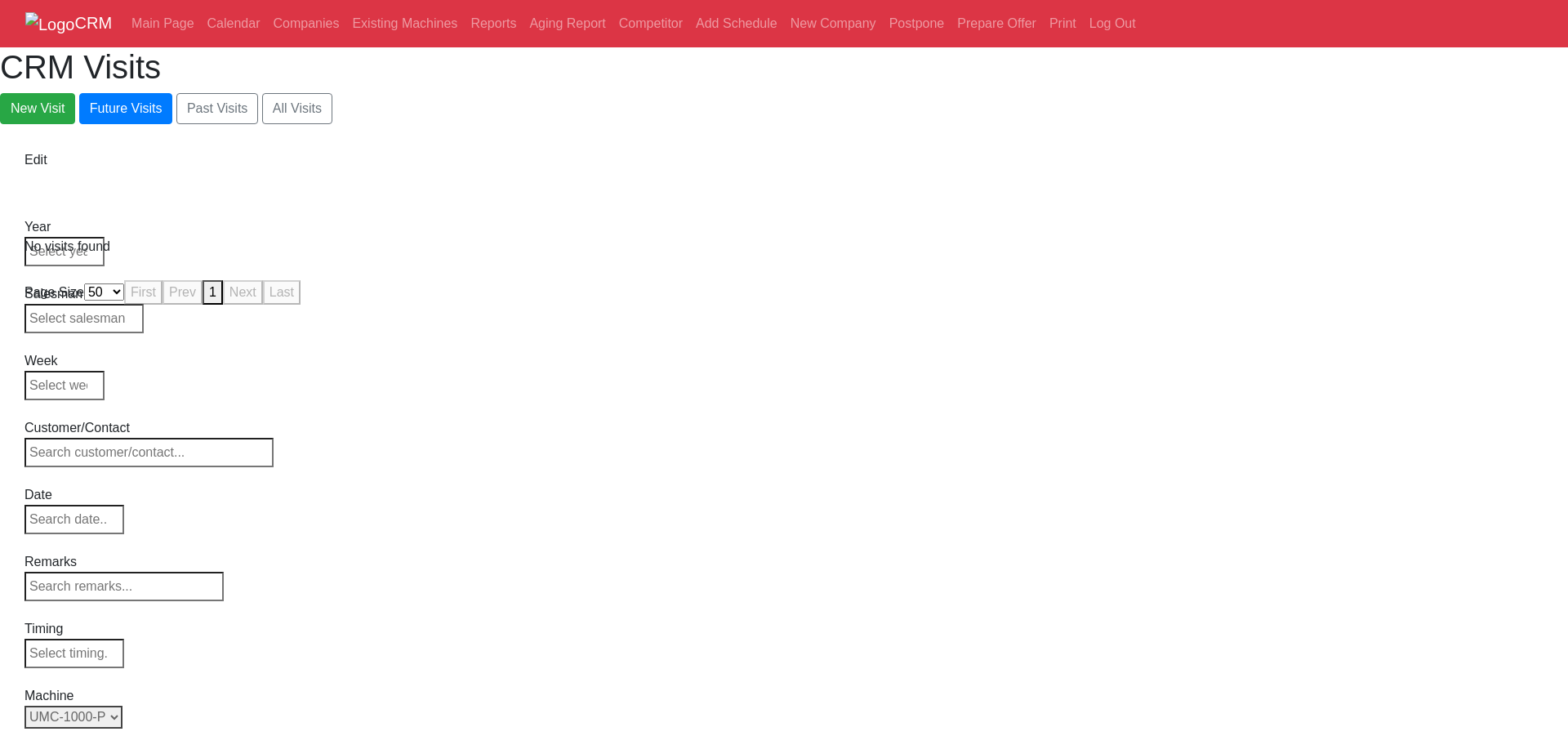 click on "Select Model Back to Series All UMC-1000 UMC-1000-P UMC-1000SS UMC-1000SS-P UMC-1250 UMC-1250SS UMC-1500-DUO UMC-1500SS-DUO UMC-350HD-EDU UMC-500 UMC-500SS UMC-750 UMC-750SS UMC-400 UMC-400SS" at bounding box center [74, 717] 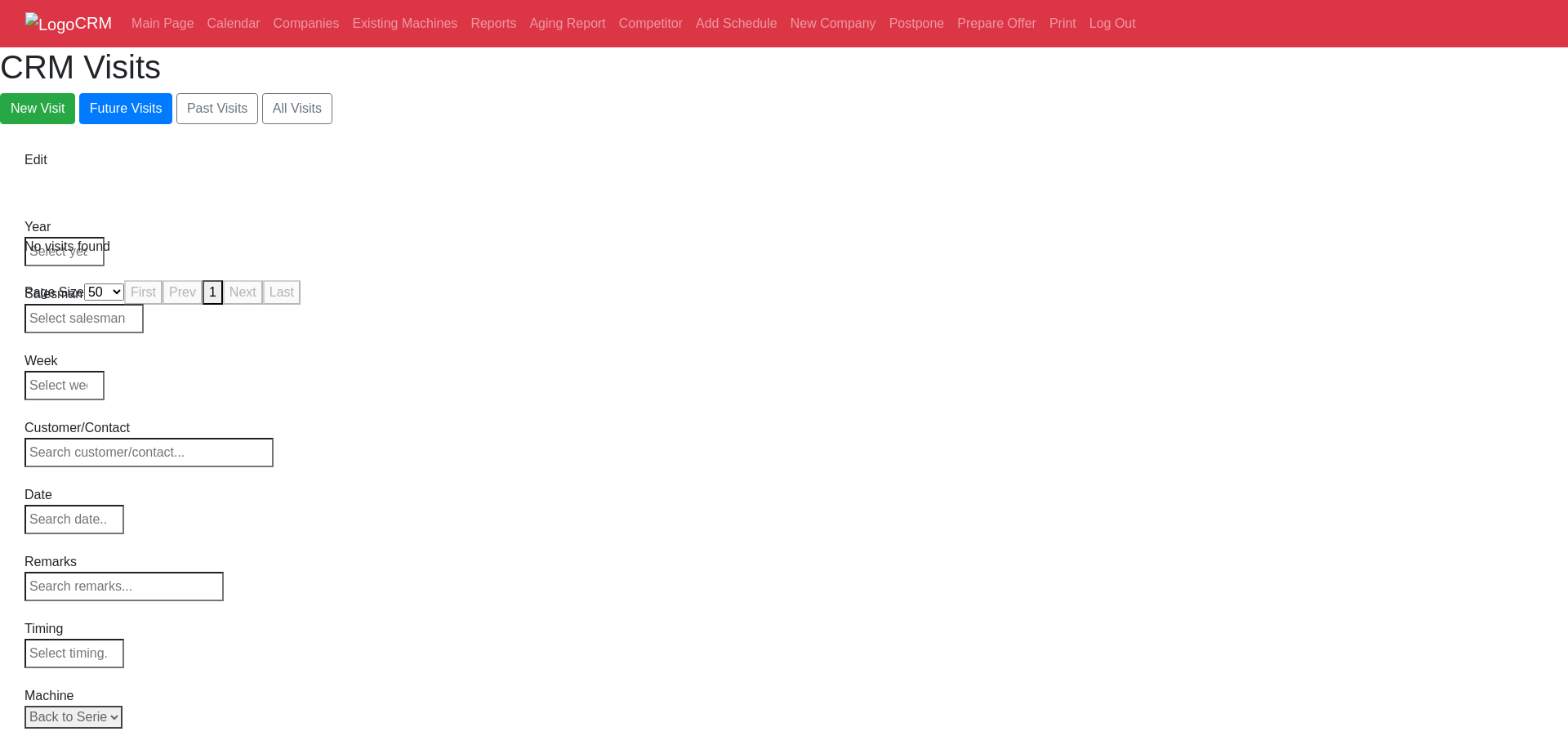click on "Select Model Back to Series All UMC-1000 UMC-1000-P UMC-1000SS UMC-1000SS-P UMC-1250 UMC-1250SS UMC-1500-DUO UMC-1500SS-DUO UMC-350HD-EDU UMC-500 UMC-500SS UMC-750 UMC-750SS UMC-400 UMC-400SS" at bounding box center [74, 717] 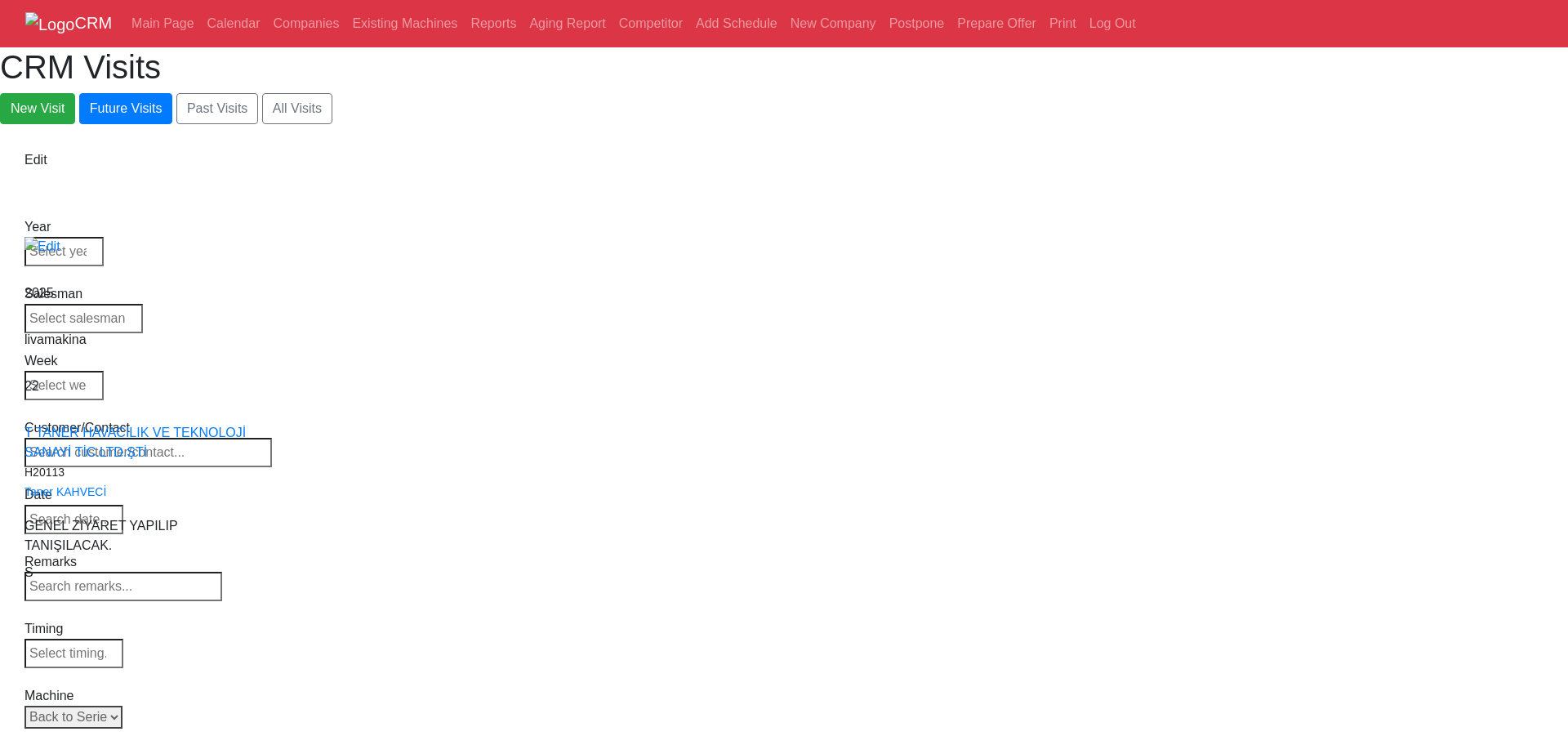 click on "Select Model Back to Series All UMC-1000 UMC-1000-P UMC-1000SS UMC-1000SS-P UMC-1250 UMC-1250SS UMC-1500-DUO UMC-1500SS-DUO UMC-350HD-EDU UMC-500 UMC-500SS UMC-750 UMC-750SS UMC-400 UMC-400SS" at bounding box center (74, 717) 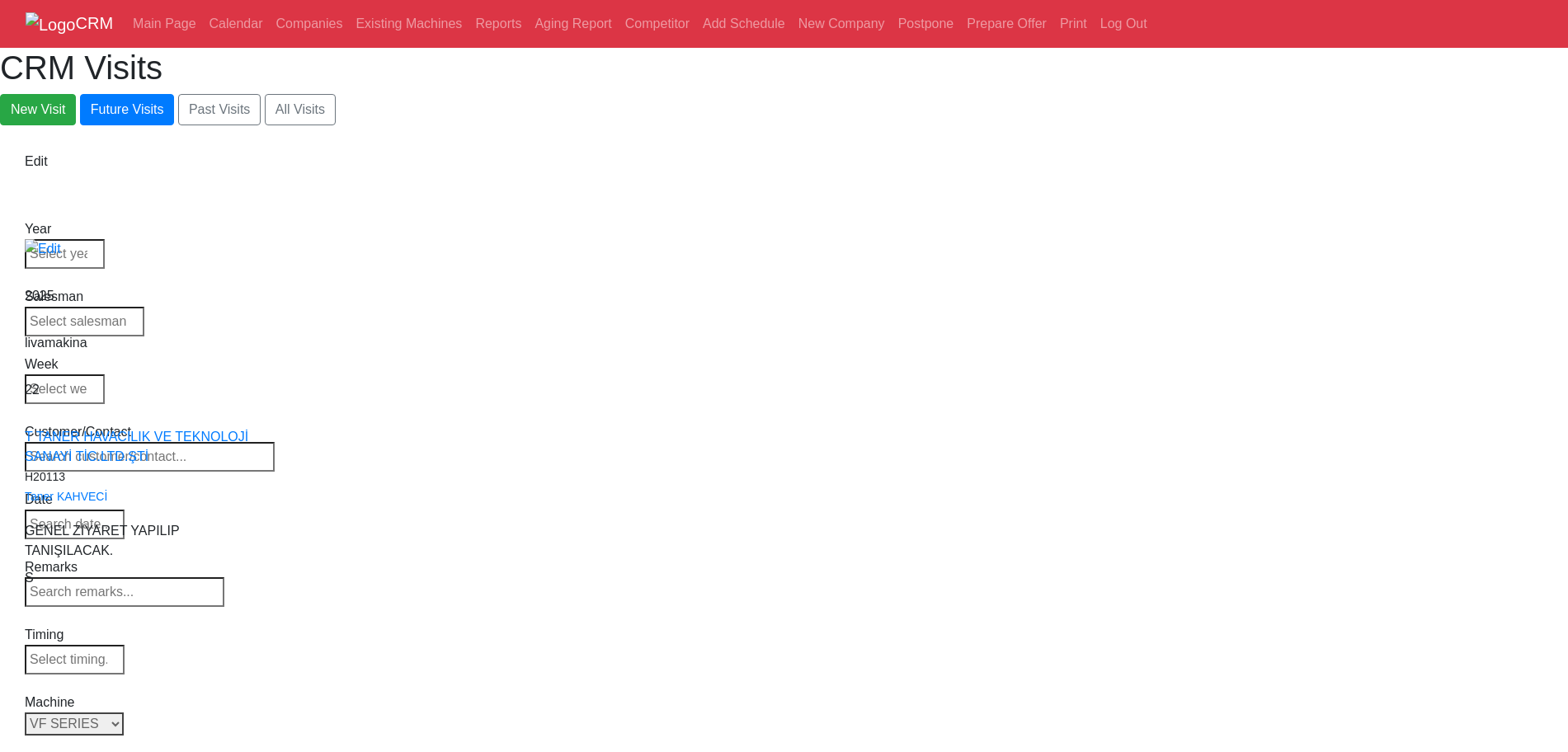 click on "Select Series Back to Supplier All VF SERIES ST SERIES UMC EC SERIES ADDITIONAL TM SERIES MINI SERIES VM SERIES VC SERIES GM SERIES VR SERIES GR SERIES VS SERIES DC SERIES TL SERIES DS SERIES CL SERIES PARTS DT SERIES" at bounding box center [74, 724] 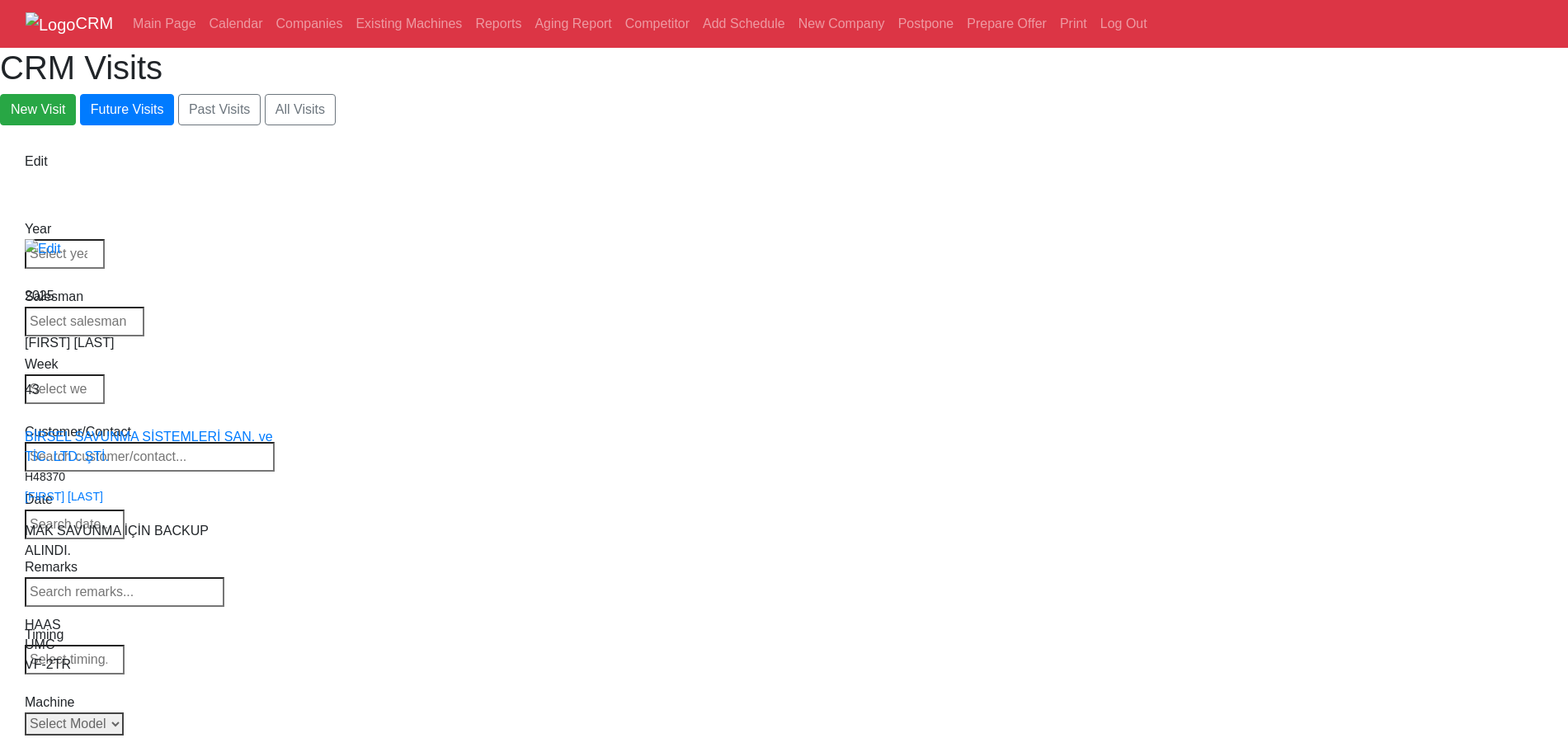 click on "Select Model Back to Series All VF-1 VF-2 VF-2SS VF-2SSYT VF-2TR VF-2YT VF-3 VF-3SS VF-3SSYT VF-3YT VF-3YT/50 VF-4 VF-4SS VF-5/40 VF-5/40TR VF-5/40XT VF-5/50 VF-5/50TR VF-5/50XT VF-5SS VF-10/40 VF-10/50 VF-11/40 VF-11/50 VF-12/40 VF-12/50 VF-14/40 VF-14/50 VF-6/40 VF-6/40TR VF-6/50 VF-6/50TR VF-6SS VF-7/40 VF-7/50 VF-8/40 VF-8/50 VF-9/40 VF-9/50" at bounding box center (74, 724) 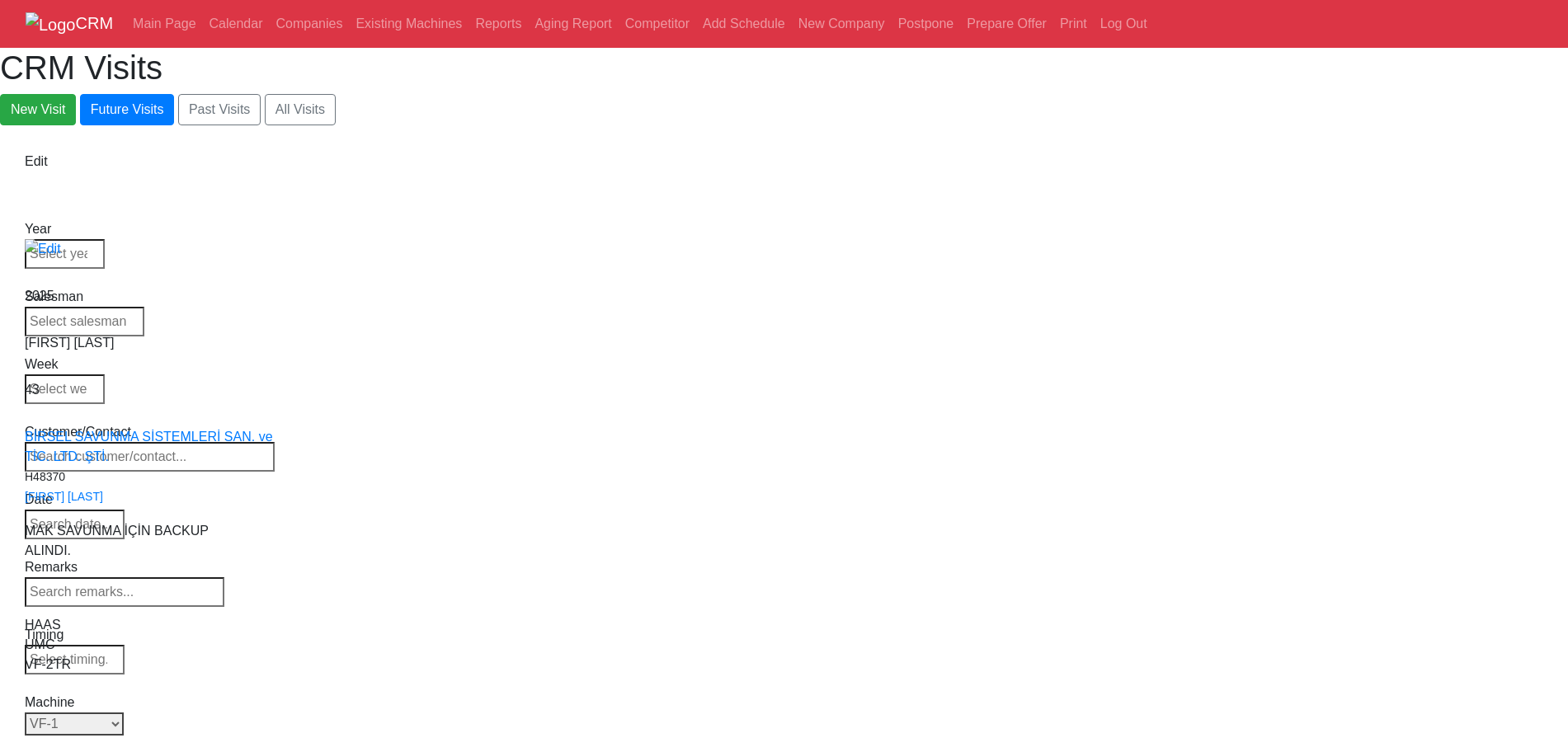 click on "Select Model Back to Series All VF-1 VF-2 VF-2SS VF-2SSYT VF-2TR VF-2YT VF-3 VF-3SS VF-3SSYT VF-3YT VF-3YT/50 VF-4 VF-4SS VF-5/40 VF-5/40TR VF-5/40XT VF-5/50 VF-5/50TR VF-5/50XT VF-5SS VF-10/40 VF-10/50 VF-11/40 VF-11/50 VF-12/40 VF-12/50 VF-14/40 VF-14/50 VF-6/40 VF-6/40TR VF-6/50 VF-6/50TR VF-6SS VF-7/40 VF-7/50 VF-8/40 VF-8/50 VF-9/40 VF-9/50" at bounding box center [74, 724] 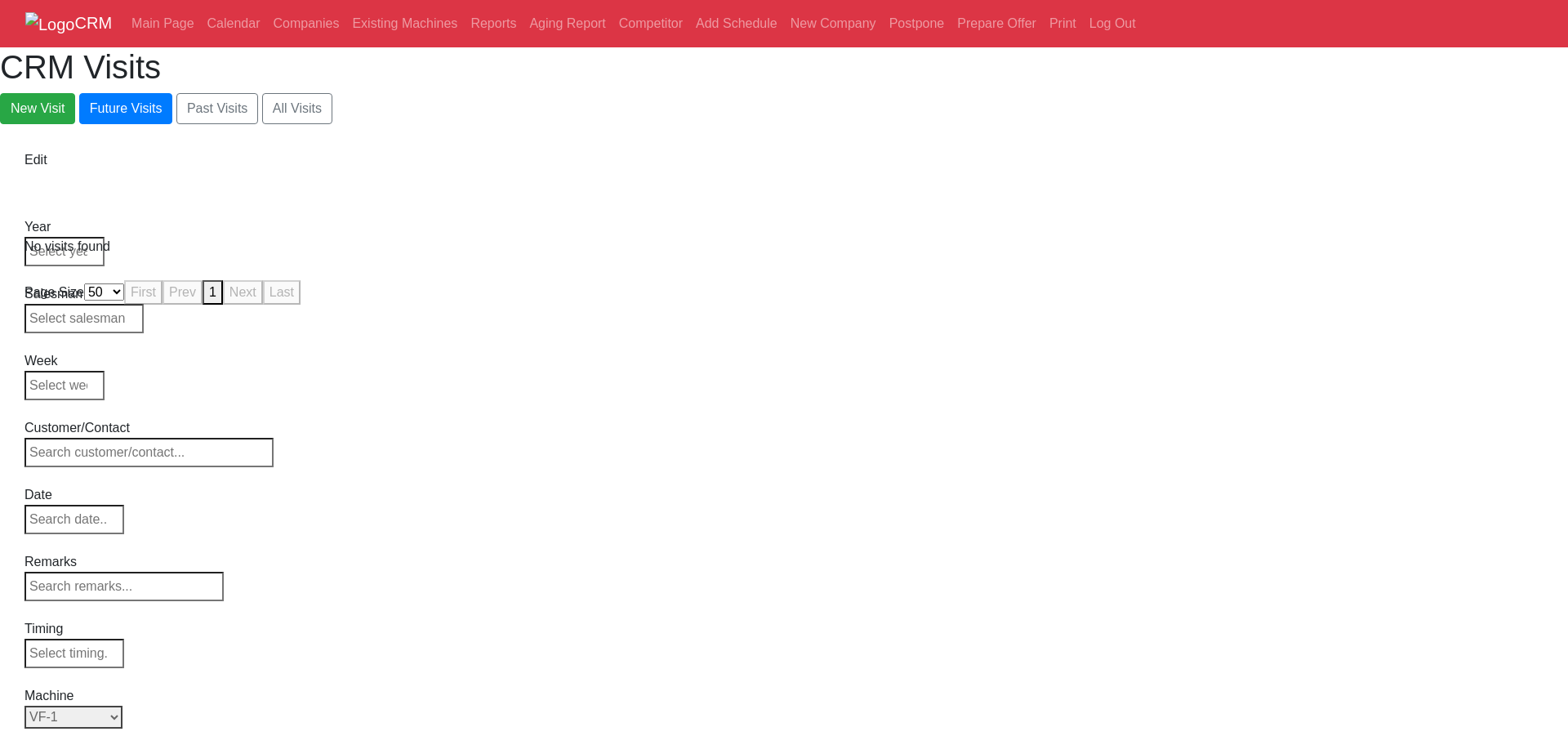 click on "Select Model Back to Series All VF-1 VF-2 VF-2SS VF-2SSYT VF-2TR VF-2YT VF-3 VF-3SS VF-3SSYT VF-3YT VF-3YT/50 VF-4 VF-4SS VF-5/40 VF-5/40TR VF-5/40XT VF-5/50 VF-5/50TR VF-5/50XT VF-5SS VF-10/40 VF-10/50 VF-11/40 VF-11/50 VF-12/40 VF-12/50 VF-14/40 VF-14/50 VF-6/40 VF-6/40TR VF-6/50 VF-6/50TR VF-6SS VF-7/40 VF-7/50 VF-8/40 VF-8/50 VF-9/40 VF-9/50" at bounding box center (74, 717) 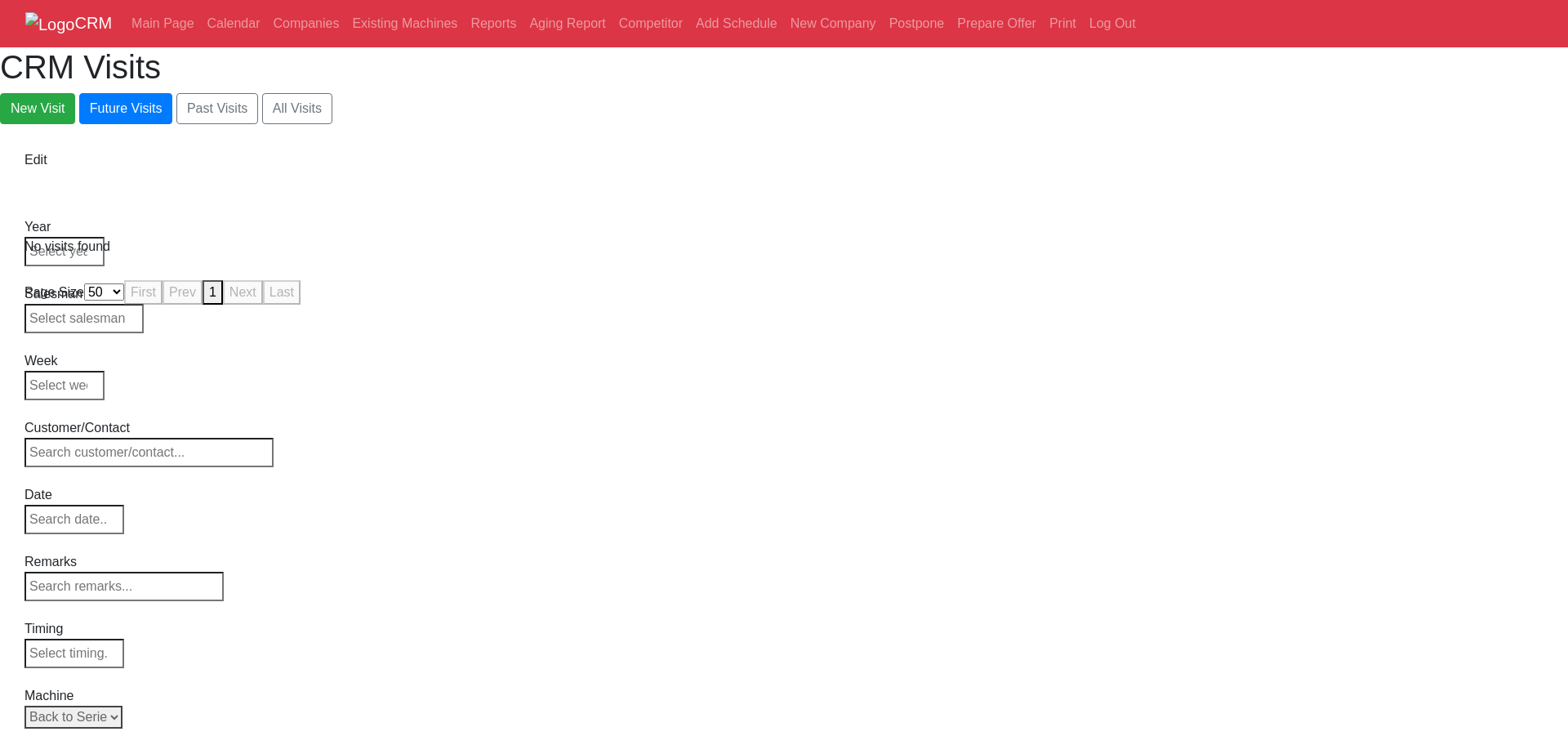 click on "Select Model Back to Series All VF-1 VF-2 VF-2SS VF-2SSYT VF-2TR VF-2YT VF-3 VF-3SS VF-3SSYT VF-3YT VF-3YT/50 VF-4 VF-4SS VF-5/40 VF-5/40TR VF-5/40XT VF-5/50 VF-5/50TR VF-5/50XT VF-5SS VF-10/40 VF-10/50 VF-11/40 VF-11/50 VF-12/40 VF-12/50 VF-14/40 VF-14/50 VF-6/40 VF-6/40TR VF-6/50 VF-6/50TR VF-6SS VF-7/40 VF-7/50 VF-8/40 VF-8/50 VF-9/40 VF-9/50" at bounding box center (74, 717) 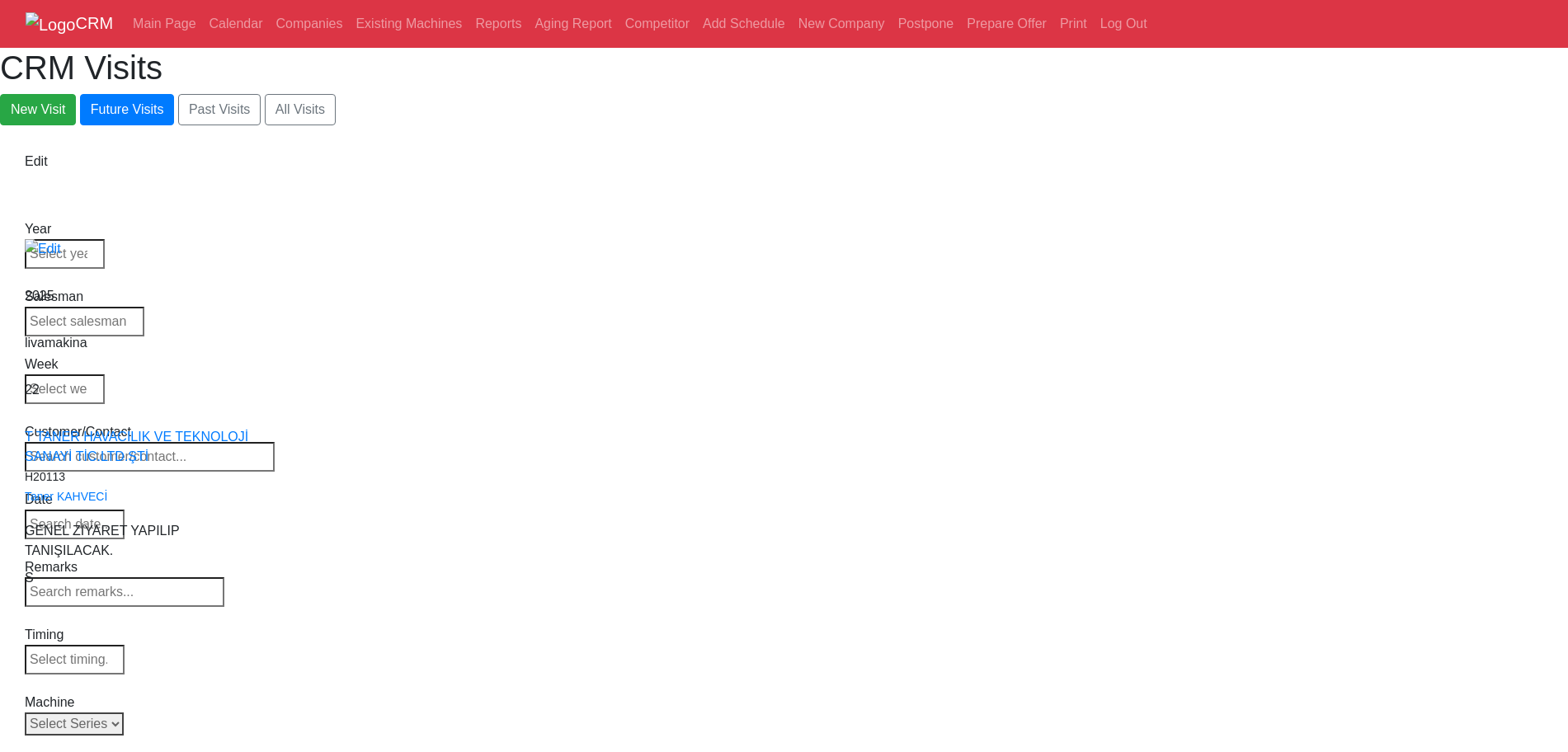 click on "Select Series Back to Supplier All VF SERIES ST SERIES UMC EC SERIES ADDITIONAL TM SERIES MINI SERIES VM SERIES VC SERIES GM SERIES VR SERIES GR SERIES VS SERIES DC SERIES TL SERIES DS SERIES CL SERIES PARTS DT SERIES" at bounding box center (74, 724) 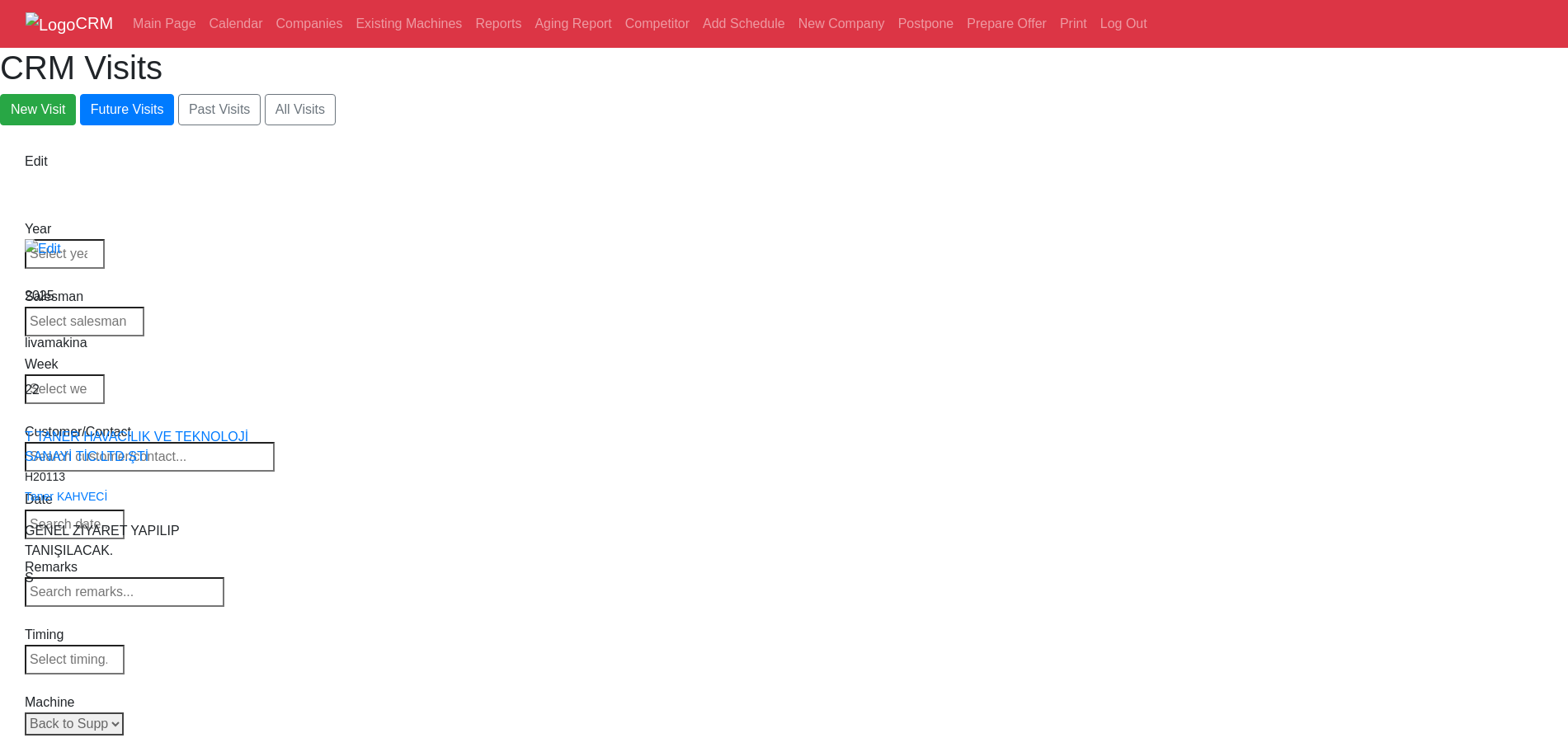 click on "Select Series Back to Supplier All VF SERIES ST SERIES UMC EC SERIES ADDITIONAL TM SERIES MINI SERIES VM SERIES VC SERIES GM SERIES VR SERIES GR SERIES VS SERIES DC SERIES TL SERIES DS SERIES CL SERIES PARTS DT SERIES" at bounding box center [74, 724] 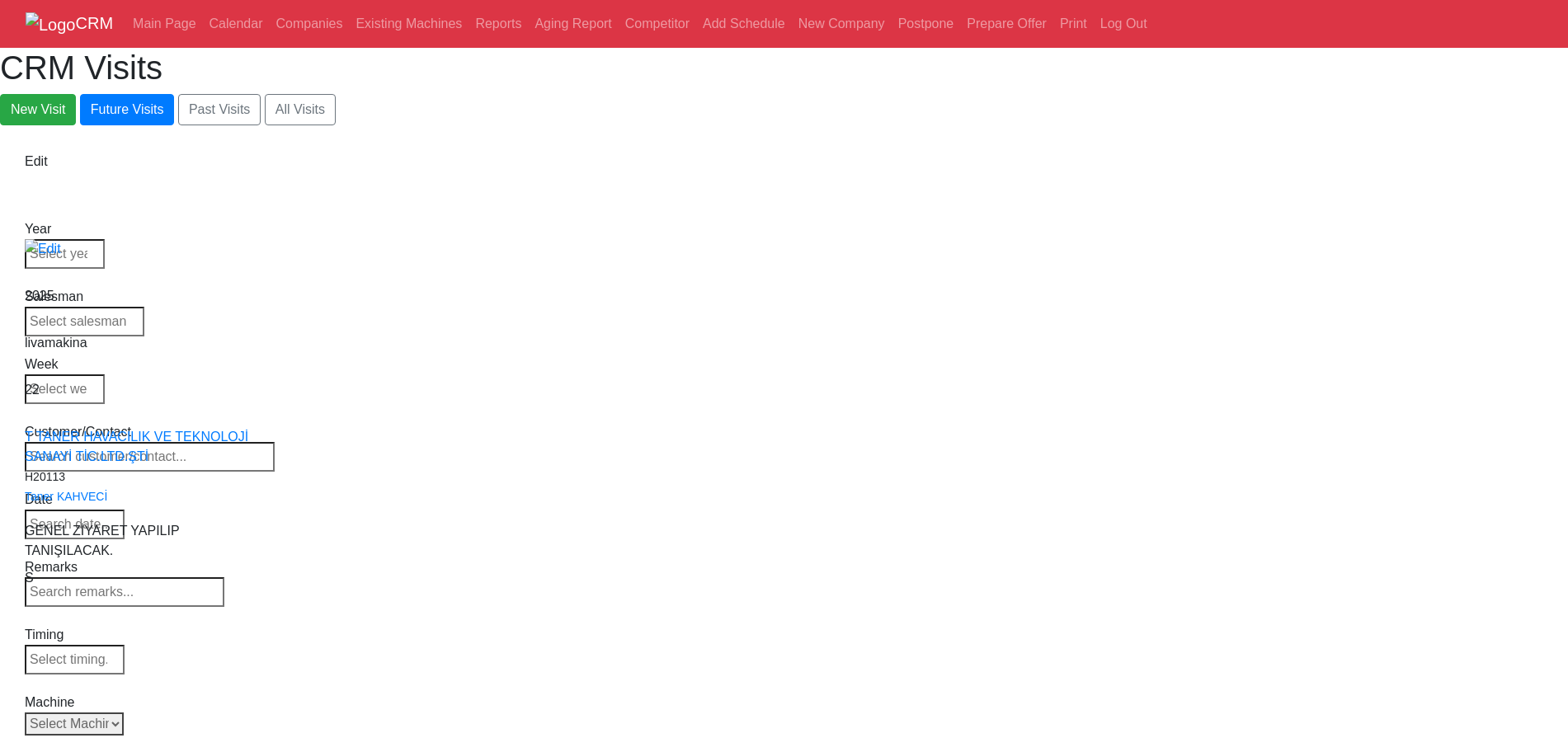 select 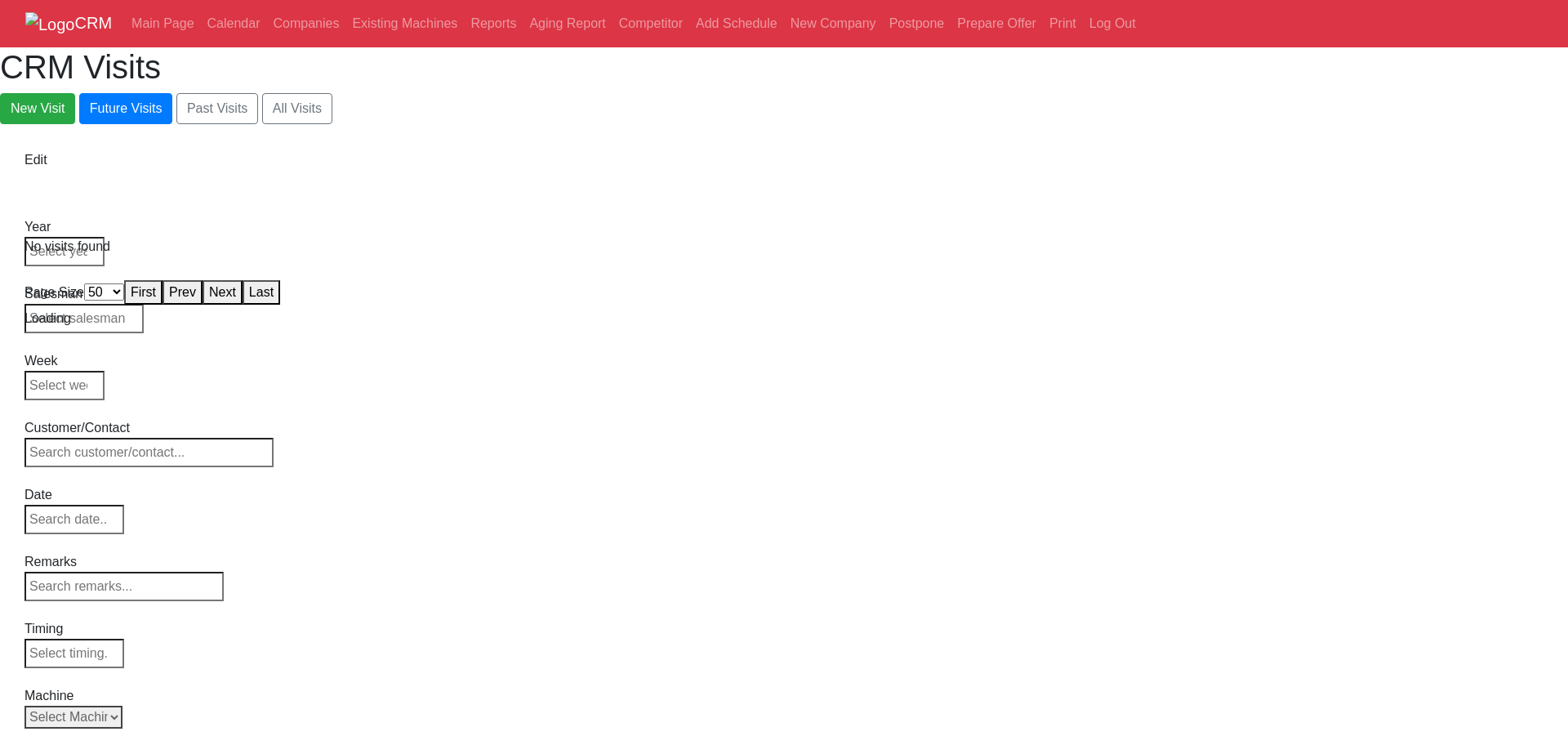 select on "50" 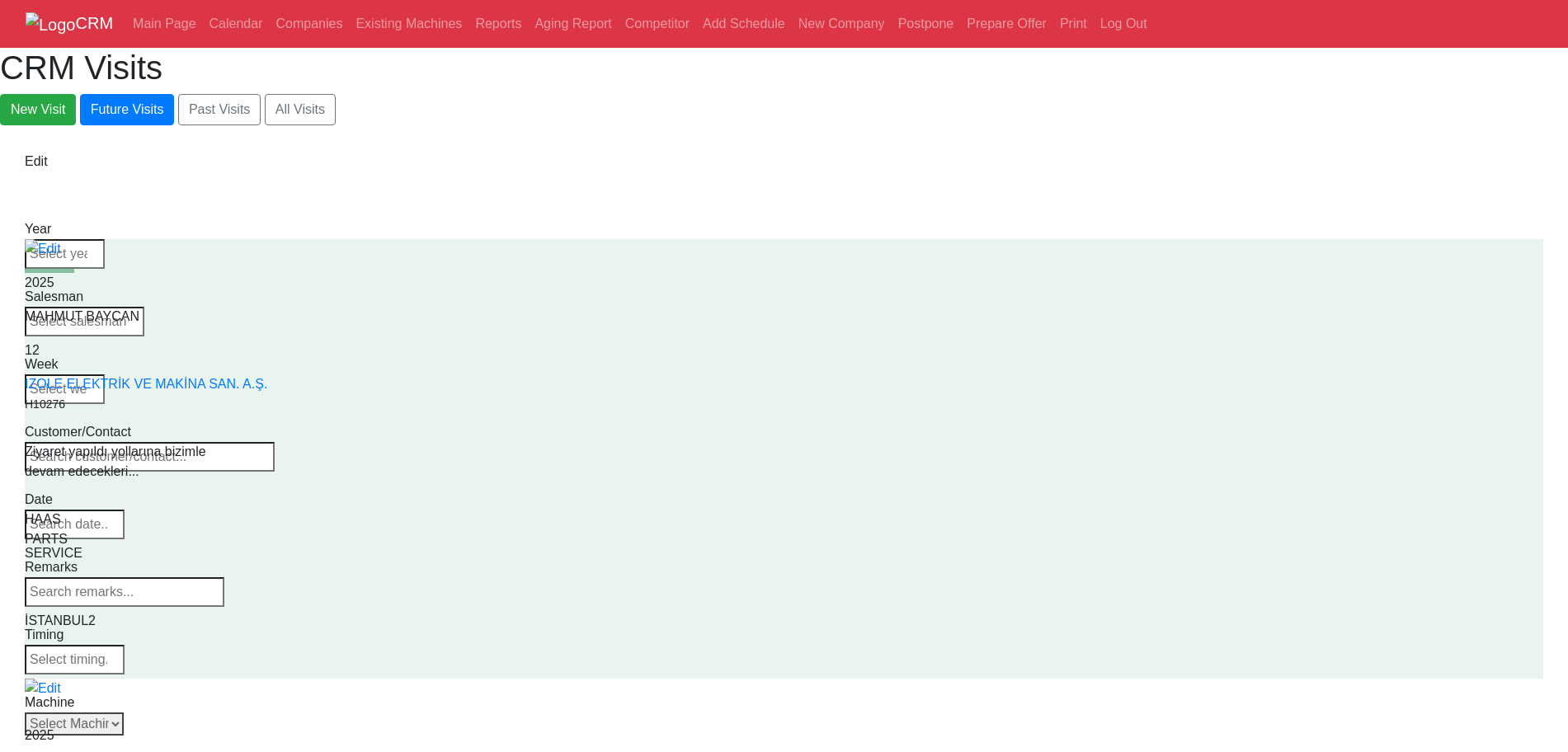 click on "Select Machine HAAS CANACA" at bounding box center [74, 724] 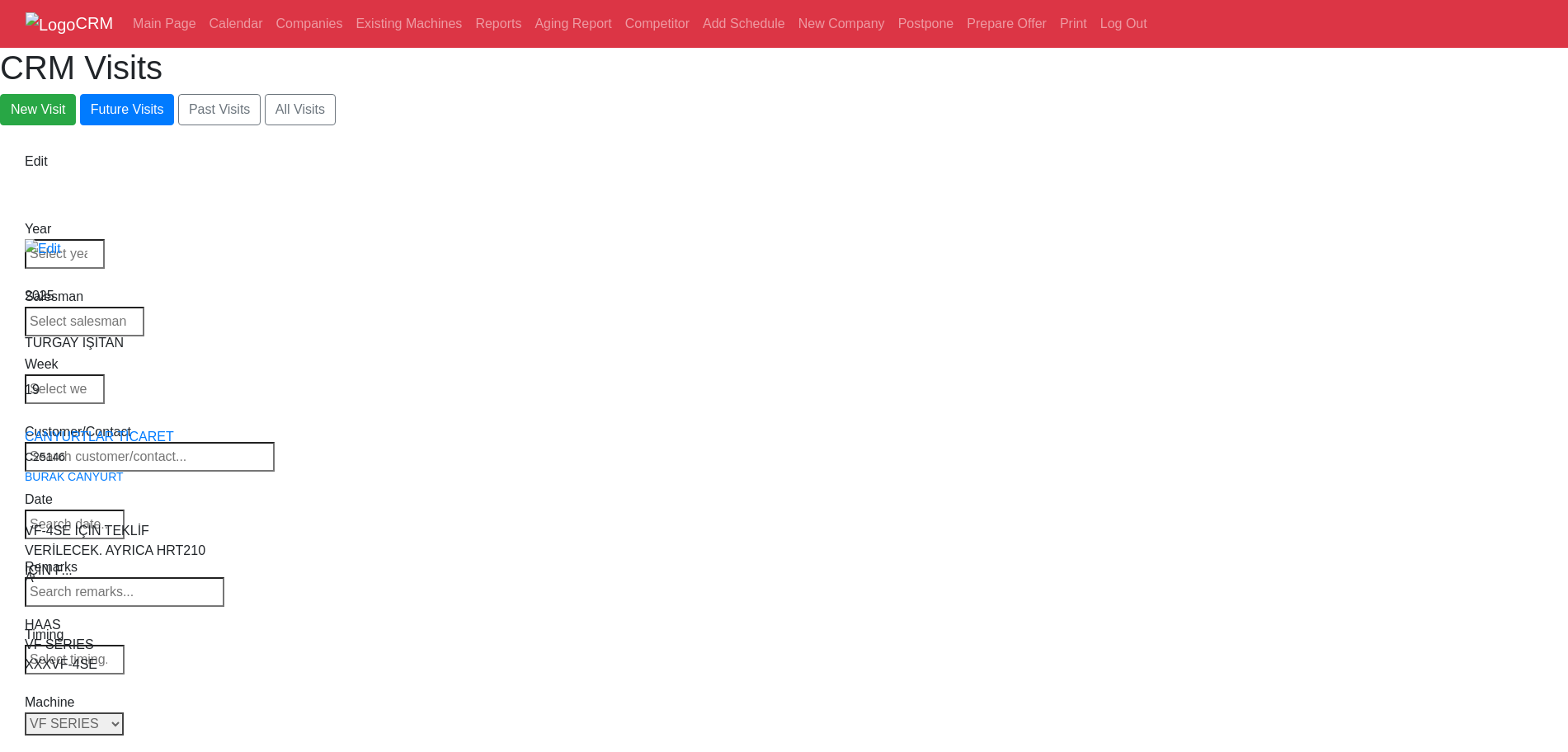 click on "Select Series Back to Supplier All VF SERIES ST SERIES UMC EC SERIES ADDITIONAL TM SERIES MINI SERIES VM SERIES VC SERIES GM SERIES VR SERIES GR SERIES VS SERIES DC SERIES TL SERIES DS SERIES CL SERIES PARTS DT SERIES" at bounding box center [74, 724] 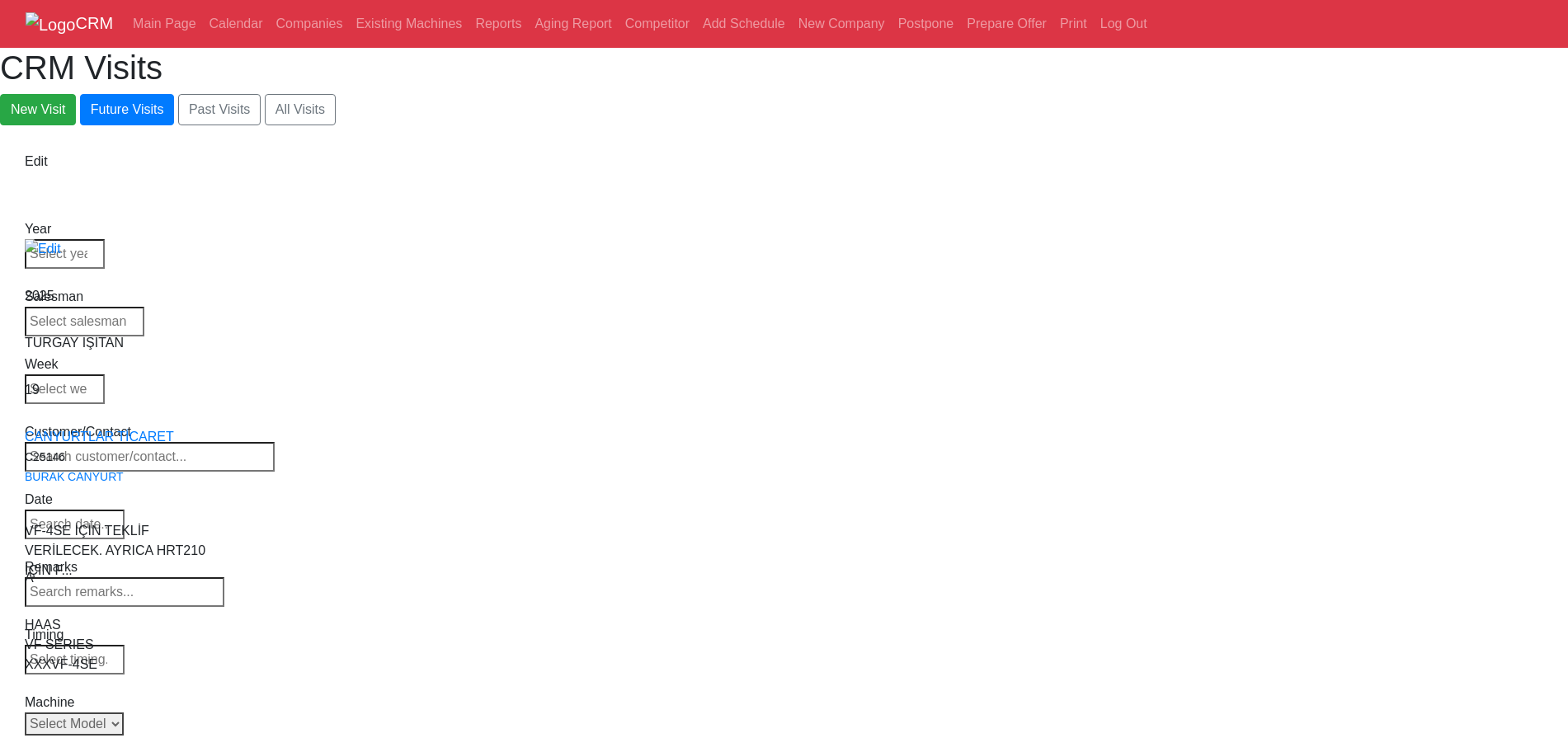 click on "Select Model Back to Series All VF-1 VF-2 VF-2SS VF-2SSYT VF-2TR VF-2YT VF-3 VF-3SS VF-3SSYT VF-3YT VF-3YT/50 VF-4 VF-4SS VF-5/40 VF-5/40TR VF-5/40XT VF-5/50 VF-5/50TR VF-5/50XT VF-5SS VF-10/40 VF-10/50 VF-11/40 VF-11/50 VF-12/40 VF-12/50 VF-14/40 VF-14/50 VF-6/40 VF-6/40TR VF-6/50 VF-6/50TR VF-6SS VF-7/40 VF-7/50 VF-8/40 VF-8/50 VF-9/40 VF-9/50" at bounding box center [74, 724] 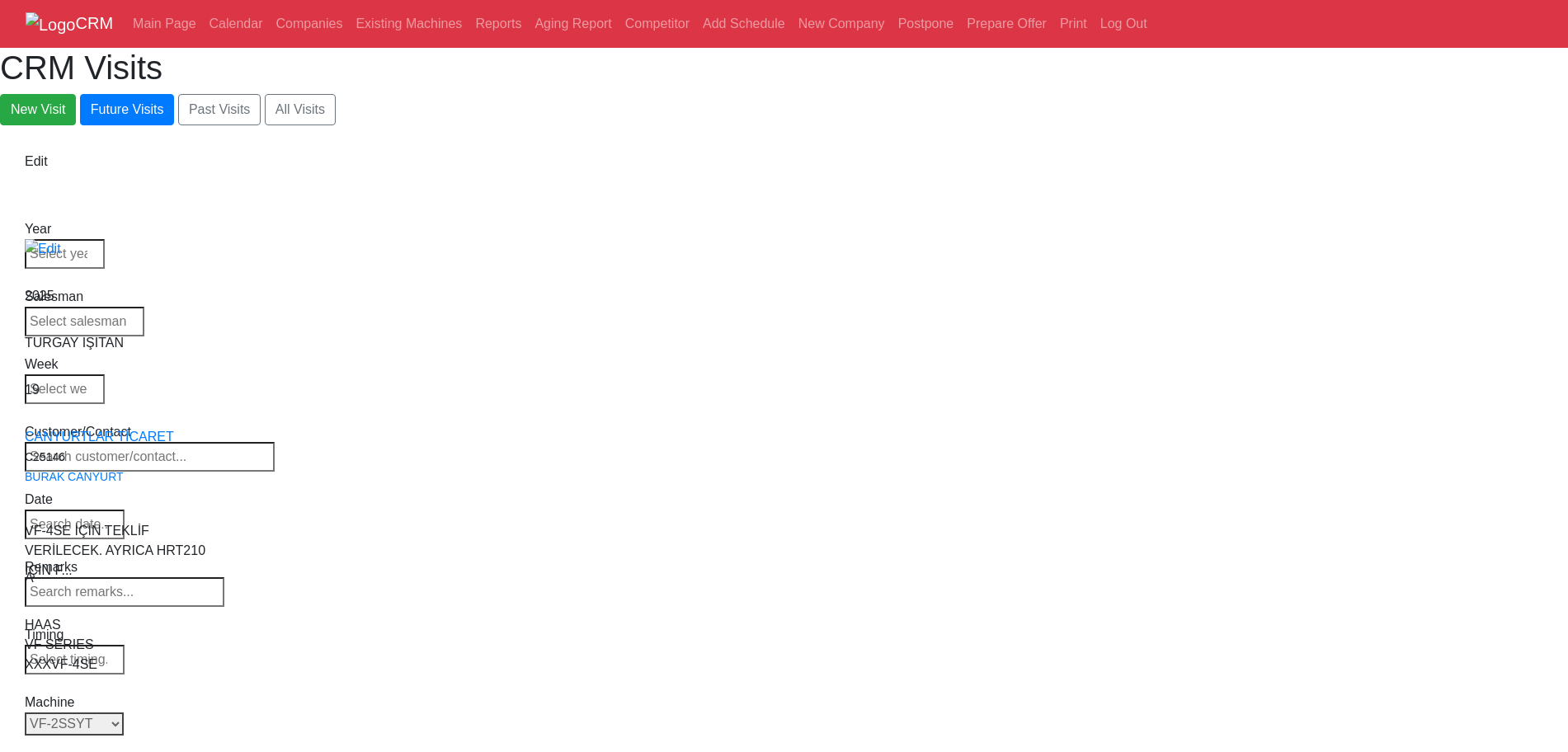 click on "Select Model Back to Series All VF-1 VF-2 VF-2SS VF-2SSYT VF-2TR VF-2YT VF-3 VF-3SS VF-3SSYT VF-3YT VF-3YT/50 VF-4 VF-4SS VF-5/40 VF-5/40TR VF-5/40XT VF-5/50 VF-5/50TR VF-5/50XT VF-5SS VF-10/40 VF-10/50 VF-11/40 VF-11/50 VF-12/40 VF-12/50 VF-14/40 VF-14/50 VF-6/40 VF-6/40TR VF-6/50 VF-6/50TR VF-6SS VF-7/40 VF-7/50 VF-8/40 VF-8/50 VF-9/40 VF-9/50" at bounding box center [74, 724] 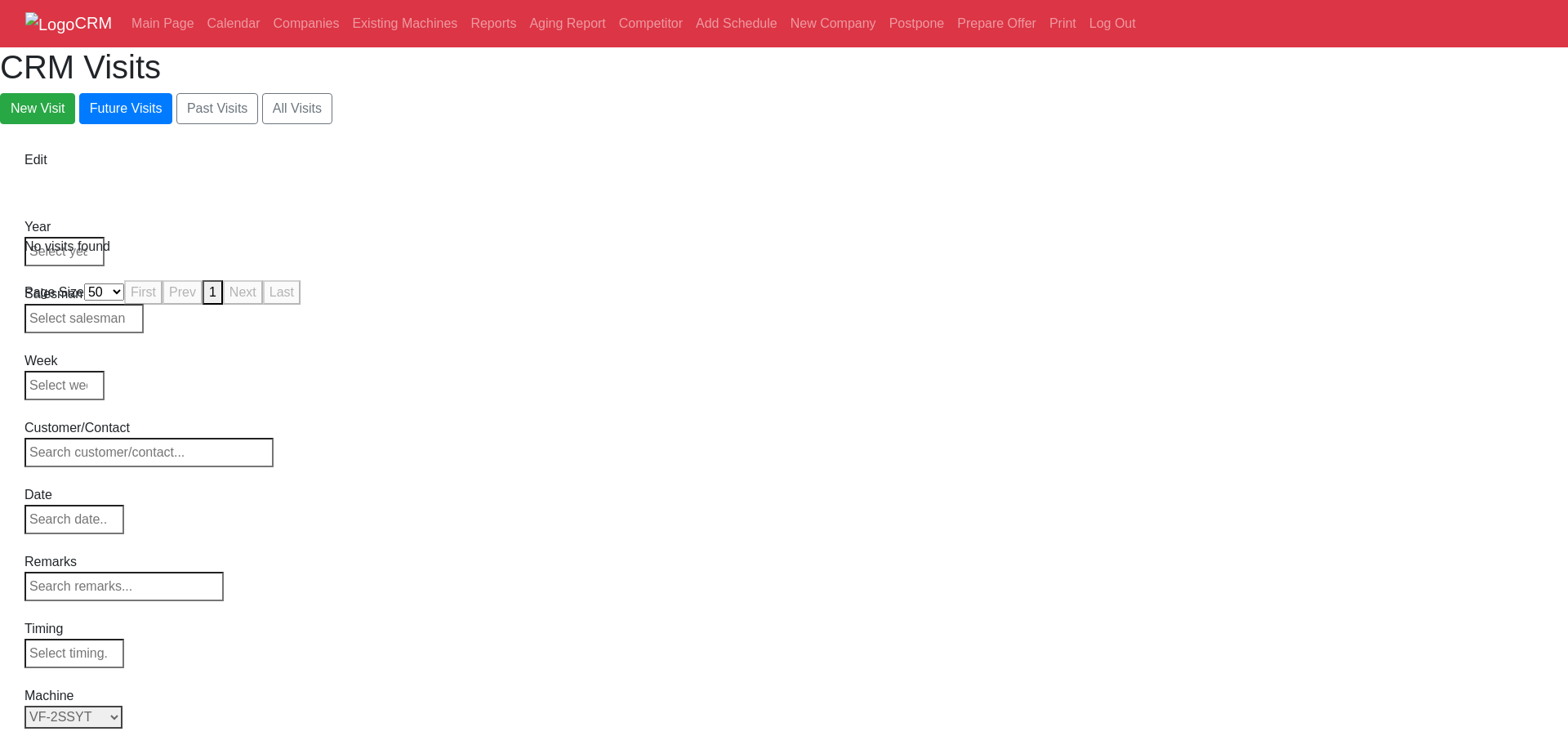 click on "Select Model Back to Series All VF-1 VF-2 VF-2SS VF-2SSYT VF-2TR VF-2YT VF-3 VF-3SS VF-3SSYT VF-3YT VF-3YT/50 VF-4 VF-4SS VF-5/40 VF-5/40TR VF-5/40XT VF-5/50 VF-5/50TR VF-5/50XT VF-5SS VF-10/40 VF-10/50 VF-11/40 VF-11/50 VF-12/40 VF-12/50 VF-14/40 VF-14/50 VF-6/40 VF-6/40TR VF-6/50 VF-6/50TR VF-6SS VF-7/40 VF-7/50 VF-8/40 VF-8/50 VF-9/40 VF-9/50" at bounding box center (74, 717) 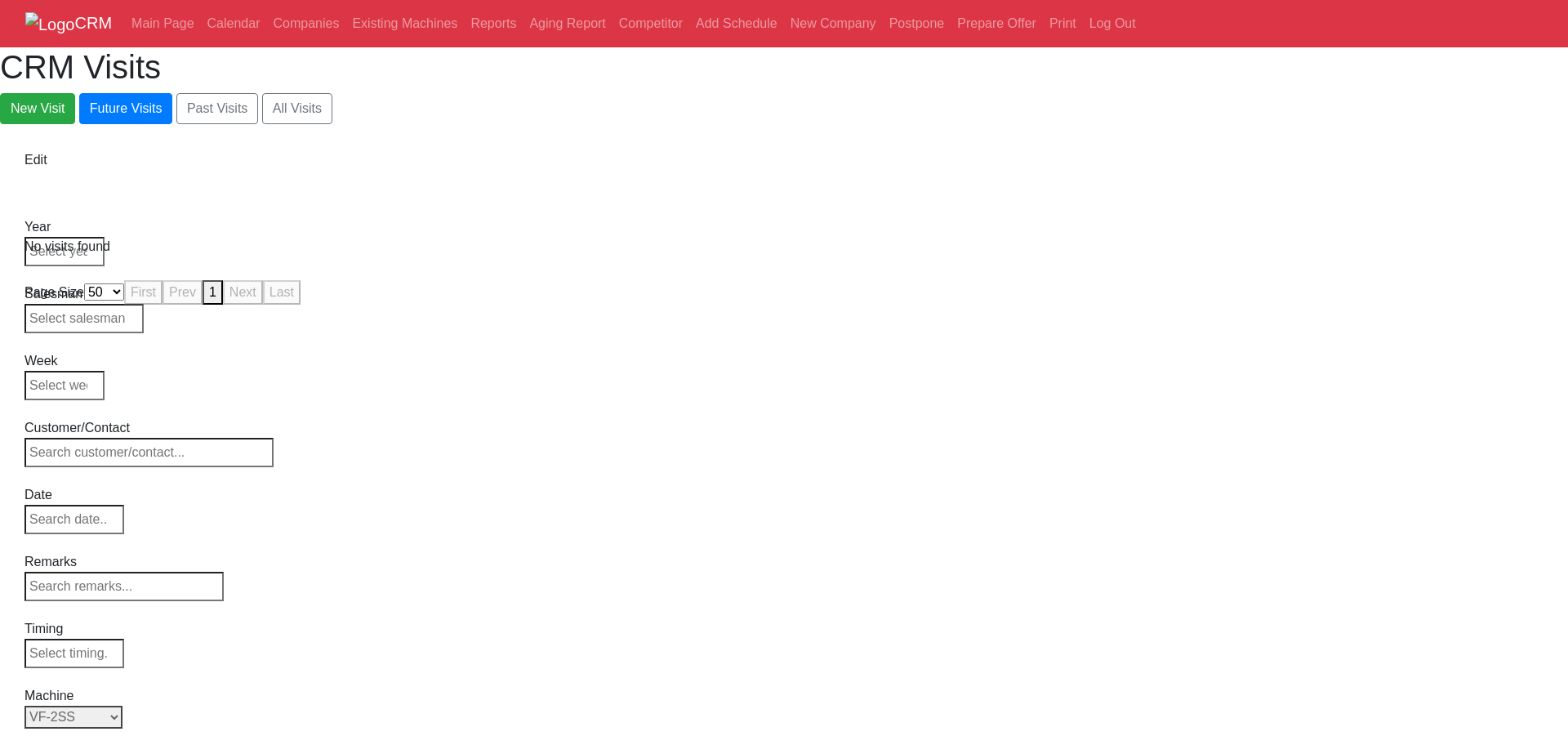 click on "Select Model Back to Series All VF-1 VF-2 VF-2SS VF-2SSYT VF-2TR VF-2YT VF-3 VF-3SS VF-3SSYT VF-3YT VF-3YT/50 VF-4 VF-4SS VF-5/40 VF-5/40TR VF-5/40XT VF-5/50 VF-5/50TR VF-5/50XT VF-5SS VF-10/40 VF-10/50 VF-11/40 VF-11/50 VF-12/40 VF-12/50 VF-14/40 VF-14/50 VF-6/40 VF-6/40TR VF-6/50 VF-6/50TR VF-6SS VF-7/40 VF-7/50 VF-8/40 VF-8/50 VF-9/40 VF-9/50" at bounding box center (74, 717) 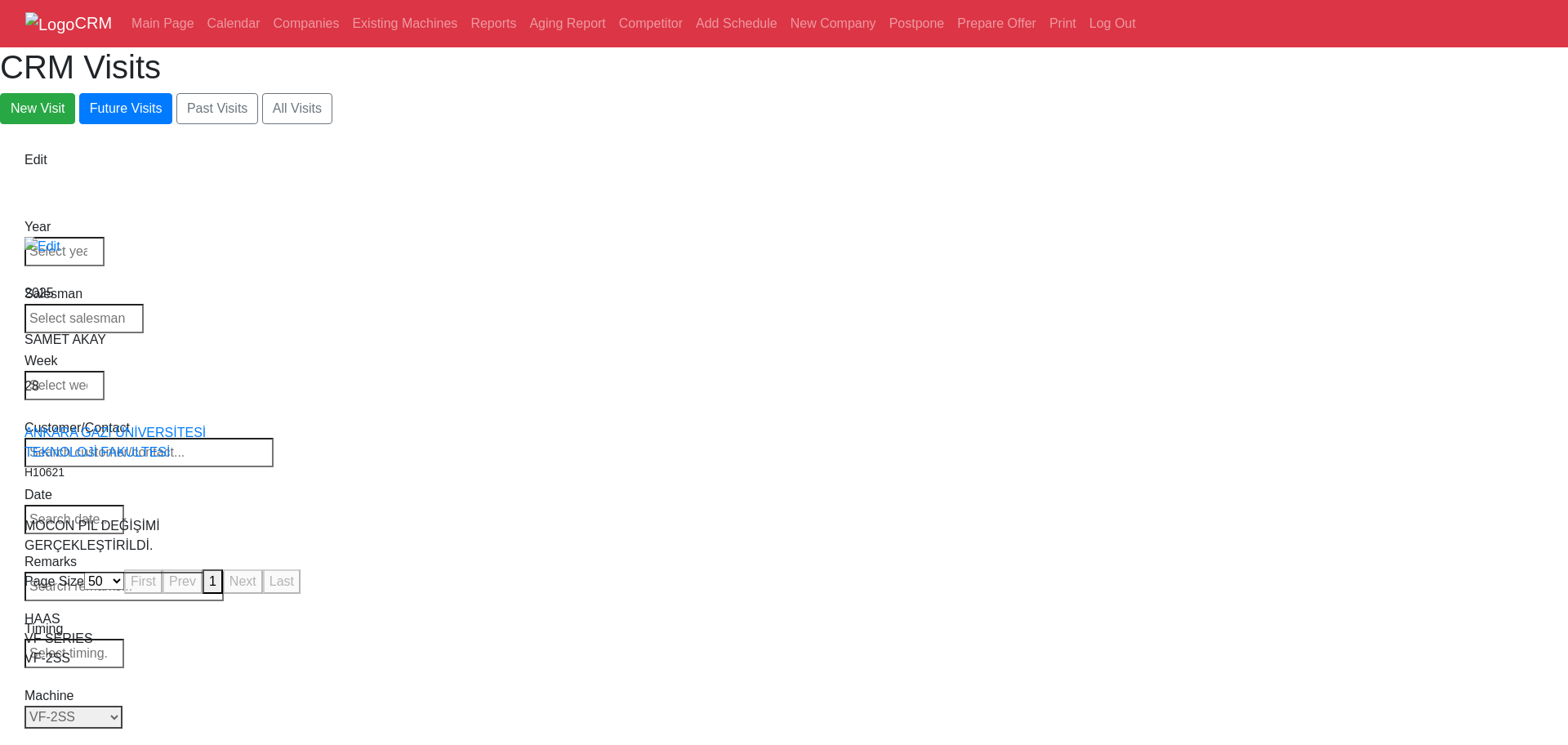 drag, startPoint x: 1042, startPoint y: 181, endPoint x: 1067, endPoint y: 230, distance: 55.00909 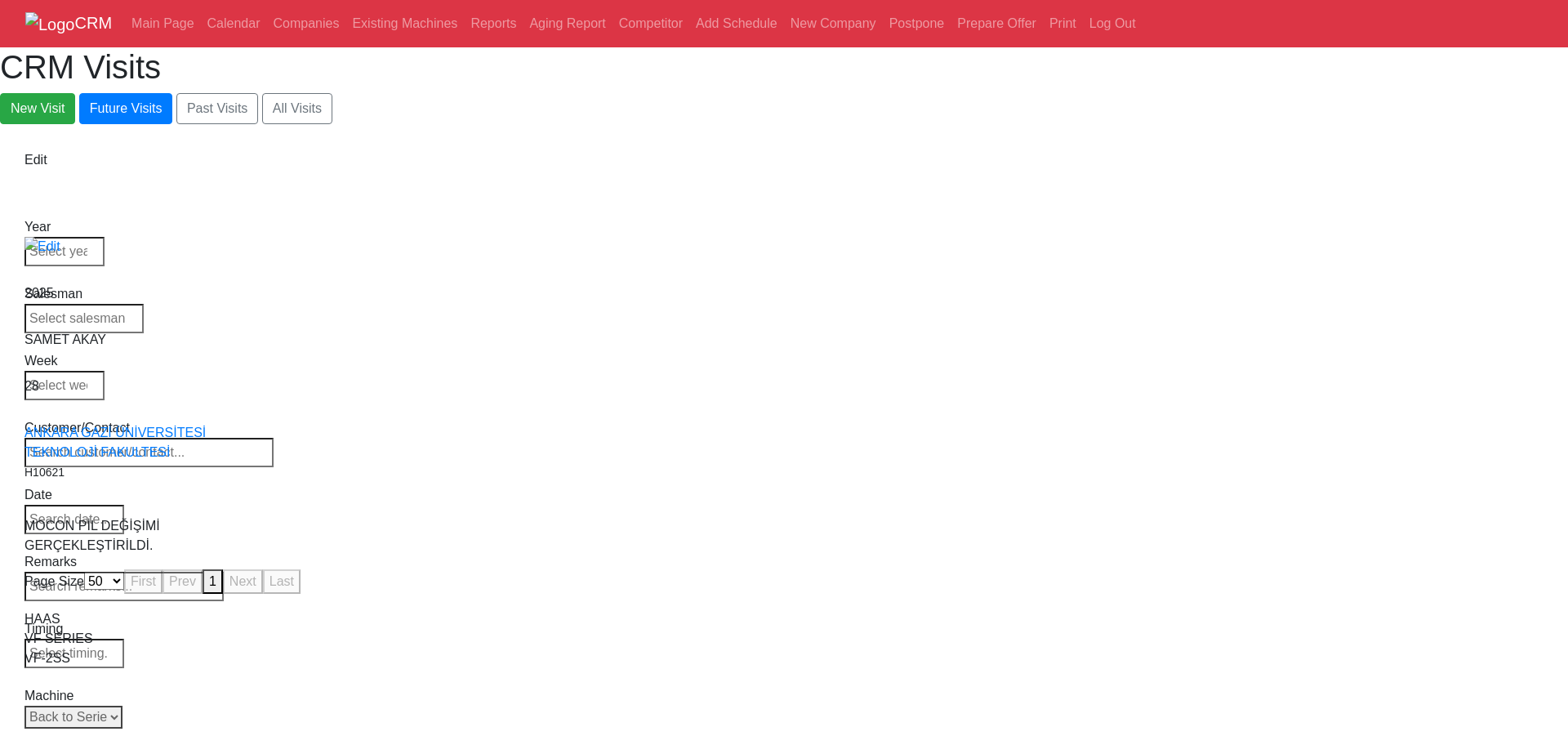 click on "Select Model Back to Series All VF-1 VF-2 VF-2SS VF-2SSYT VF-2TR VF-2YT VF-3 VF-3SS VF-3SSYT VF-3YT VF-3YT/50 VF-4 VF-4SS VF-5/40 VF-5/40TR VF-5/40XT VF-5/50 VF-5/50TR VF-5/50XT VF-5SS VF-10/40 VF-10/50 VF-11/40 VF-11/50 VF-12/40 VF-12/50 VF-14/40 VF-14/50 VF-6/40 VF-6/40TR VF-6/50 VF-6/50TR VF-6SS VF-7/40 VF-7/50 VF-8/40 VF-8/50 VF-9/40 VF-9/50" at bounding box center (74, 717) 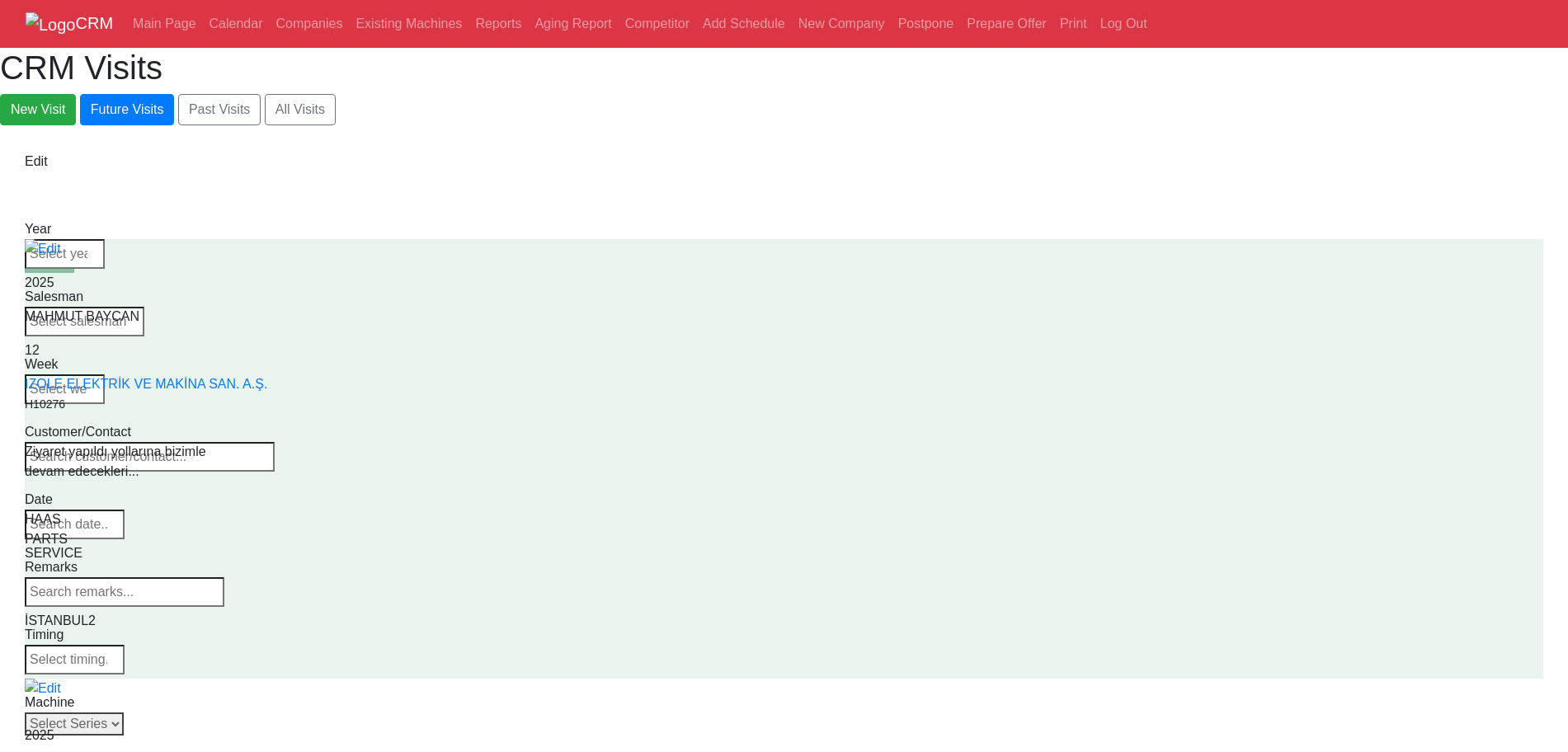 click on "Select Series Back to Supplier All VF SERIES ST SERIES UMC EC SERIES ADDITIONAL TM SERIES MINI SERIES VM SERIES VC SERIES GM SERIES VR SERIES GR SERIES VS SERIES DC SERIES TL SERIES DS SERIES CL SERIES PARTS DT SERIES" at bounding box center (74, 724) 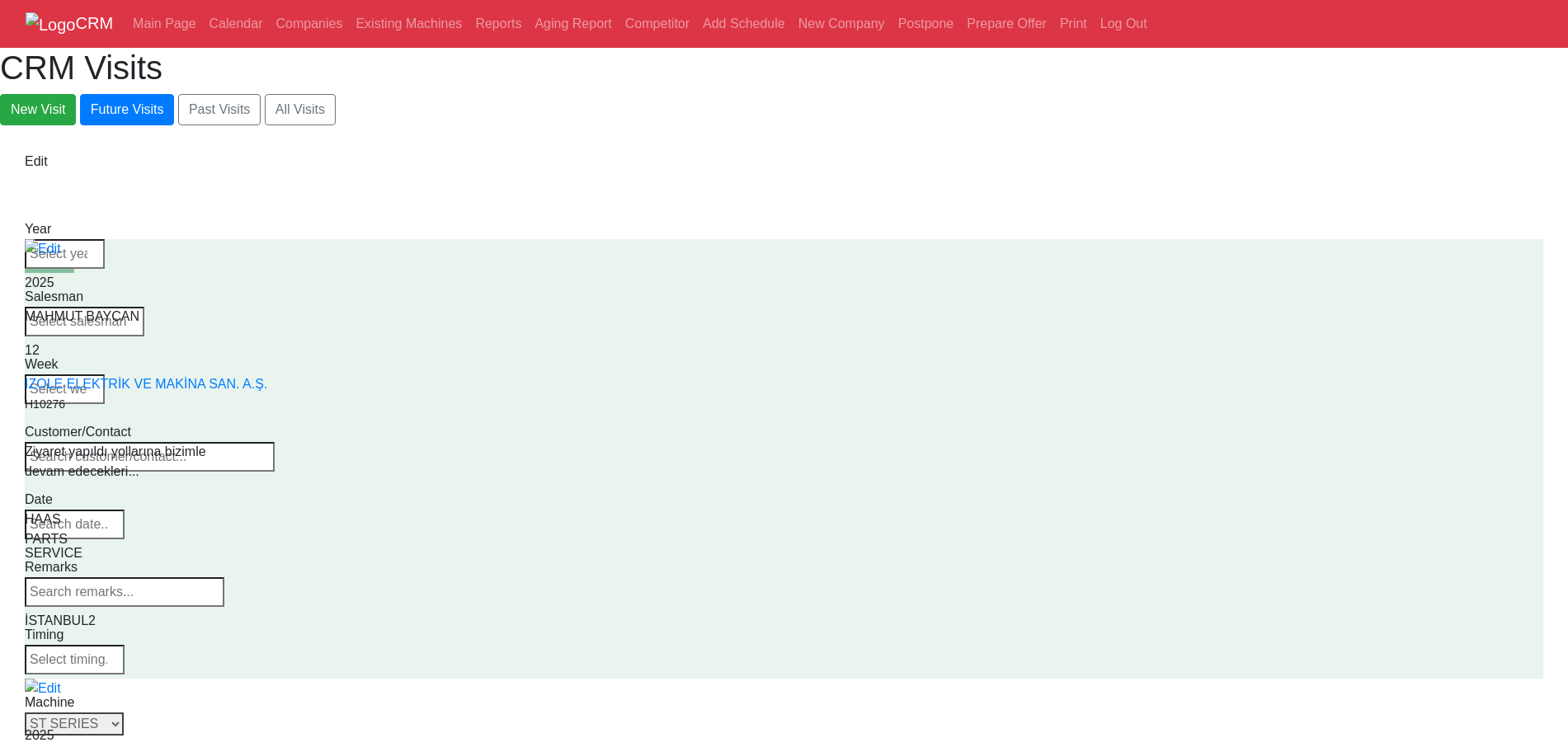 click on "Select Series Back to Supplier All VF SERIES ST SERIES UMC EC SERIES ADDITIONAL TM SERIES MINI SERIES VM SERIES VC SERIES GM SERIES VR SERIES GR SERIES VS SERIES DC SERIES TL SERIES DS SERIES CL SERIES PARTS DT SERIES" at bounding box center (74, 724) 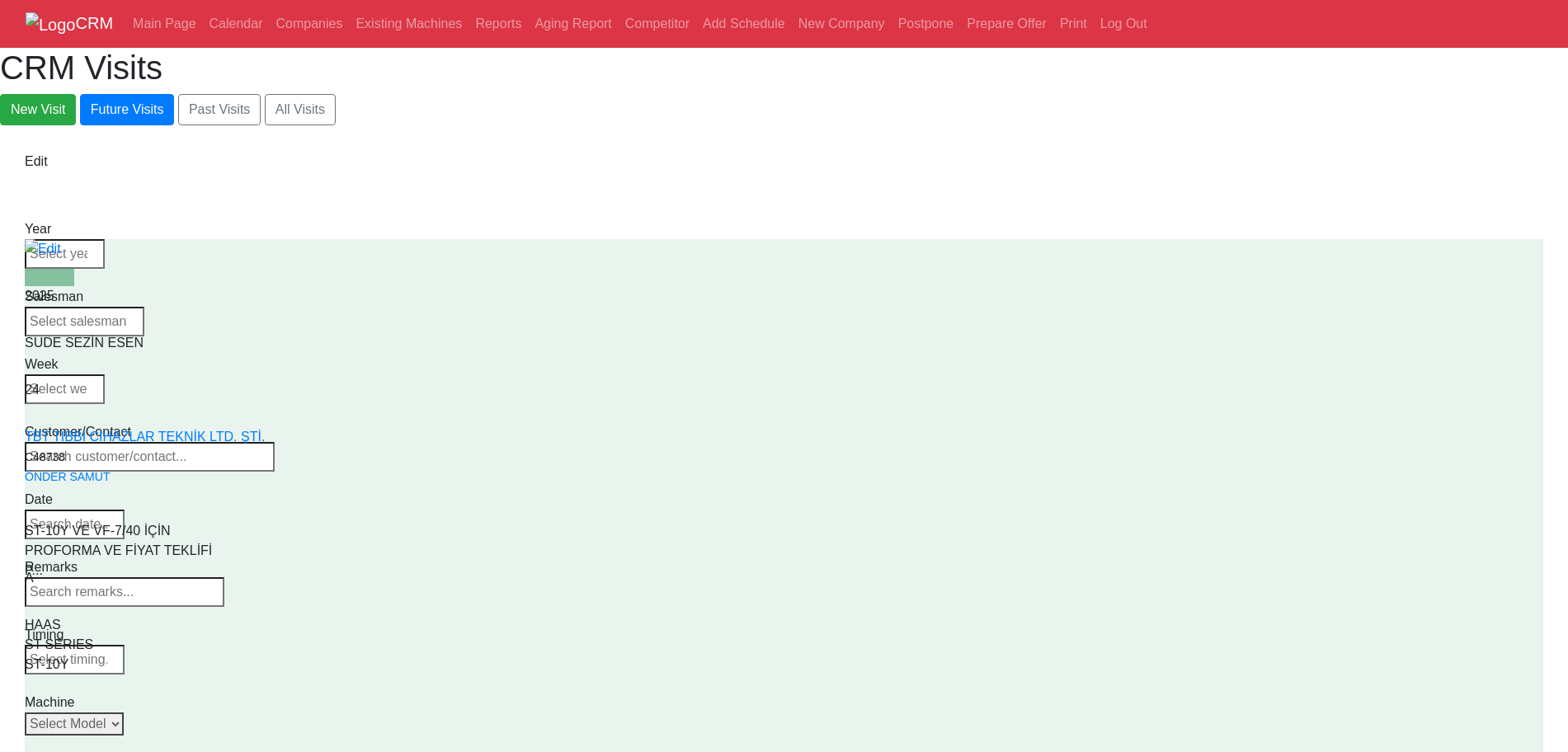 click on "Select Model Back to Series All ST-10 ST-10L ST-10LY ST-10Y ST-15 ST-15L ST-15LY ST-15Y ST-20 ST-20L ST-20LY ST-20Y ST-25 ST-25L ST-25LY ST-25Y ST-28 ST-28L ST-28LY ST-28Y ST-30 ST-30L ST-30LY ST-30Y ST-35 ST-35L ST-35LY ST-35Y ST-40 ST-40L ST-45 ST-45L ST-55 ST-40S ST-45S ST-45SY" at bounding box center (74, 724) 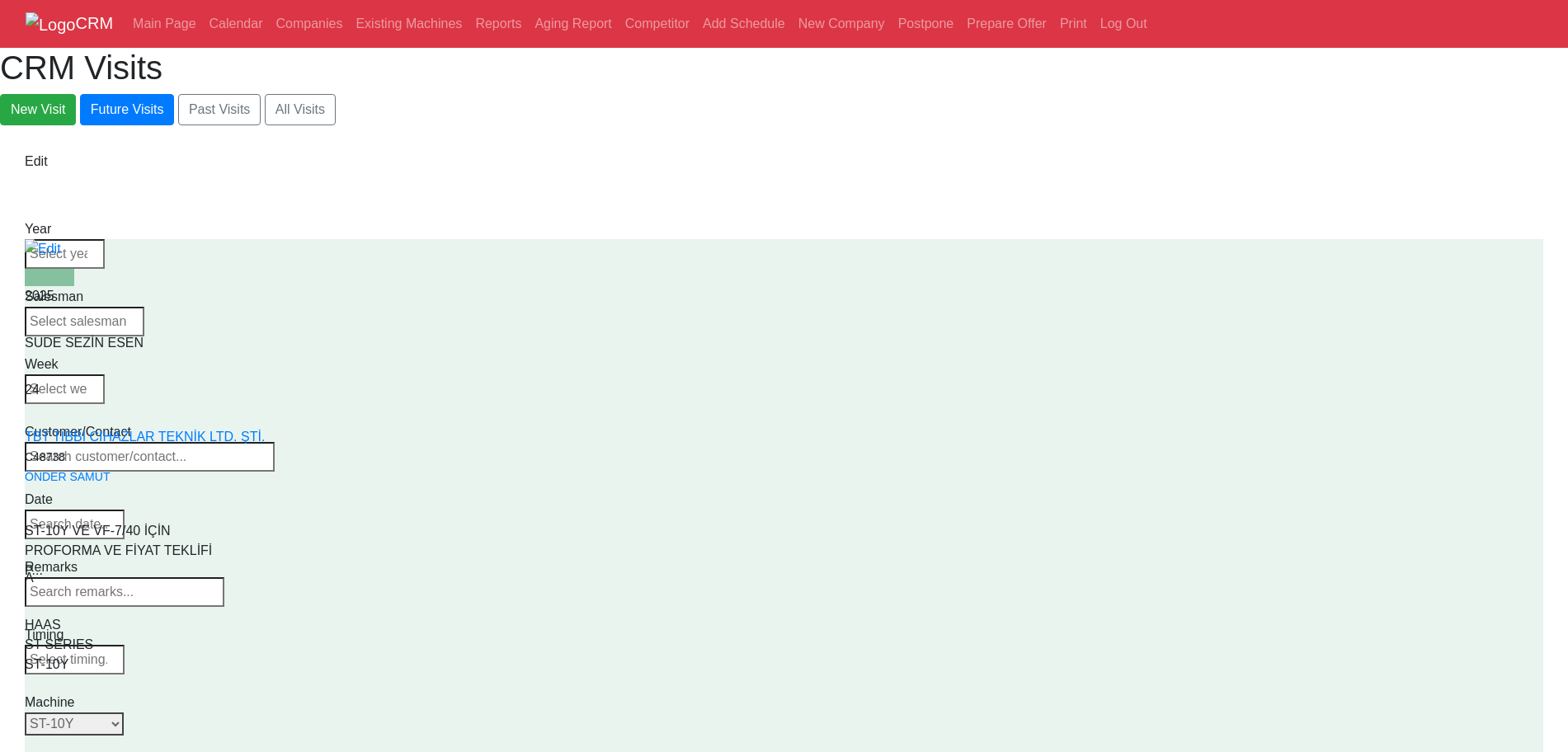 click on "Select Model Back to Series All ST-10 ST-10L ST-10LY ST-10Y ST-15 ST-15L ST-15LY ST-15Y ST-20 ST-20L ST-20LY ST-20Y ST-25 ST-25L ST-25LY ST-25Y ST-28 ST-28L ST-28LY ST-28Y ST-30 ST-30L ST-30LY ST-30Y ST-35 ST-35L ST-35LY ST-35Y ST-40 ST-40L ST-45 ST-45L ST-55 ST-40S ST-45S ST-45SY" at bounding box center (74, 724) 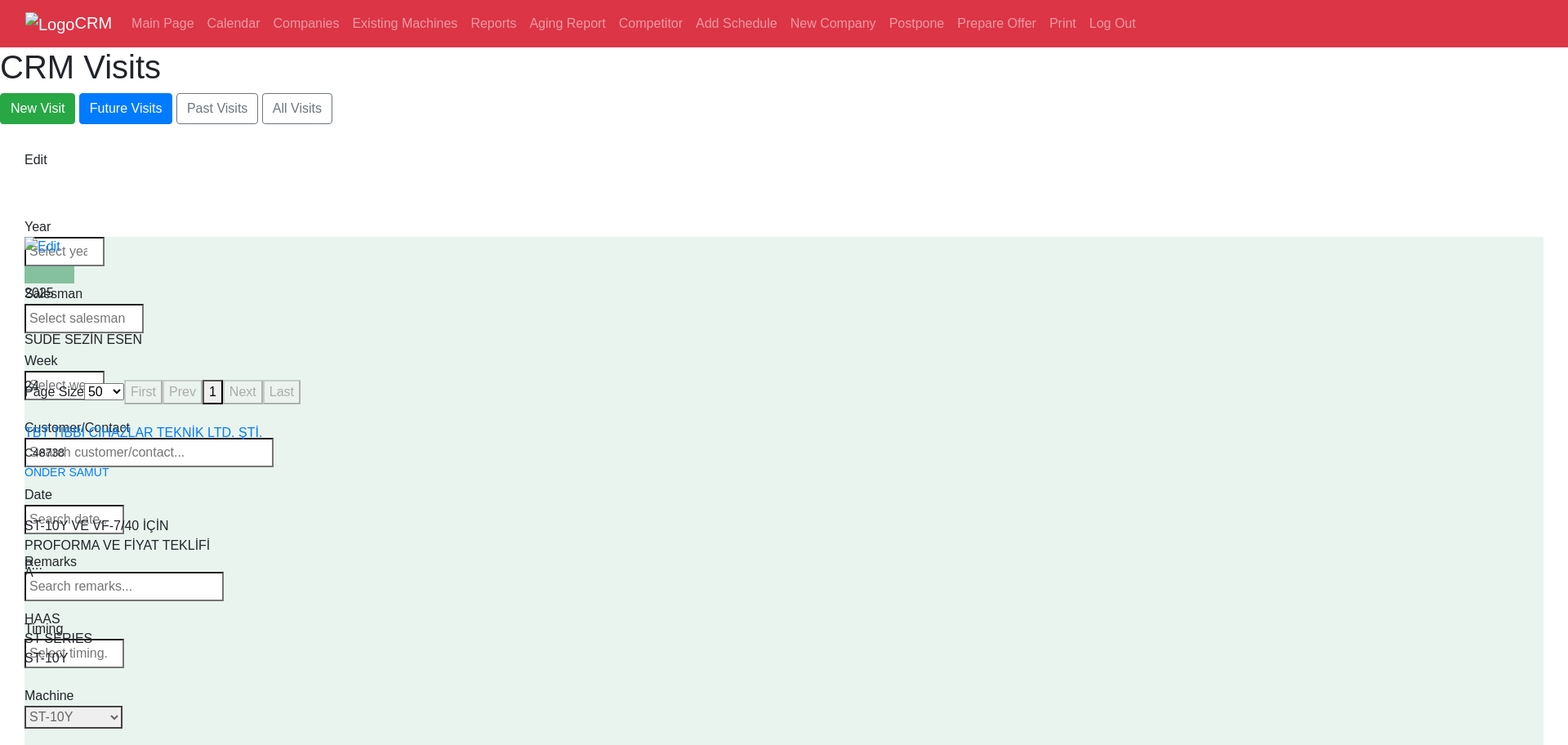 click on "Select Model Back to Series All ST-10 ST-10L ST-10LY ST-10Y ST-15 ST-15L ST-15LY ST-15Y ST-20 ST-20L ST-20LY ST-20Y ST-25 ST-25L ST-25LY ST-25Y ST-28 ST-28L ST-28LY ST-28Y ST-30 ST-30L ST-30LY ST-30Y ST-35 ST-35L ST-35LY ST-35Y ST-40 ST-40L ST-45 ST-45L ST-55 ST-40S ST-45S ST-45SY" at bounding box center (74, 717) 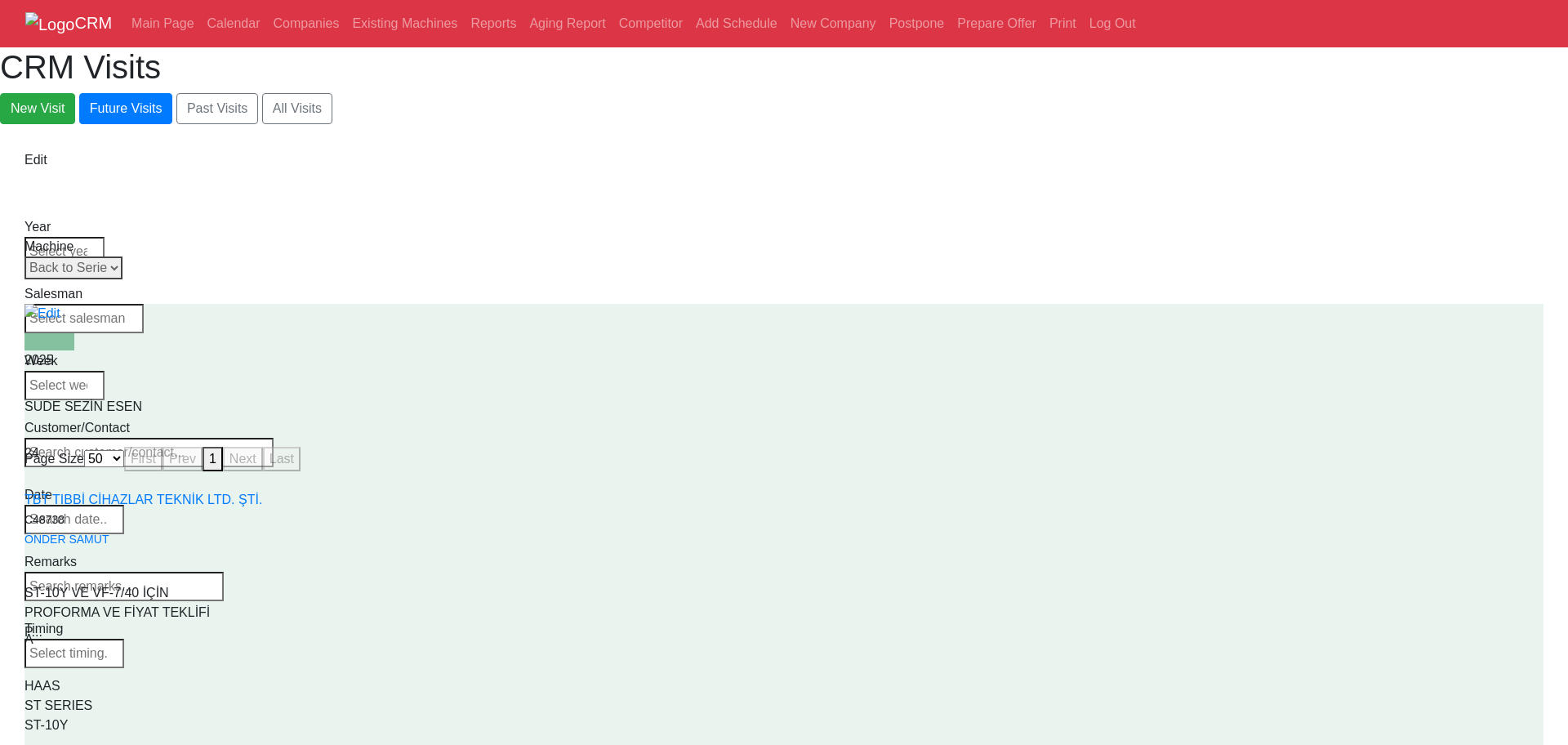 drag, startPoint x: 1056, startPoint y: 240, endPoint x: 1049, endPoint y: 285, distance: 45.5412 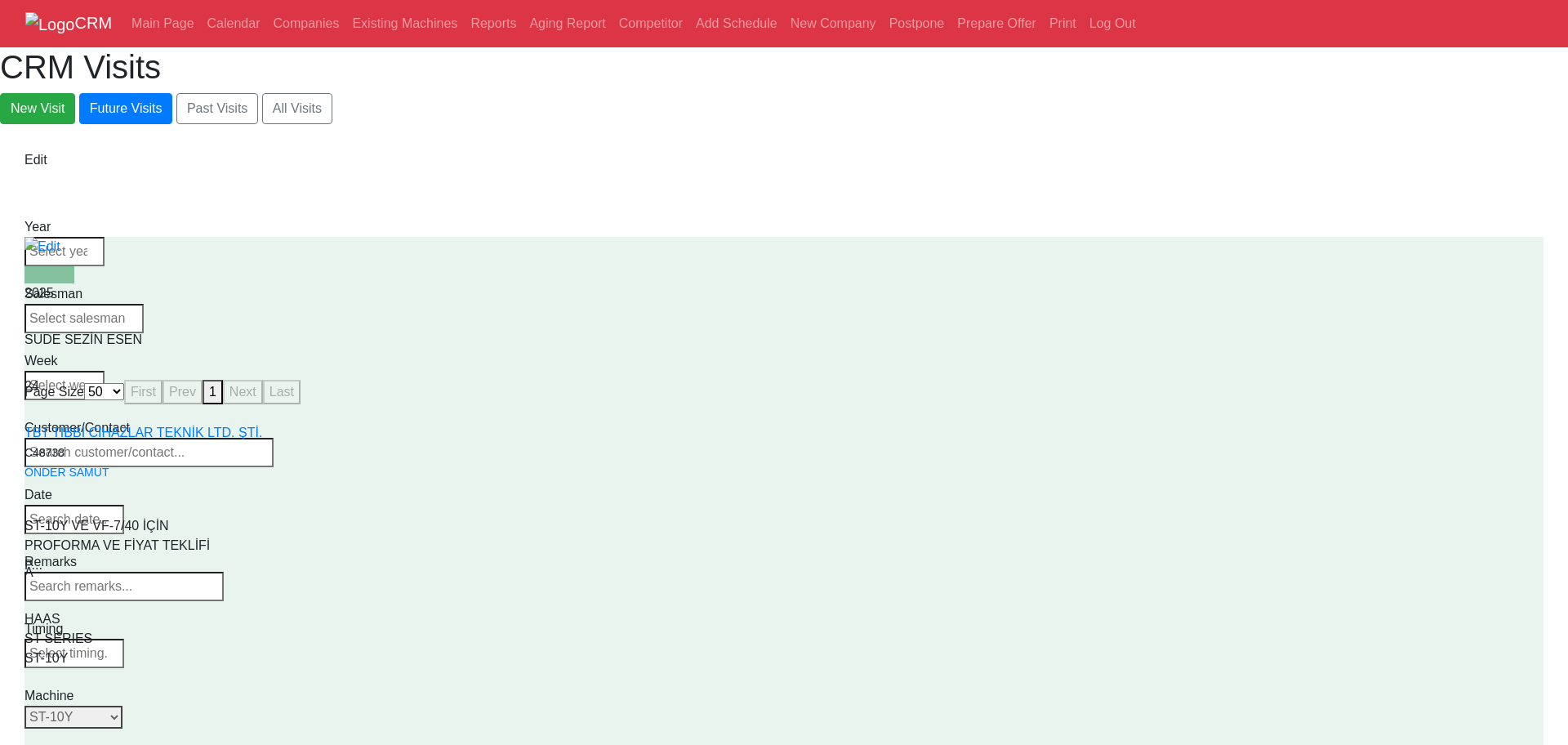 click on "Select Model Back to Series All ST-10 ST-10L ST-10LY ST-10Y ST-15 ST-15L ST-15LY ST-15Y ST-20 ST-20L ST-20LY ST-20Y ST-25 ST-25L ST-25LY ST-25Y ST-28 ST-28L ST-28LY ST-28Y ST-30 ST-30L ST-30LY ST-30Y ST-35 ST-35L ST-35LY ST-35Y ST-40 ST-40L ST-45 ST-45L ST-55 ST-40S ST-45S ST-45SY" at bounding box center (74, 717) 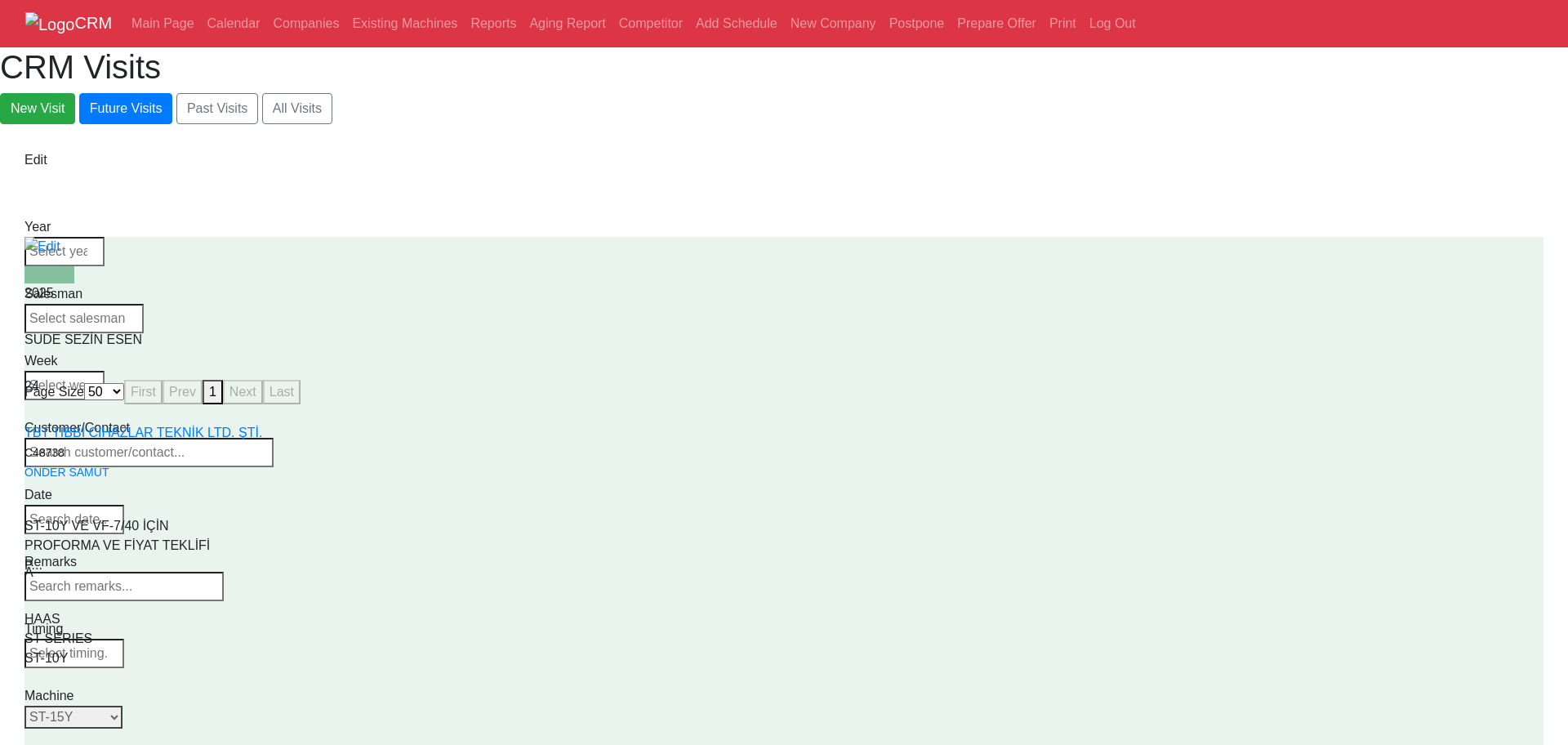 click on "Select Model Back to Series All ST-10 ST-10L ST-10LY ST-10Y ST-15 ST-15L ST-15LY ST-15Y ST-20 ST-20L ST-20LY ST-20Y ST-25 ST-25L ST-25LY ST-25Y ST-28 ST-28L ST-28LY ST-28Y ST-30 ST-30L ST-30LY ST-30Y ST-35 ST-35L ST-35LY ST-35Y ST-40 ST-40L ST-45 ST-45L ST-55 ST-40S ST-45S ST-45SY" at bounding box center (74, 717) 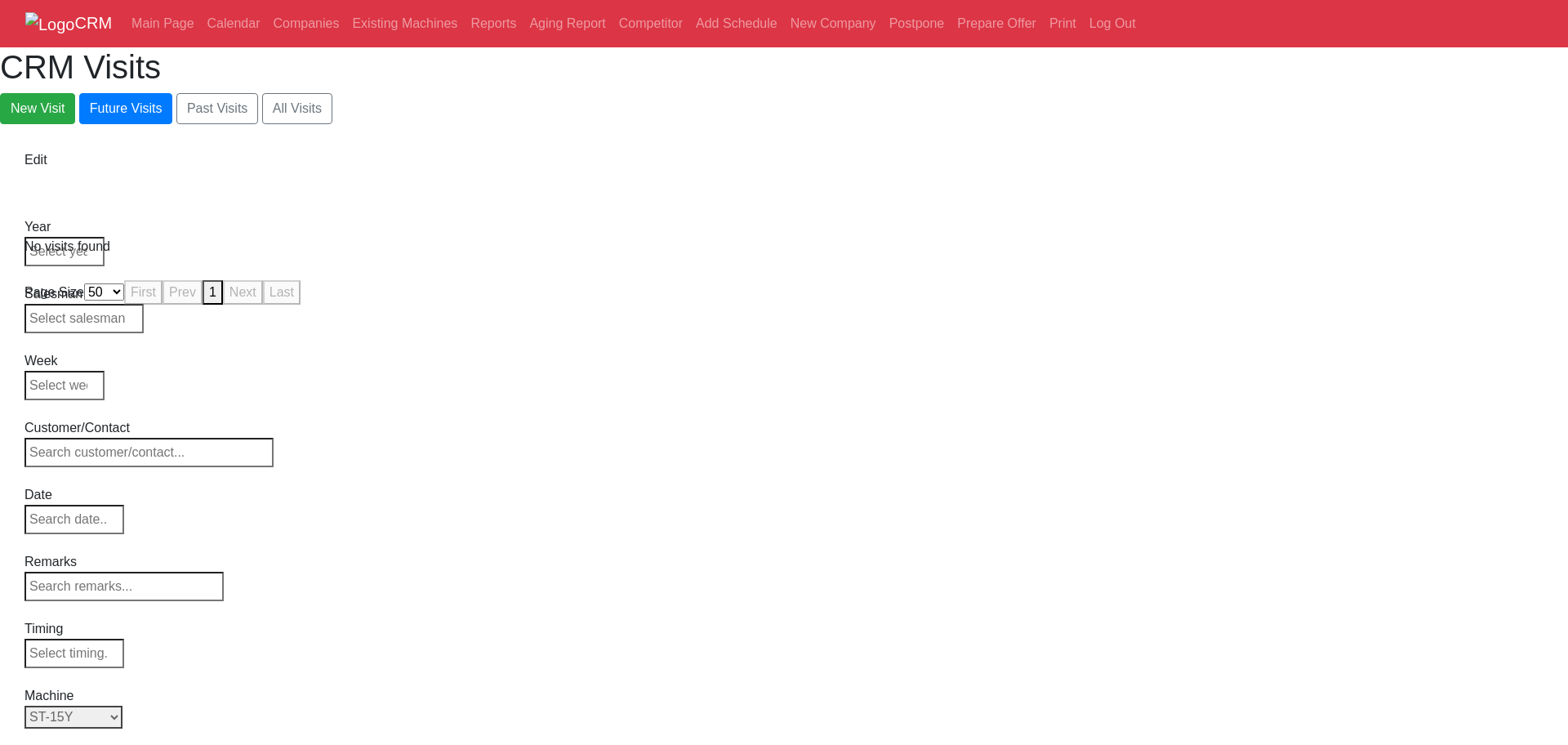 click on "Page Size 25 50 100 200 First Prev 1 Next Last" at bounding box center (784, 294) 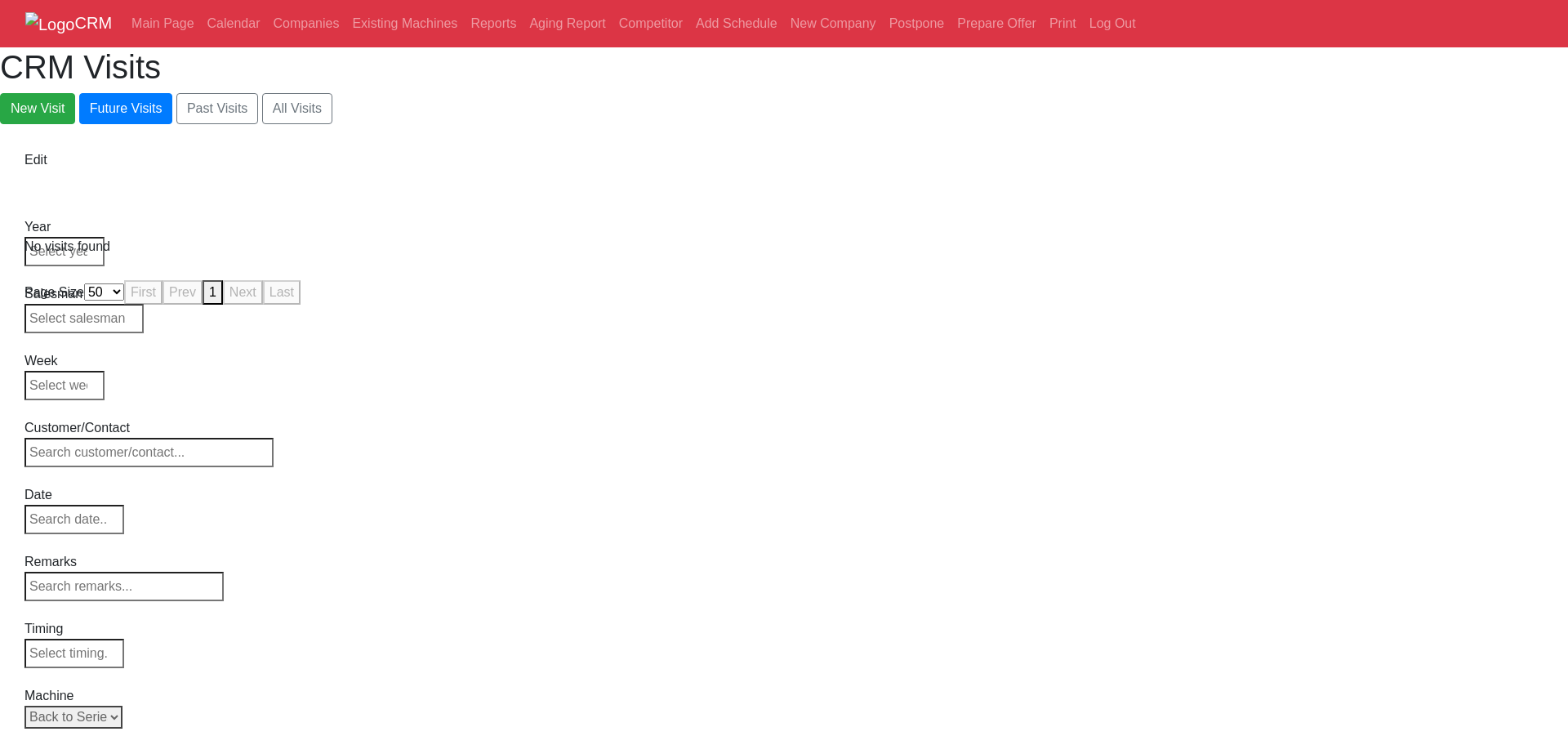 click on "Select Model Back to Series All ST-10 ST-10L ST-10LY ST-10Y ST-15 ST-15L ST-15LY ST-15Y ST-20 ST-20L ST-20LY ST-20Y ST-25 ST-25L ST-25LY ST-25Y ST-28 ST-28L ST-28LY ST-28Y ST-30 ST-30L ST-30LY ST-30Y ST-35 ST-35L ST-35LY ST-35Y ST-40 ST-40L ST-45 ST-45L ST-55 ST-40S ST-45S ST-45SY" at bounding box center [74, 717] 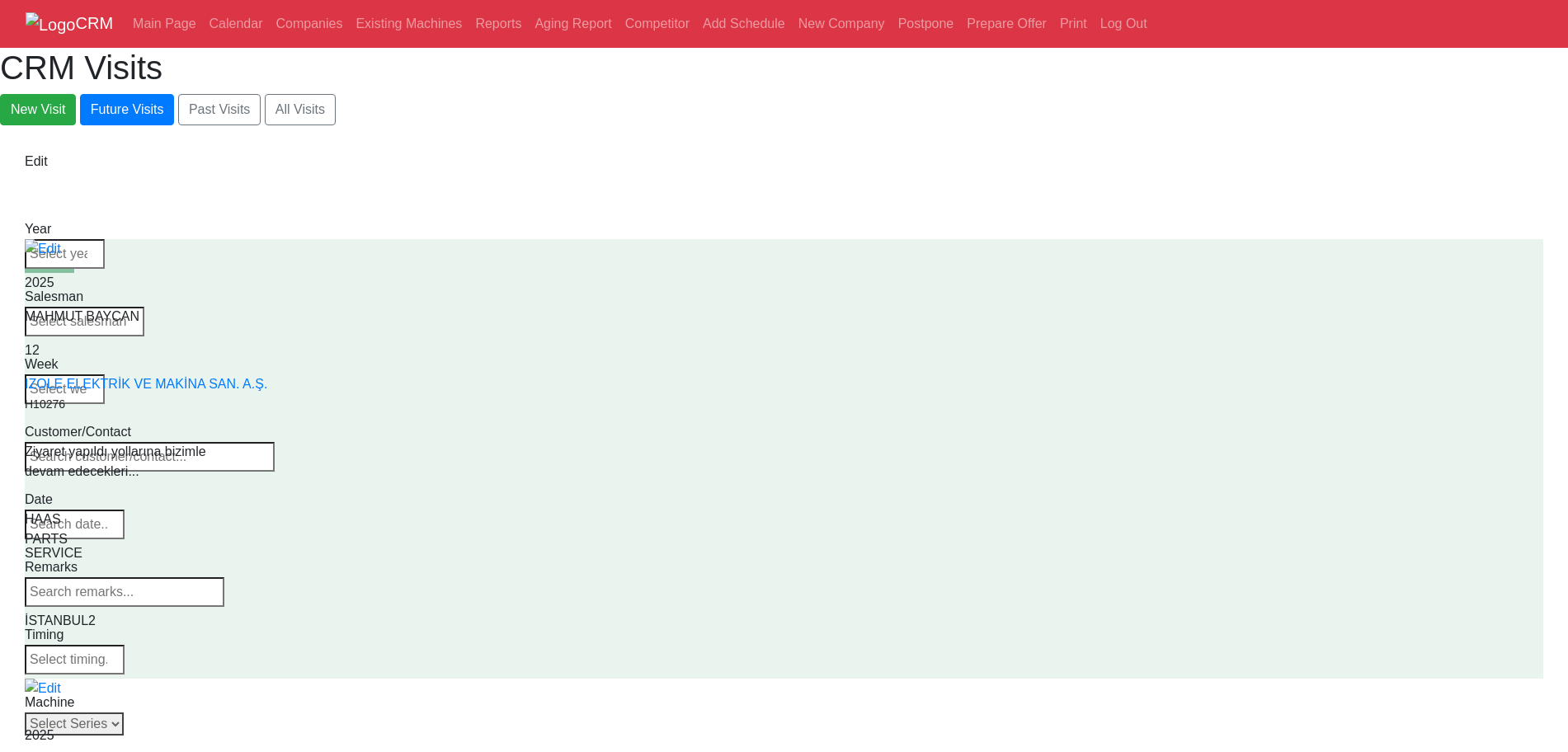 click on "Select Series Back to Supplier All VF SERIES ST SERIES UMC EC SERIES ADDITIONAL TM SERIES MINI SERIES VM SERIES VC SERIES GM SERIES VR SERIES GR SERIES VS SERIES DC SERIES TL SERIES DS SERIES CL SERIES PARTS DT SERIES" at bounding box center (74, 724) 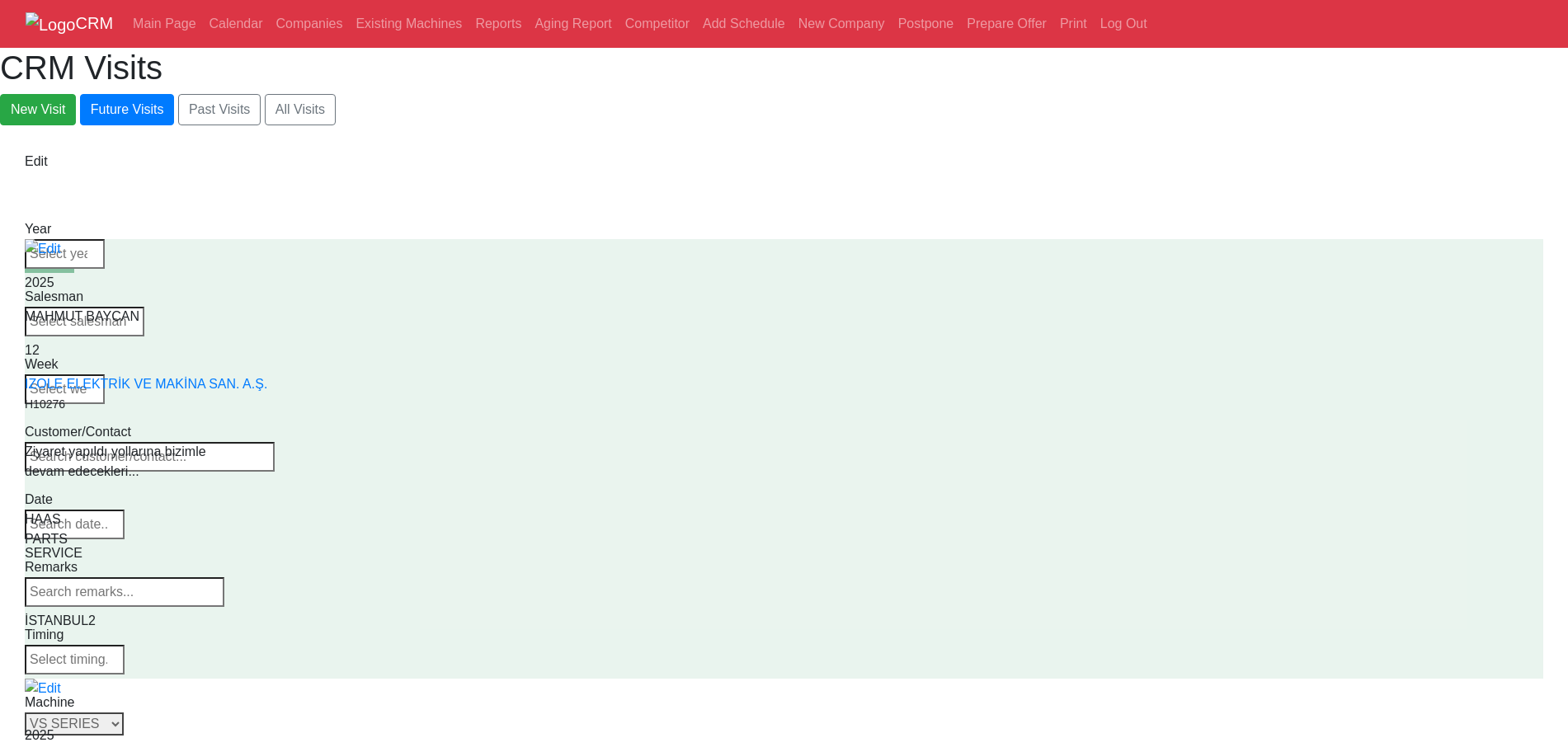 click on "Select Series Back to Supplier All VF SERIES ST SERIES UMC EC SERIES ADDITIONAL TM SERIES MINI SERIES VM SERIES VC SERIES GM SERIES VR SERIES GR SERIES VS SERIES DC SERIES TL SERIES DS SERIES CL SERIES PARTS DT SERIES" at bounding box center [74, 724] 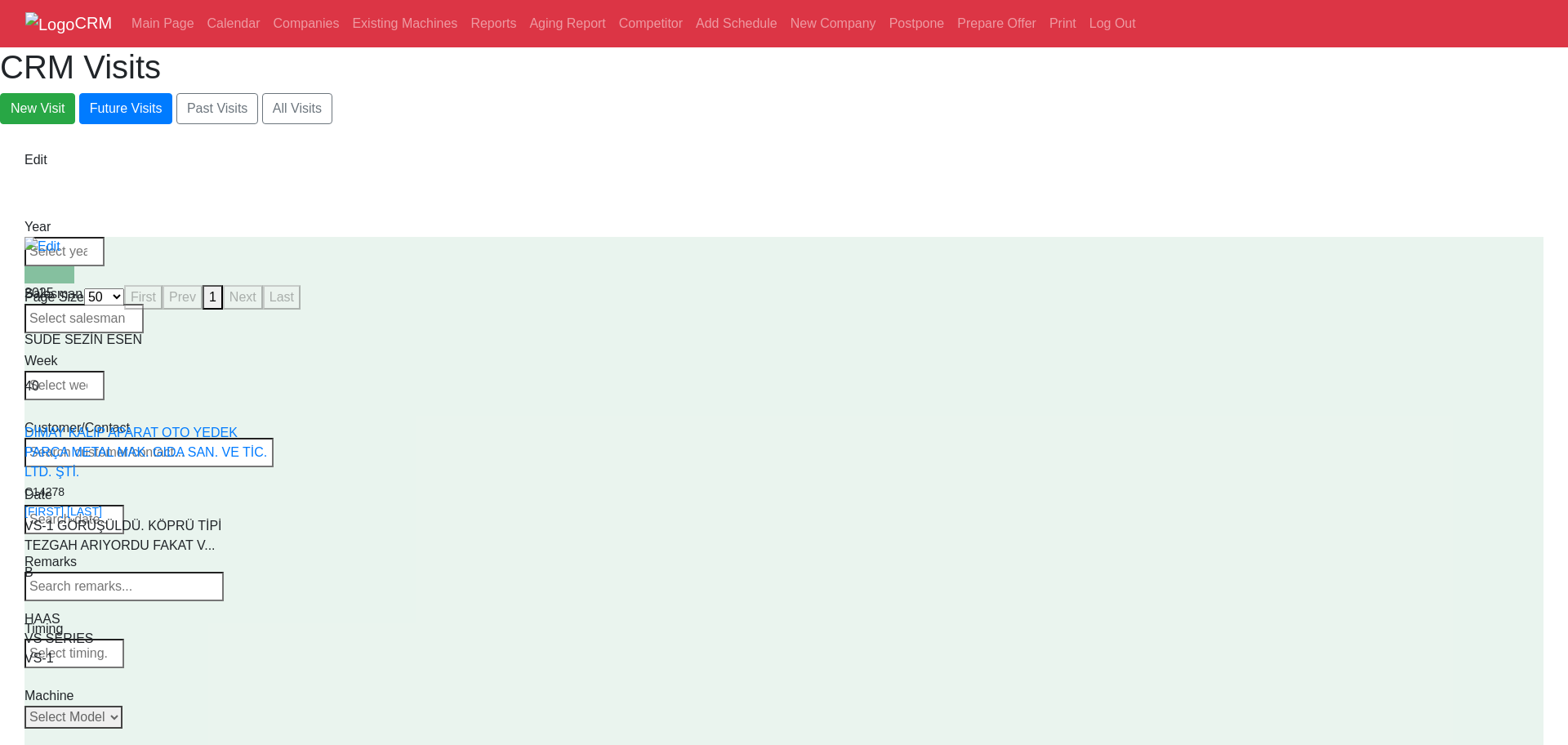 click on "Select Model Back to Series All VS-1 VS-3" at bounding box center [74, 717] 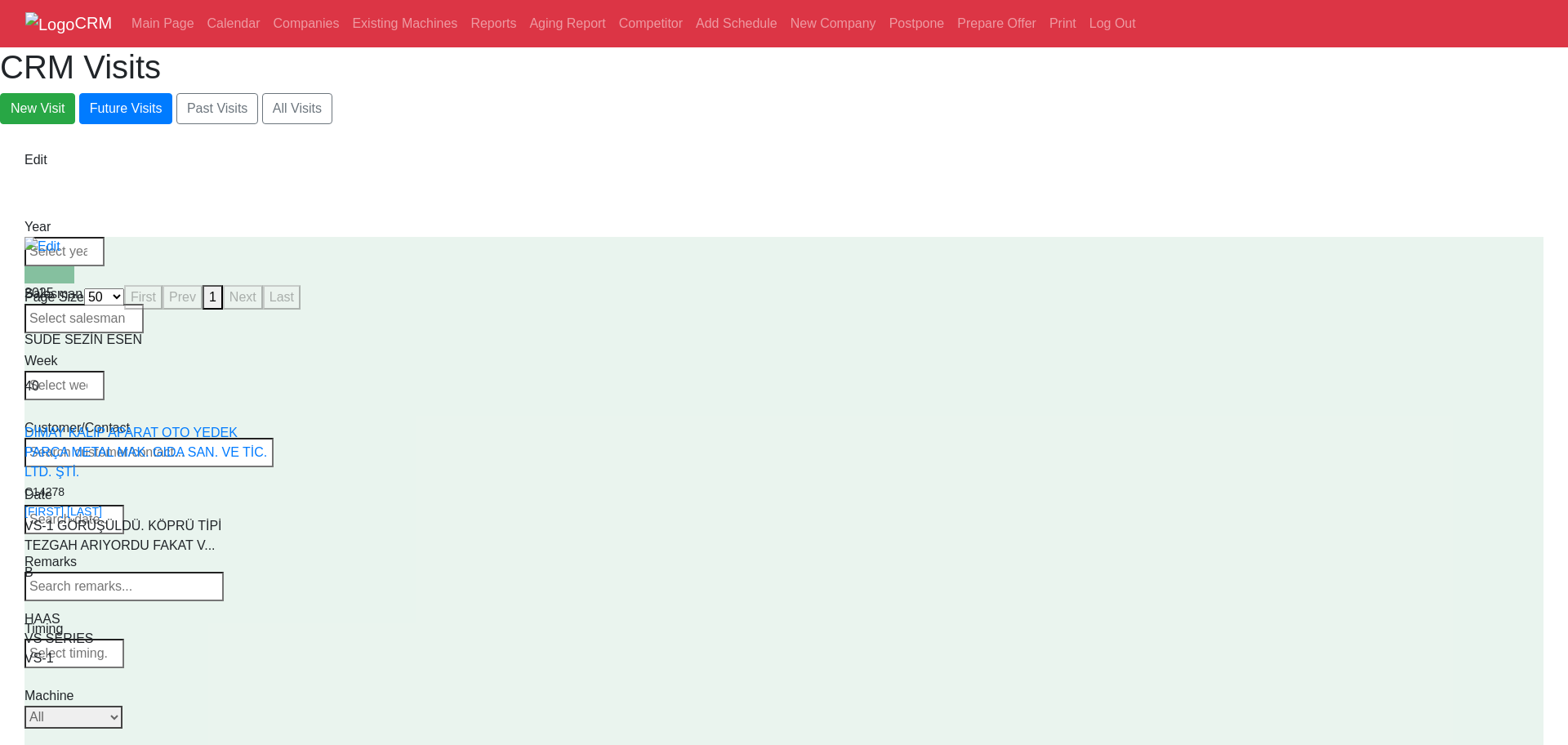 click on "Select Model Back to Series All VS-1 VS-3" at bounding box center [74, 717] 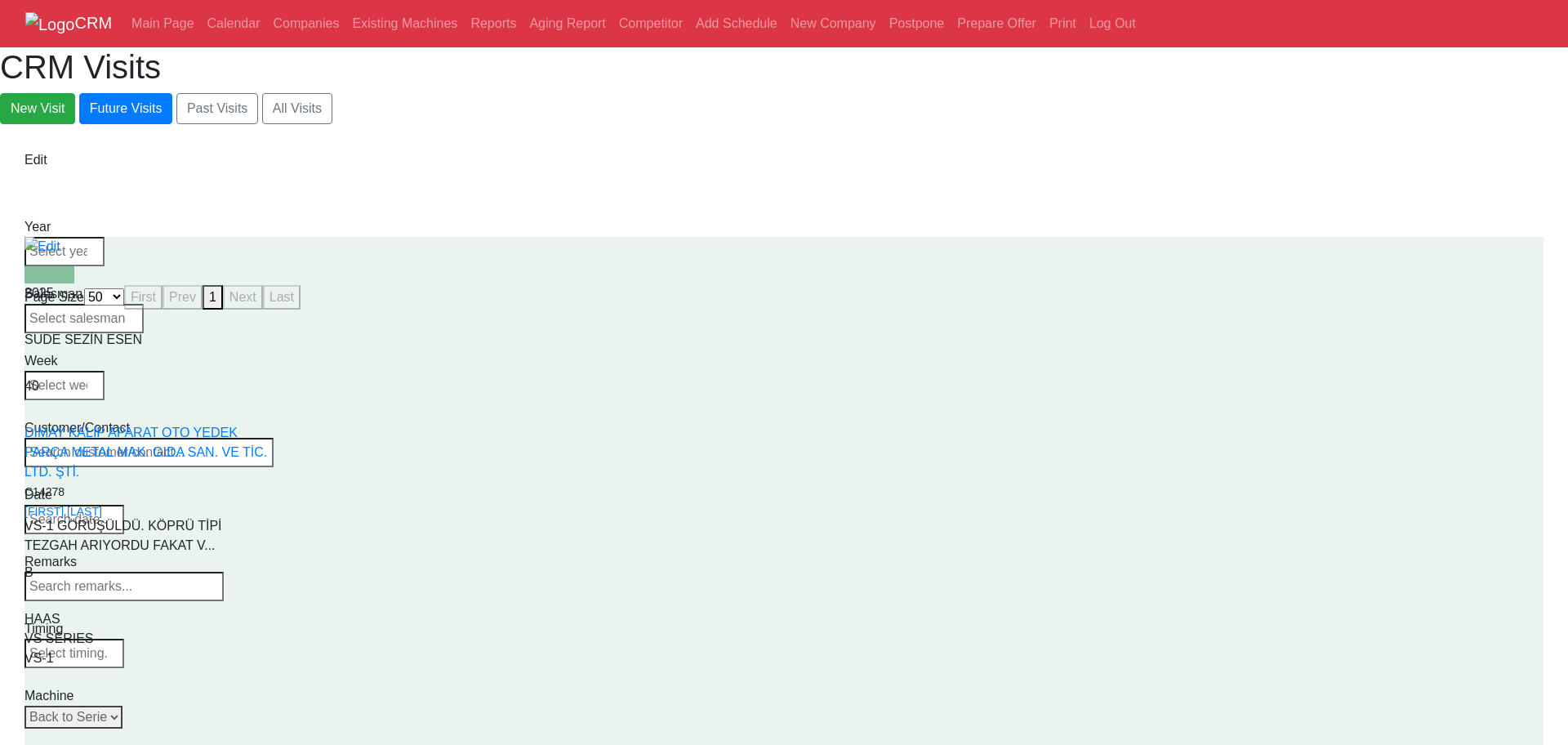 click on "Select Model Back to Series All VS-1 VS-3" at bounding box center [74, 717] 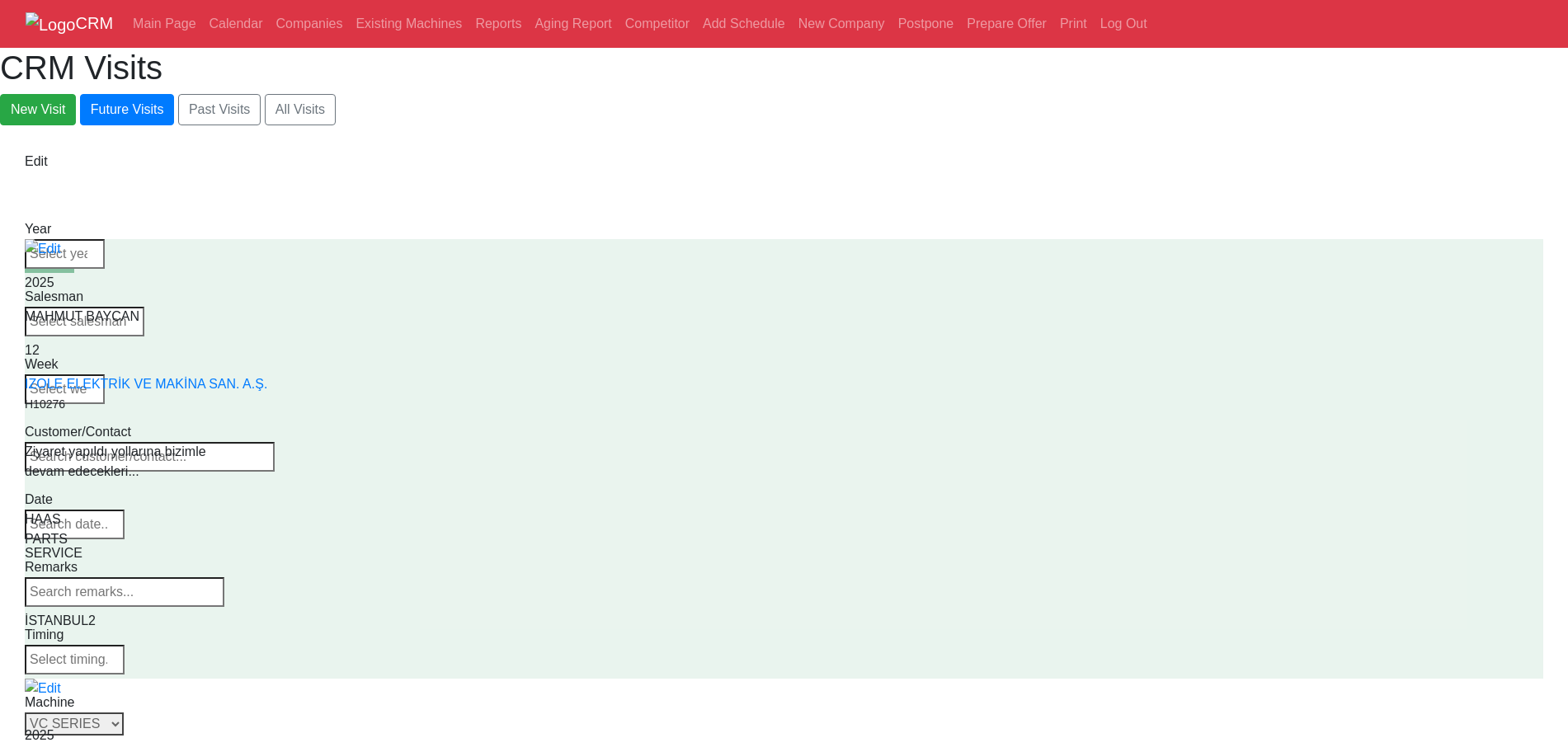 click on "Select Series Back to Supplier All VF SERIES ST SERIES UMC EC SERIES ADDITIONAL TM SERIES MINI SERIES VM SERIES VC SERIES GM SERIES VR SERIES GR SERIES VS SERIES DC SERIES TL SERIES DS SERIES CL SERIES PARTS DT SERIES" at bounding box center [74, 724] 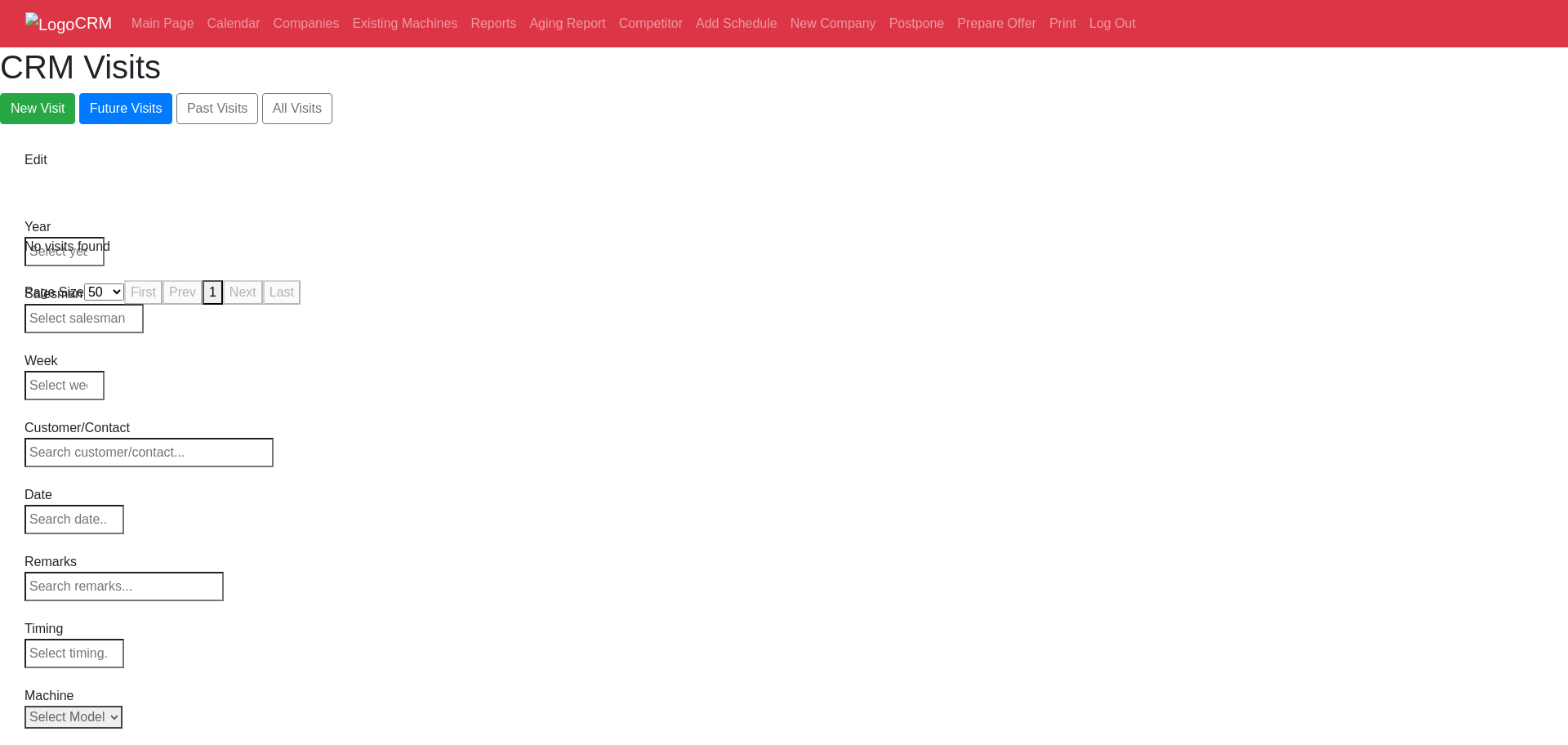 click on "Machine Select Model Back to Series All VC-400 VC-400SS" at bounding box center [84, 707] 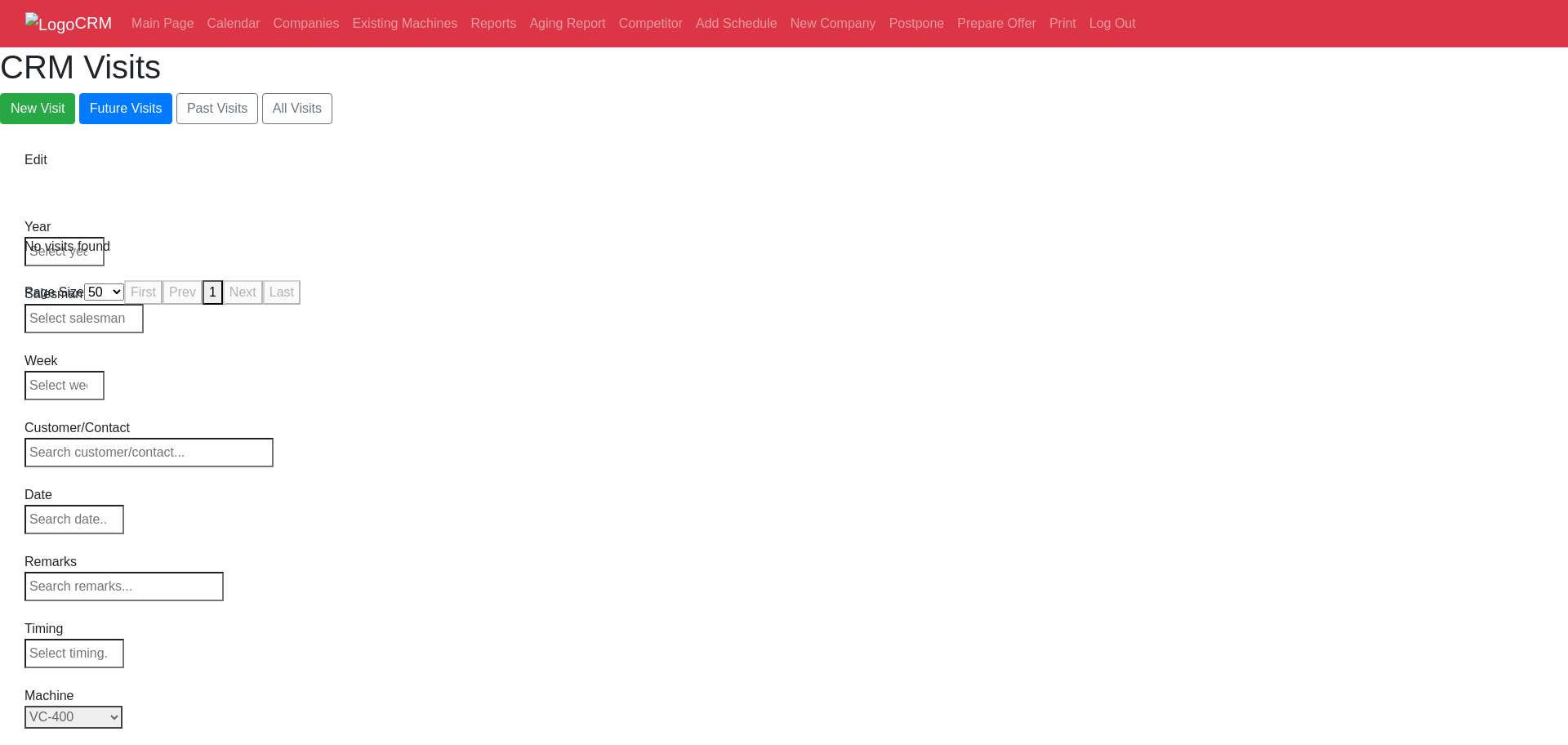 click on "Select Model Back to Series All VC-400 VC-400SS" at bounding box center [74, 717] 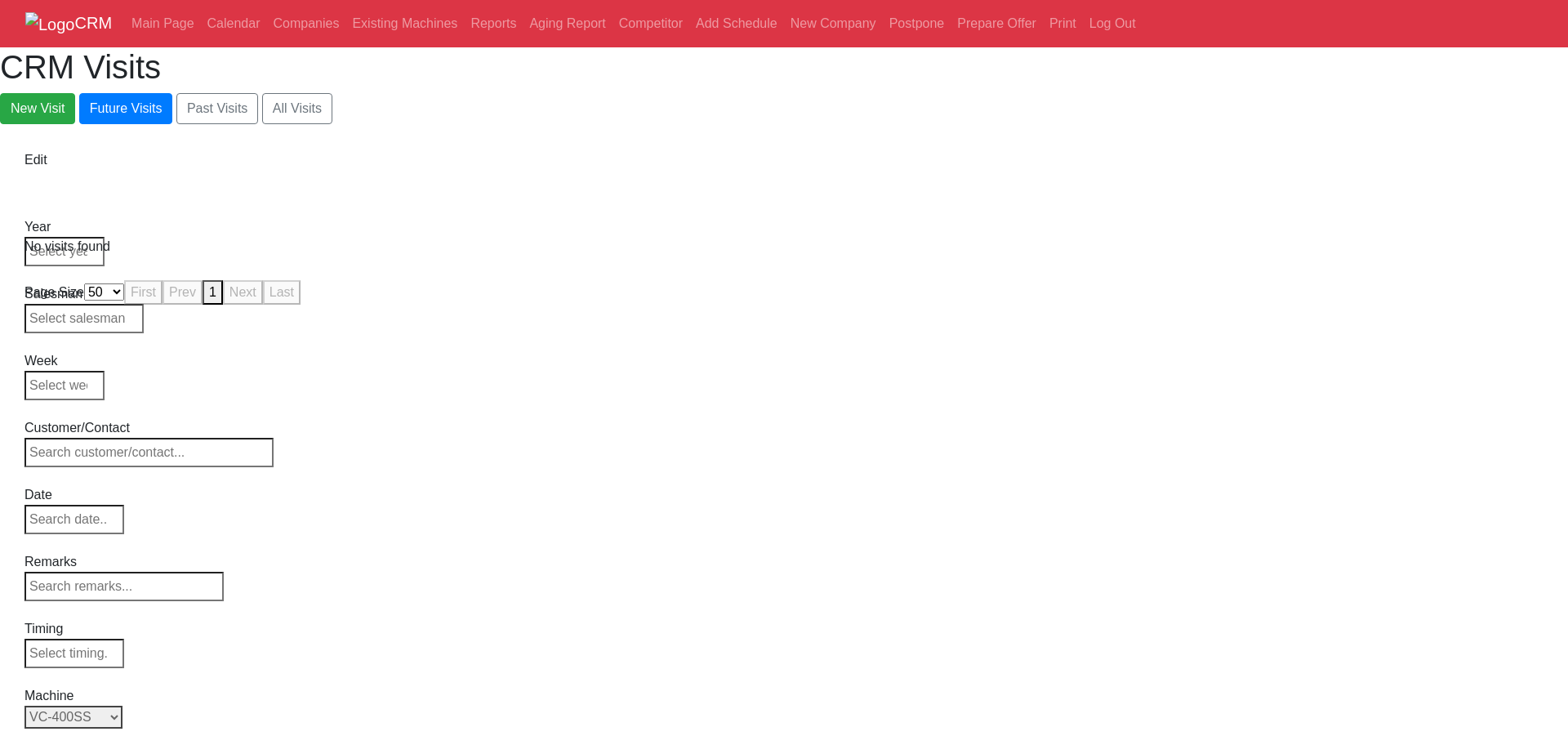 click on "Select Model Back to Series All VC-400 VC-400SS" at bounding box center (74, 717) 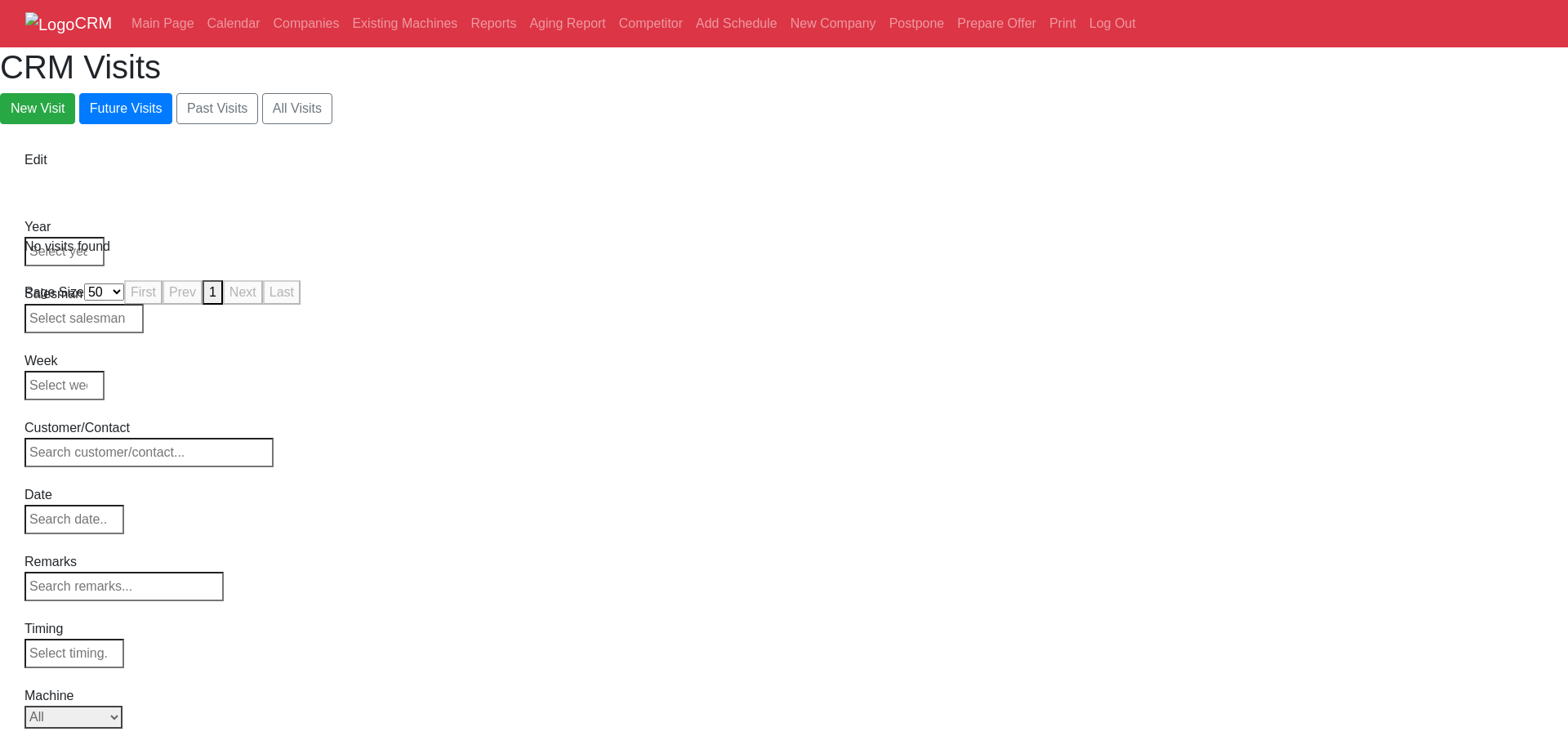 click on "Select Model Back to Series All VC-400 VC-400SS" at bounding box center [74, 717] 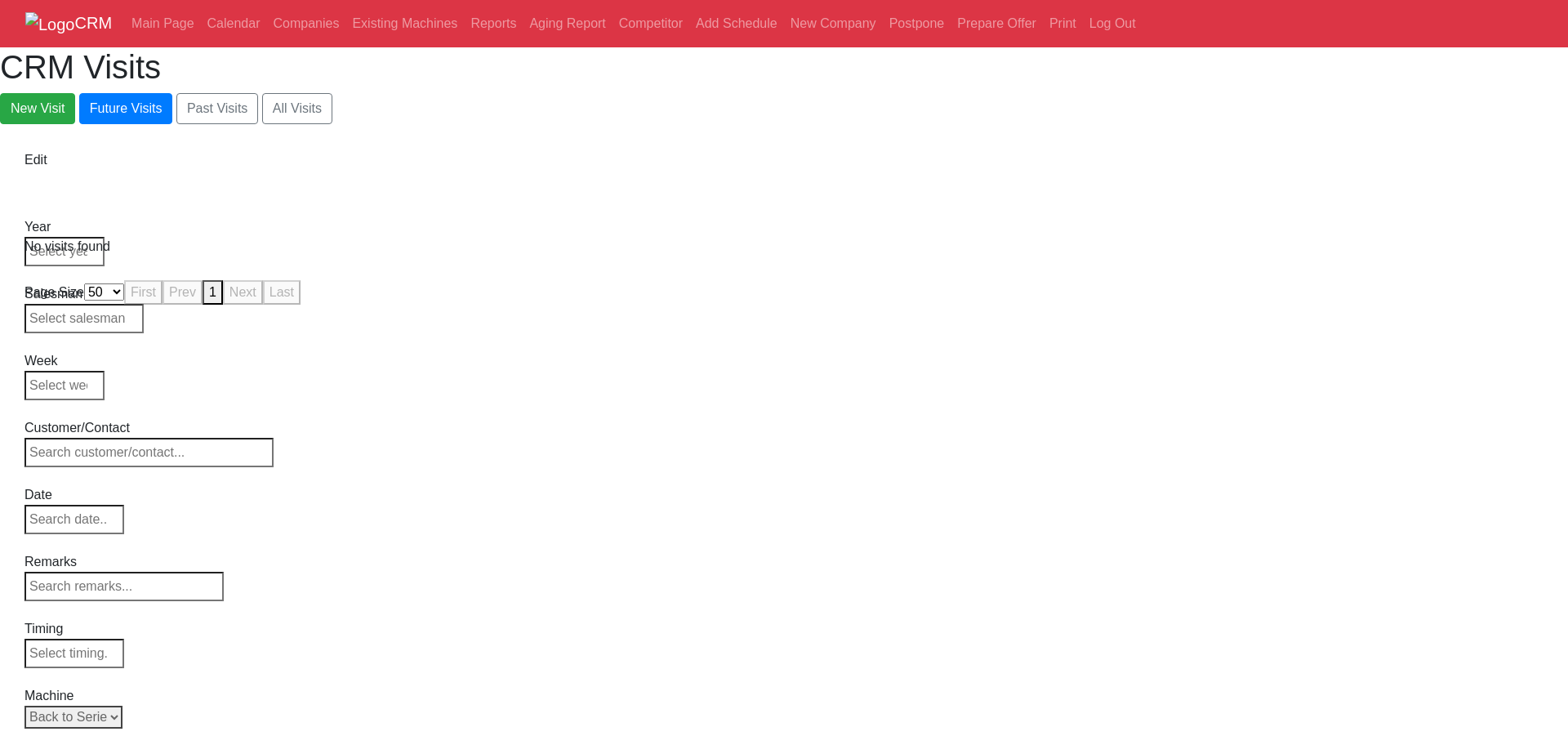 click on "Select Model Back to Series All VC-400 VC-400SS" at bounding box center (74, 717) 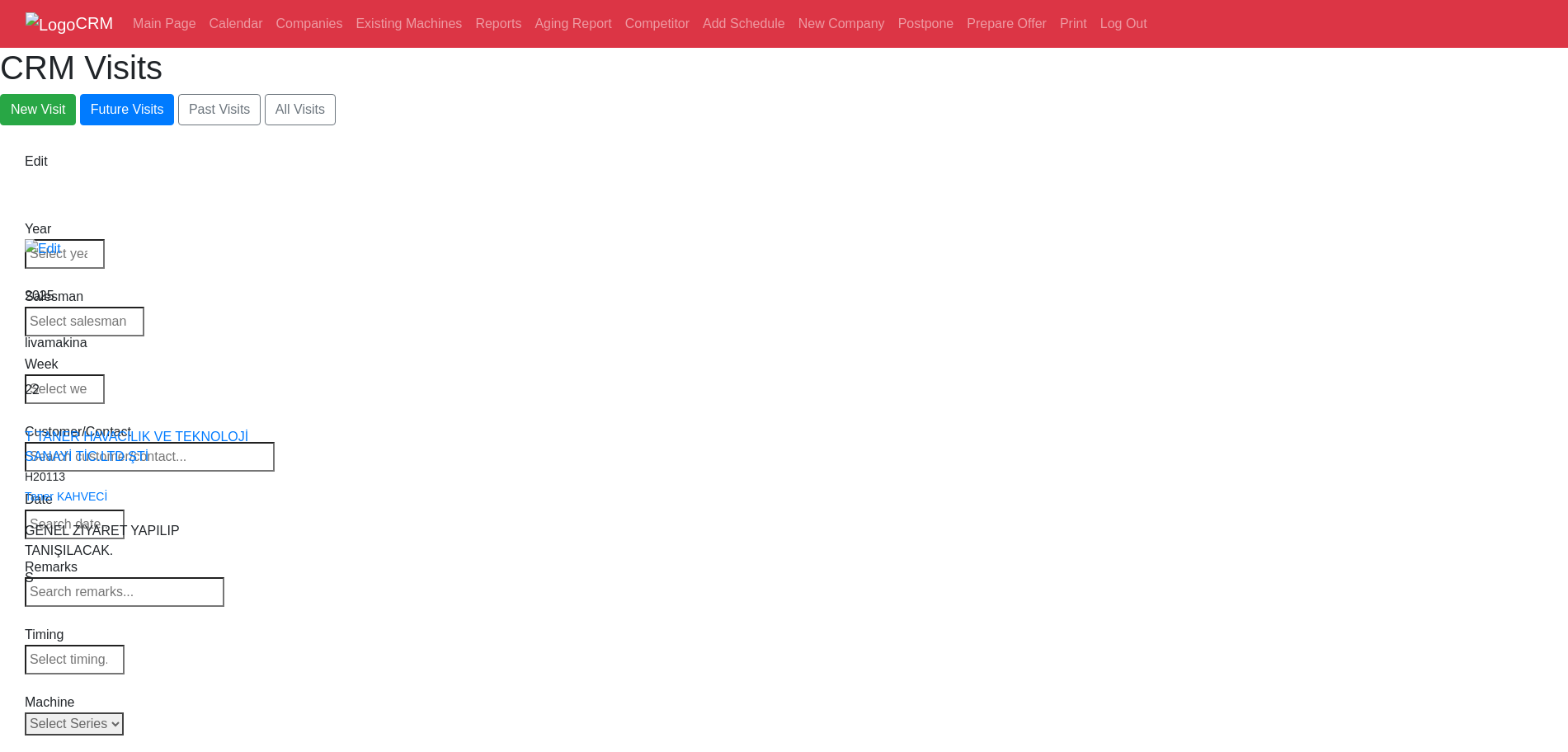 click on "Select Series Back to Supplier All VF SERIES ST SERIES UMC EC SERIES ADDITIONAL TM SERIES MINI SERIES VM SERIES VC SERIES GM SERIES VR SERIES GR SERIES VS SERIES DC SERIES TL SERIES DS SERIES CL SERIES PARTS DT SERIES" at bounding box center [74, 724] 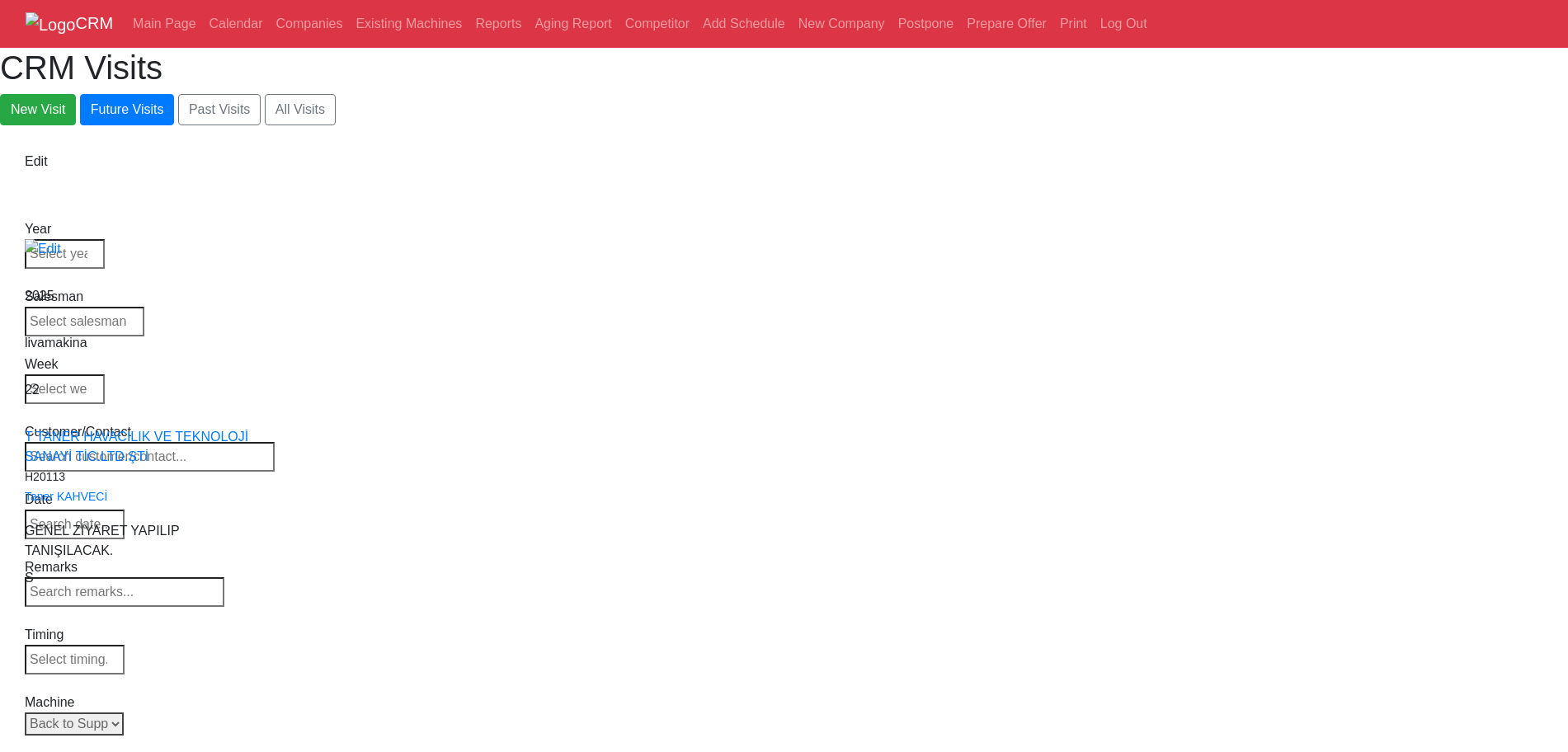 click on "Select Series Back to Supplier All VF SERIES ST SERIES UMC EC SERIES ADDITIONAL TM SERIES MINI SERIES VM SERIES VC SERIES GM SERIES VR SERIES GR SERIES VS SERIES DC SERIES TL SERIES DS SERIES CL SERIES PARTS DT SERIES" at bounding box center [74, 724] 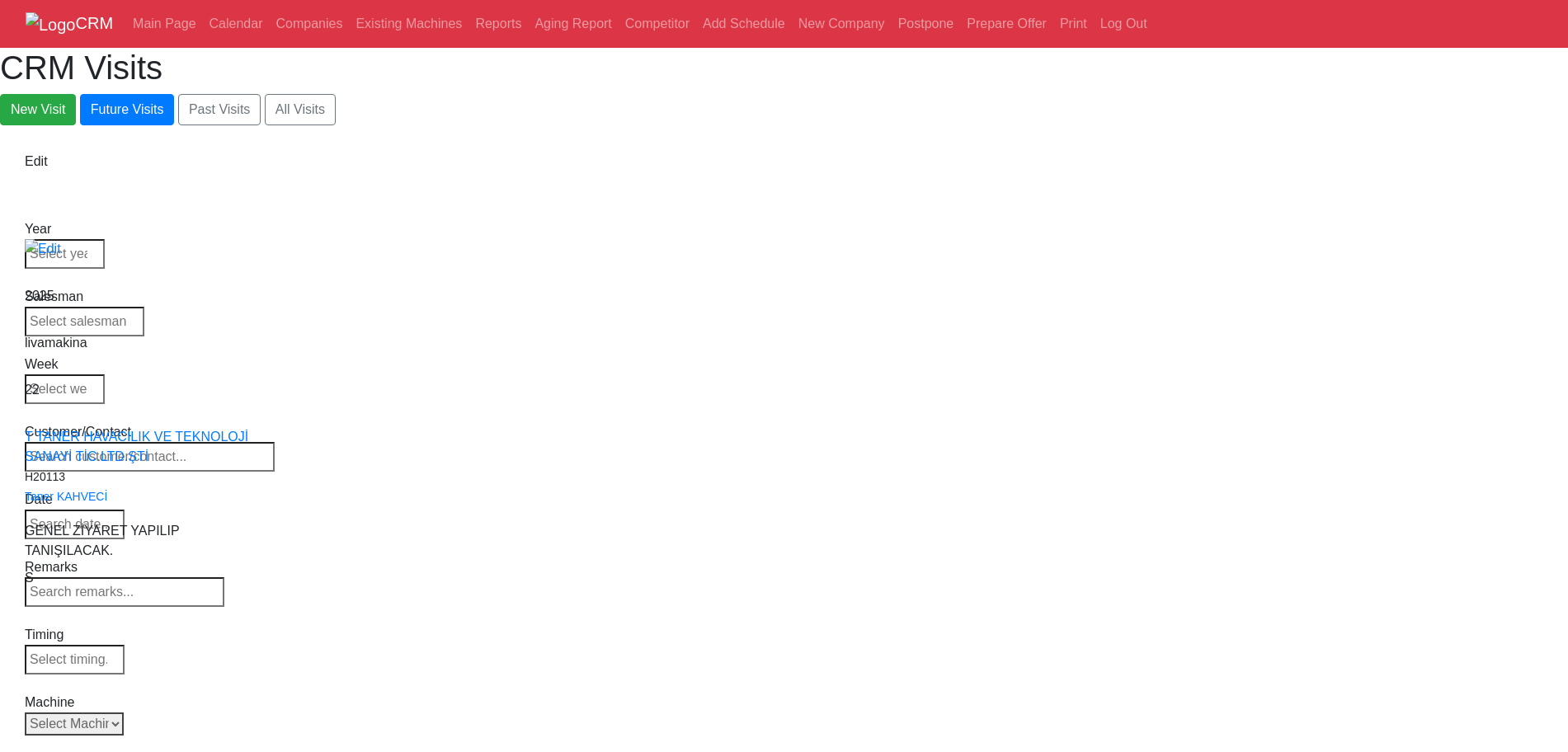 click on "Select Machine HAAS CANACA" at bounding box center (74, 724) 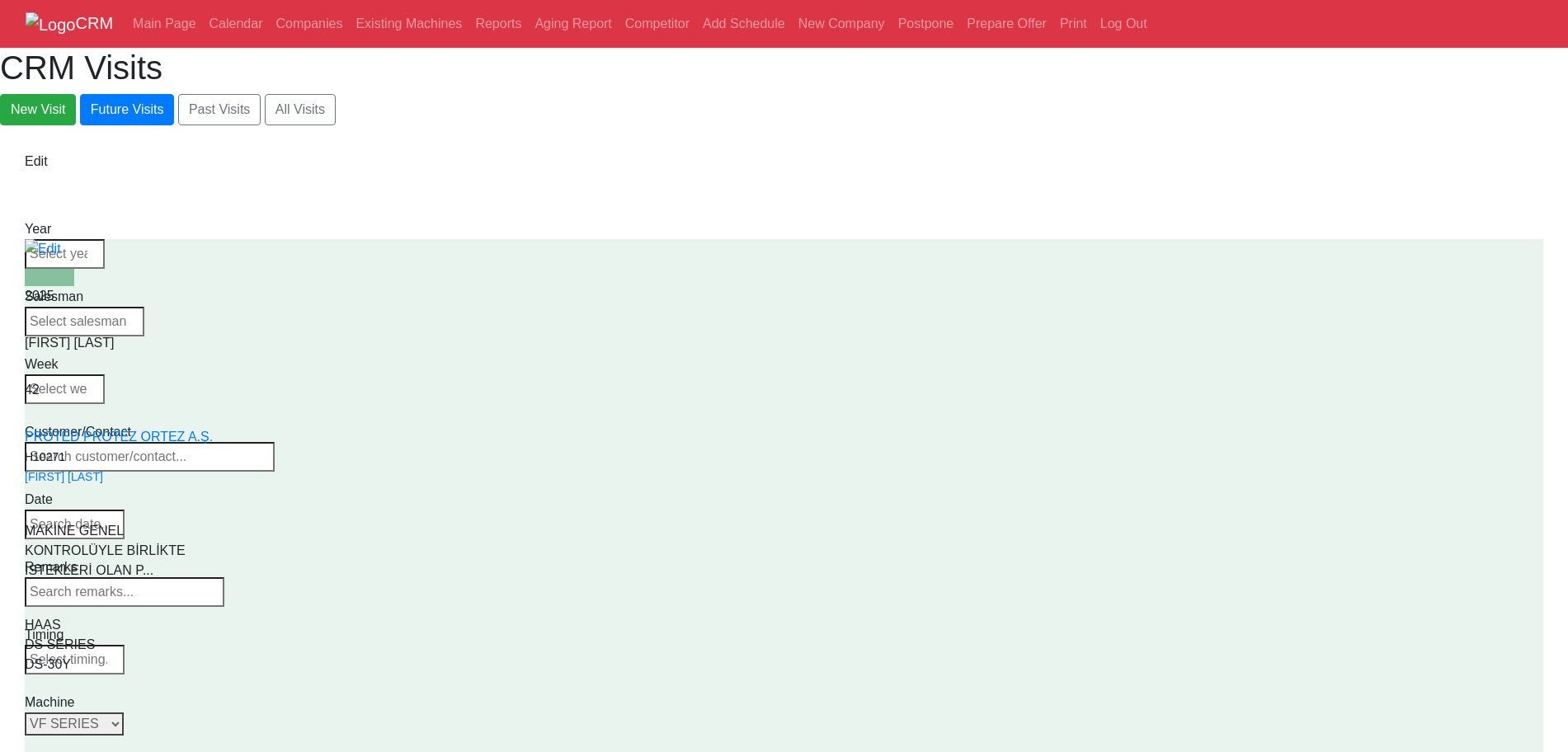 click on "Select Series Back to Supplier All VF SERIES ST SERIES UMC EC SERIES ADDITIONAL TM SERIES MINI SERIES VM SERIES VC SERIES GM SERIES VR SERIES GR SERIES VS SERIES DC SERIES TL SERIES DS SERIES CL SERIES PARTS DT SERIES" at bounding box center [74, 724] 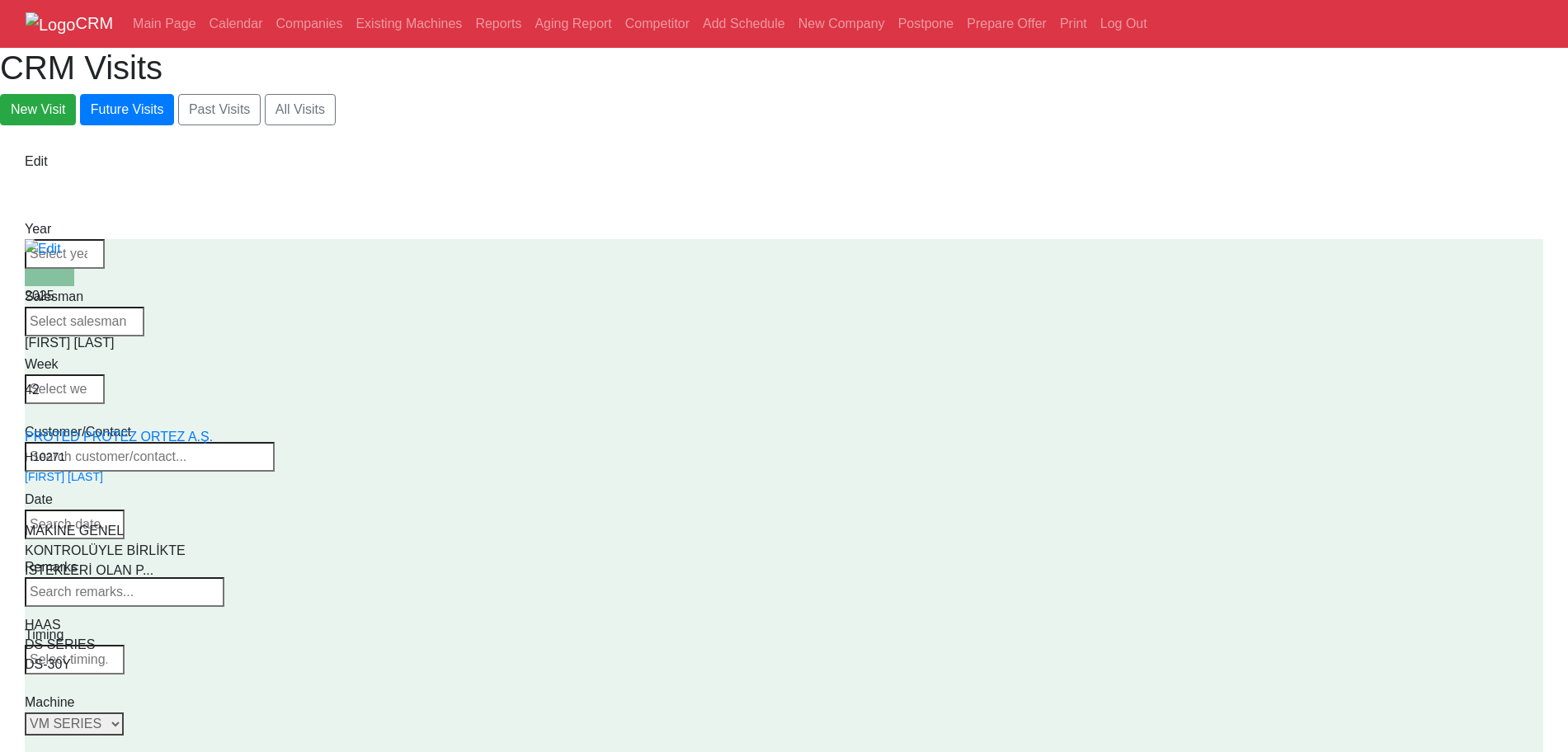 click on "Select Series Back to Supplier All VF SERIES ST SERIES UMC EC SERIES ADDITIONAL TM SERIES MINI SERIES VM SERIES VC SERIES GM SERIES VR SERIES GR SERIES VS SERIES DC SERIES TL SERIES DS SERIES CL SERIES PARTS DT SERIES" at bounding box center (74, 724) 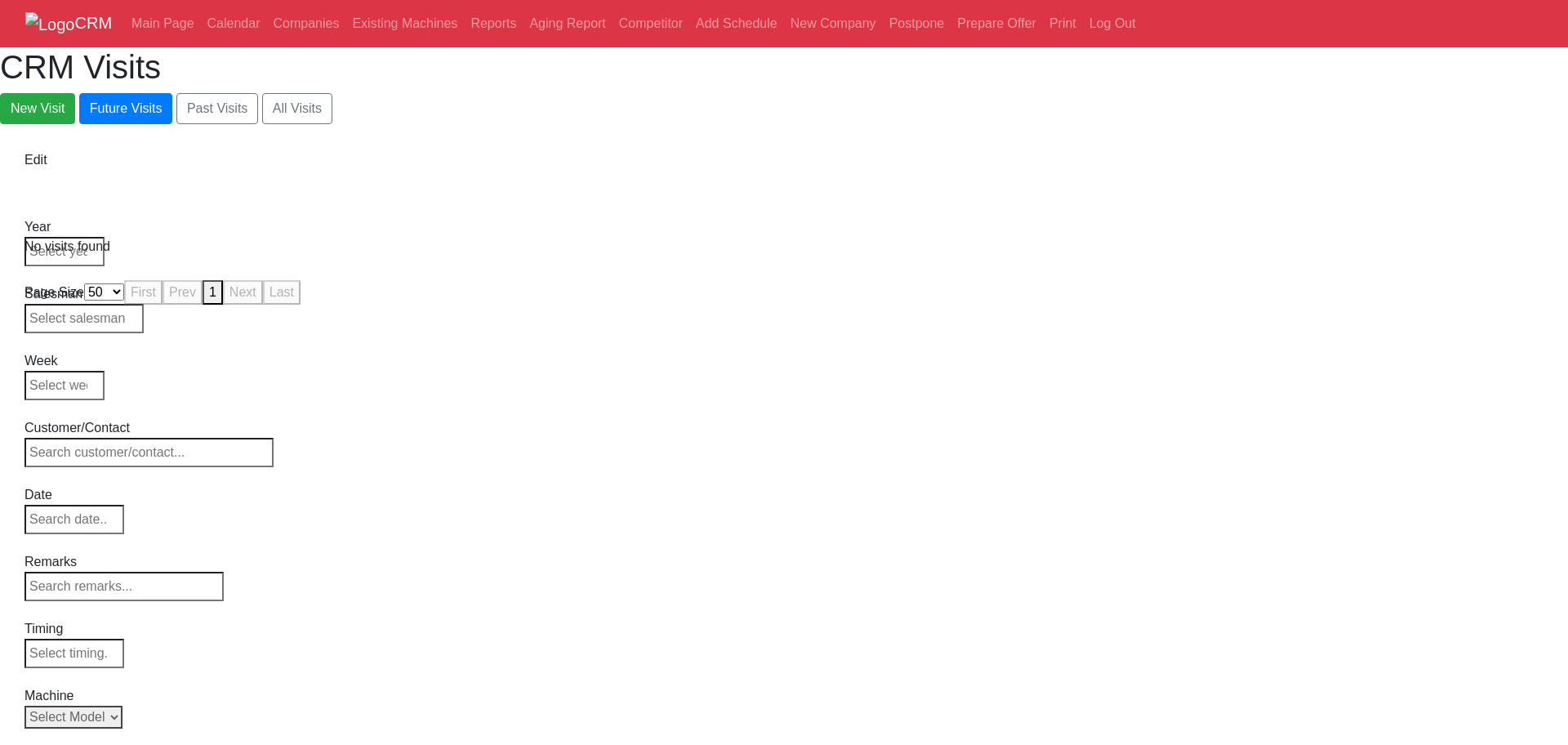 click on "Select Model Back to Series All VM-2 VM-3 VM-6 VM-8" at bounding box center (74, 717) 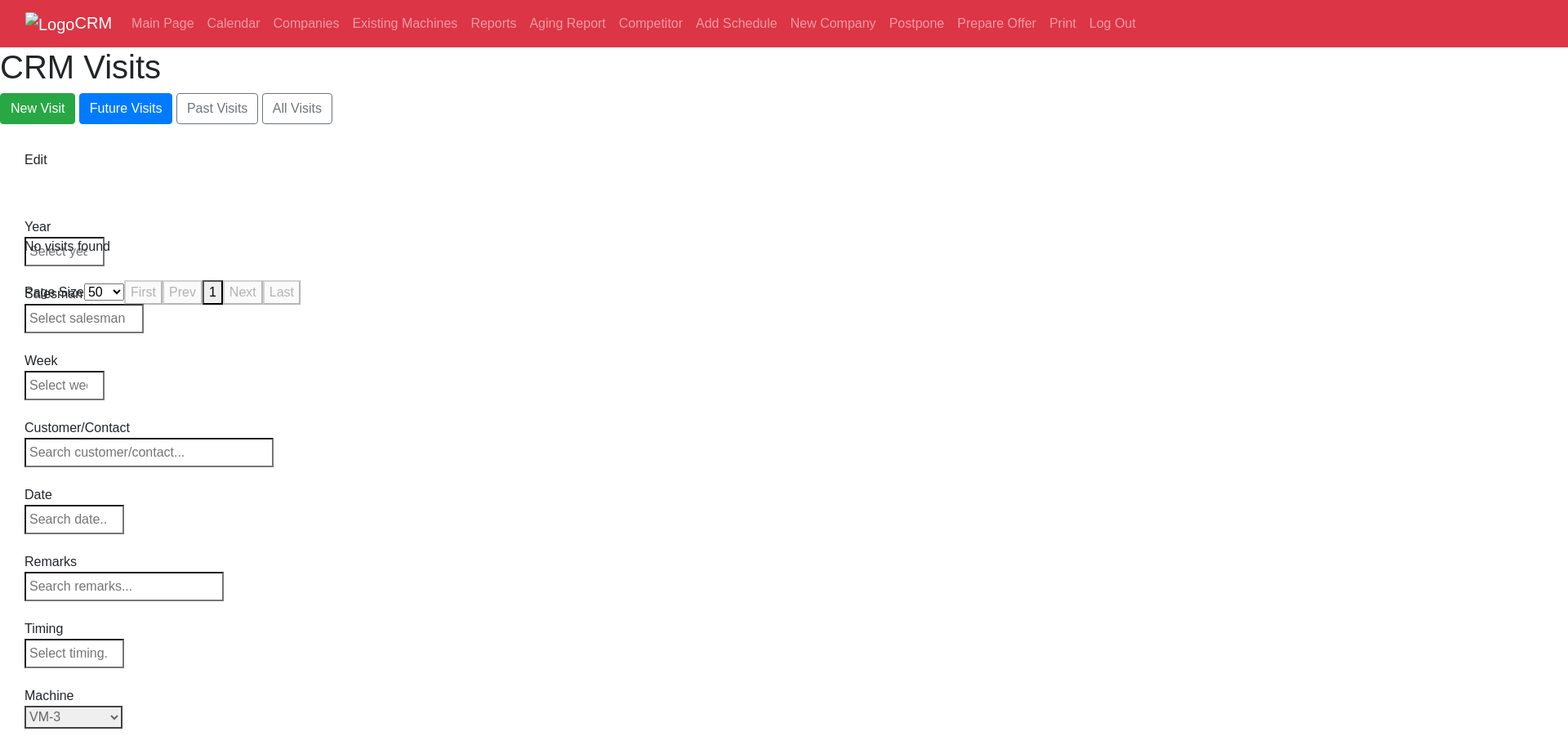 click on "Select Model Back to Series All VM-2 VM-3 VM-6 VM-8" at bounding box center (74, 717) 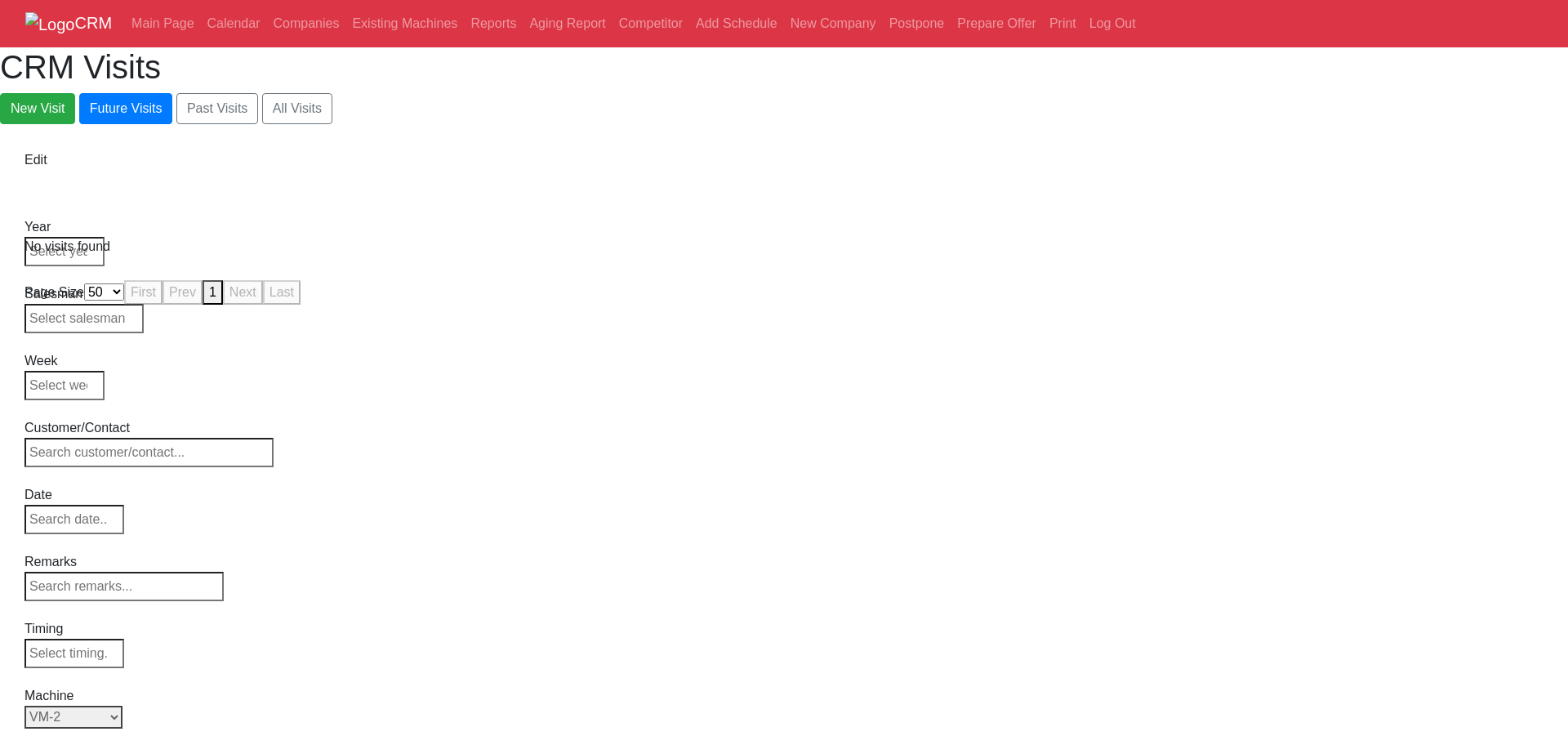 click on "Select Model Back to Series All VM-2 VM-3 VM-6 VM-8" at bounding box center (74, 717) 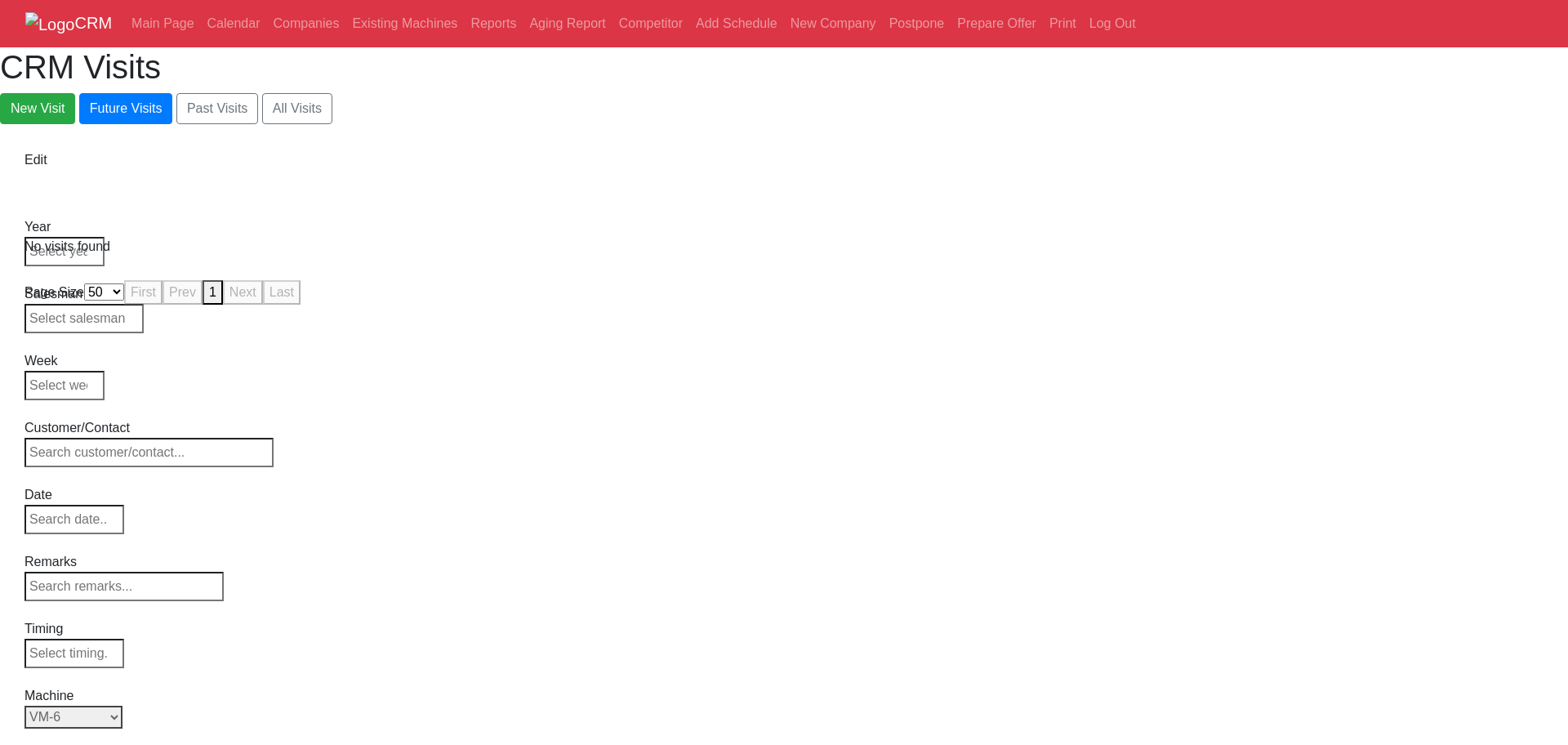 click on "Select Model Back to Series All VM-2 VM-3 VM-6 VM-8" at bounding box center [74, 717] 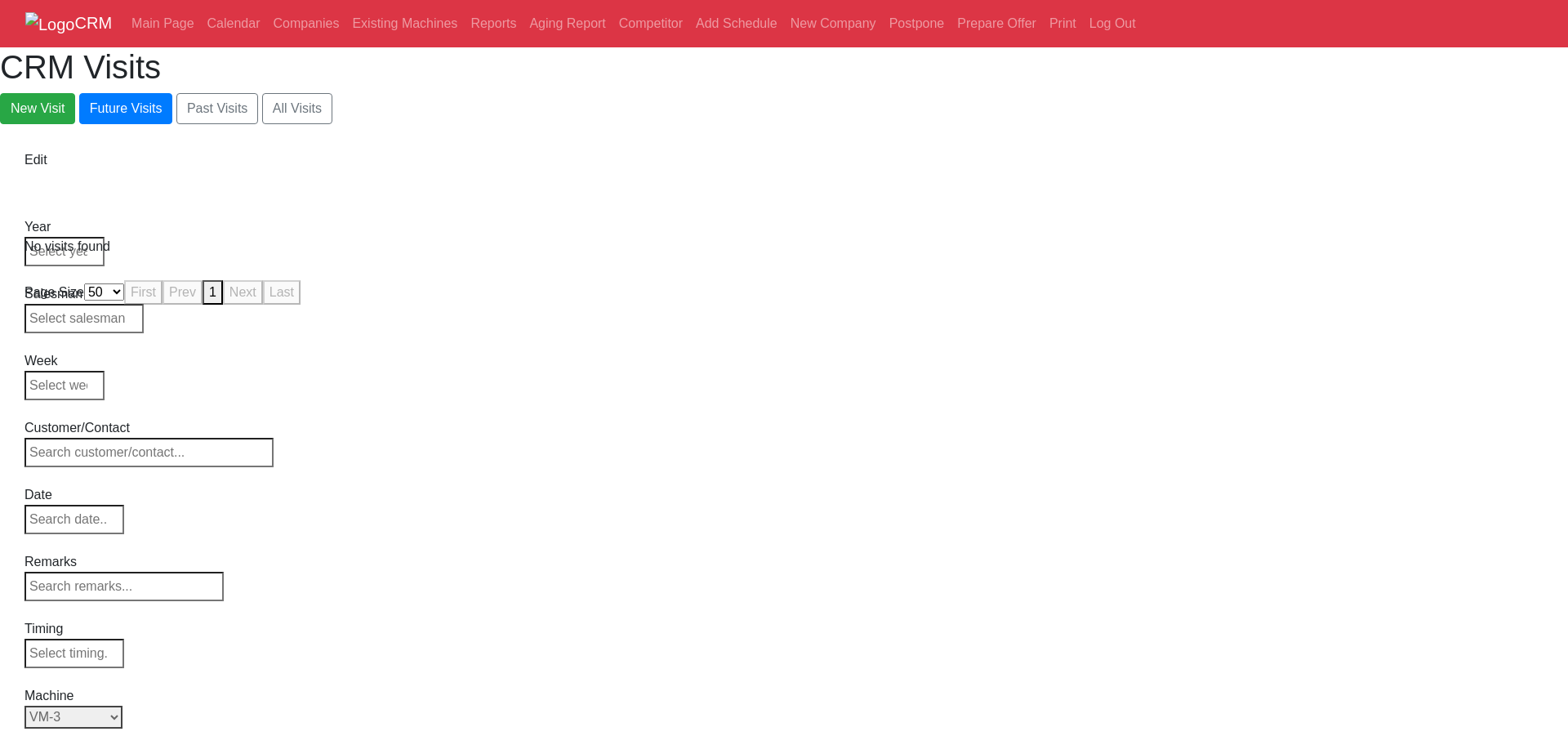 click on "Select Model Back to Series All VM-2 VM-3 VM-6 VM-8" at bounding box center [74, 717] 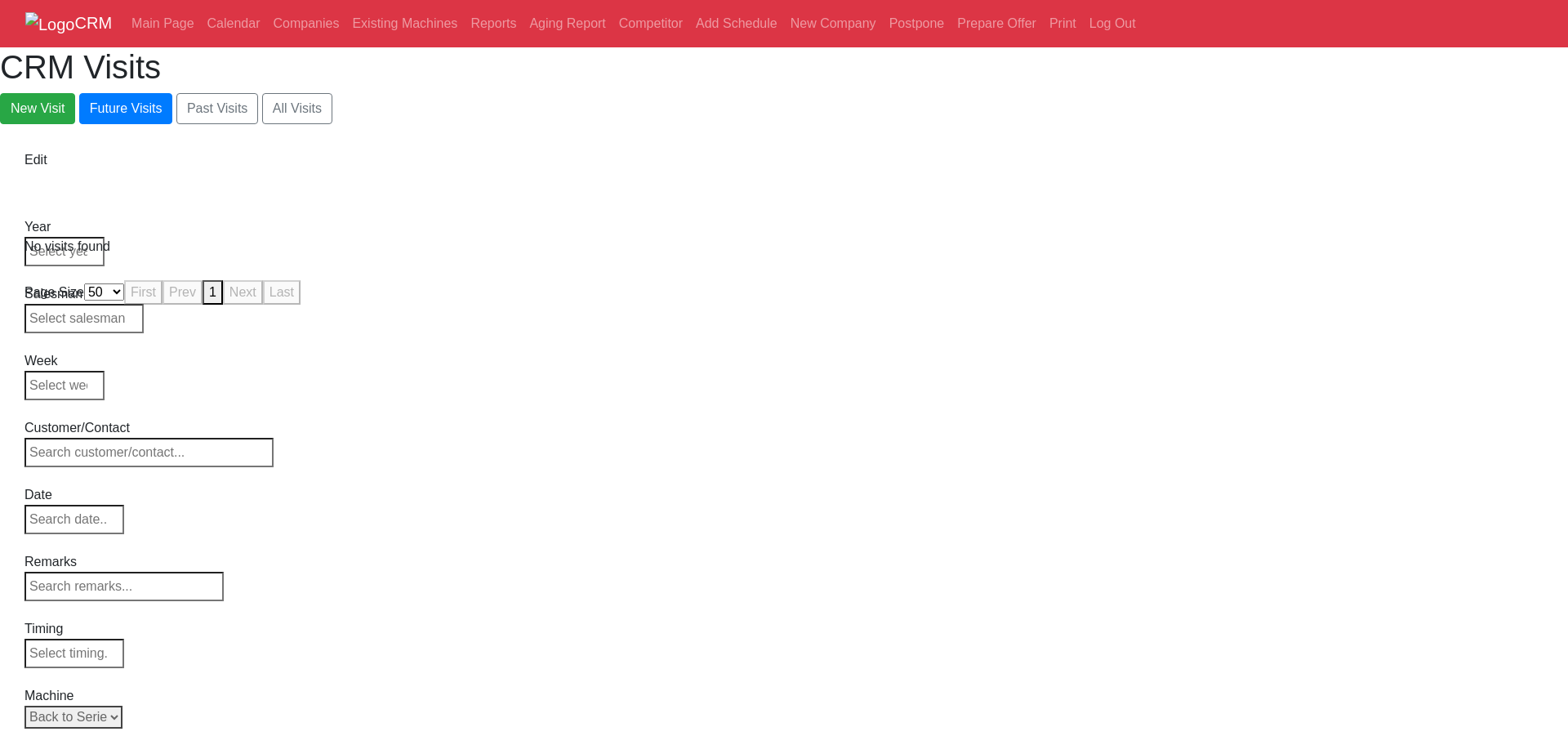 click on "Select Model Back to Series All VM-2 VM-3 VM-6 VM-8" at bounding box center [74, 717] 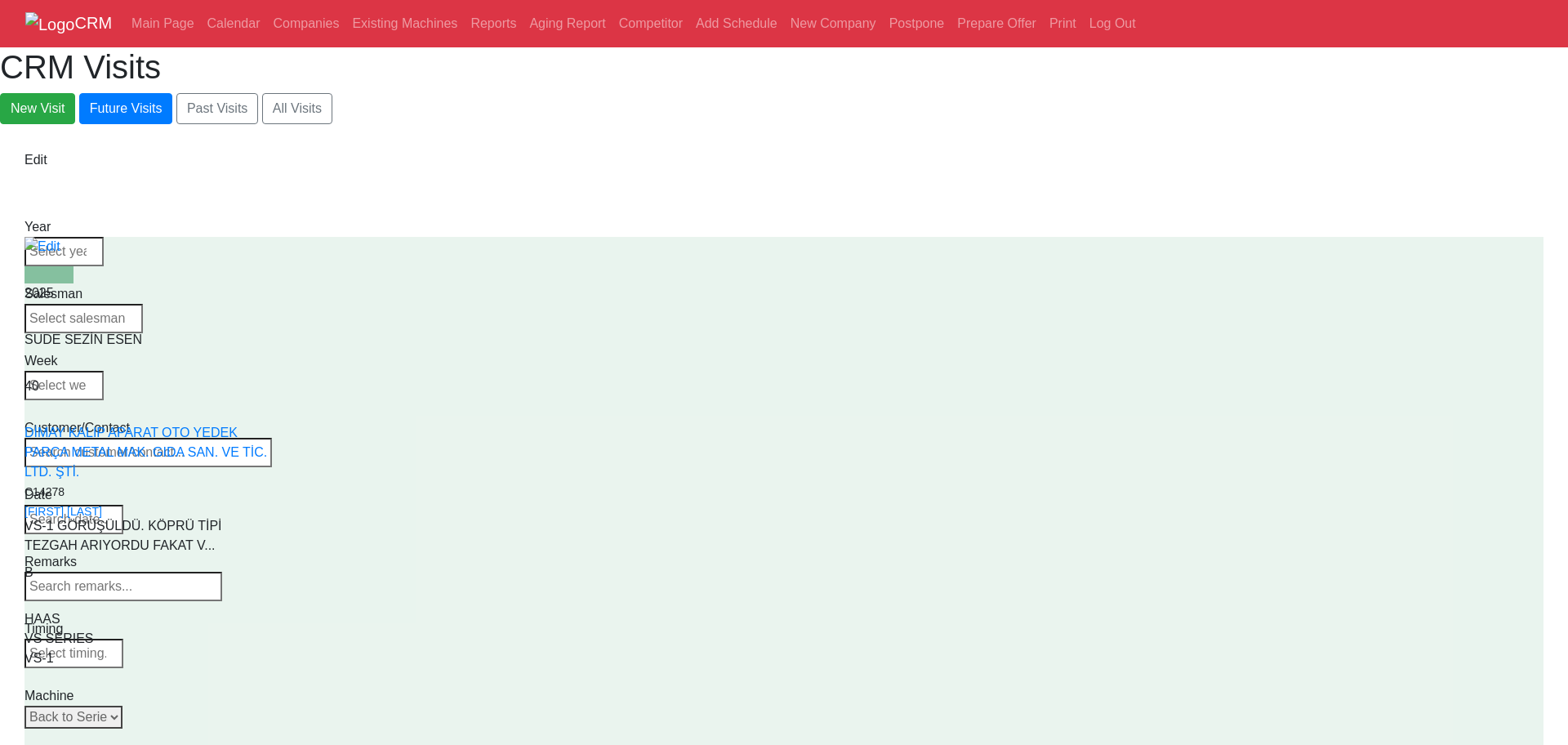 click on "Select Model Back to Series All VM-2 VM-3 VM-6 VM-8" at bounding box center (74, 717) 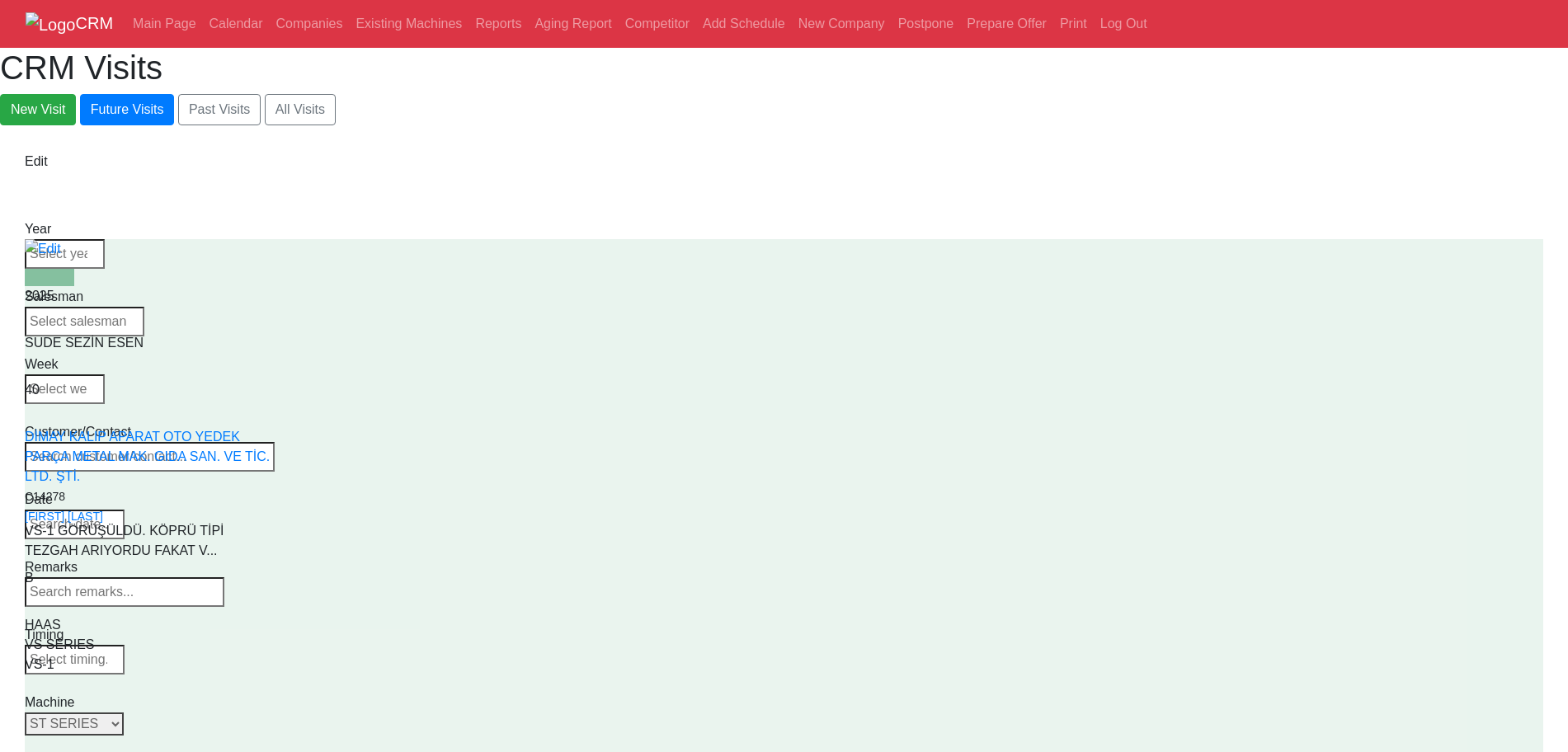 click on "Select Series Back to Supplier All VF SERIES ST SERIES UMC EC SERIES ADDITIONAL TM SERIES MINI SERIES VM SERIES VC SERIES GM SERIES VR SERIES GR SERIES VS SERIES DC SERIES TL SERIES DS SERIES CL SERIES PARTS DT SERIES" at bounding box center [74, 724] 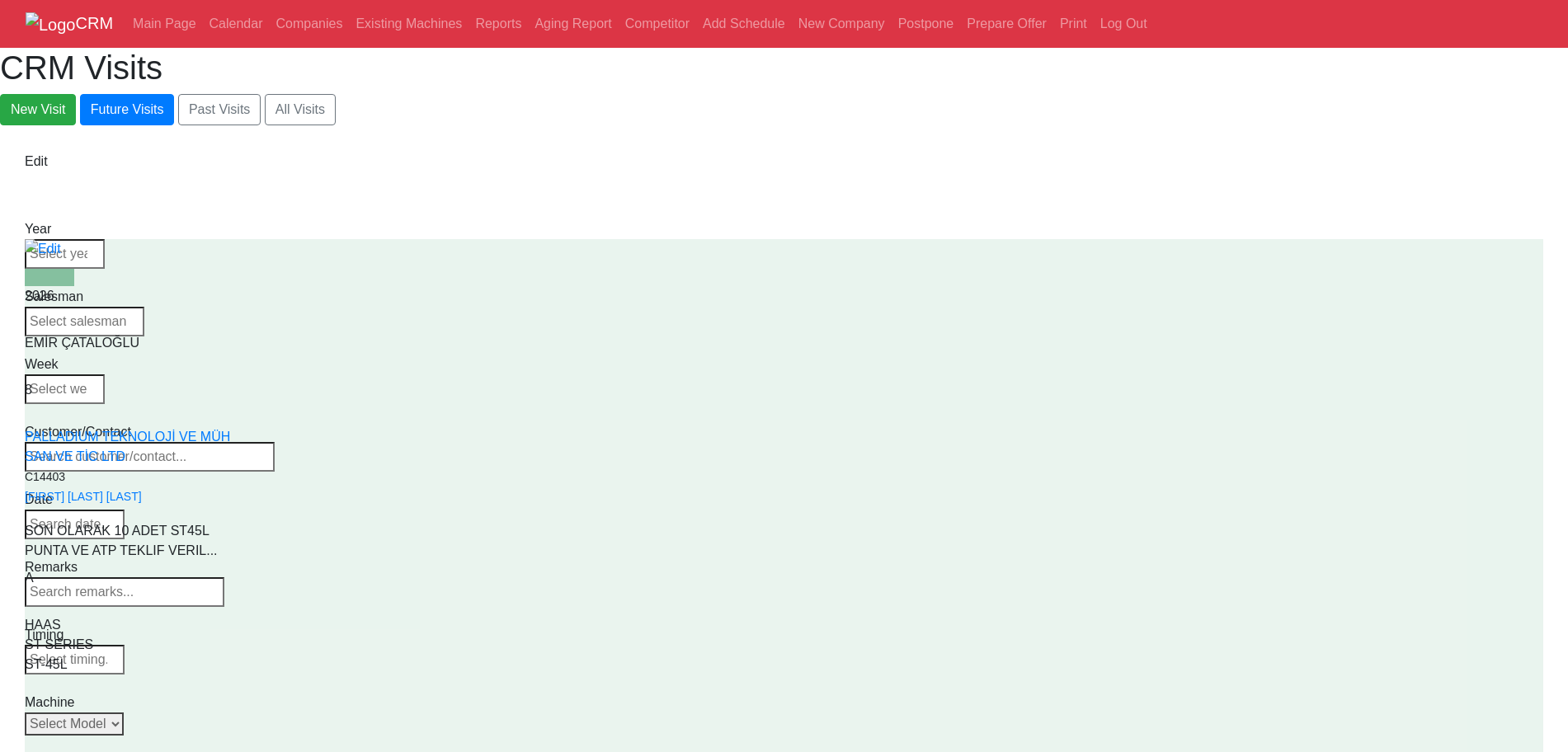 click on "Select Model Back to Series All ST-10 ST-10L ST-10LY ST-10Y ST-15 ST-15L ST-15LY ST-15Y ST-20 ST-20L ST-20LY ST-20Y ST-25 ST-25L ST-25LY ST-25Y ST-28 ST-28L ST-28LY ST-28Y ST-30 ST-30L ST-30LY ST-30Y ST-35 ST-35L ST-35LY ST-35Y ST-40 ST-40L ST-45 ST-45L ST-55 ST-40S ST-45S ST-45SY" at bounding box center [74, 724] 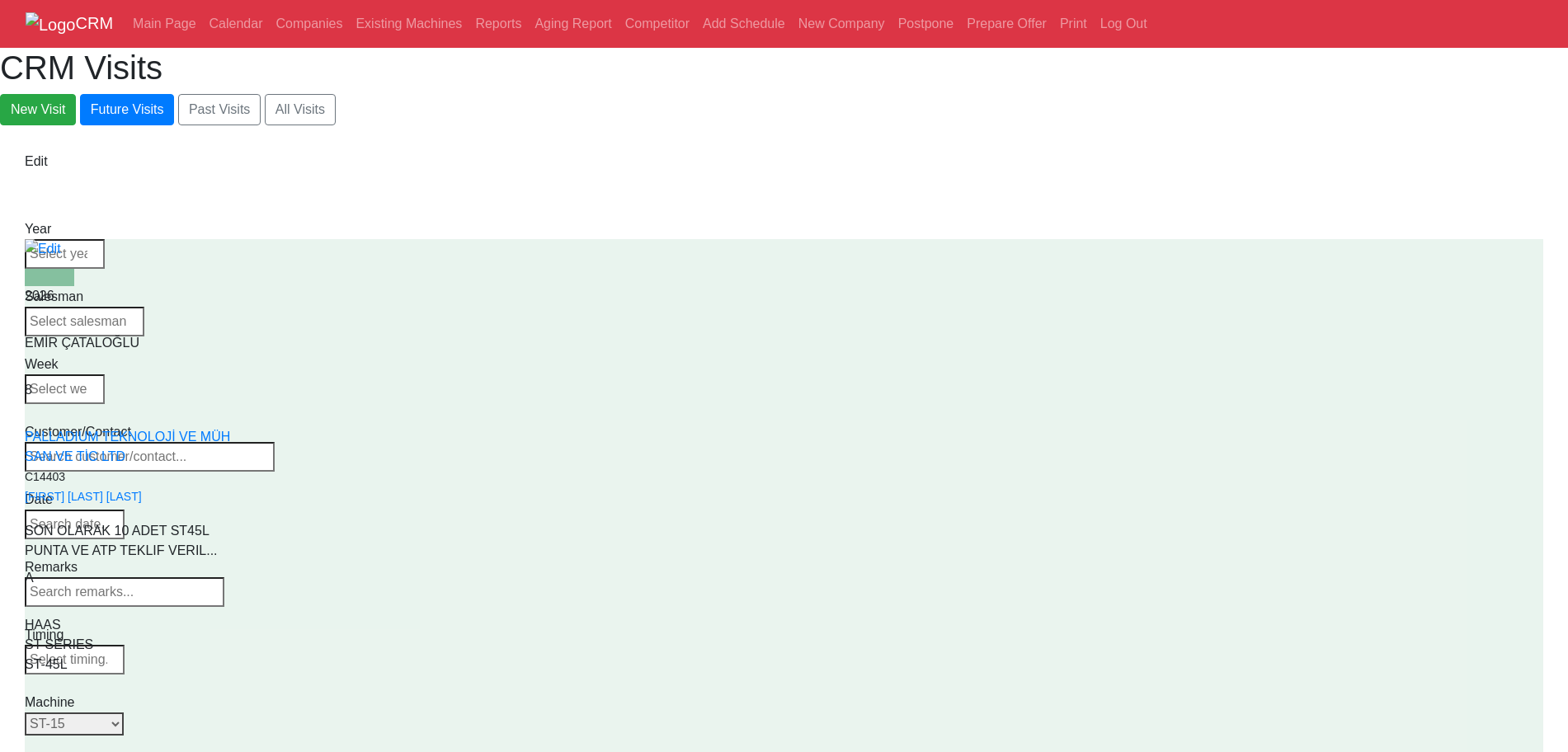 click on "Select Model Back to Series All ST-10 ST-10L ST-10LY ST-10Y ST-15 ST-15L ST-15LY ST-15Y ST-20 ST-20L ST-20LY ST-20Y ST-25 ST-25L ST-25LY ST-25Y ST-28 ST-28L ST-28LY ST-28Y ST-30 ST-30L ST-30LY ST-30Y ST-35 ST-35L ST-35LY ST-35Y ST-40 ST-40L ST-45 ST-45L ST-55 ST-40S ST-45S ST-45SY" at bounding box center (74, 724) 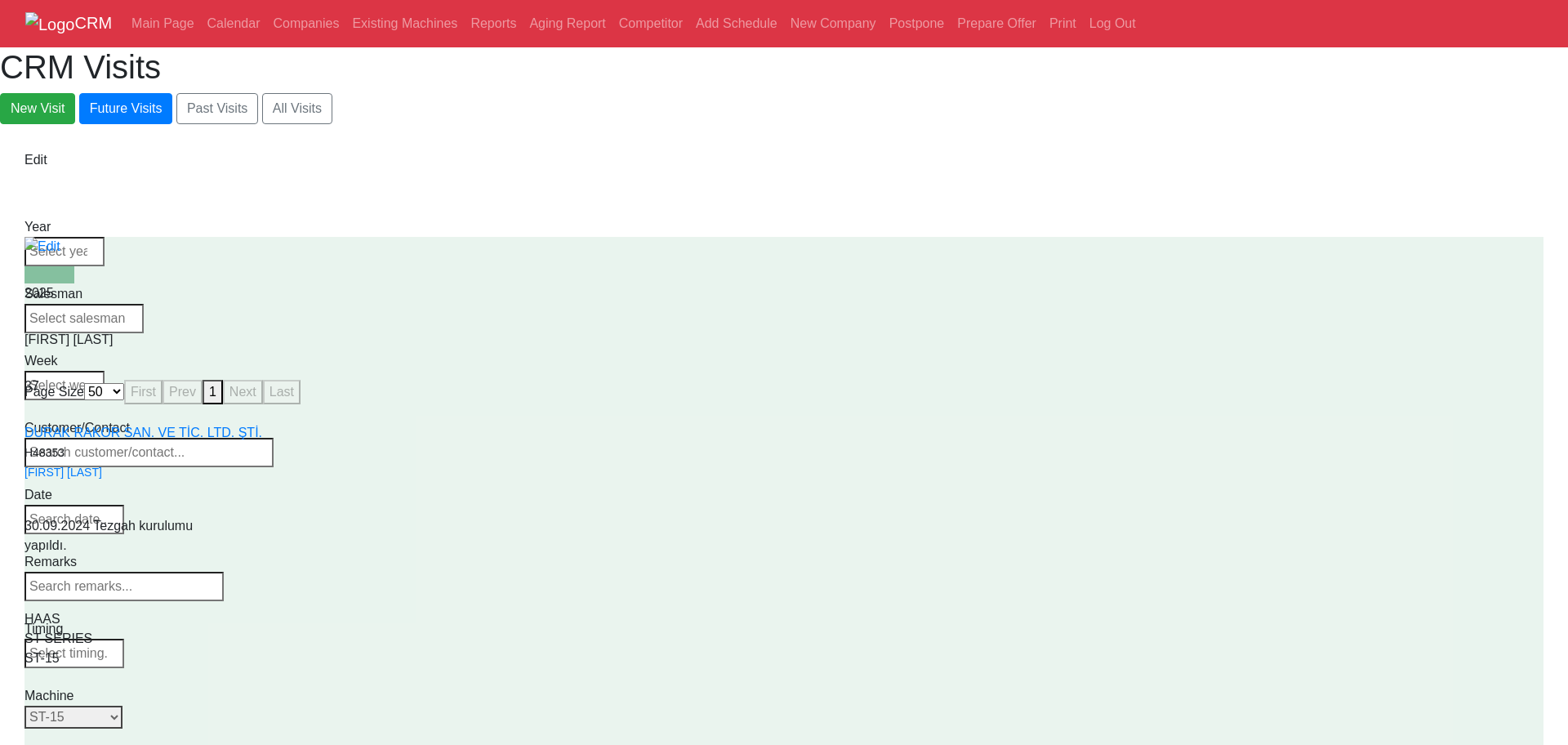 select on "back_to_series" 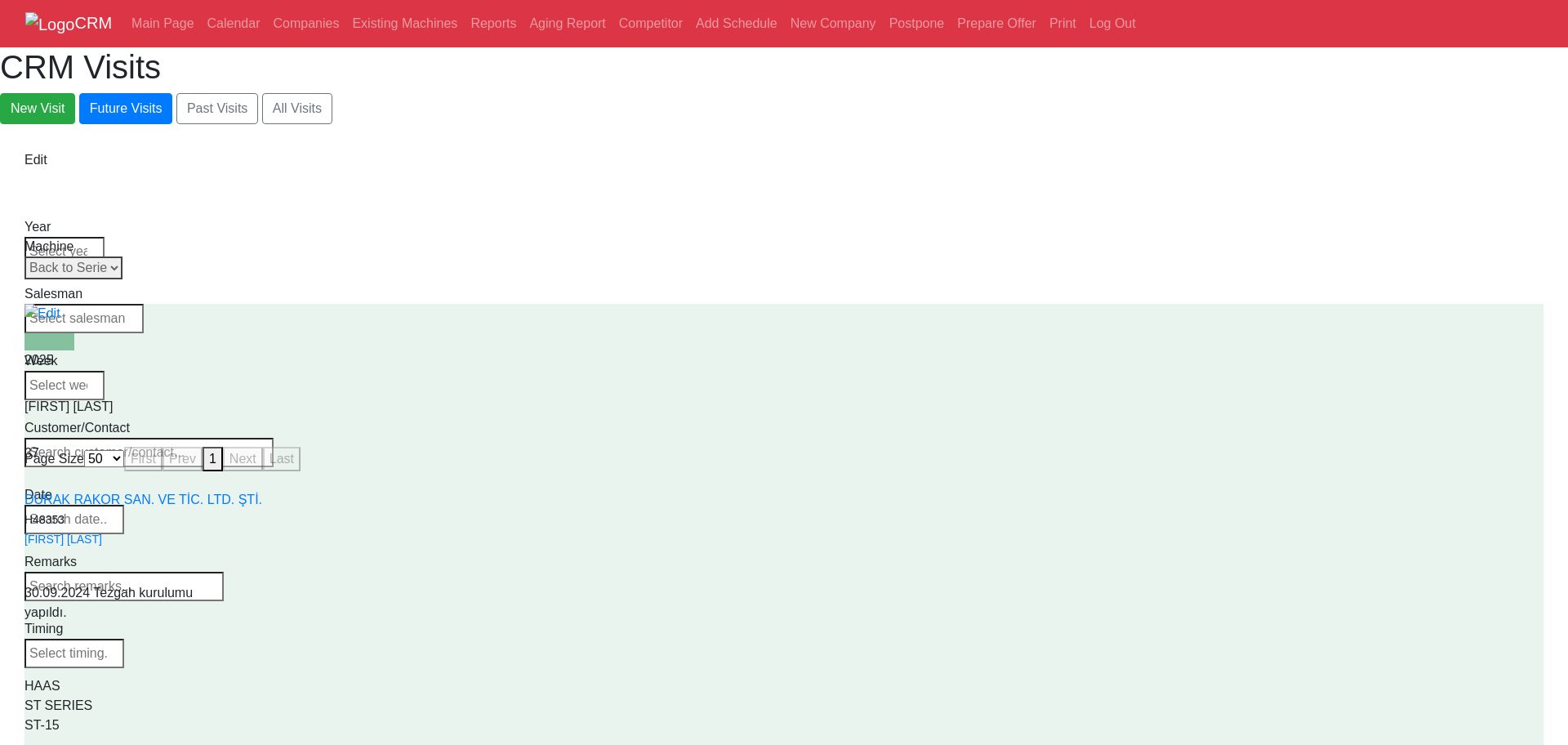 drag, startPoint x: 1040, startPoint y: 249, endPoint x: 1036, endPoint y: 257, distance: 8.944272 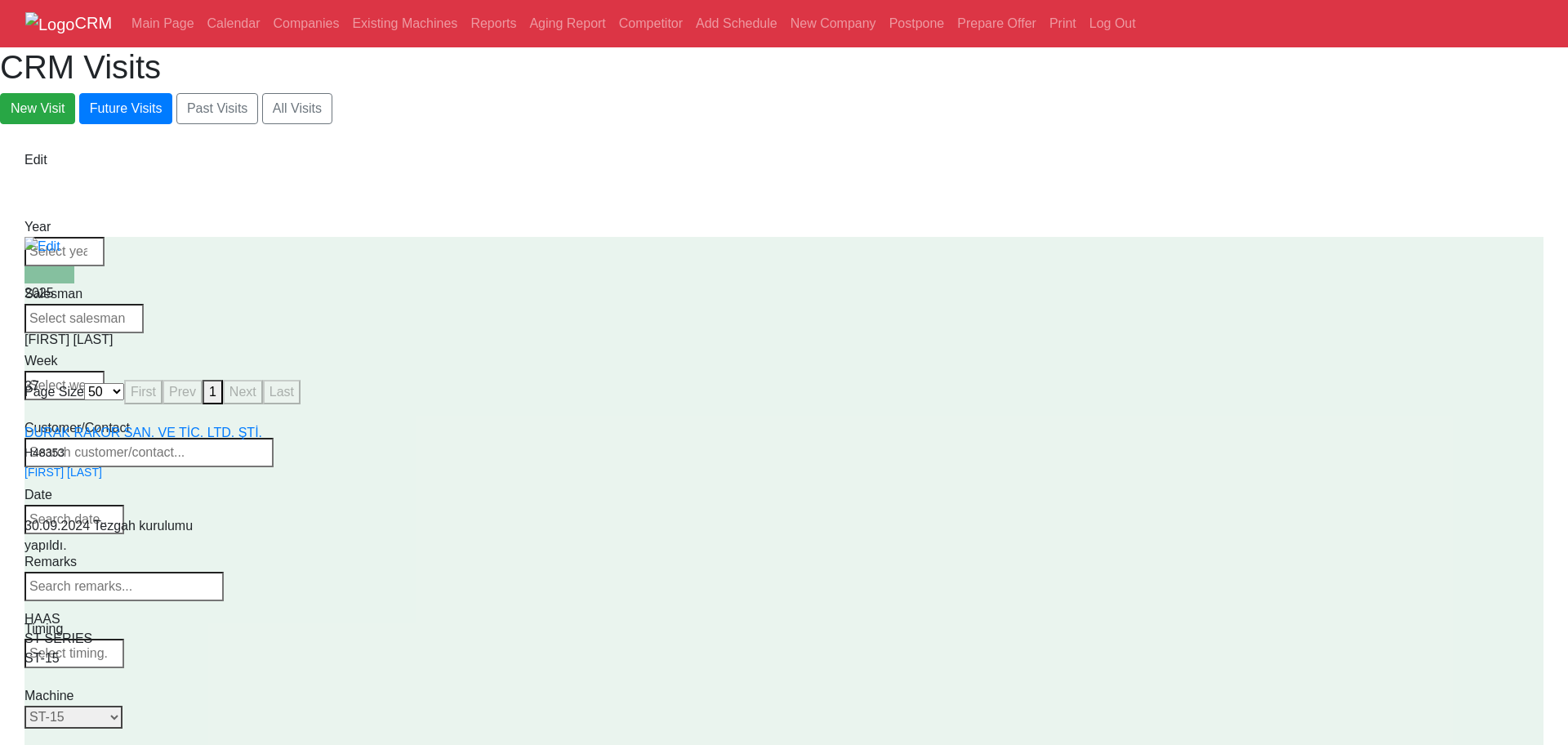 click on "Select Model Back to Series All ST-10 ST-10L ST-10LY ST-10Y ST-15 ST-15L ST-15LY ST-15Y ST-20 ST-20L ST-20LY ST-20Y ST-25 ST-25L ST-25LY ST-25Y ST-28 ST-28L ST-28LY ST-28Y ST-30 ST-30L ST-30LY ST-30Y ST-35 ST-35L ST-35LY ST-35Y ST-40 ST-40L ST-45 ST-45L ST-55 ST-40S ST-45S ST-45SY" at bounding box center (74, 717) 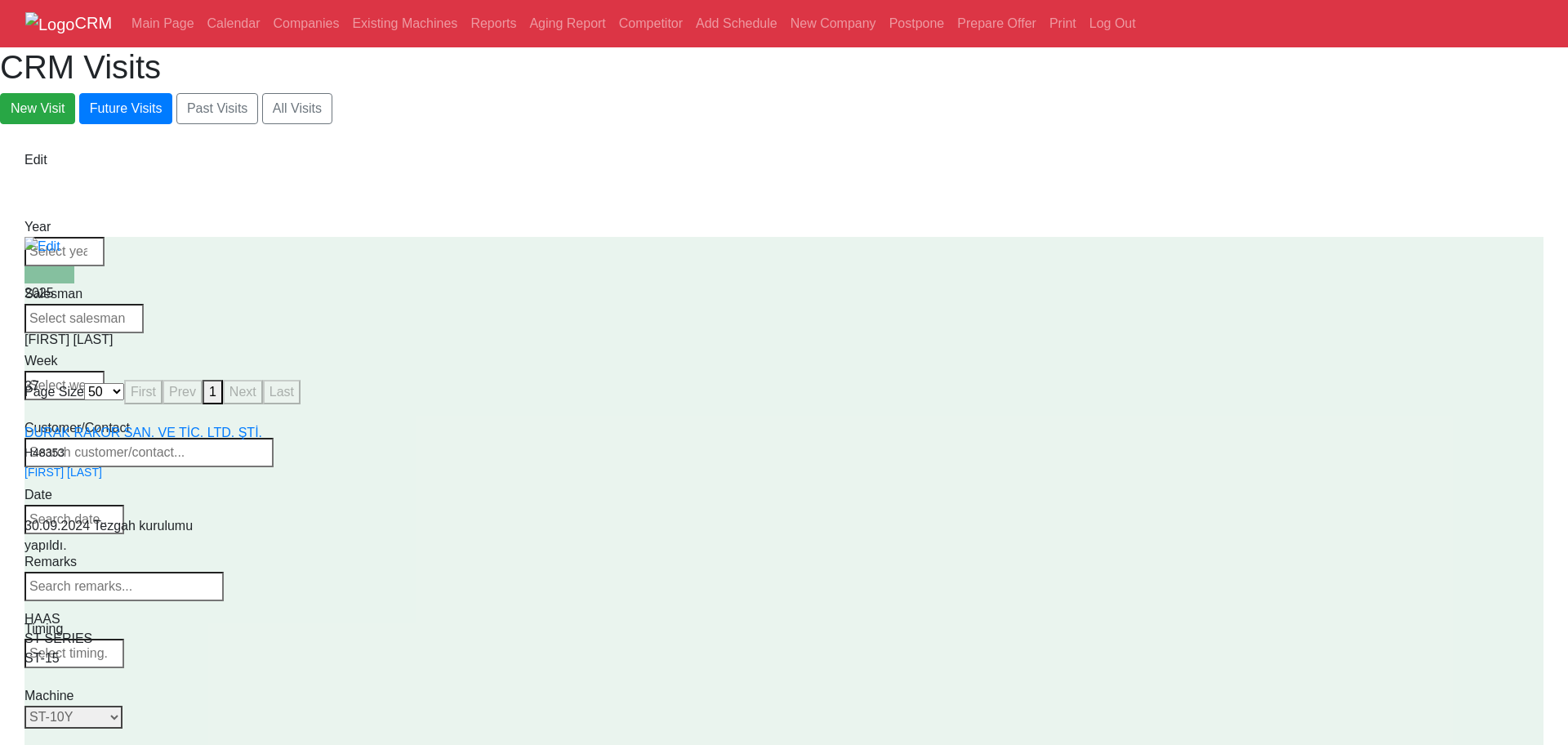 click on "Select Model Back to Series All ST-10 ST-10L ST-10LY ST-10Y ST-15 ST-15L ST-15LY ST-15Y ST-20 ST-20L ST-20LY ST-20Y ST-25 ST-25L ST-25LY ST-25Y ST-28 ST-28L ST-28LY ST-28Y ST-30 ST-30L ST-30LY ST-30Y ST-35 ST-35L ST-35LY ST-35Y ST-40 ST-40L ST-45 ST-45L ST-55 ST-40S ST-45S ST-45SY" at bounding box center (74, 717) 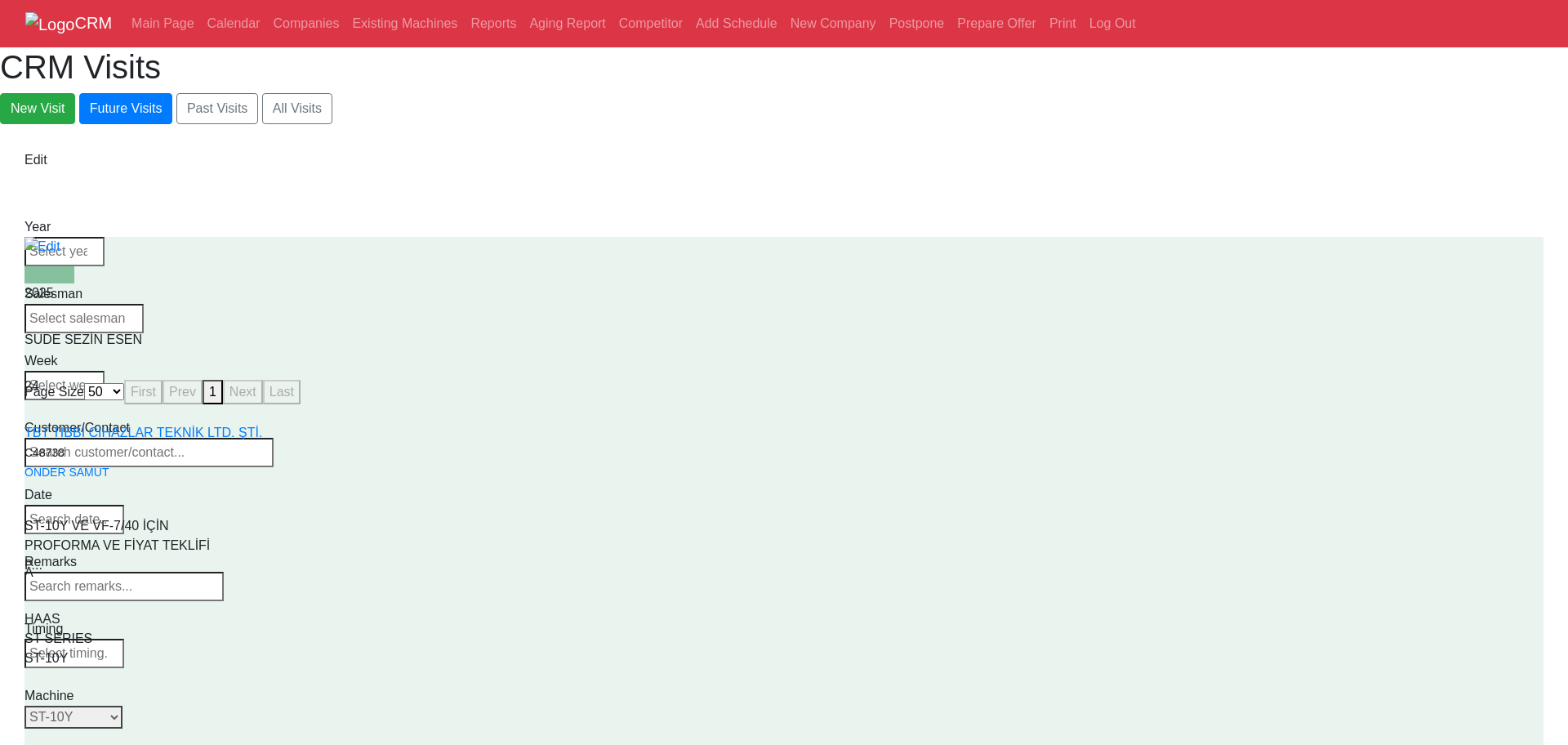 click on "Select Model Back to Series All ST-10 ST-10L ST-10LY ST-10Y ST-15 ST-15L ST-15LY ST-15Y ST-20 ST-20L ST-20LY ST-20Y ST-25 ST-25L ST-25LY ST-25Y ST-28 ST-28L ST-28LY ST-28Y ST-30 ST-30L ST-30LY ST-30Y ST-35 ST-35L ST-35LY ST-35Y ST-40 ST-40L ST-45 ST-45L ST-55 ST-40S ST-45S ST-45SY" at bounding box center (74, 717) 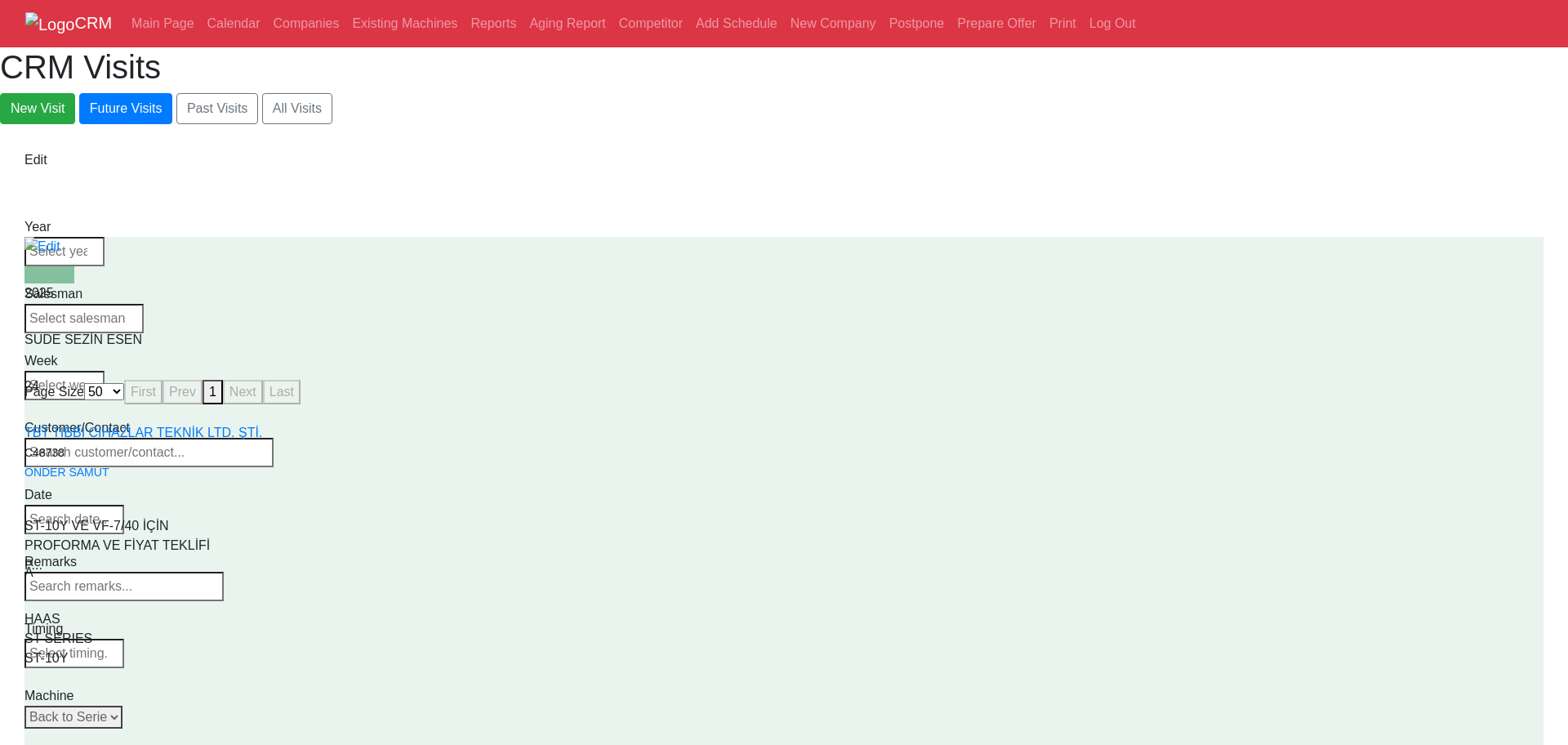 click on "Select Model Back to Series All ST-10 ST-10L ST-10LY ST-10Y ST-15 ST-15L ST-15LY ST-15Y ST-20 ST-20L ST-20LY ST-20Y ST-25 ST-25L ST-25LY ST-25Y ST-28 ST-28L ST-28LY ST-28Y ST-30 ST-30L ST-30LY ST-30Y ST-35 ST-35L ST-35LY ST-35Y ST-40 ST-40L ST-45 ST-45L ST-55 ST-40S ST-45S ST-45SY" at bounding box center (74, 717) 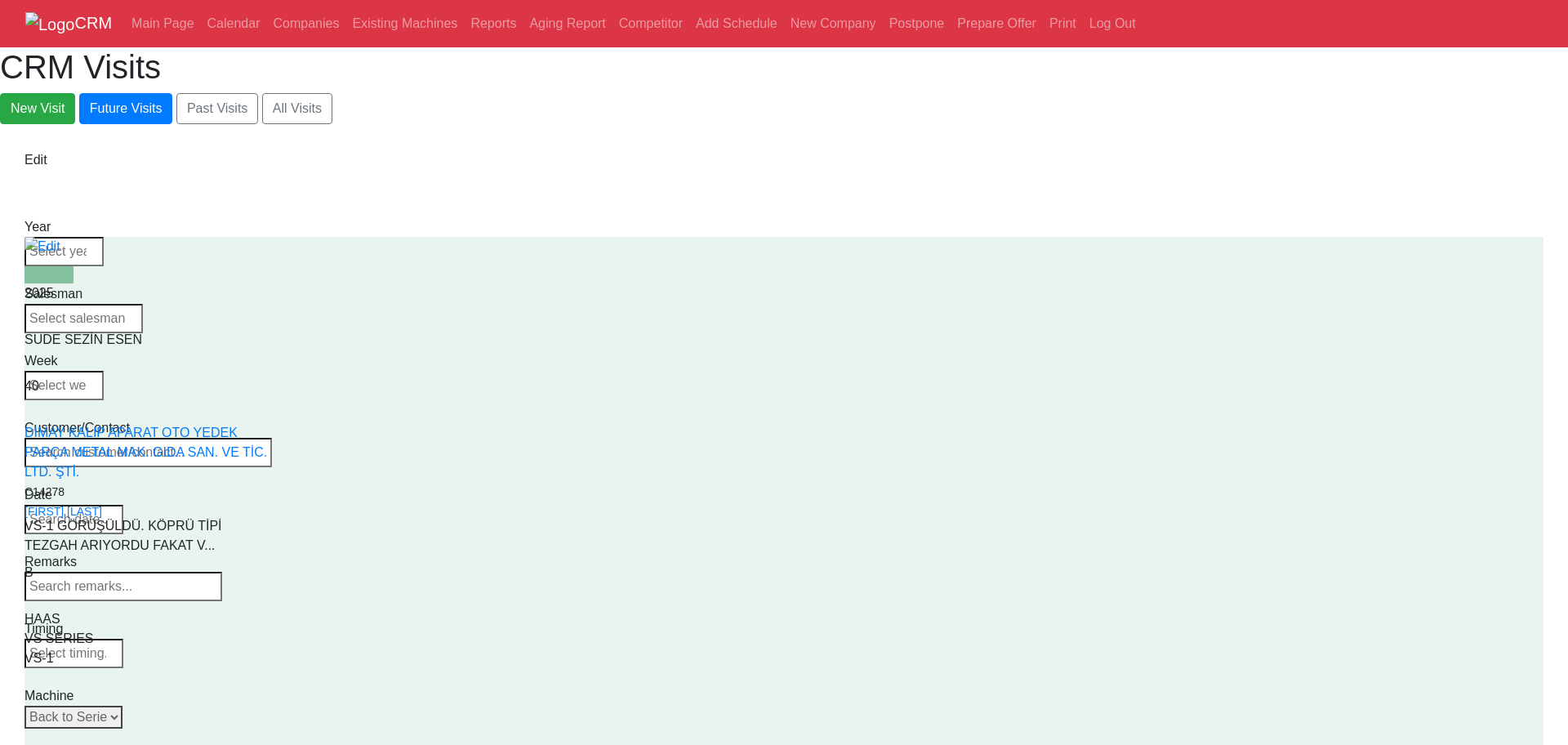 click on "Select Model Back to Series All ST-10 ST-10L ST-10LY ST-10Y ST-15 ST-15L ST-15LY ST-15Y ST-20 ST-20L ST-20LY ST-20Y ST-25 ST-25L ST-25LY ST-25Y ST-28 ST-28L ST-28LY ST-28Y ST-30 ST-30L ST-30LY ST-30Y ST-35 ST-35L ST-35LY ST-35Y ST-40 ST-40L ST-45 ST-45L ST-55 ST-40S ST-45S ST-45SY" at bounding box center [74, 717] 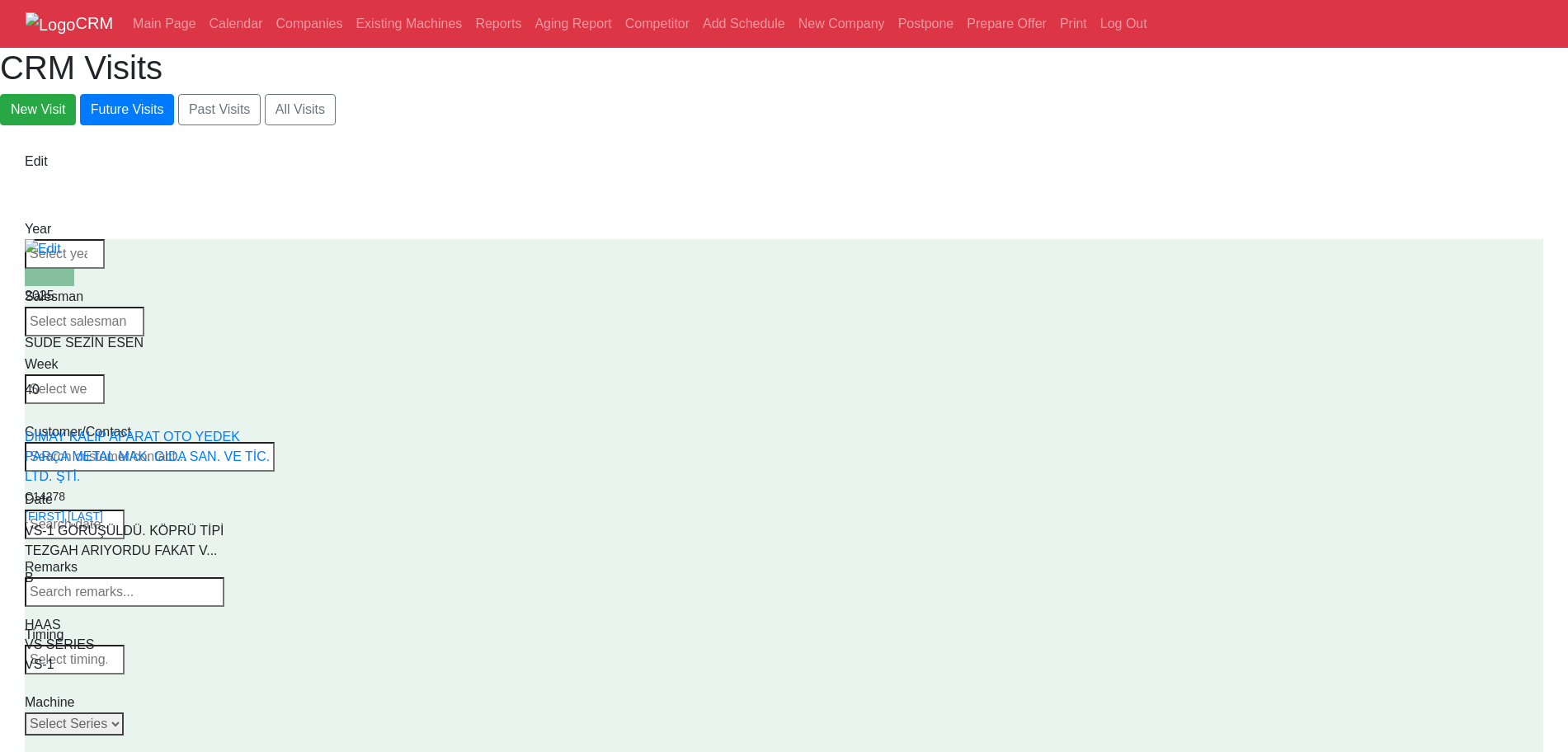 click on "Page Size 25 50 100 200 First Prev 1 2 3 4 5 6 7 8 9 10 Next Last" at bounding box center [784, 2645] 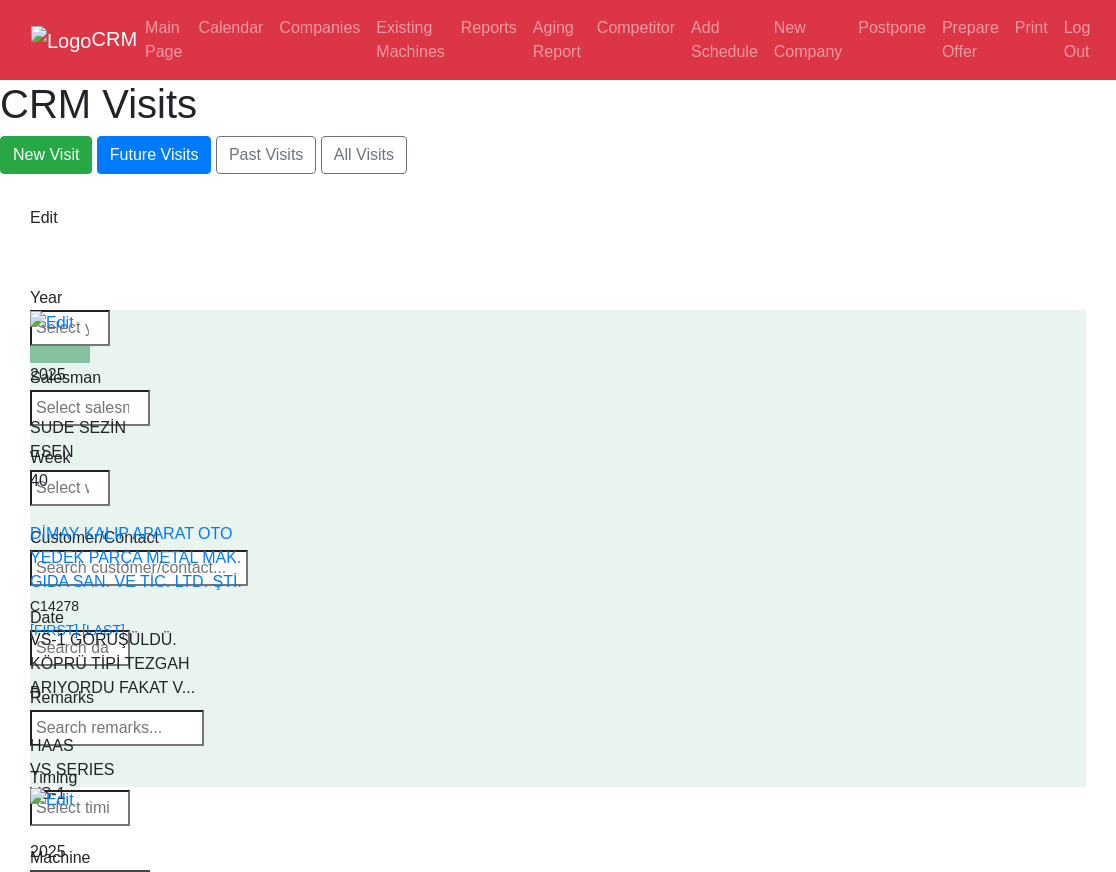 click on "New Visit
Future Visits
Past Visits
All Visits" at bounding box center [558, 155] 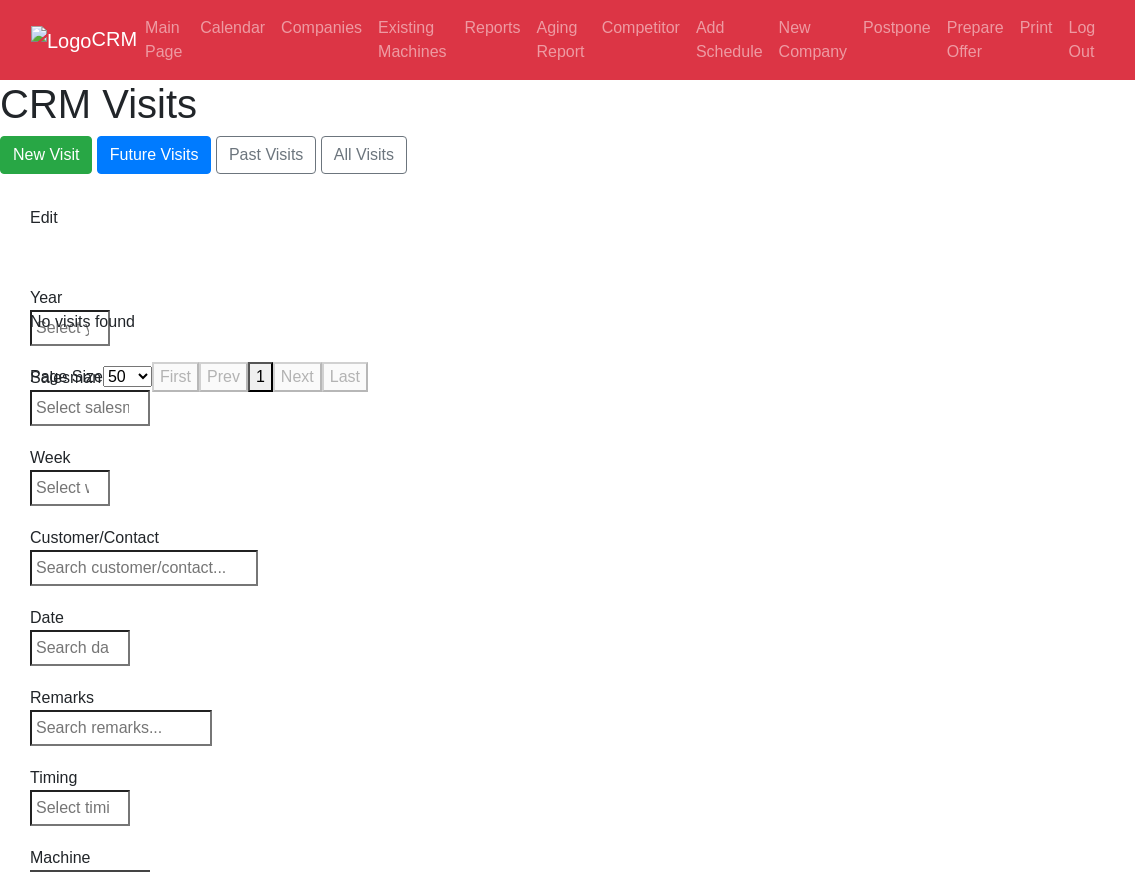 click on "Select Model Back to Series All HA2TS HA5C HA5C-T HA5C2 HA5C2-T HA5C3 HA5C3-T HA5C4 HA5C4-T HA5CS HRT100 HRT1000 HRT160 HRT210 HRT210HT HRT210M HRT210SS HRT310 HRT310SS HRT450 HRT630 HRT800 TH240 TH450 HRT160-2 HRT210-2 HRT160SP HRT160SS HRT210SP HRT310SP HRTA5 HRTA6 T5C T5C2 T5C3 T5C4 TRT100 TRT160 TRT210 TRT310 TRT70 TR160 TR160-2 TR200Y TR210 TR310 TR500SS SIMULATOR HAAS BARFEEDER V2 APL-10-25 APL-VMC-SMALL COMPACT APL-VMC ROBOT PKG-1 ROBOT PKG-2 ROBOT PKG-3 APL-VMC-UMC" at bounding box center (90, 884) 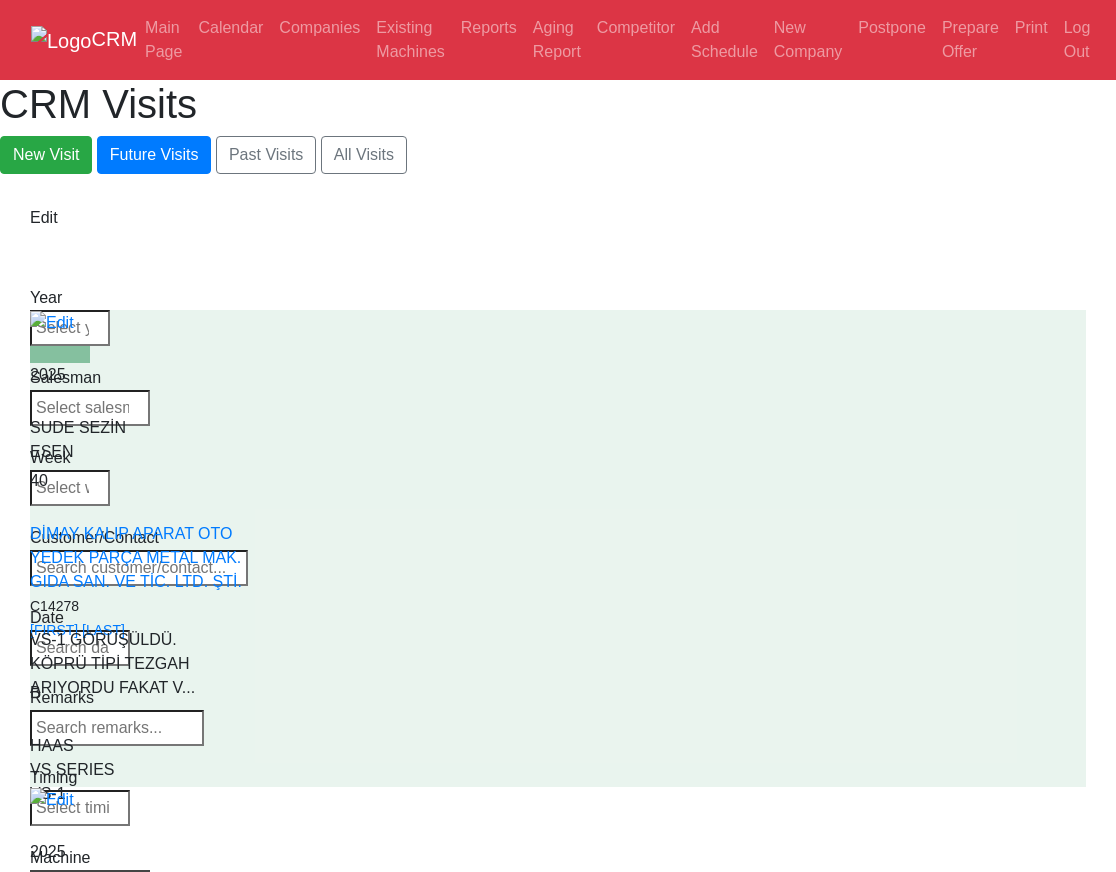 click on "Select Model Back to Series All HA2TS HA5C HA5C-T HA5C2 HA5C2-T HA5C3 HA5C3-T HA5C4 HA5C4-T HA5CS HRT100 HRT1000 HRT160 HRT210 HRT210HT HRT210M HRT210SS HRT310 HRT310SS HRT450 HRT630 HRT800 TH240 TH450 HRT160-2 HRT210-2 HRT160SP HRT160SS HRT210SP HRT310SP HRTA5 HRTA6 T5C T5C2 T5C3 T5C4 TRT100 TRT160 TRT210 TRT310 TRT70 TR160 TR160-2 TR200Y TR210 TR310 TR500SS SIMULATOR HAAS BARFEEDER V2 APL-10-25 APL-VMC-SMALL COMPACT APL-VMC ROBOT PKG-1 ROBOT PKG-2 ROBOT PKG-3 APL-VMC-UMC" at bounding box center (90, 884) 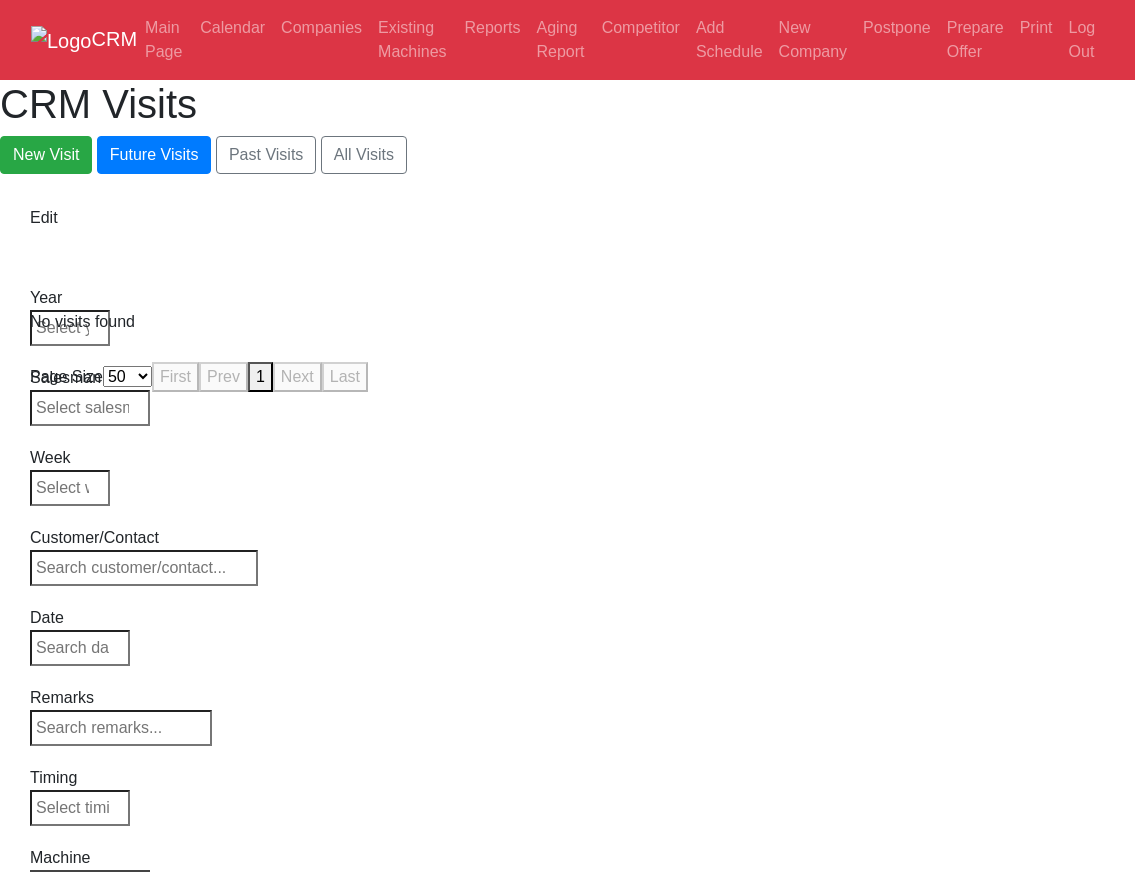 click on "Select Model Back to Series All VM-2 VM-3 VM-6 VM-8" at bounding box center [90, 884] 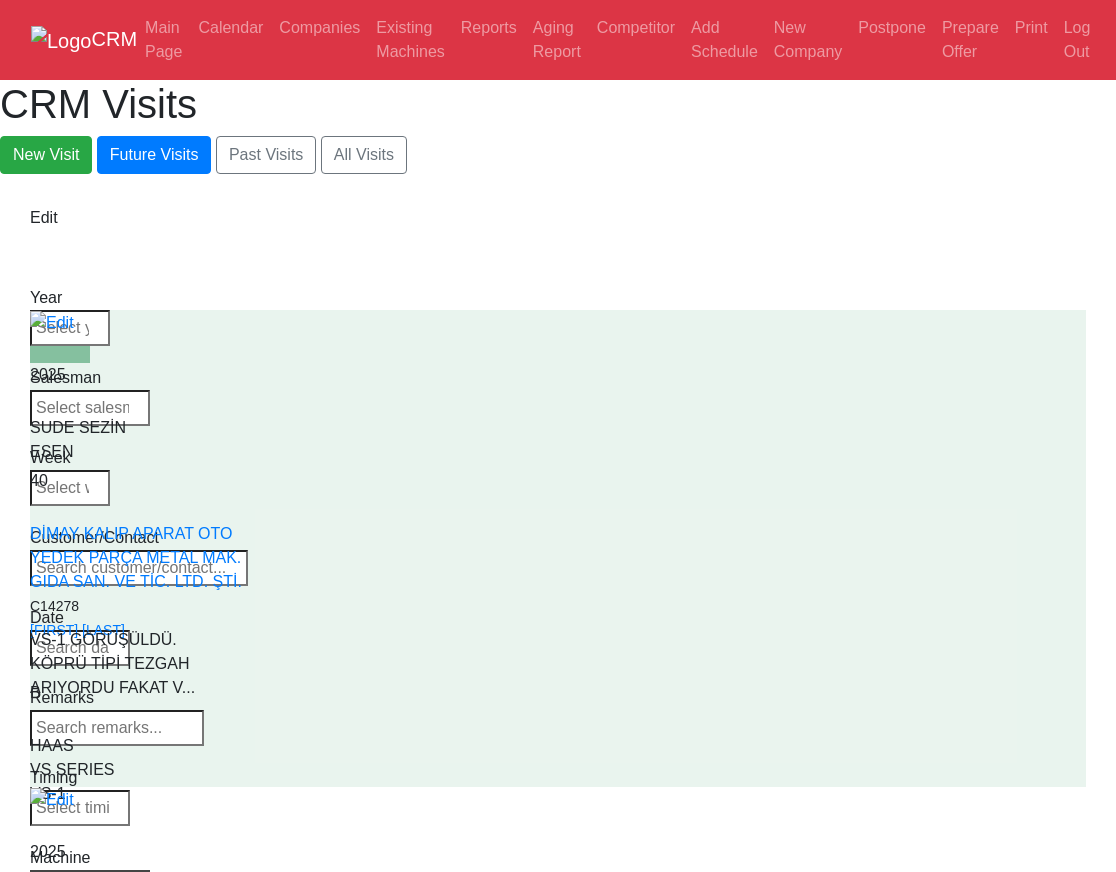 click on "Select Series Back to Supplier All VF SERIES ST SERIES UMC EC SERIES ADDITIONAL TM SERIES MINI SERIES VM SERIES VC SERIES GM SERIES VR SERIES GR SERIES VS SERIES DC SERIES TL SERIES DS SERIES CL SERIES PARTS DT SERIES" at bounding box center (90, 884) 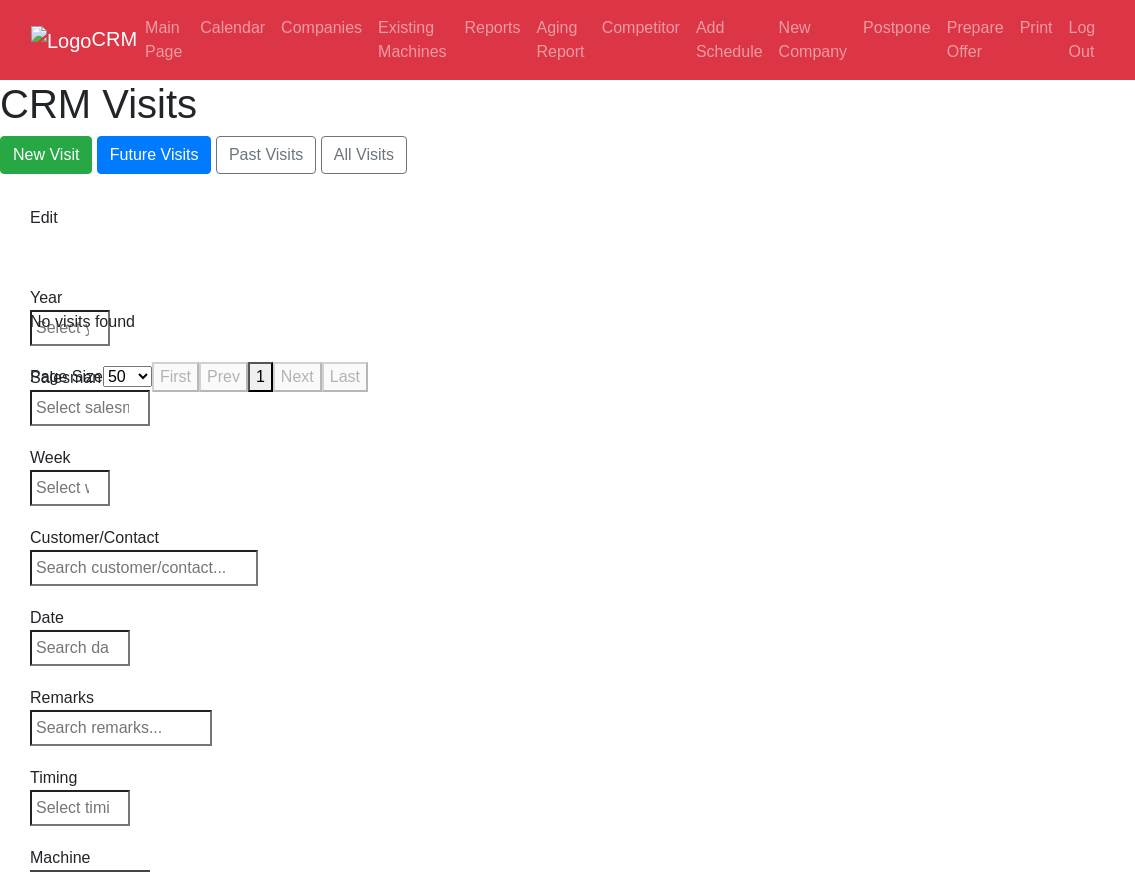 click on "Select Series Back to Supplier All CANACA" at bounding box center [90, 884] 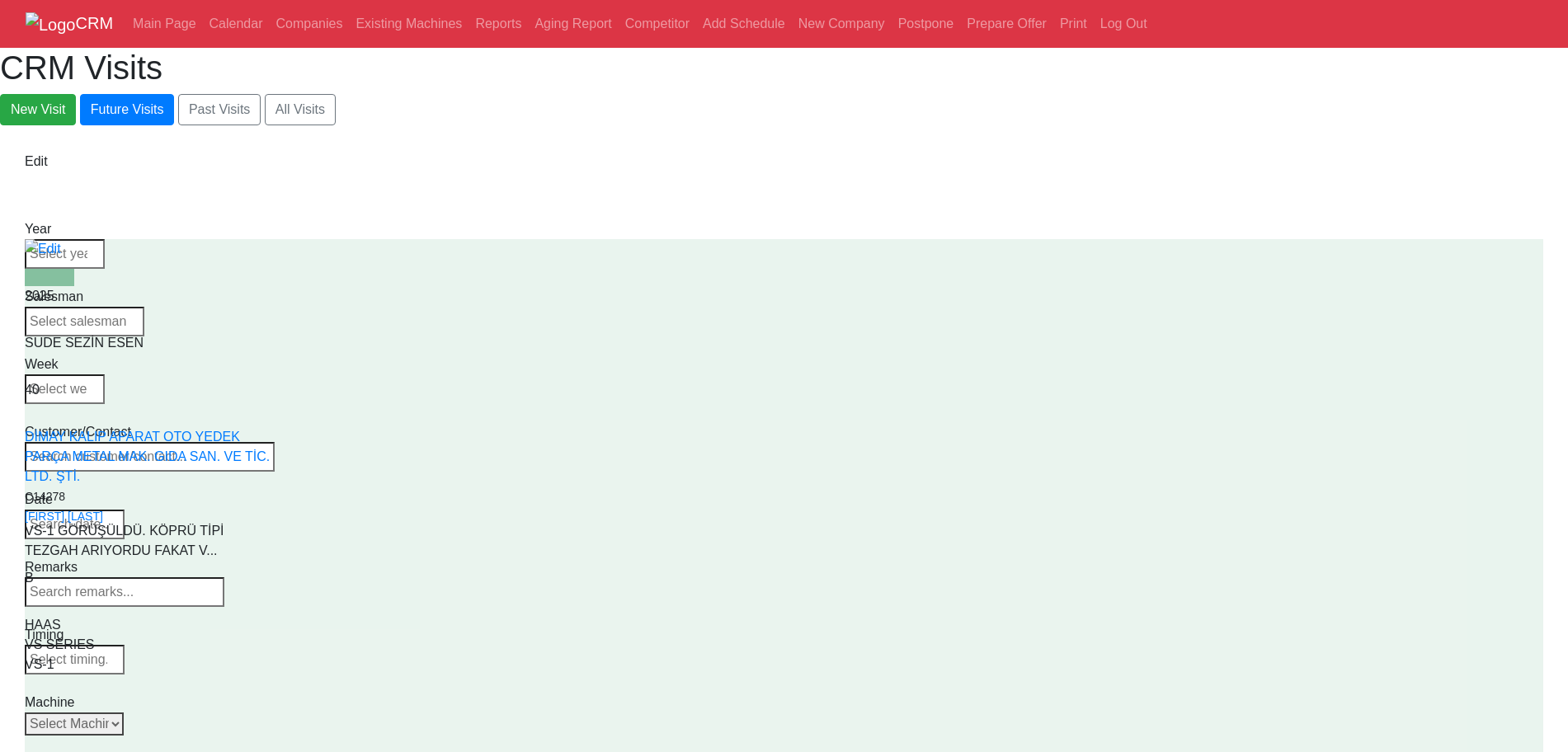 click at bounding box center [85, 998] 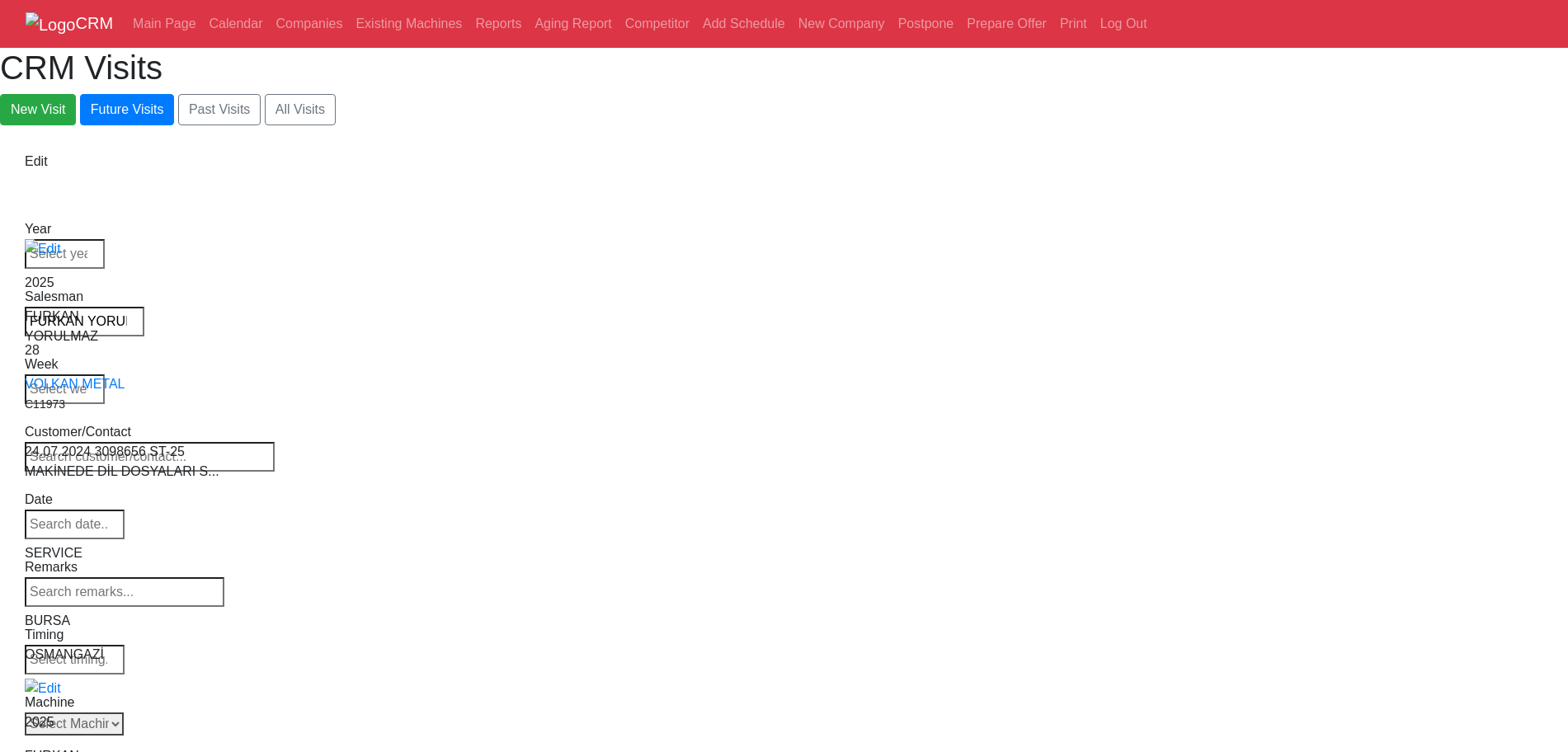 click on "FURKAN YORULMAZ" at bounding box center [84, 322] 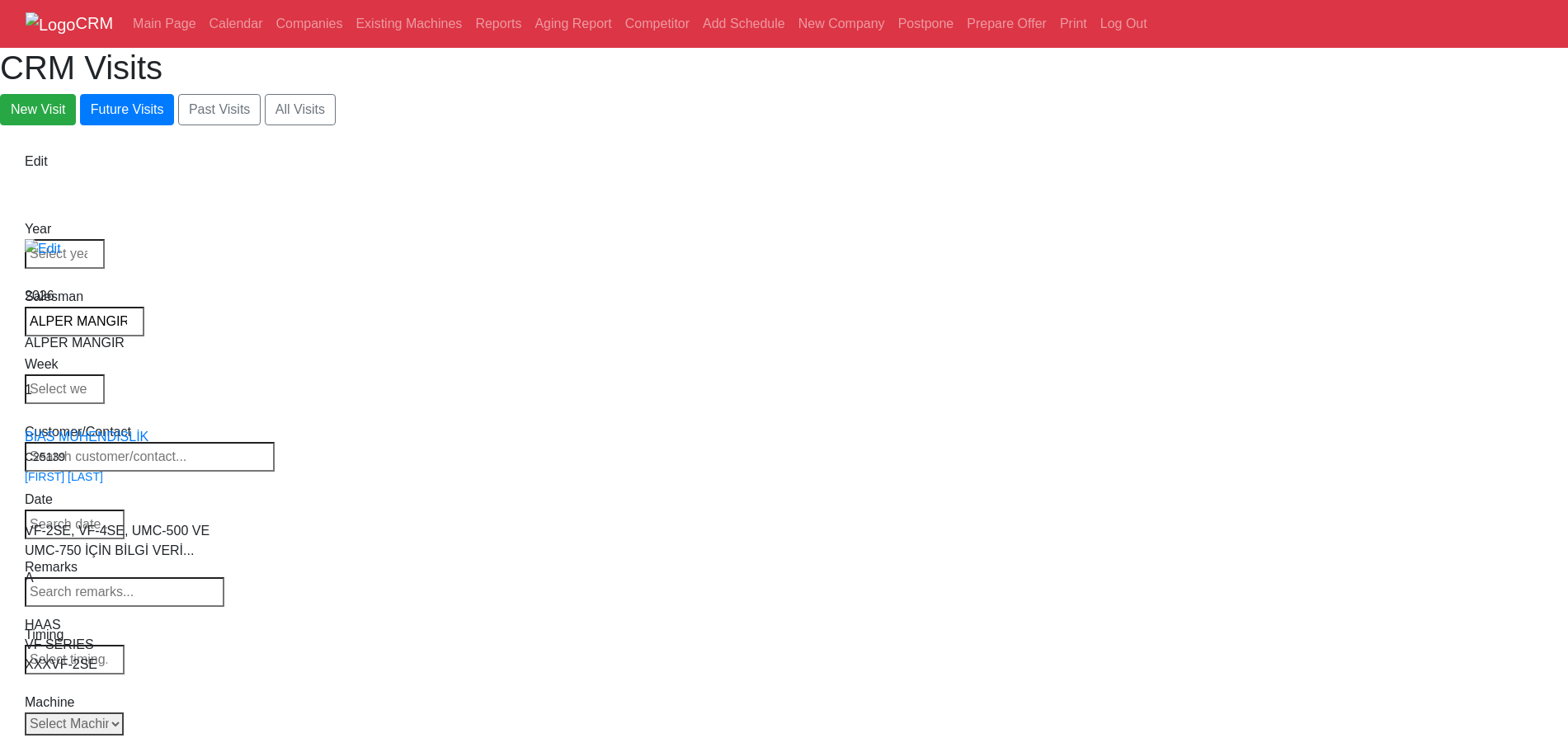 click at bounding box center (64, 389) 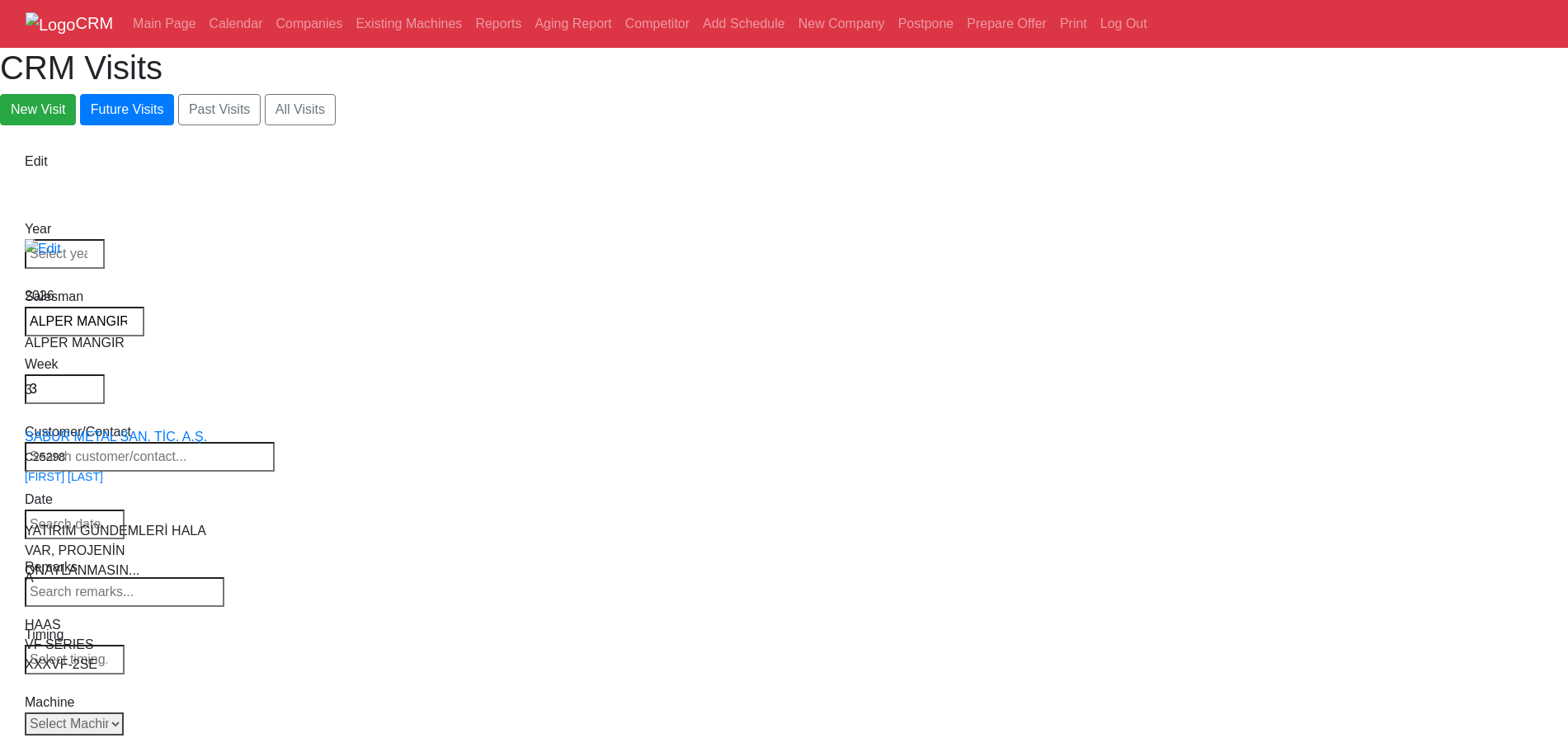 click at bounding box center [64, 254] 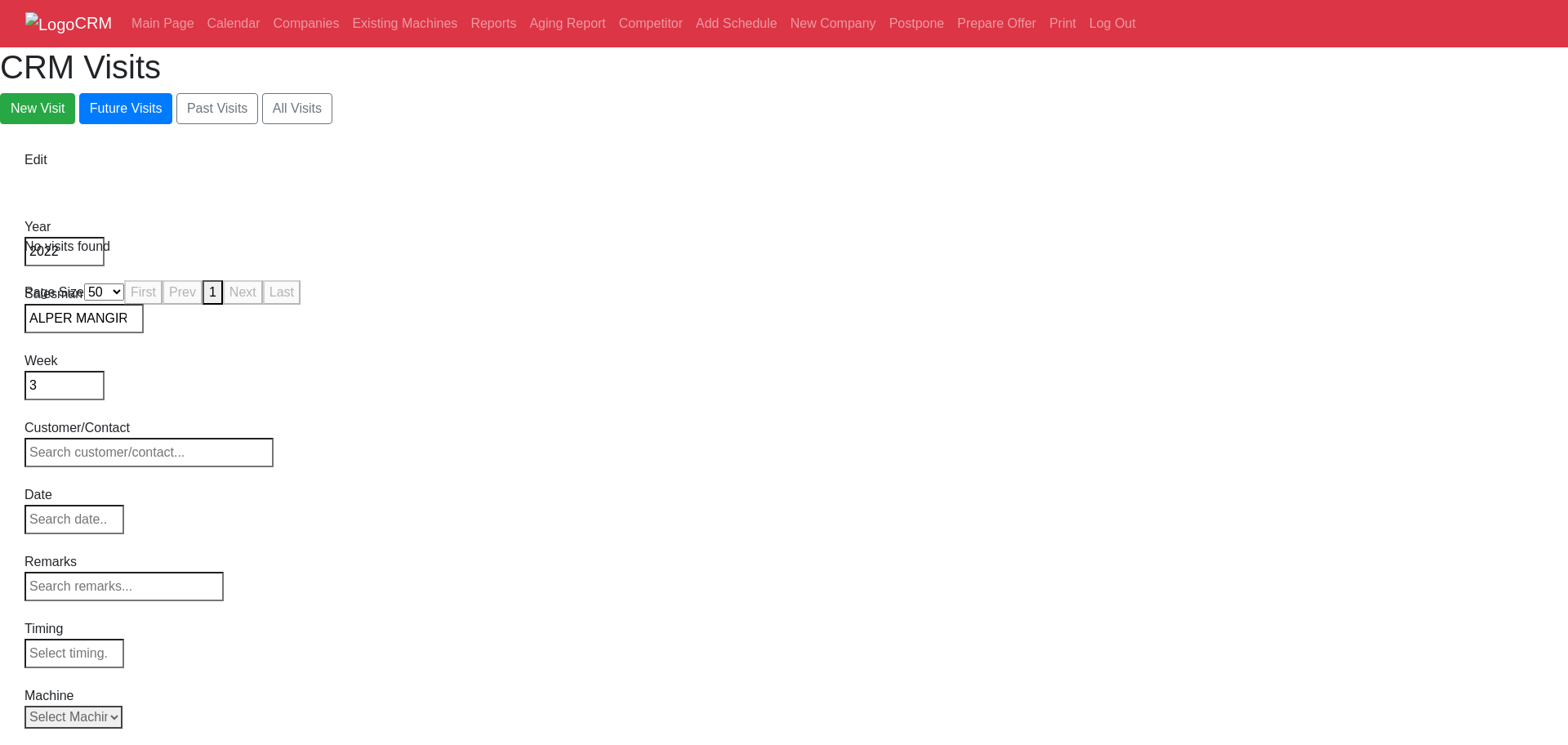 click on "Select Machine HAAS CANACA" at bounding box center (74, 717) 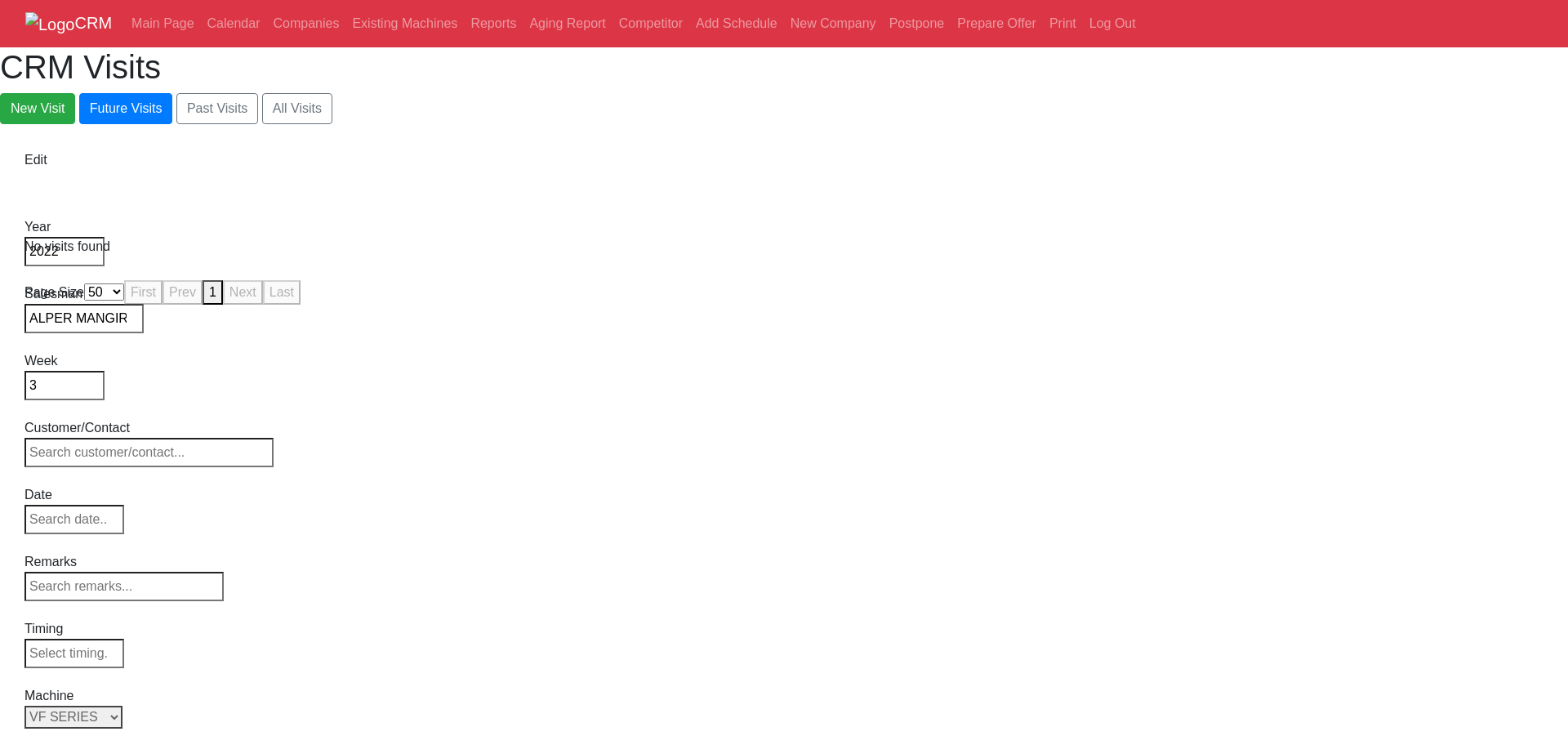 select on "back_to_supplier" 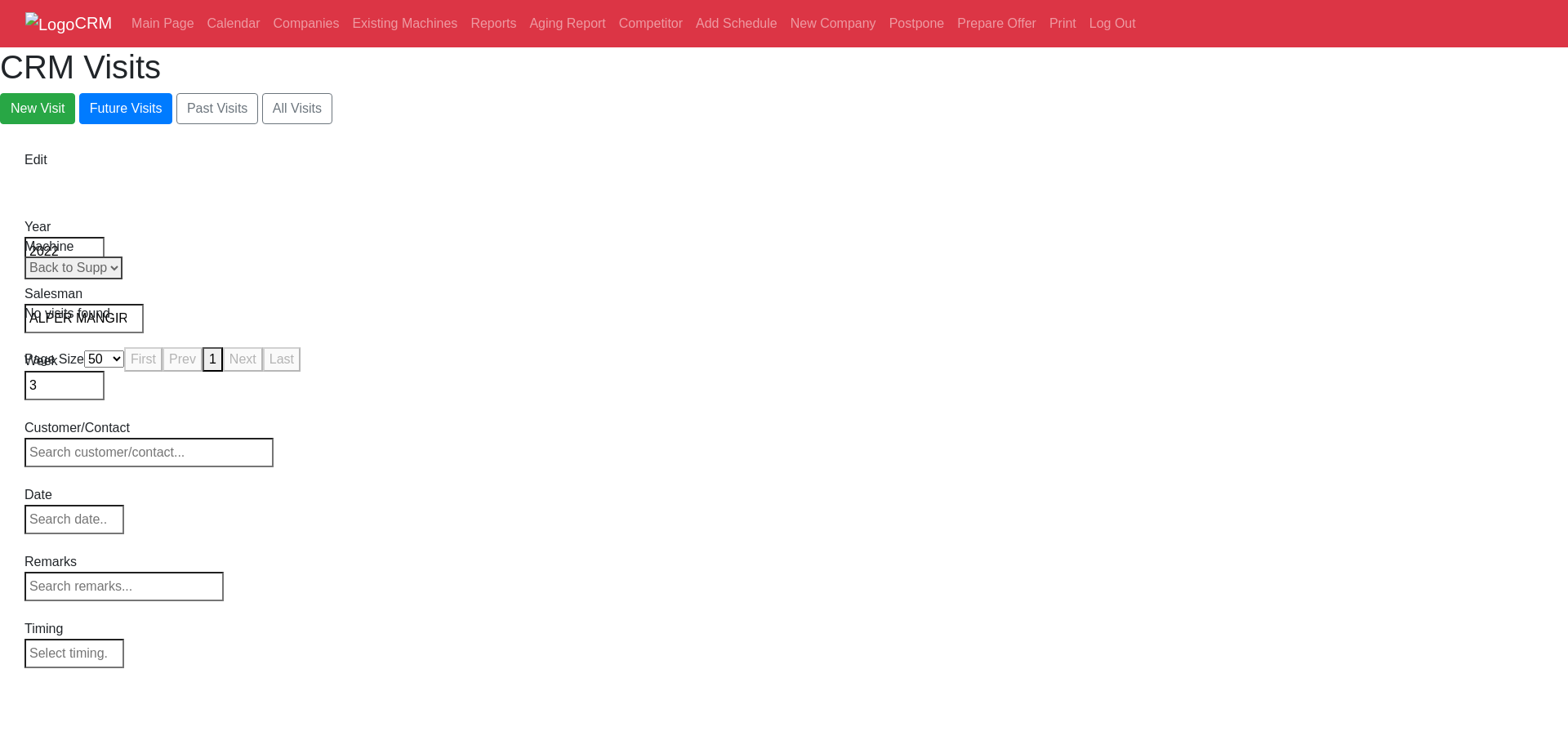 drag, startPoint x: 1048, startPoint y: 248, endPoint x: 1047, endPoint y: 312, distance: 64.00781 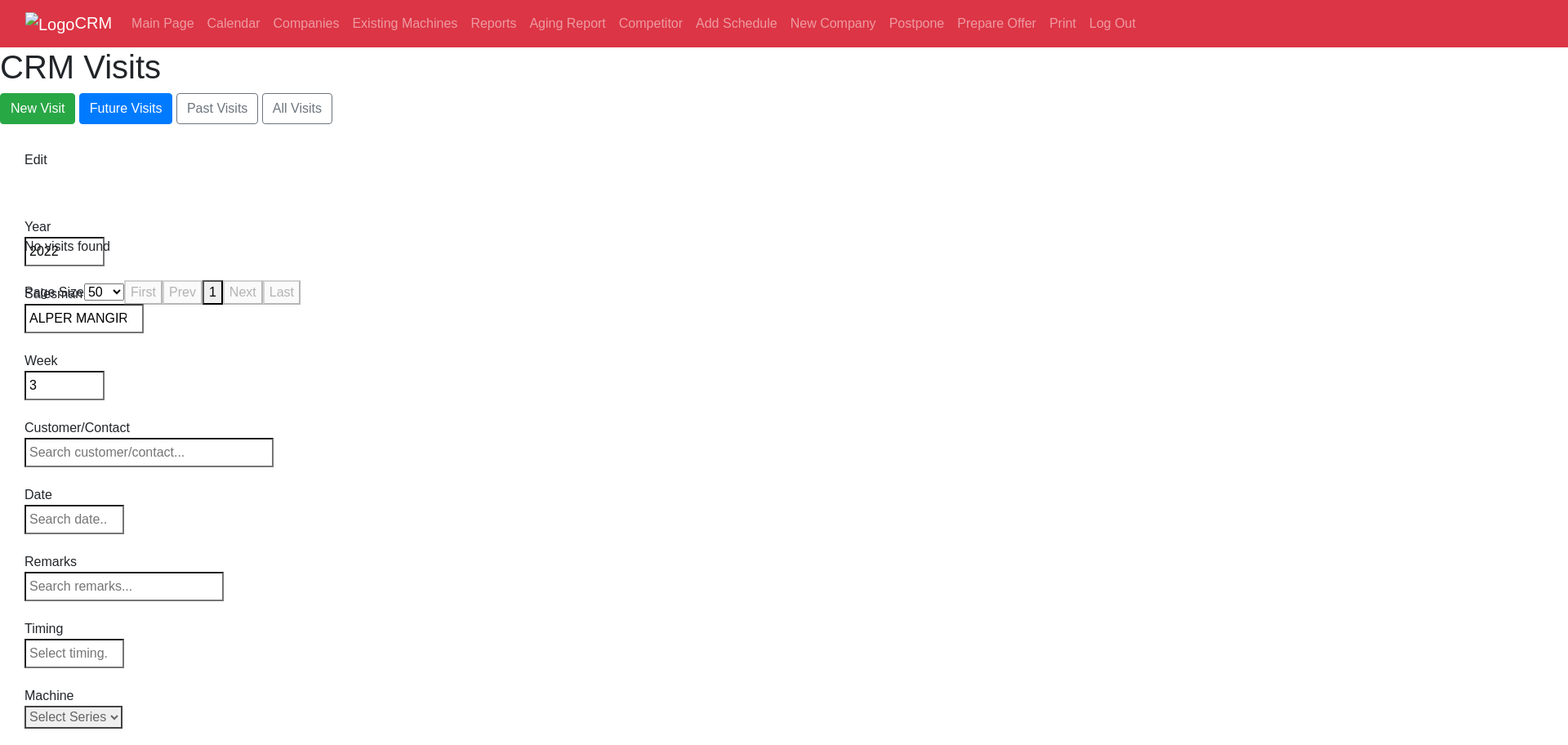 click on "Select Series Back to Supplier All VF SERIES ST SERIES UMC EC SERIES ADDITIONAL TM SERIES MINI SERIES VM SERIES VC SERIES GM SERIES VR SERIES GR SERIES VS SERIES DC SERIES TL SERIES DS SERIES CL SERIES PARTS DT SERIES" at bounding box center (74, 717) 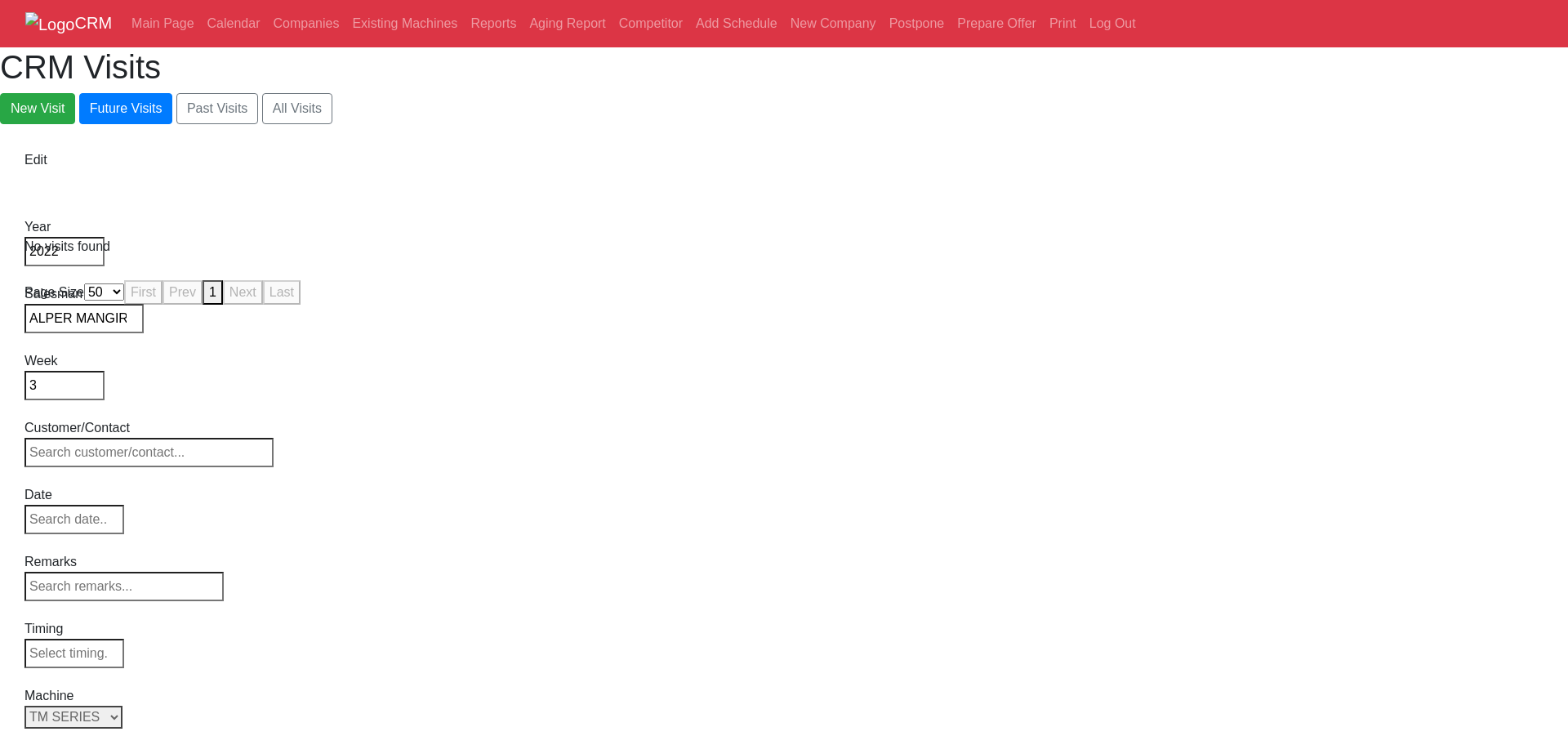 click on "Select Series Back to Supplier All VF SERIES ST SERIES UMC EC SERIES ADDITIONAL TM SERIES MINI SERIES VM SERIES VC SERIES GM SERIES VR SERIES GR SERIES VS SERIES DC SERIES TL SERIES DS SERIES CL SERIES PARTS DT SERIES" at bounding box center (74, 717) 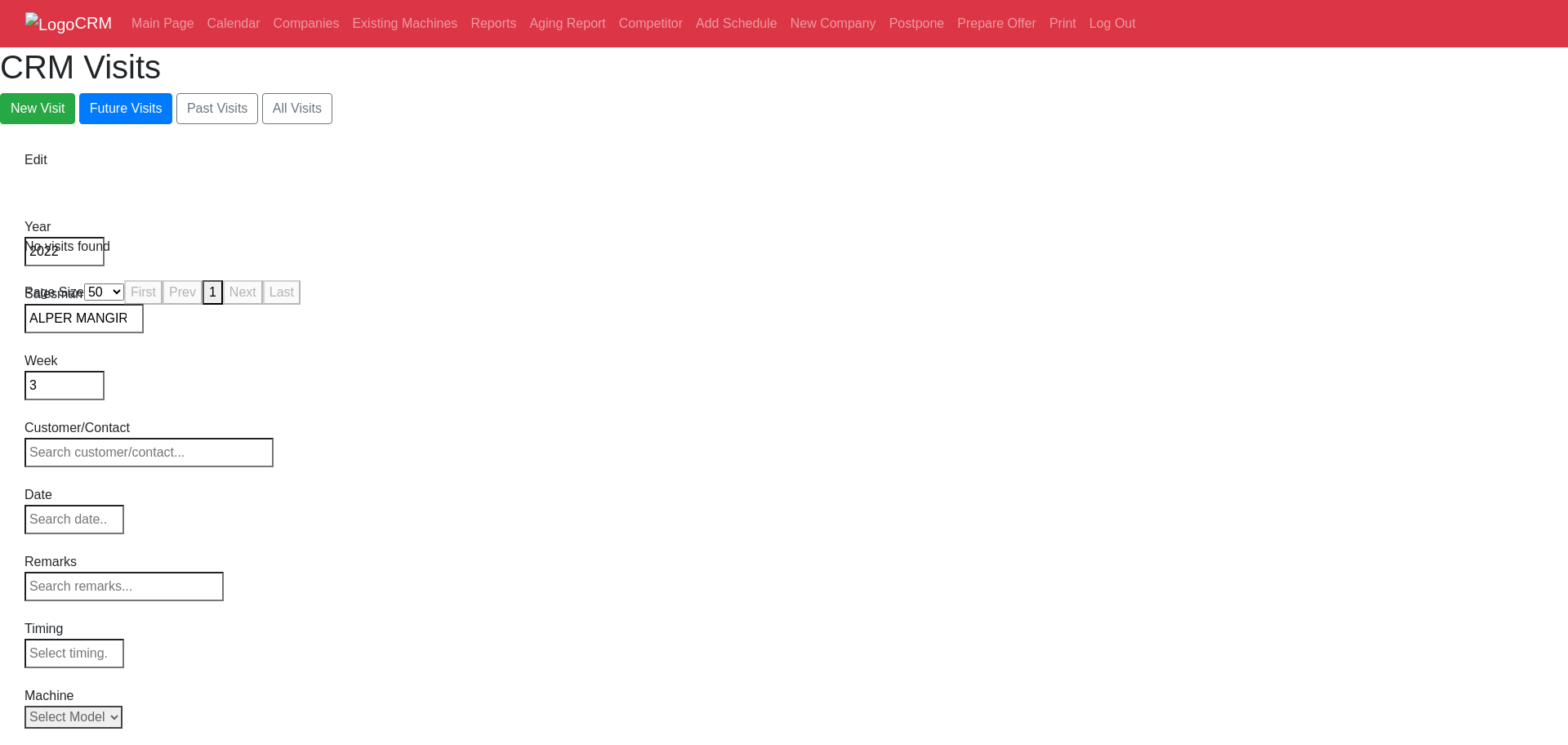 click on "CRM
Main Page
Calendar
Companies
Existing Machines
Reports
Aging Report
Competitor
Add Schedule
New Company
Postpone
Prepare Offer
Print
Log Out
CRM Visits
New Visit
Future Visits
Past Visits
All Visits
Edit Year 2022" at bounding box center [784, 154] 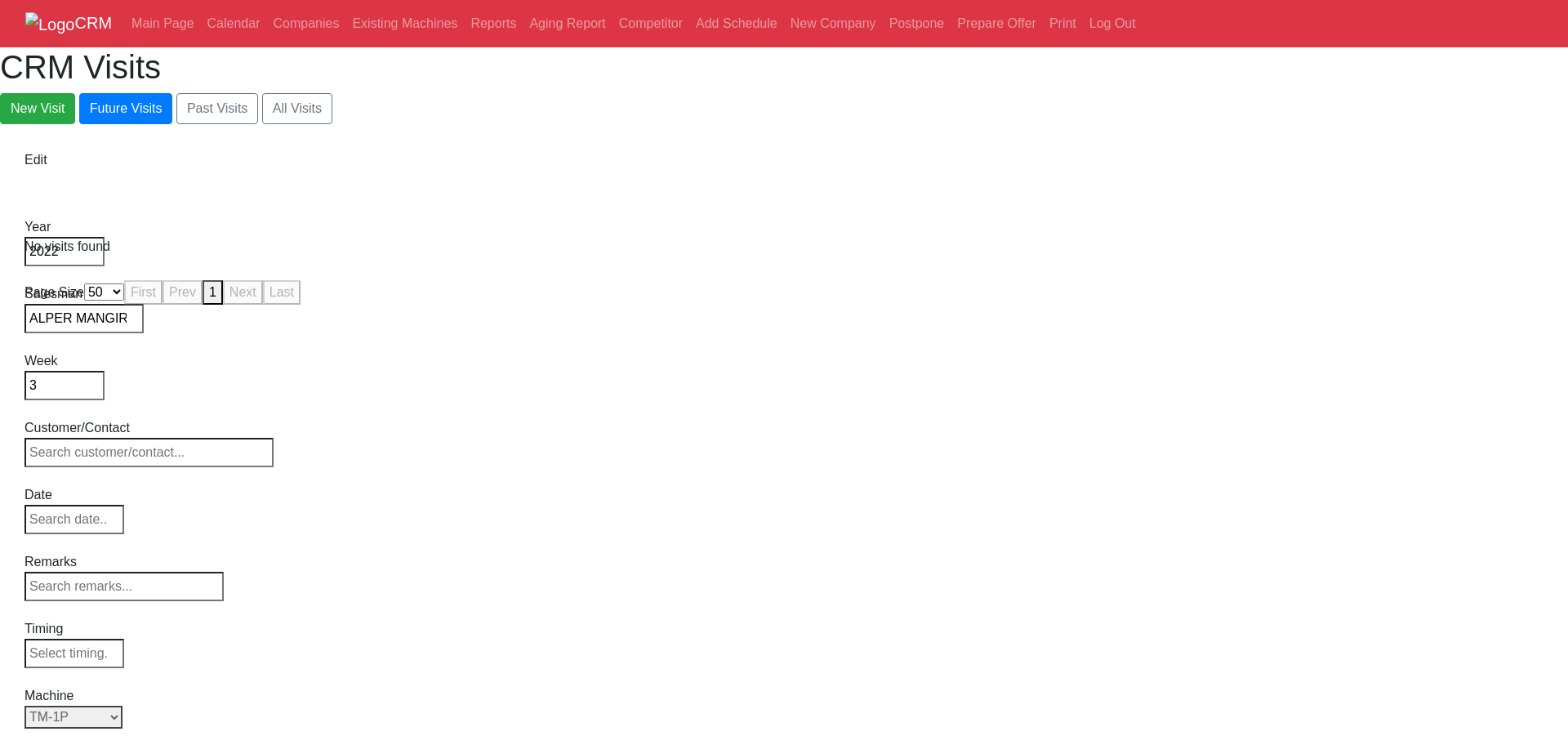 click on "Select Model Back to Series All TM-0 TM-0P TM-1 TM-1P TM-2 TM-2P" at bounding box center [74, 717] 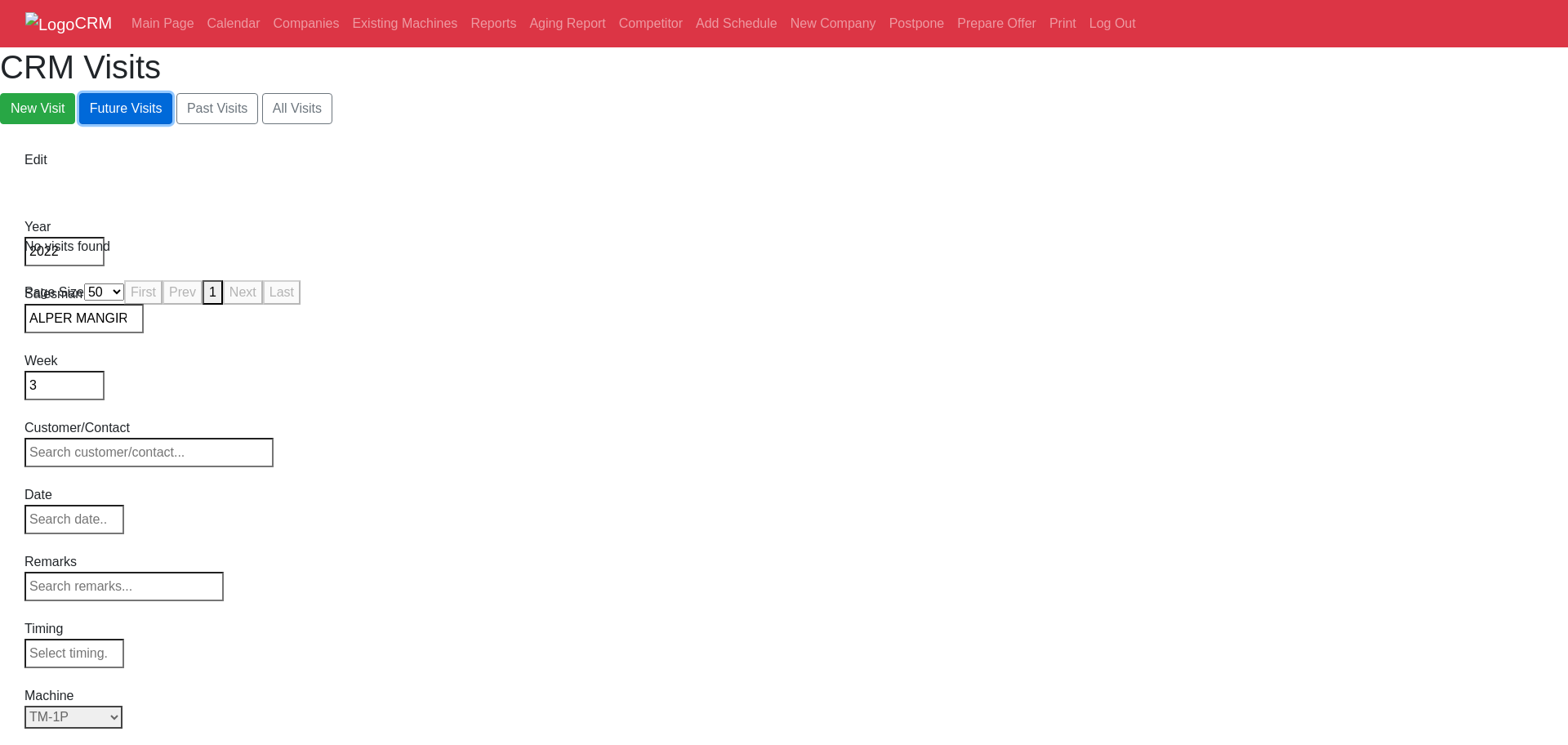 click on "Future Visits" at bounding box center [126, 109] 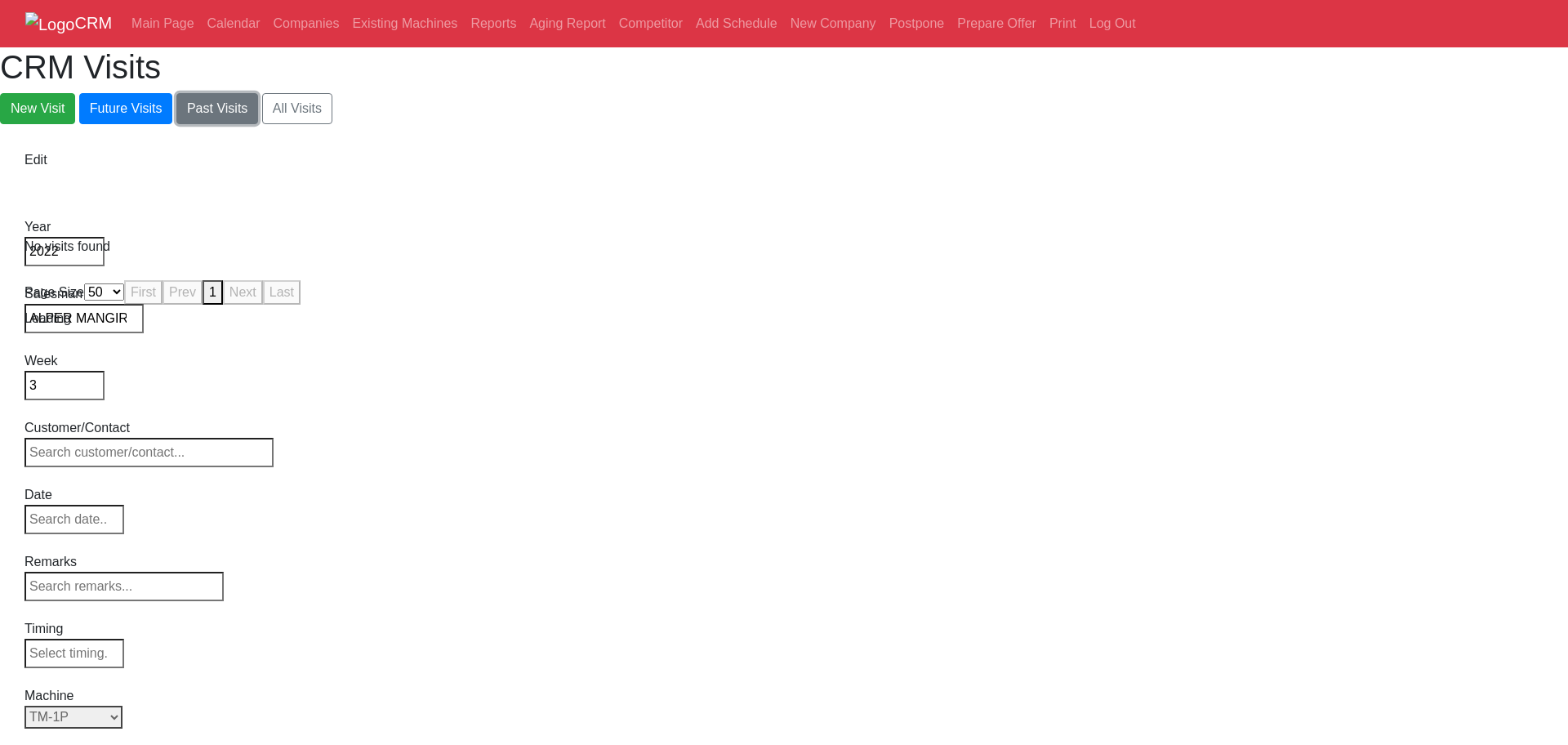 click on "Past Visits" at bounding box center (217, 109) 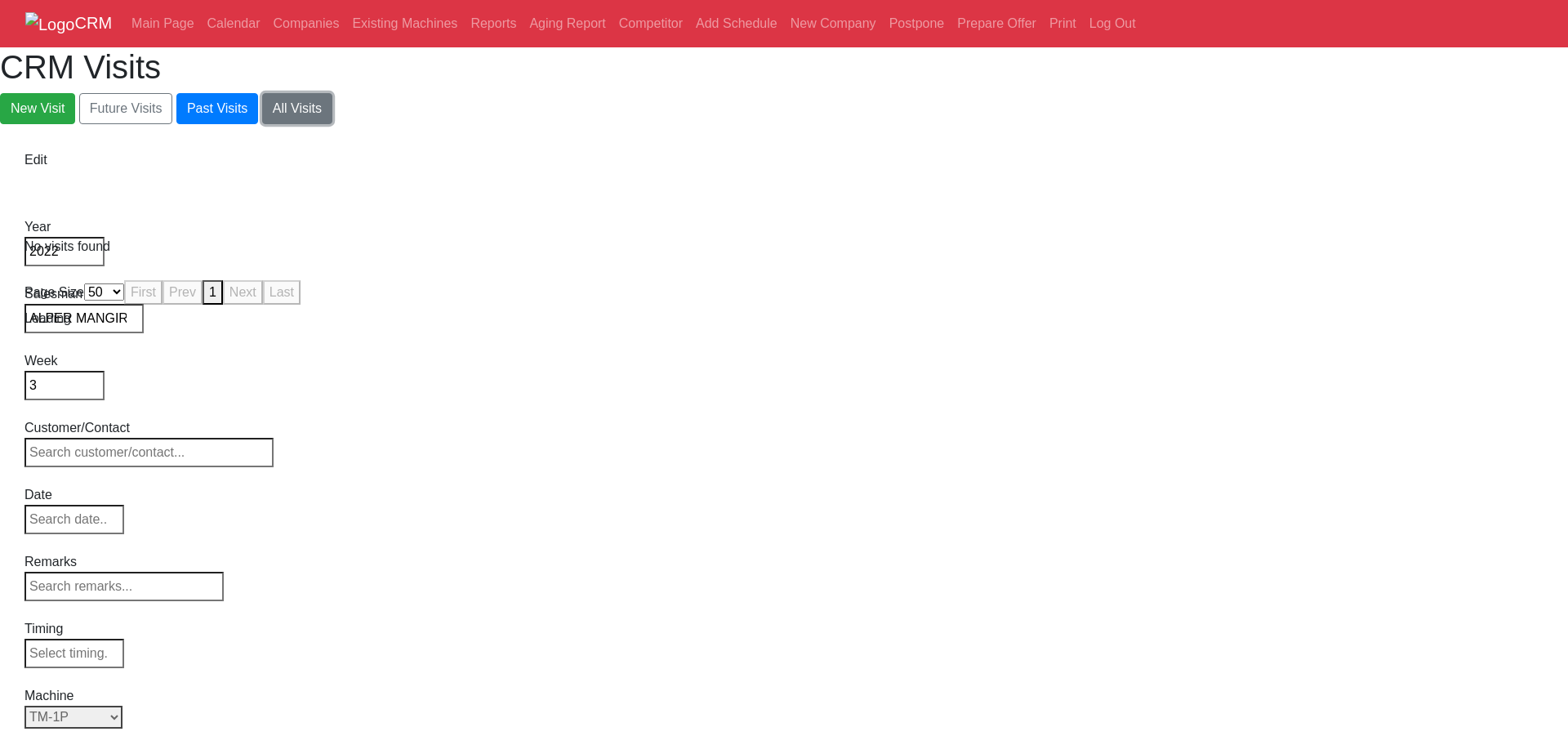 click on "All Visits" at bounding box center [297, 109] 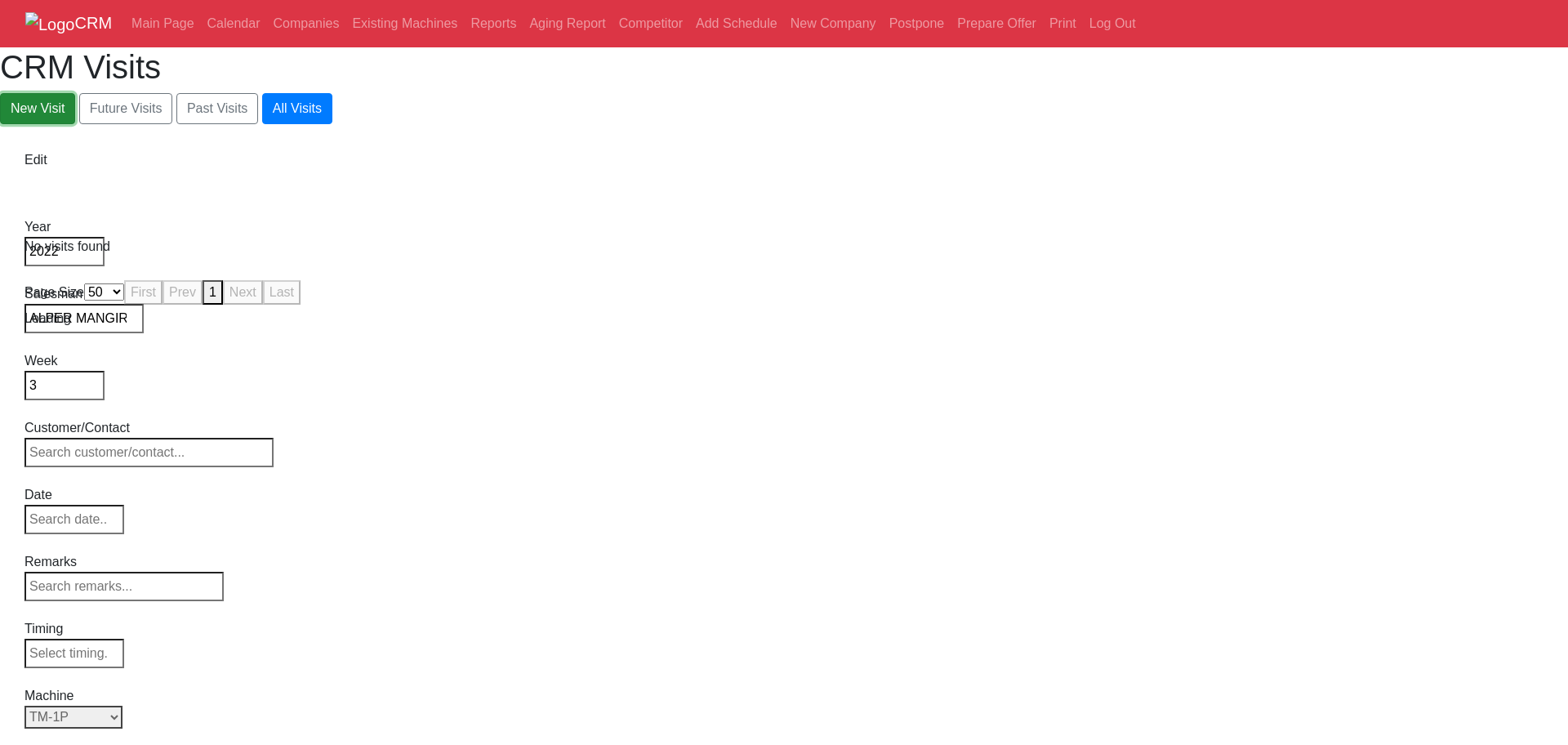 click on "New Visit" at bounding box center (38, 109) 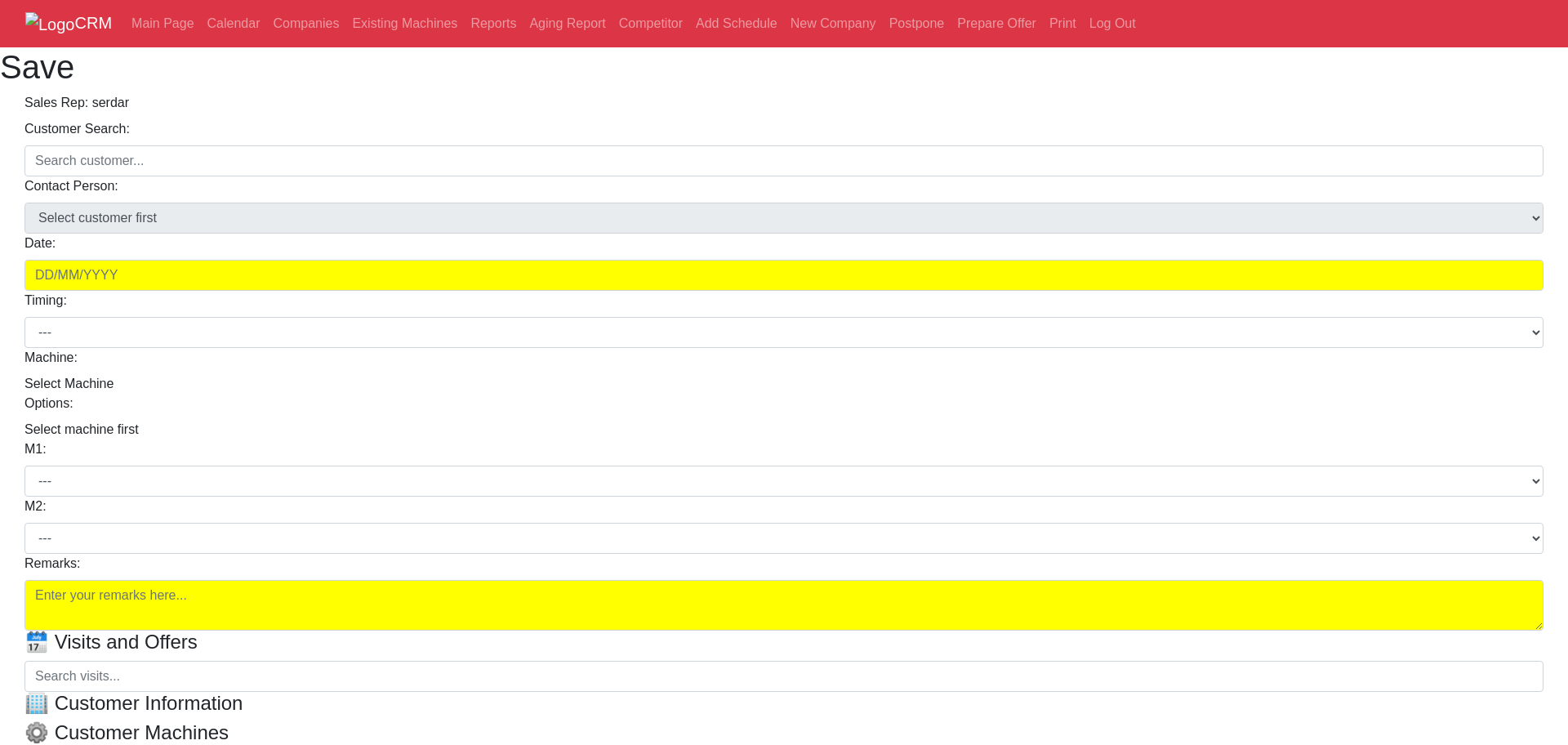 scroll, scrollTop: 0, scrollLeft: 0, axis: both 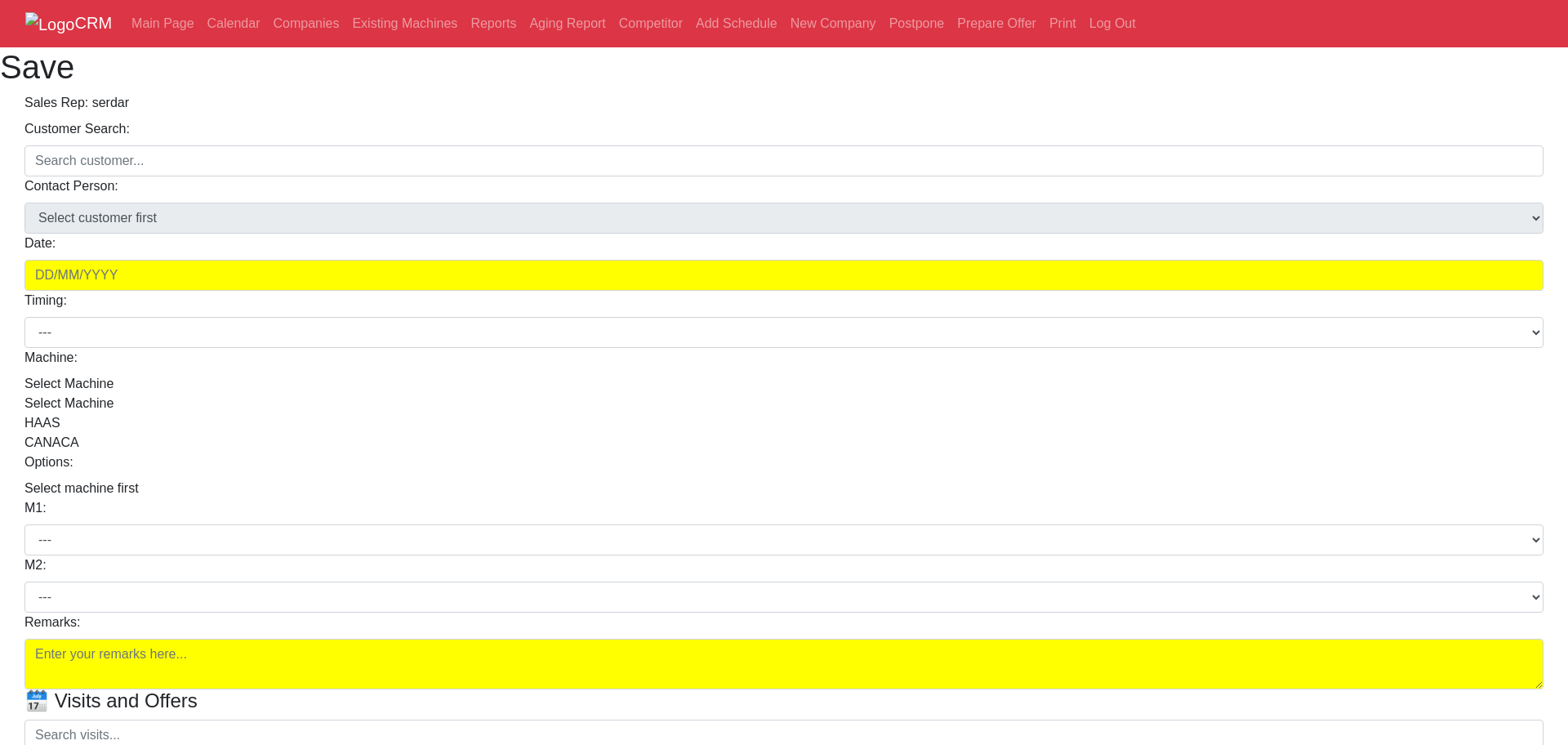 click on "HAAS" at bounding box center (784, 423) 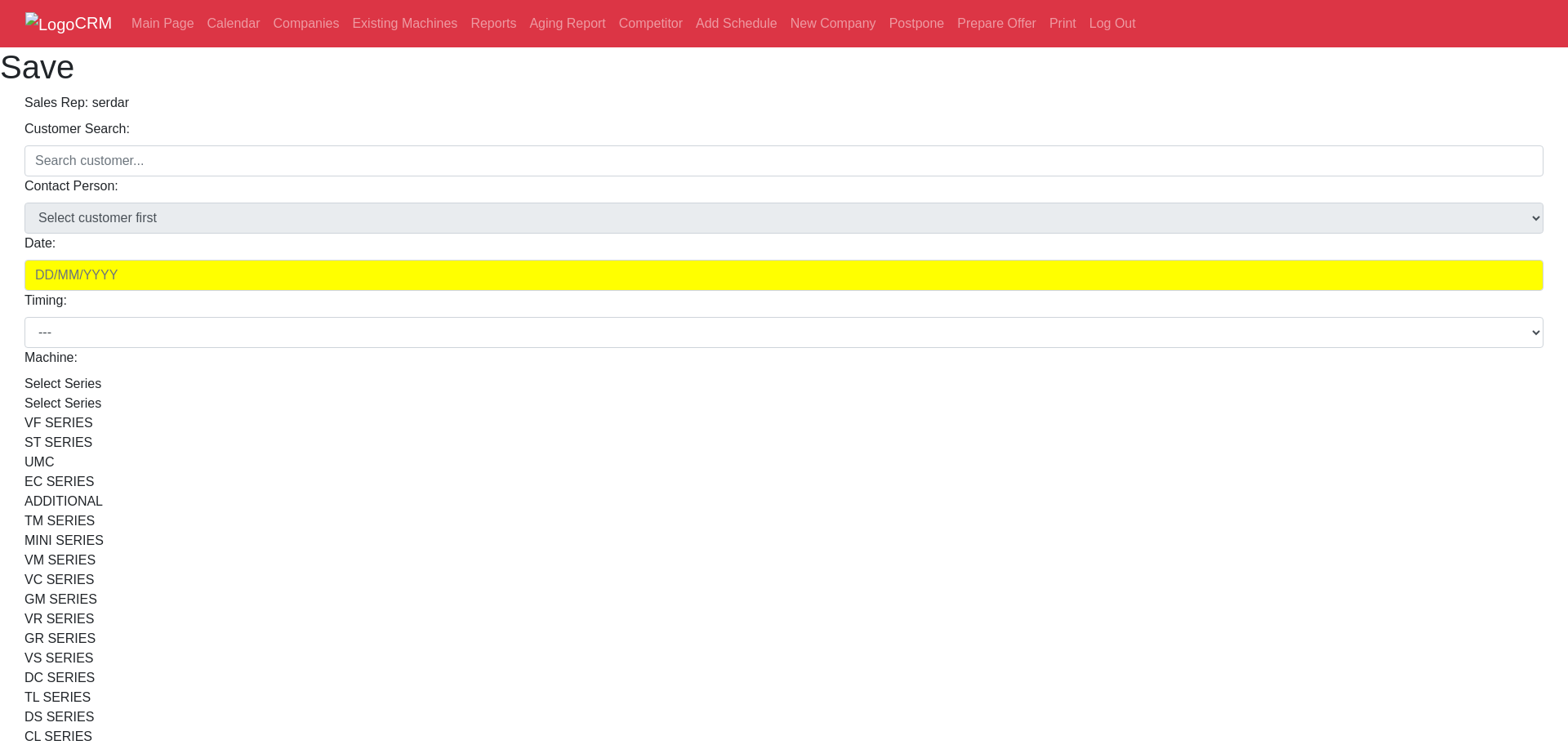 click on "ST SERIES" at bounding box center (784, 443) 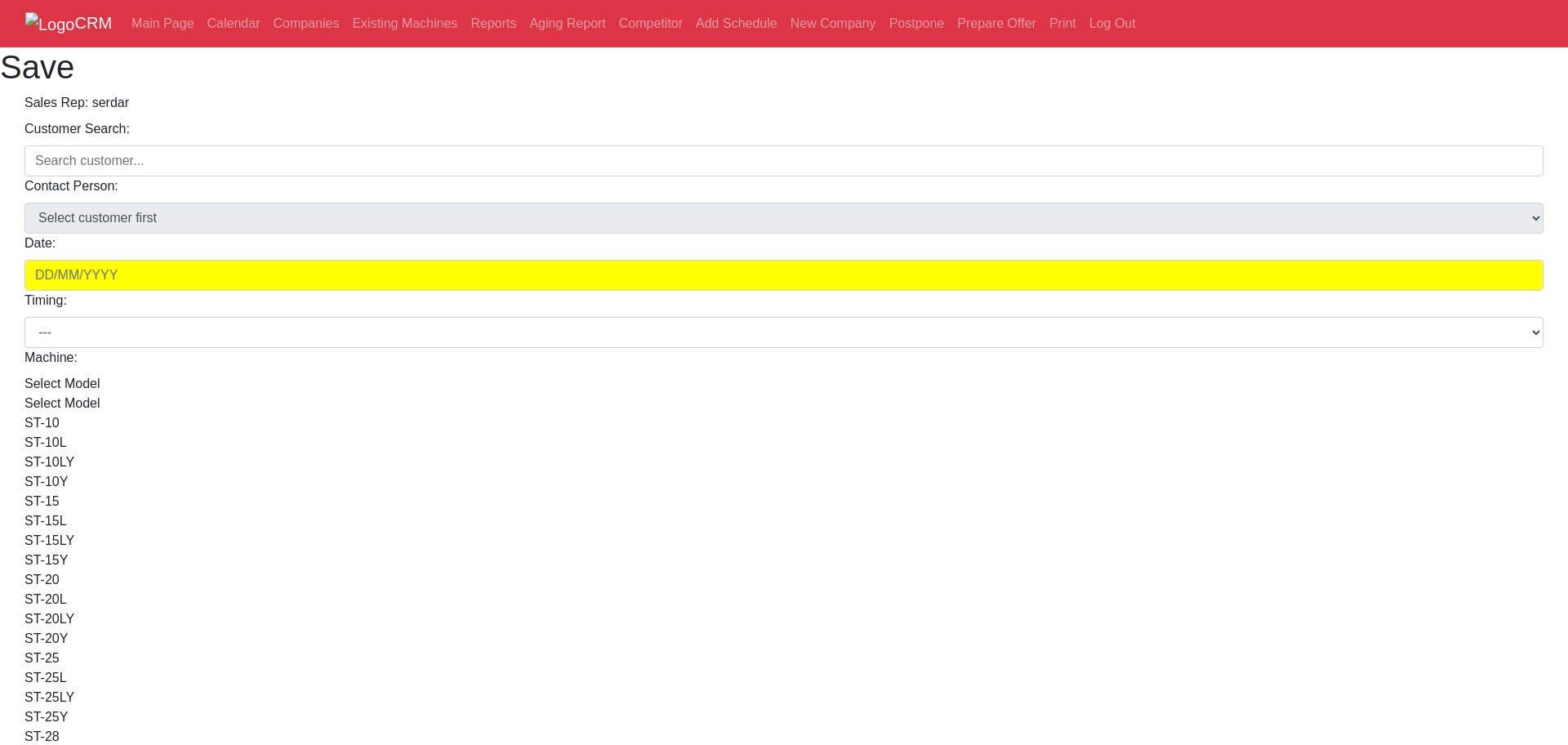 click on "Select Model" at bounding box center (784, 404) 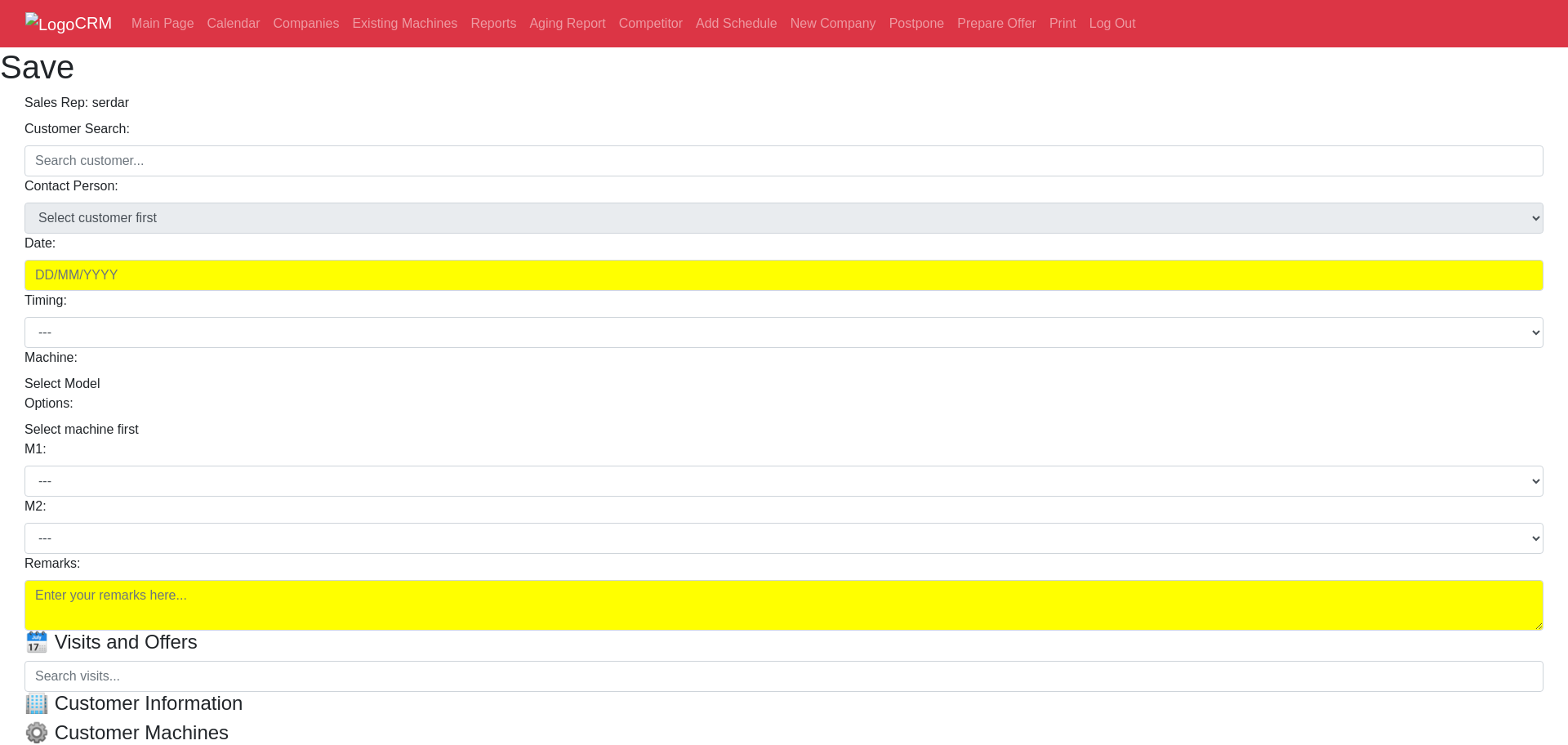 click on "Select Model" at bounding box center (784, 384) 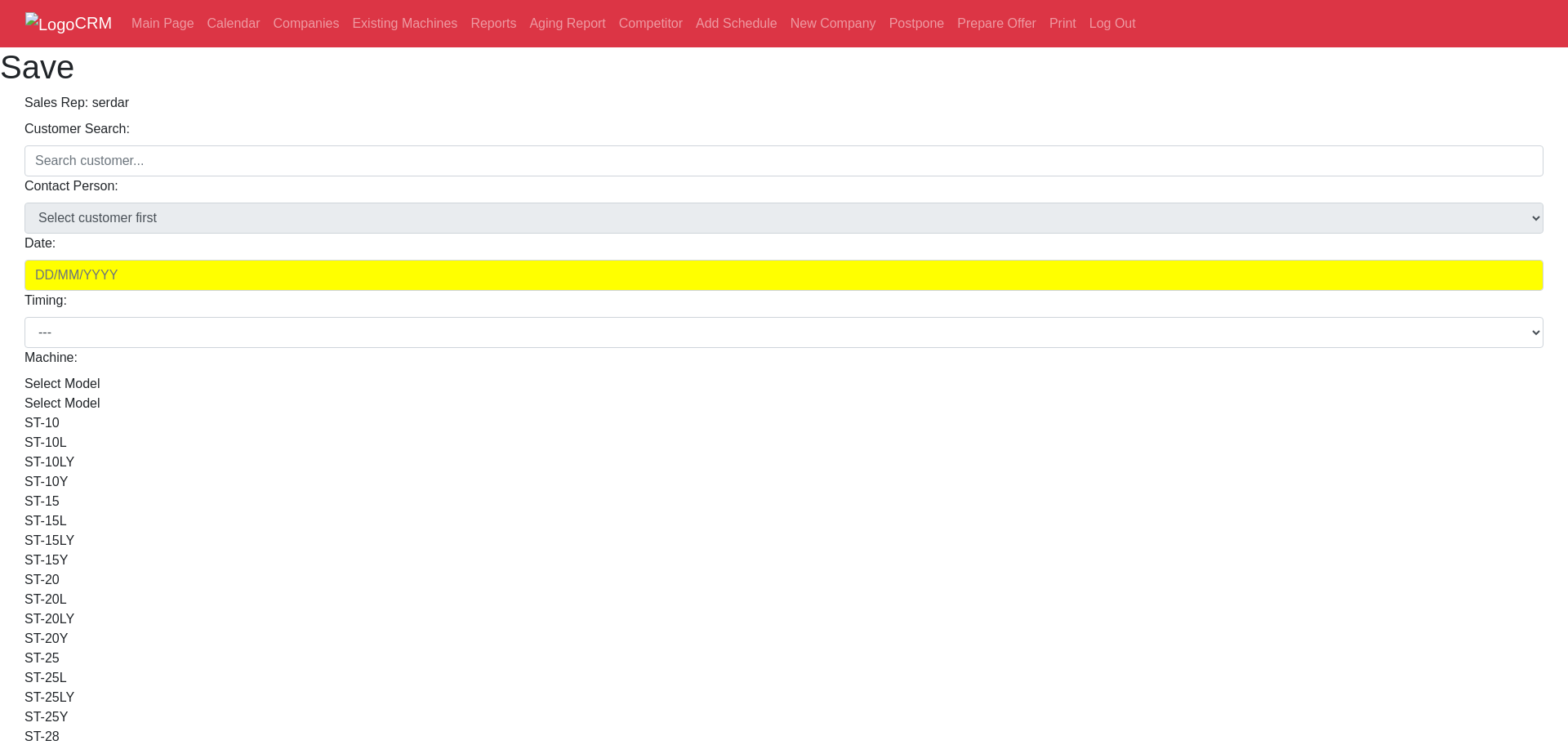 click on "ST-10L" at bounding box center (784, 443) 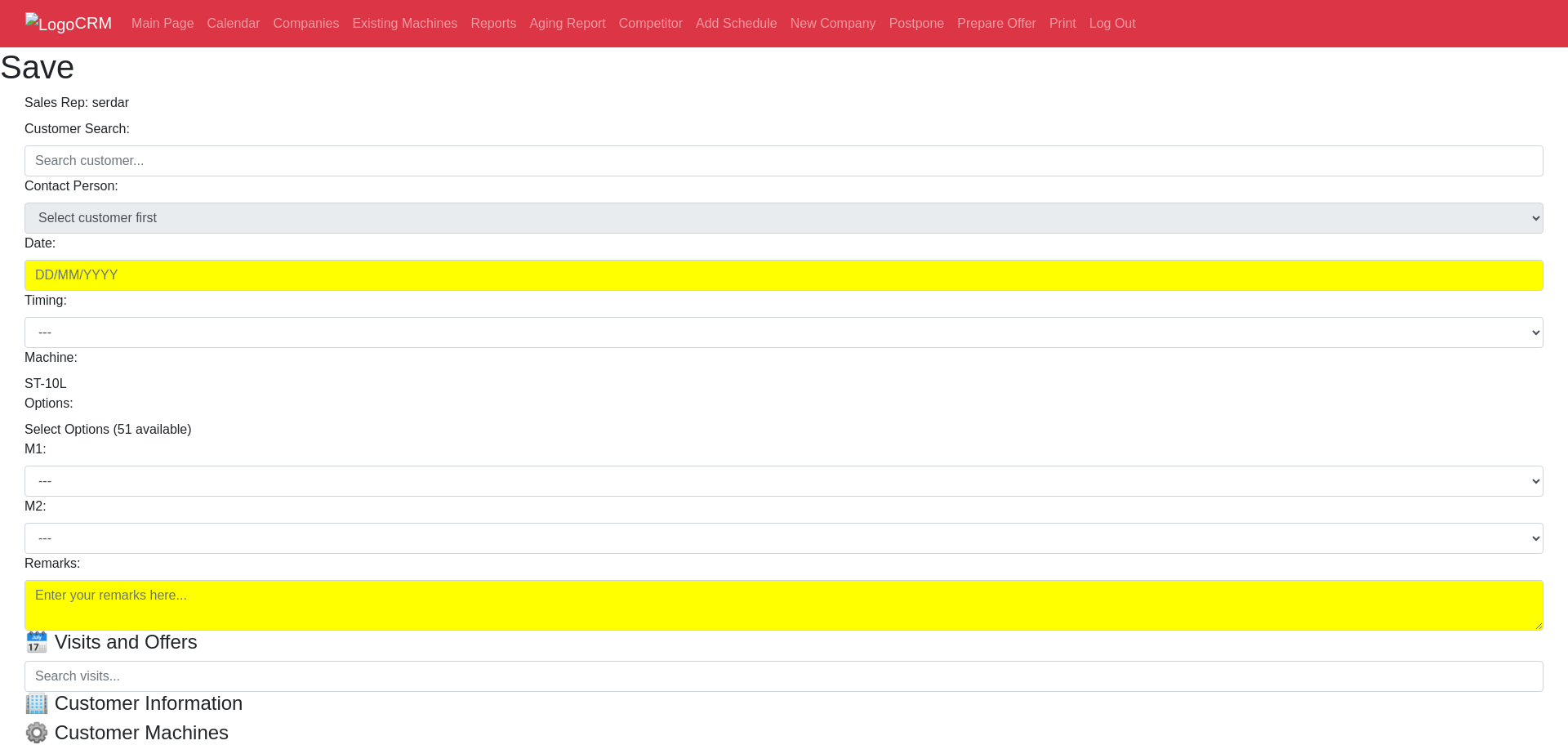 click on "ST-10L" at bounding box center [784, 384] 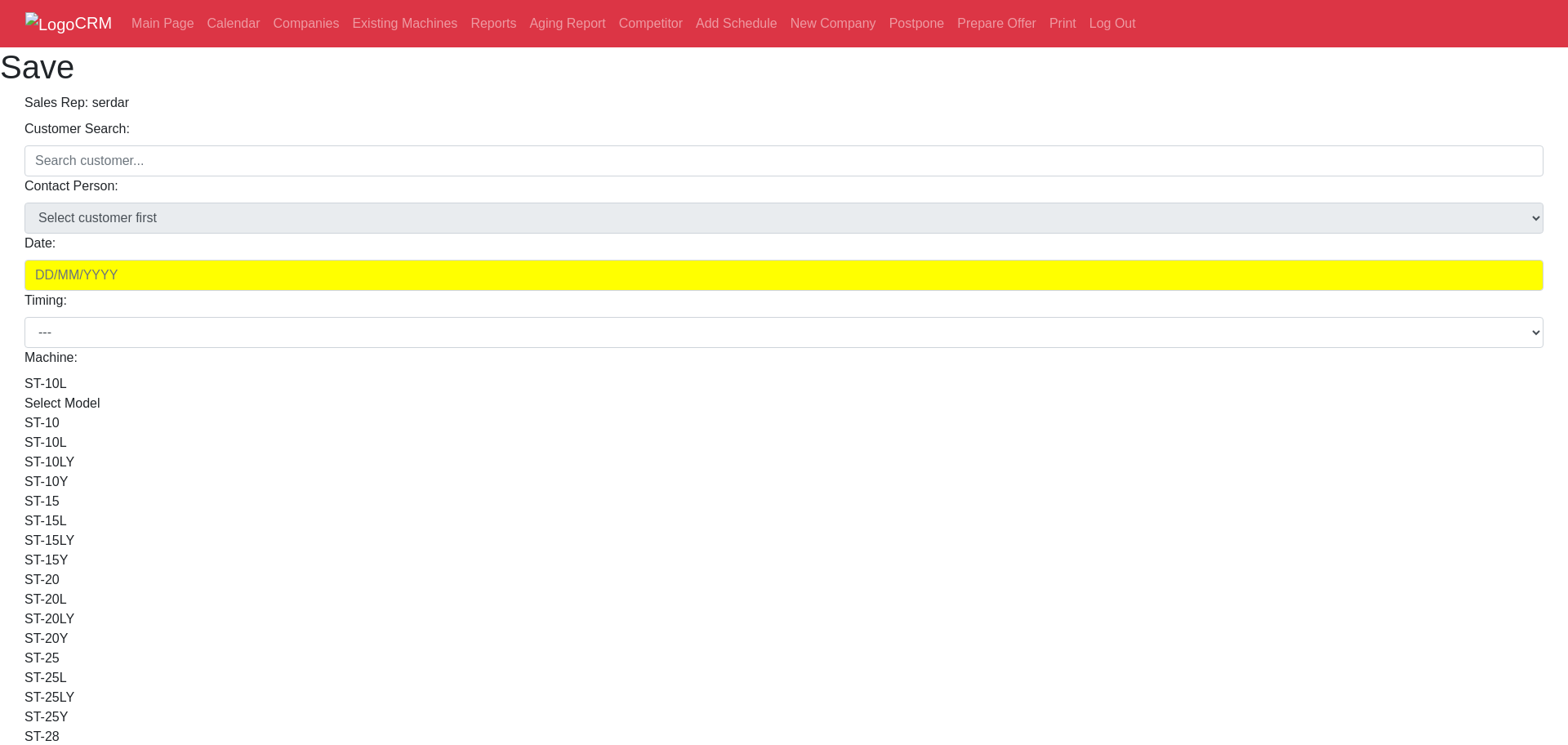 click on "ST-10L" at bounding box center (784, 443) 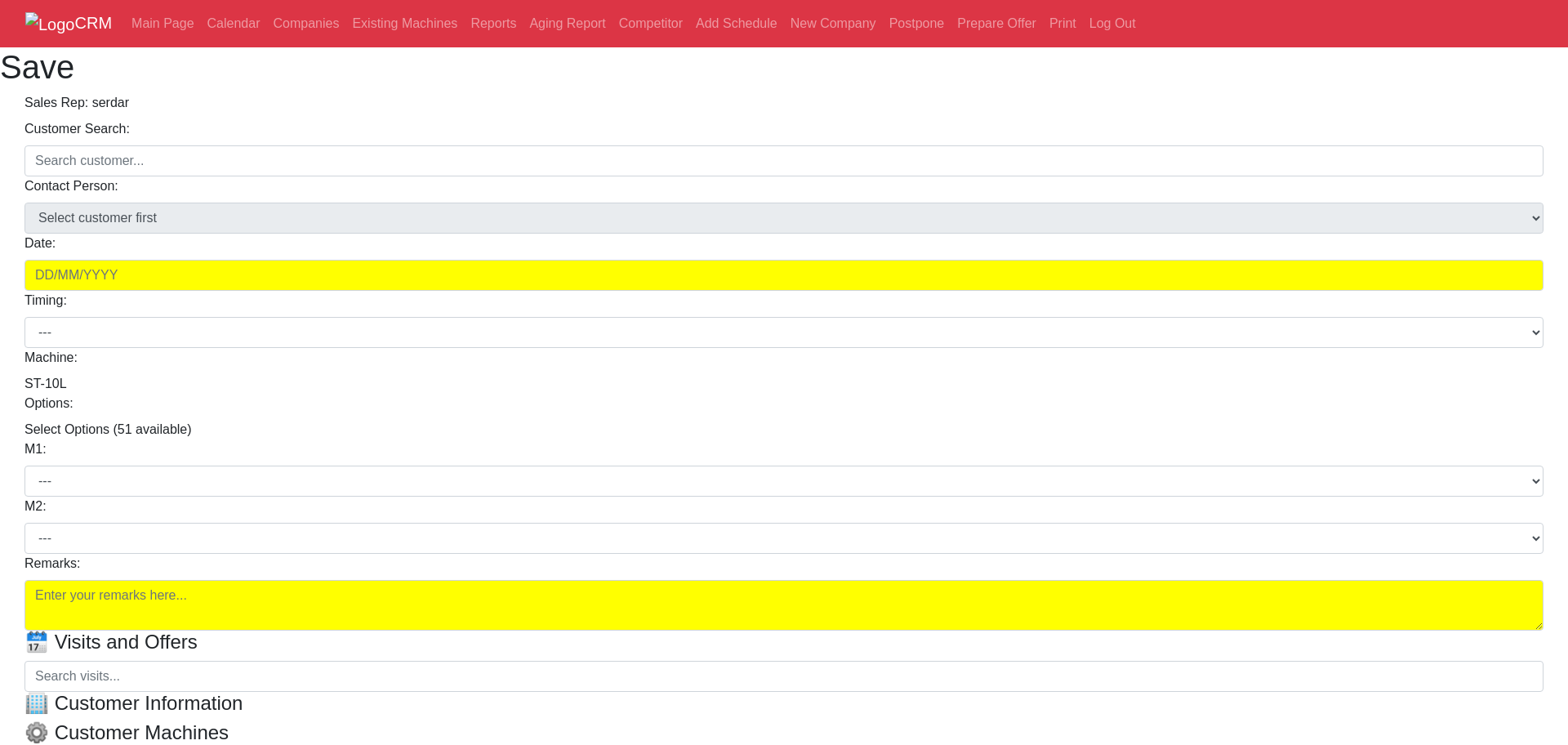 click on "Sales Rep:
serdar
Customer Search:
Contact Person:
Select customer first
+ Add Offer
Date:
Timing:
---
A+
A
B
C
L
O S
ST-10" at bounding box center [784, 362] 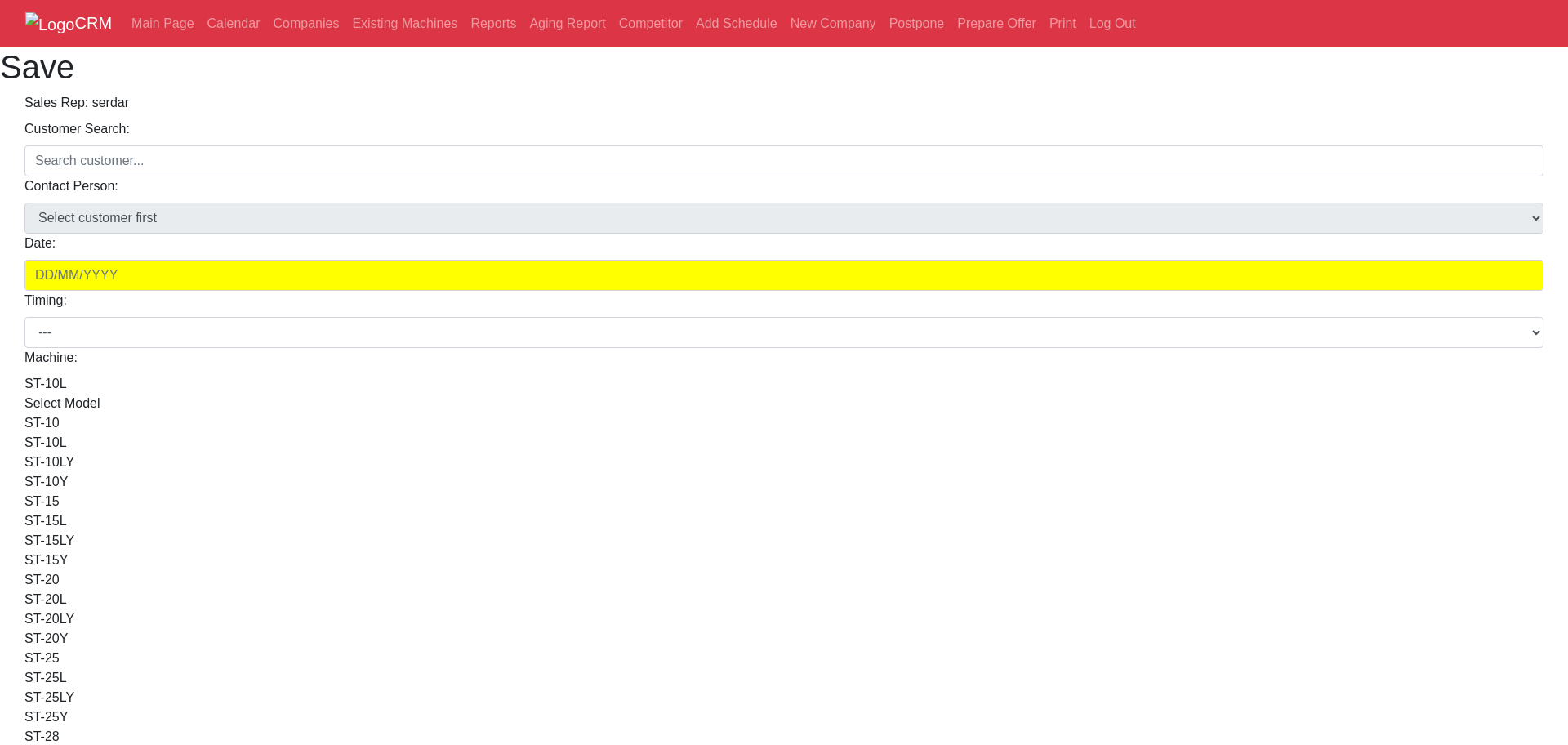 click on "ST-10L" at bounding box center (784, 384) 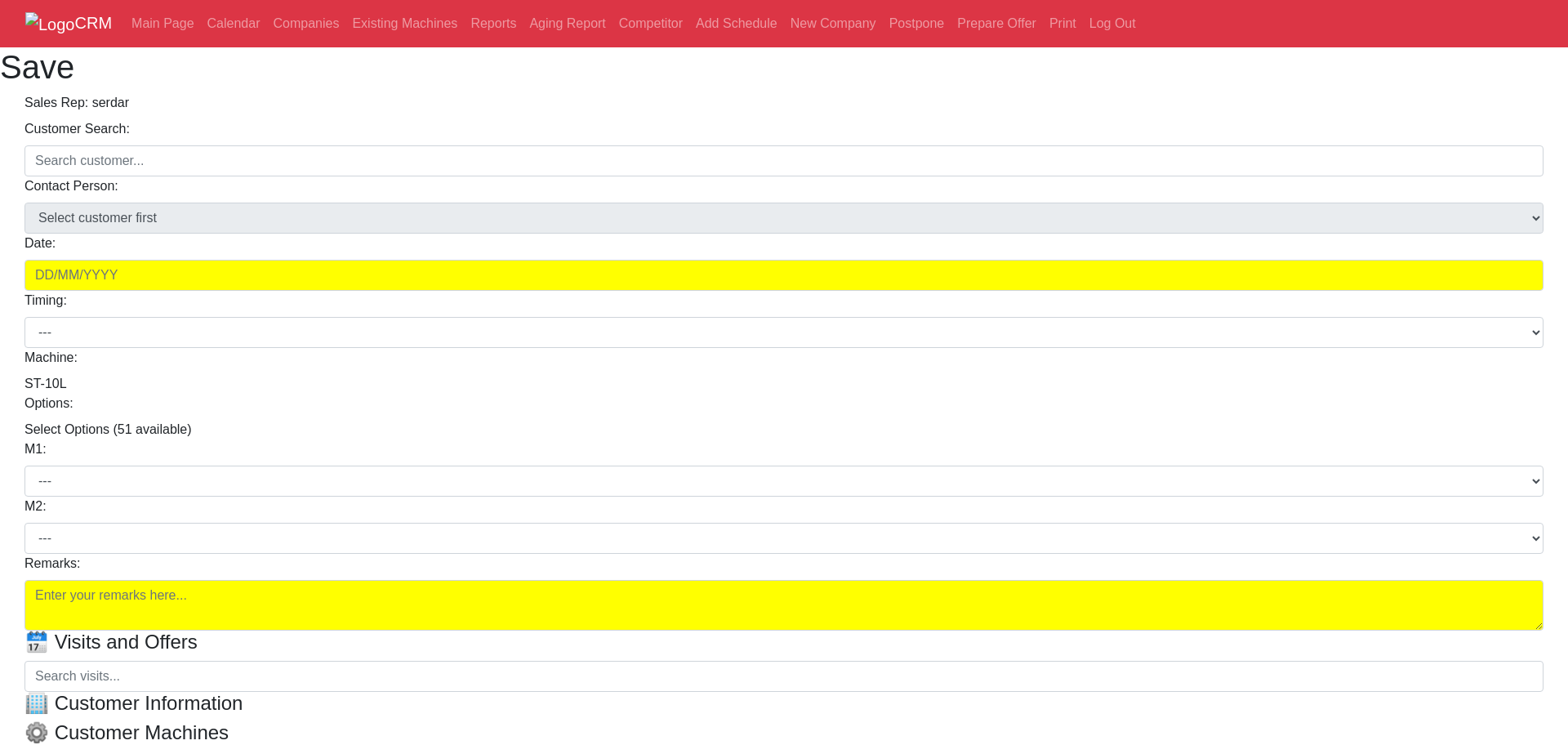 click on "Options:
Select Options (51 available)
Select Options
×
Yüksek Basınçlı Soğutma Sıvısı Sistemi, 300 psi (21 bar); doğrudan kesme takımı içinden yüksek basınçlı soğutma sıvısı sağlar. HPC Yüksek Basınçlı Soğutma Sıvısı, 1.000 psi; doğrudan kesme takımı içinden yüksek basınçlı soğutma sıvısı sağlar. 0,050 inç (1,3 mm) veya daha küçük soğutma sıvısı kanallarına sahip takımlar için idealdir. HPC1K LT-6K-UP 12 istasyonlu BMT45 Taretli 4000 rpm Canlı Takım; C ekseni içerir. LT-BMT45-12 24 istasyonlu (yarım indeks) BMT45 taretli ve C eksnli 4000 rpm Canlı Takım. LT-BMT45-24 BMT45-12-NLT BMT45-24-NLT ATP 8M" at bounding box center (784, 417) 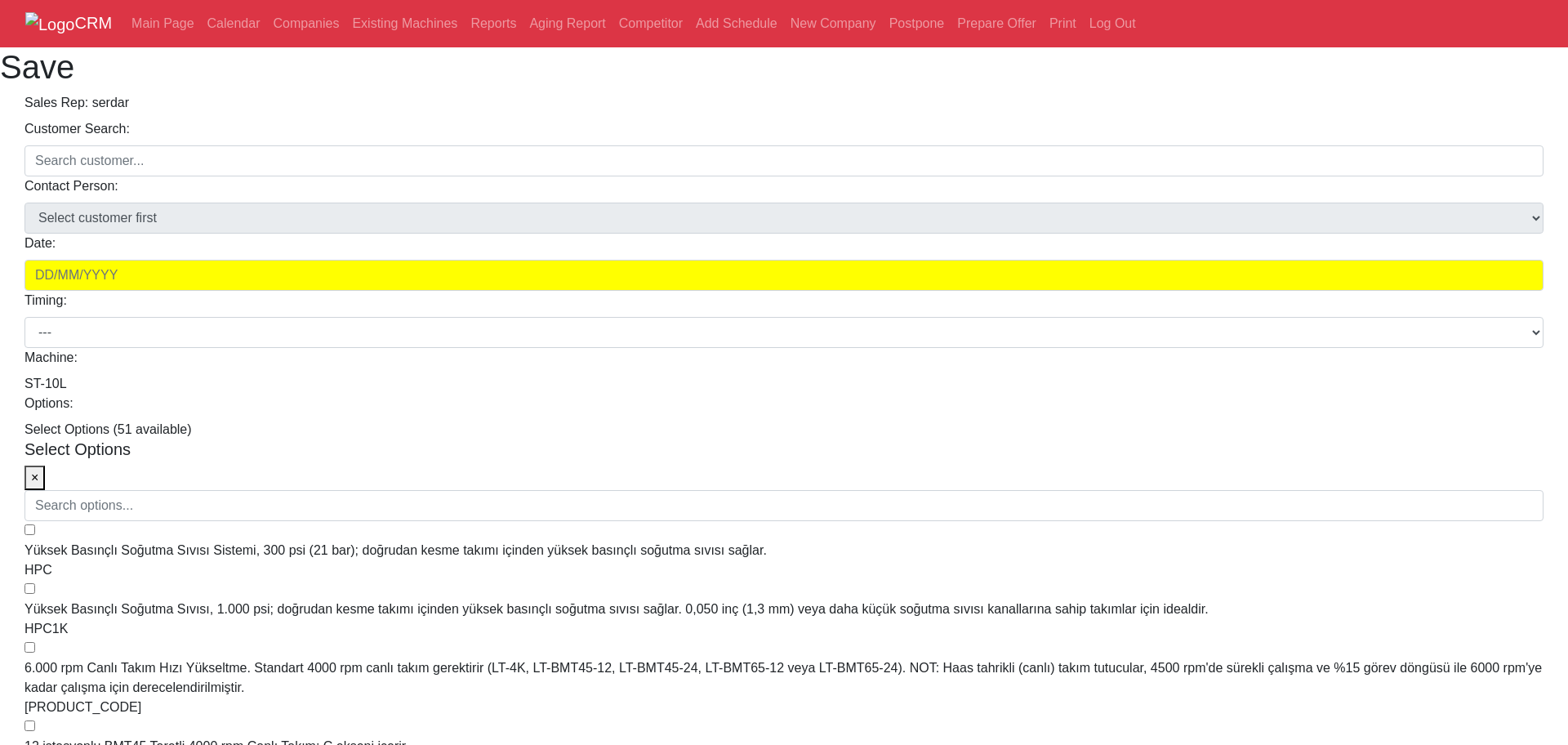 scroll, scrollTop: 2262, scrollLeft: 0, axis: vertical 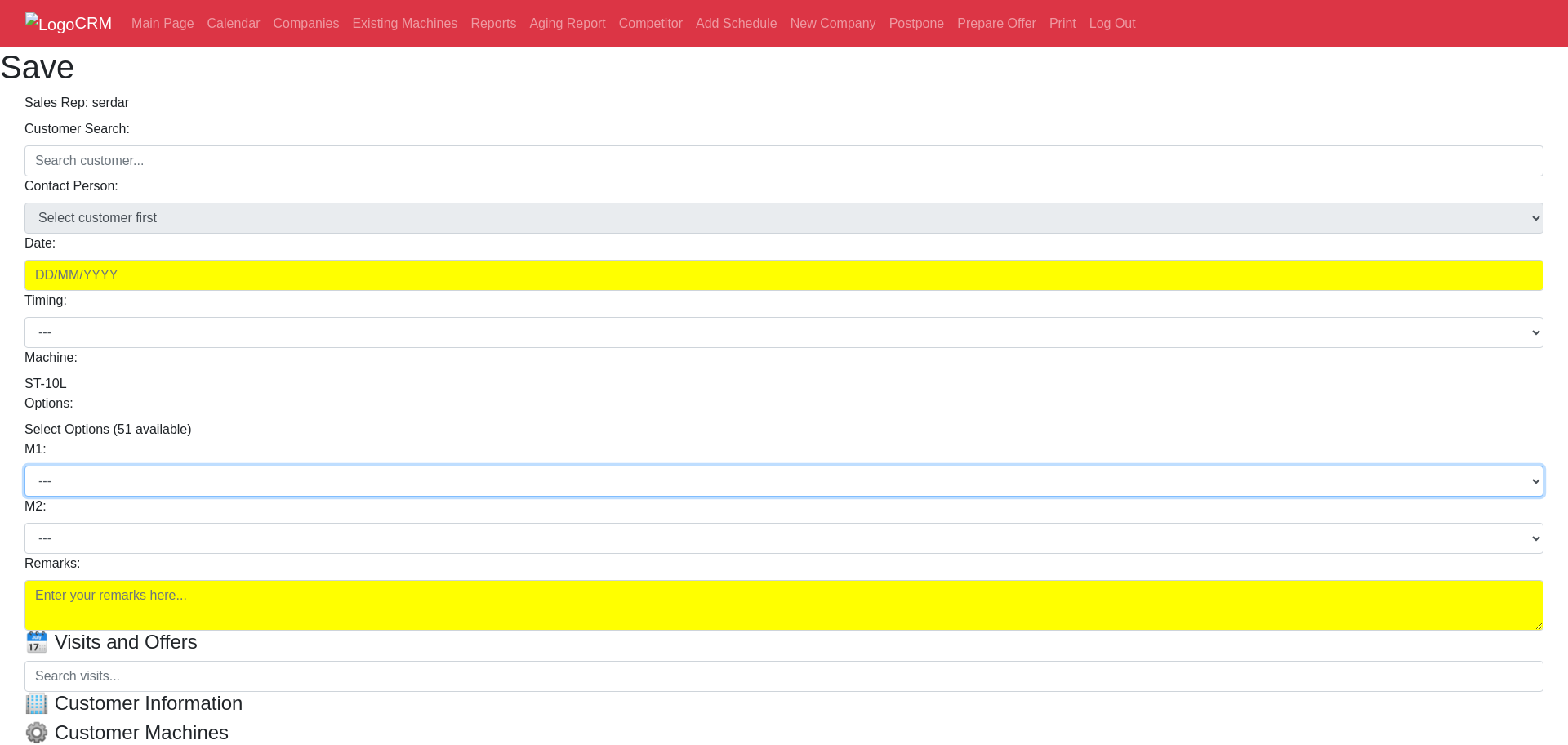 click on "---
C
SPARE PART
SERVICE" at bounding box center (784, 481) 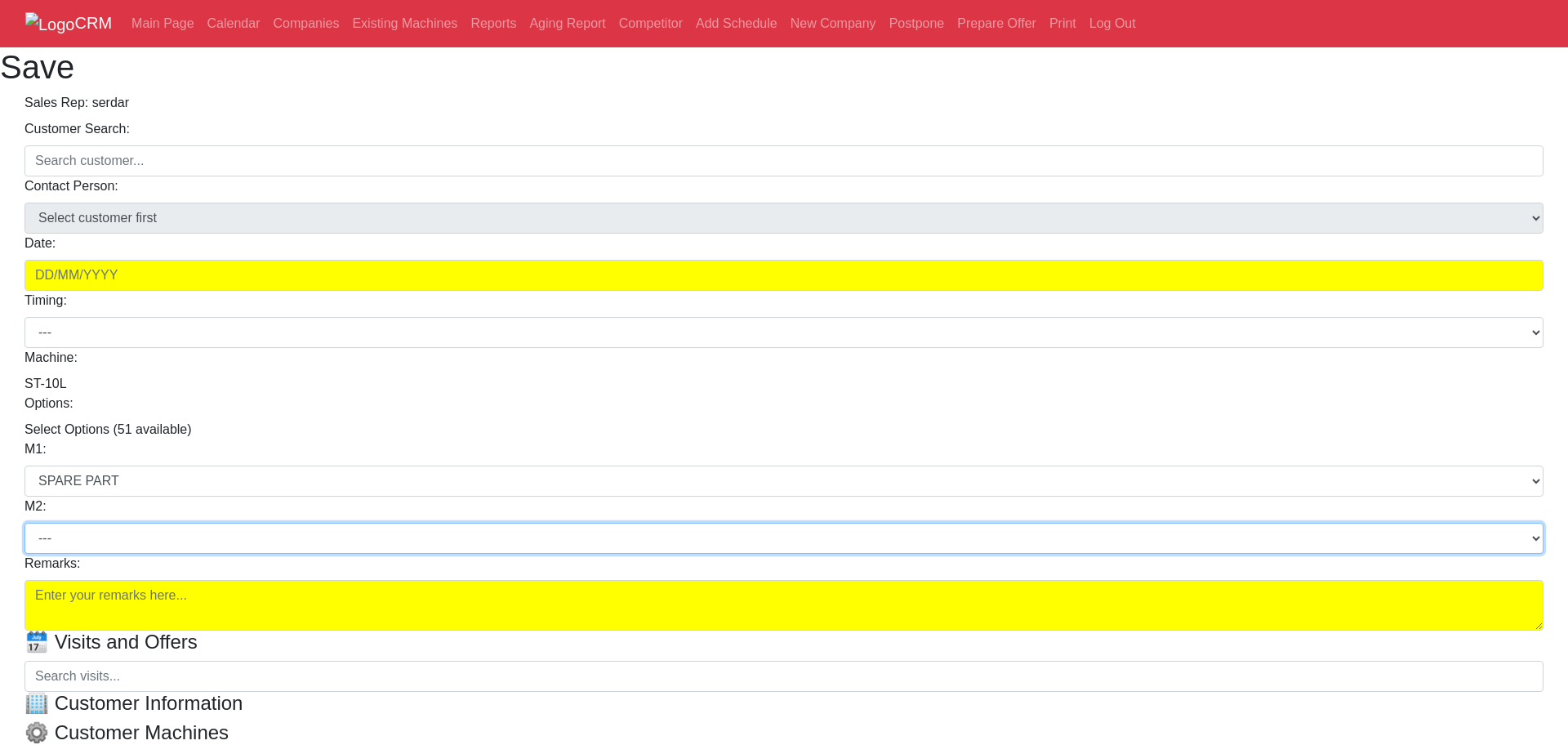 click on "---
EXI
TEL
SEL
OC
OV
POI
SER OPEN
SER CLOSE
ZOM" at bounding box center (784, 538) 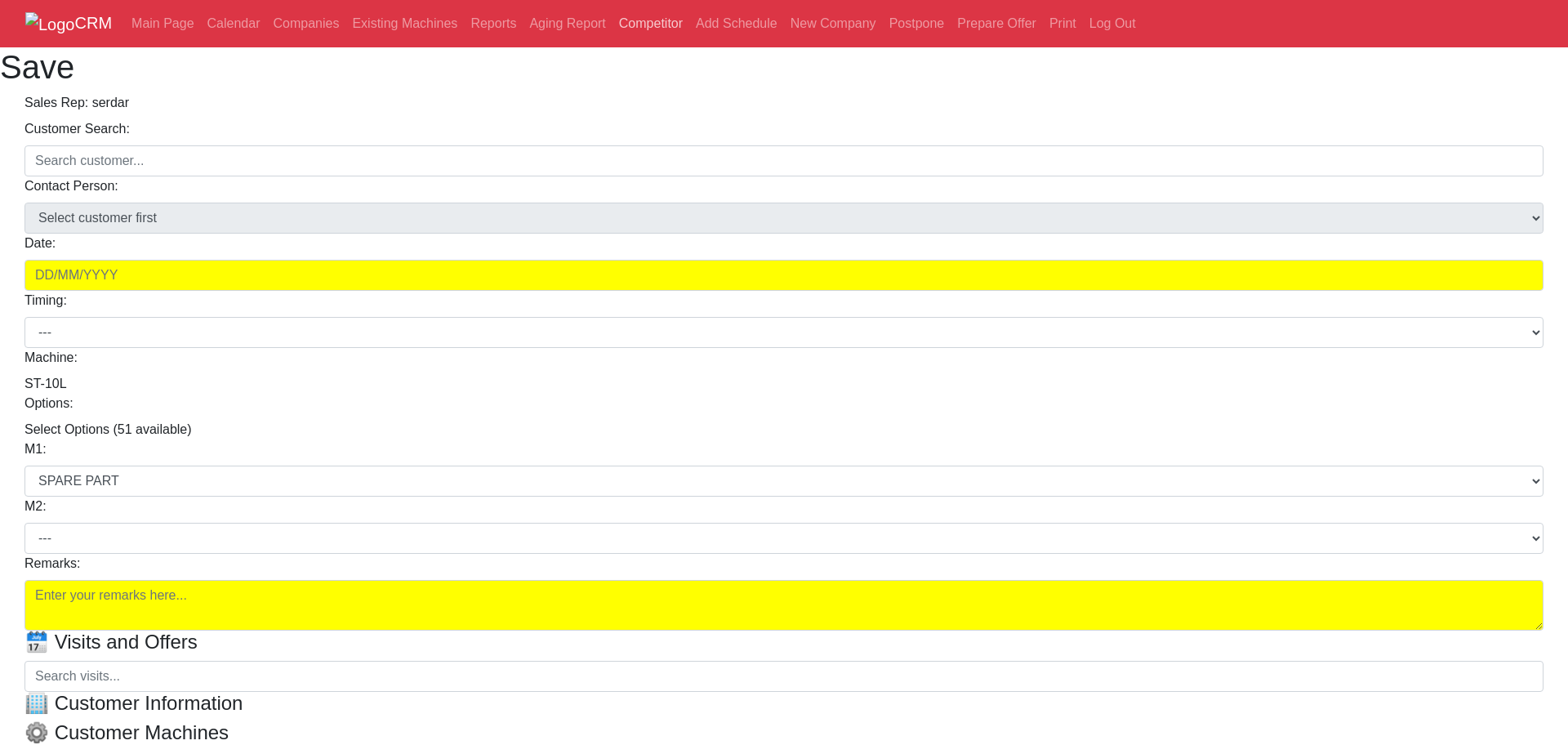 click on "Competitor" at bounding box center (651, 24) 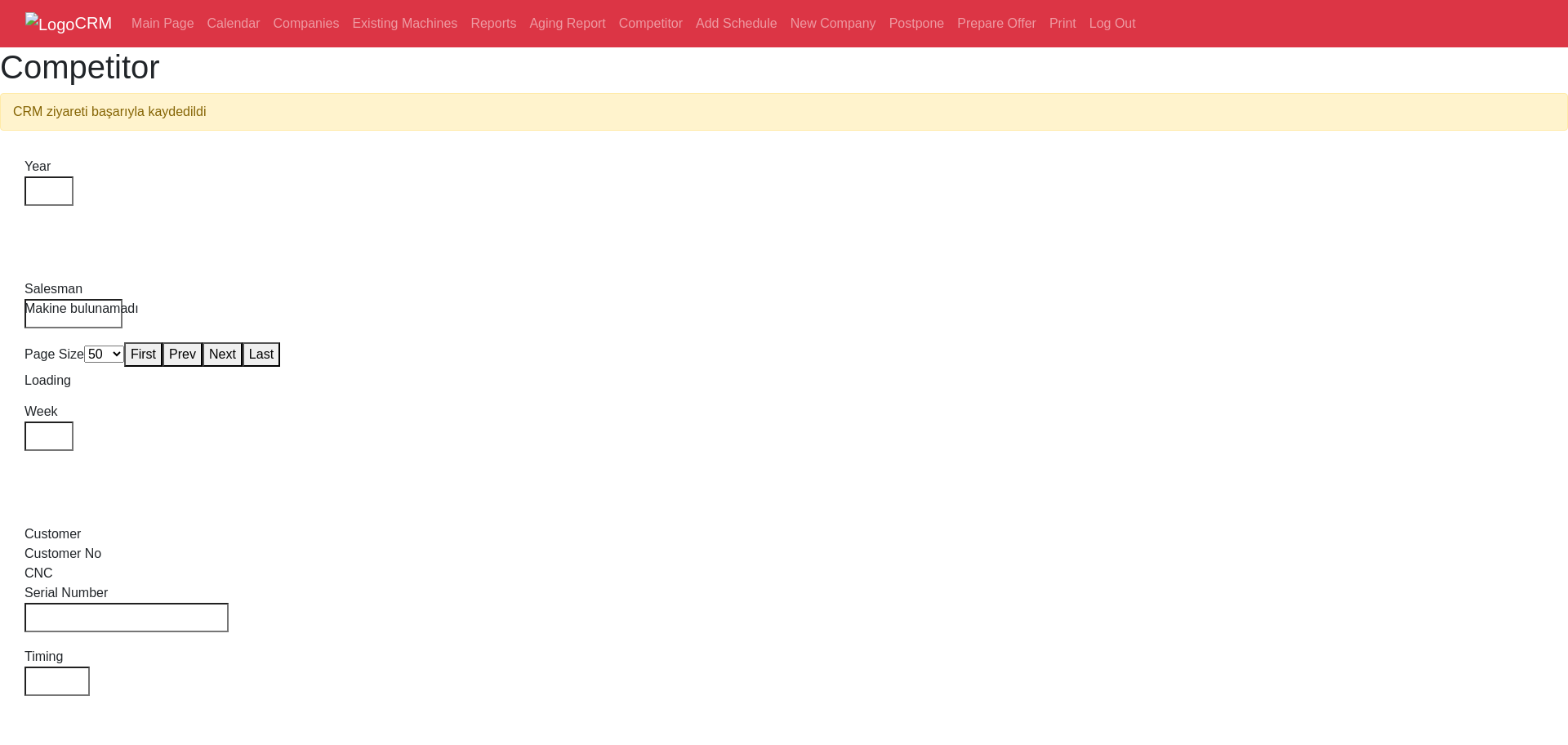 select on "50" 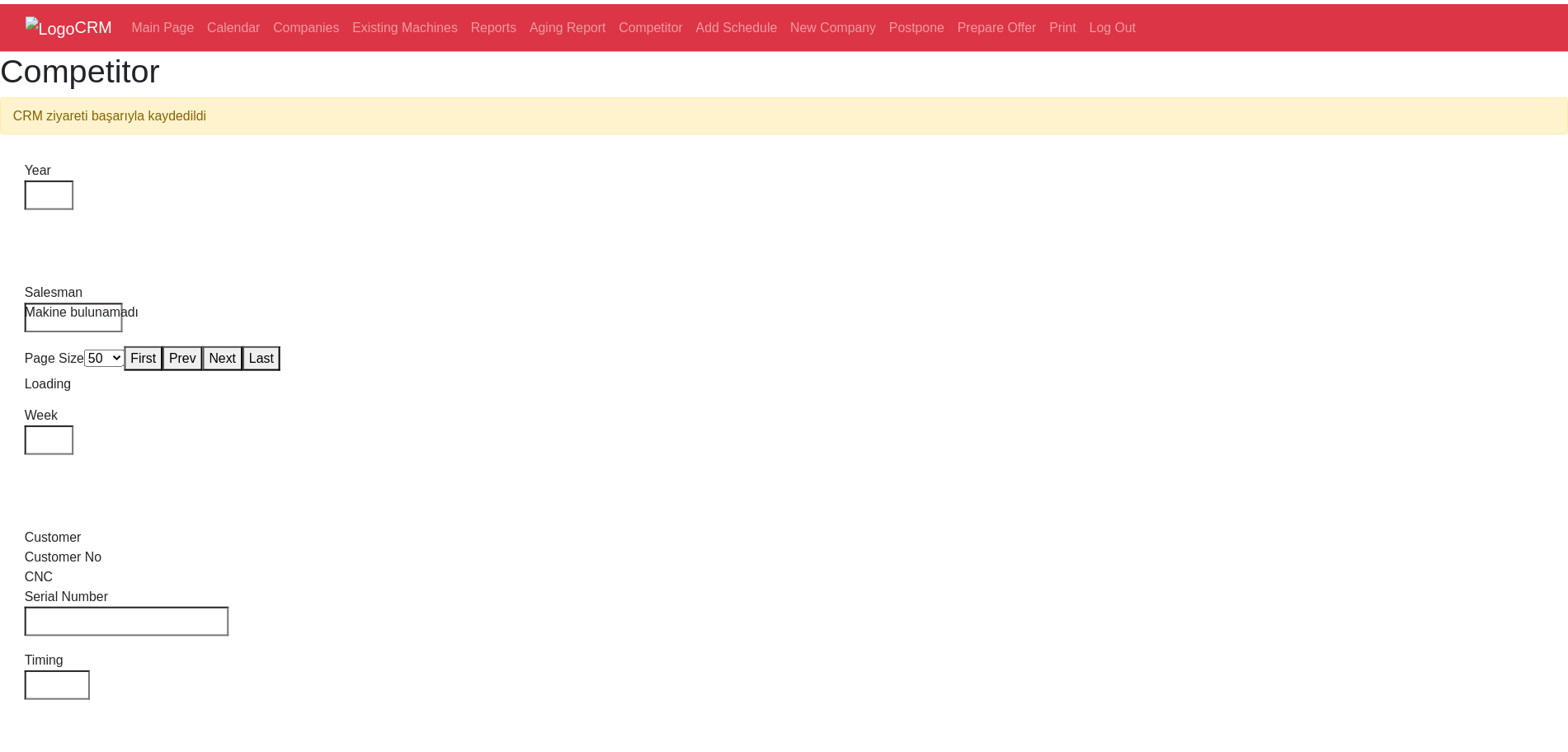 scroll, scrollTop: 0, scrollLeft: 0, axis: both 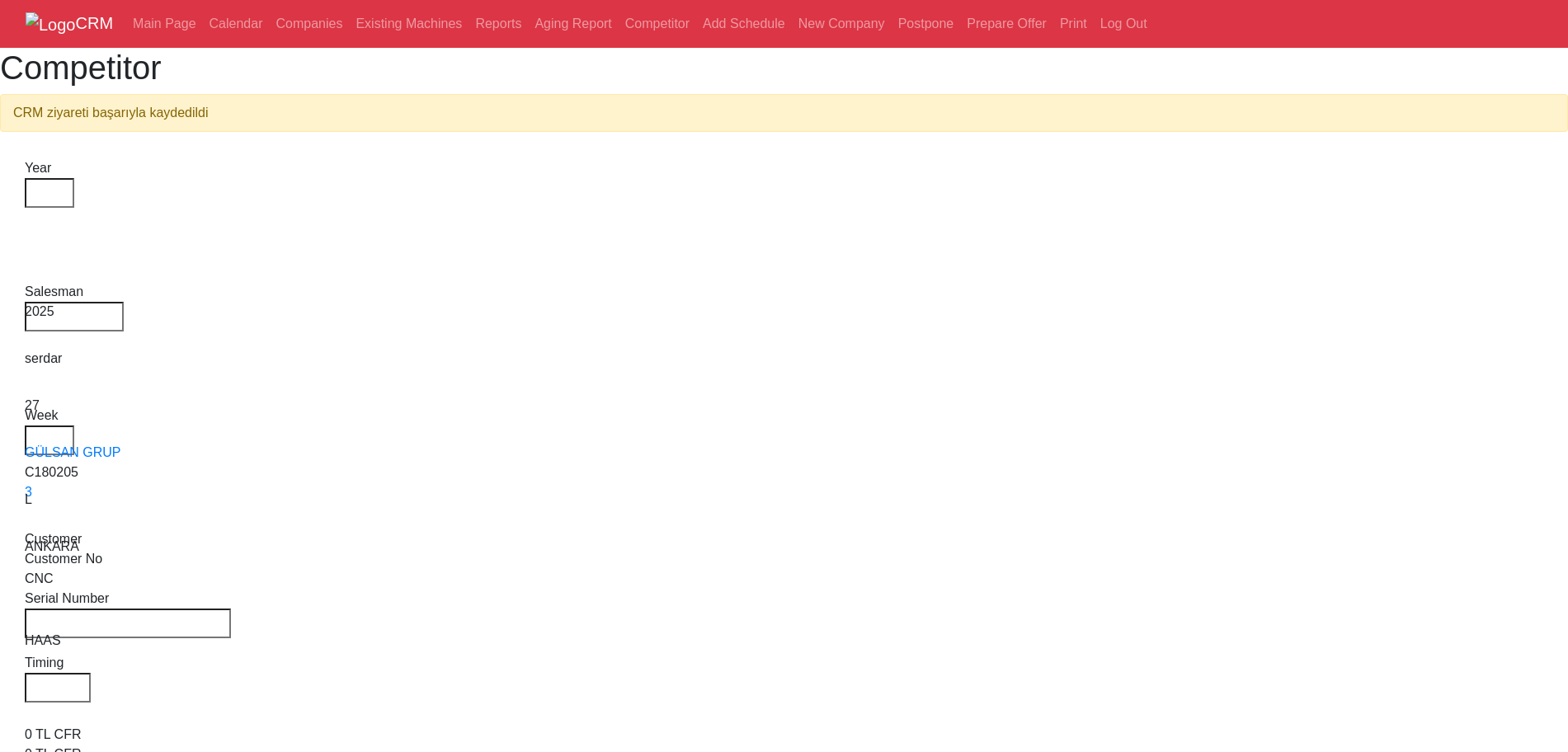 click on "CRM ziyareti başarıyla kaydedildi" at bounding box center [784, 113] 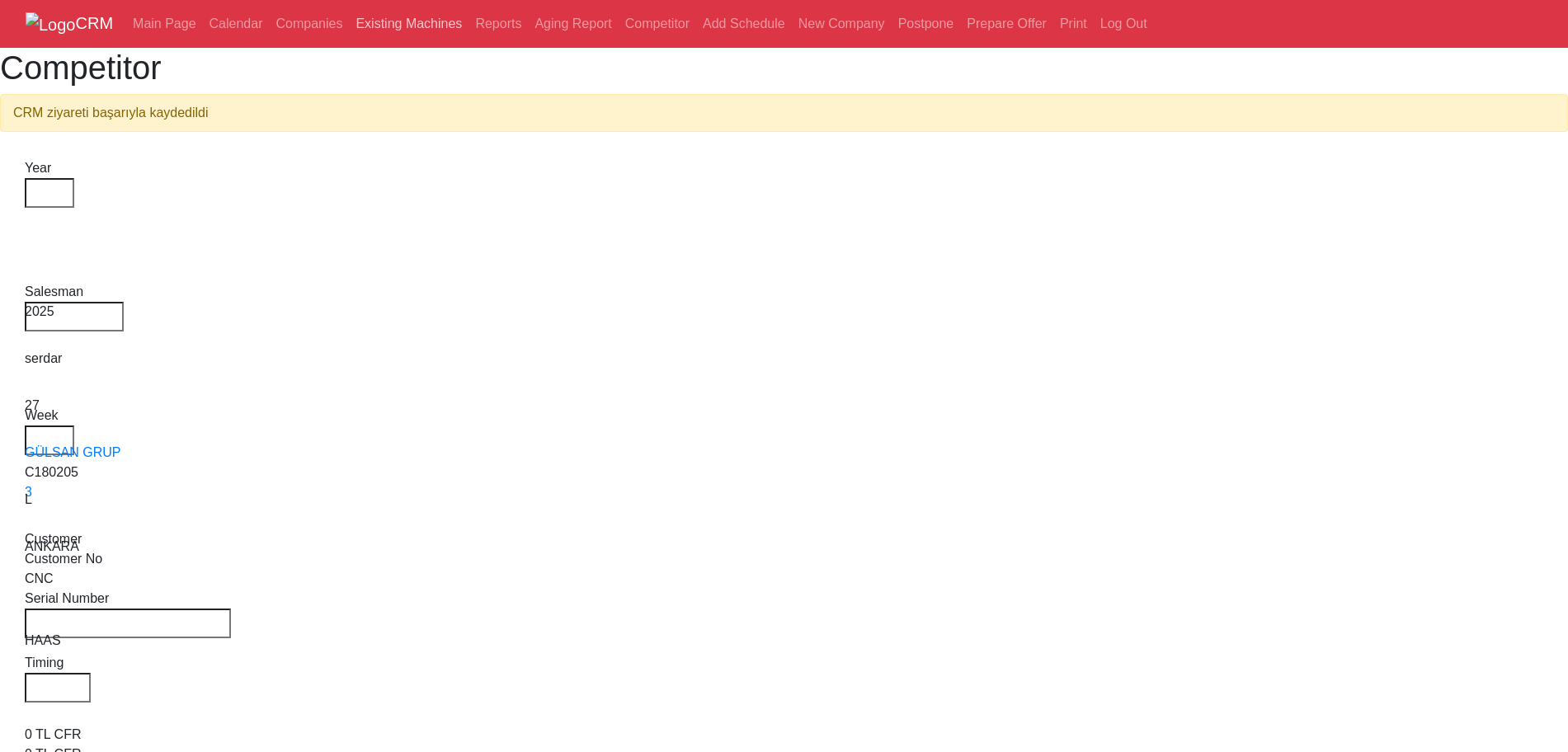 click on "Existing Machines" at bounding box center (408, 24) 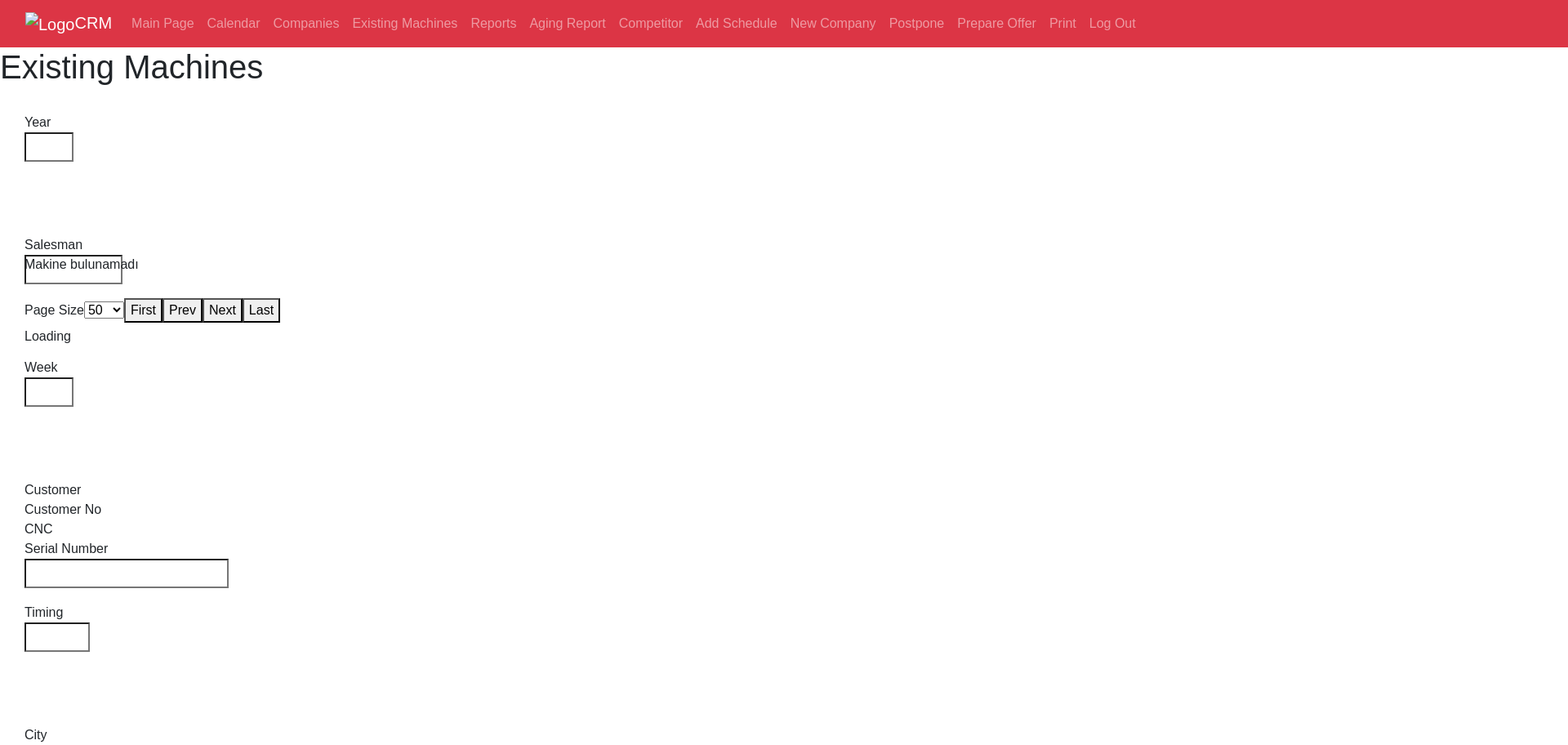 select on "50" 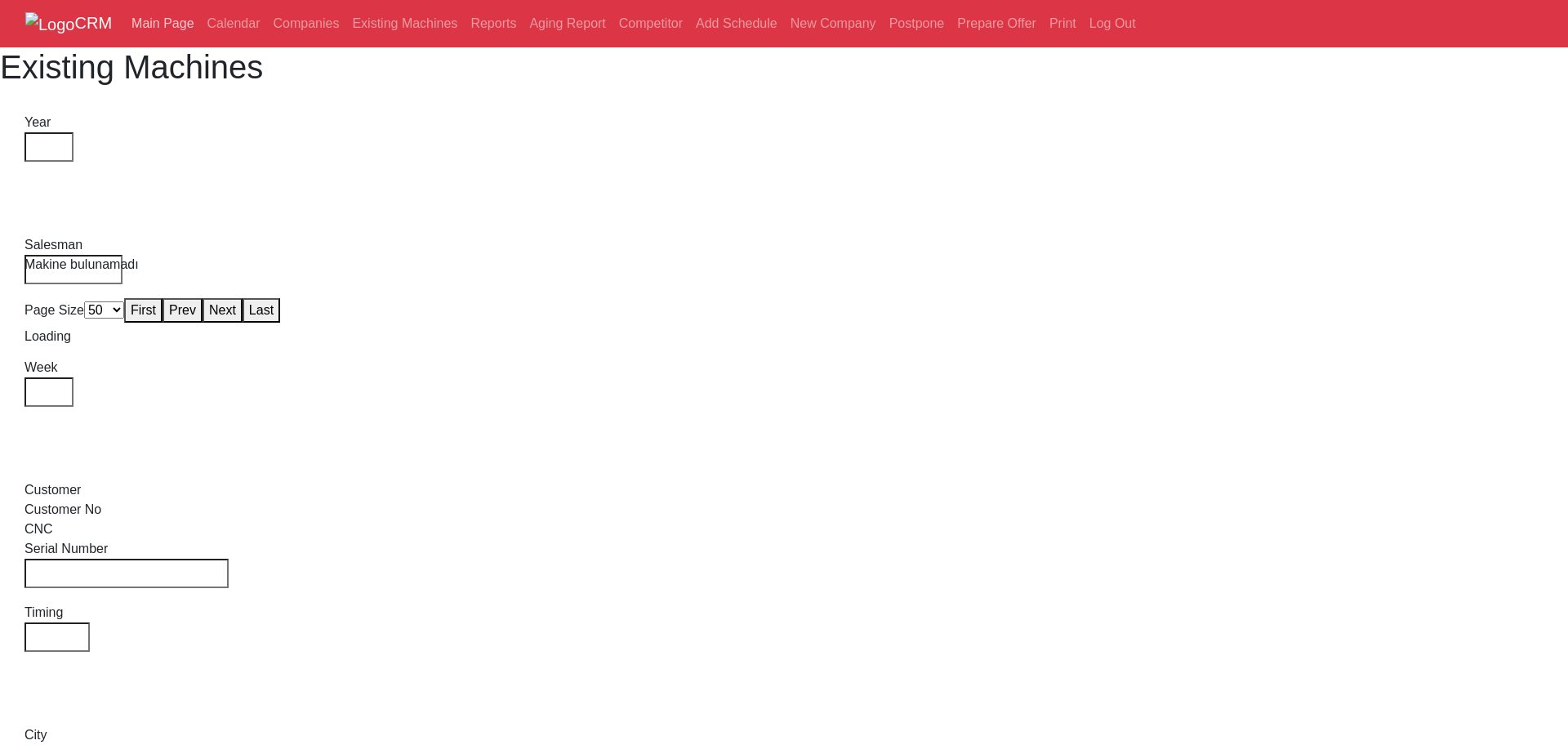 click on "Main Page" at bounding box center (163, 24) 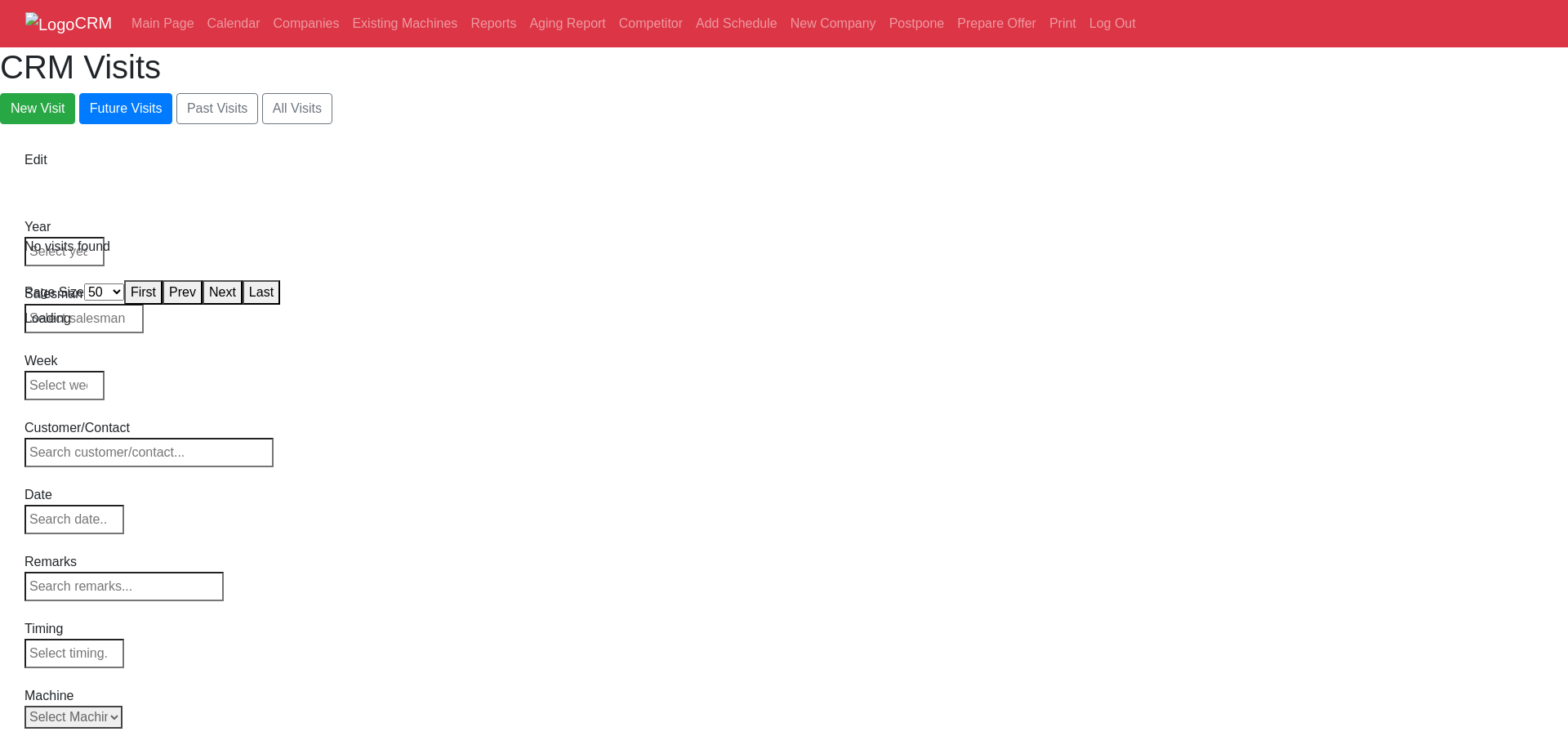 select on "50" 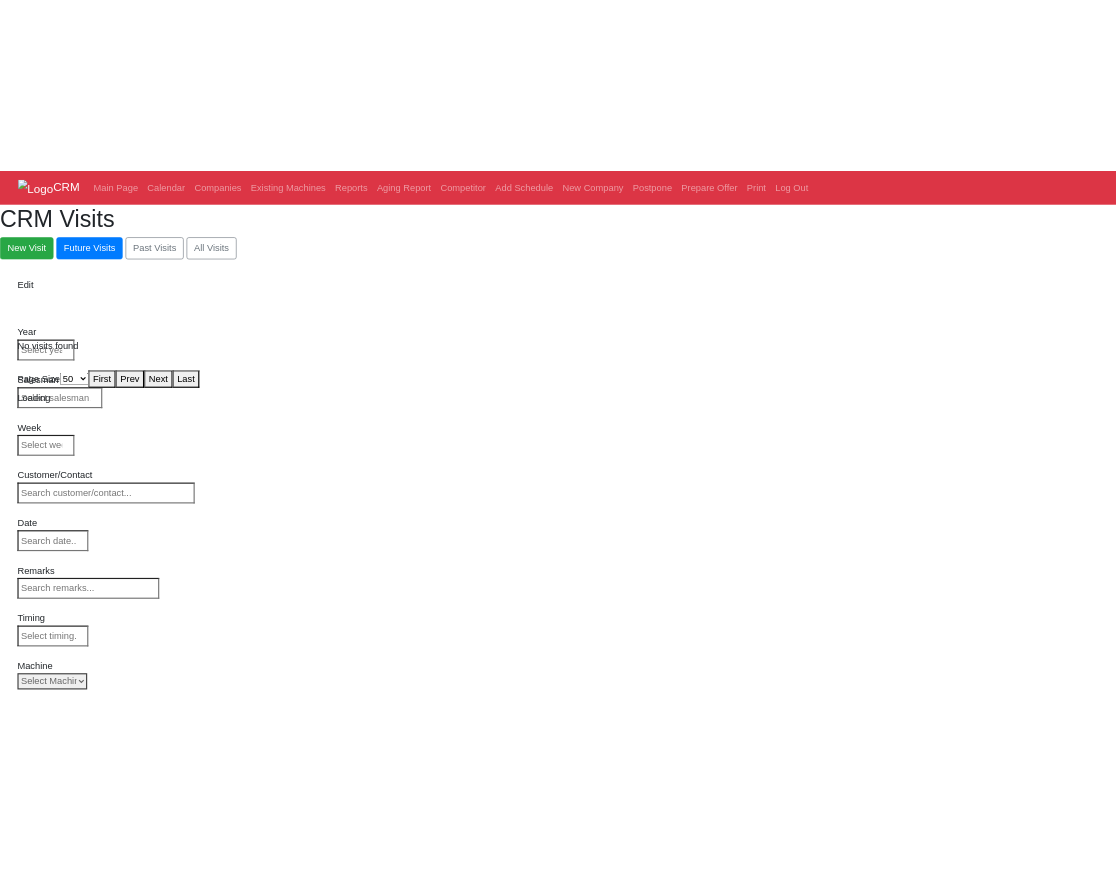 scroll, scrollTop: 0, scrollLeft: 0, axis: both 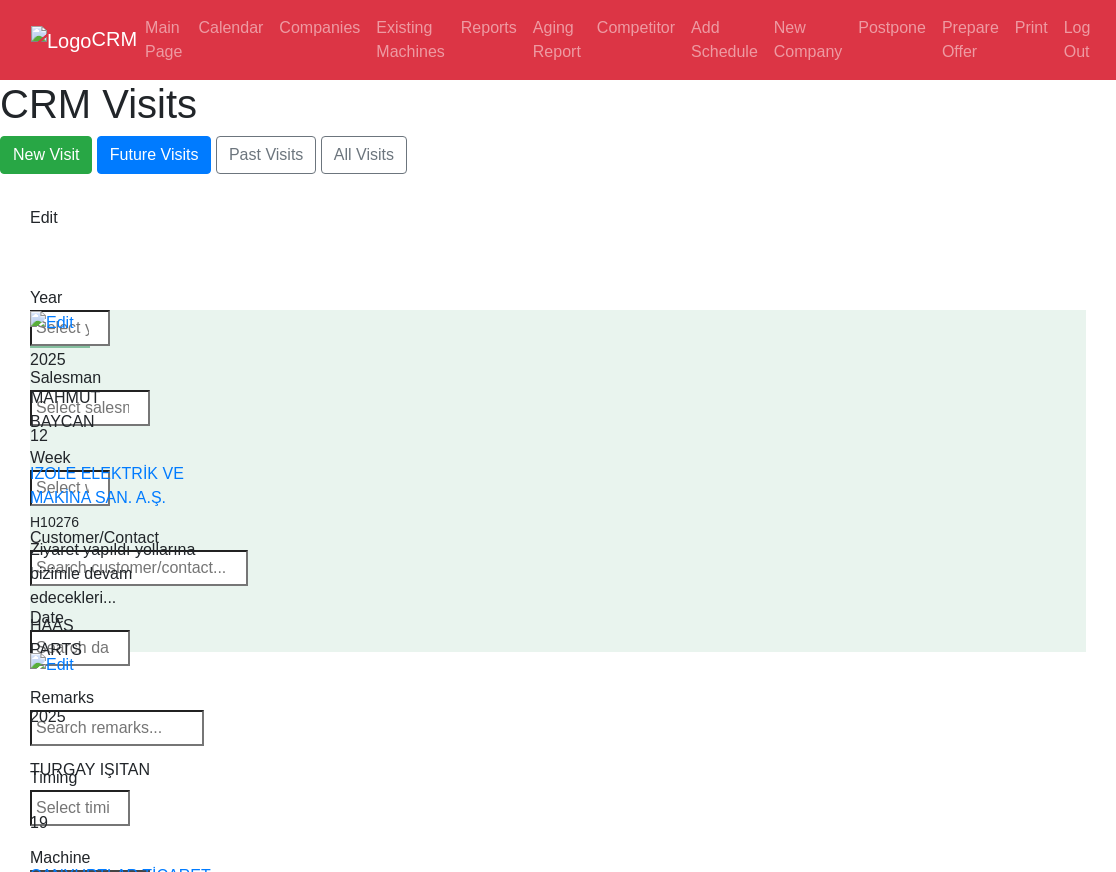 click on "CRM Visits
New Visit
Future Visits
Past Visits
All Visits" at bounding box center (558, 127) 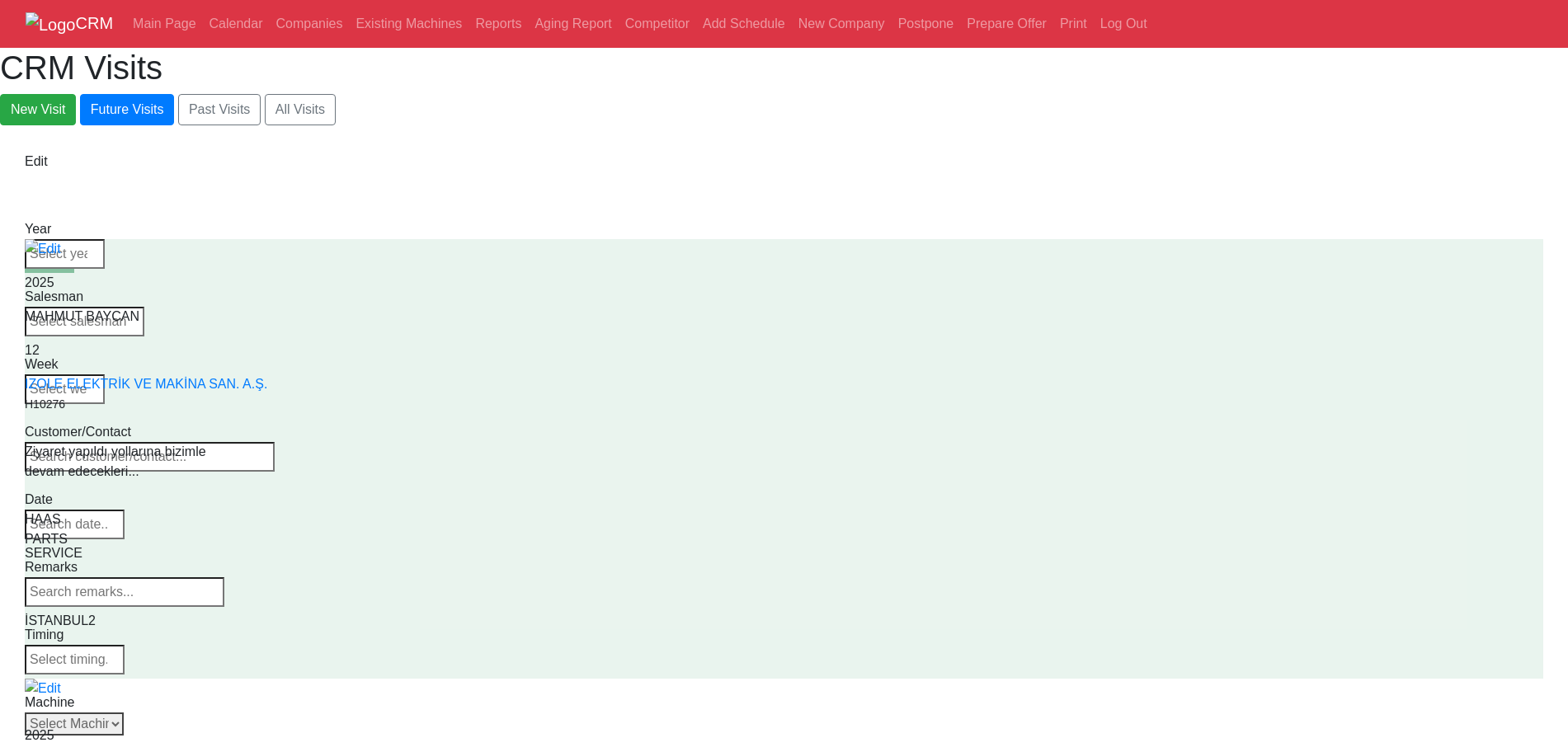 click on "Remarks" at bounding box center (125, 567) 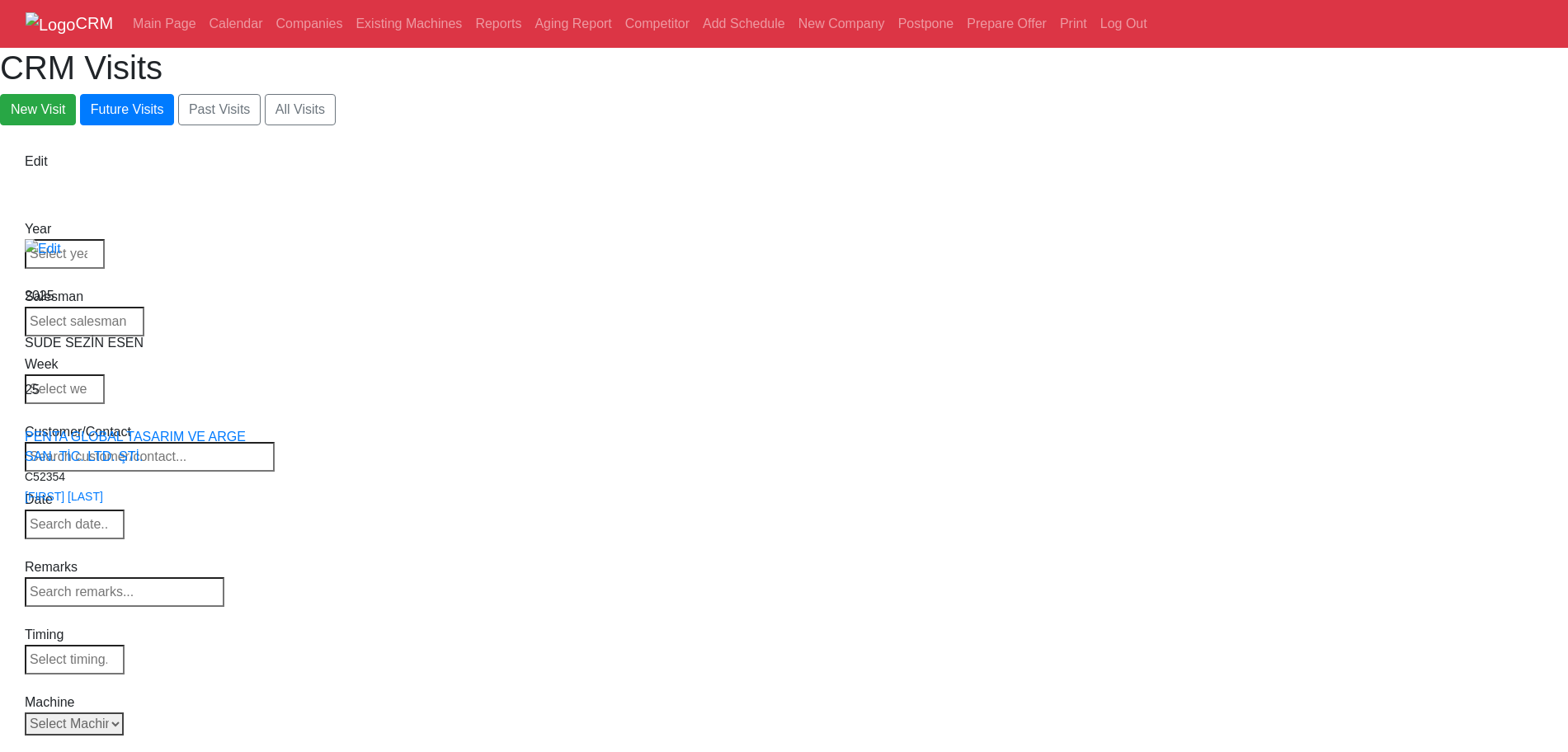 click at bounding box center (74, 660) 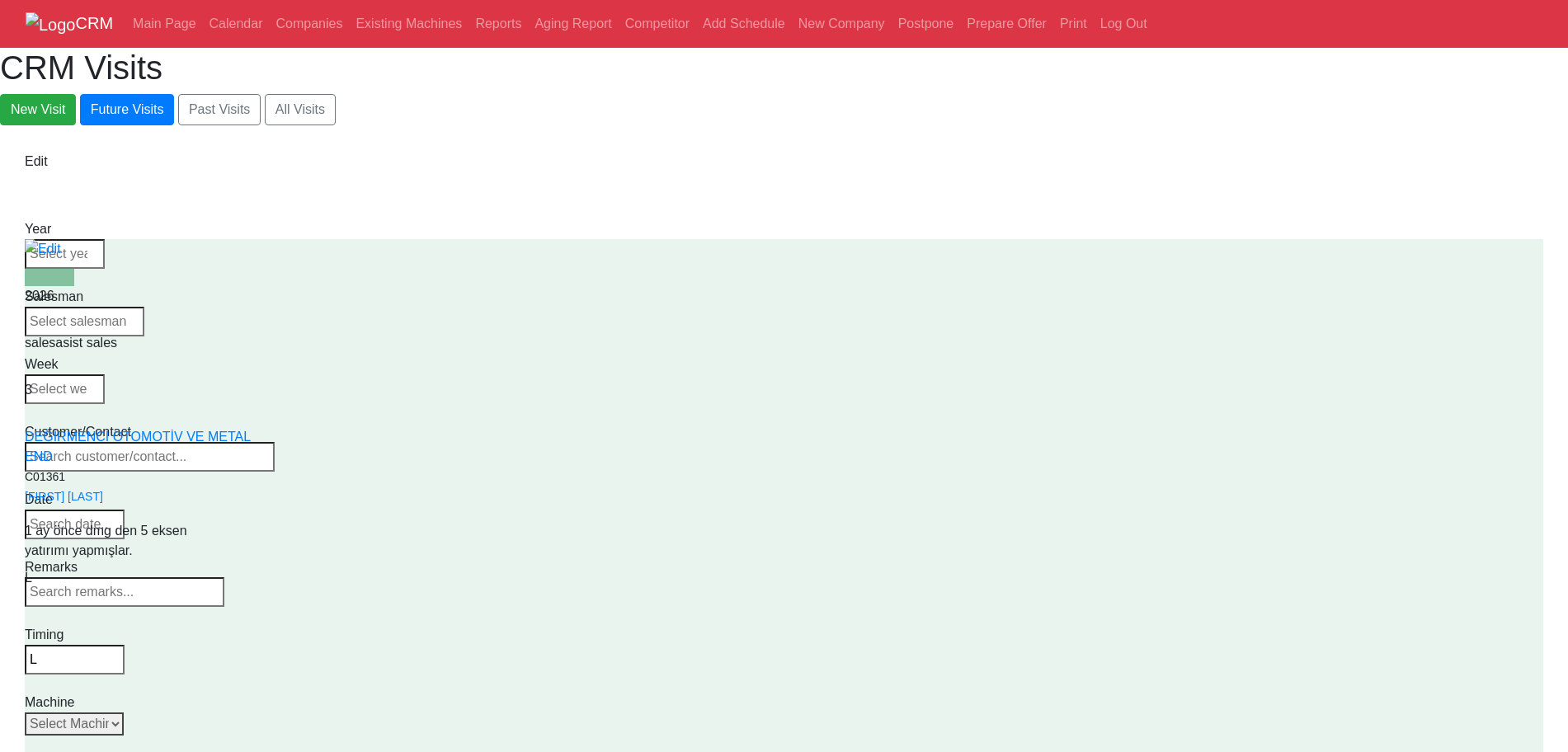 click on "L" at bounding box center (74, 660) 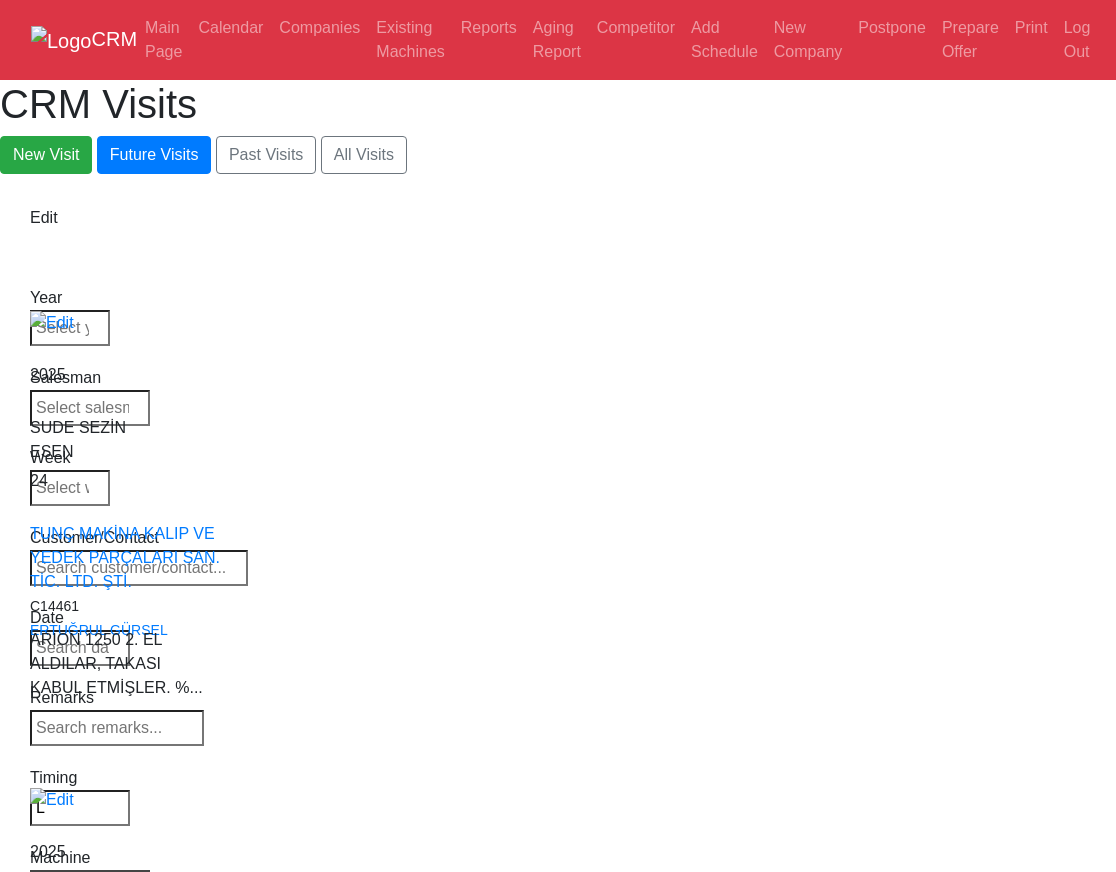 click on "CRM
Main Page
Calendar
Companies
Existing Machines
Reports
Aging Report
Competitor
Add Schedule
New Company
Postpone
Prepare Offer
Print
Log Out
CRM Visits
New Visit
Future Visits
Past Visits
All Visits
Edit Year Week" at bounding box center (558, 1507) 